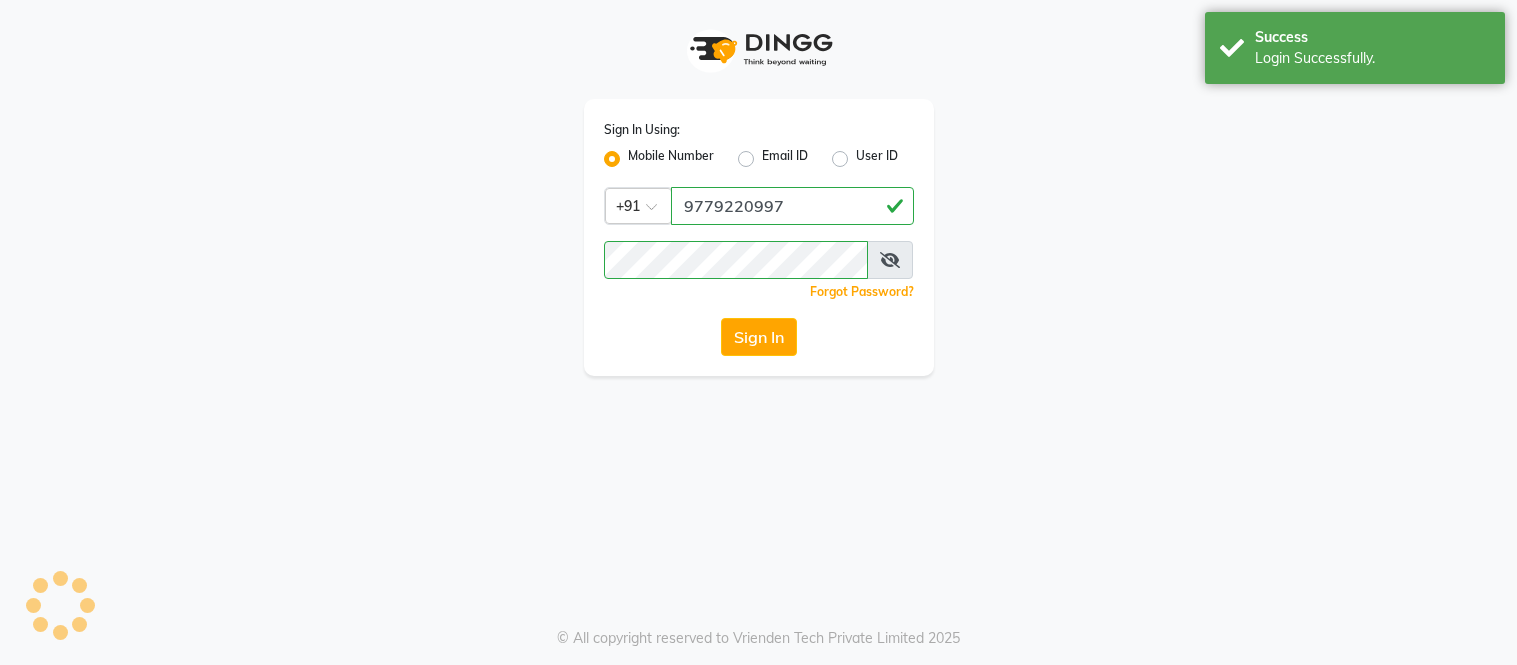 scroll, scrollTop: 0, scrollLeft: 0, axis: both 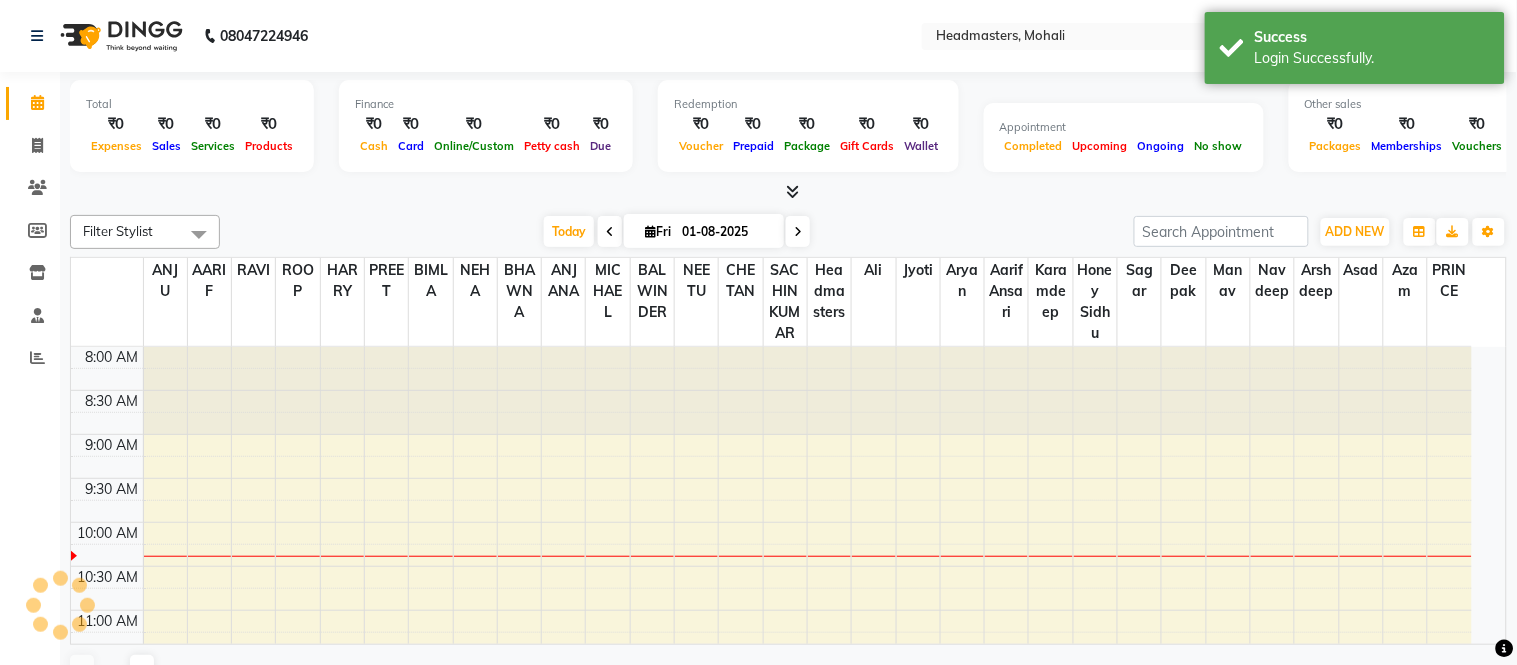 select on "en" 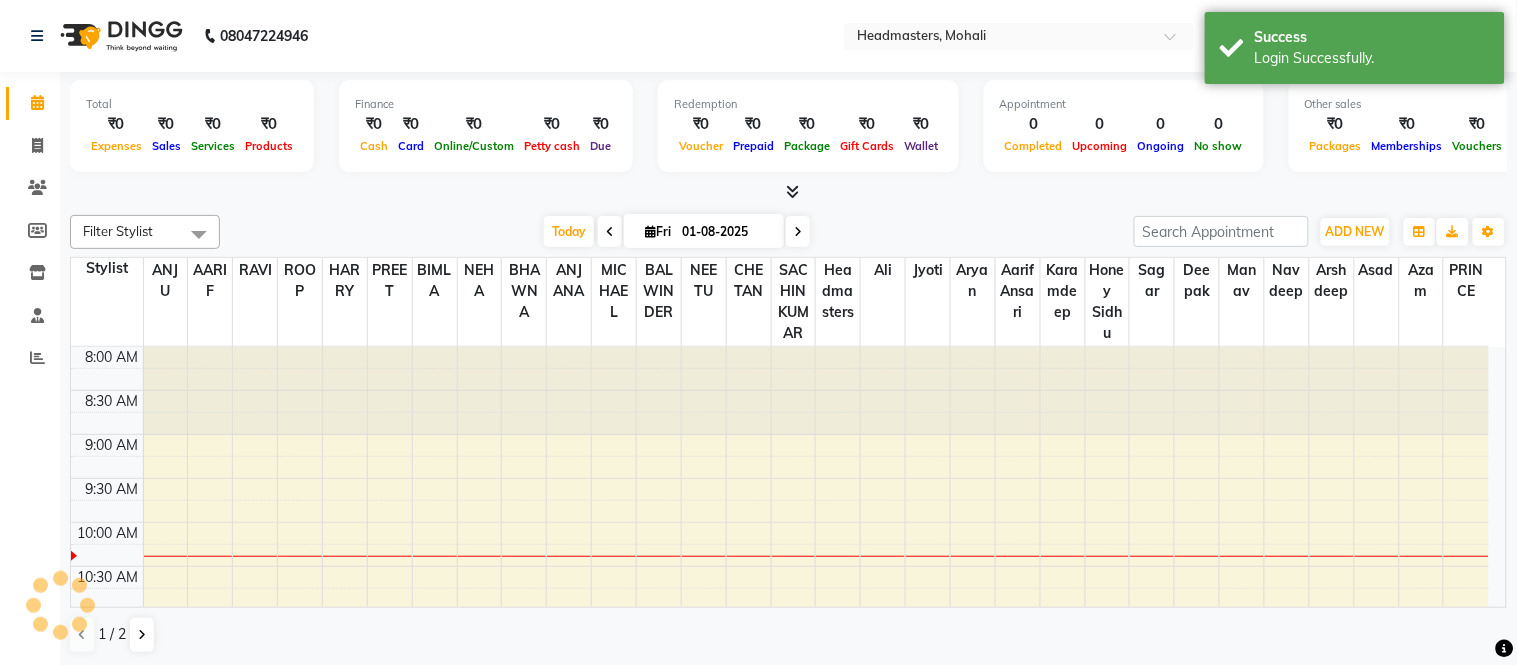 scroll, scrollTop: 0, scrollLeft: 0, axis: both 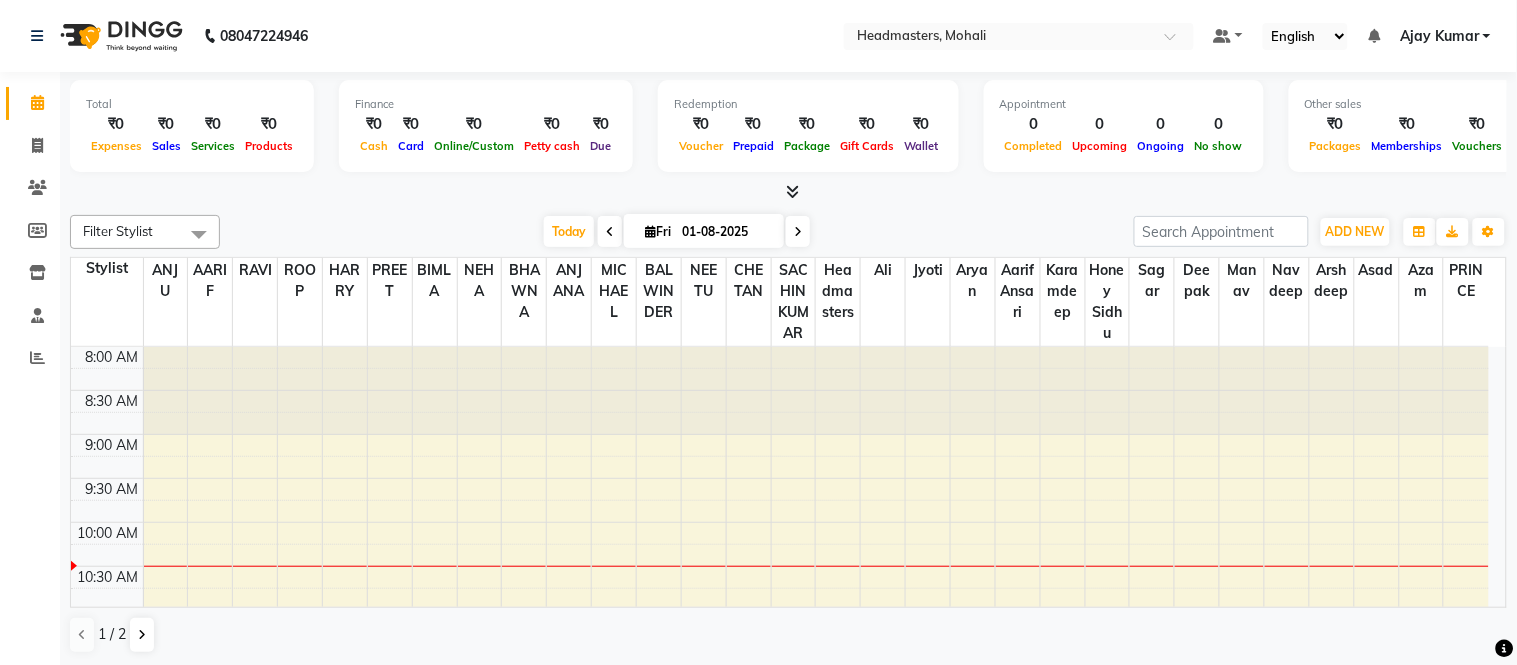 click at bounding box center [792, 191] 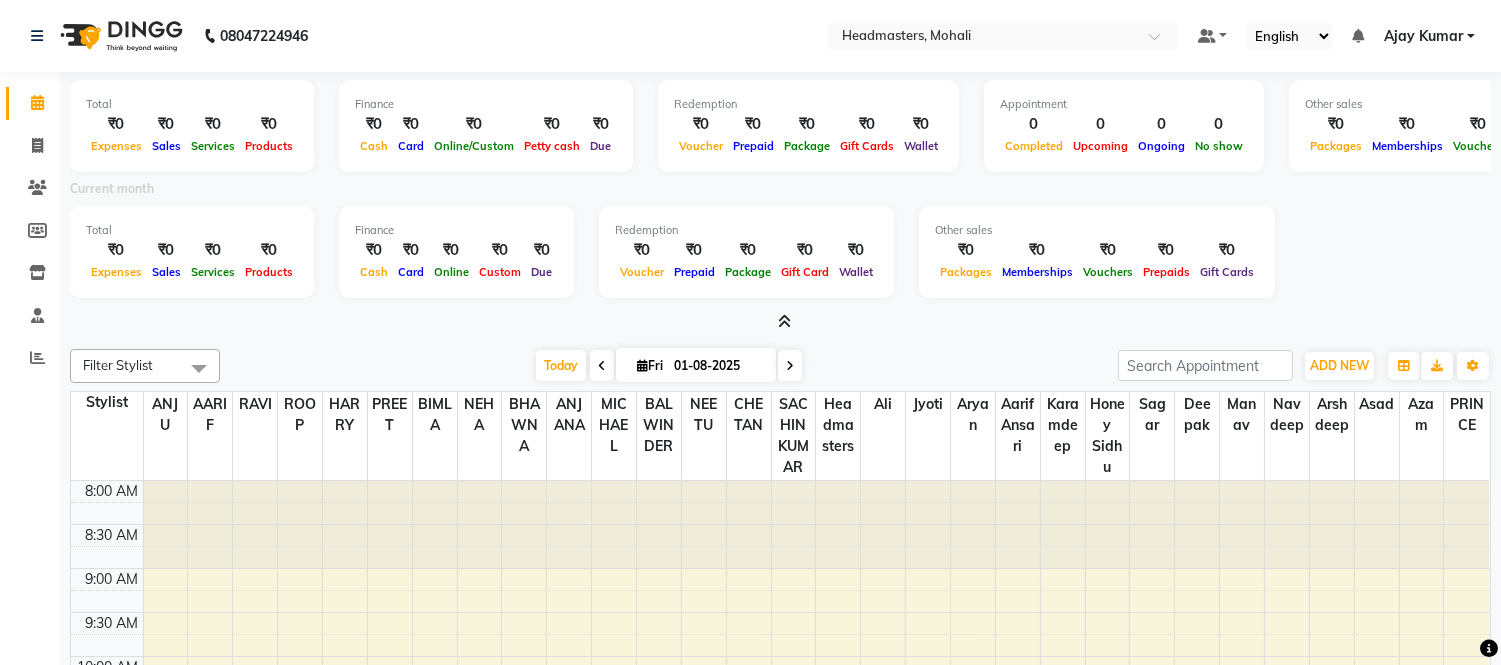click at bounding box center (784, 321) 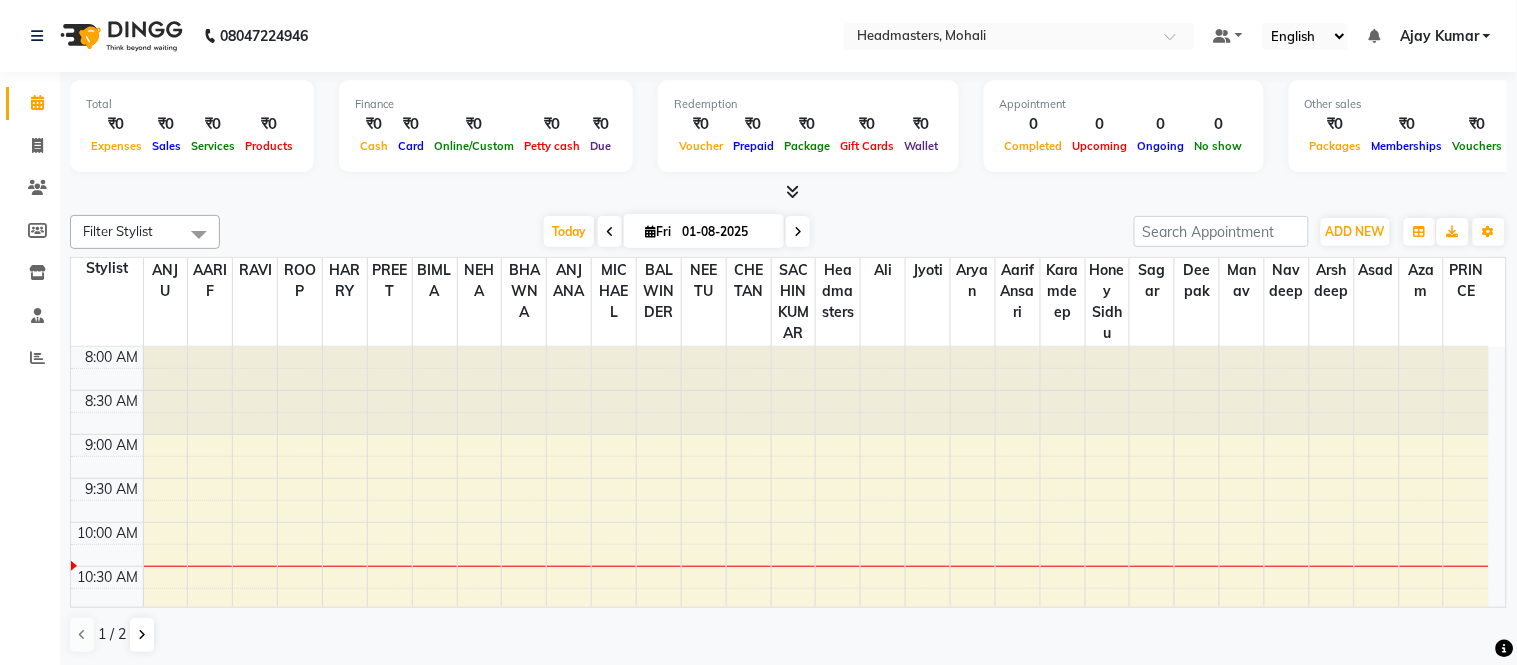 drag, startPoint x: 563, startPoint y: 23, endPoint x: 561, endPoint y: 7, distance: 16.124516 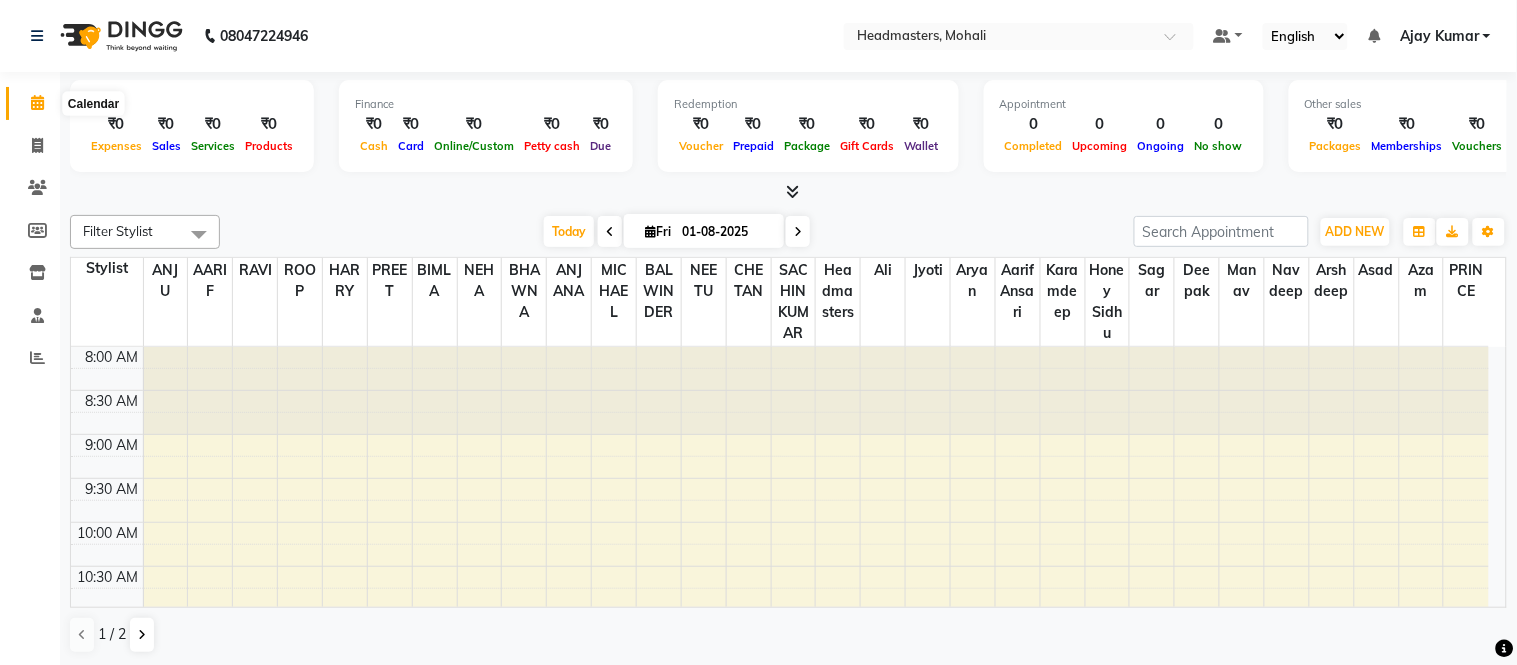 click 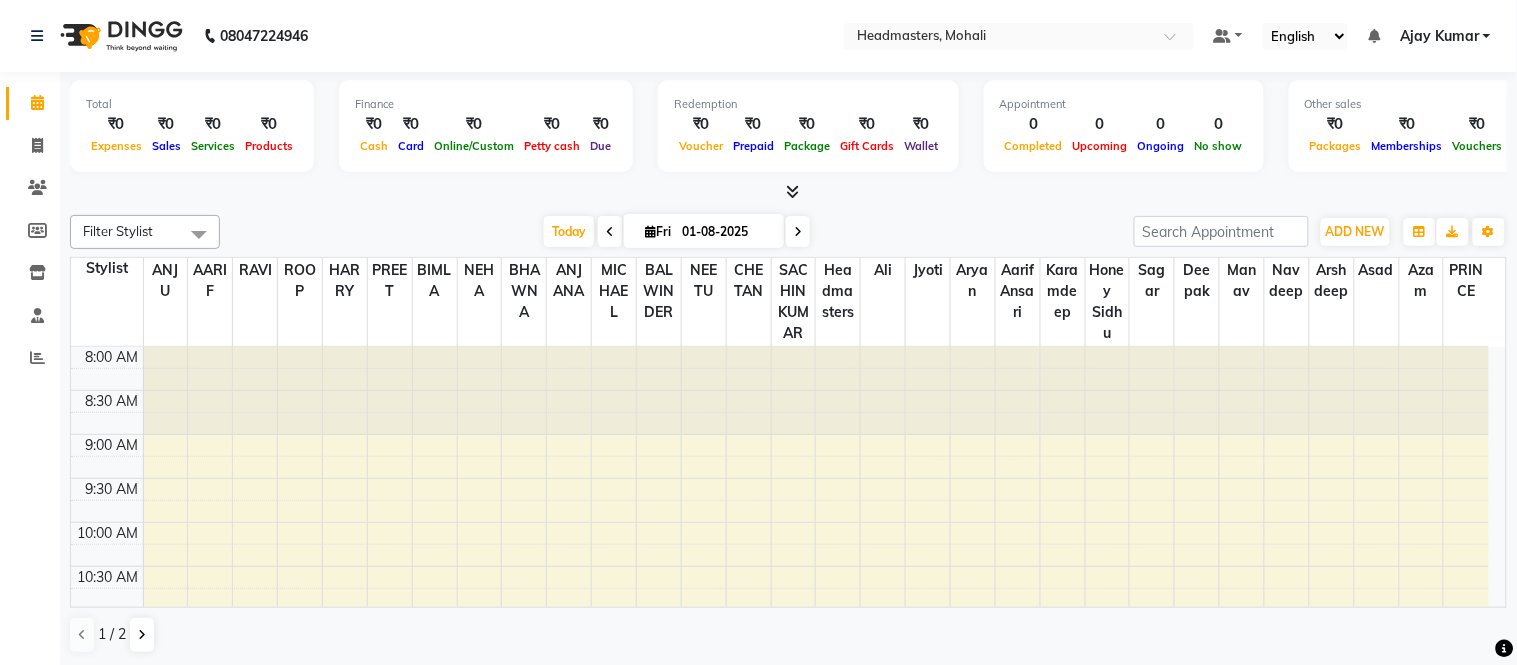 click at bounding box center (610, 231) 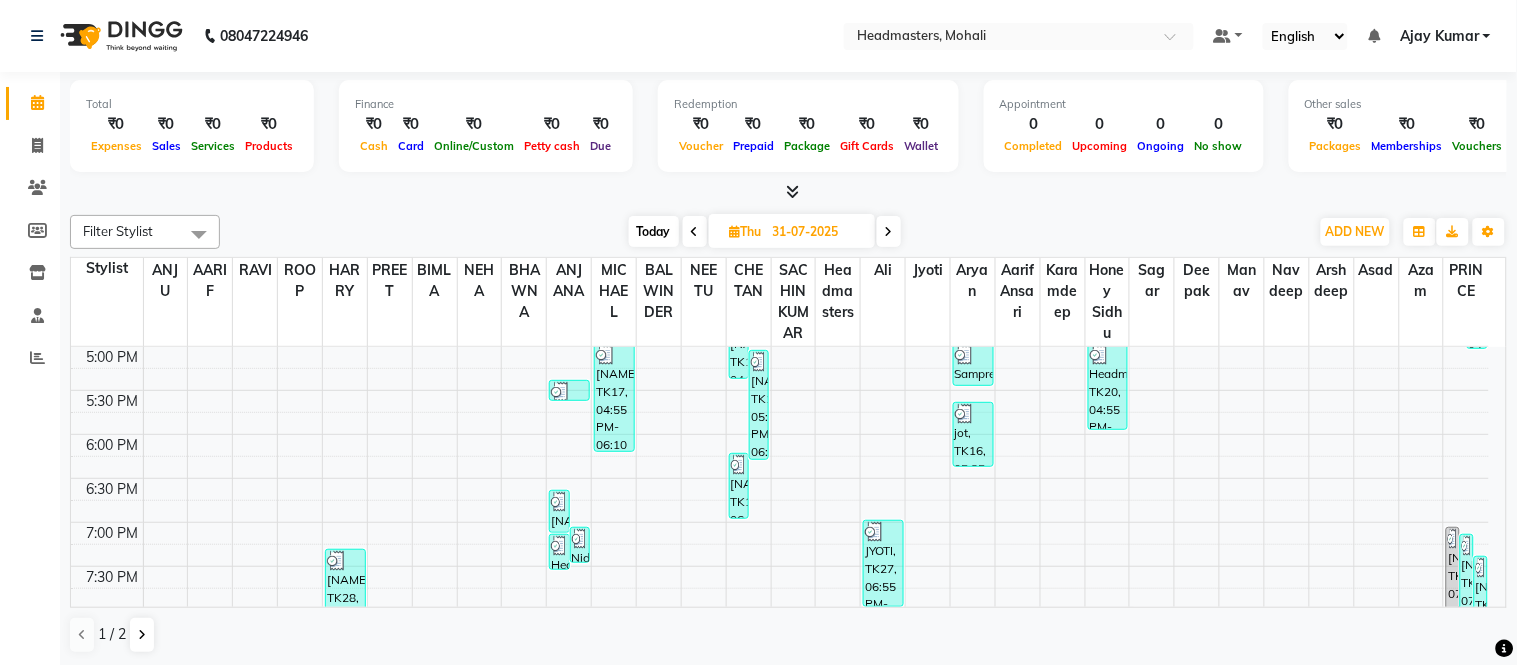 scroll, scrollTop: 932, scrollLeft: 0, axis: vertical 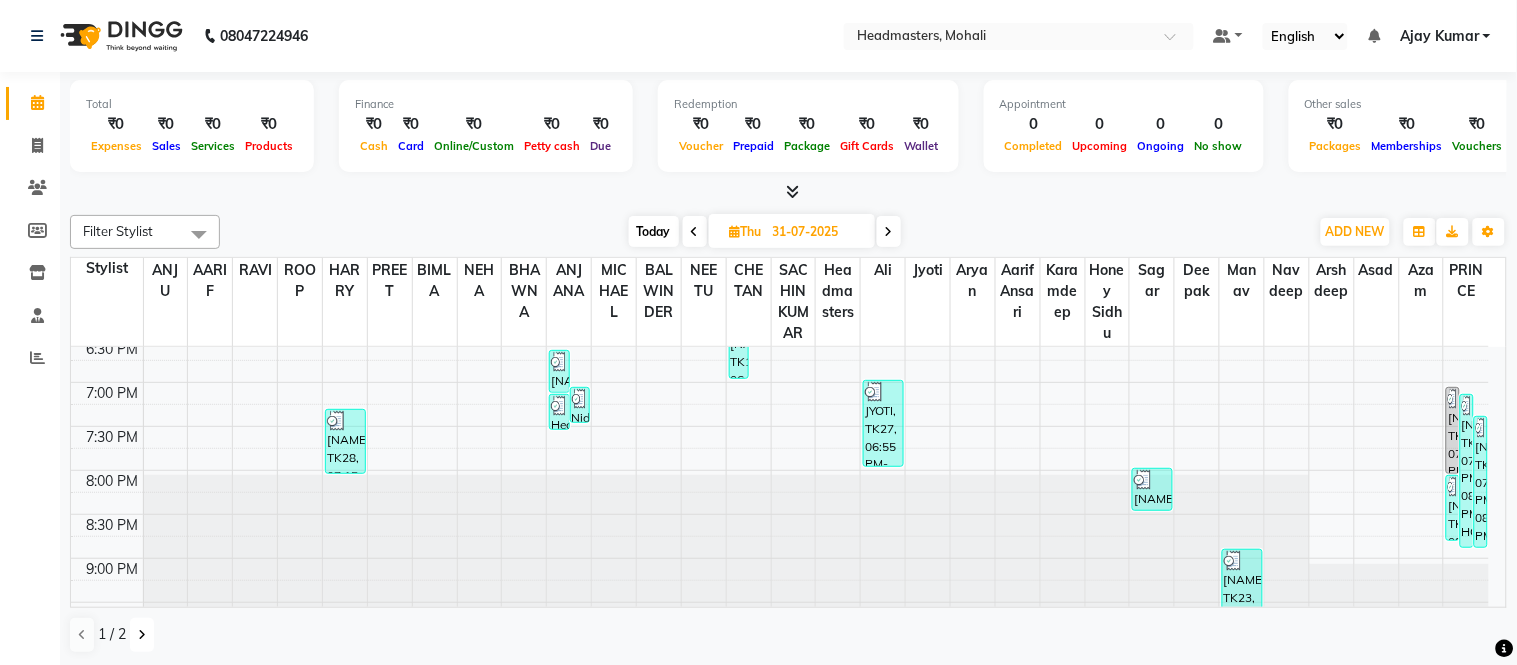click at bounding box center [142, 635] 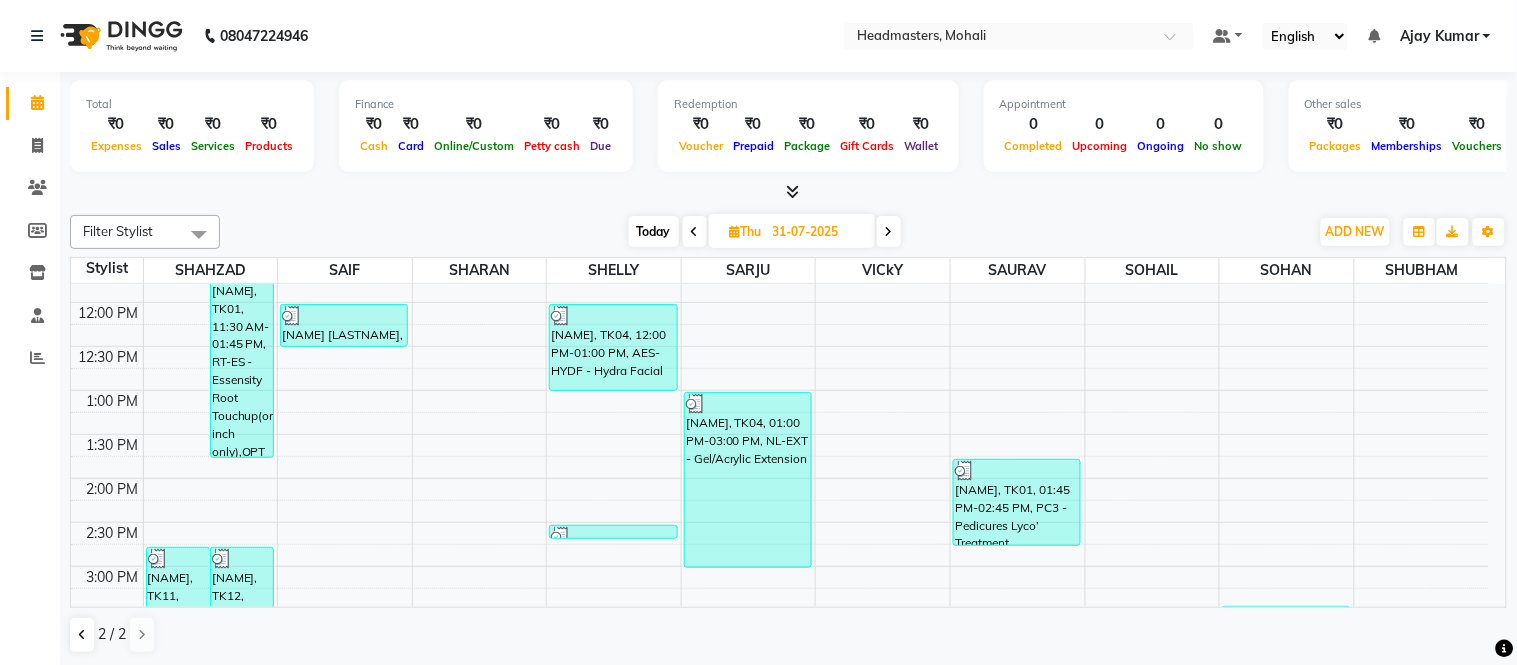 scroll, scrollTop: 0, scrollLeft: 0, axis: both 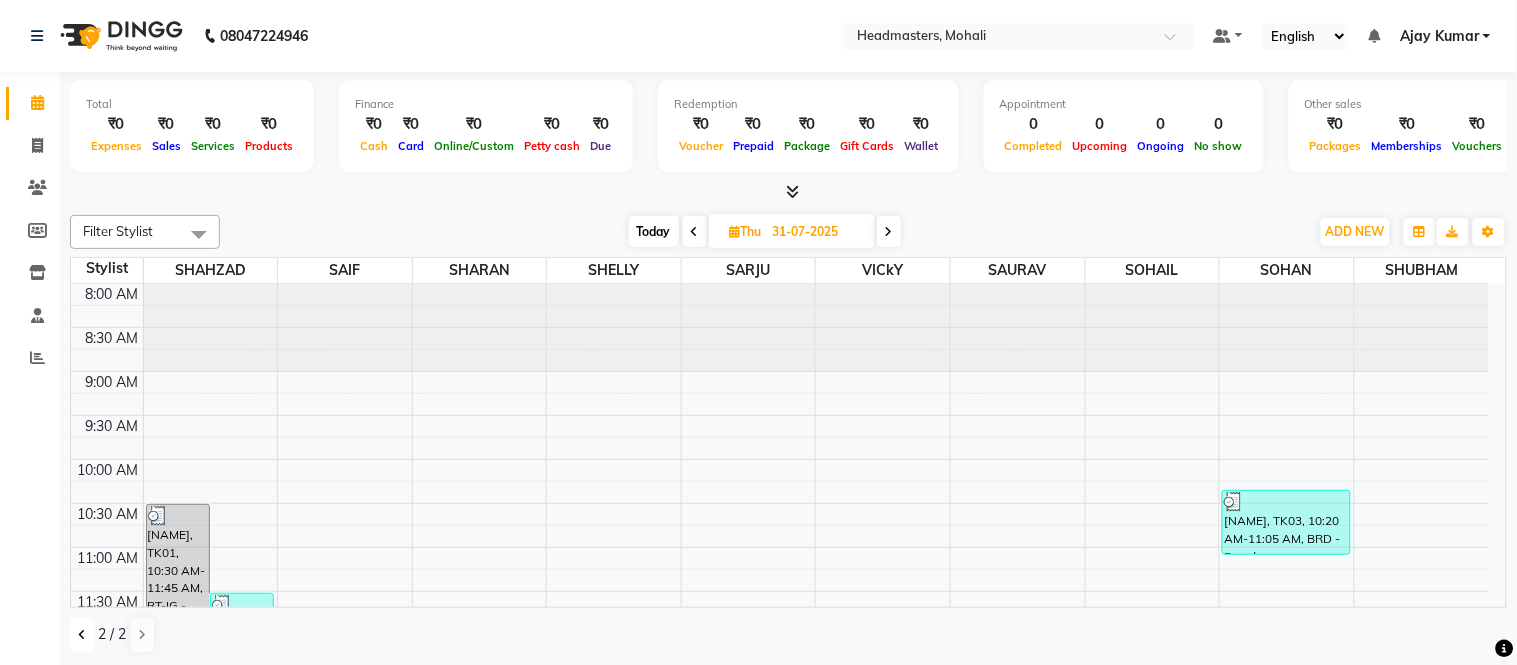 click at bounding box center (82, 635) 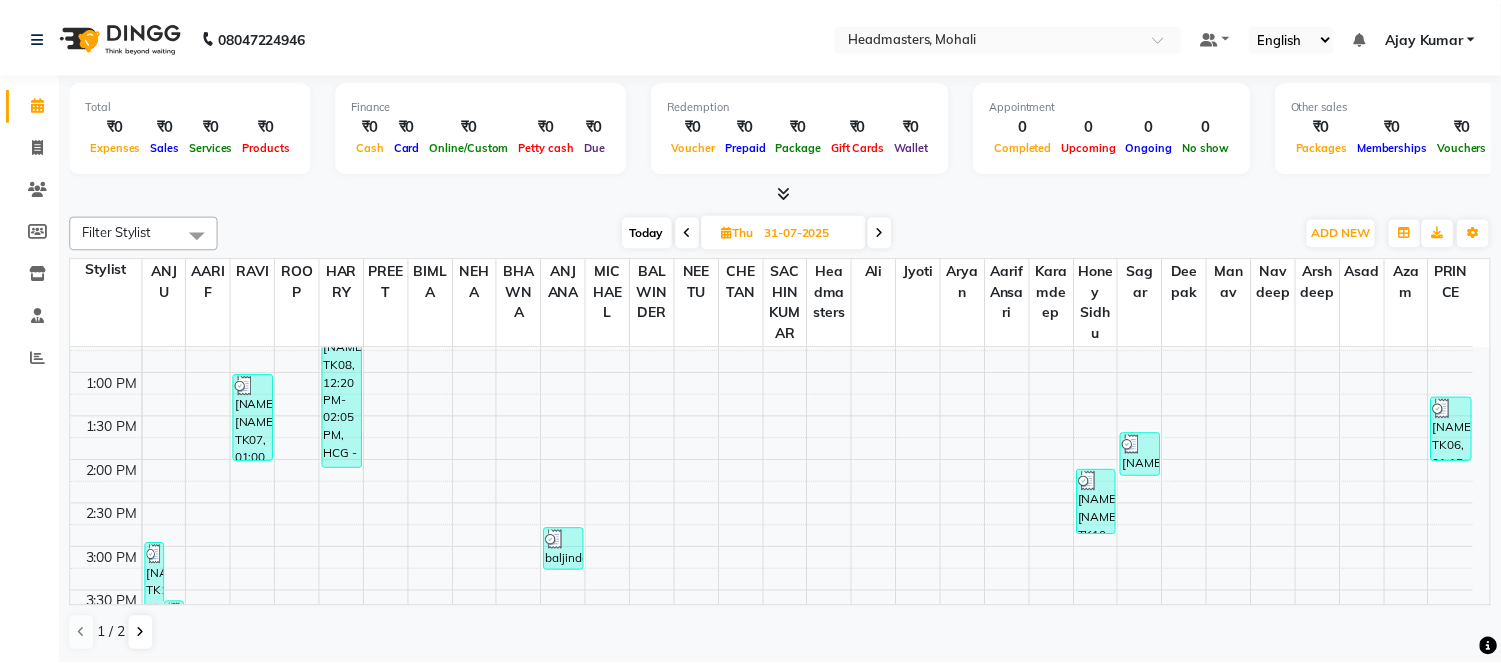 scroll, scrollTop: 644, scrollLeft: 0, axis: vertical 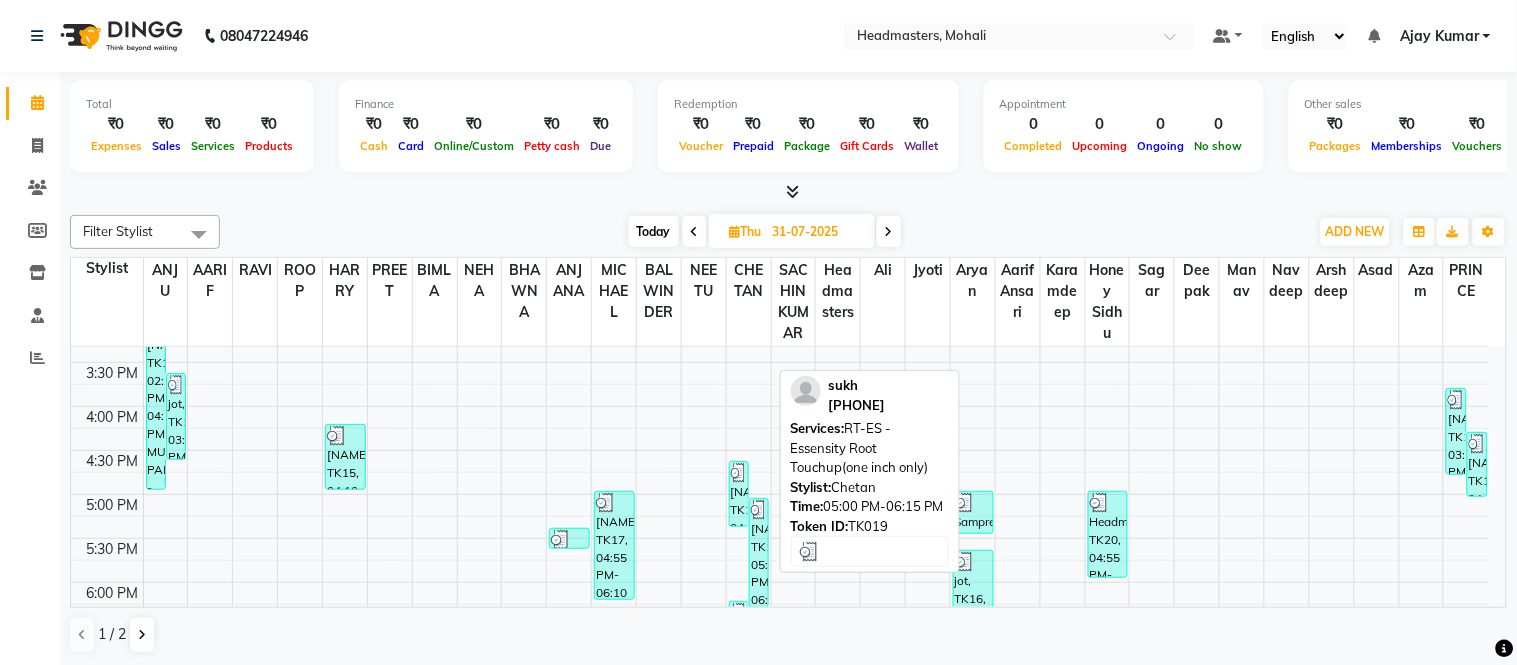 click on "sukh, TK19, 05:00 PM-06:15 PM, RT-ES - Essensity Root Touchup(one inch only)" at bounding box center [759, 553] 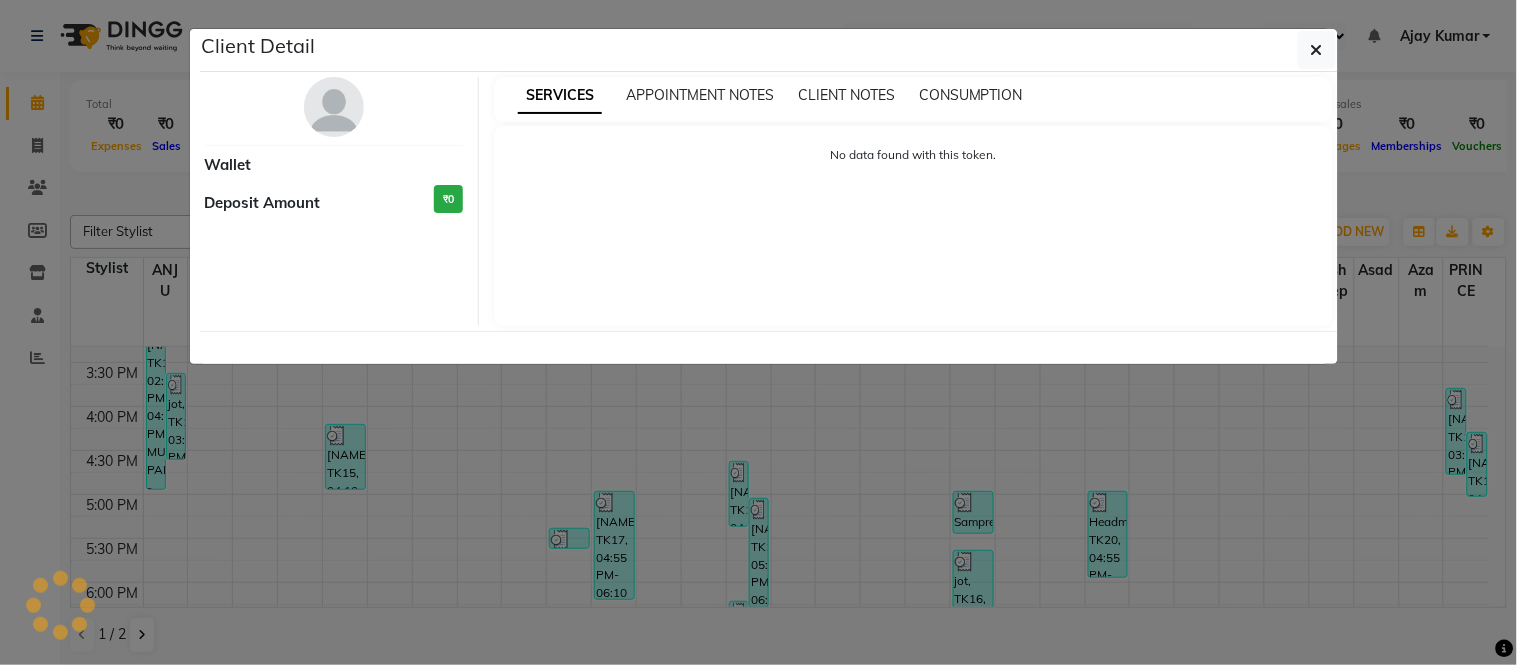select on "3" 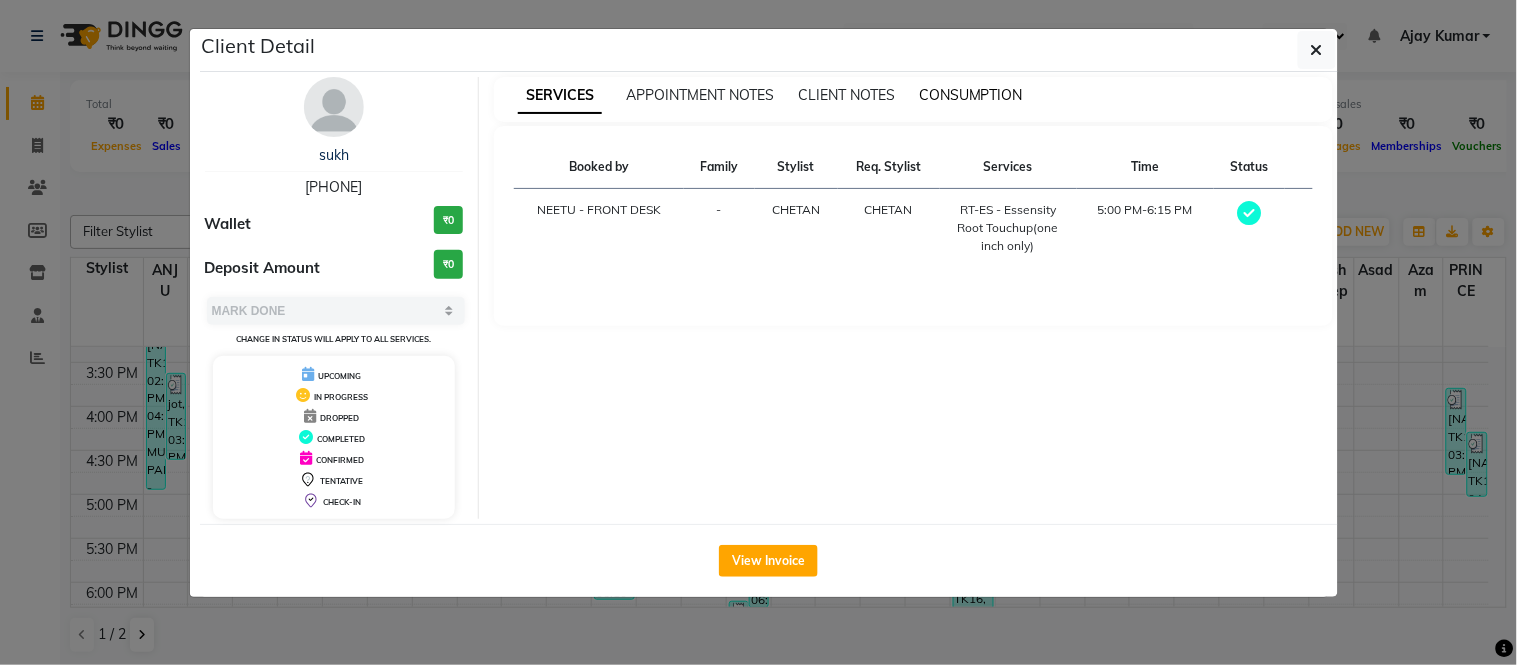 click on "CONSUMPTION" at bounding box center [971, 95] 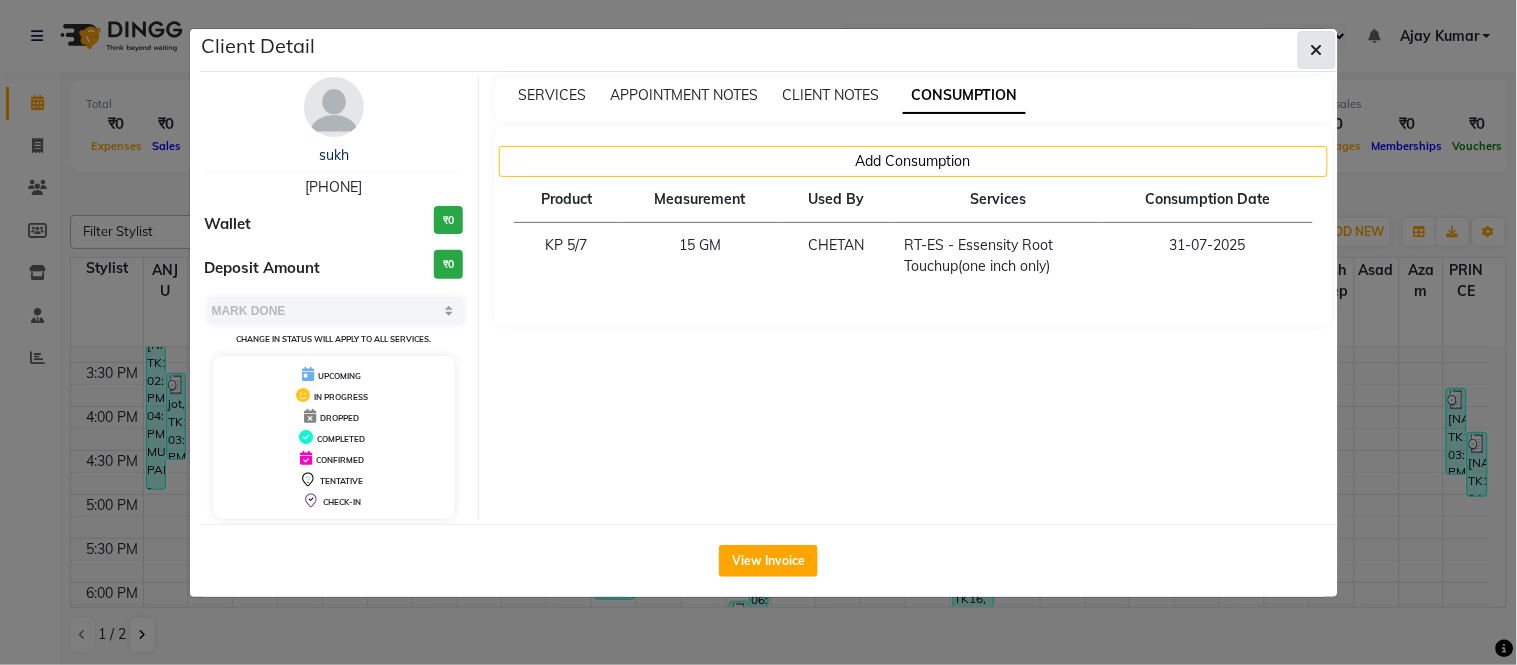 click 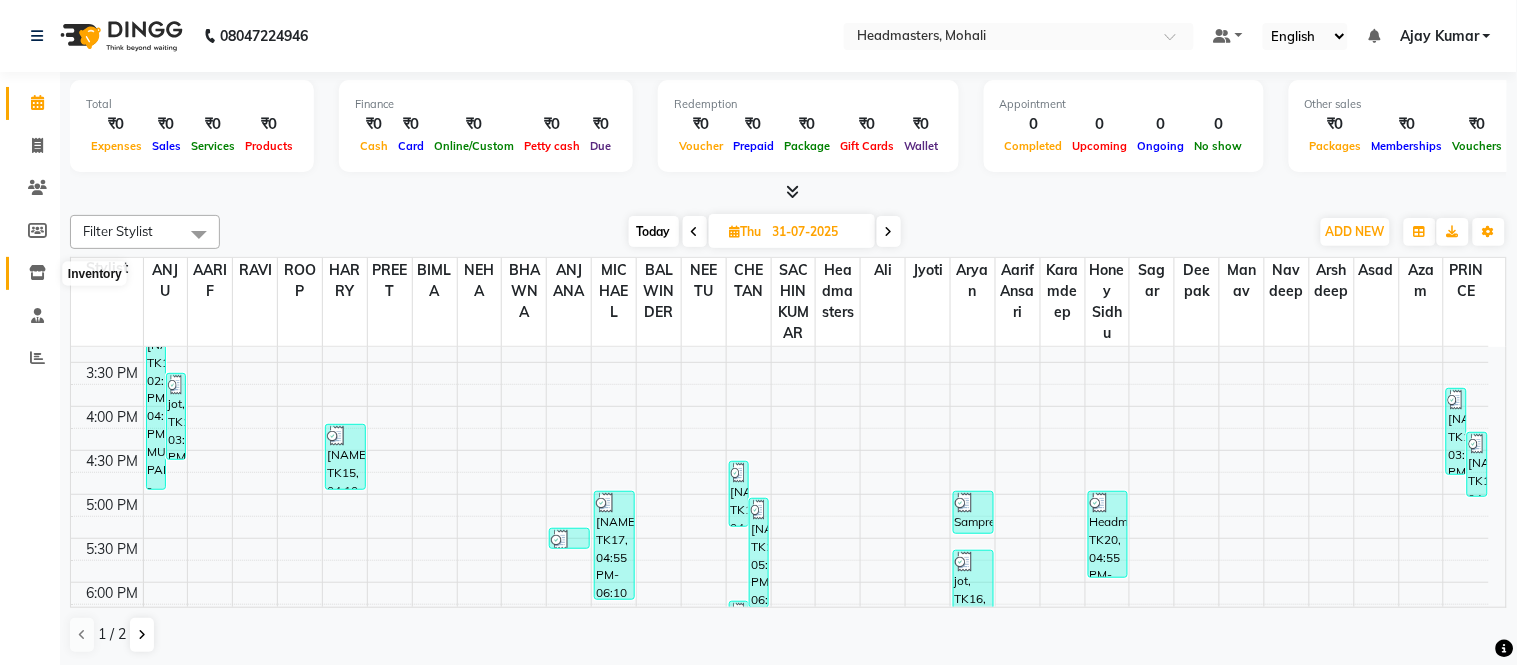 click 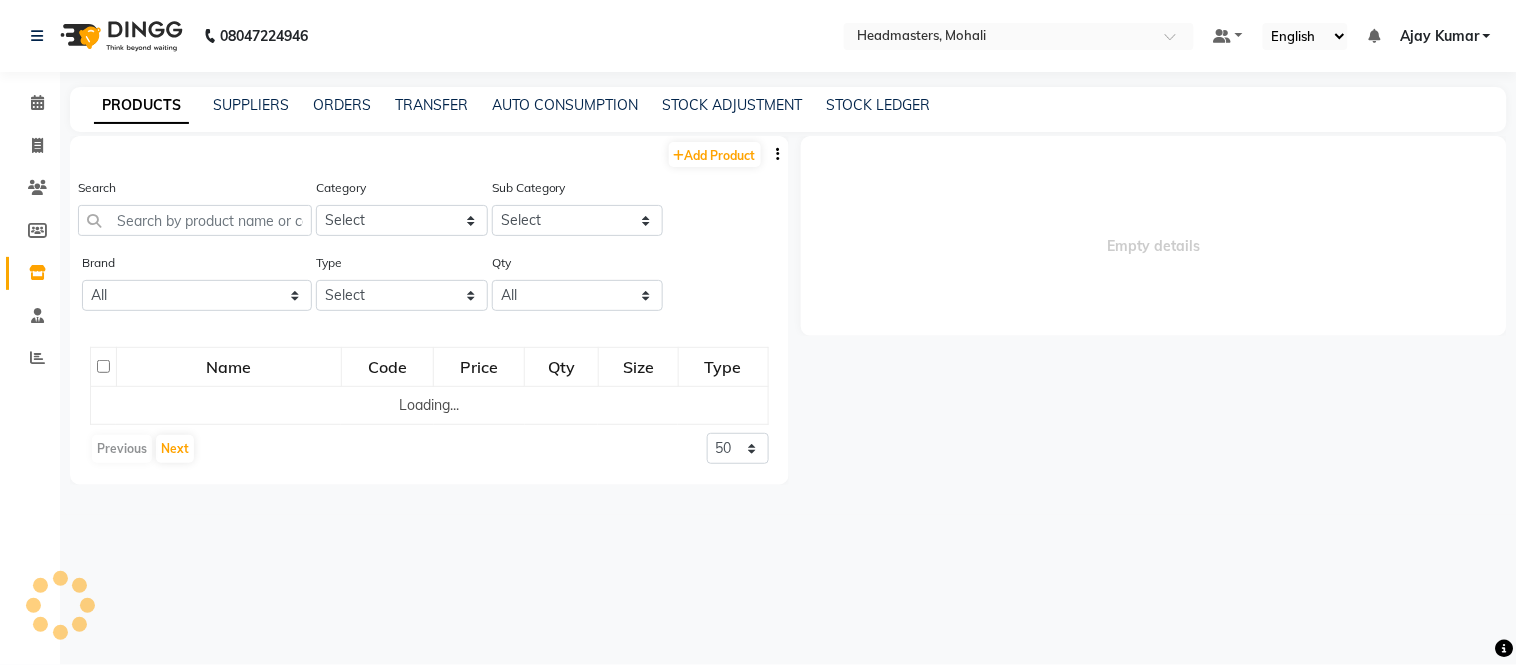 select 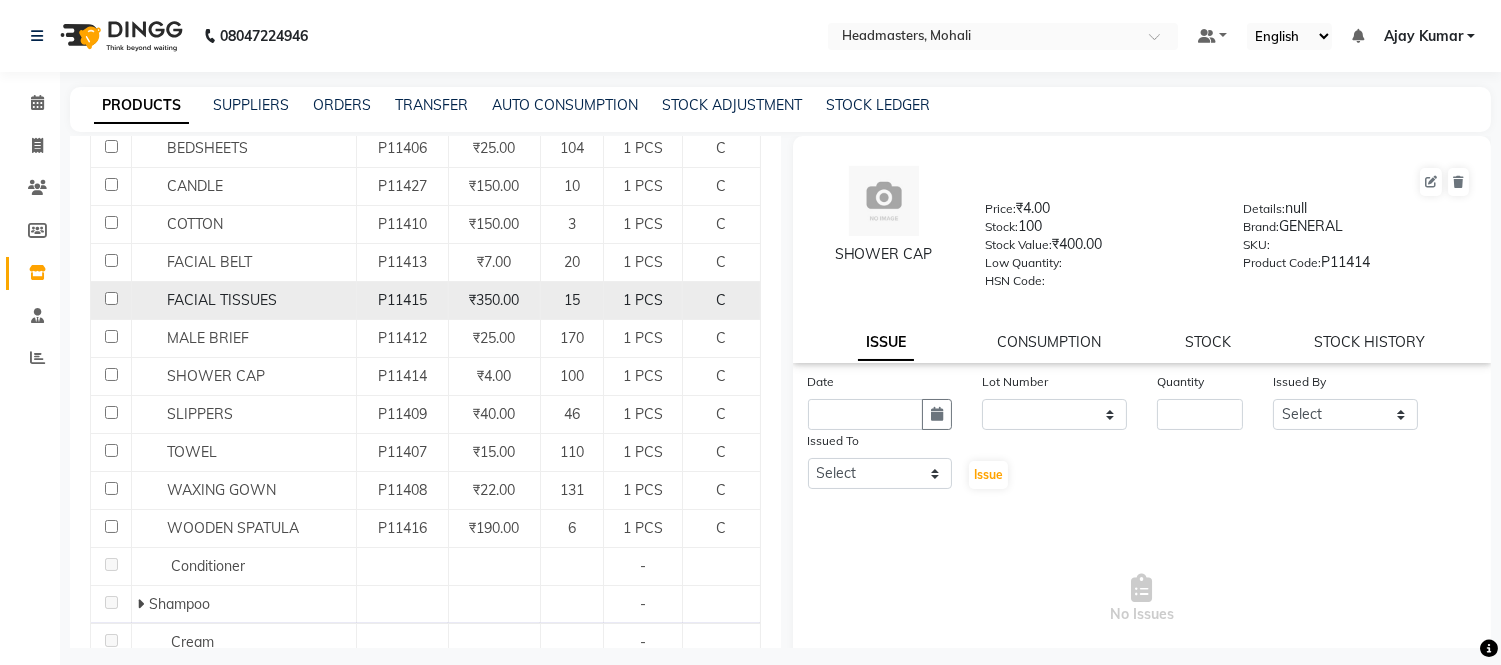 scroll, scrollTop: 111, scrollLeft: 0, axis: vertical 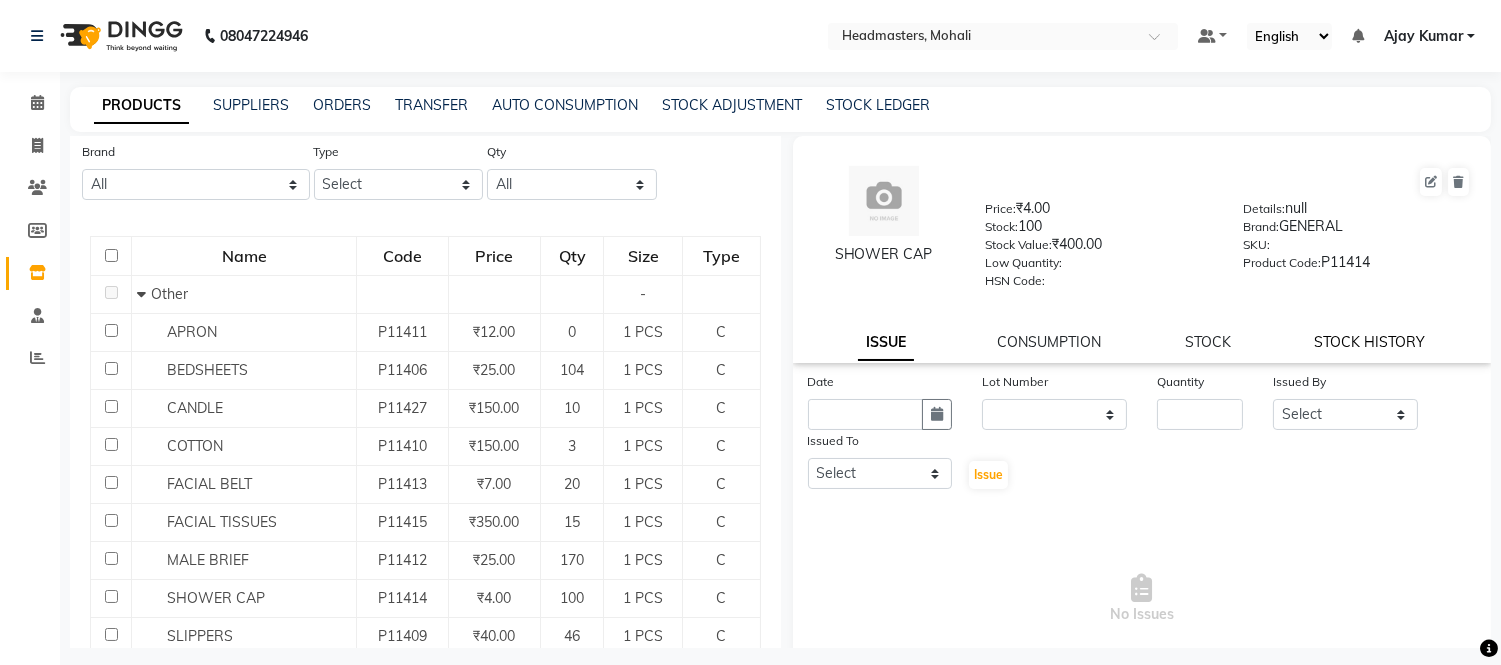 click on "STOCK HISTORY" 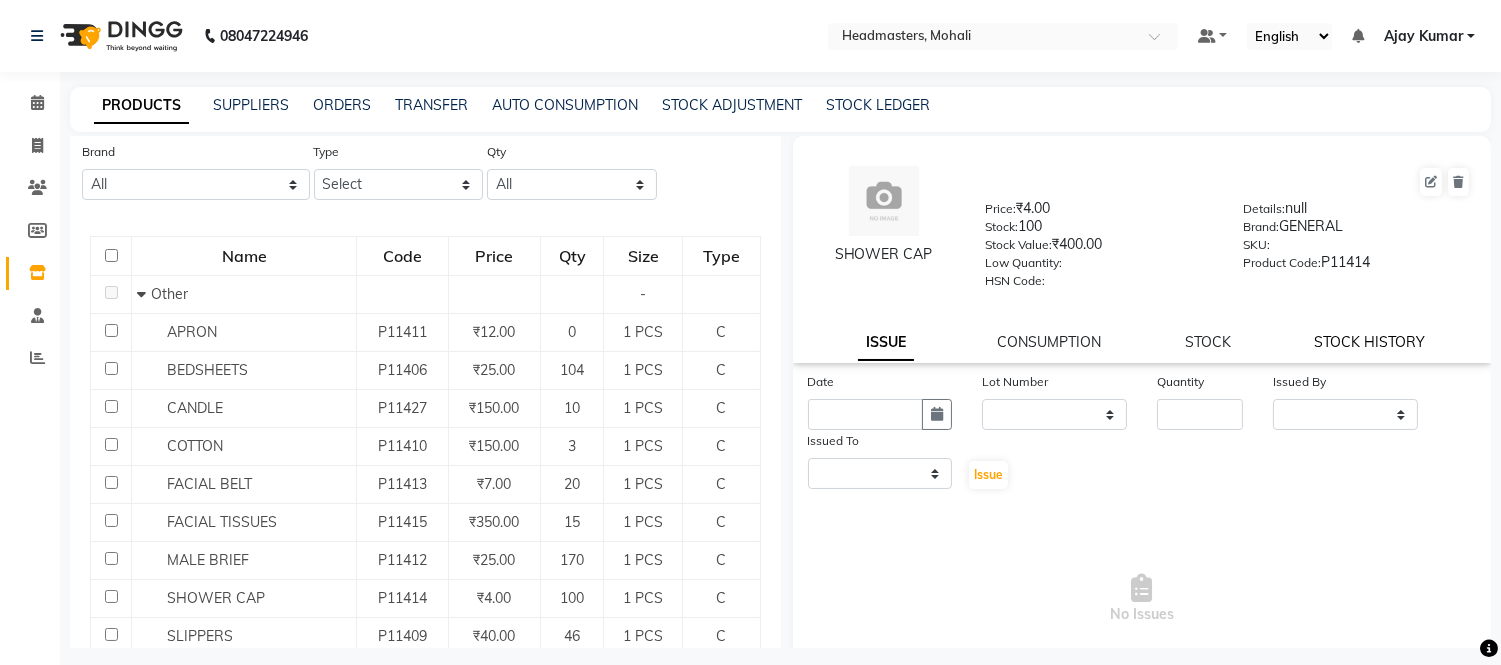 select on "all" 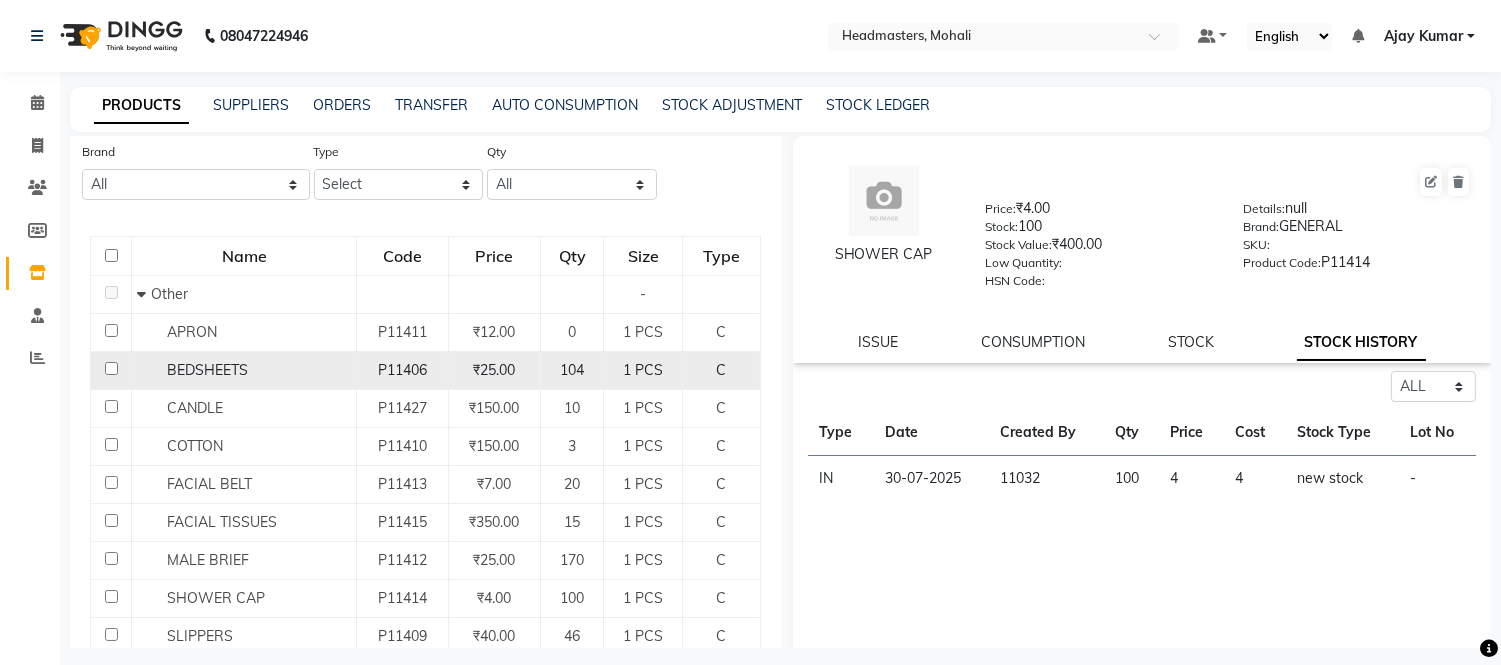 click on "P11406" 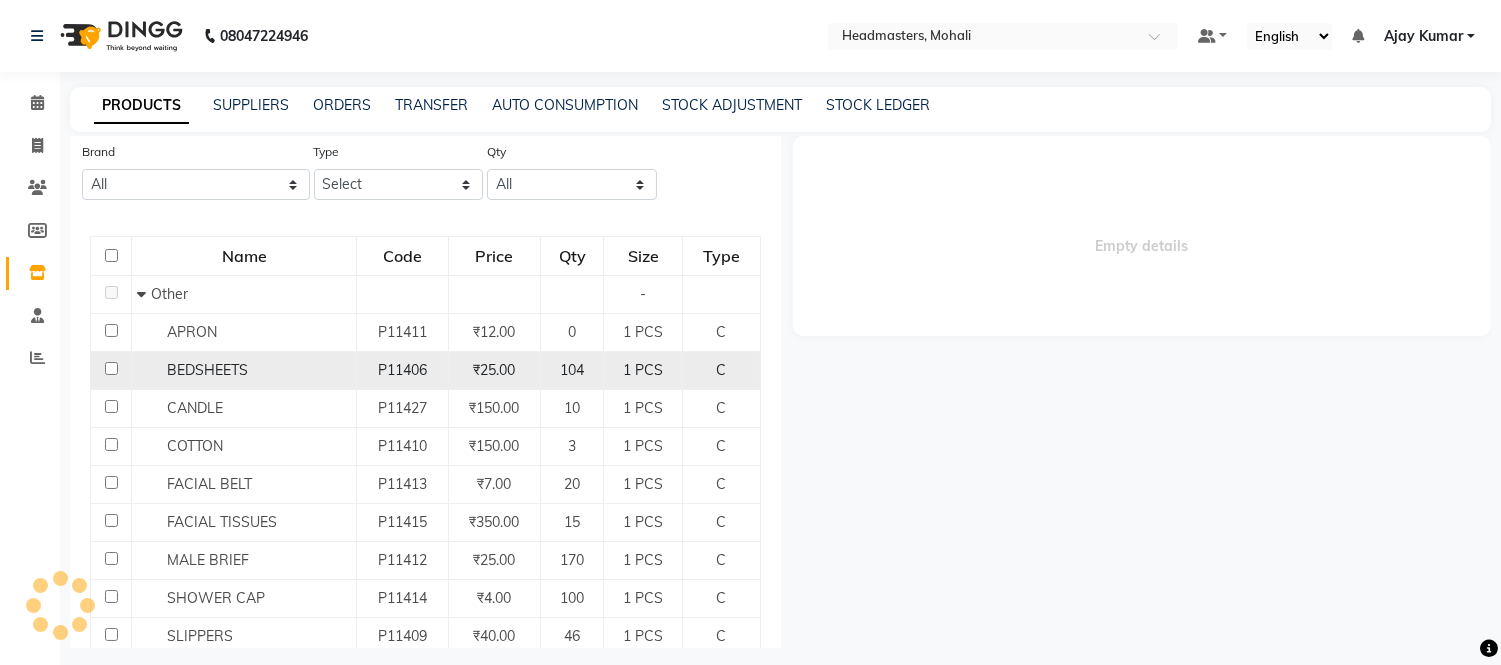 select on "all" 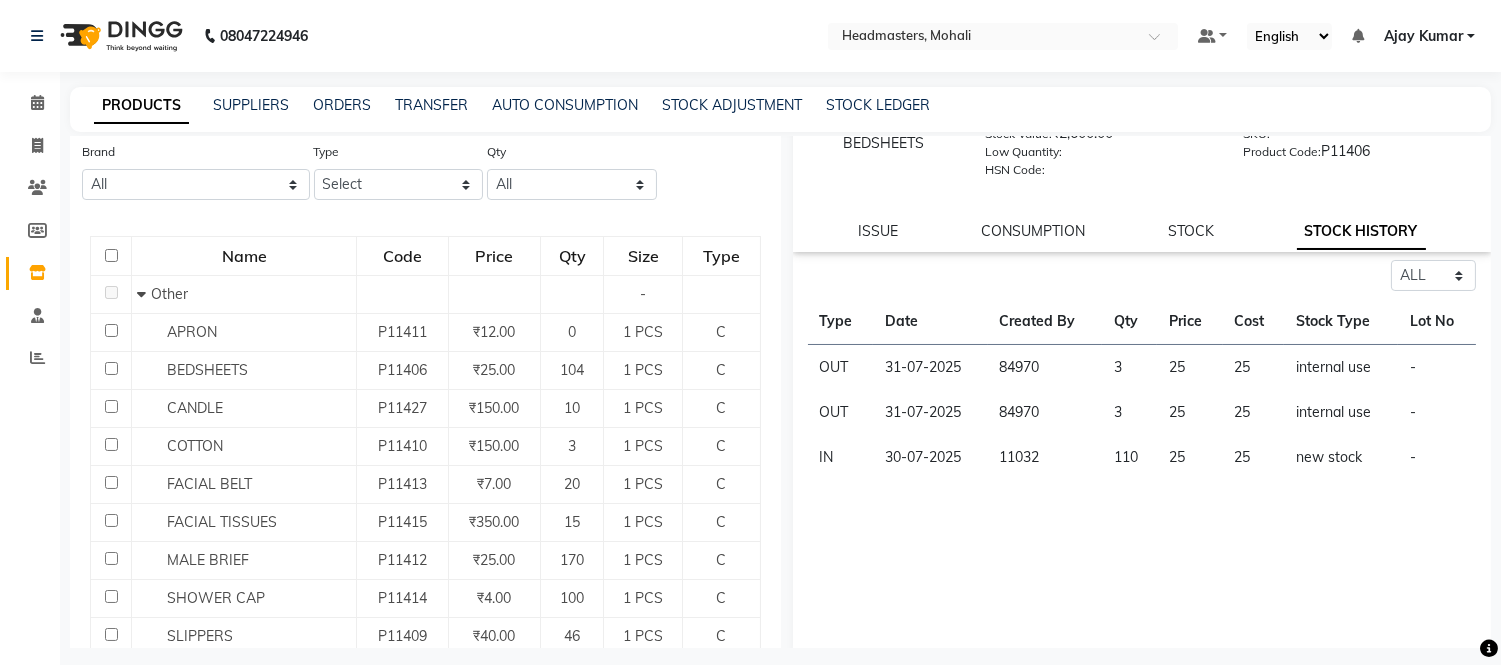 scroll, scrollTop: 0, scrollLeft: 0, axis: both 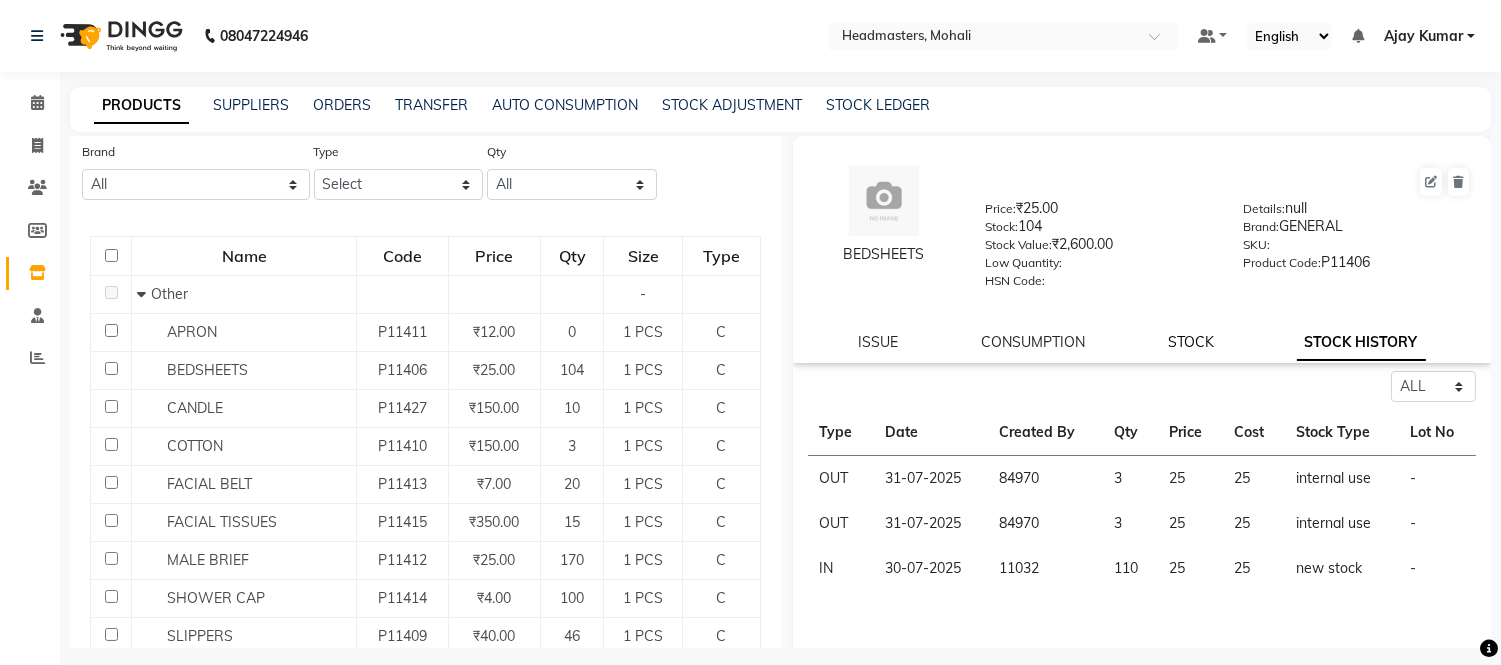 click on "STOCK" 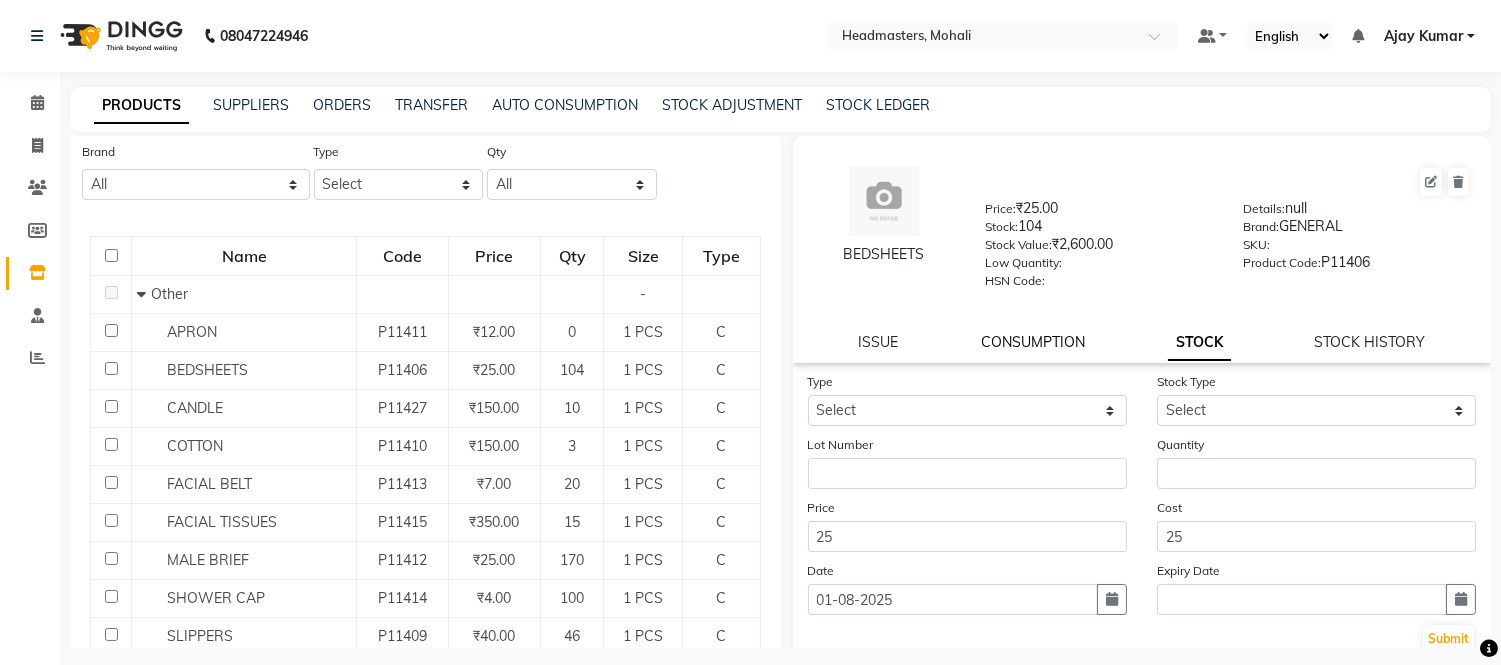 click on "CONSUMPTION" 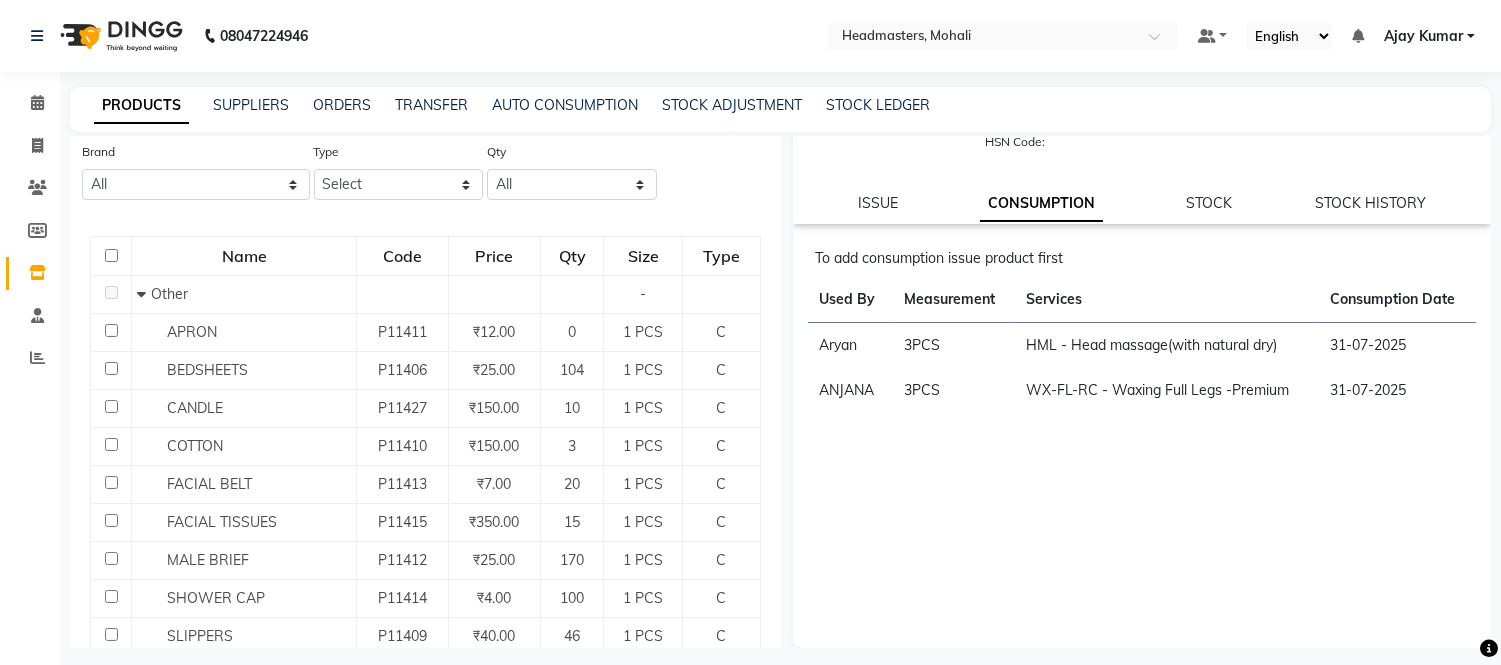scroll, scrollTop: 0, scrollLeft: 0, axis: both 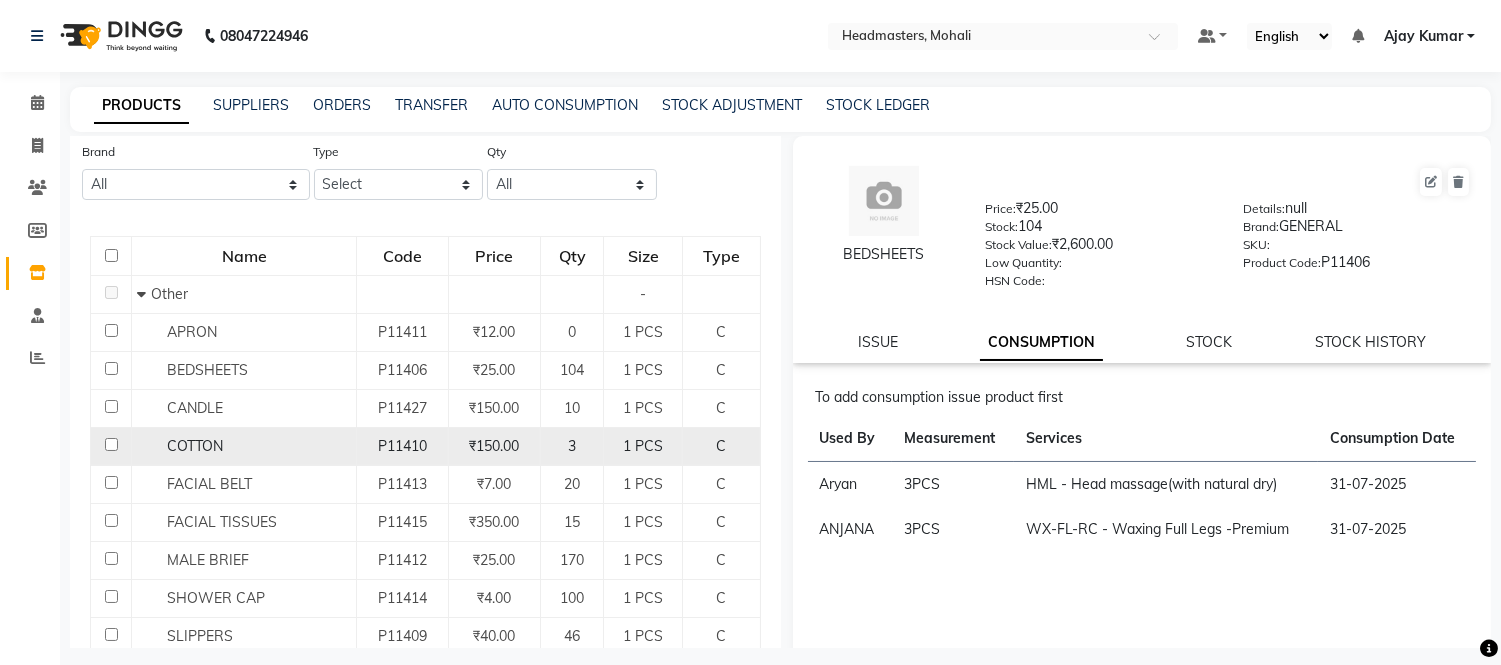 click on "COTTON" 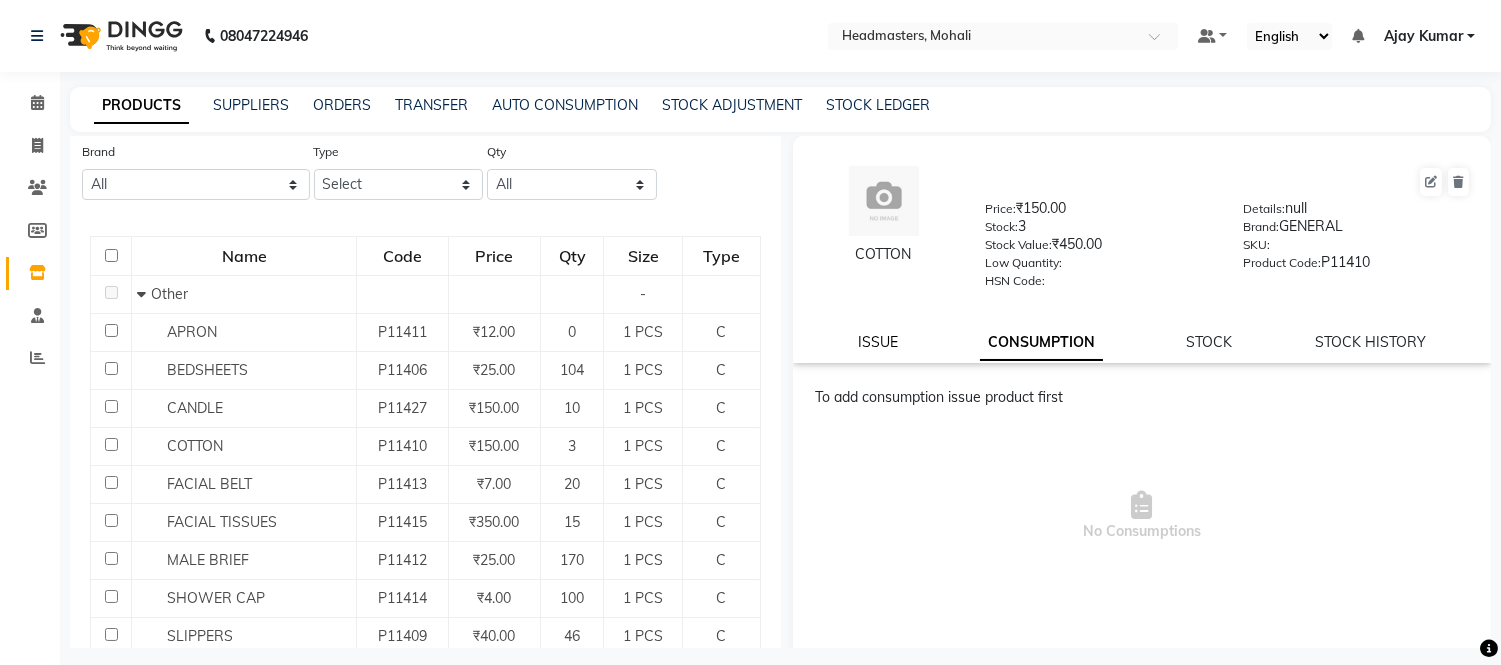 click on "ISSUE" 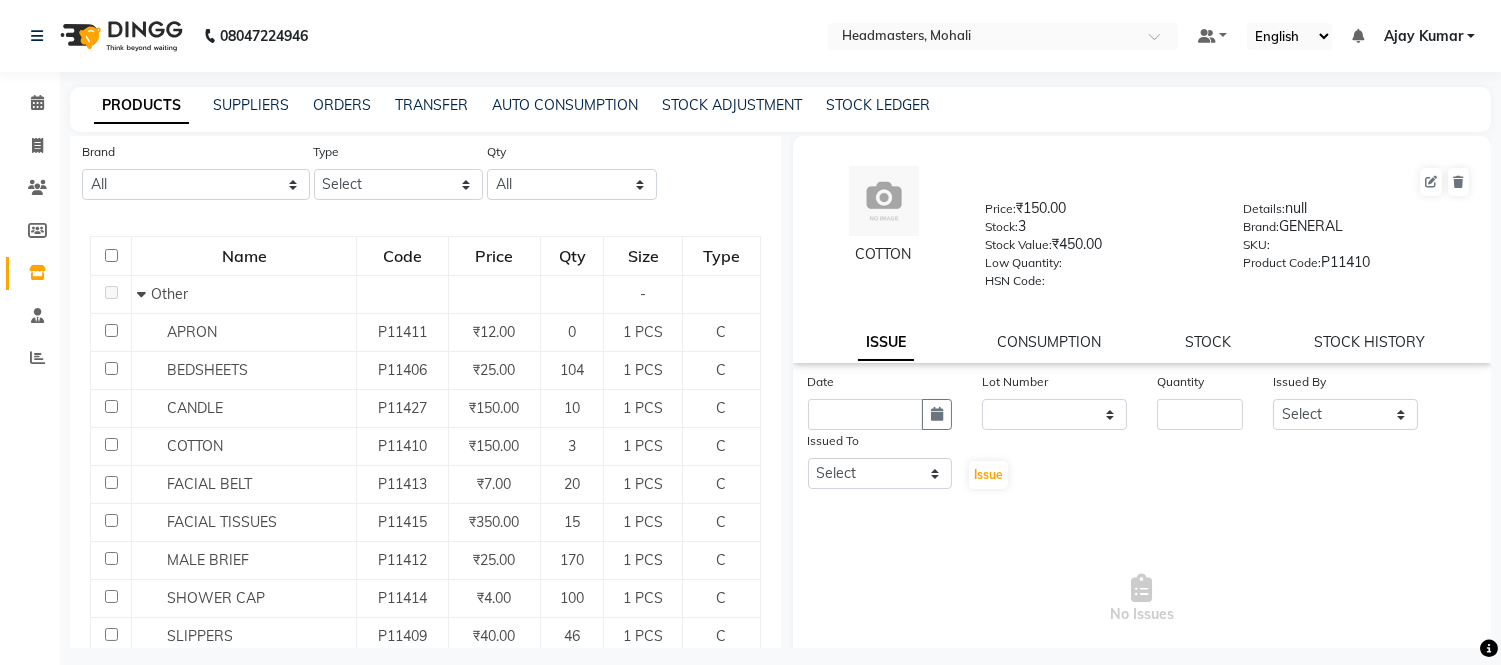 drag, startPoint x: 1028, startPoint y: 340, endPoint x: 1155, endPoint y: 344, distance: 127.06297 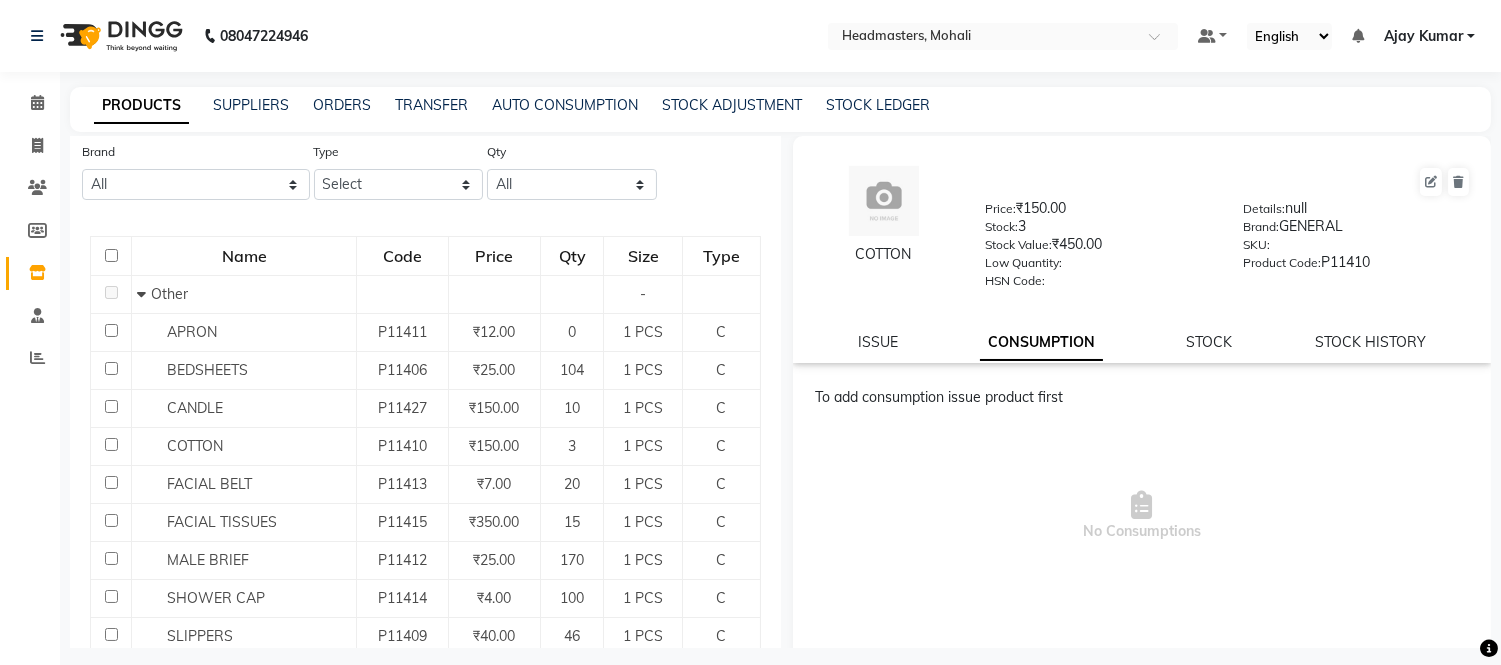click on "ISSUE CONSUMPTION STOCK STOCK HISTORY" 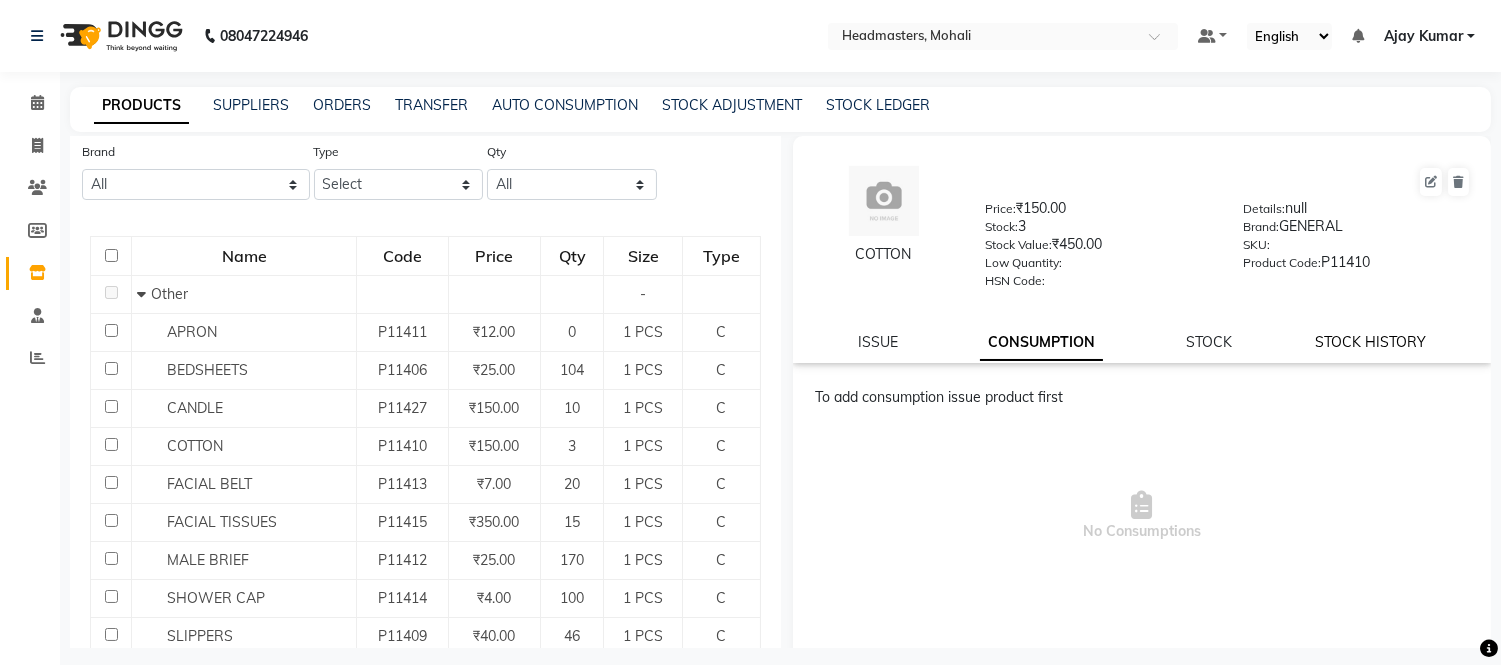 click on "STOCK HISTORY" 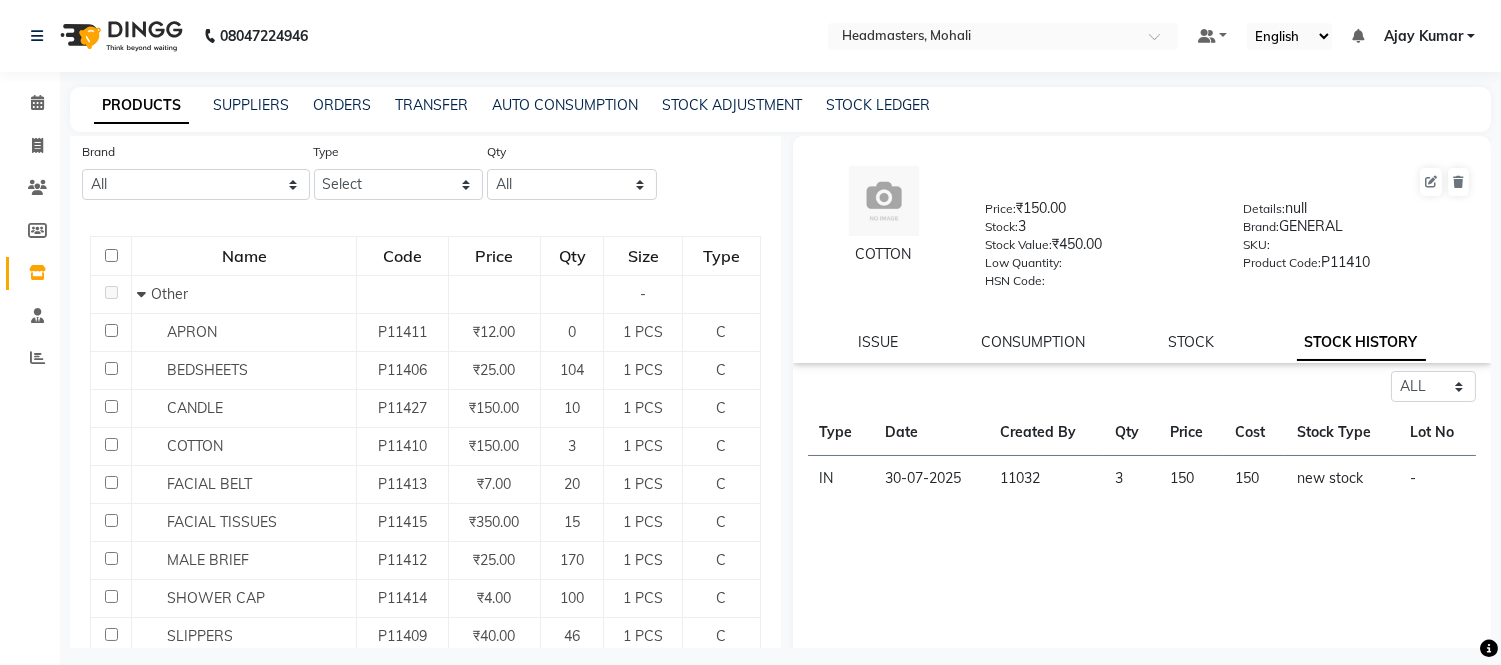 click on "CONSUMPTION" 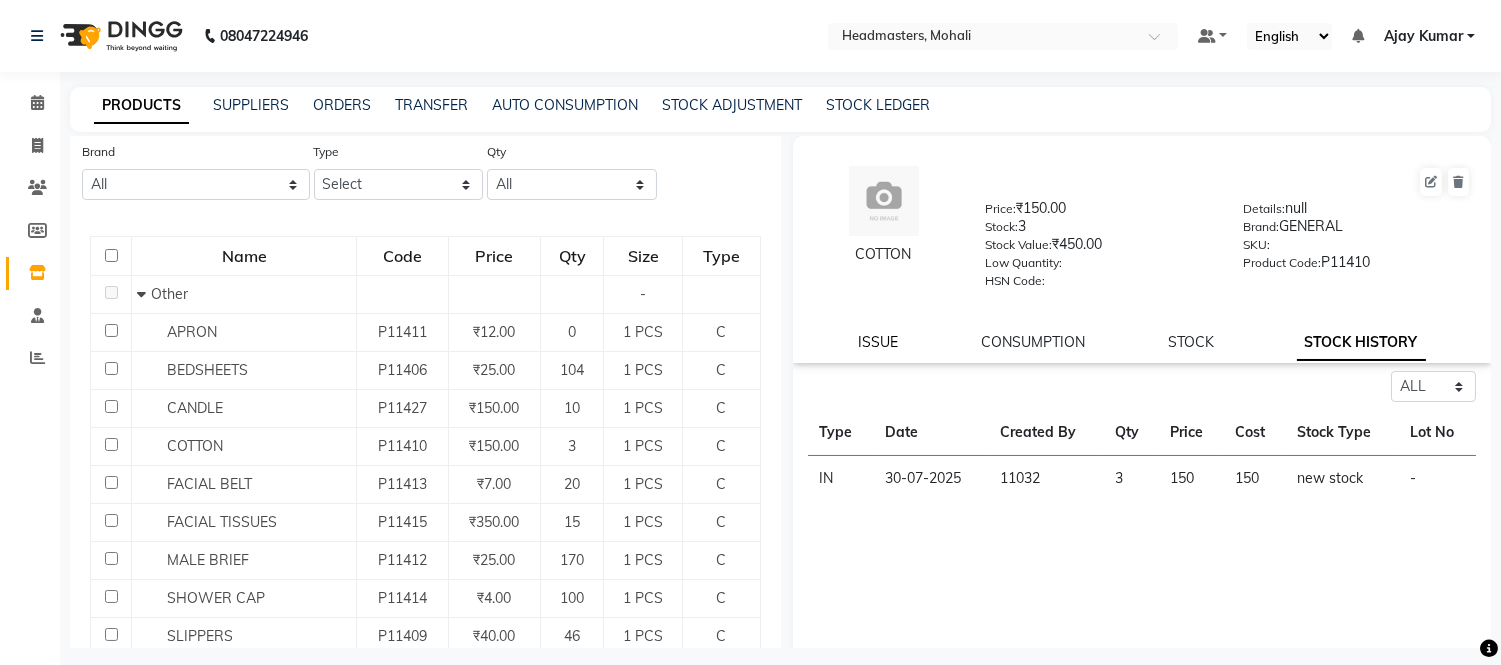 click on "ISSUE" 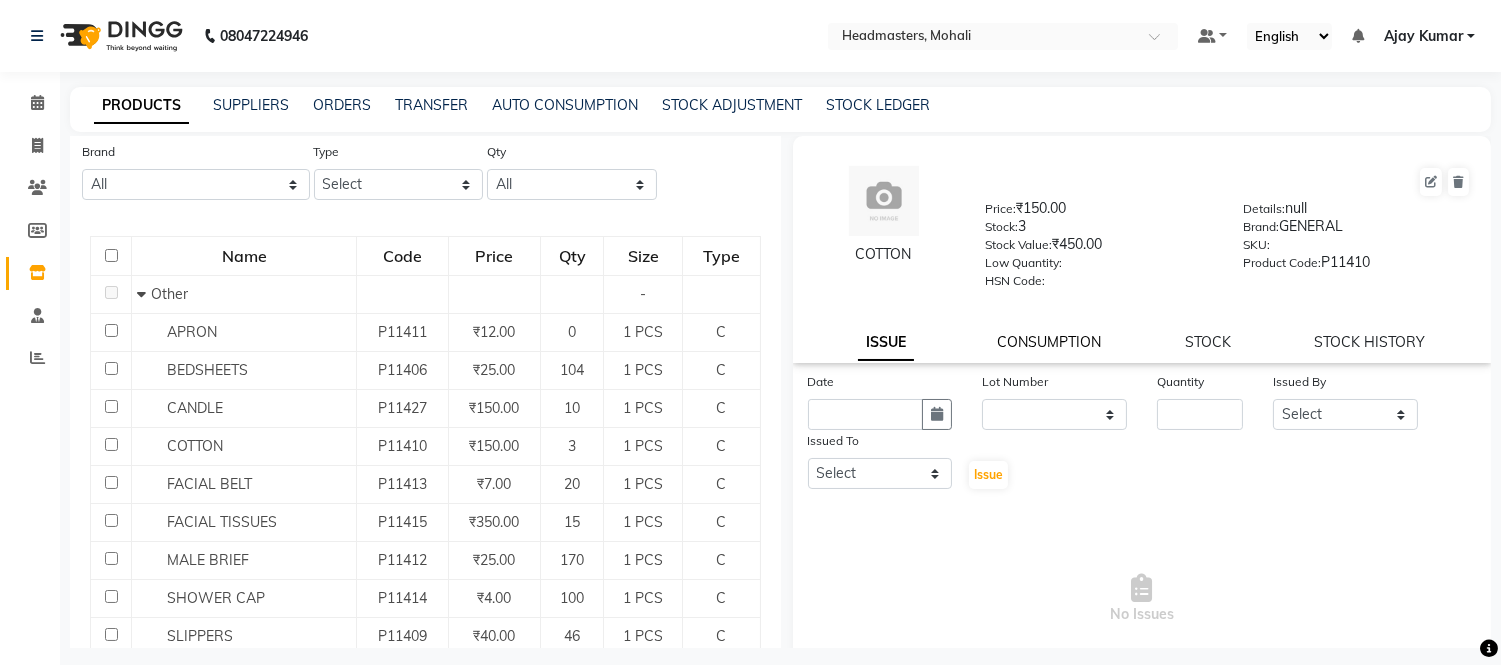 click on "CONSUMPTION" 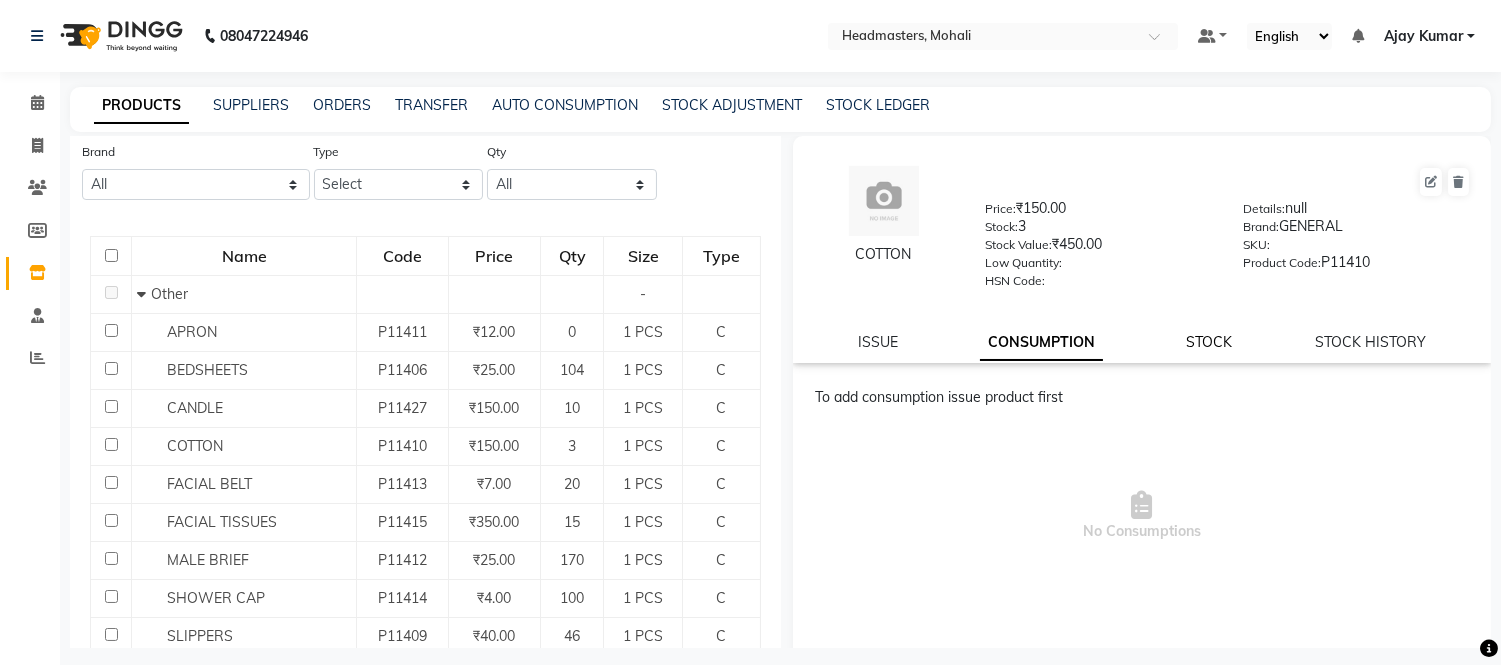 click on "STOCK" 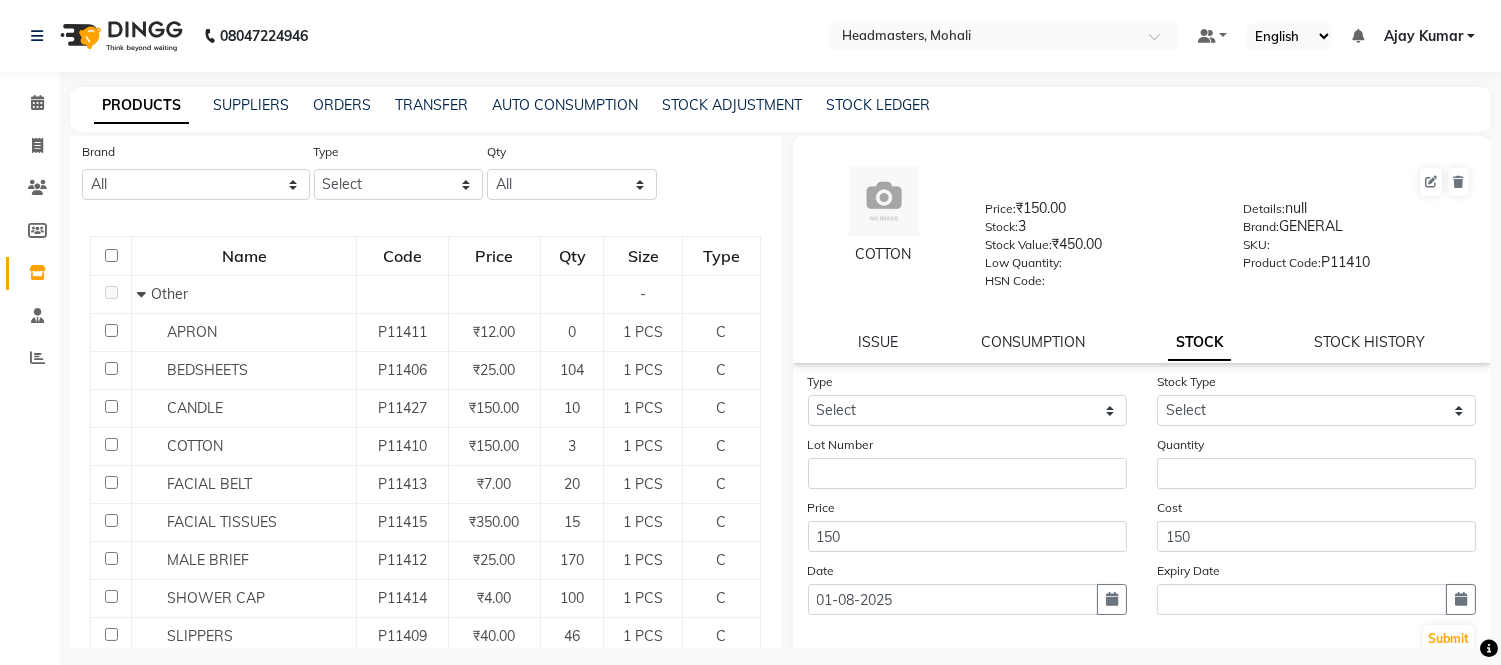 click on "COTTON  Price:   ₹150.00  Stock:   3  Stock Value:   ₹450.00  Low Quantity:    HSN Code:    Details:   null  Brand:   GENERAL  SKU:     Product Code:   P11410  ISSUE CONSUMPTION STOCK STOCK HISTORY" 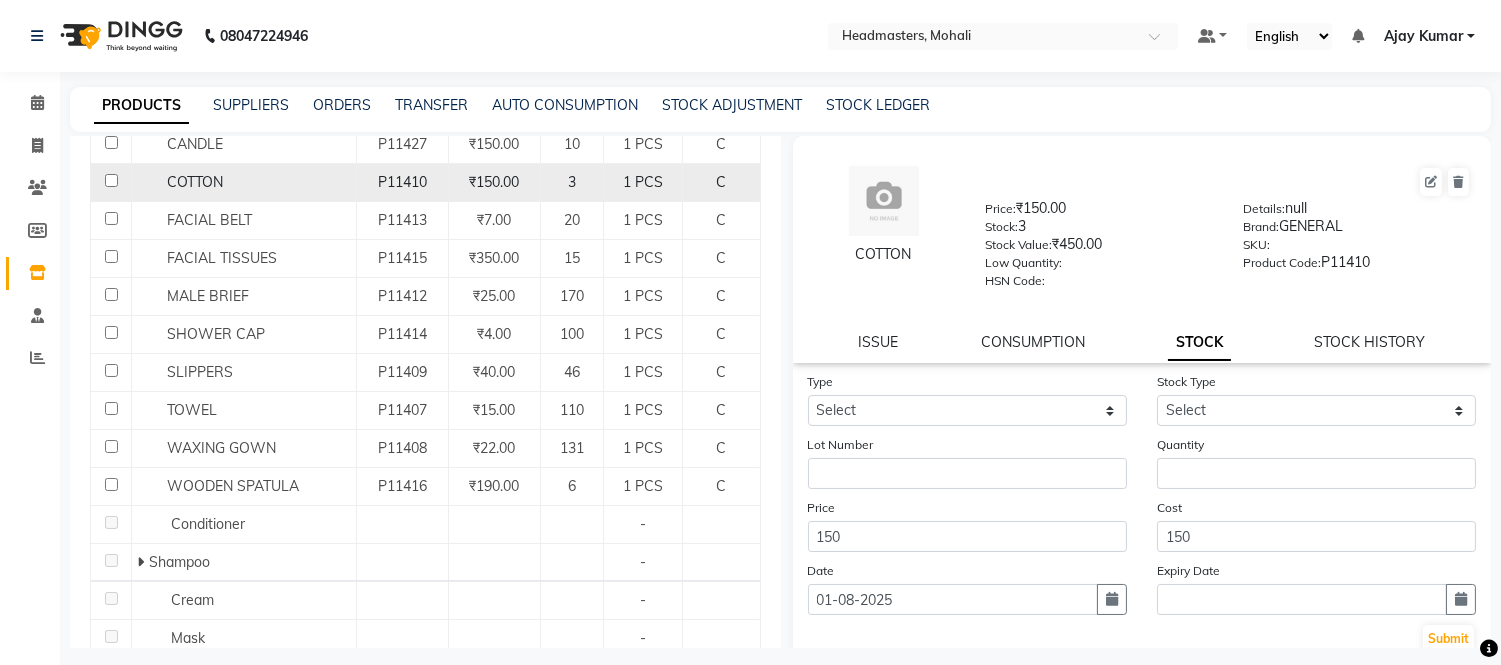 scroll, scrollTop: 444, scrollLeft: 0, axis: vertical 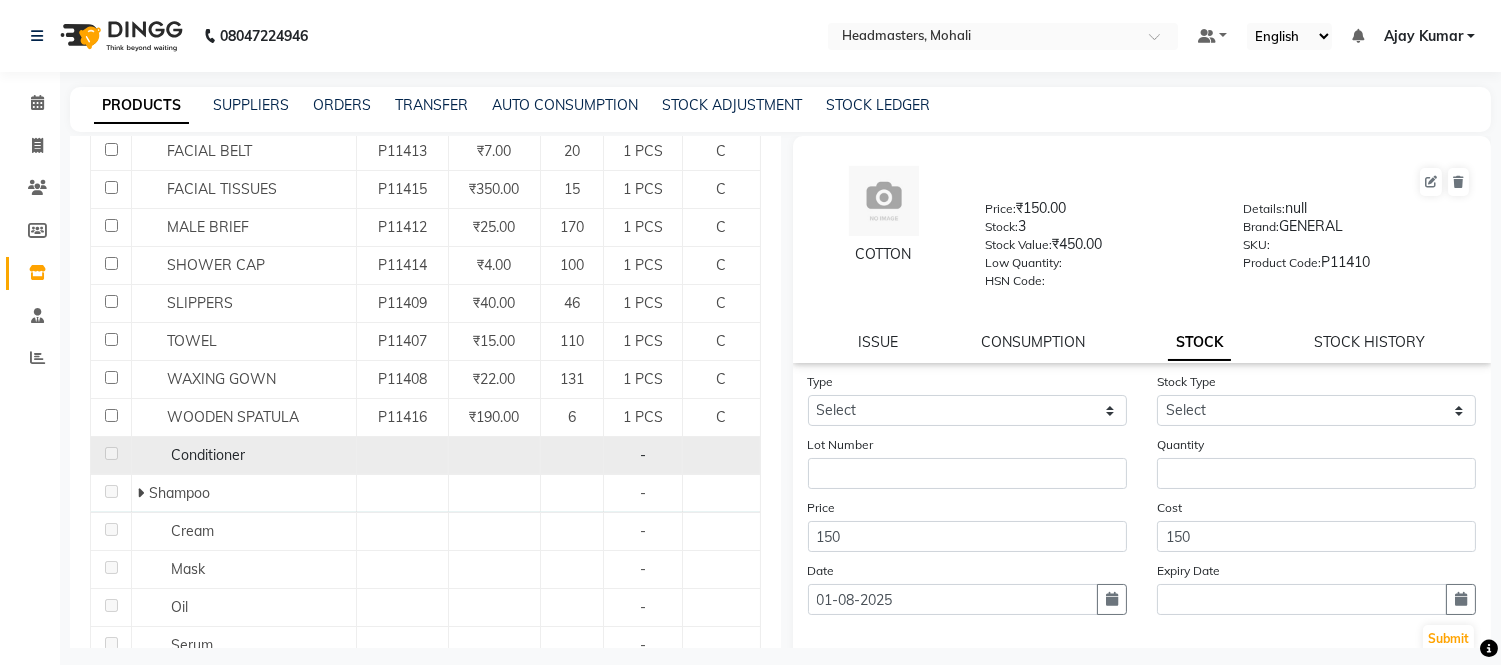click on "Conditioner" 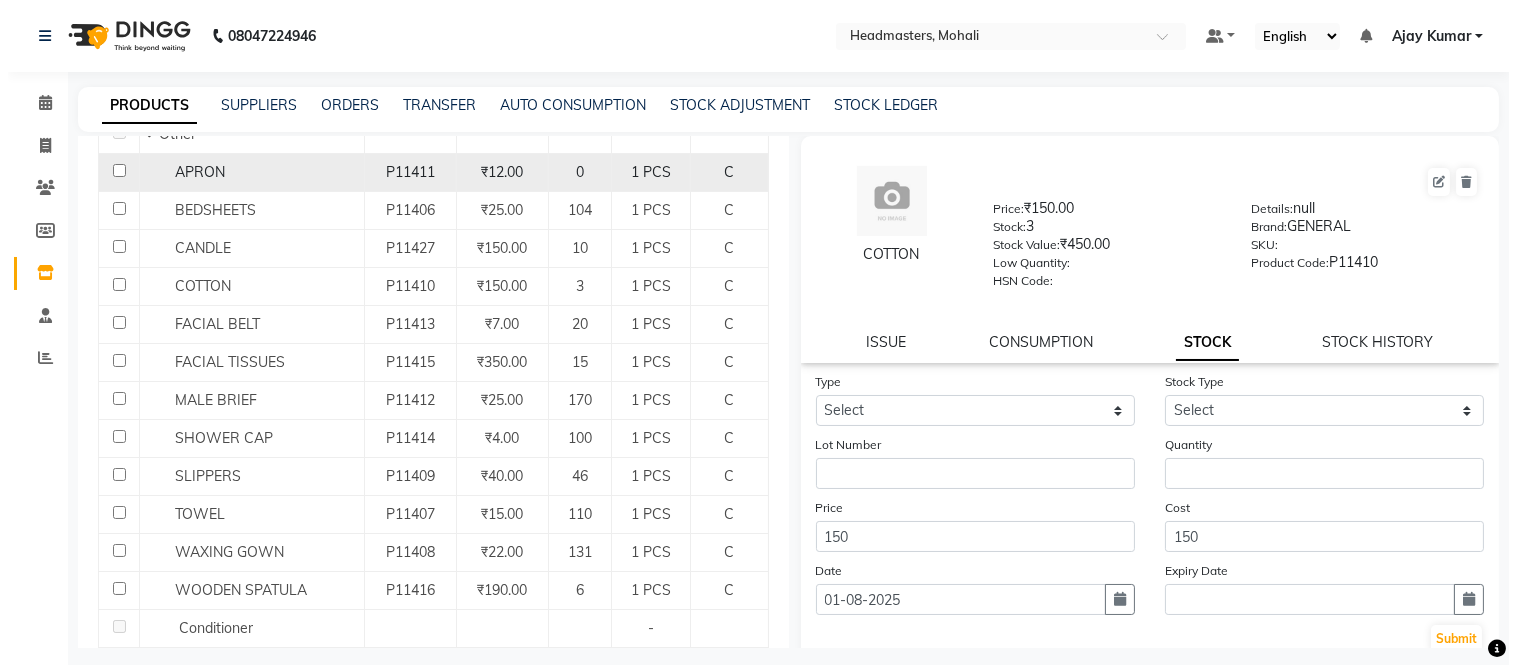 scroll, scrollTop: 0, scrollLeft: 0, axis: both 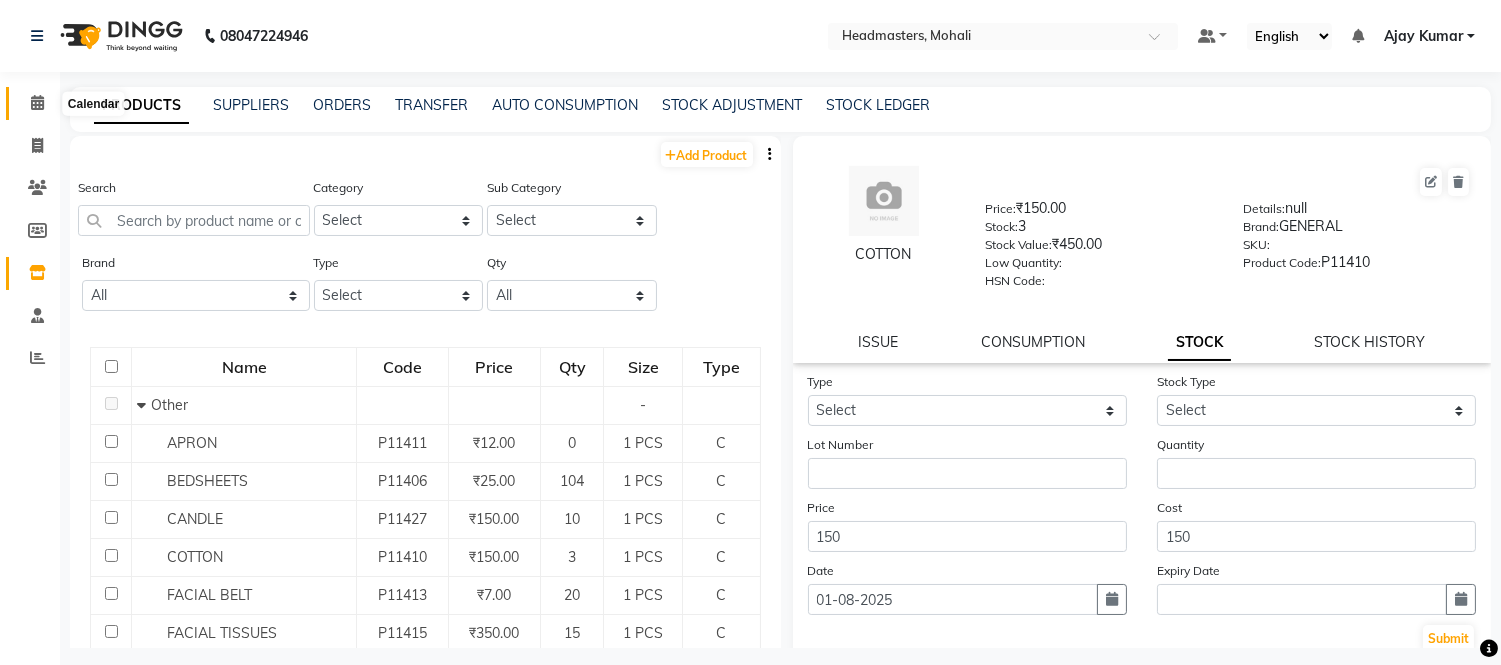 click 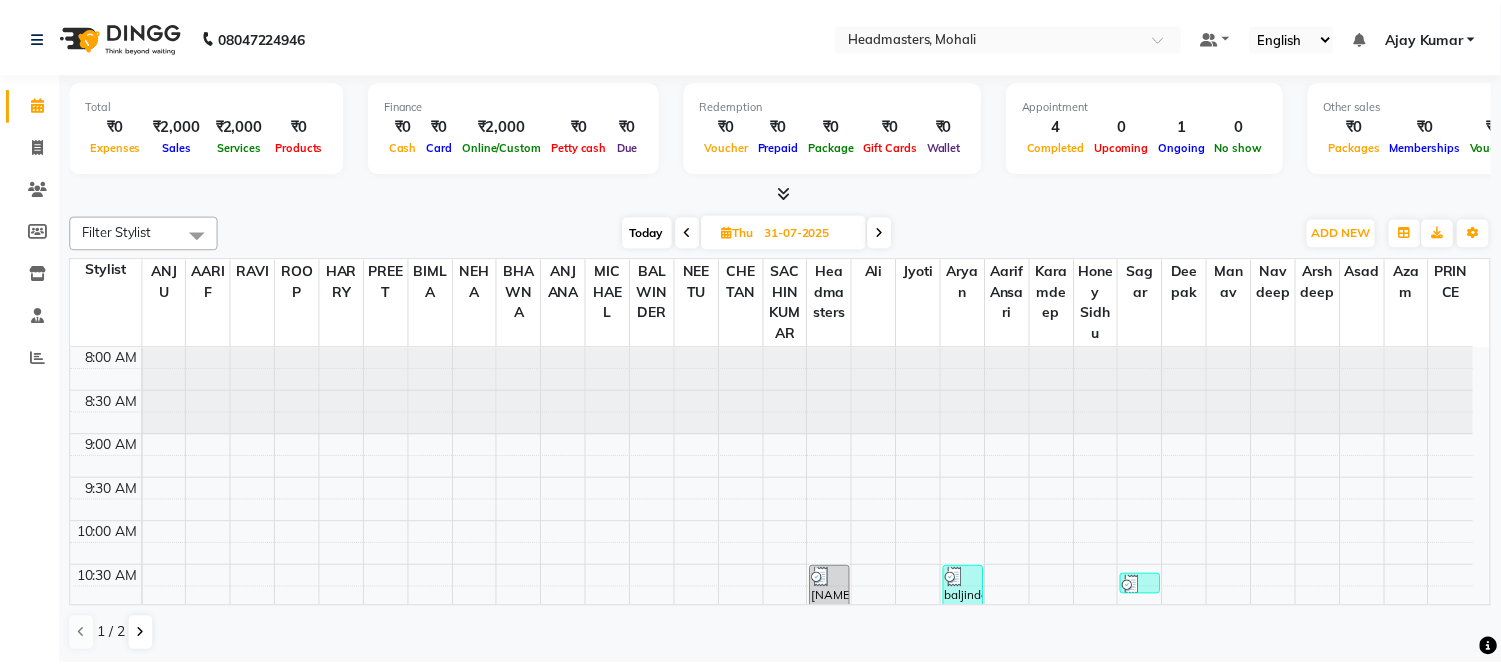 scroll, scrollTop: 0, scrollLeft: 0, axis: both 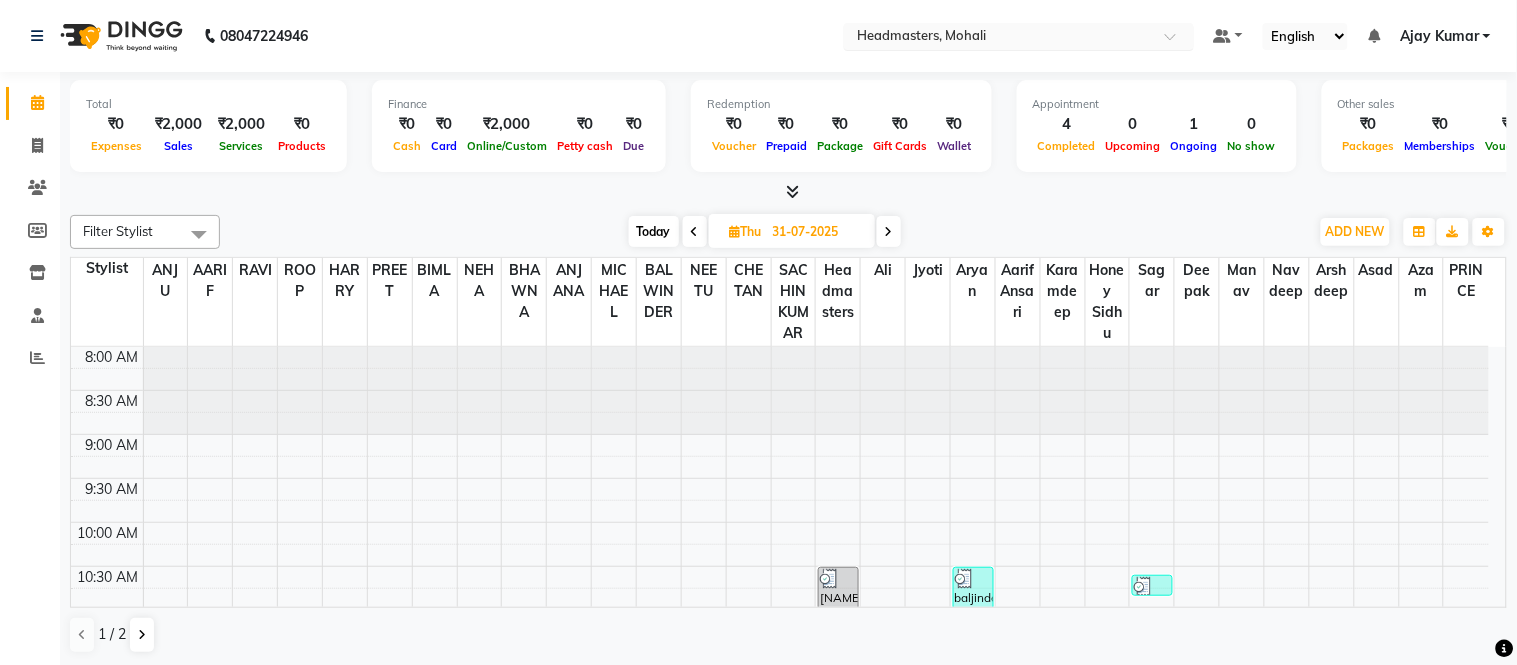 click at bounding box center [999, 38] 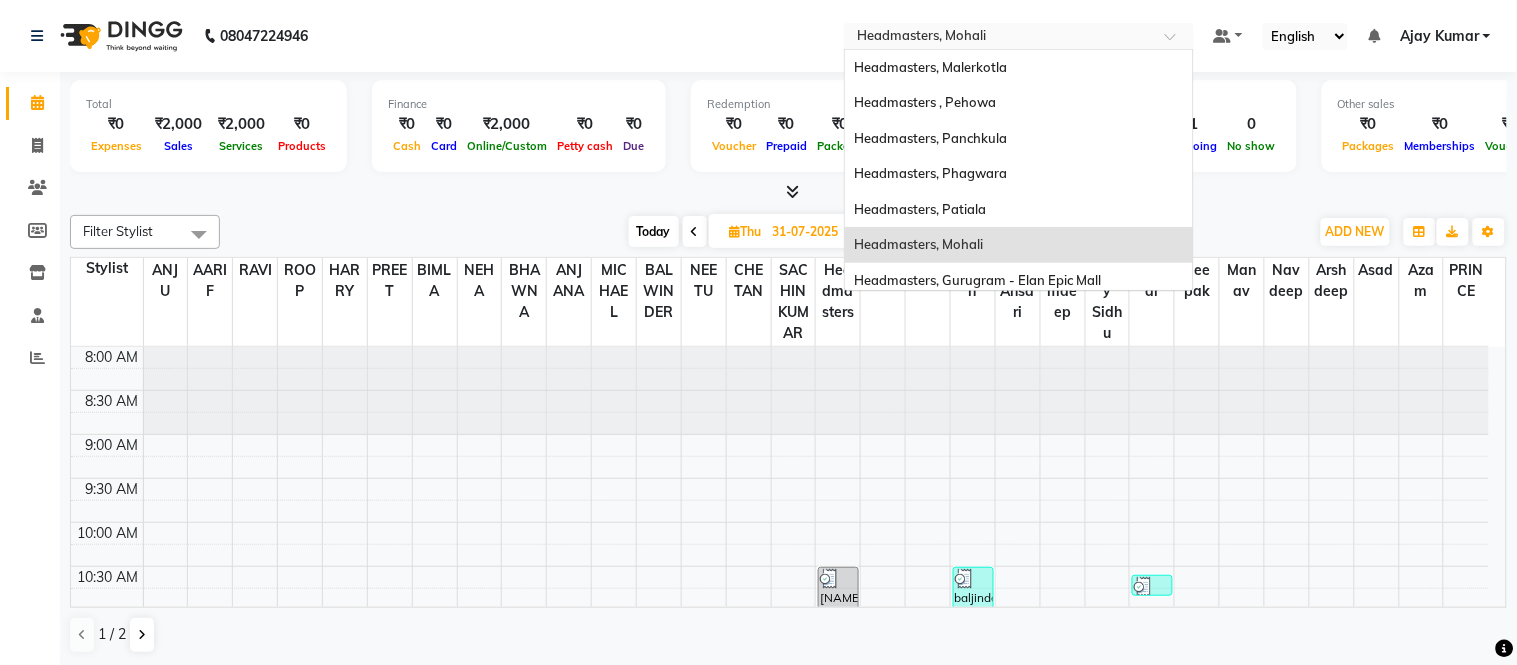 click on "08047224946 Select Location × Headmasters, Mohali Headmasters, Malerkotla Headmasters , Pehowa Headmasters, Panchkula Headmasters, Phagwara Headmasters, Patiala Headmasters, Mohali Headmasters, Gurugram - Elan Epic Mall  Headmasters , Jagraon Headmasters, Pathankot Headmasters, Barnala  Headmasters, Jalandhar Headmasters, Gurugram - Golf Course Road Headmasters, Batala Headmasters, Khanna Headmasters, Sangrur Headmasters, Amritsar Headmasters , Faridkot  Headmasters , Sri Muktsar Sahib Default Panel My Panel English ENGLISH Español العربية मराठी हिंदी ગુજરાતી தமிழ் 中文 Notifications nothing to show Ajay Kumar Manage Profile Change Password Sign out  Version:3.15.11" 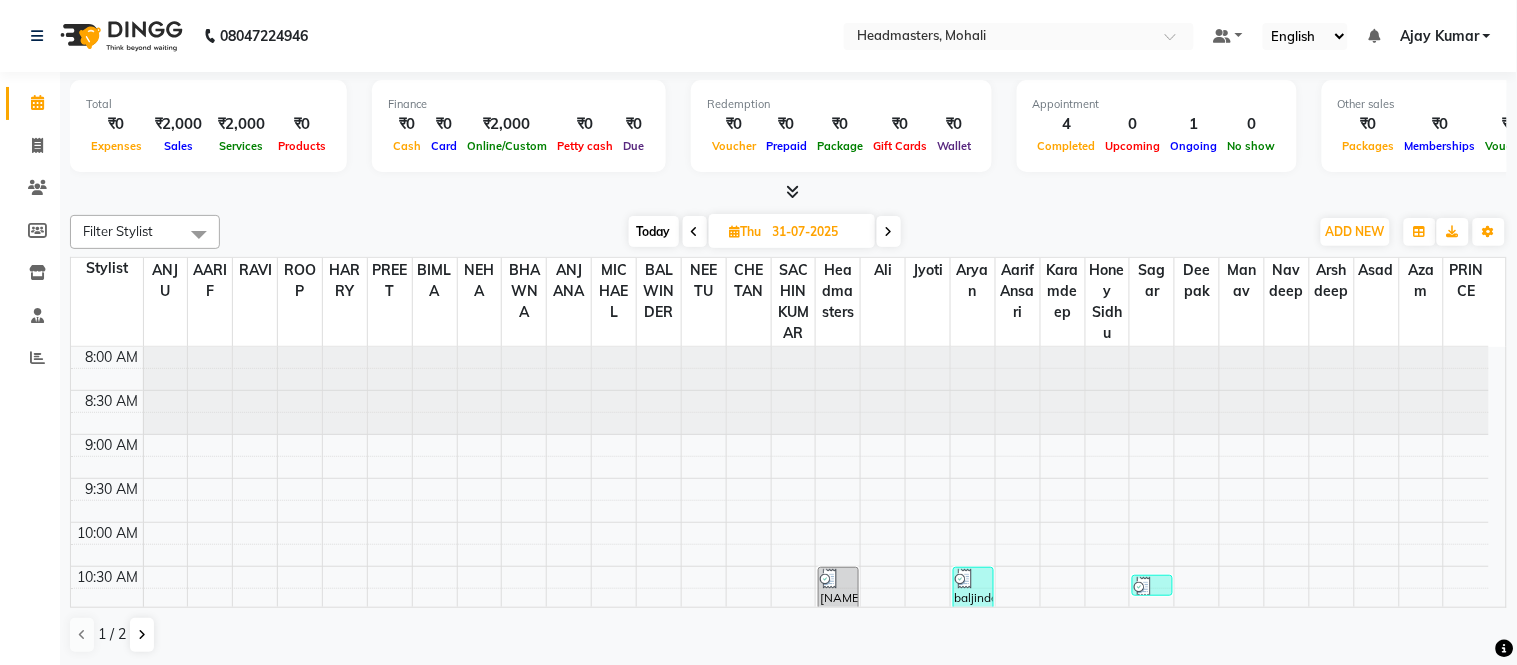 click at bounding box center [792, 191] 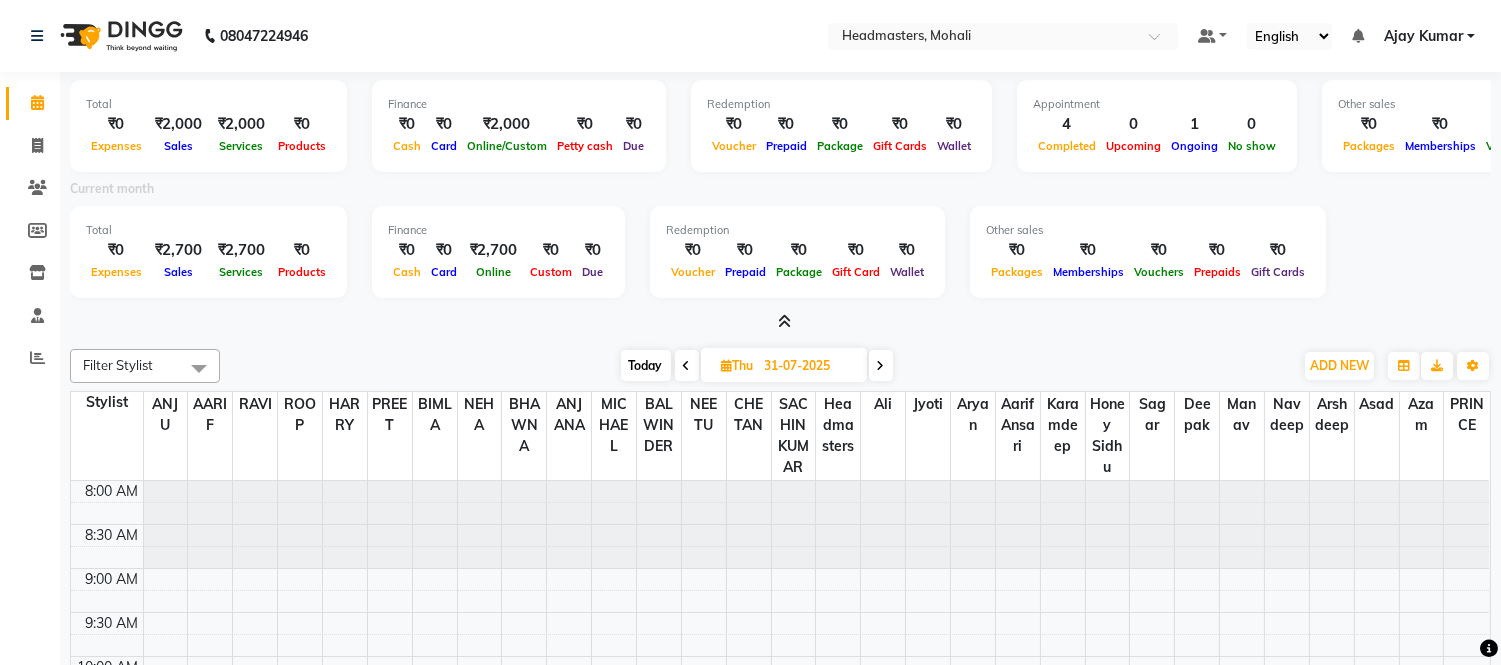 click at bounding box center [784, 321] 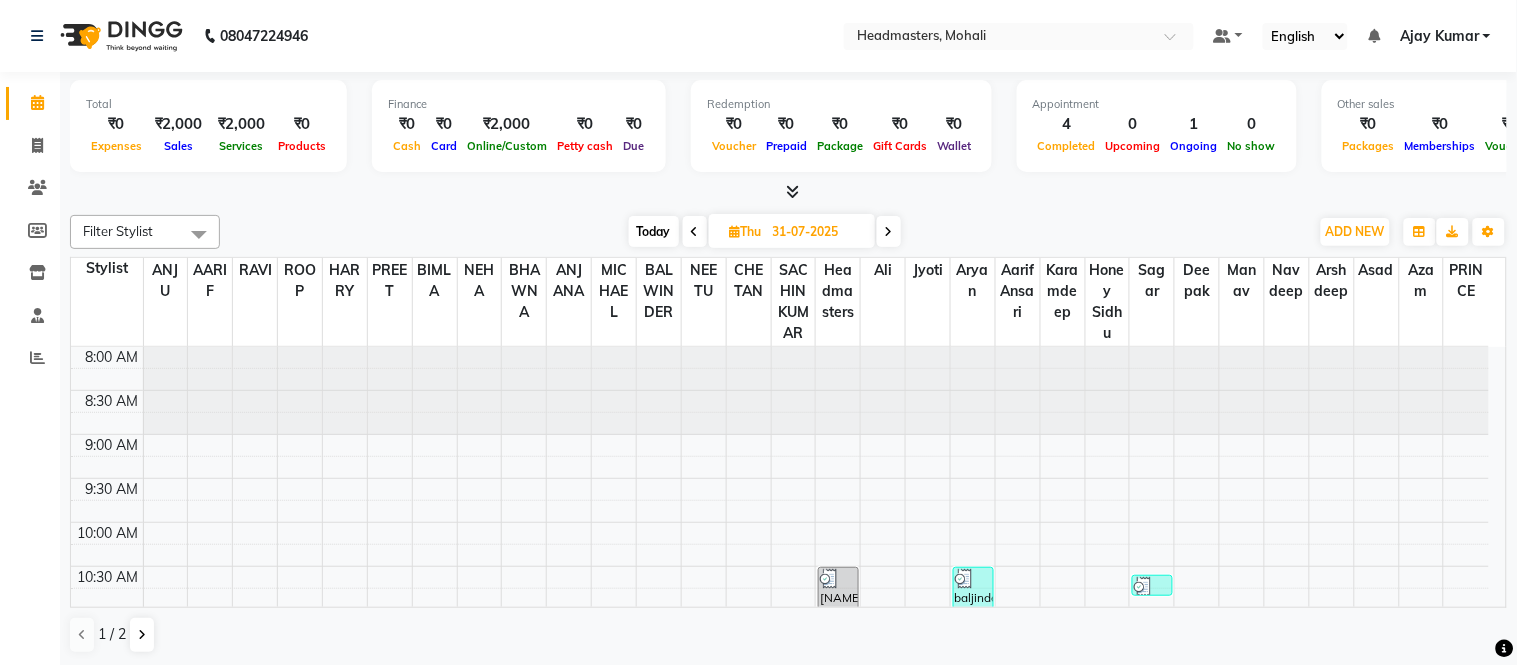 click on "08047224946 Select Location × Headmasters, Mohali Default Panel My Panel English ENGLISH Español العربية मराठी हिंदी ગુજરાતી தமிழ் 中文 Notifications nothing to show Ajay Kumar Manage Profile Change Password Sign out  Version:3.15.11" 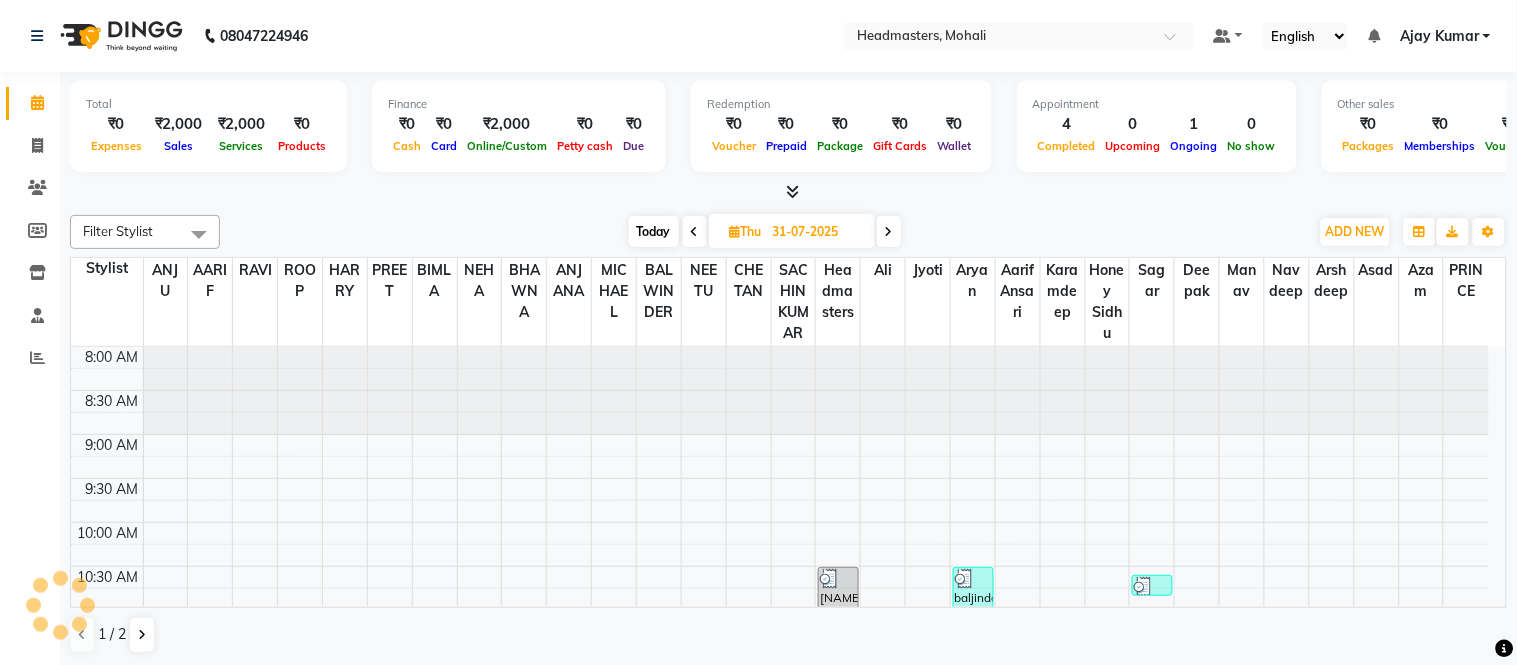click on "08047224946 Select Location × Headmasters, Mohali Default Panel My Panel English ENGLISH Español العربية मराठी हिंदी ગુજરાતી தமிழ் 中文 Notifications nothing to show Ajay Kumar Manage Profile Change Password Sign out  Version:3.15.11" 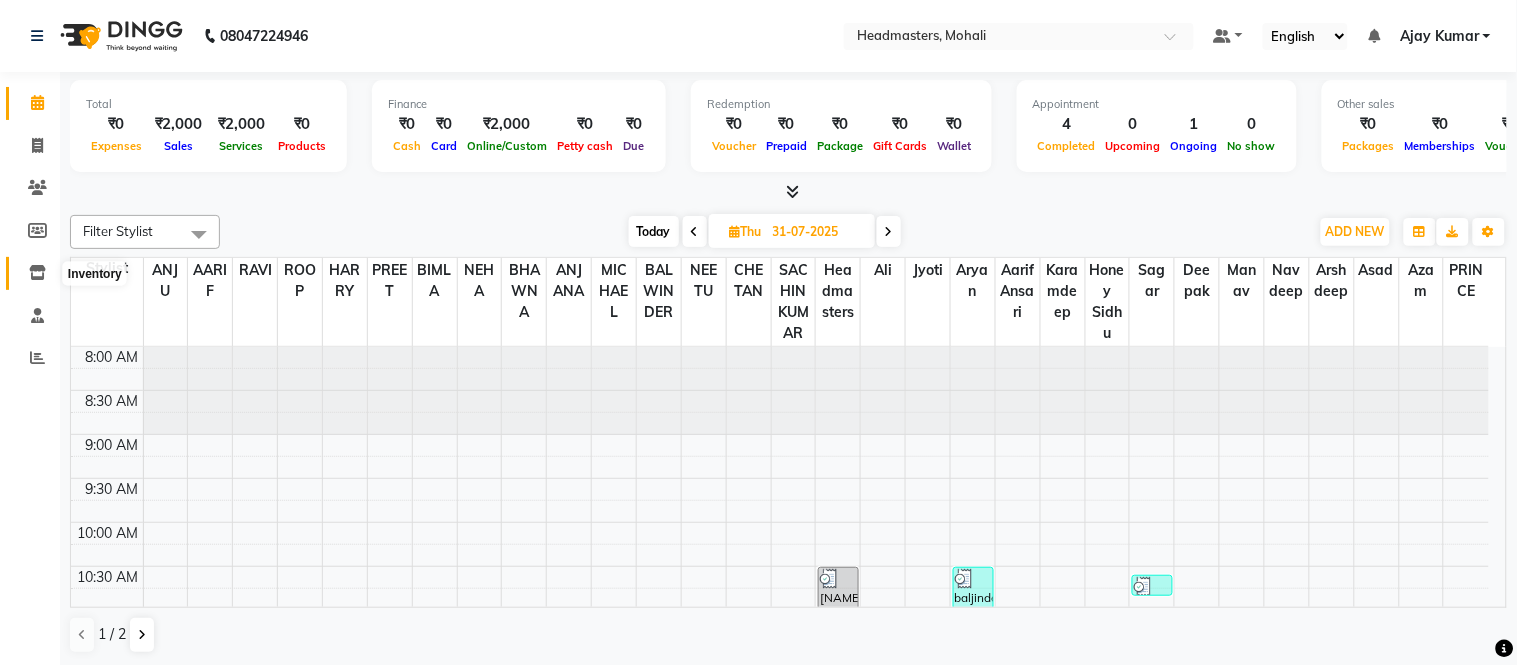 click 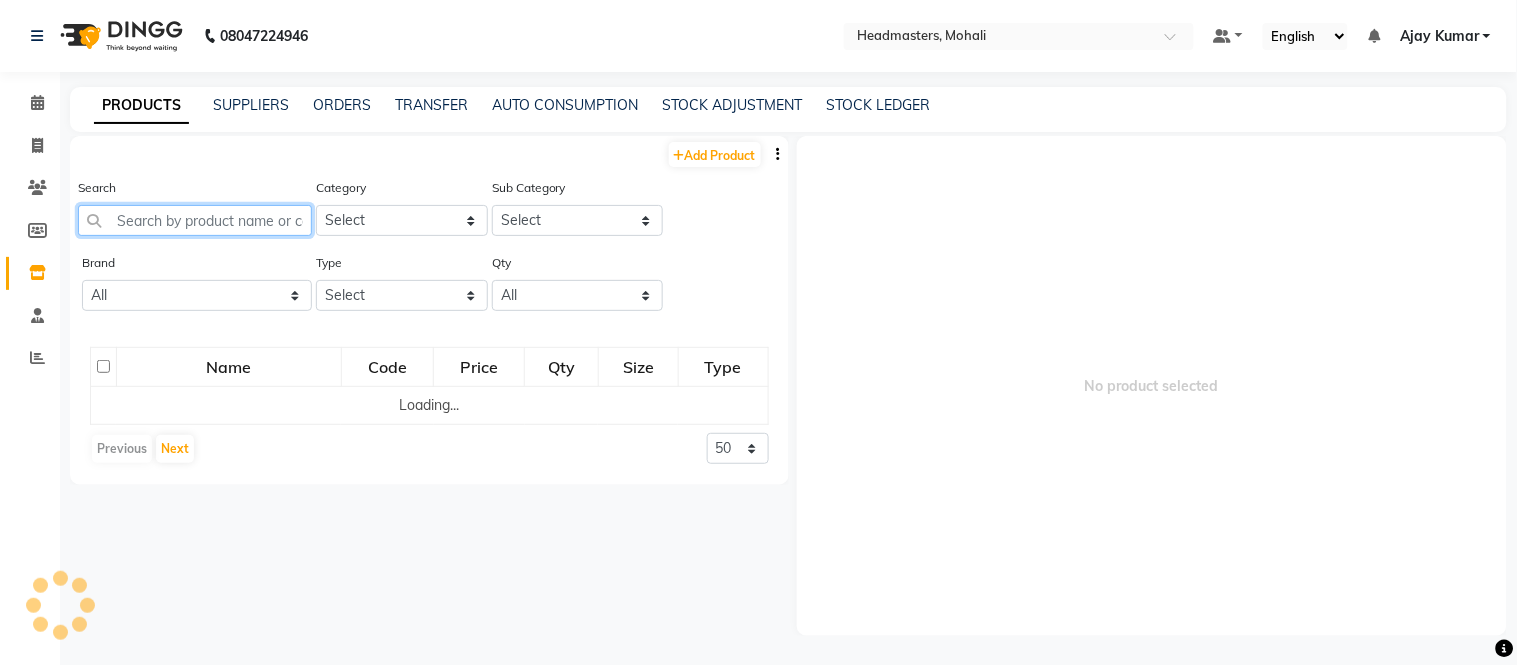 click 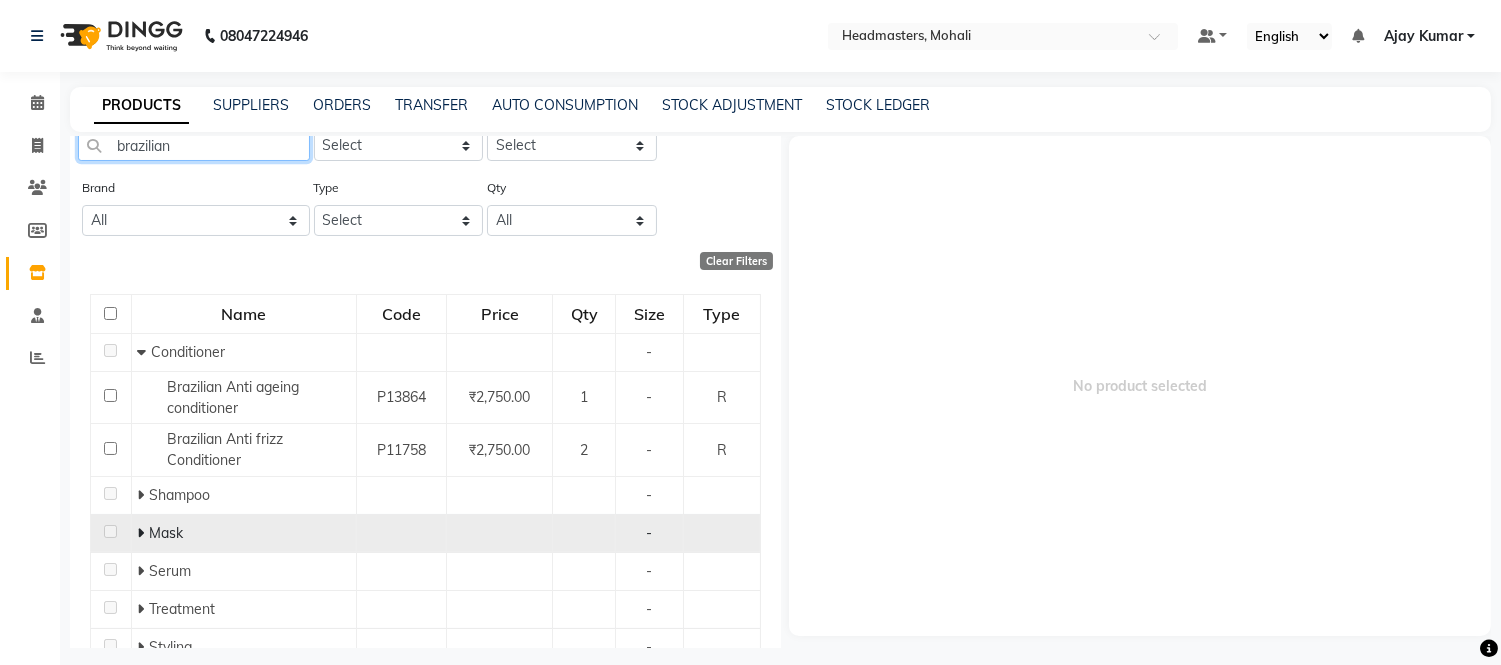 scroll, scrollTop: 111, scrollLeft: 0, axis: vertical 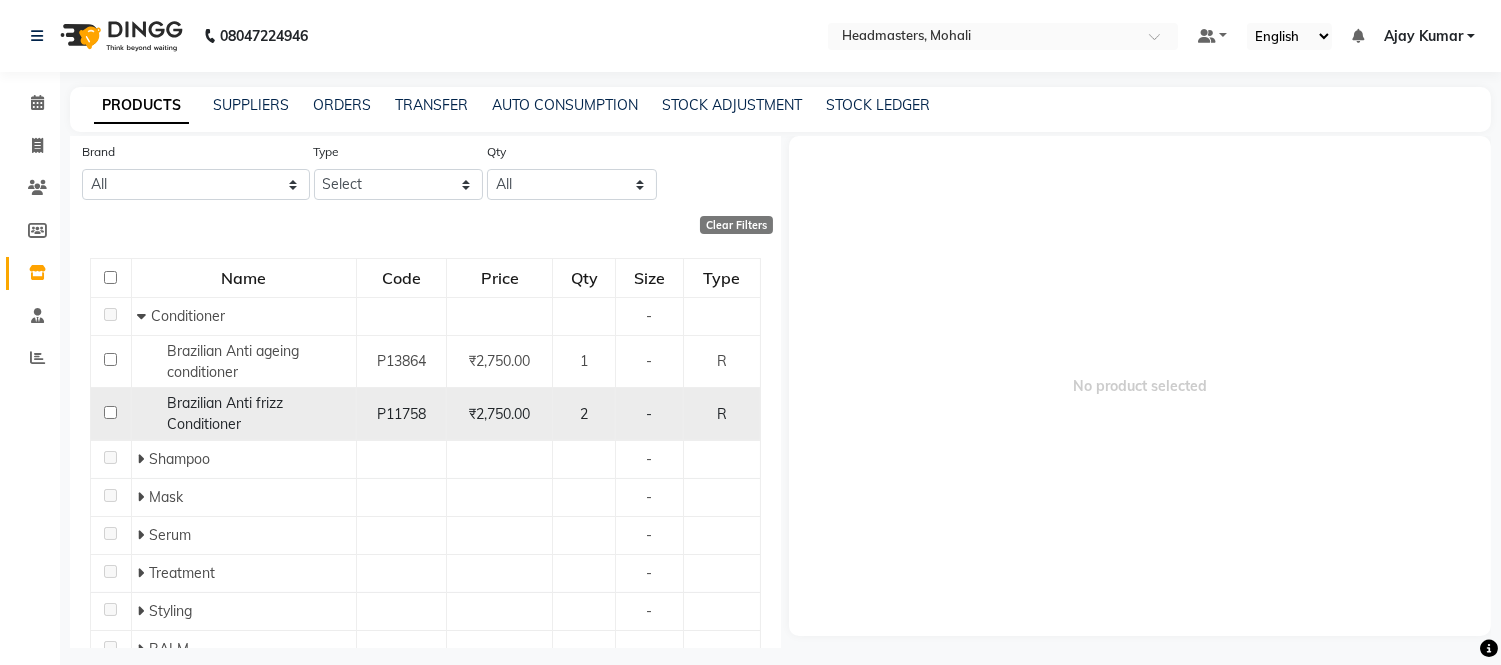 type on "brazilian" 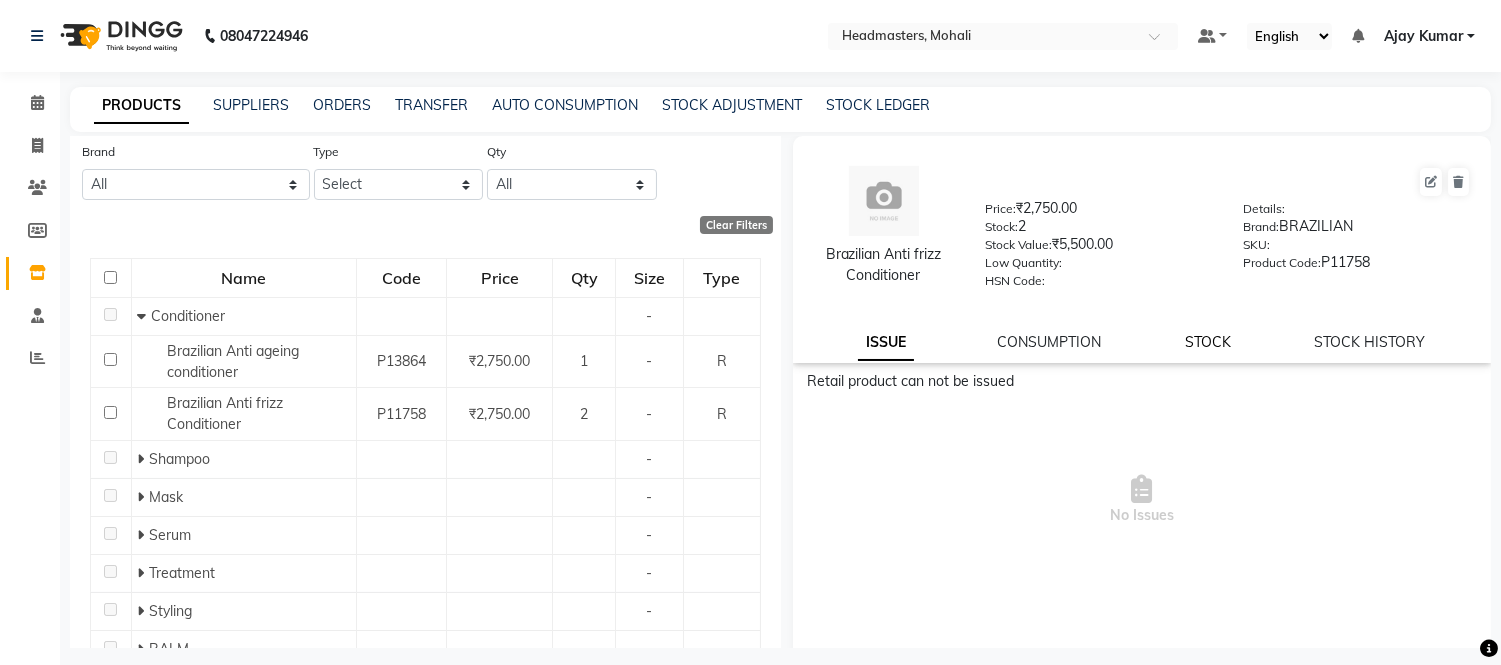 click on "STOCK" 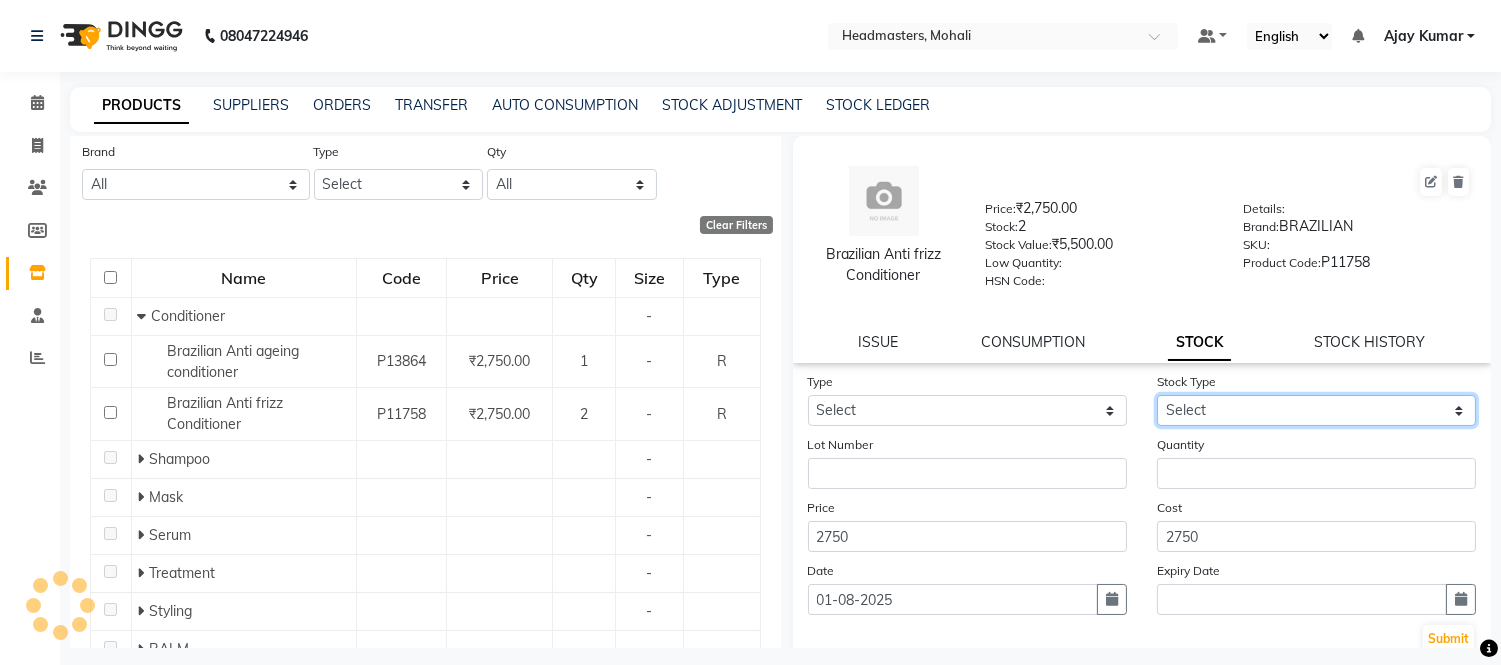 click on "Select" 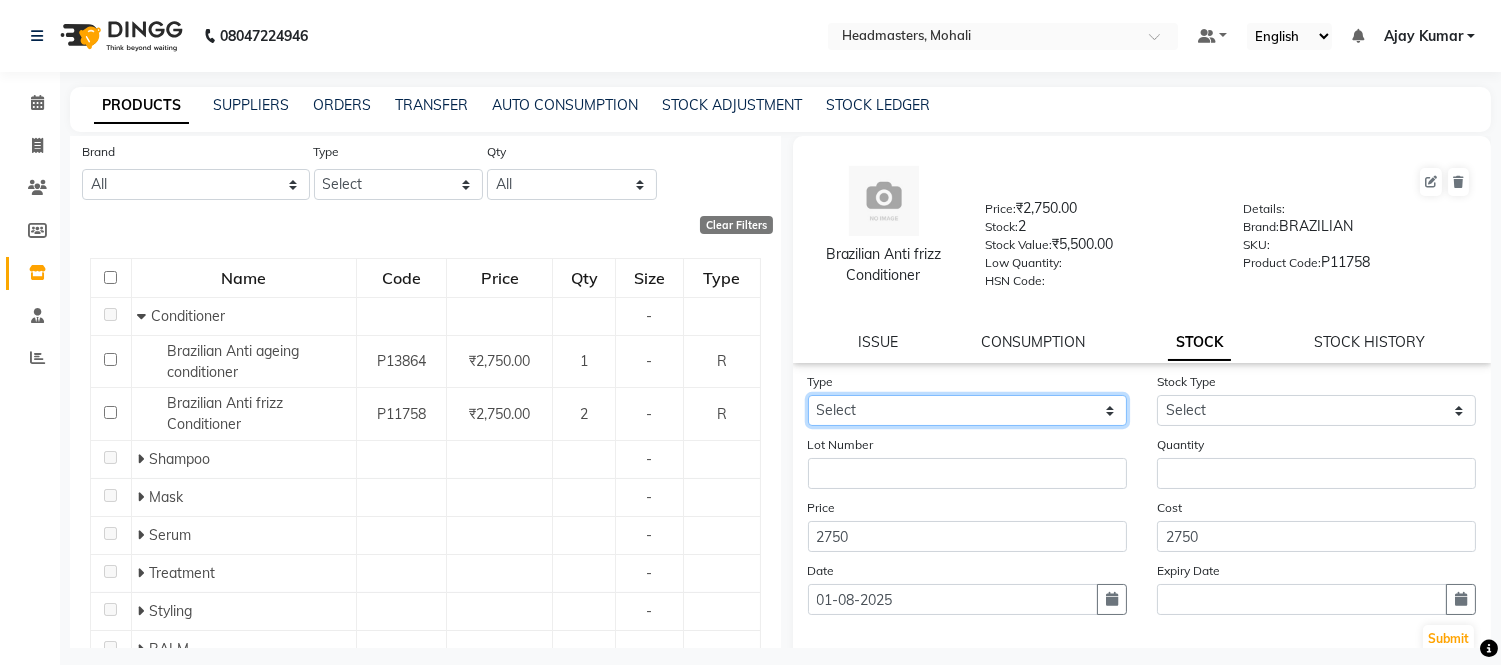 click on "Select In Out" 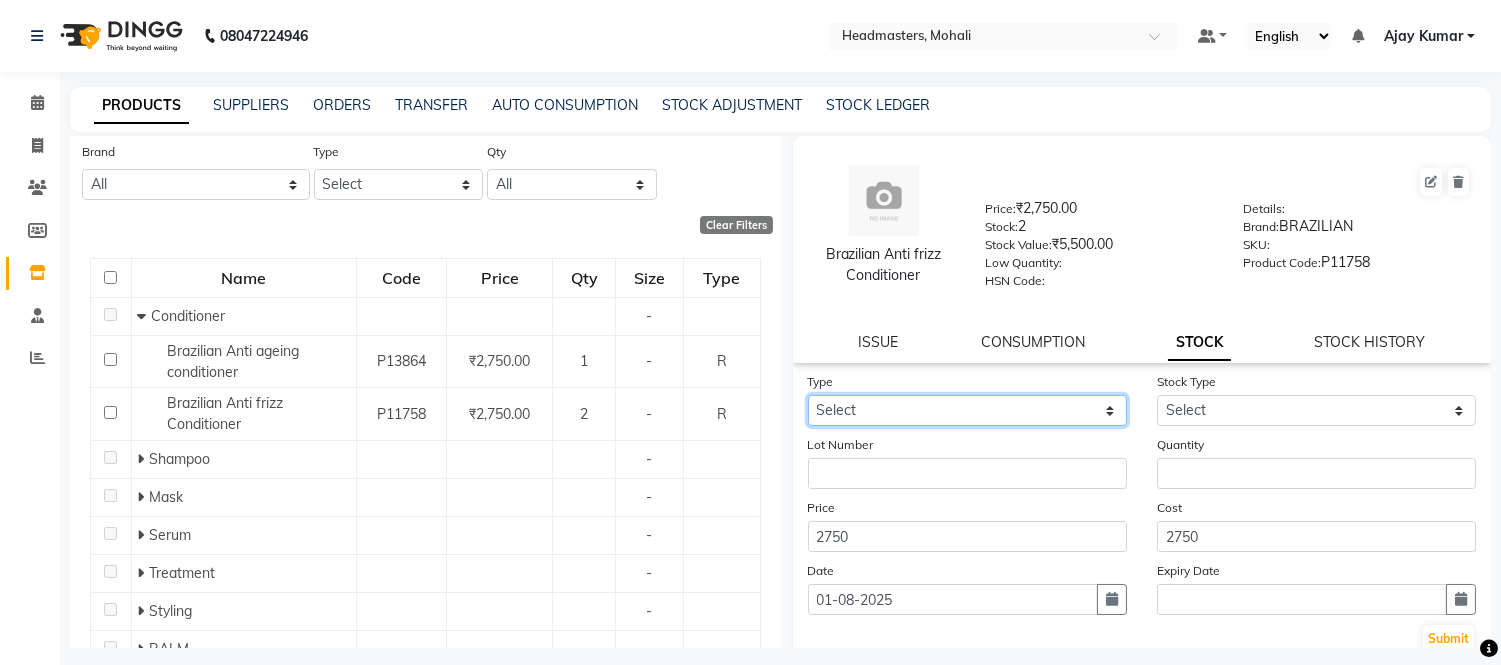 select on "in" 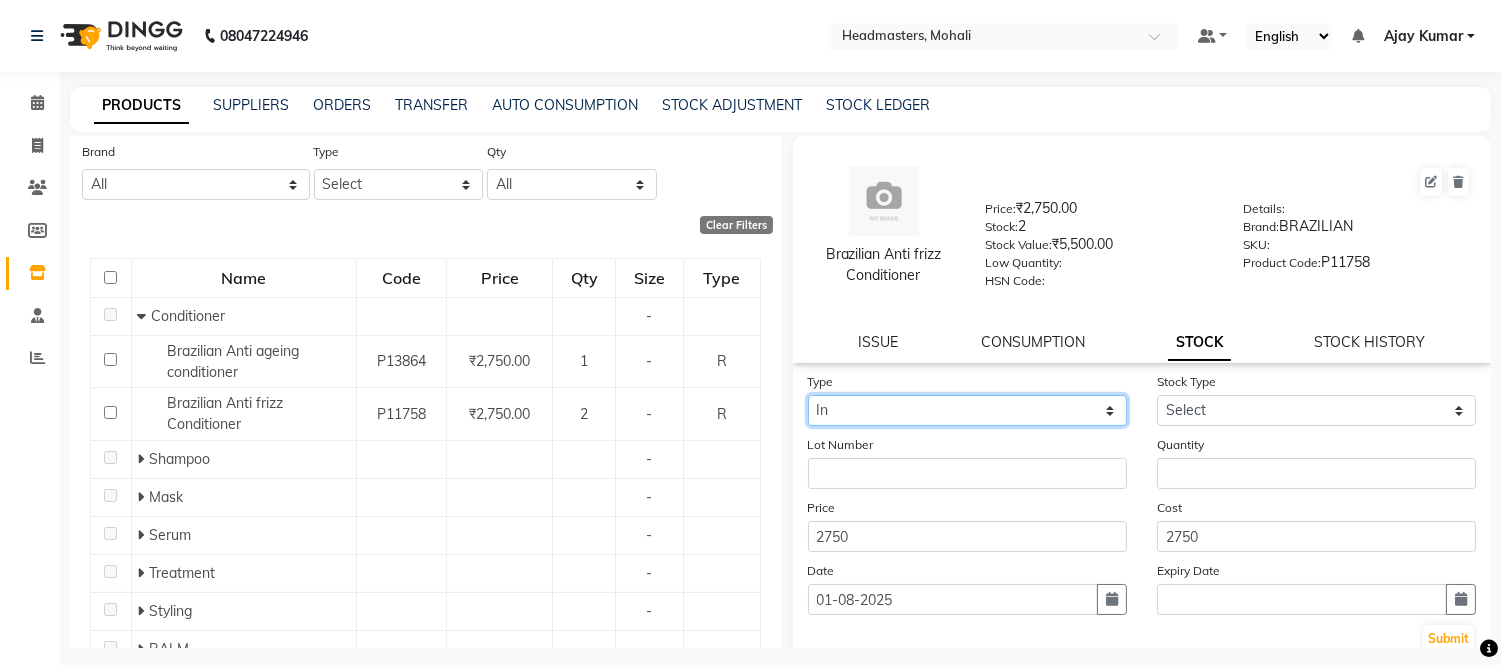 click on "Select In Out" 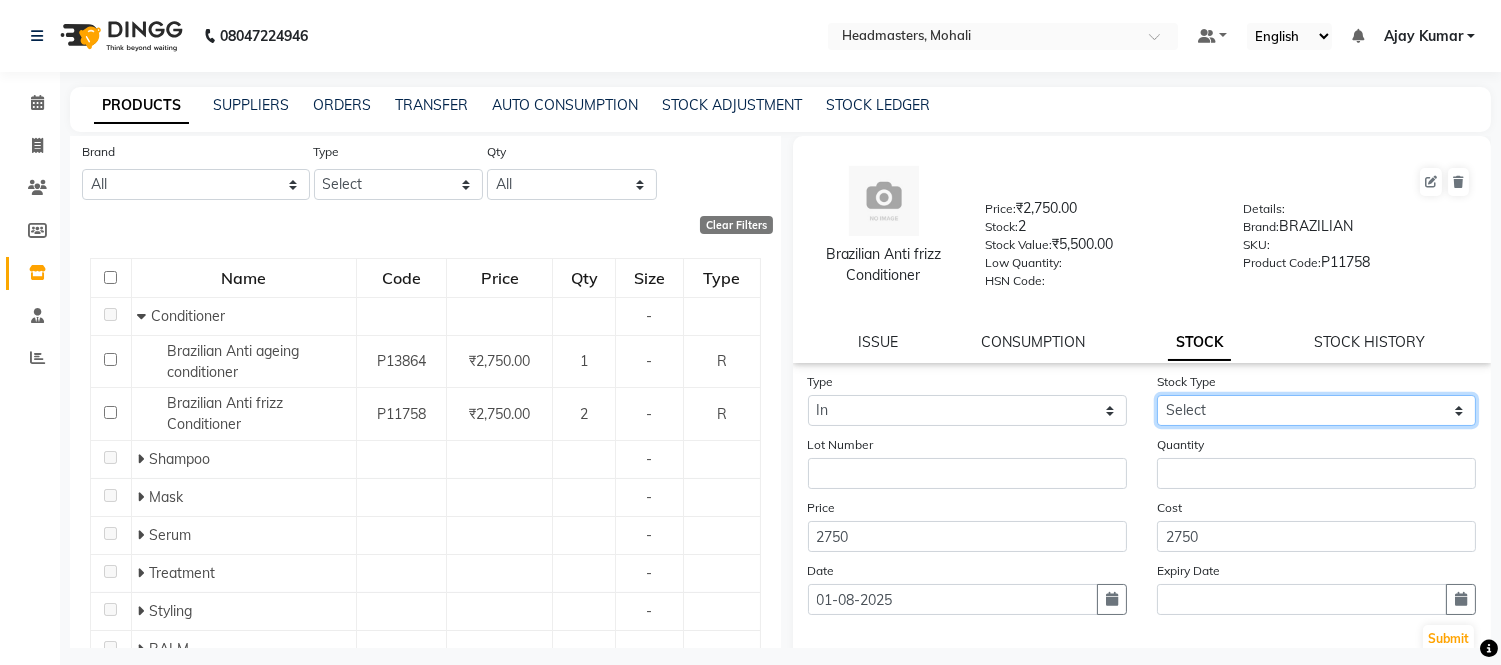 click on "Select New Stock Adjustment Return Other" 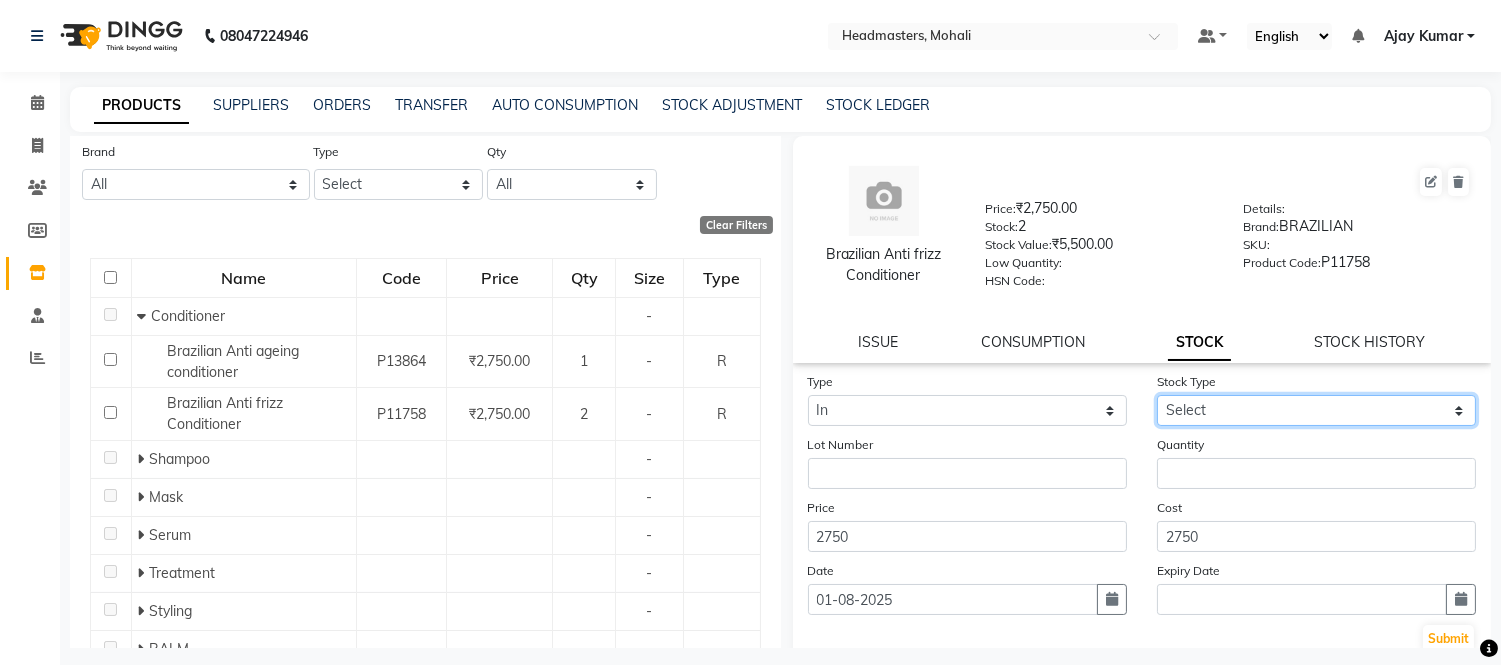 select on "adjustment" 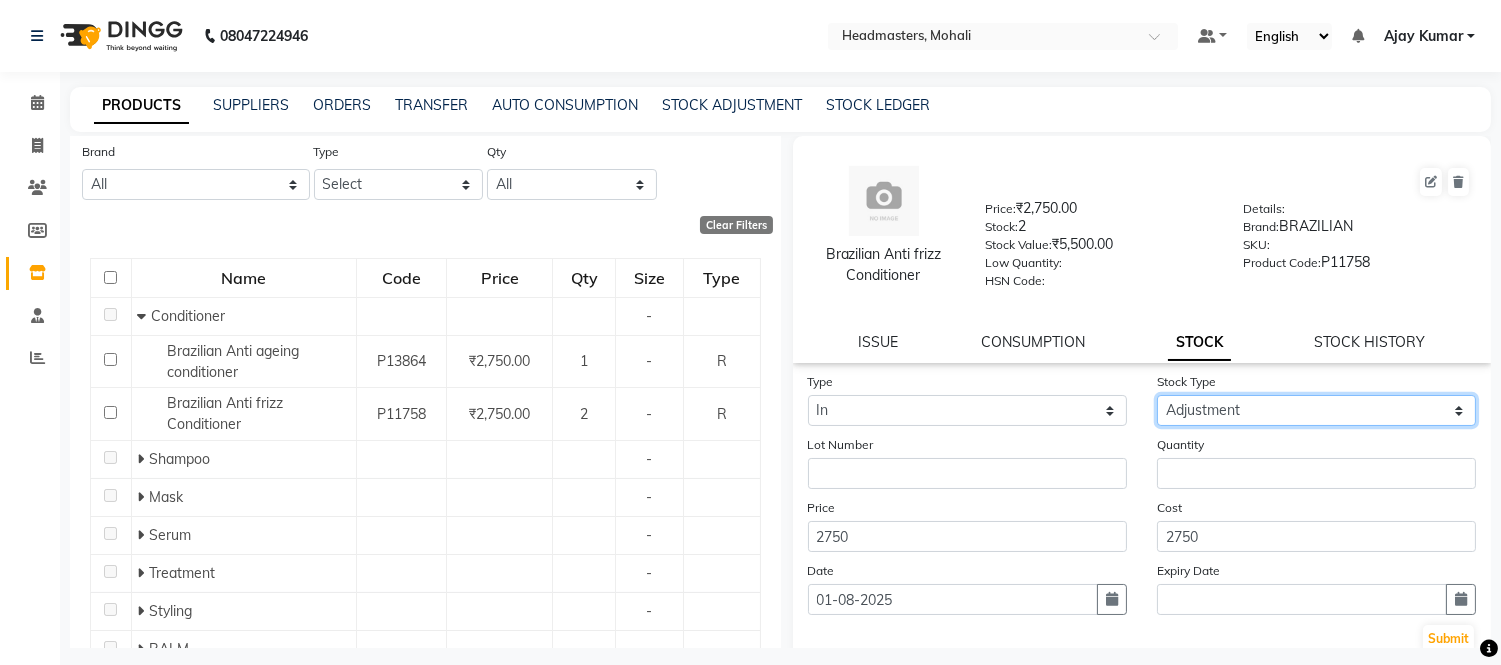 click on "Select New Stock Adjustment Return Other" 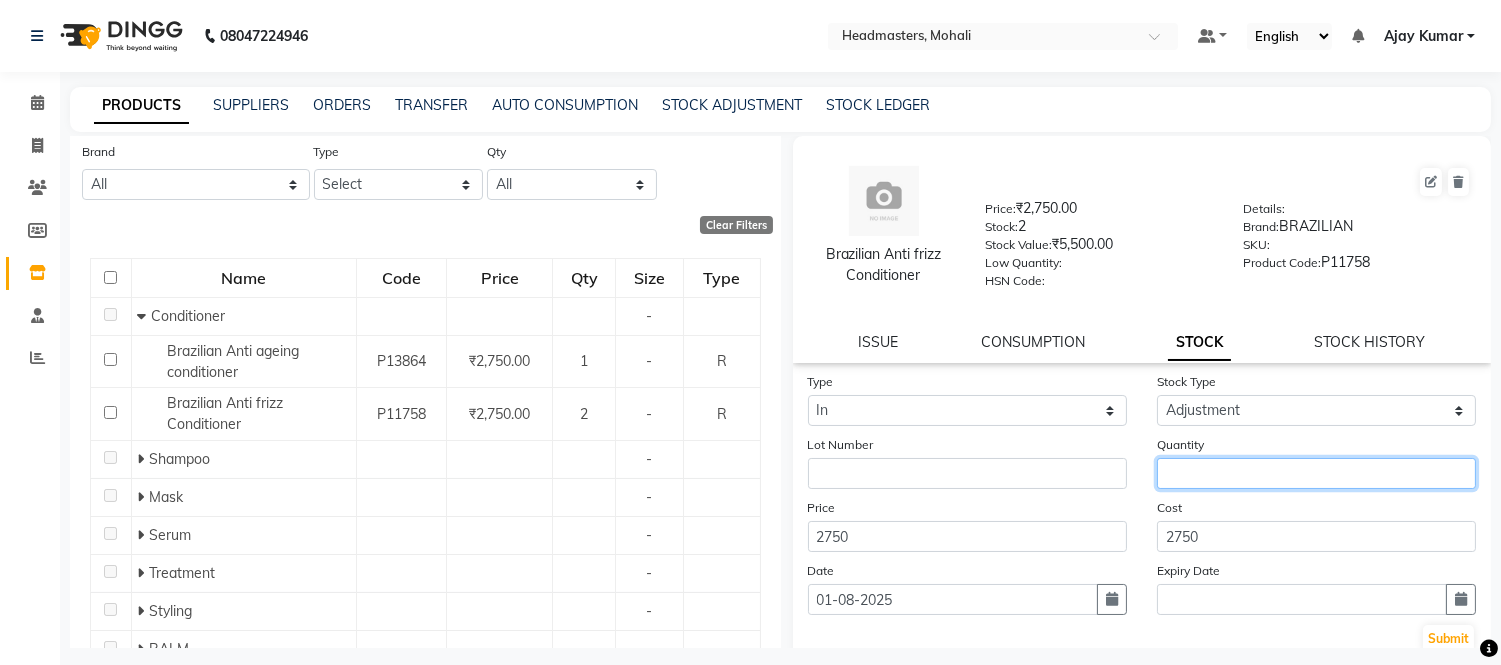 click 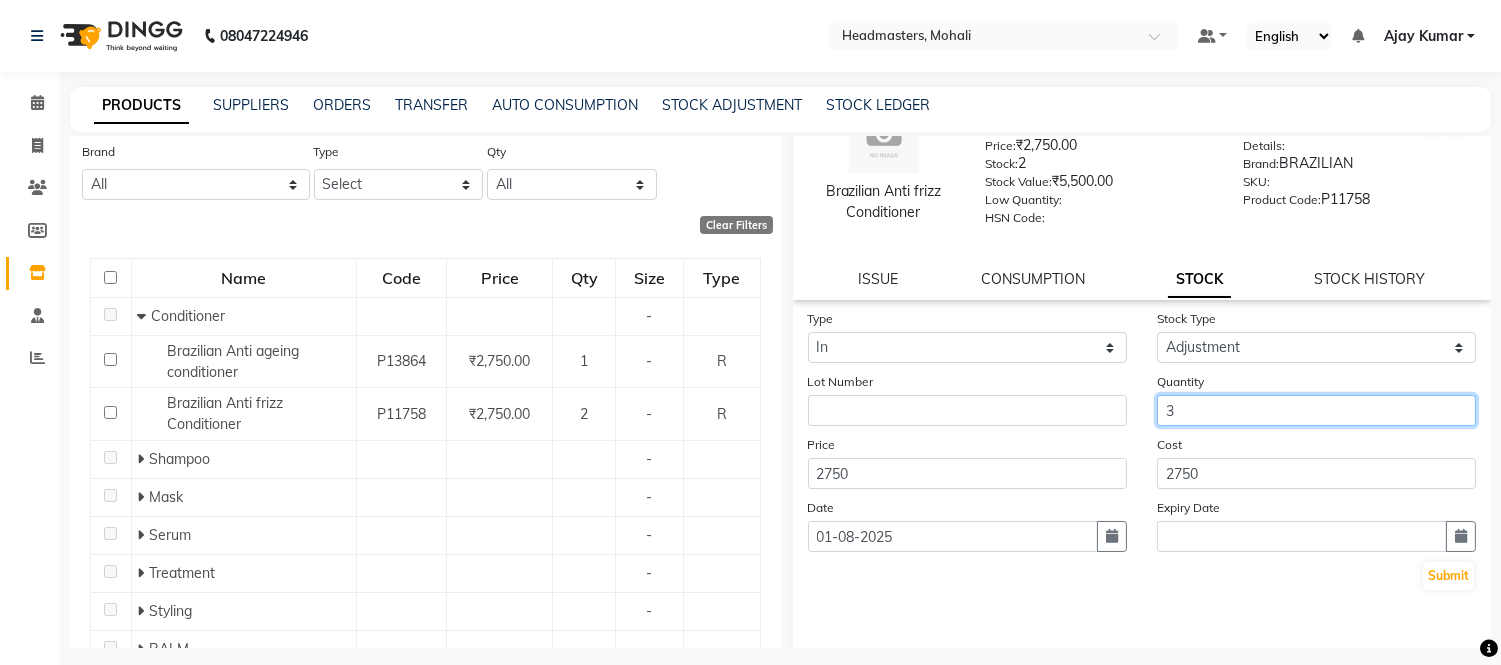 scroll, scrollTop: 123, scrollLeft: 0, axis: vertical 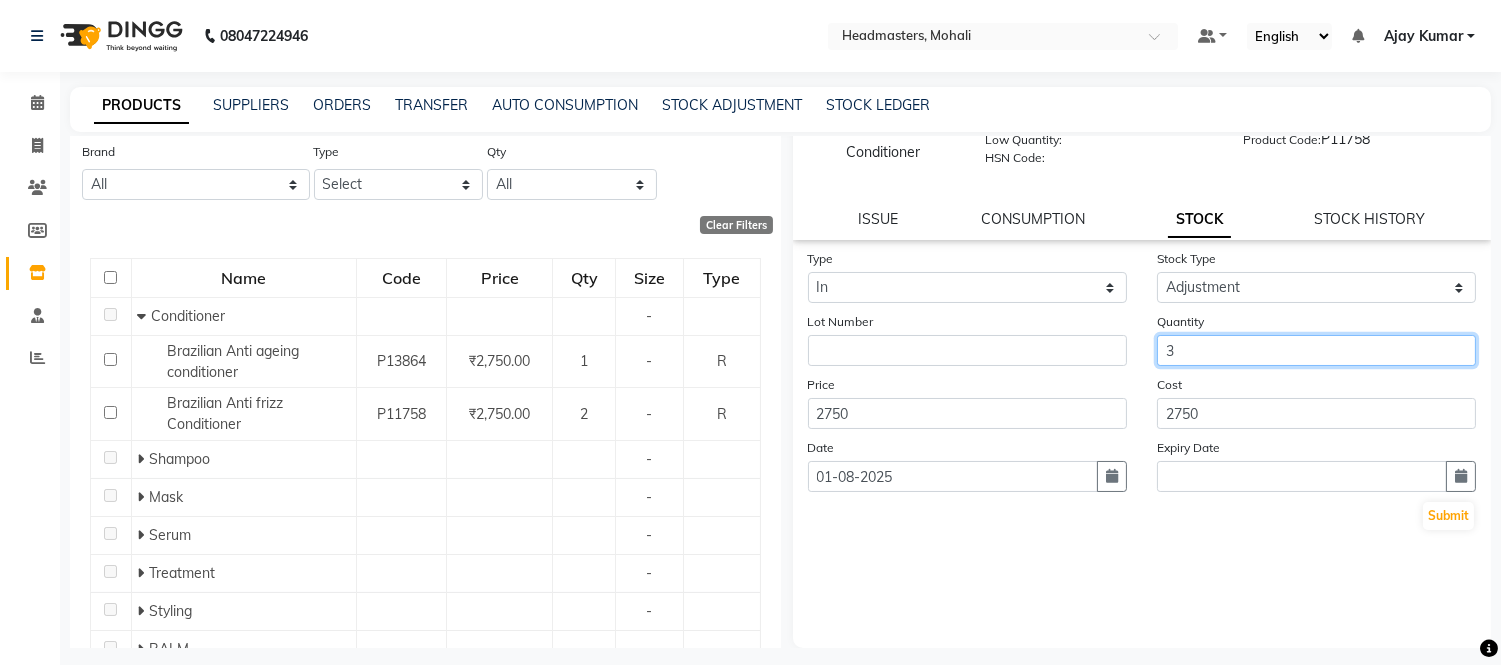 type on "3" 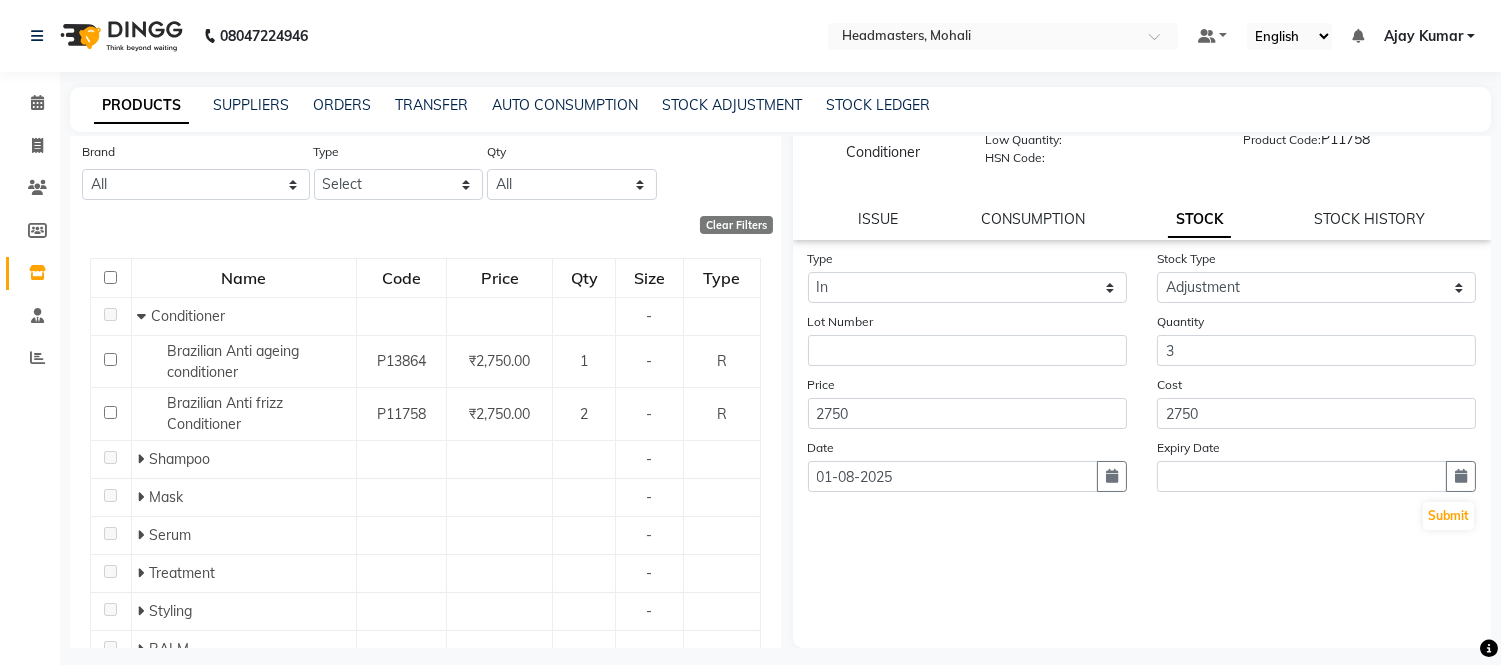 click on "Type Select In Out Stock Type Select New Stock Adjustment Return Other Lot Number Quantity 3 Price 2750 Cost 2750 Date 01-08-2025 Expiry Date  Submit" 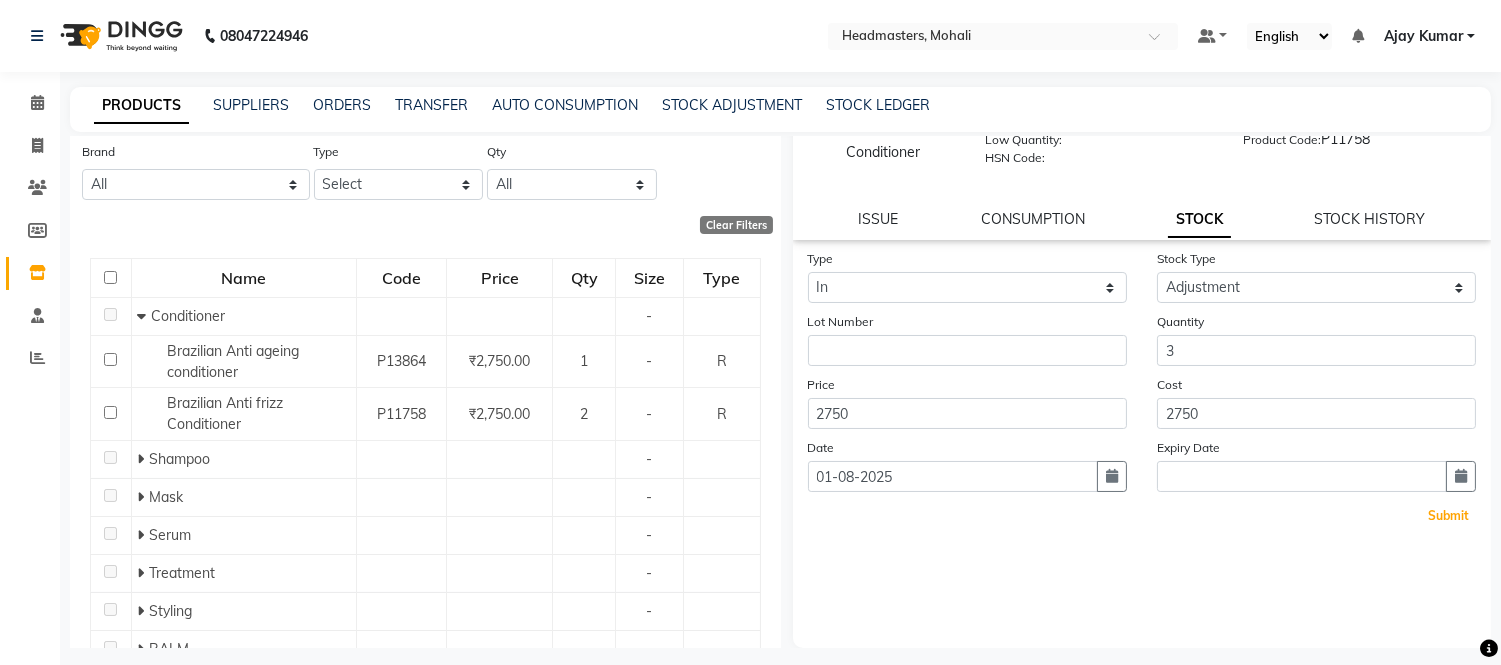 click on "Submit" 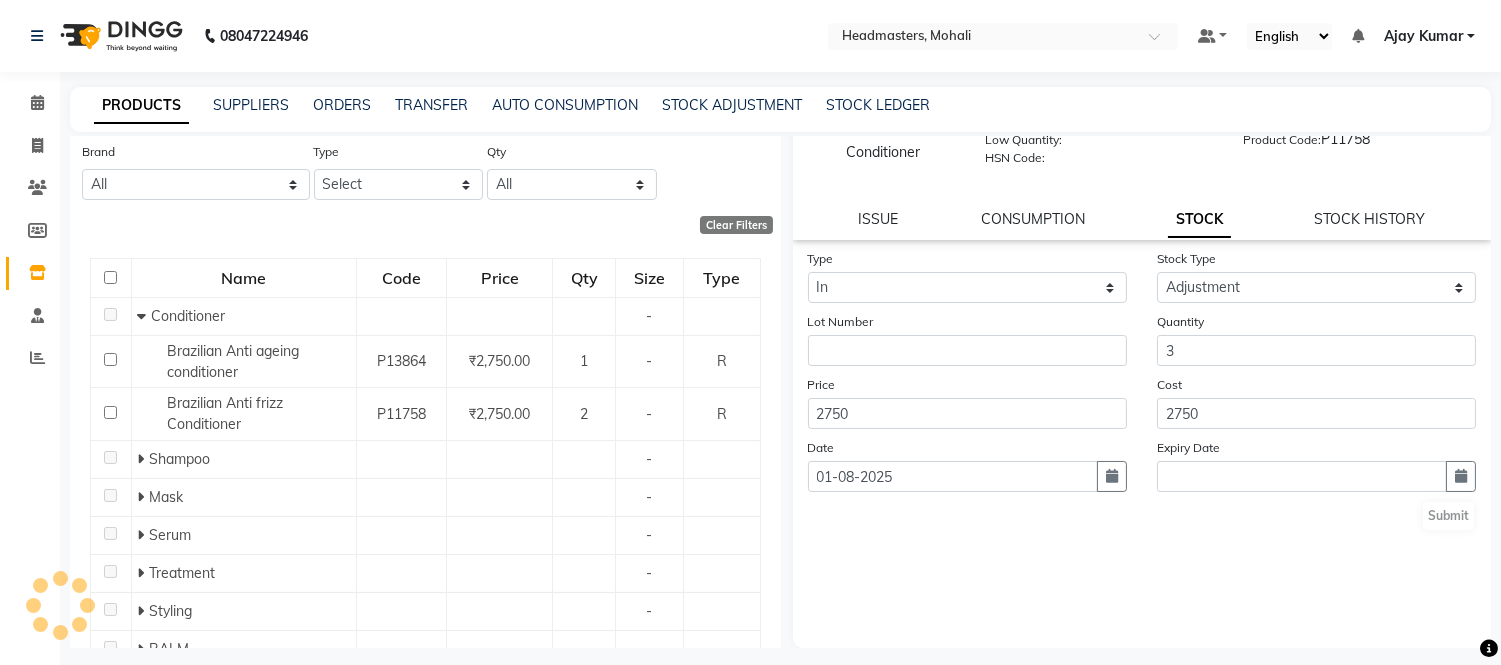 scroll, scrollTop: 0, scrollLeft: 0, axis: both 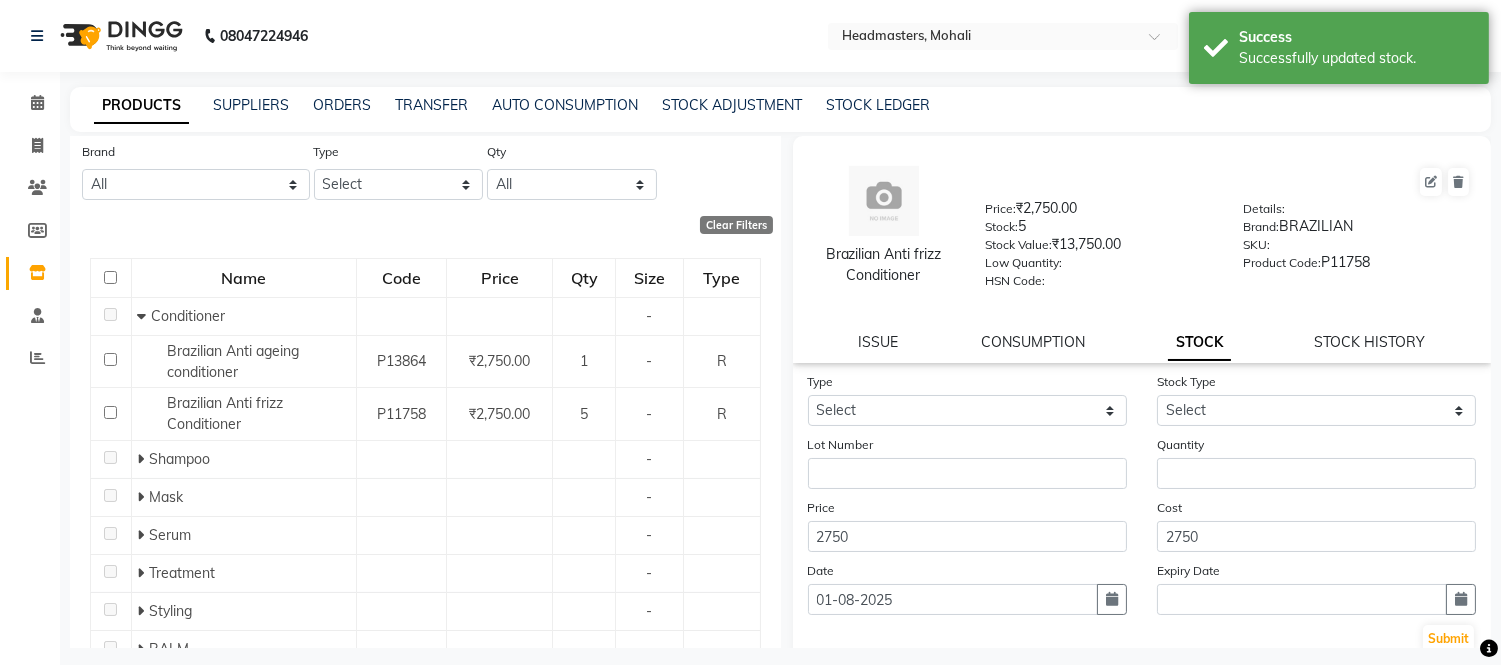 click on "Brand All Beauty Garage Botoplastia Brazilian Cadivue Derma Dermalogica Floractive General Gk Inspira Iramo Loreal Lyco Lycon Moira Morrocan Morrocan Oil Nashi O3+ Olaplex Other Pinkini Repechage Rica Schwarzkopf Shea Sinko Skinlux Streax Wella Wild Stone Type Select Both Retail Consumable Qty All Low Out Of Stock" 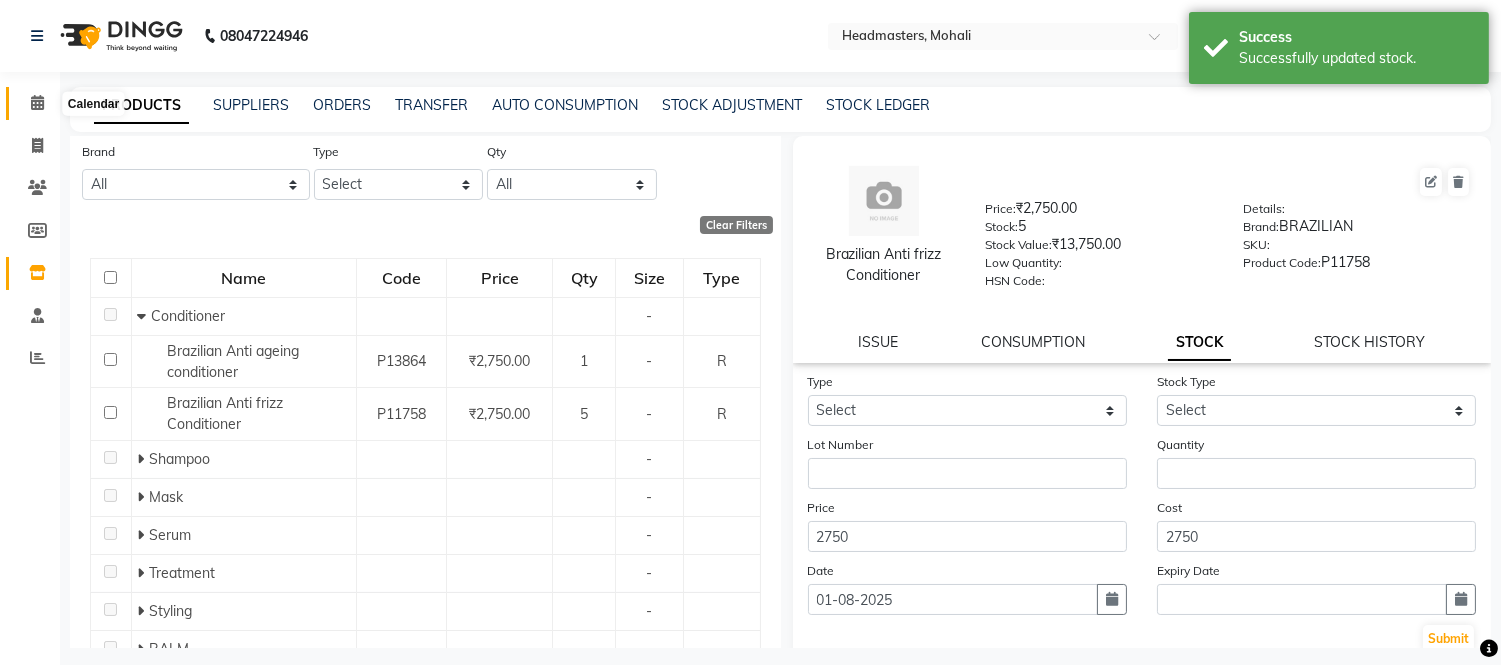 click 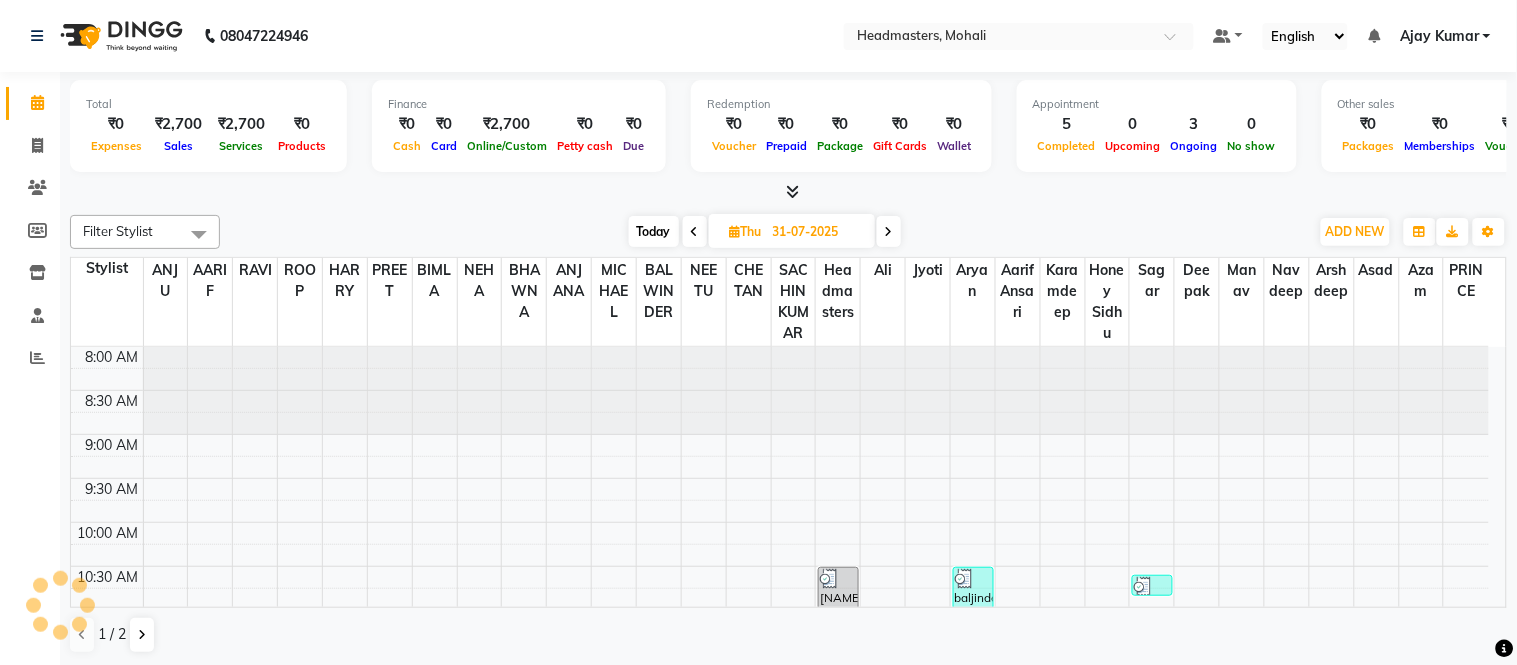 scroll, scrollTop: 265, scrollLeft: 0, axis: vertical 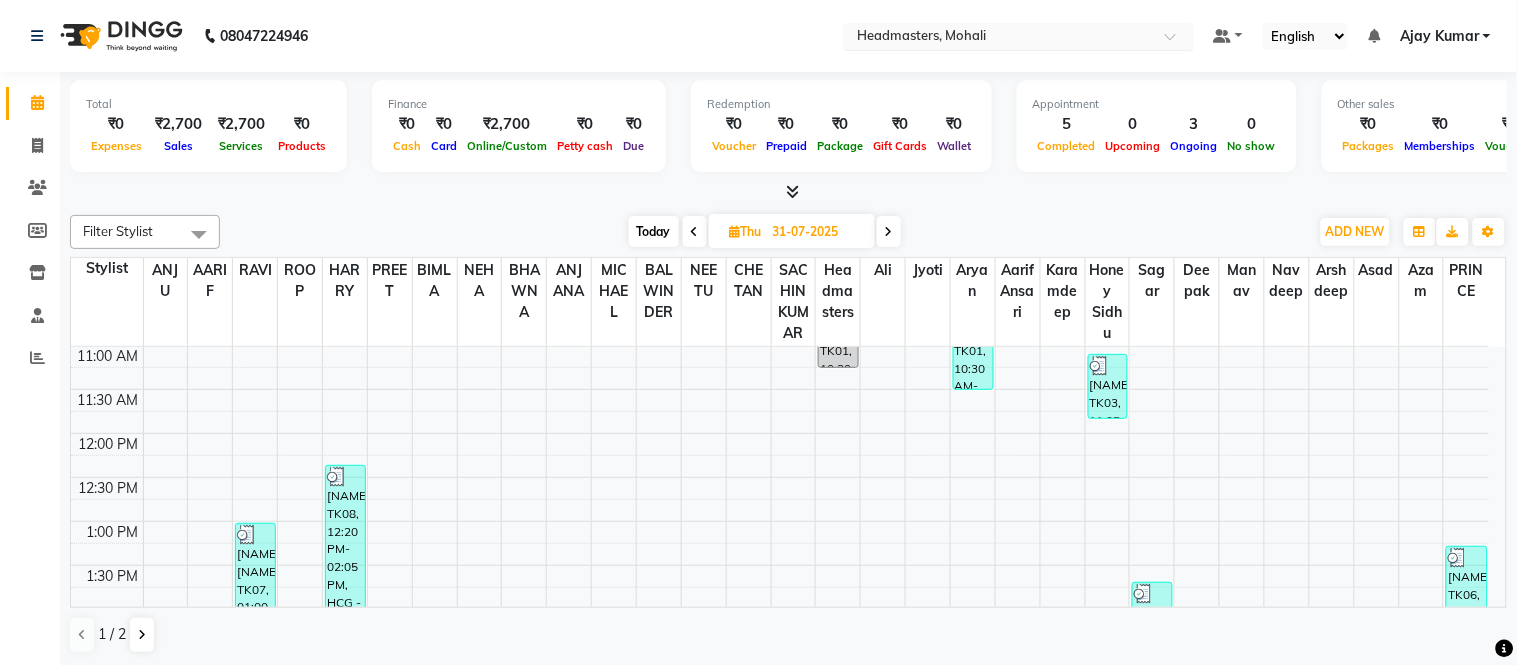 click at bounding box center (999, 38) 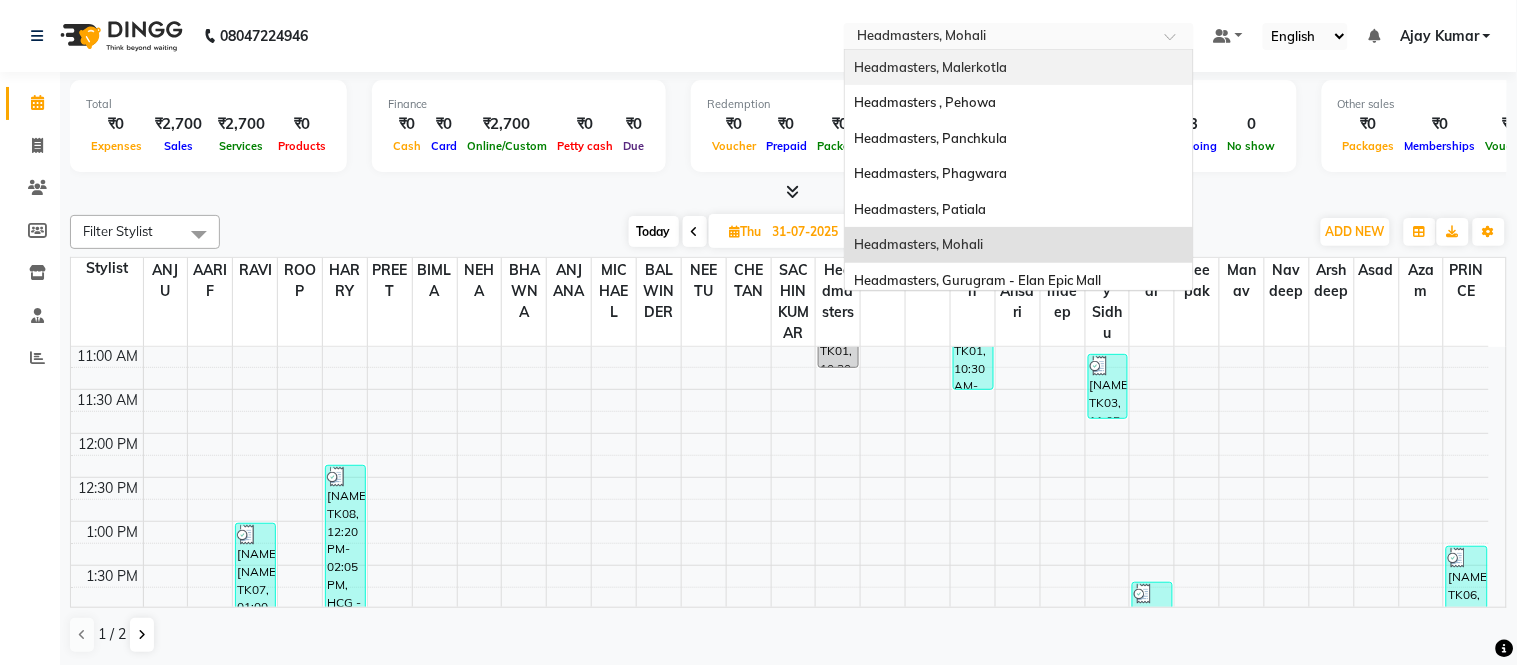 click on "Headmasters, Malerkotla" at bounding box center (931, 67) 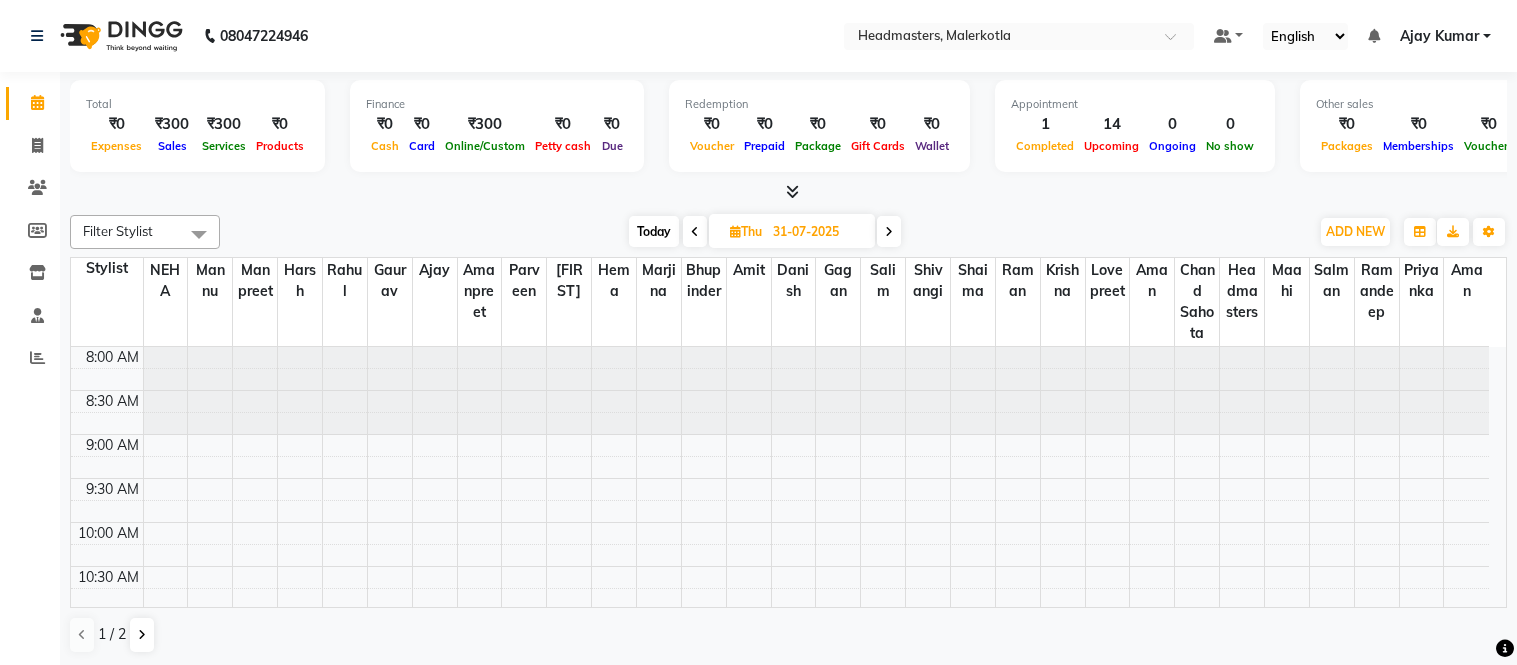 scroll, scrollTop: 0, scrollLeft: 0, axis: both 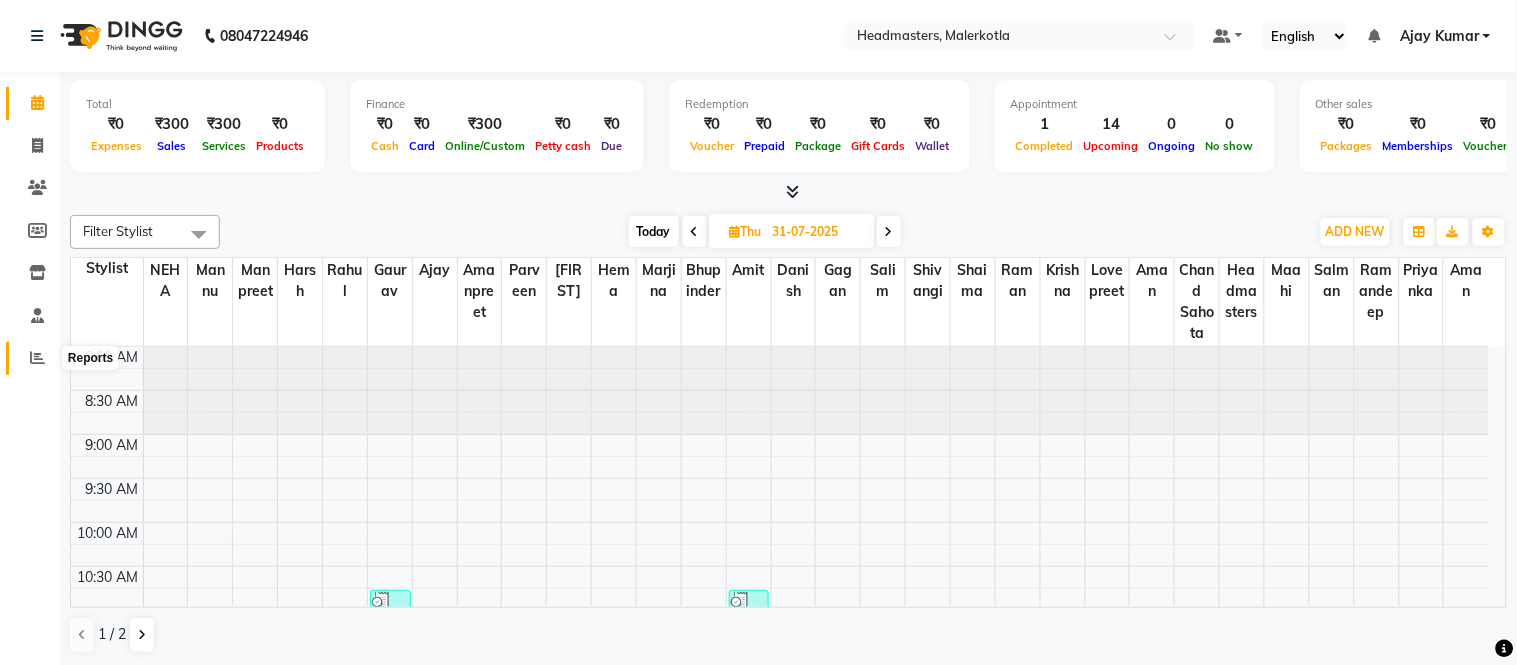 click 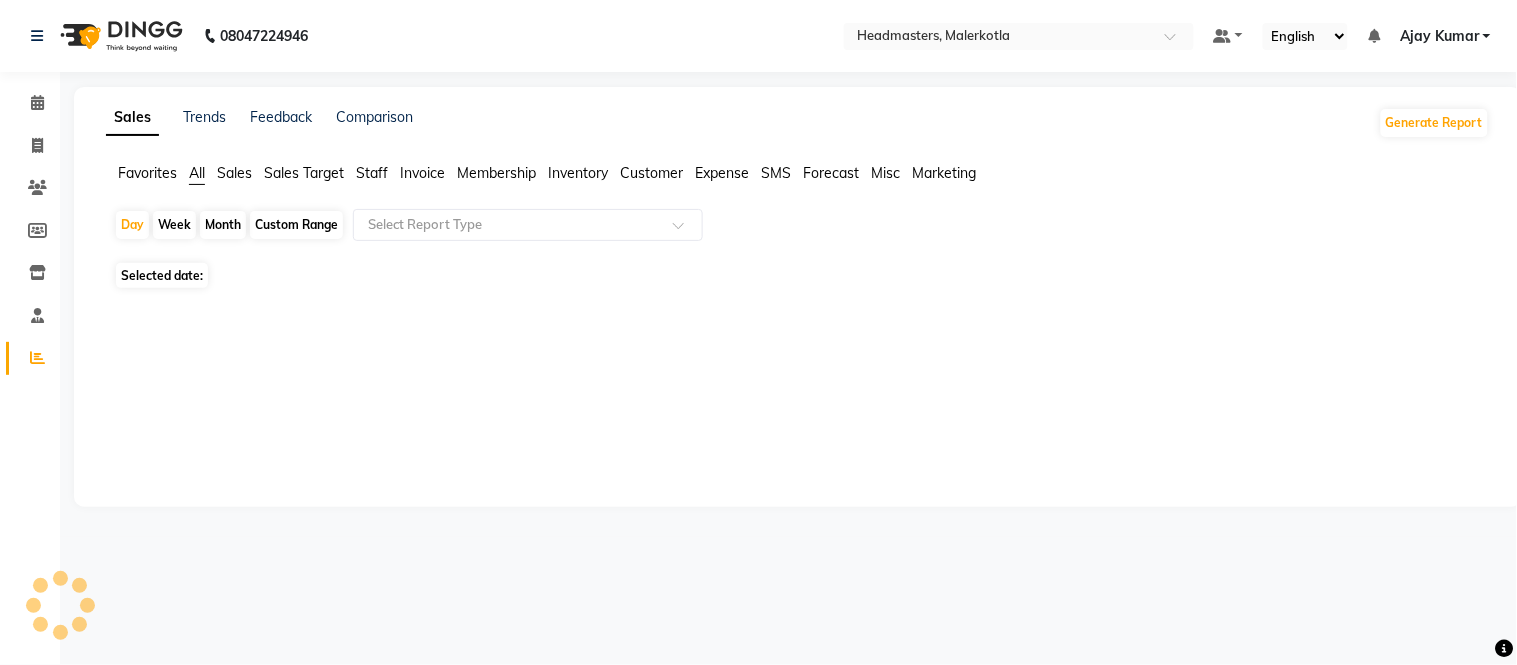 click on "Favorites" 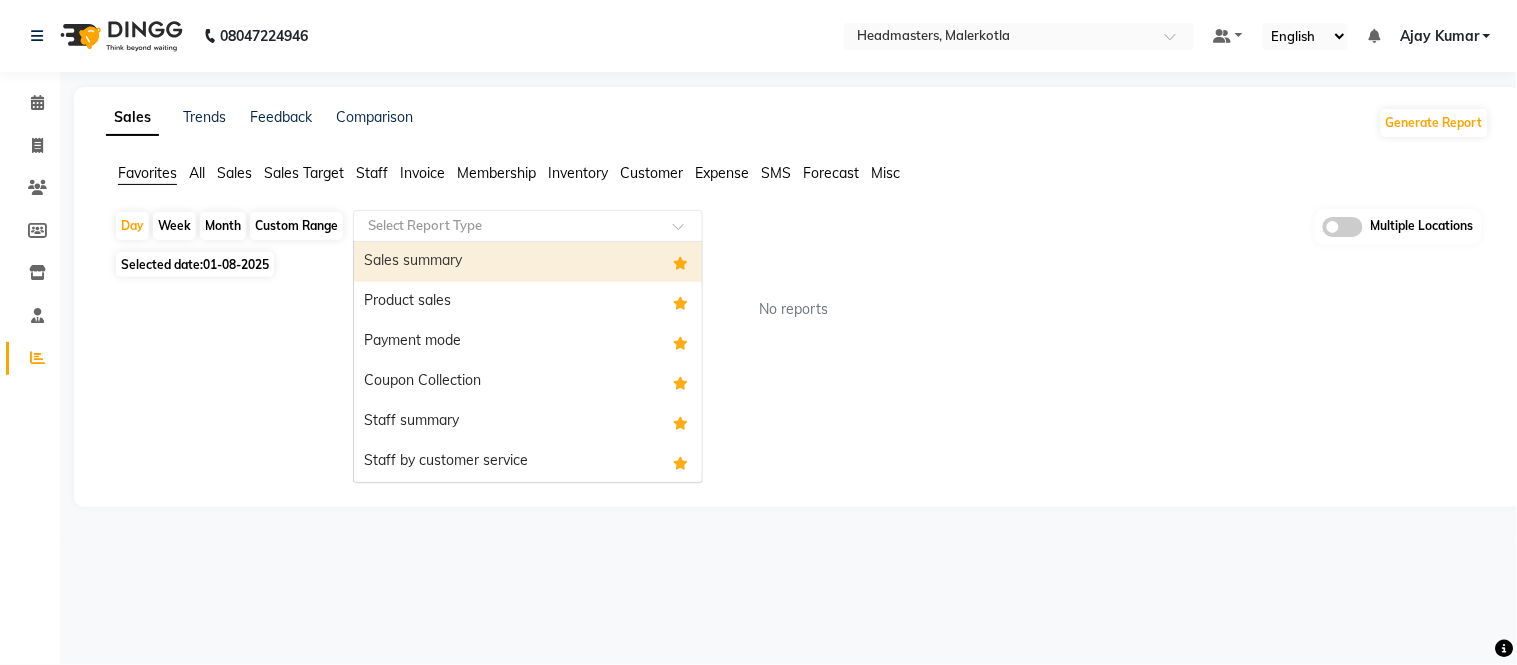 click 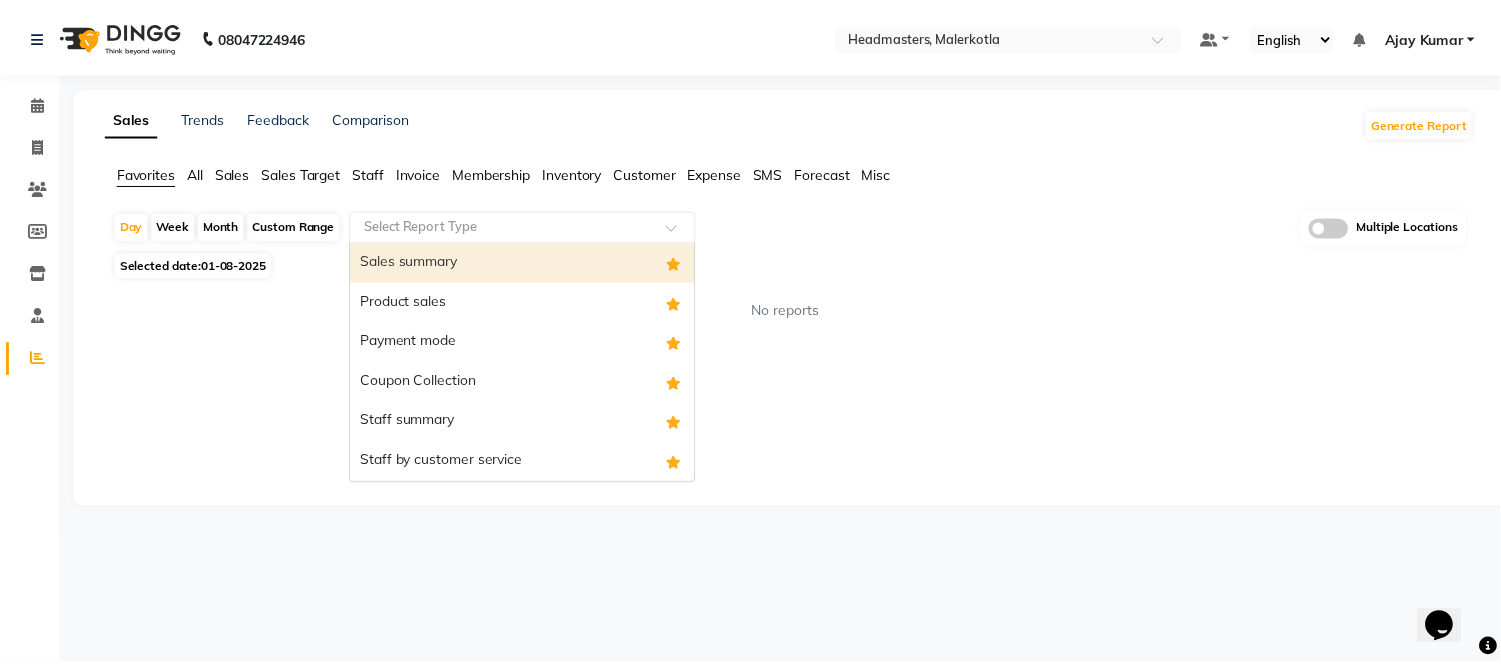 scroll, scrollTop: 0, scrollLeft: 0, axis: both 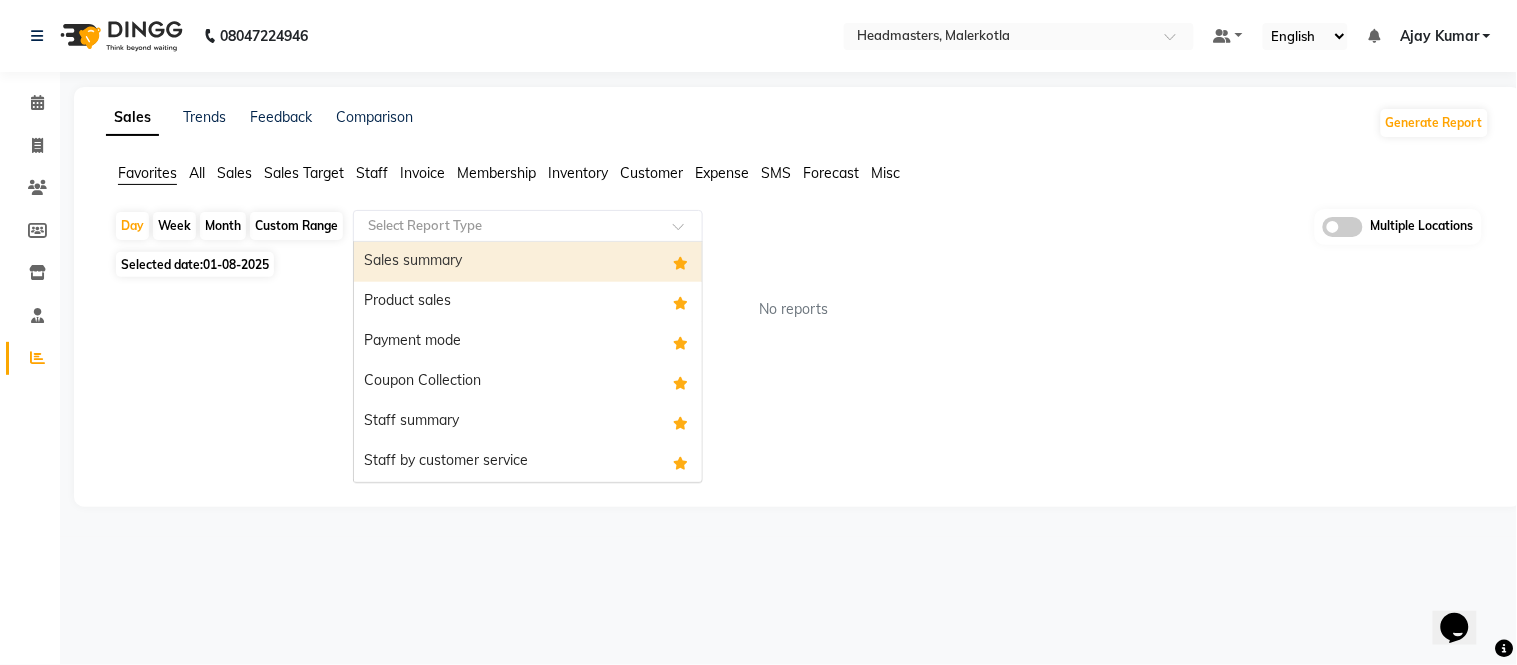 click on "Sales summary" at bounding box center [528, 262] 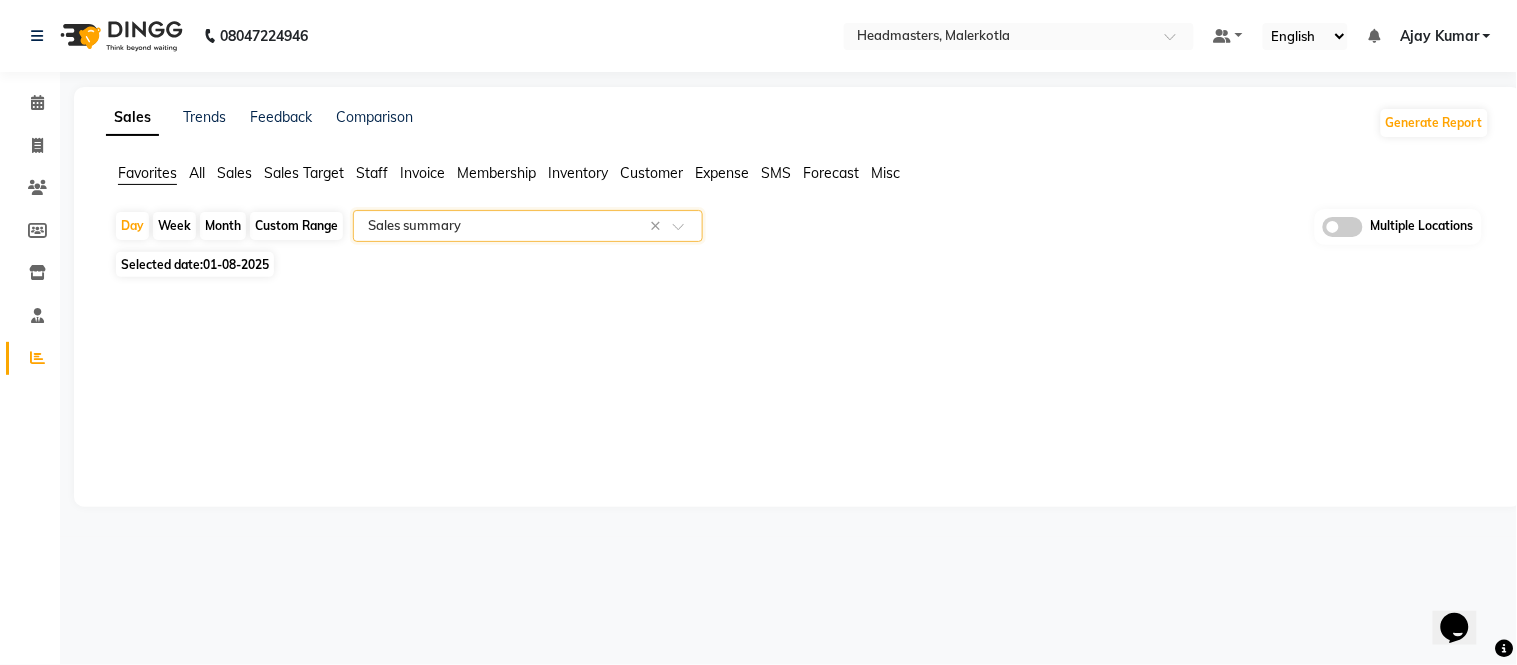 click on "Month" 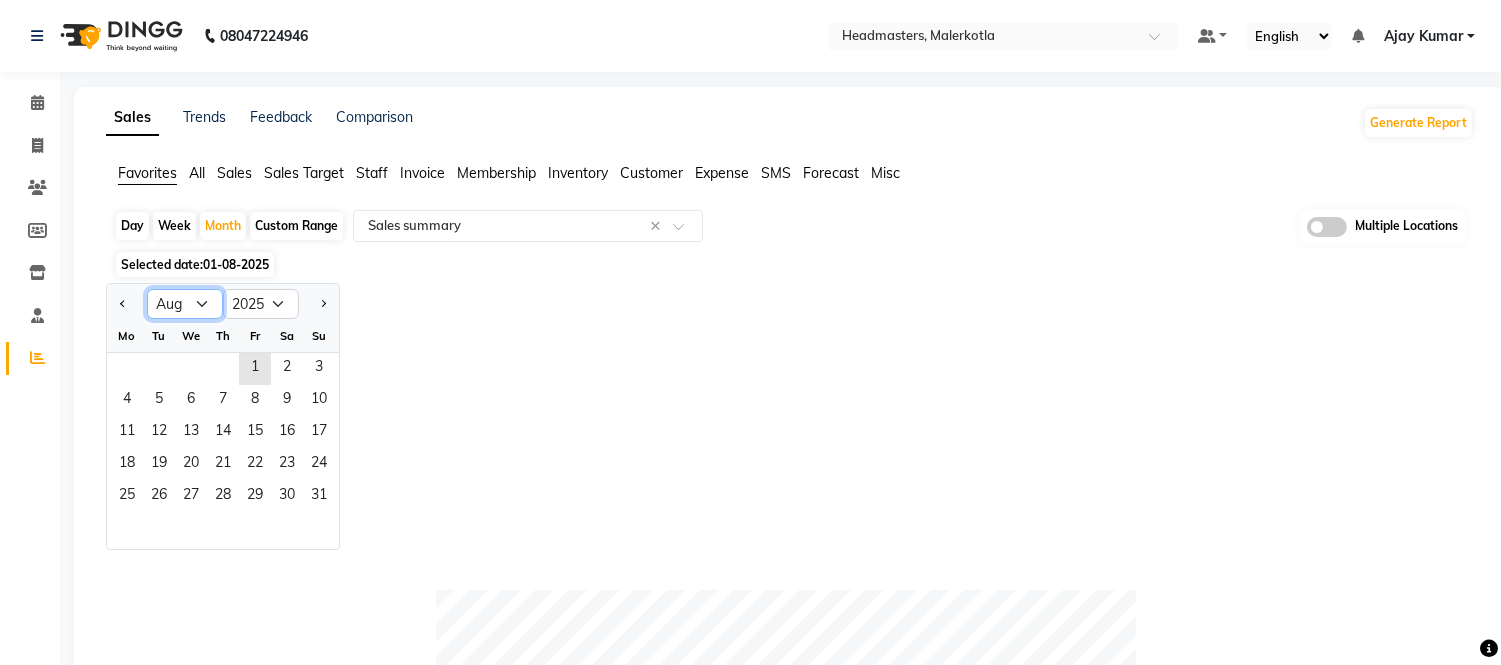 click on "Jan Feb Mar Apr May Jun Jul Aug Sep Oct Nov Dec" 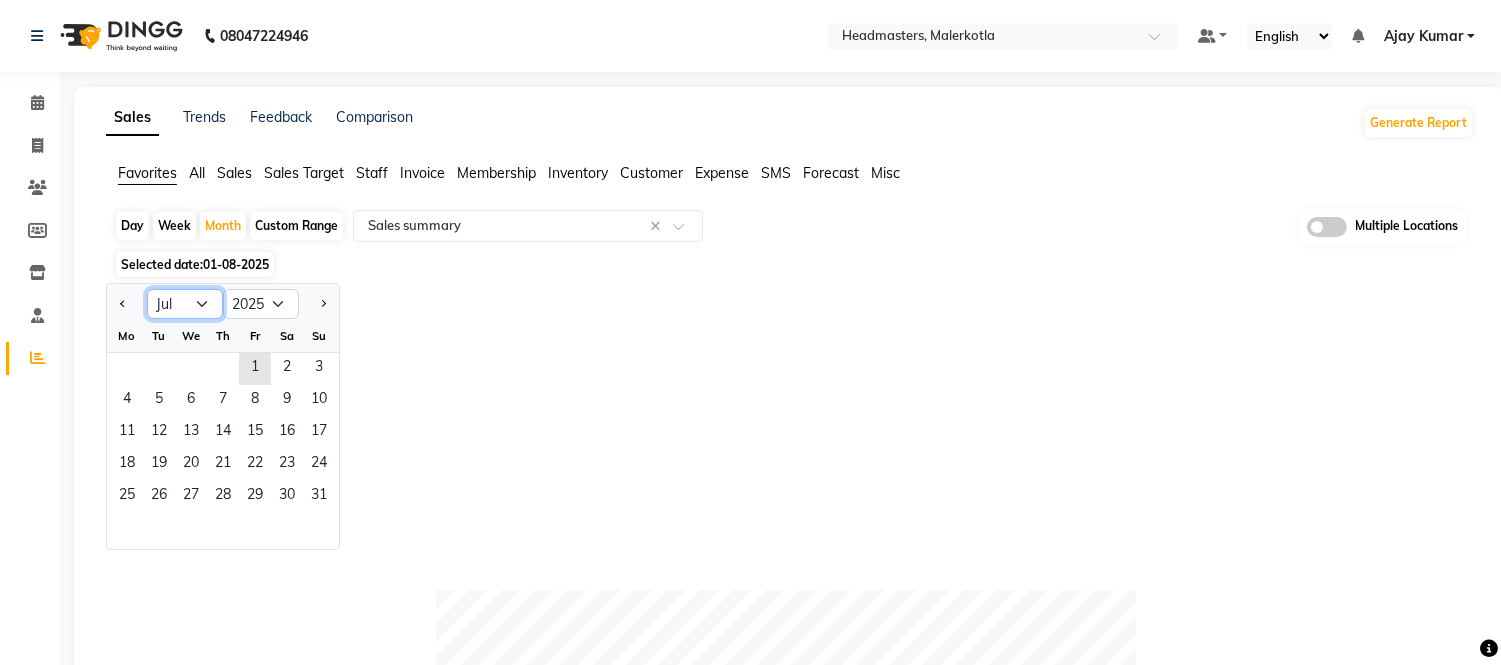 click on "Jan Feb Mar Apr May Jun Jul Aug Sep Oct Nov Dec" 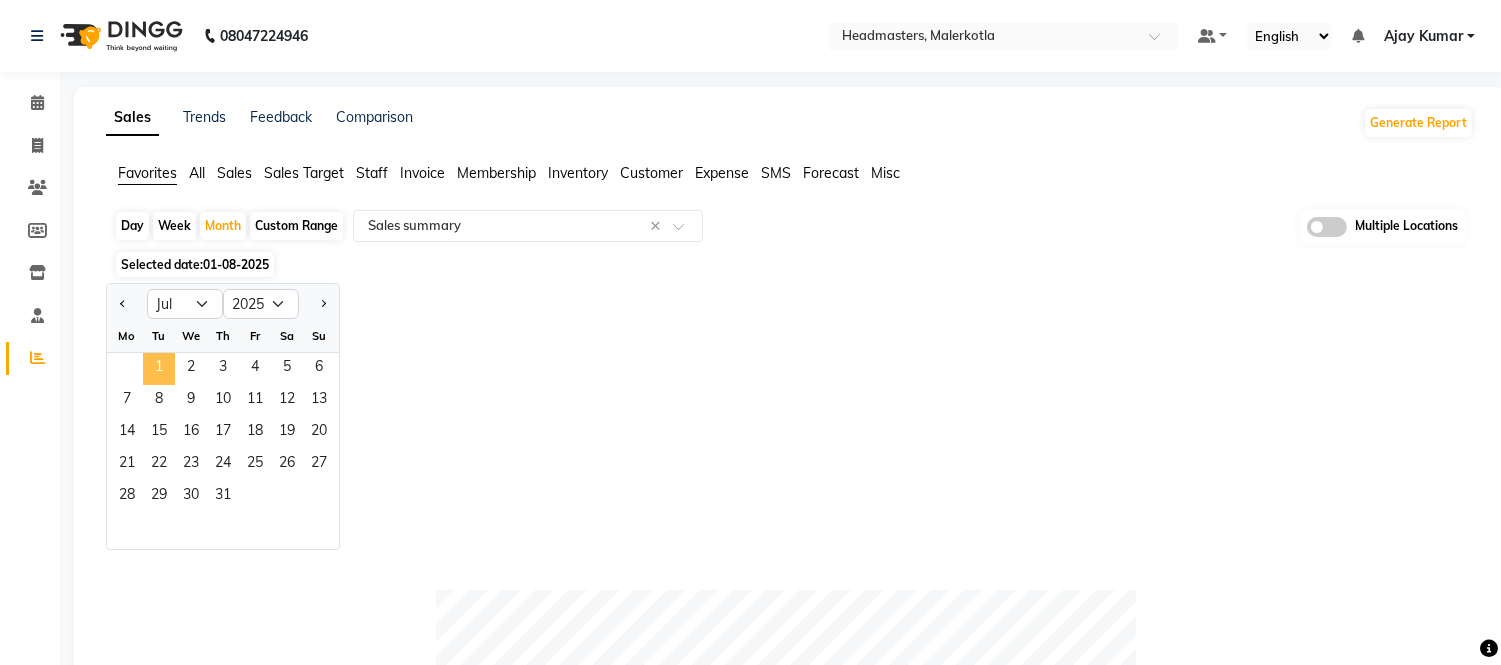click on "1" 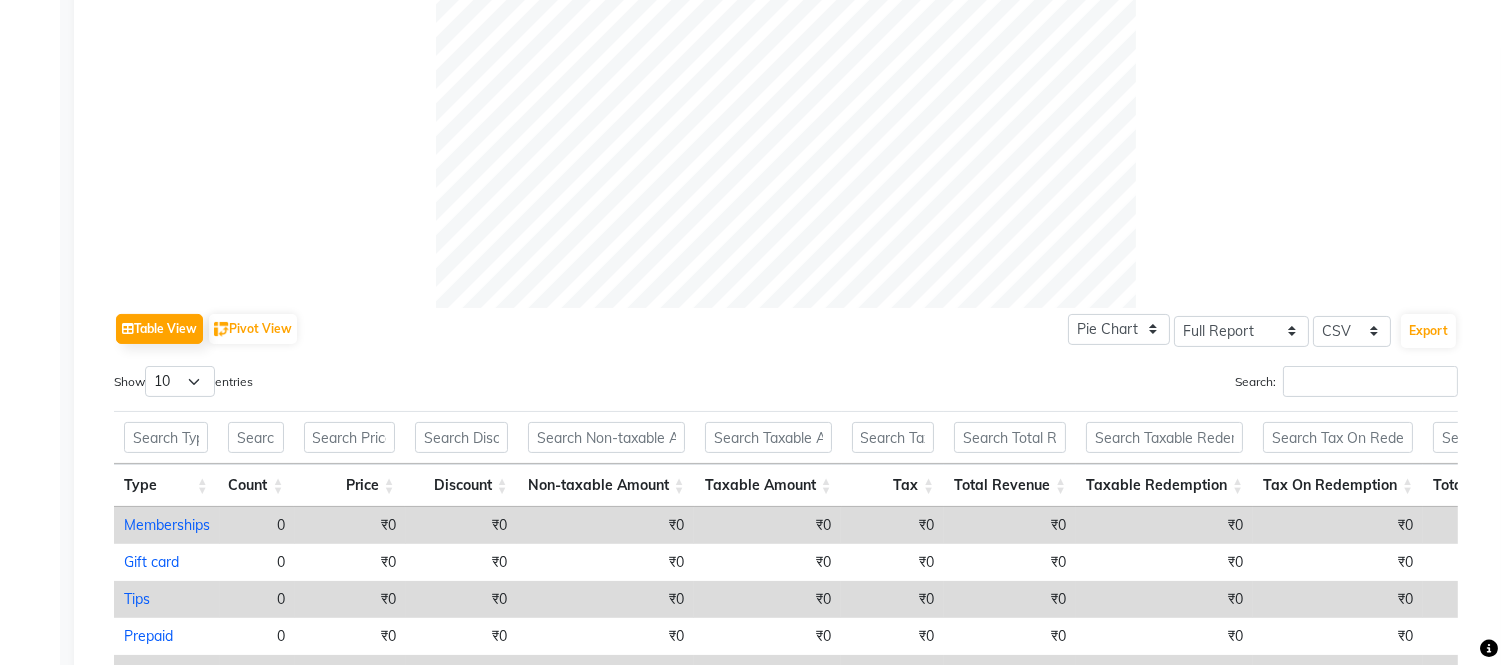 scroll, scrollTop: 741, scrollLeft: 0, axis: vertical 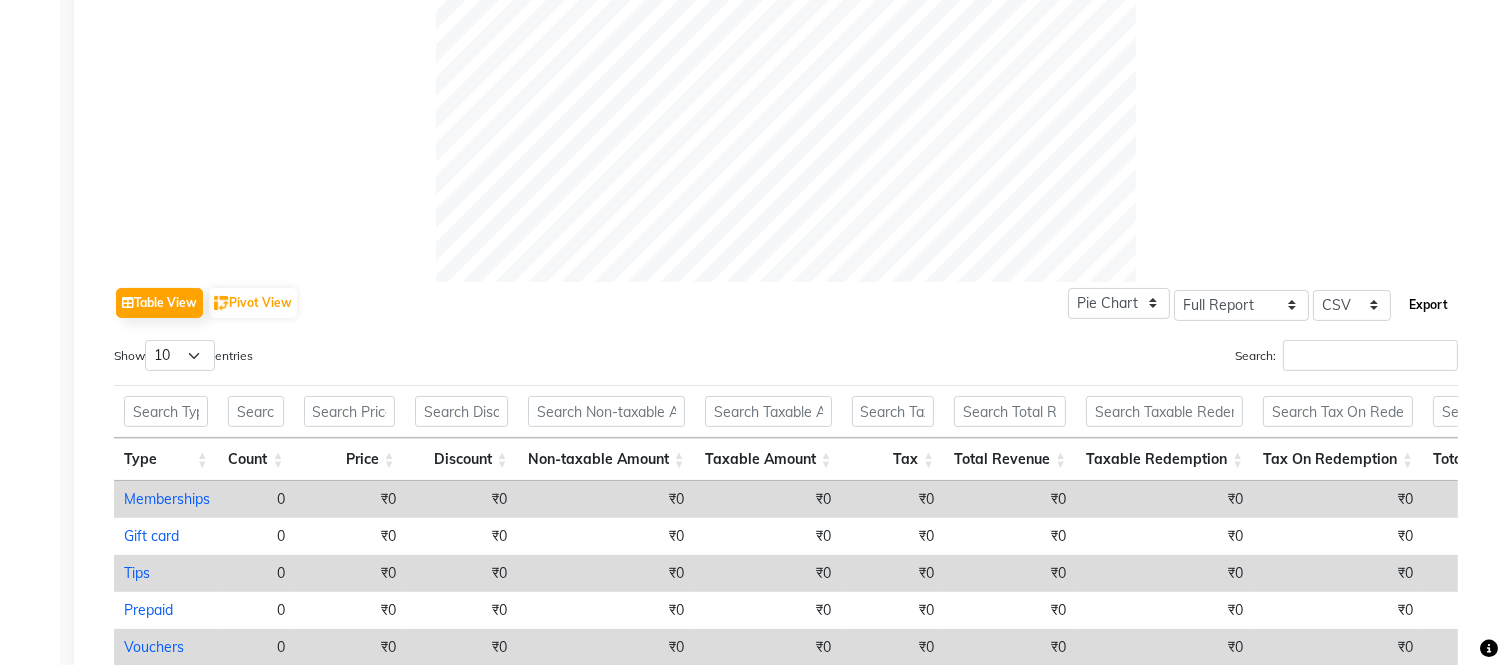 click on "Export" 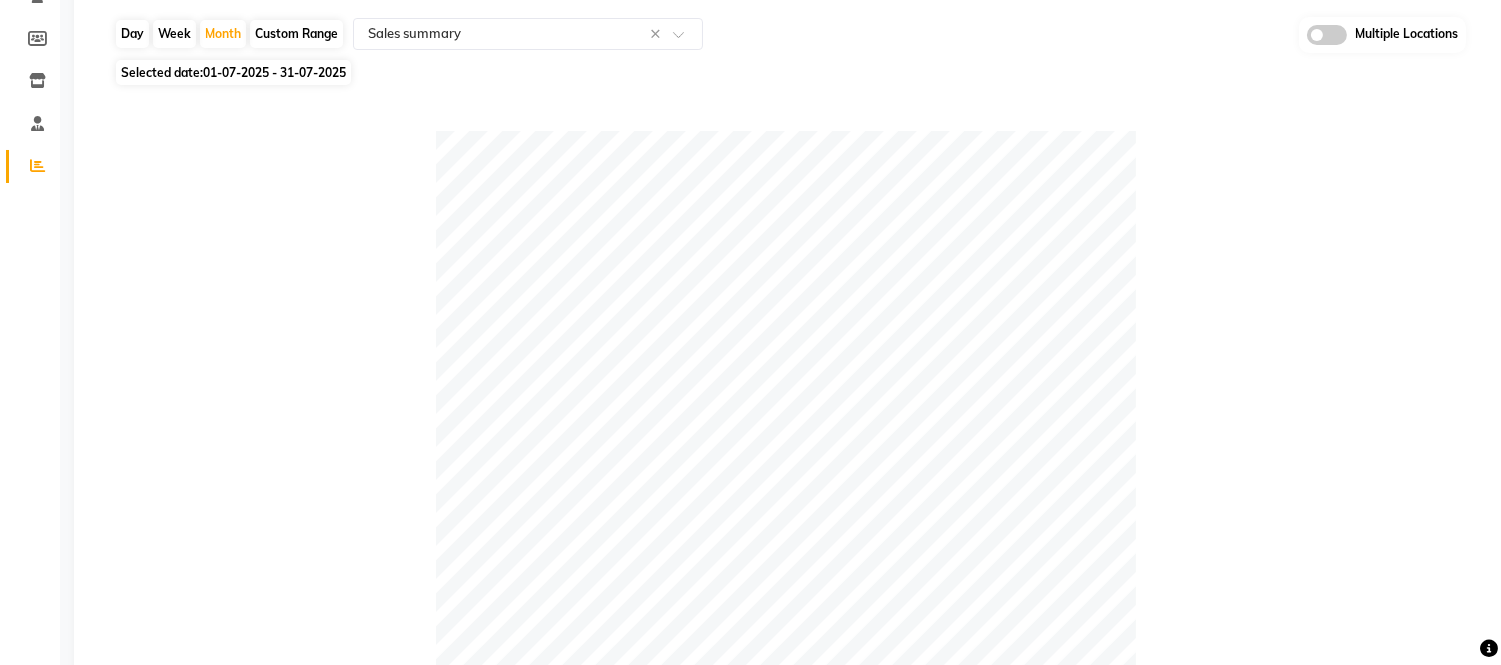 scroll, scrollTop: 0, scrollLeft: 0, axis: both 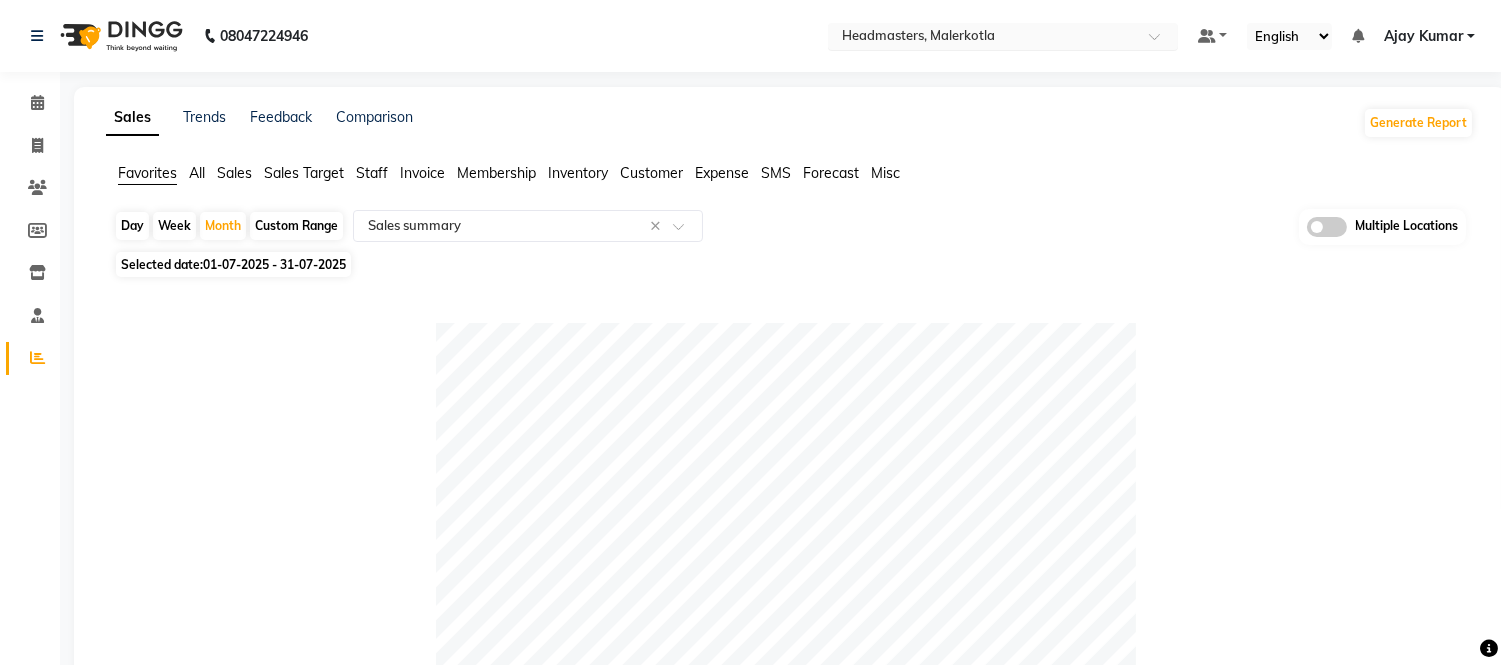 click at bounding box center [983, 38] 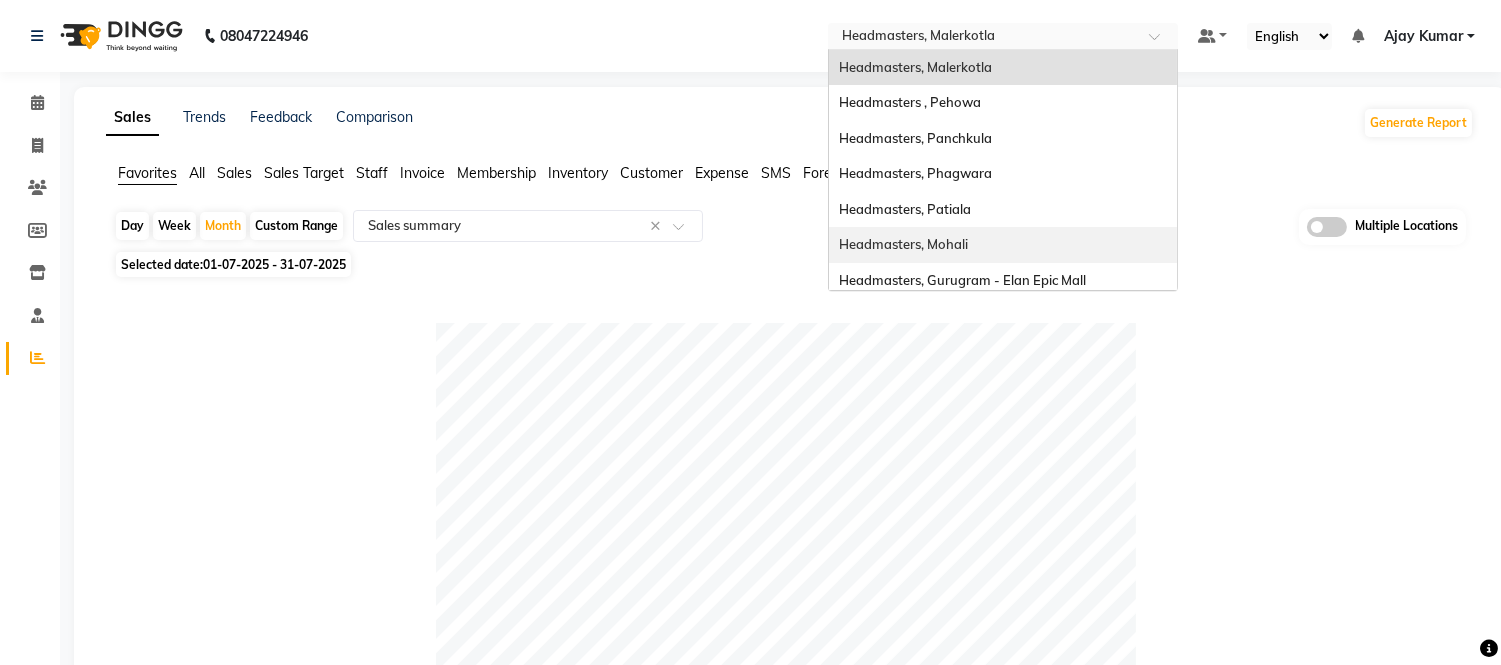 click on "Headmasters, Mohali" at bounding box center (903, 244) 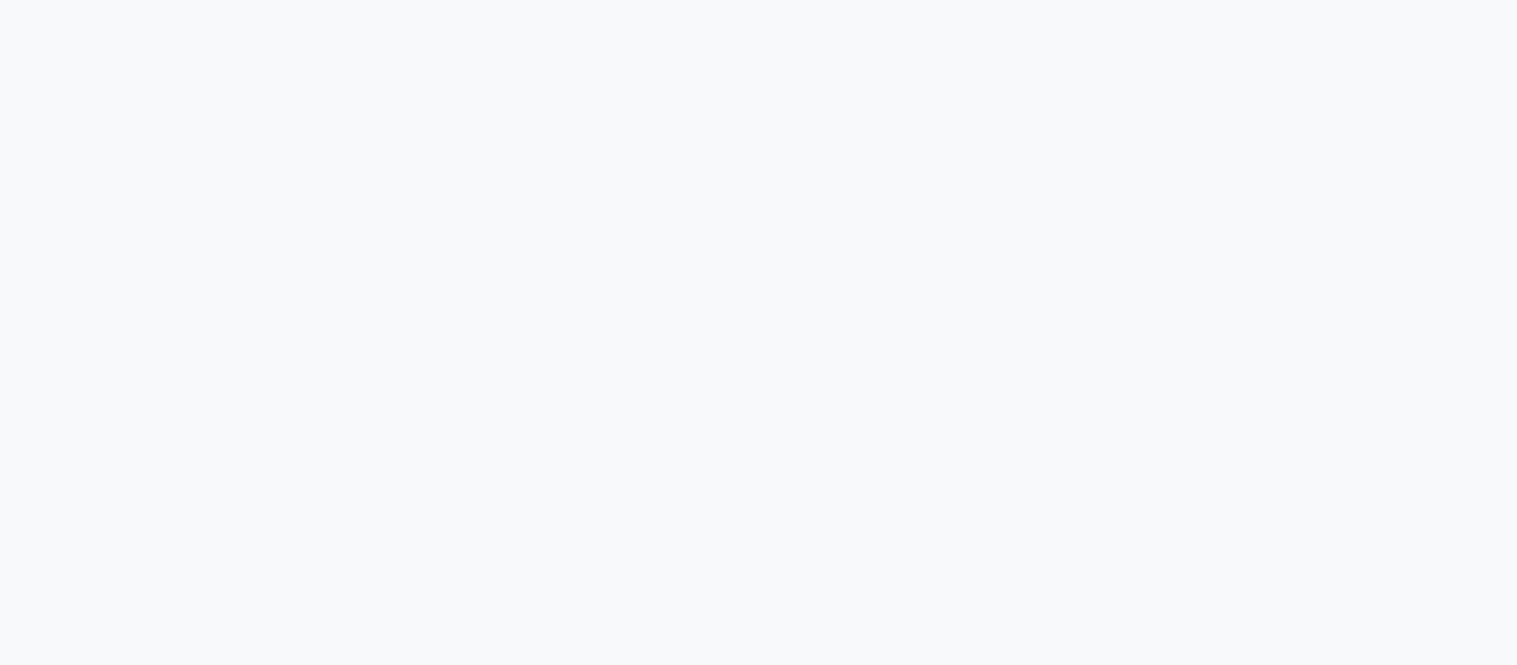 scroll, scrollTop: 0, scrollLeft: 0, axis: both 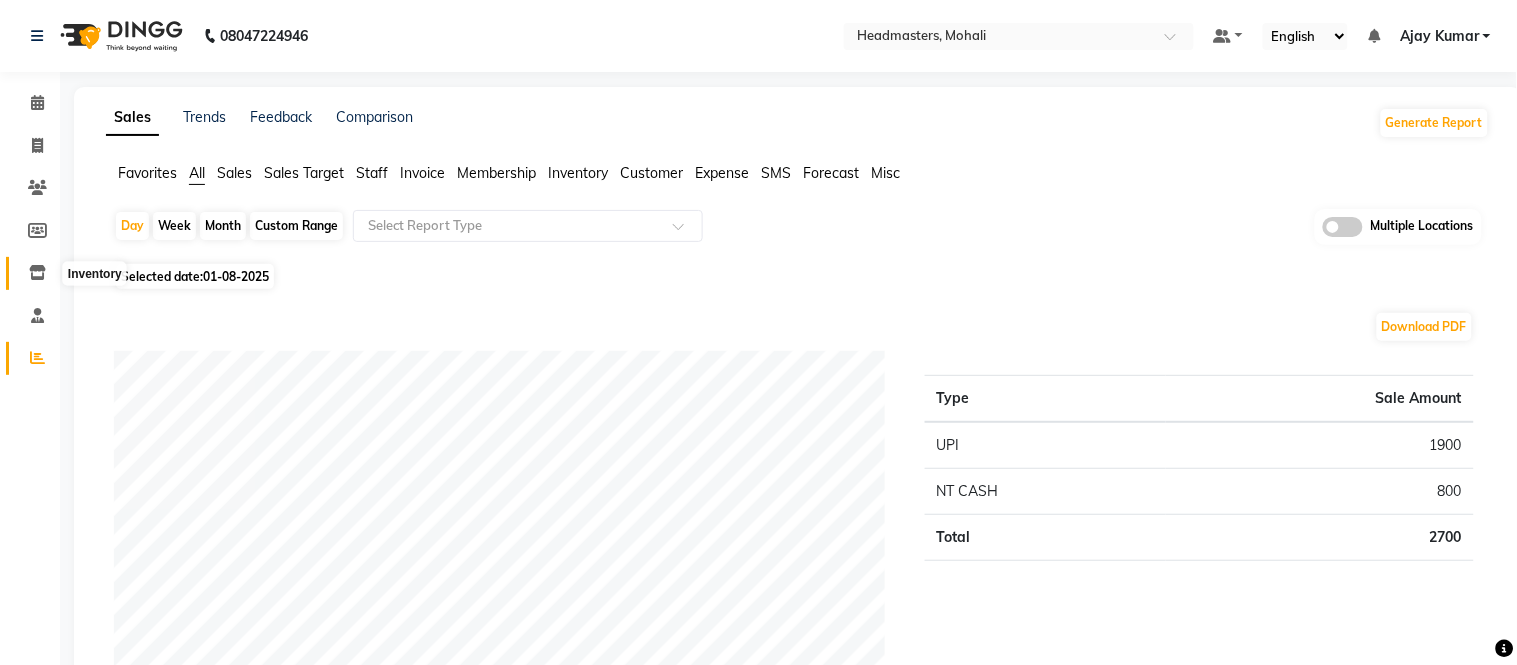 click 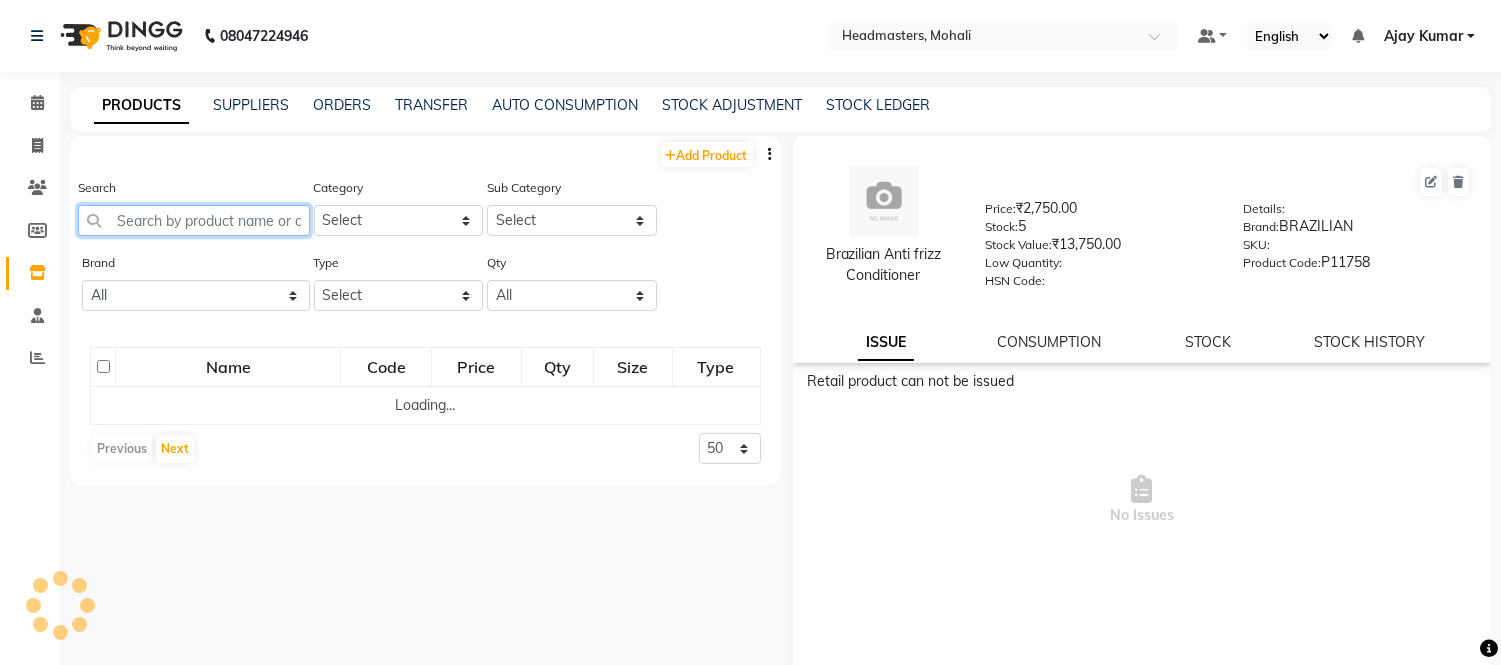 click 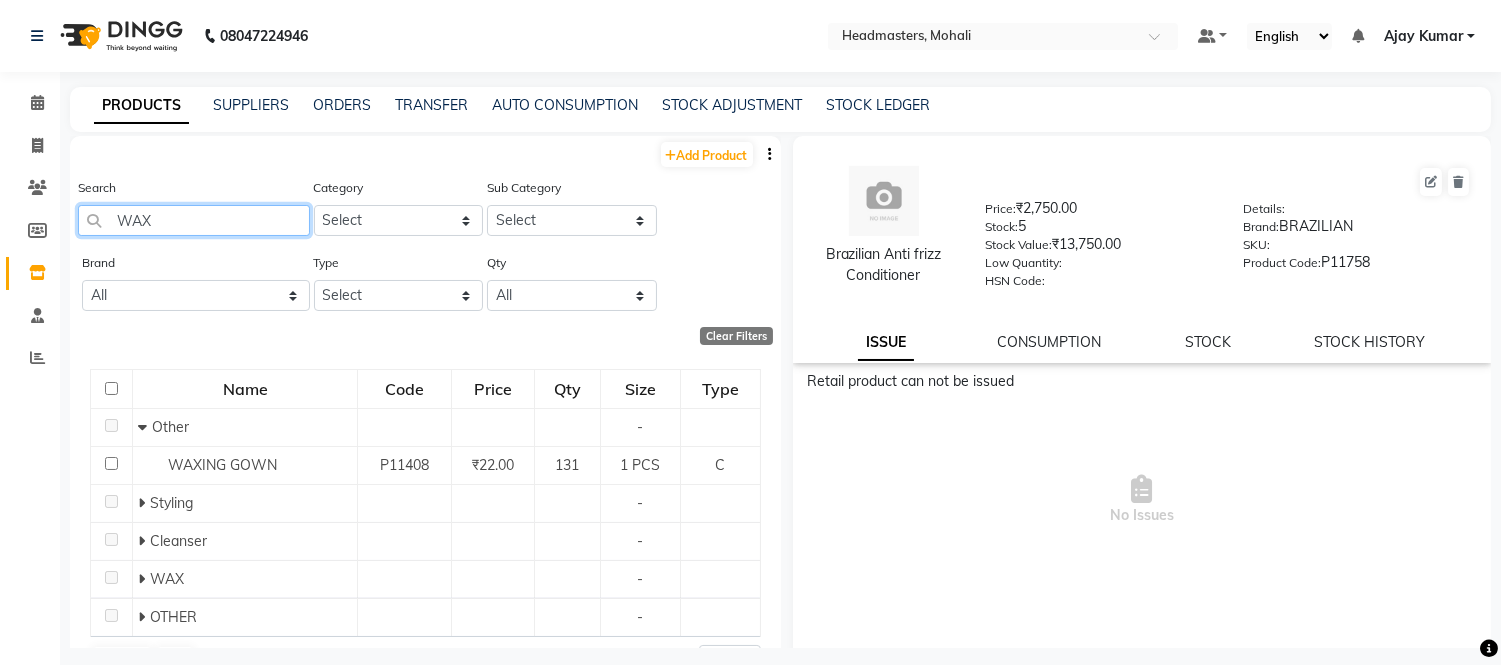 scroll, scrollTop: 50, scrollLeft: 0, axis: vertical 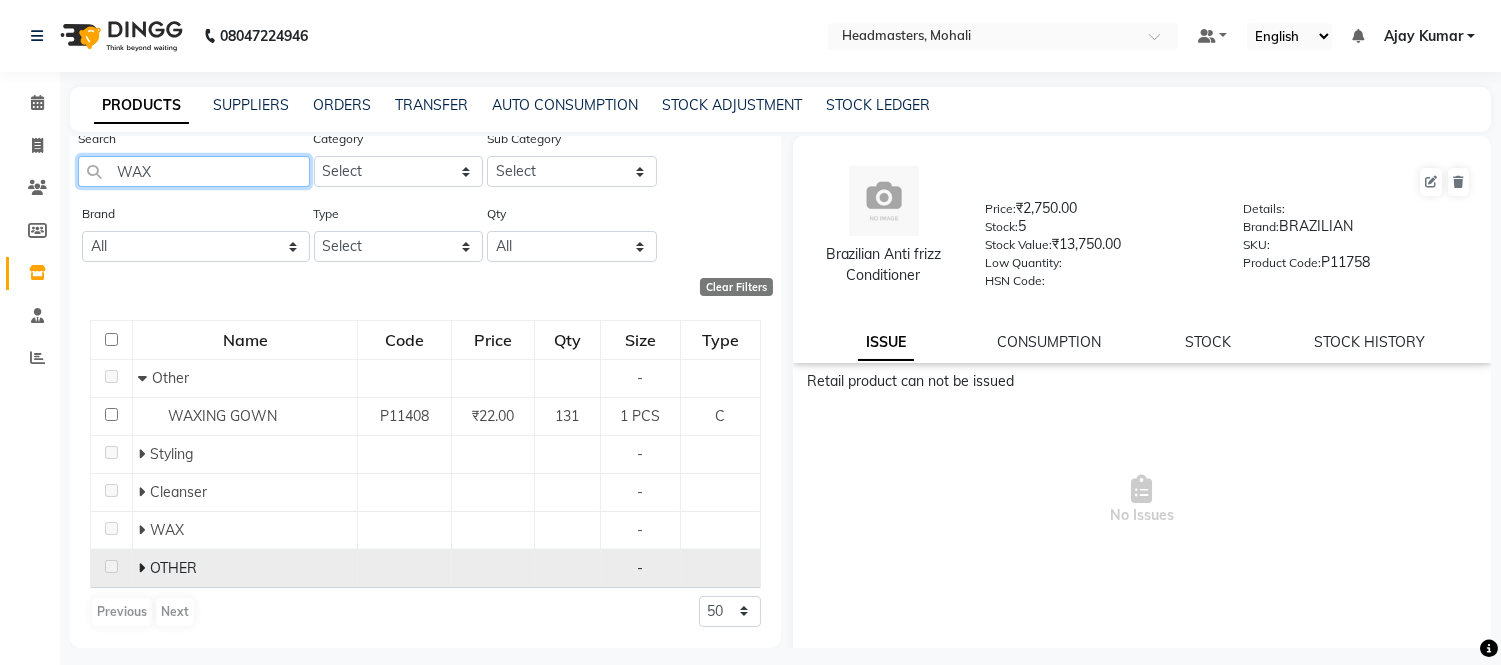 type on "WAX" 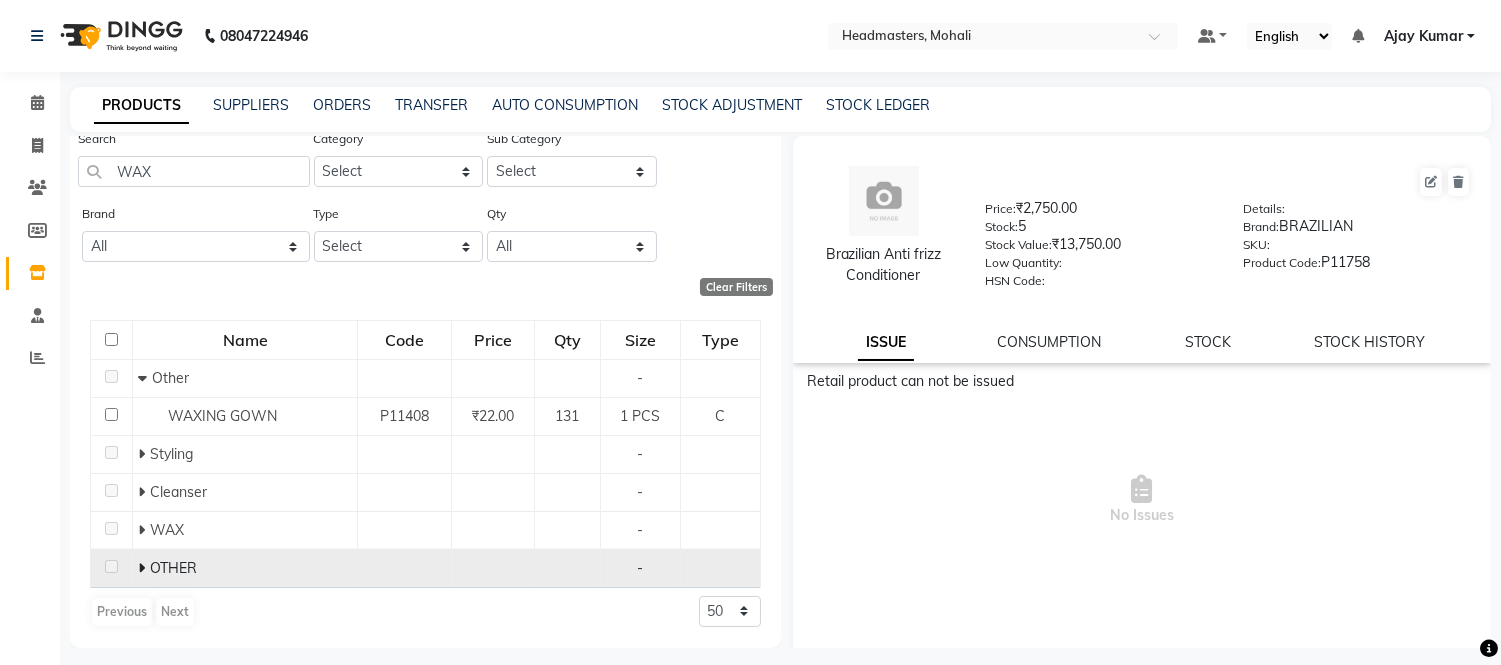 click 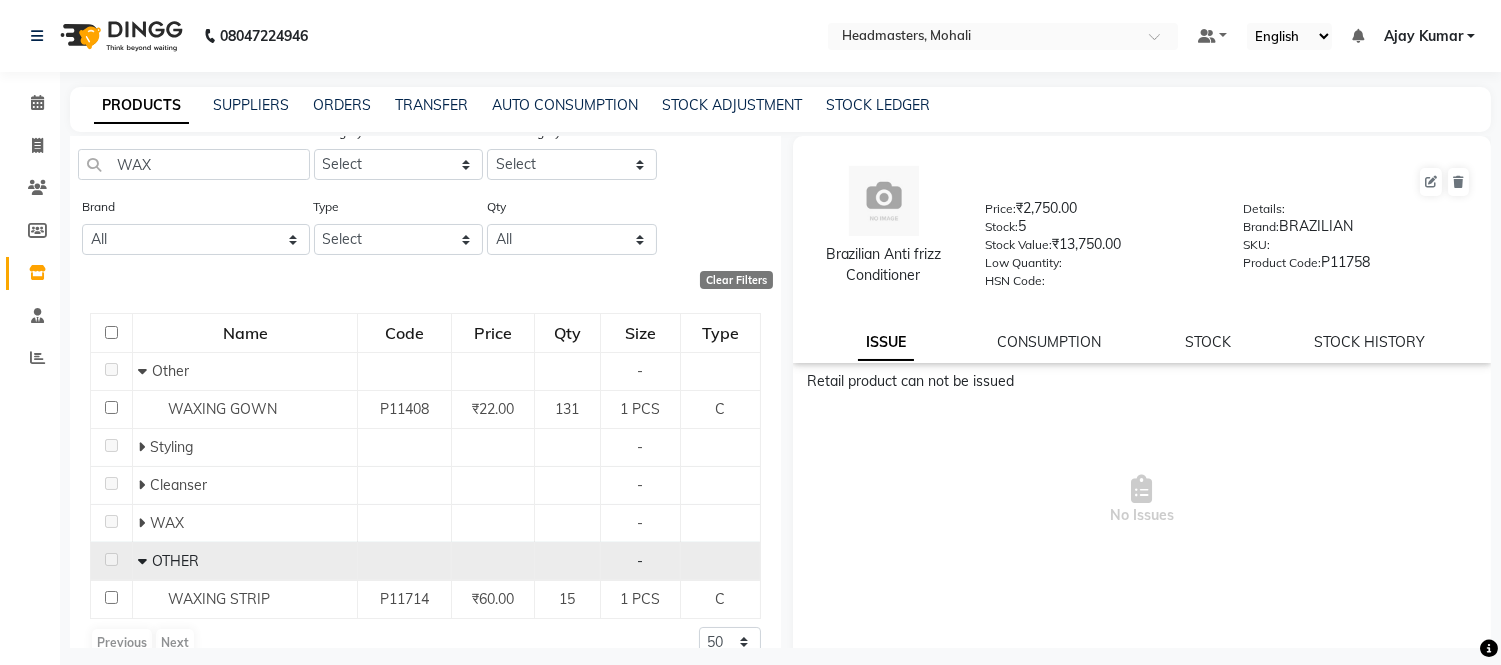 scroll, scrollTop: 87, scrollLeft: 0, axis: vertical 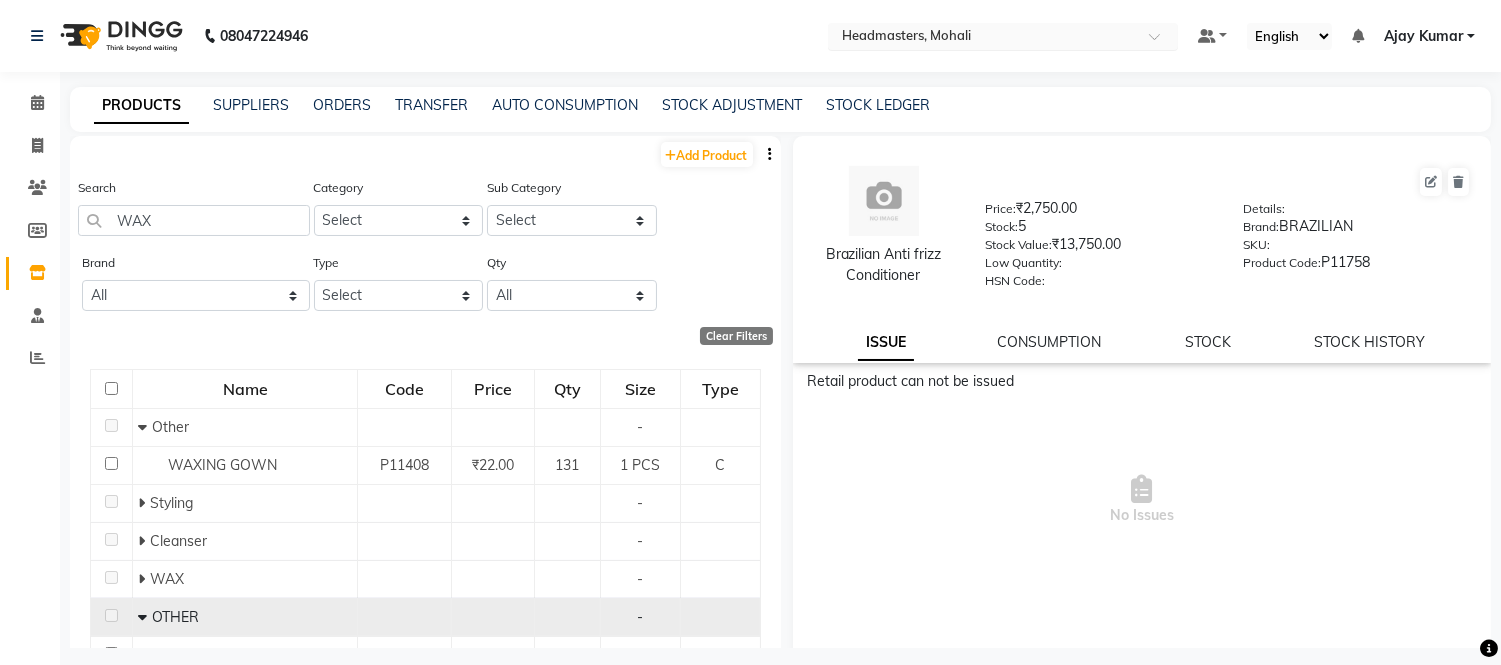 click at bounding box center [983, 38] 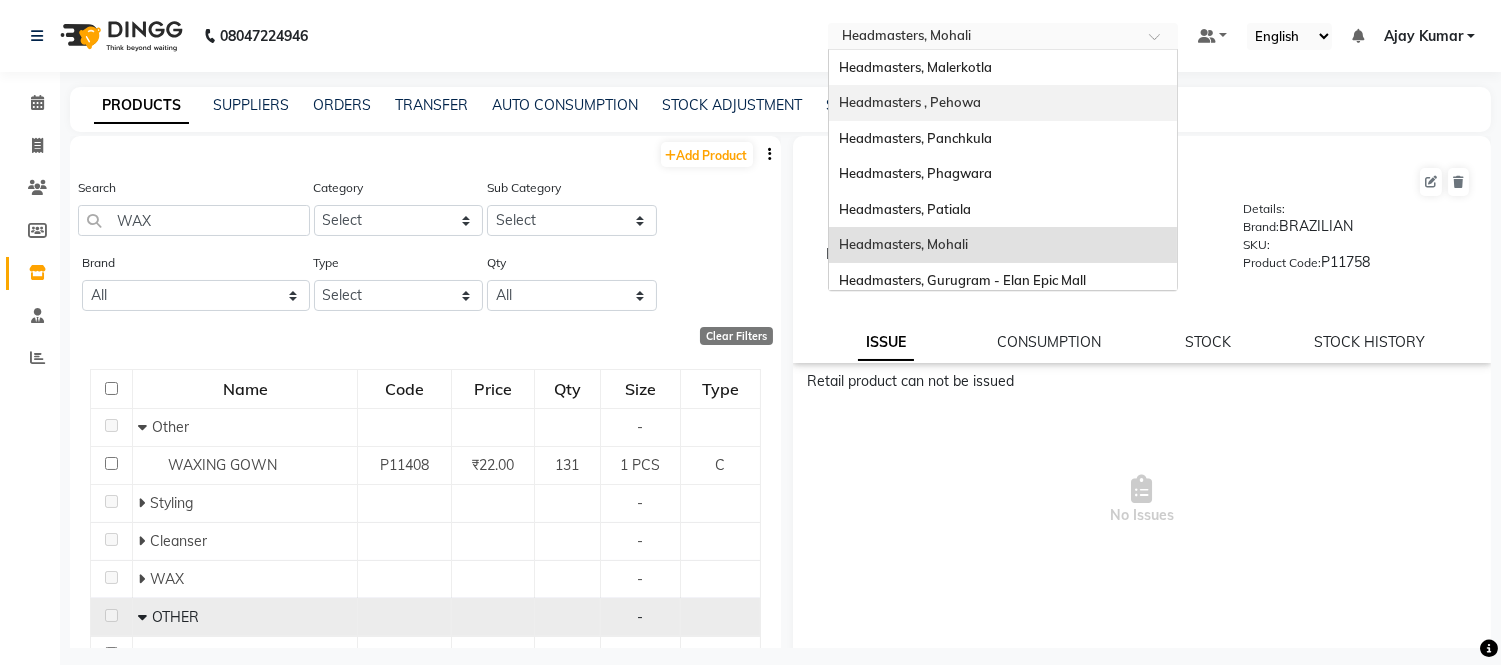 click on "Headmasters , Pehowa" at bounding box center (910, 102) 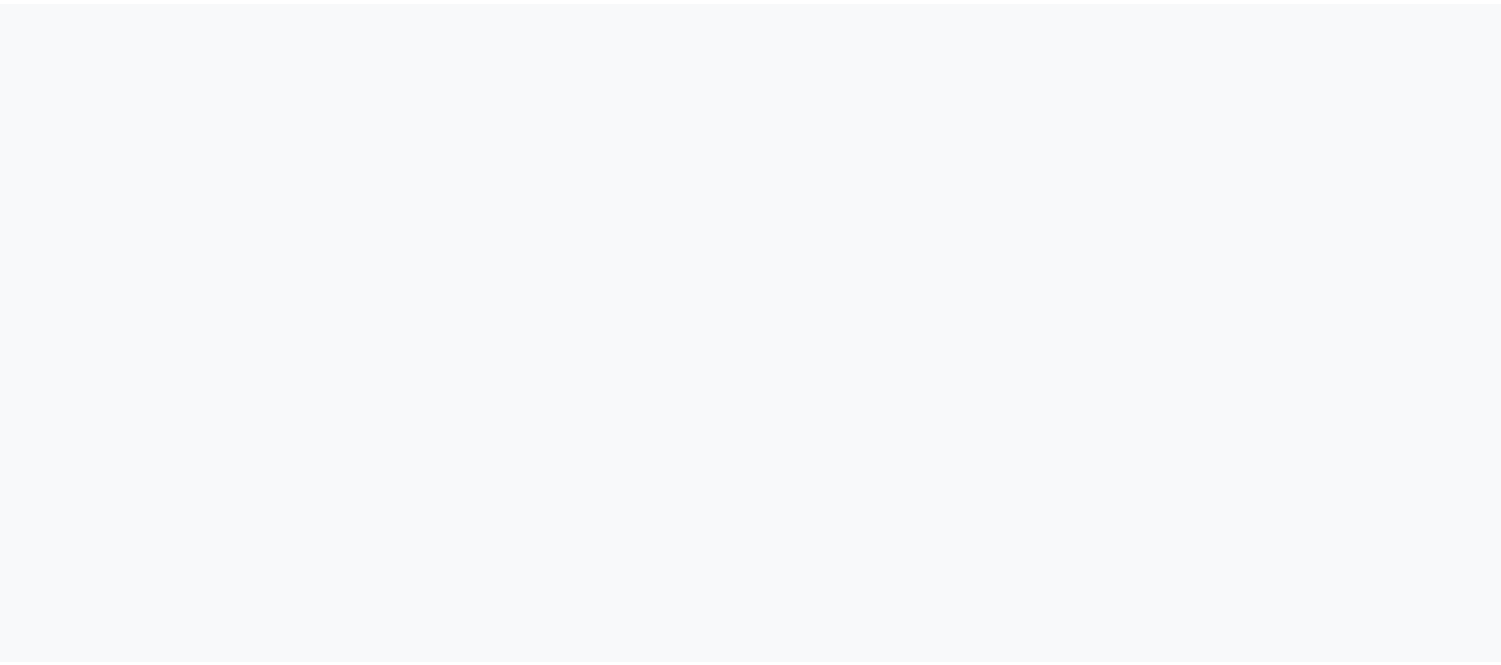 scroll, scrollTop: 0, scrollLeft: 0, axis: both 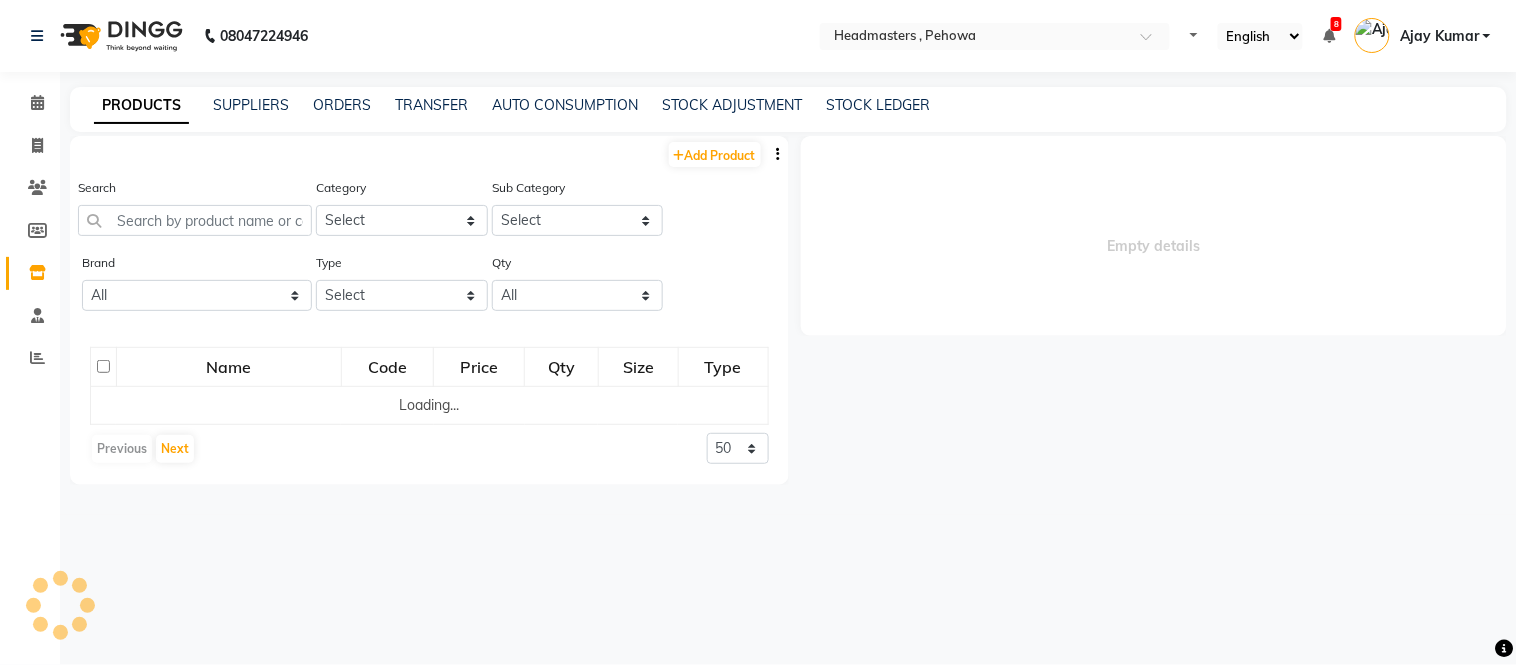 select on "en" 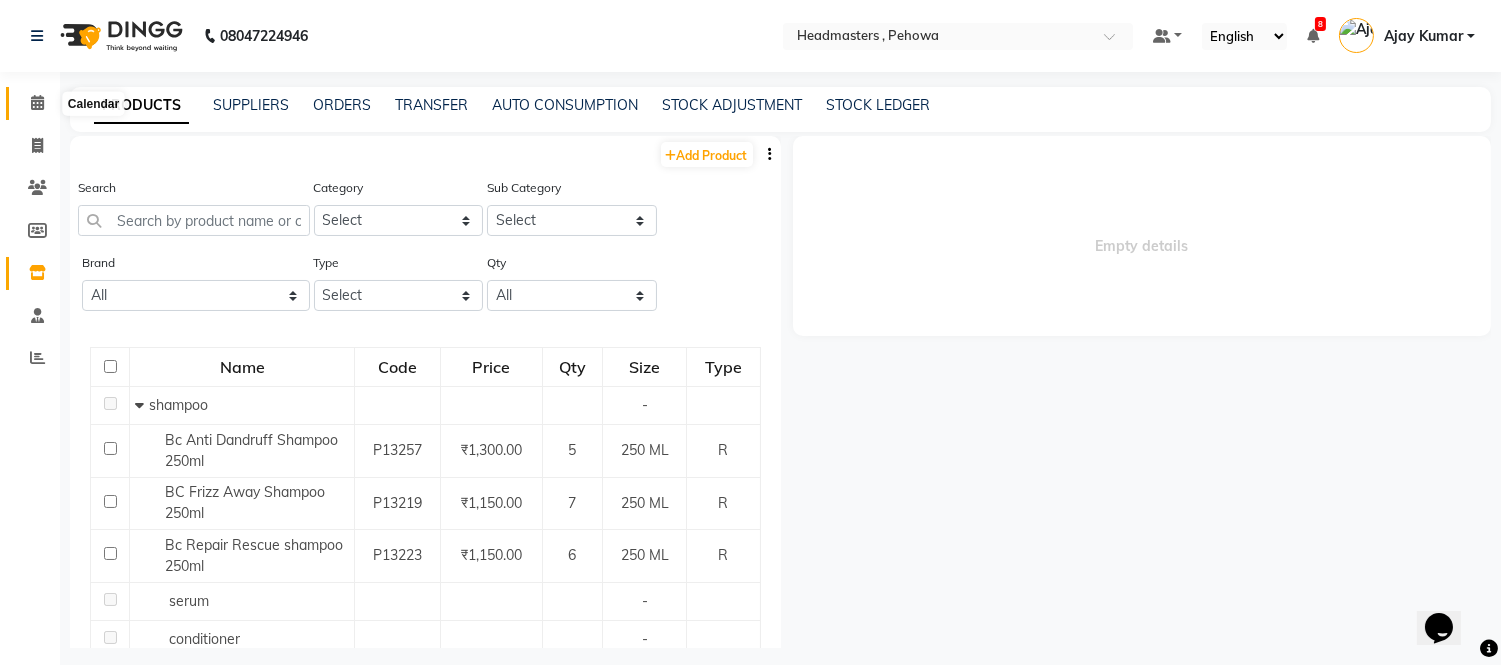 scroll, scrollTop: 0, scrollLeft: 0, axis: both 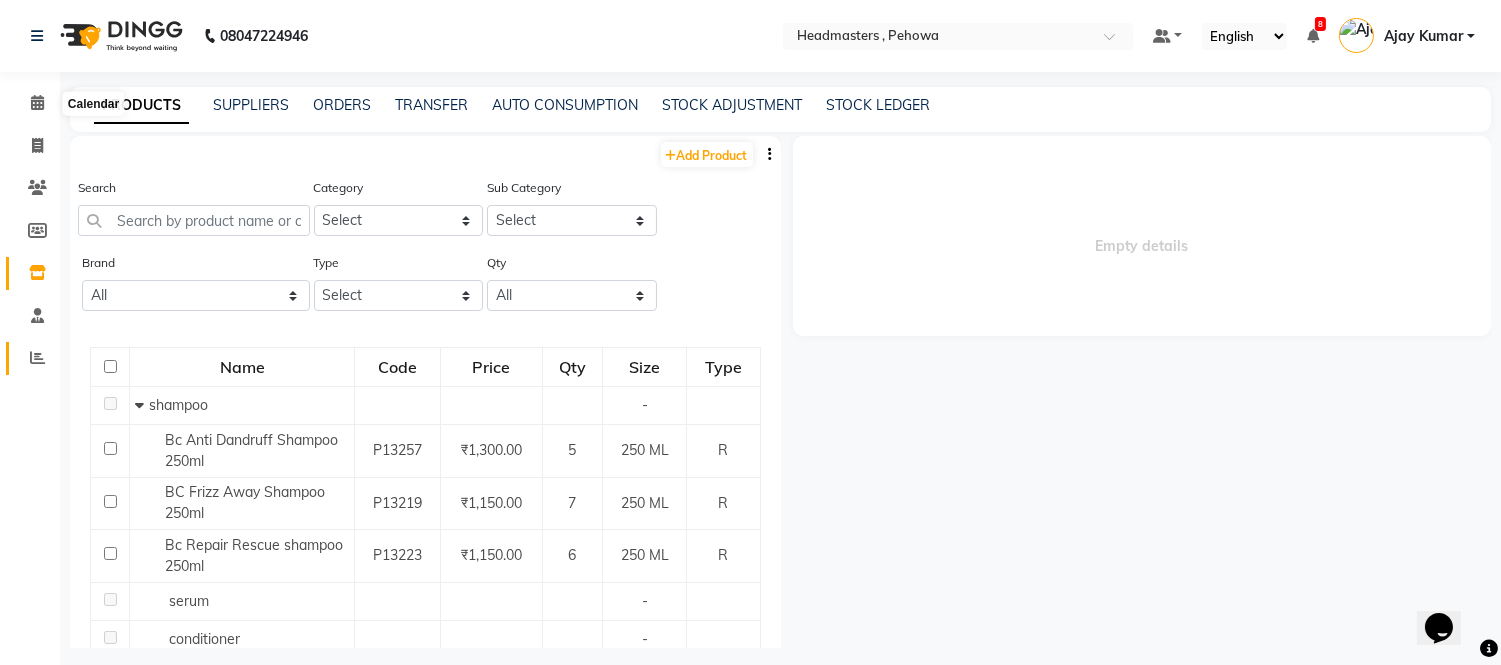 click 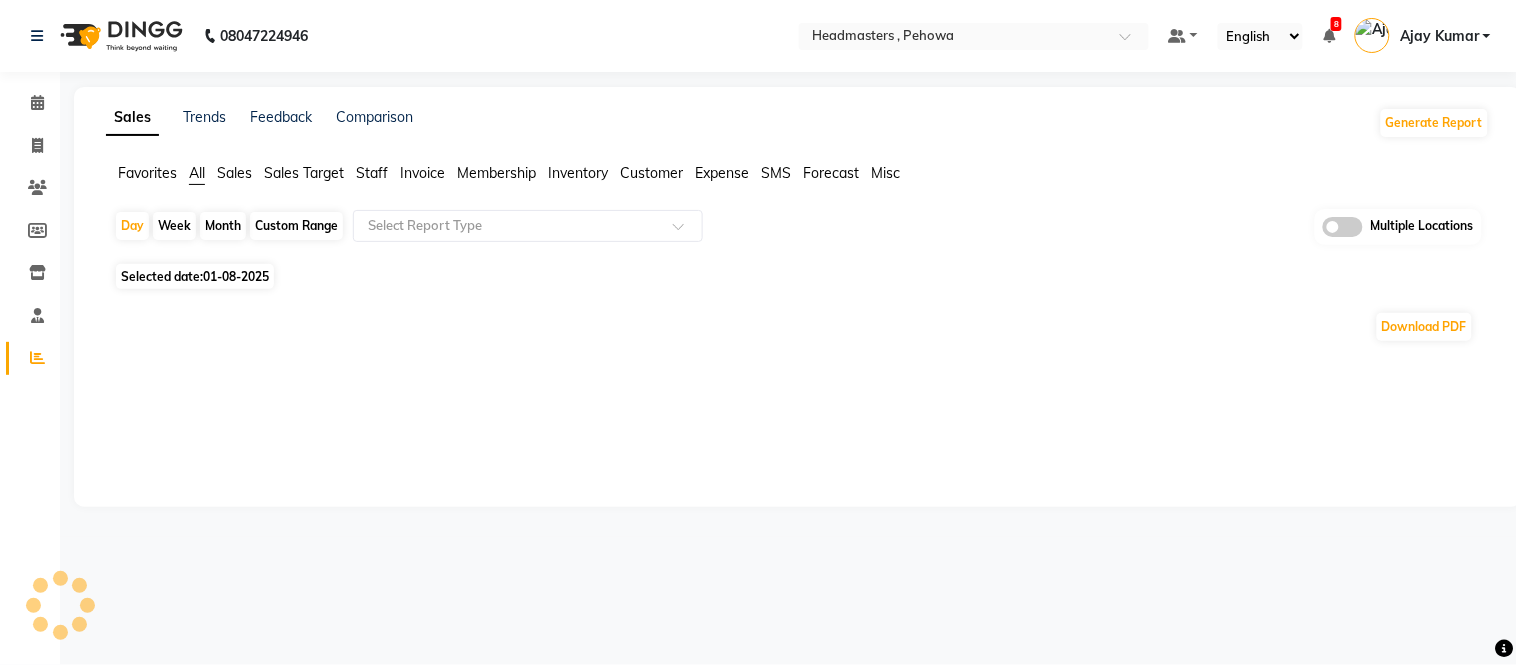 click on "Favorites" 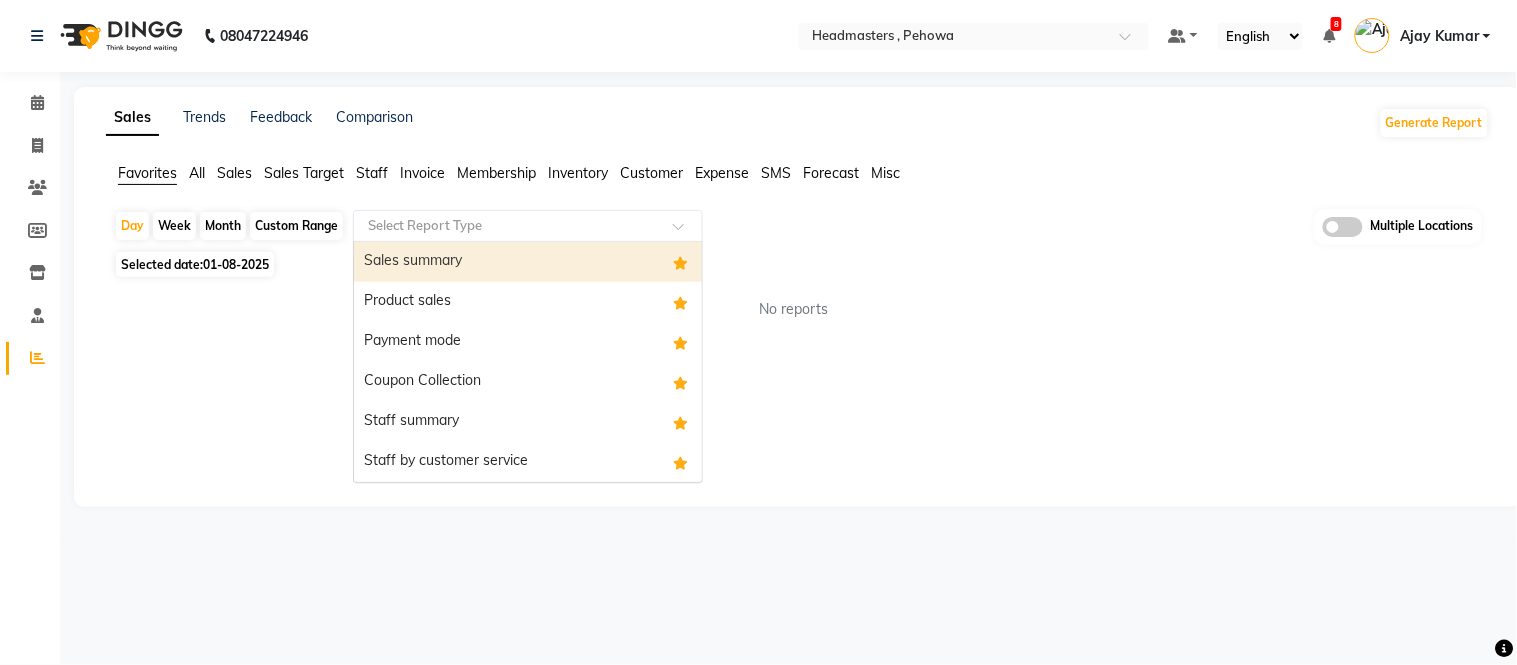 click 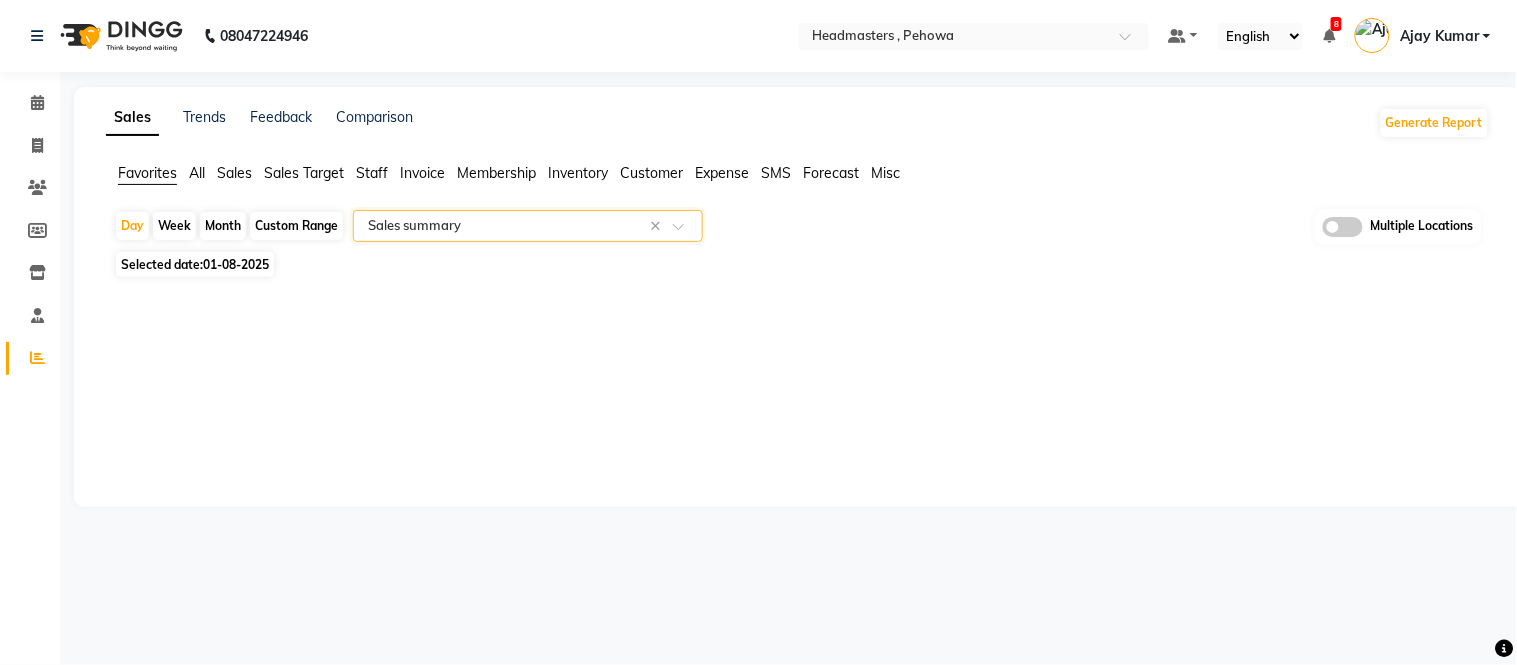 select on "full_report" 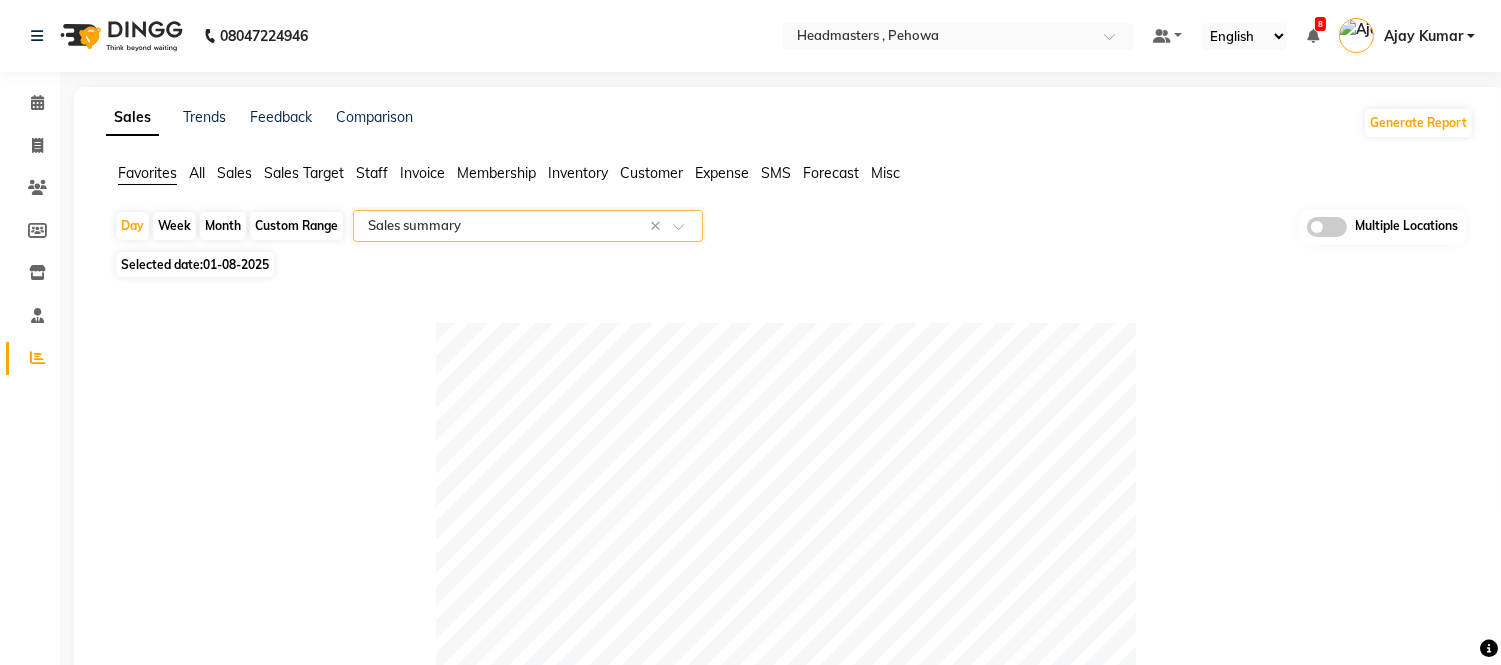 click on "Month" 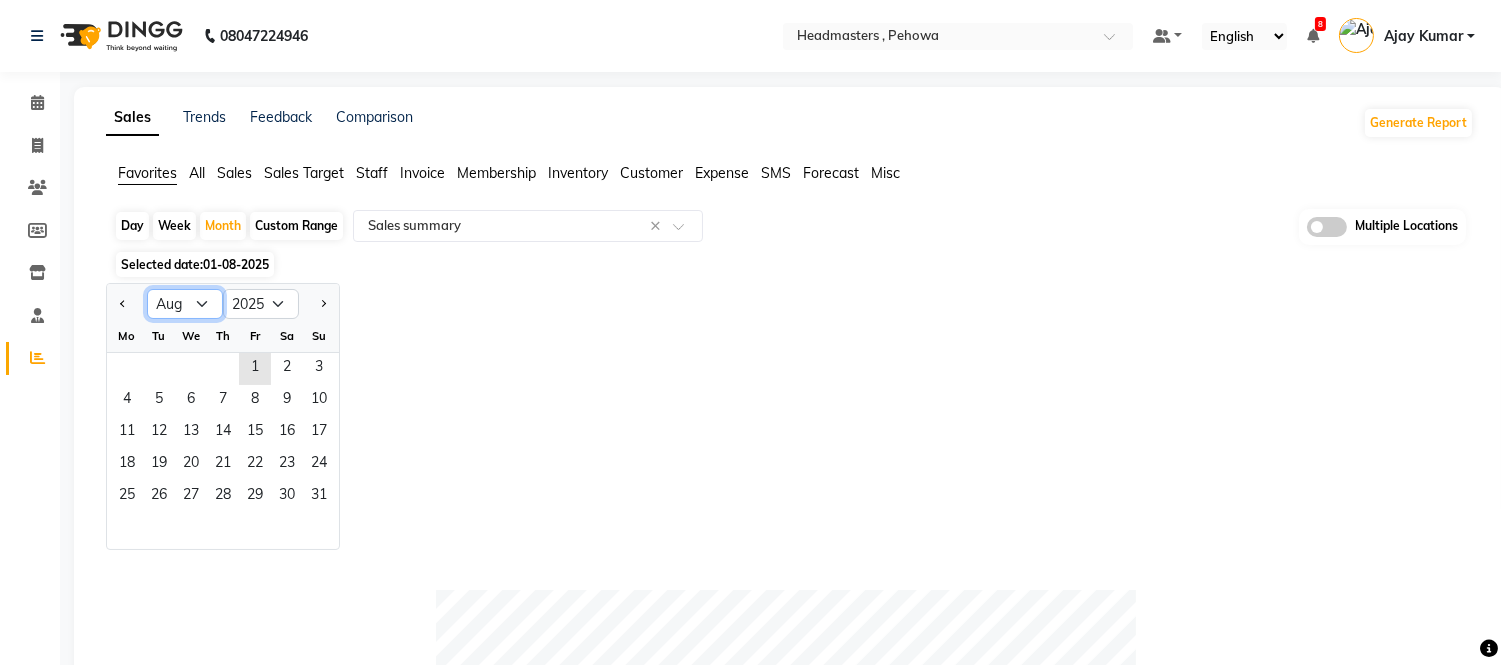 drag, startPoint x: 201, startPoint y: 294, endPoint x: 198, endPoint y: 304, distance: 10.440307 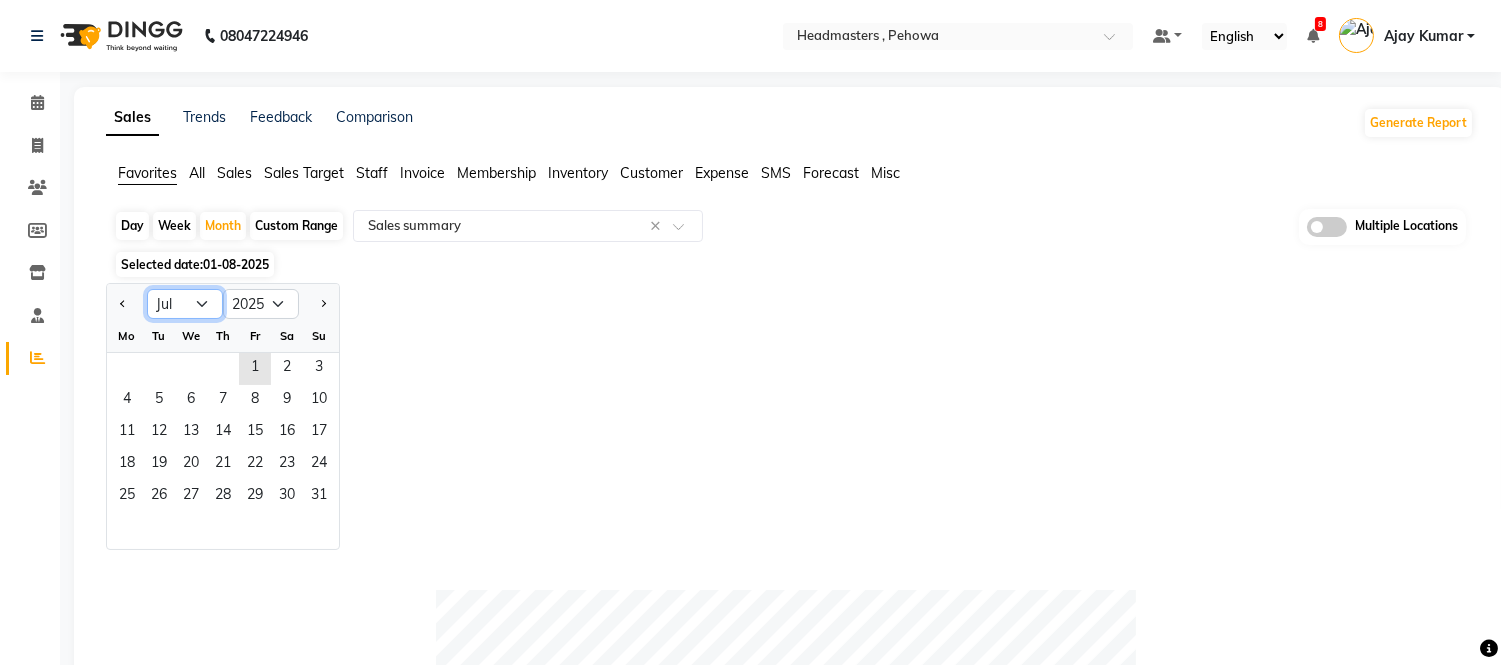 click on "Jan Feb Mar Apr May Jun Jul Aug Sep Oct Nov Dec" 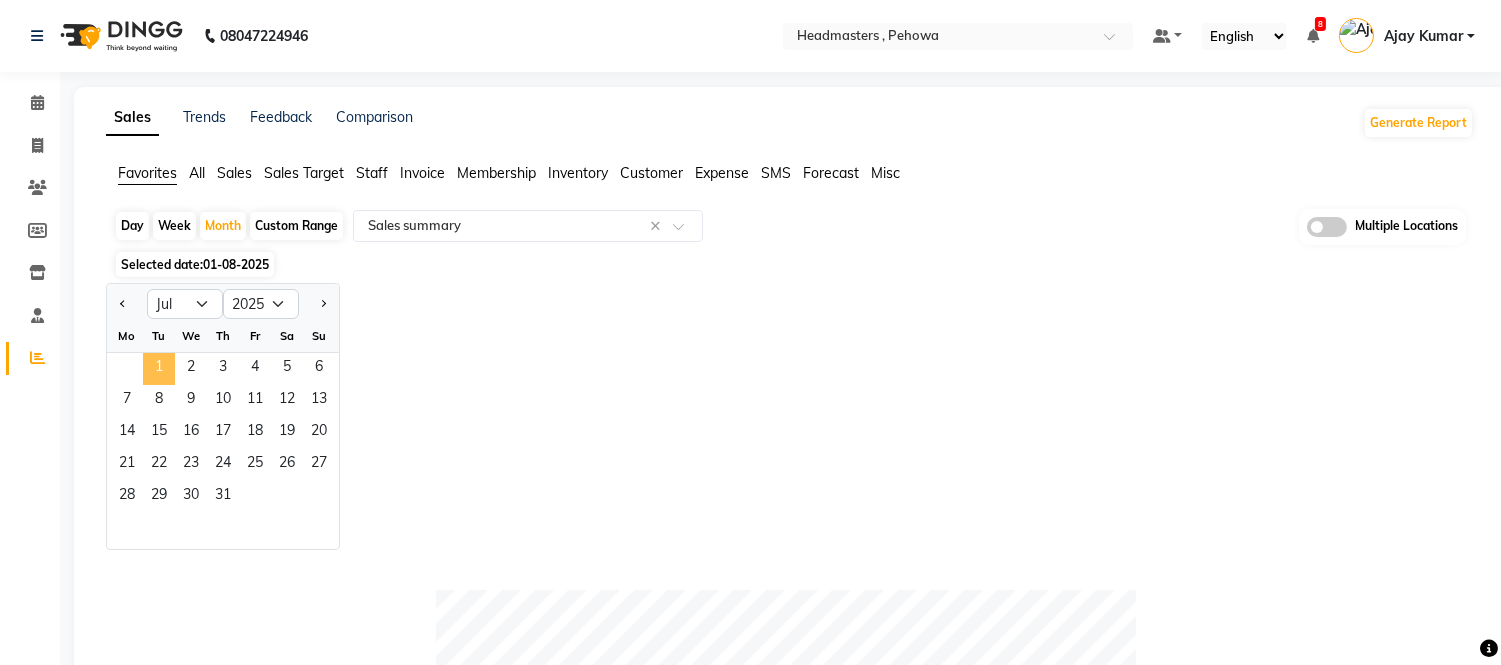click on "1" 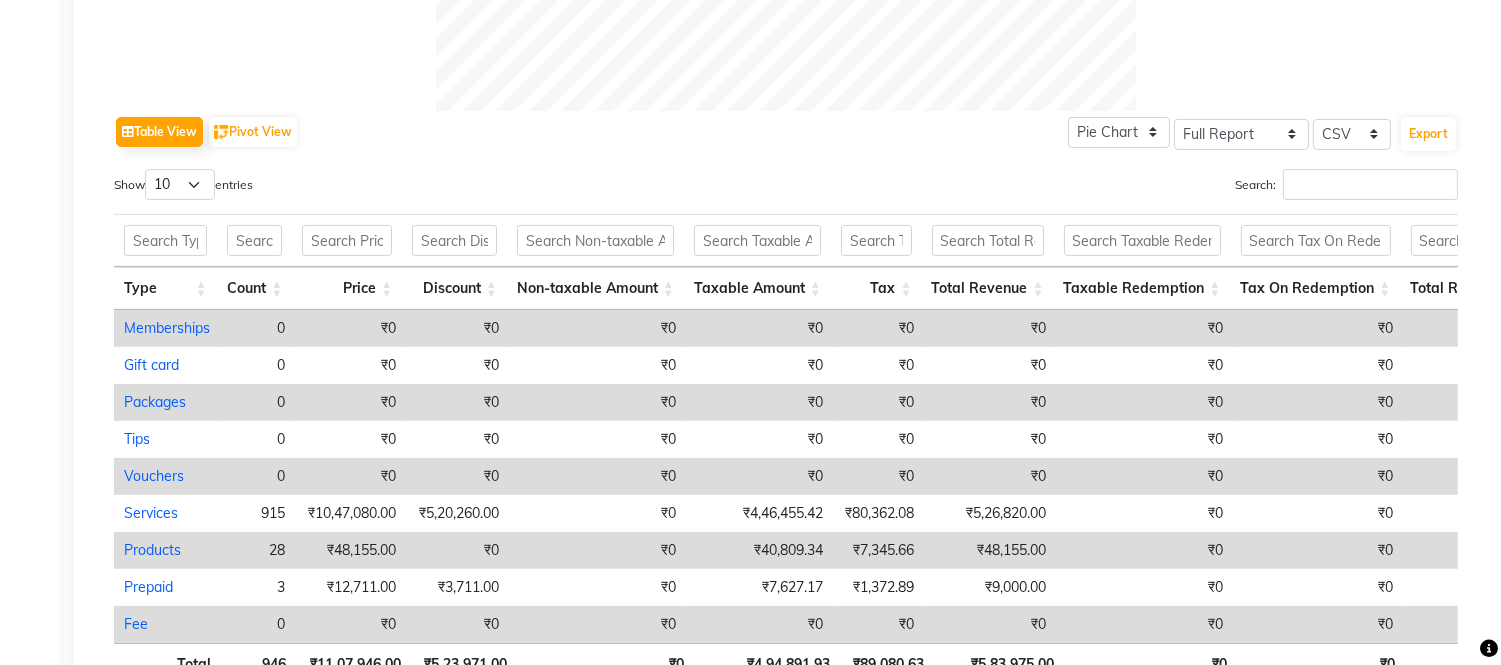scroll, scrollTop: 963, scrollLeft: 0, axis: vertical 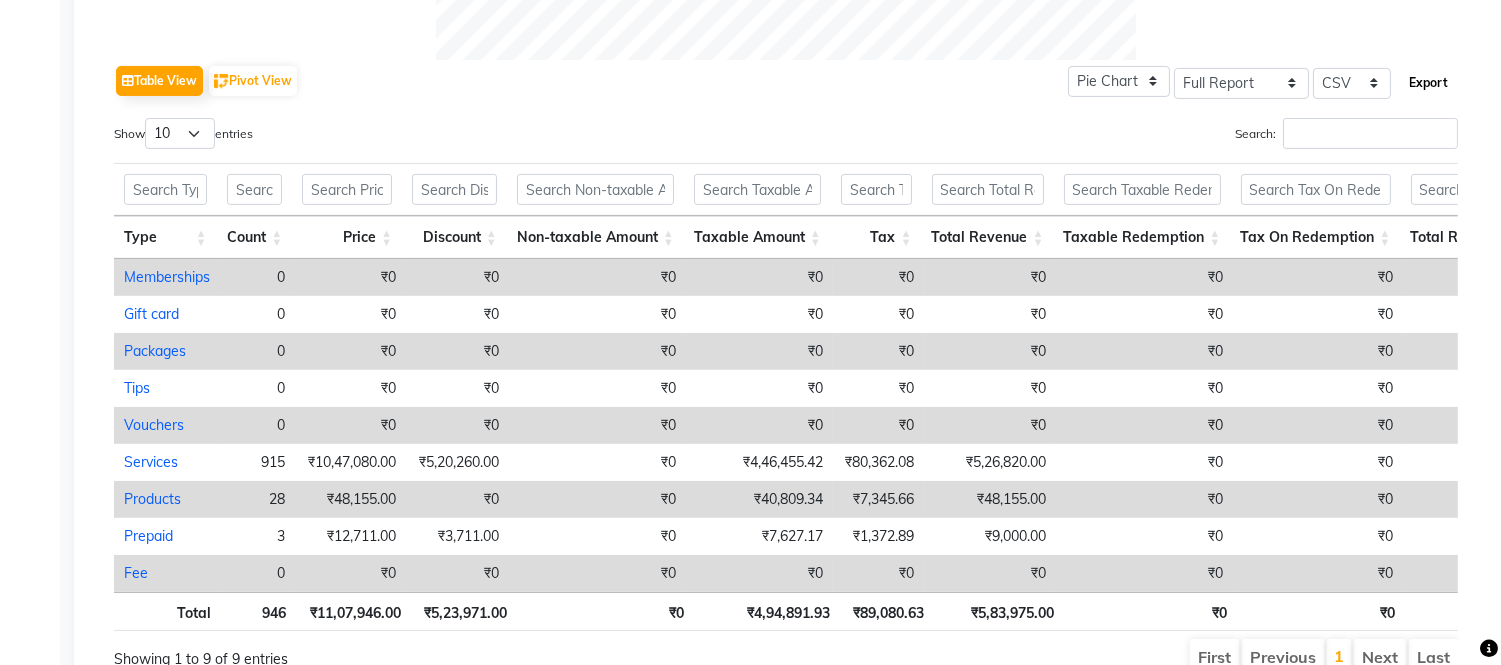 click on "Export" 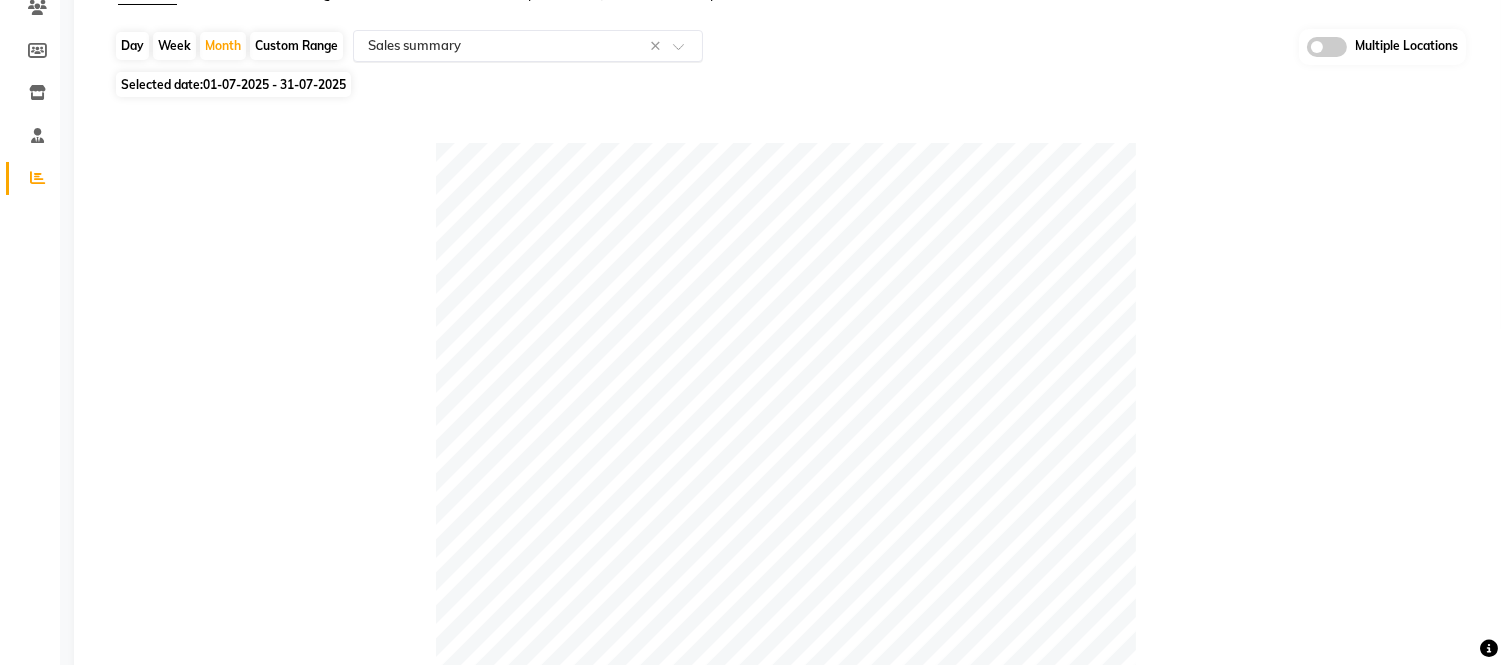 scroll, scrollTop: 0, scrollLeft: 0, axis: both 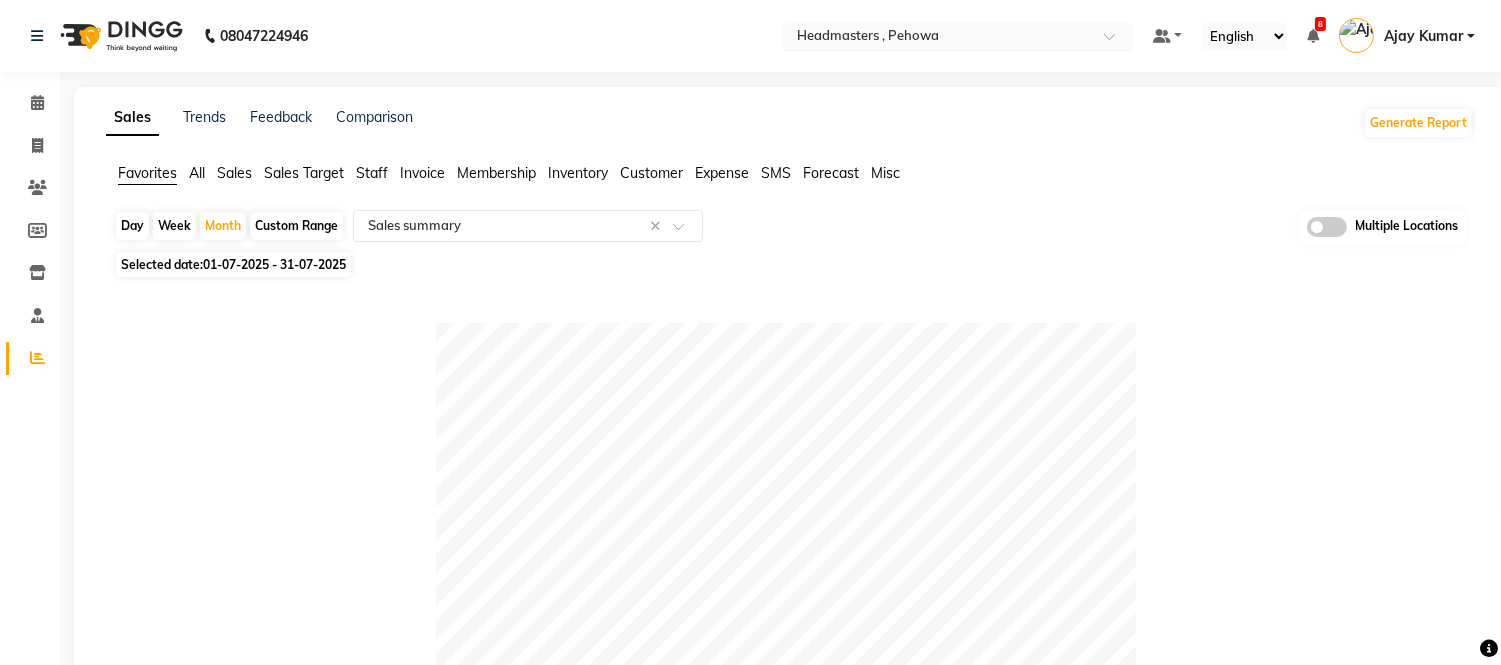 click at bounding box center [938, 38] 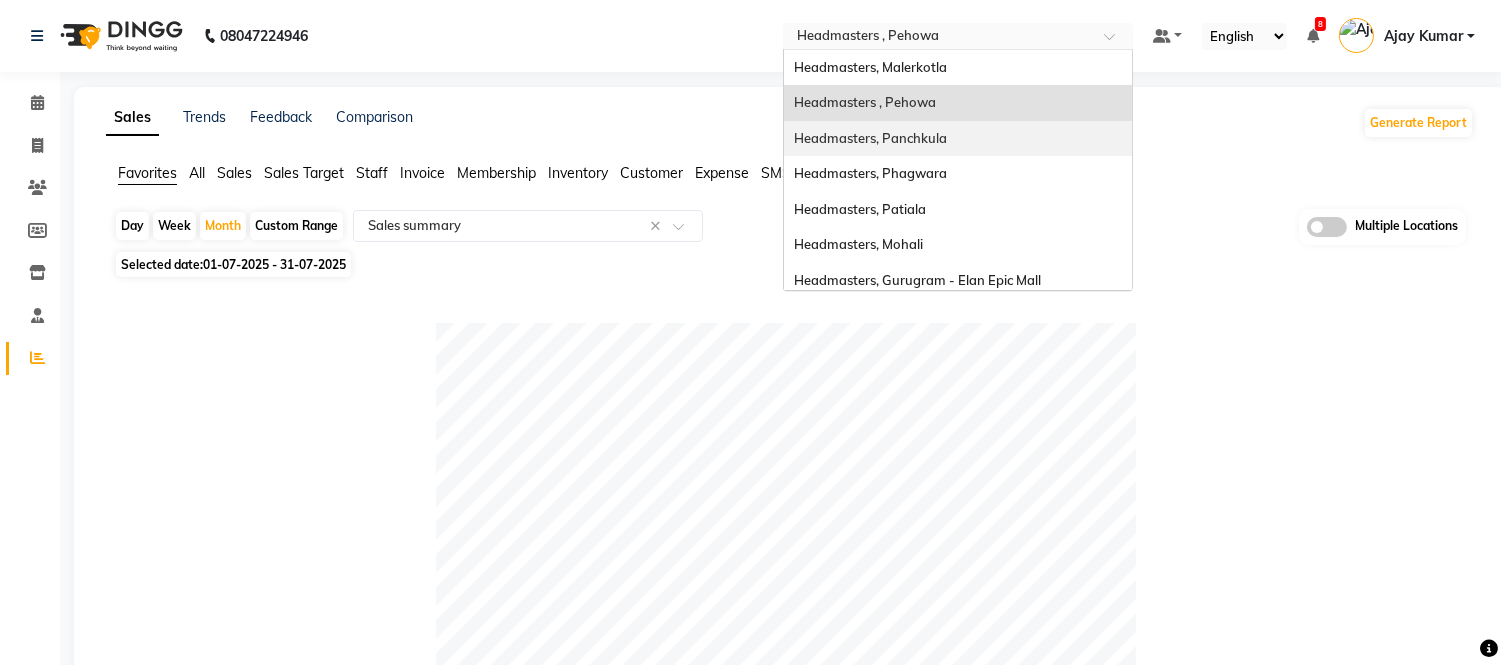 click on "Headmasters, [CITY]" at bounding box center (870, 138) 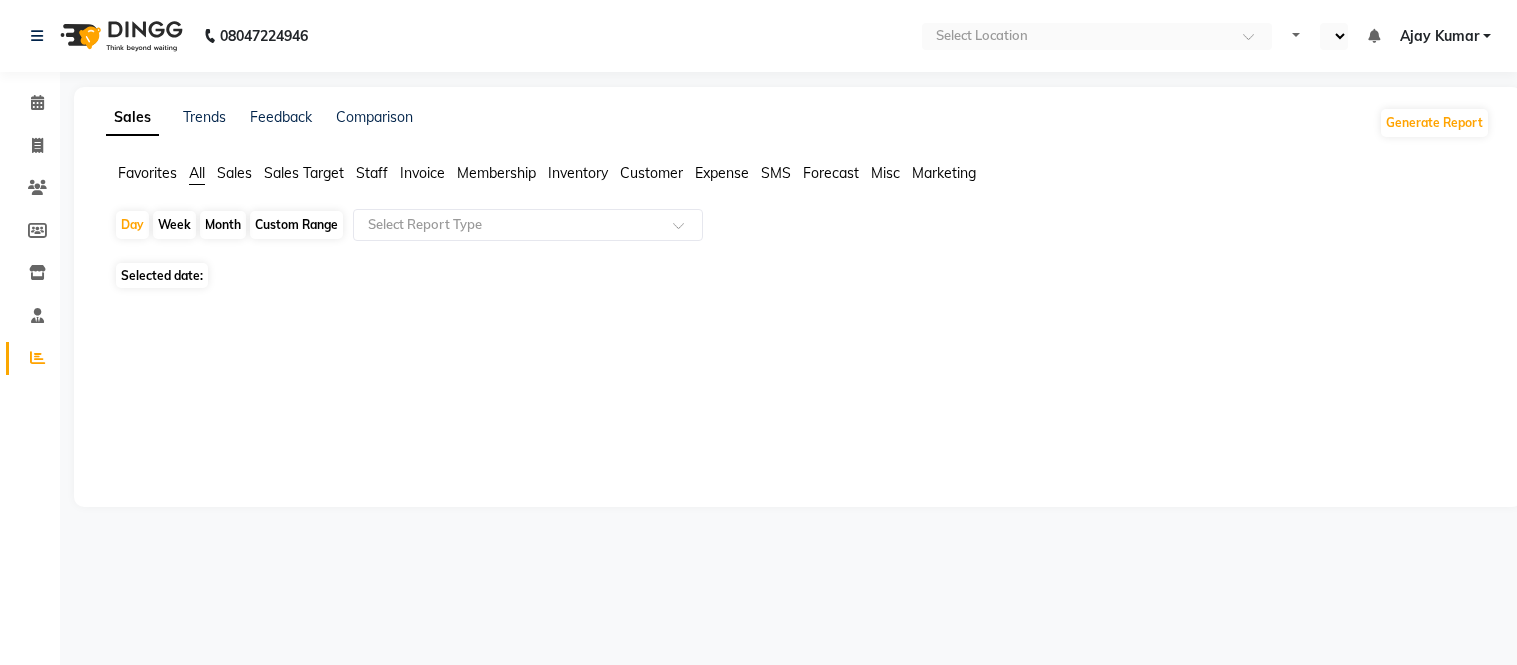 scroll, scrollTop: 0, scrollLeft: 0, axis: both 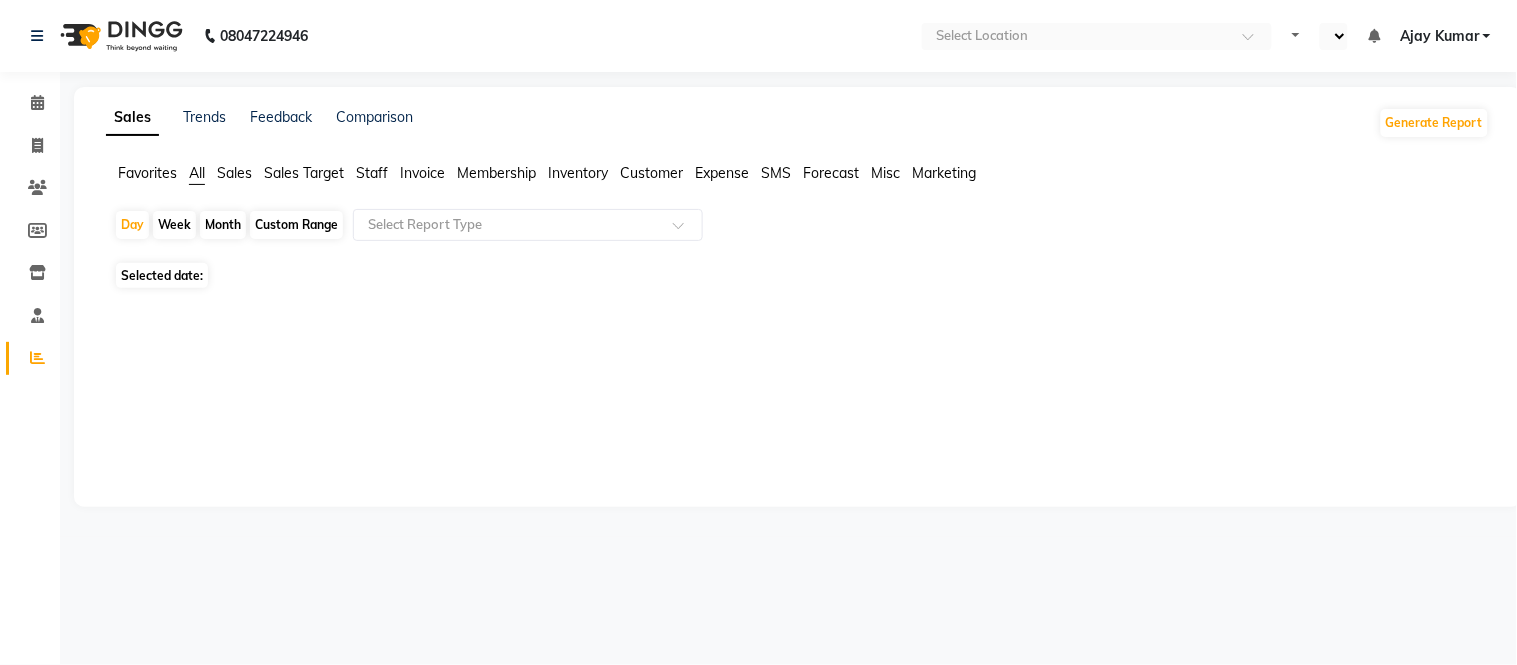 select on "en" 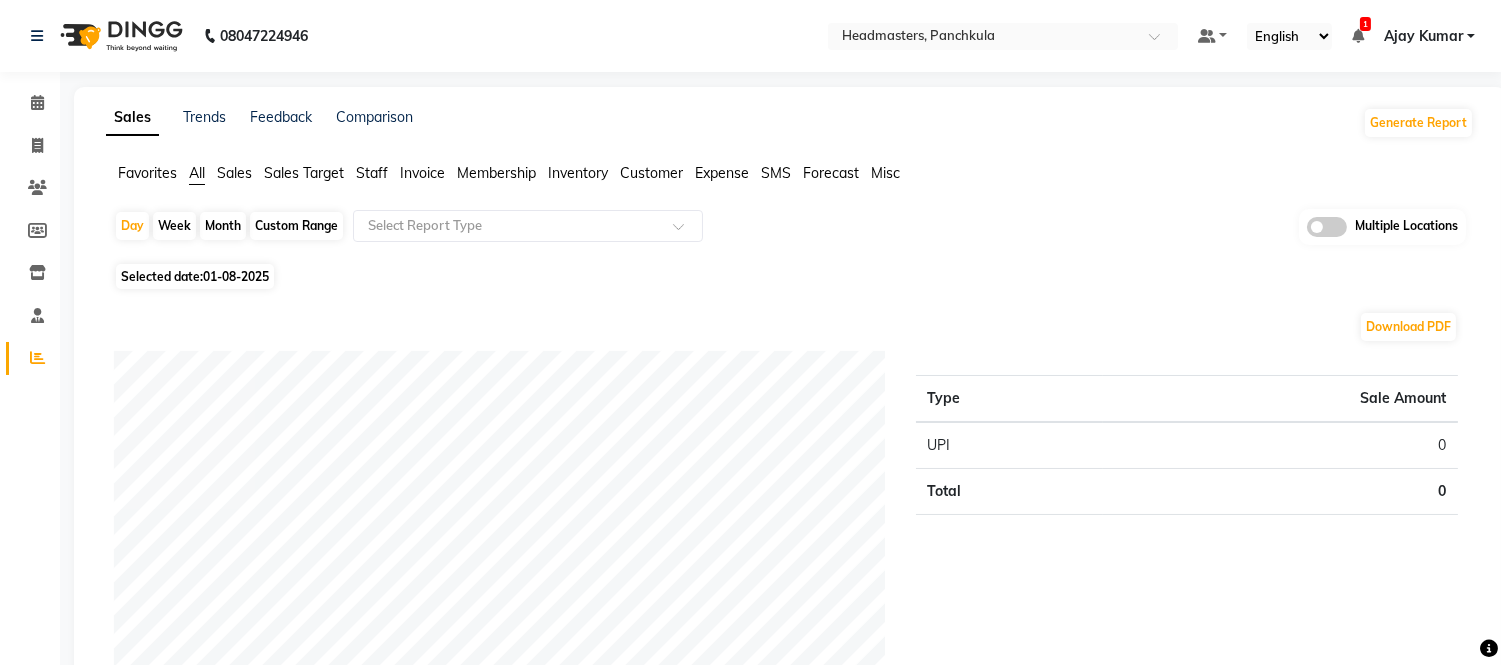 click on "Favorites" 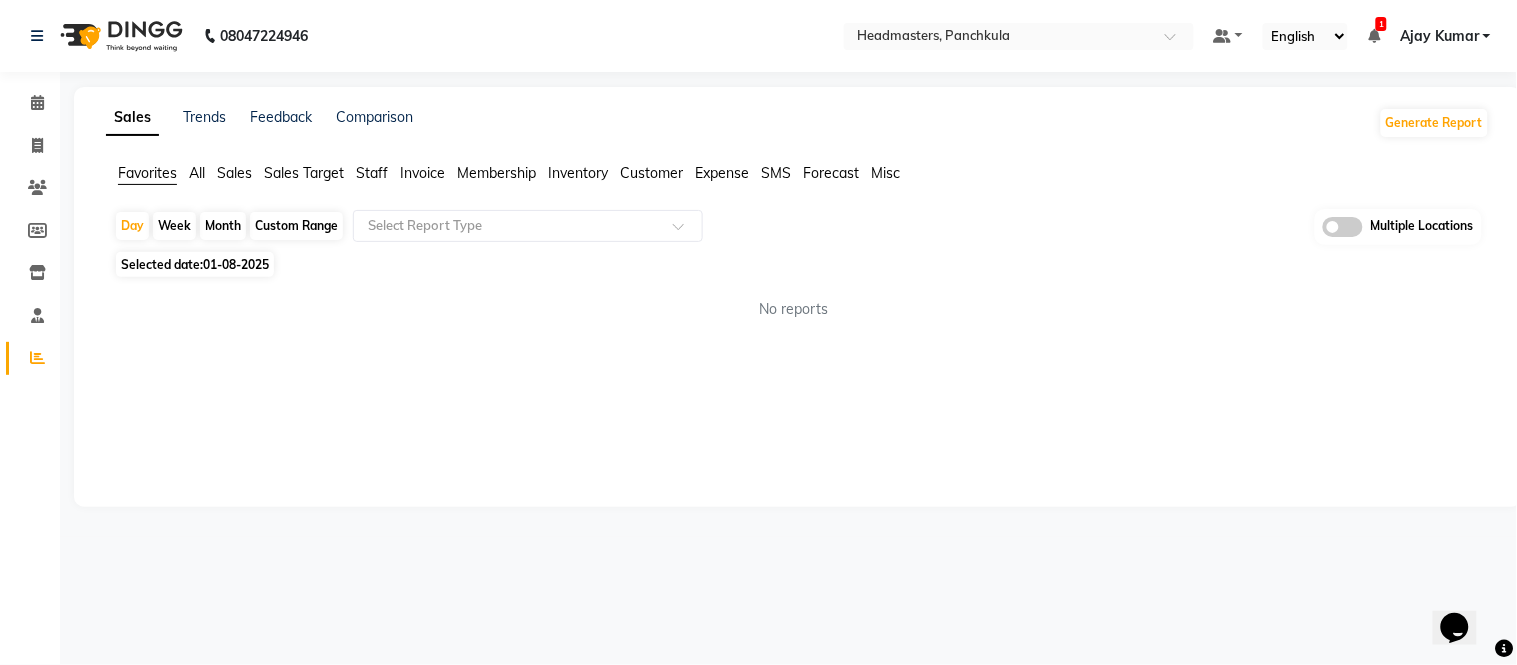 scroll, scrollTop: 0, scrollLeft: 0, axis: both 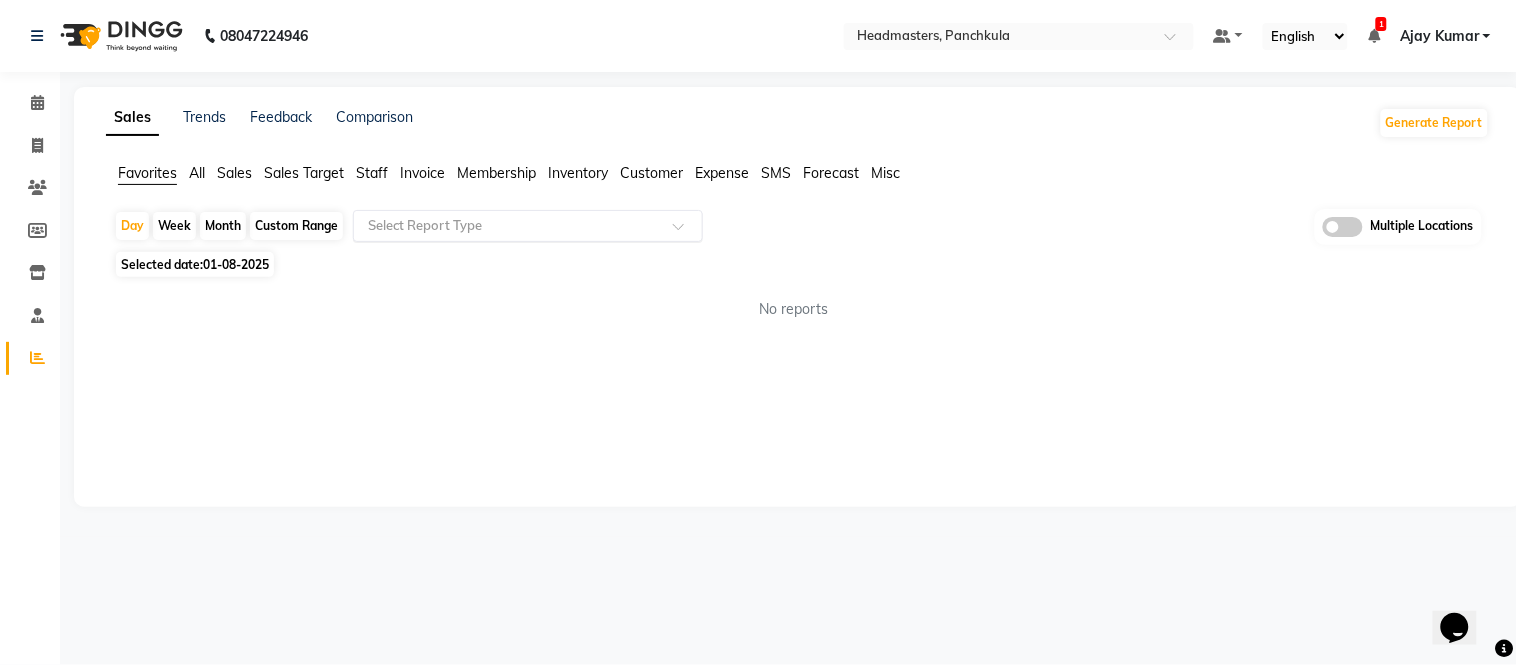 click 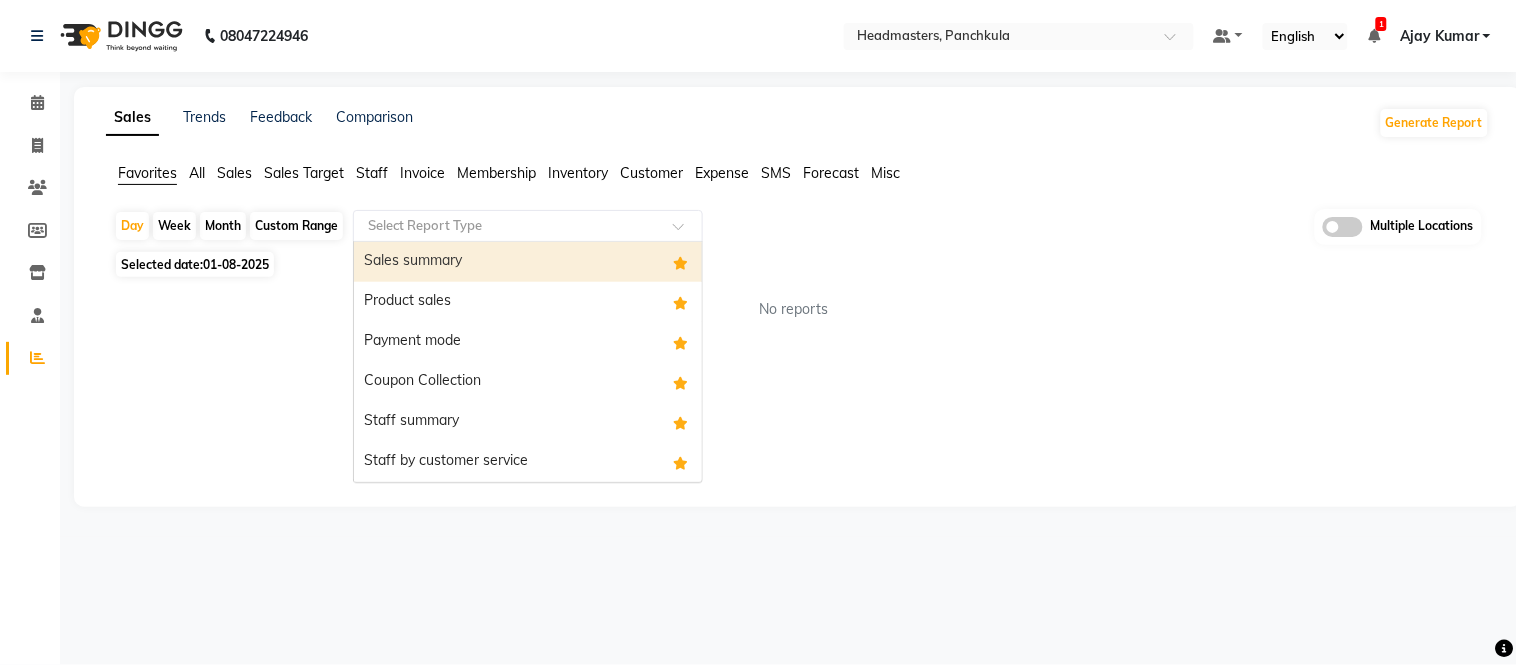 click on "Sales summary" at bounding box center (528, 262) 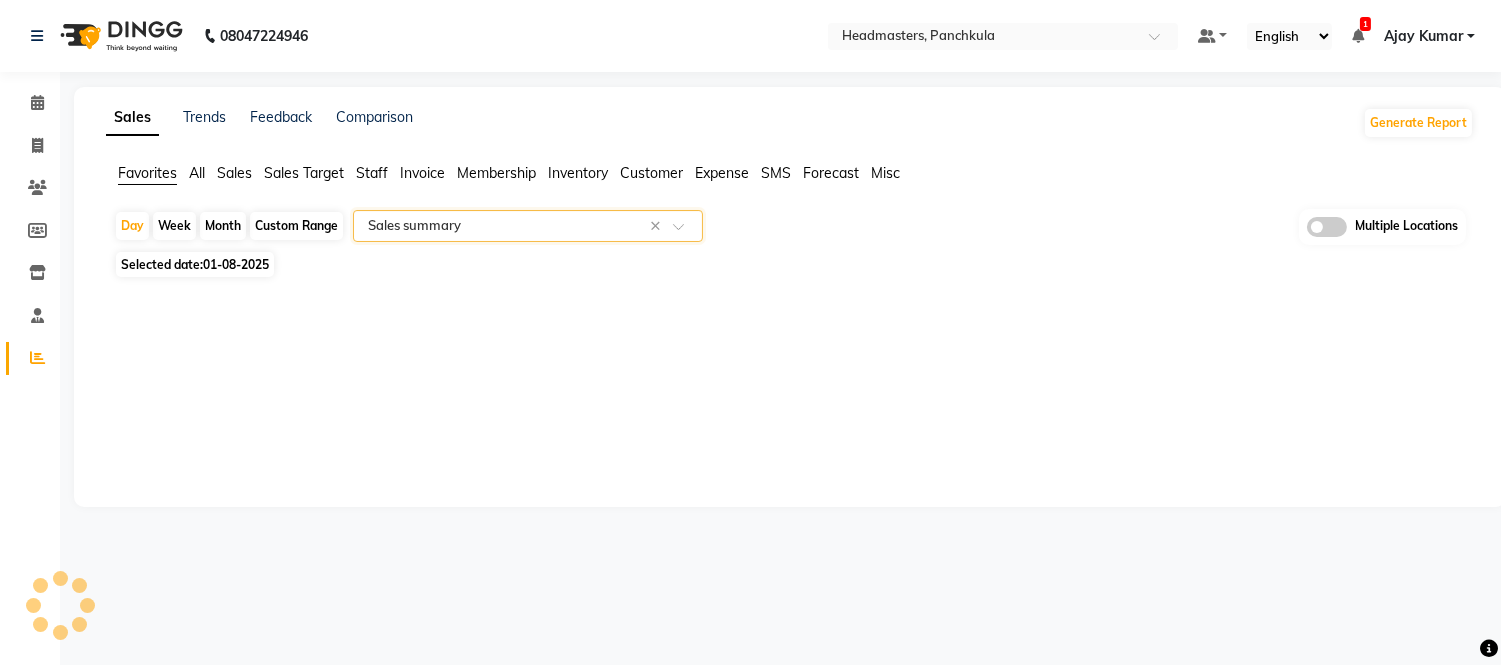 select on "full_report" 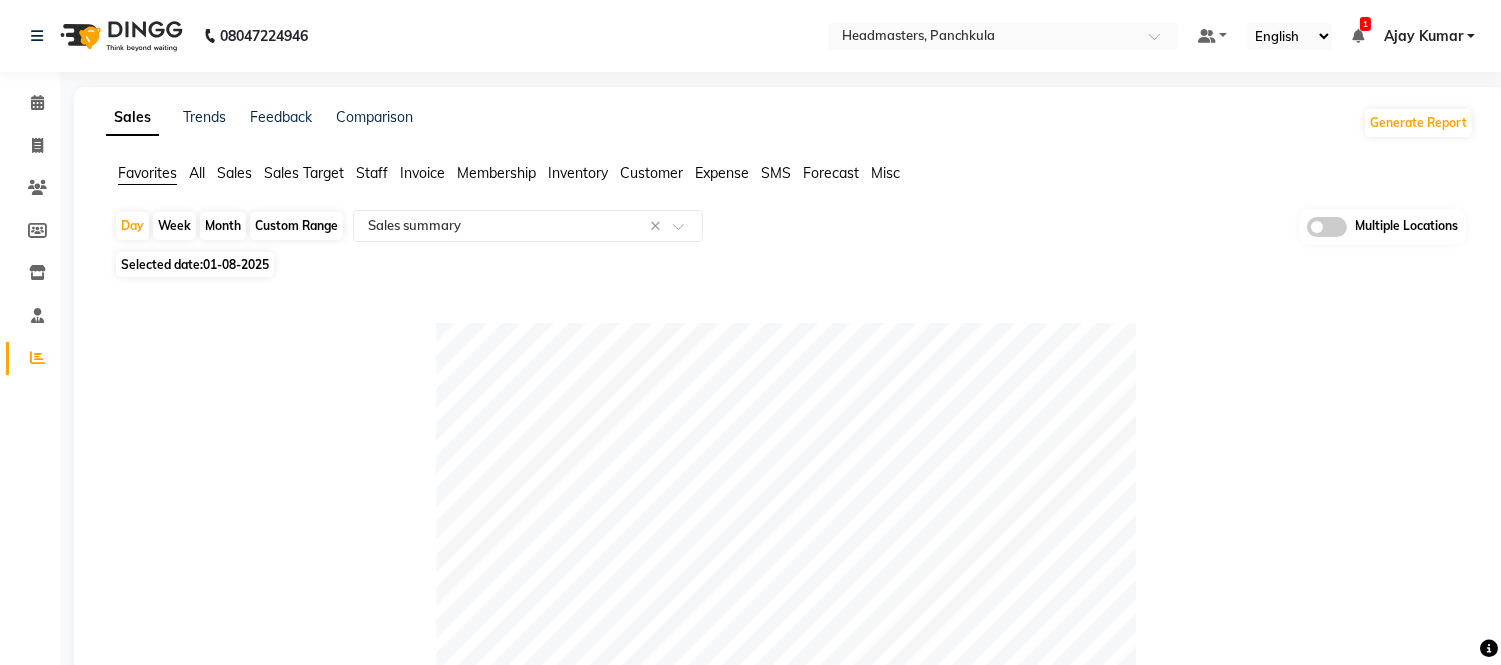 click on "Month" 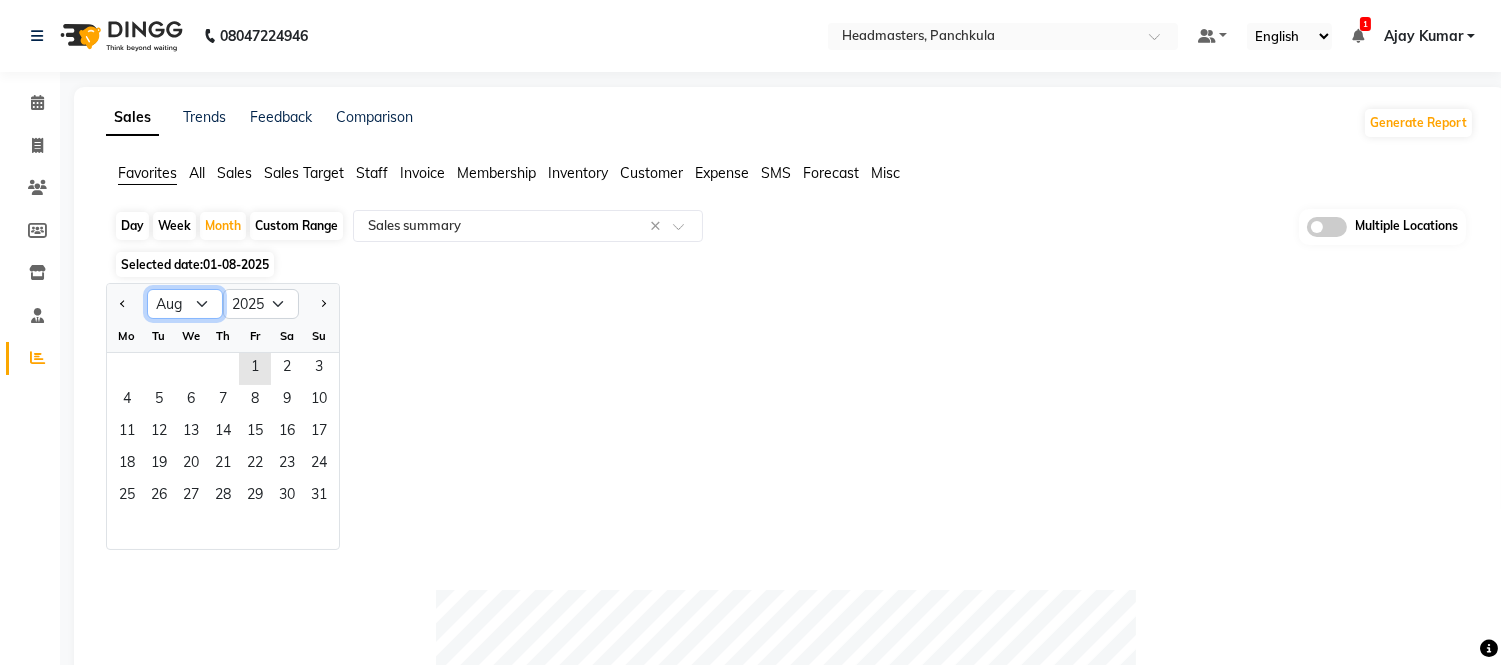 click on "Jan Feb Mar Apr May Jun Jul Aug Sep Oct Nov Dec" 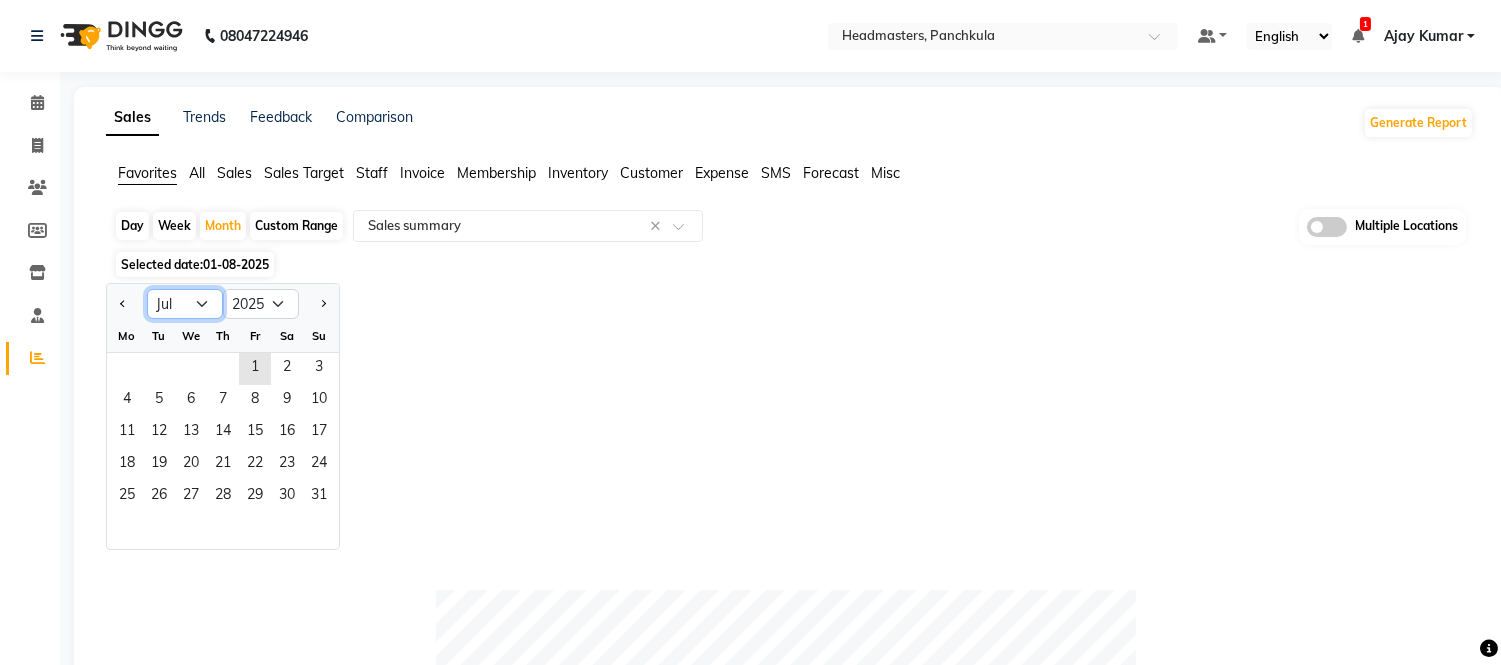 click on "Jan Feb Mar Apr May Jun Jul Aug Sep Oct Nov Dec" 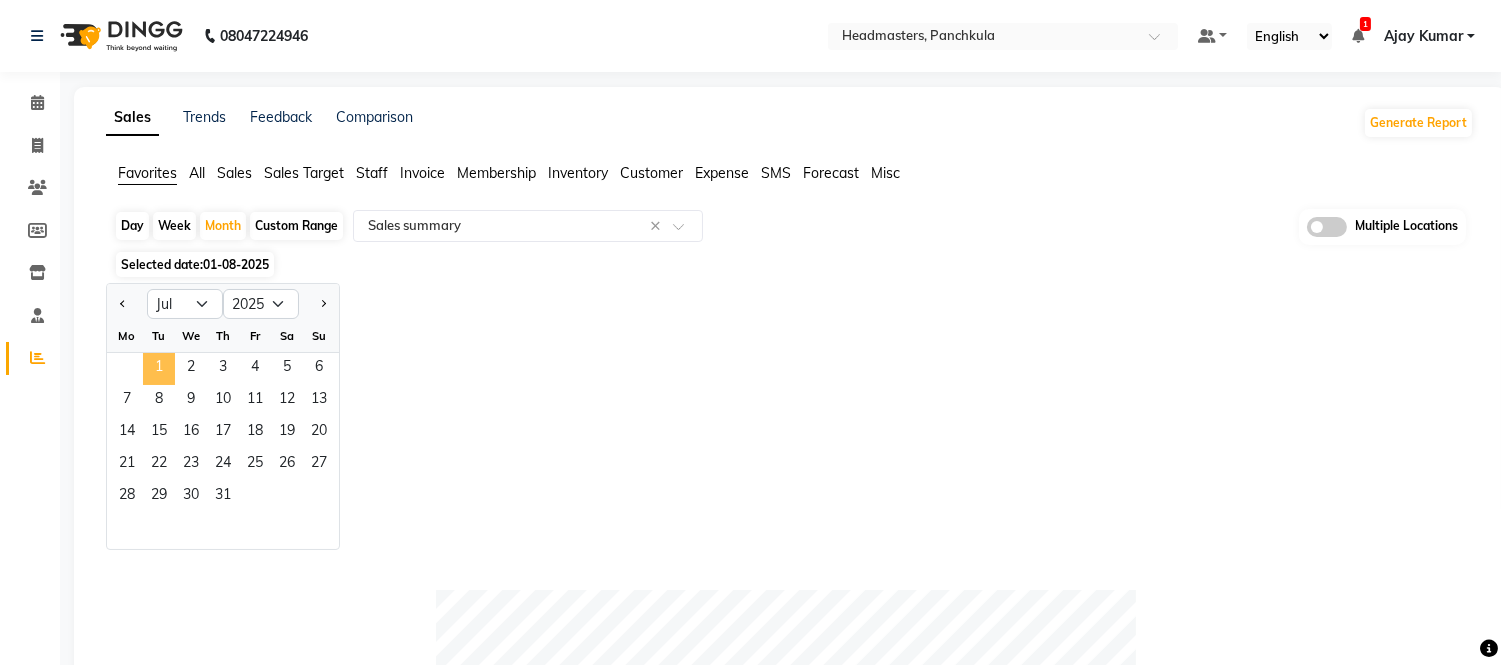 click on "1" 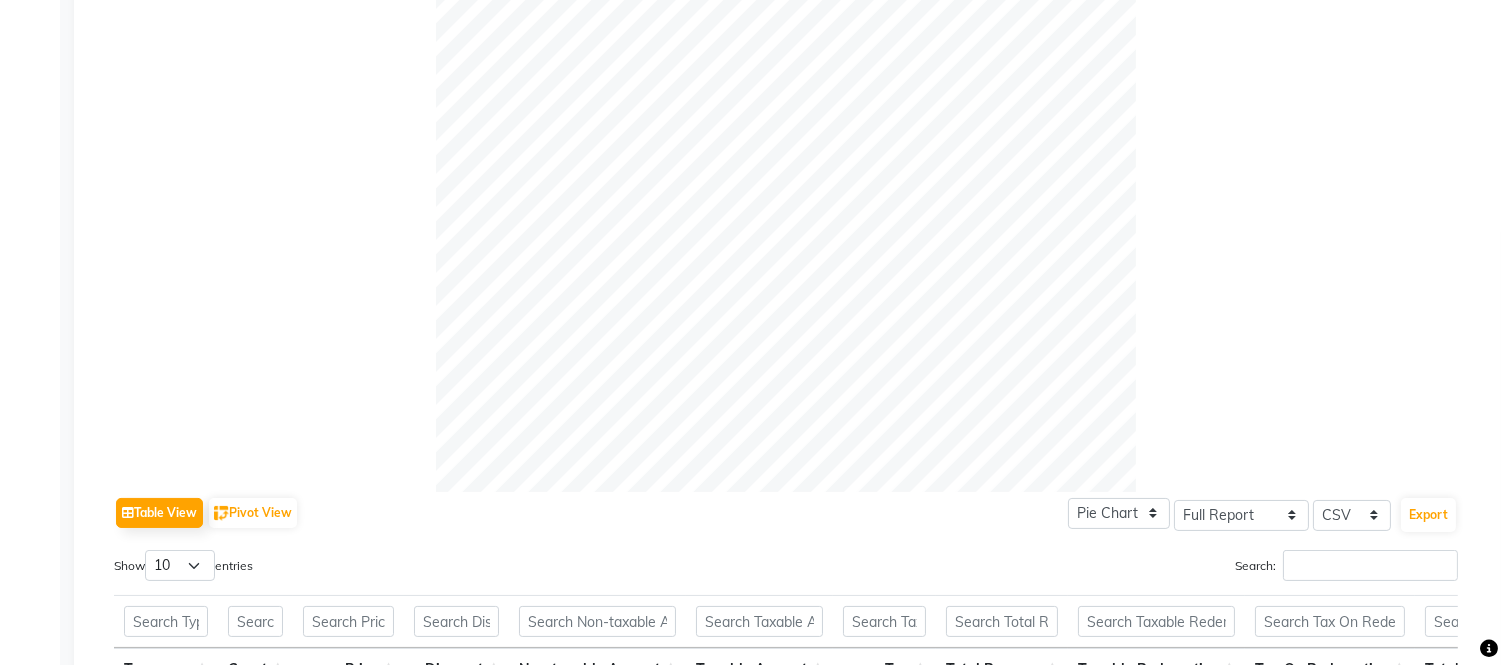 scroll, scrollTop: 630, scrollLeft: 0, axis: vertical 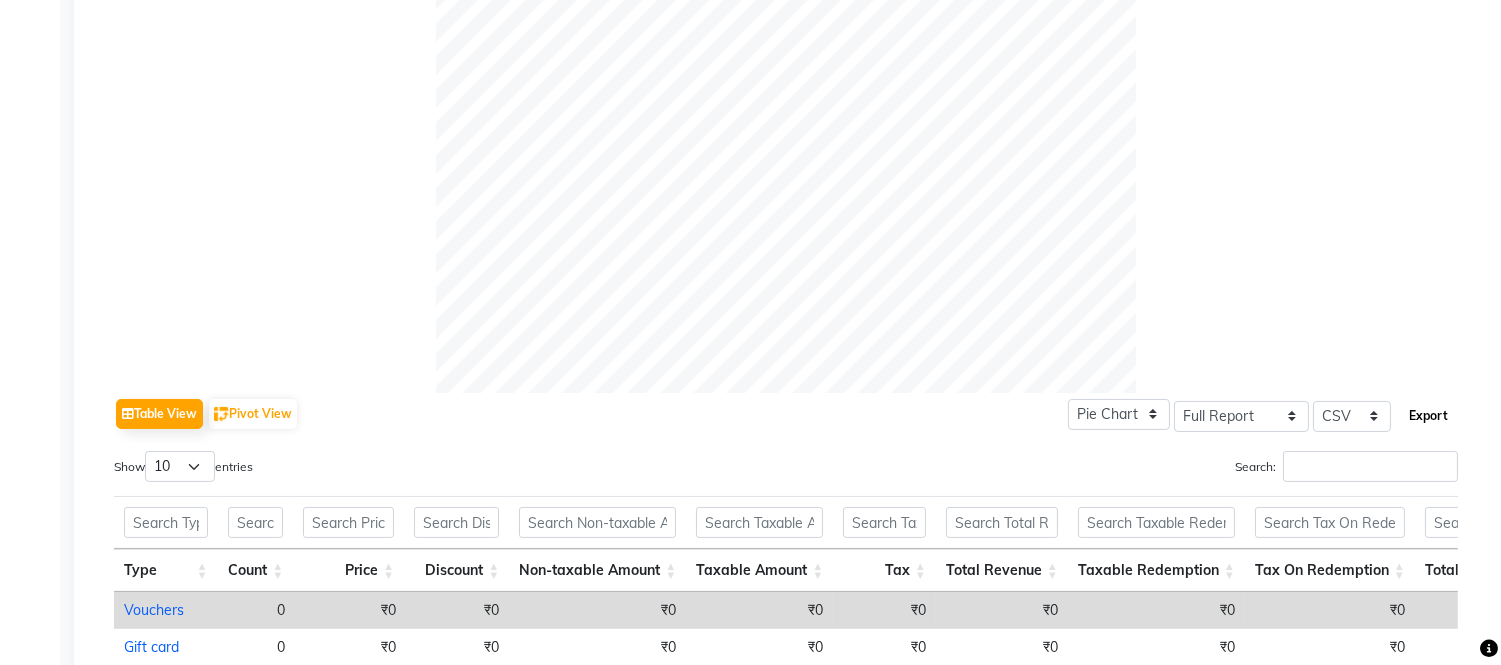 click on "Export" 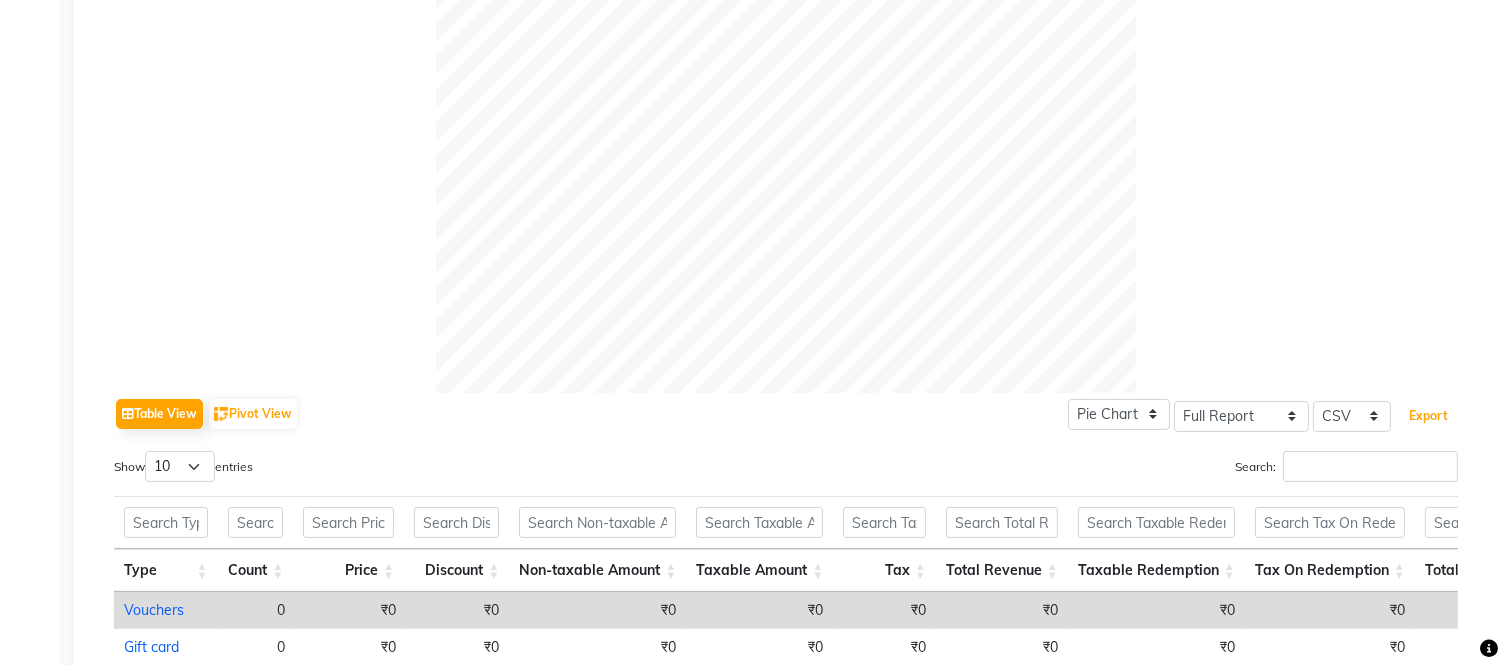 scroll, scrollTop: 0, scrollLeft: 0, axis: both 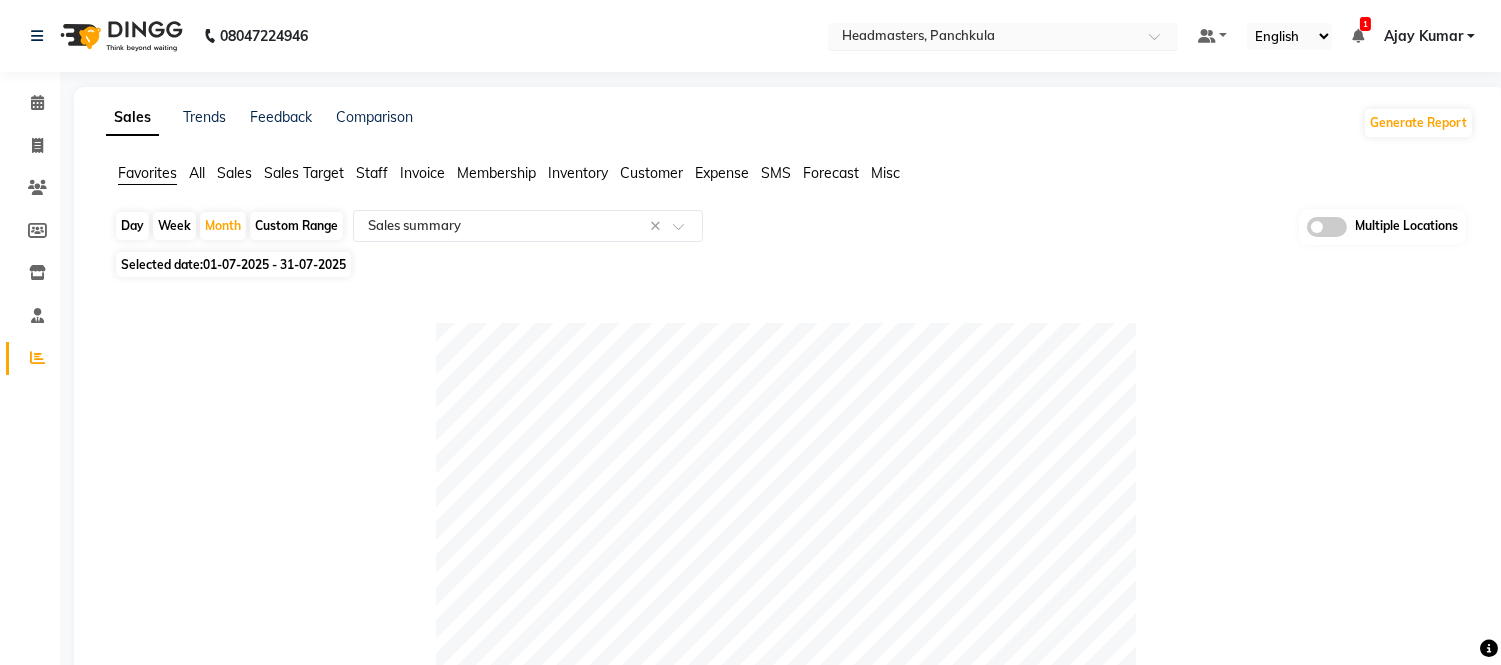 click at bounding box center (983, 38) 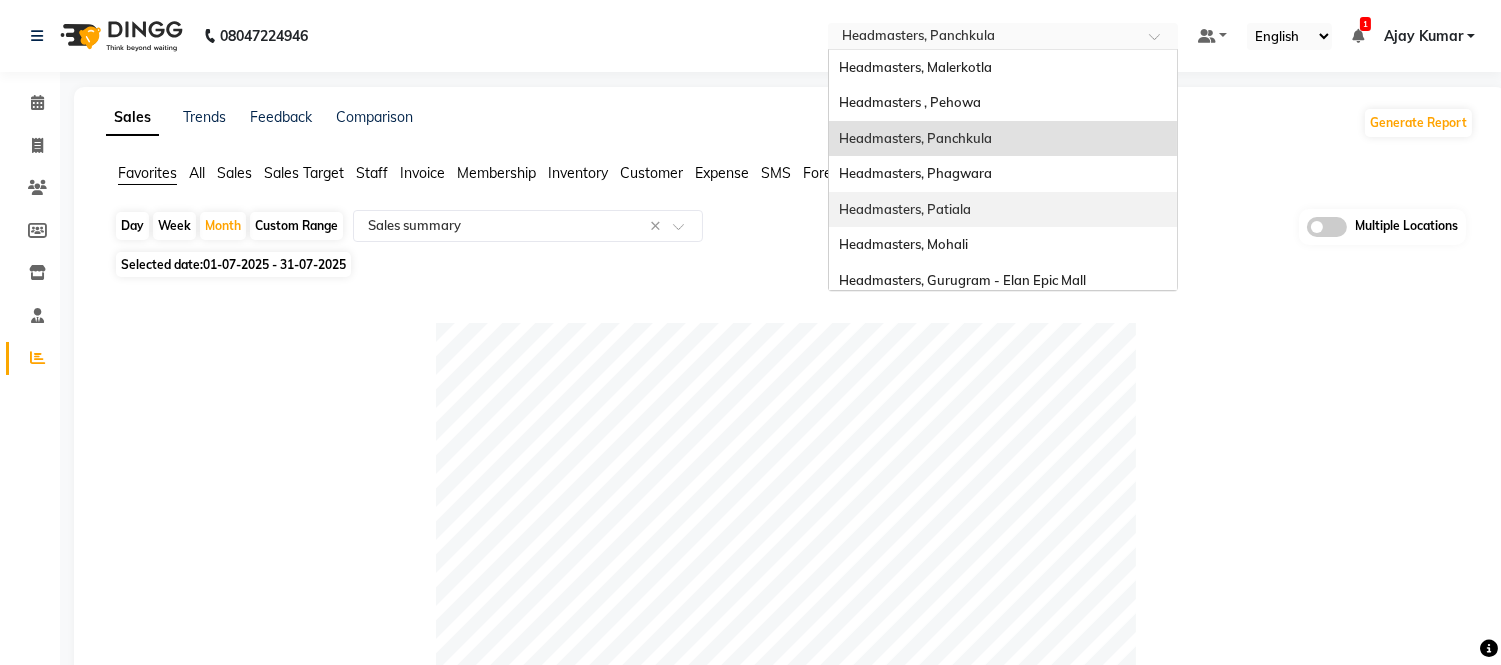 click on "Headmasters, Patiala" at bounding box center [905, 209] 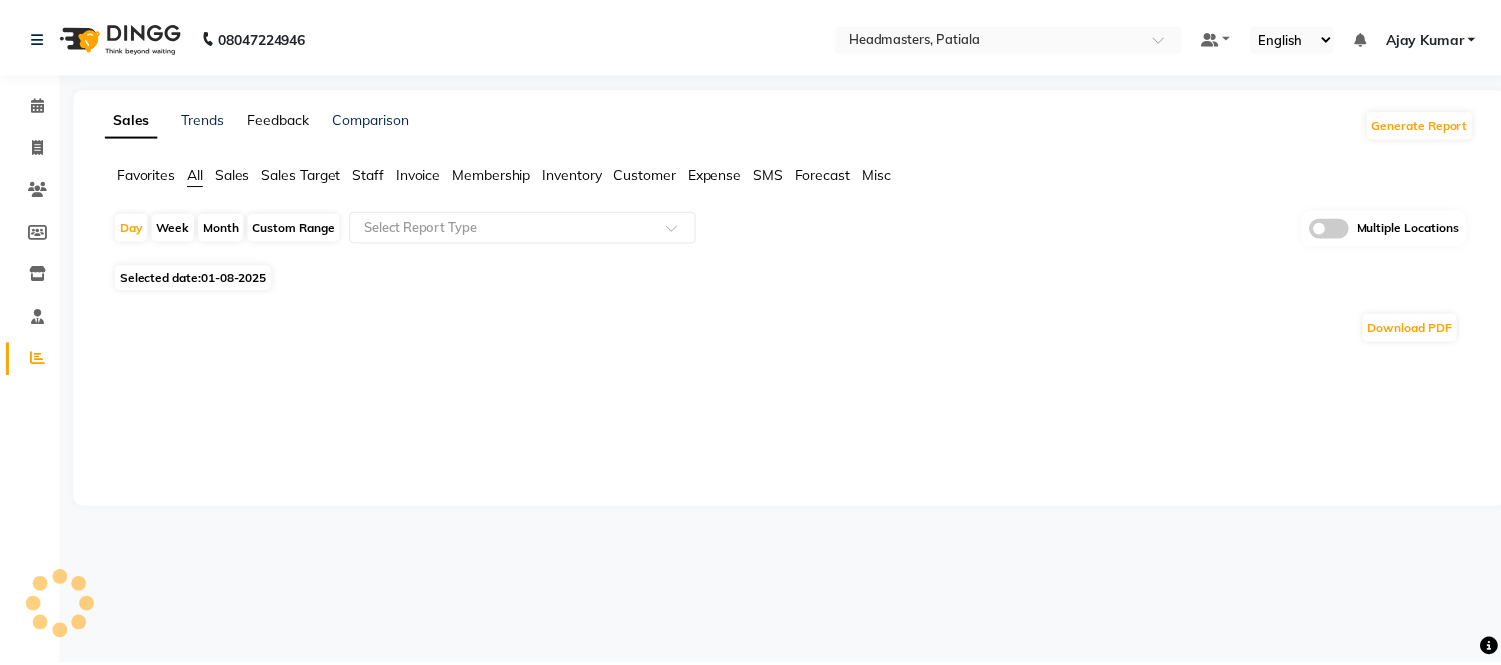scroll, scrollTop: 0, scrollLeft: 0, axis: both 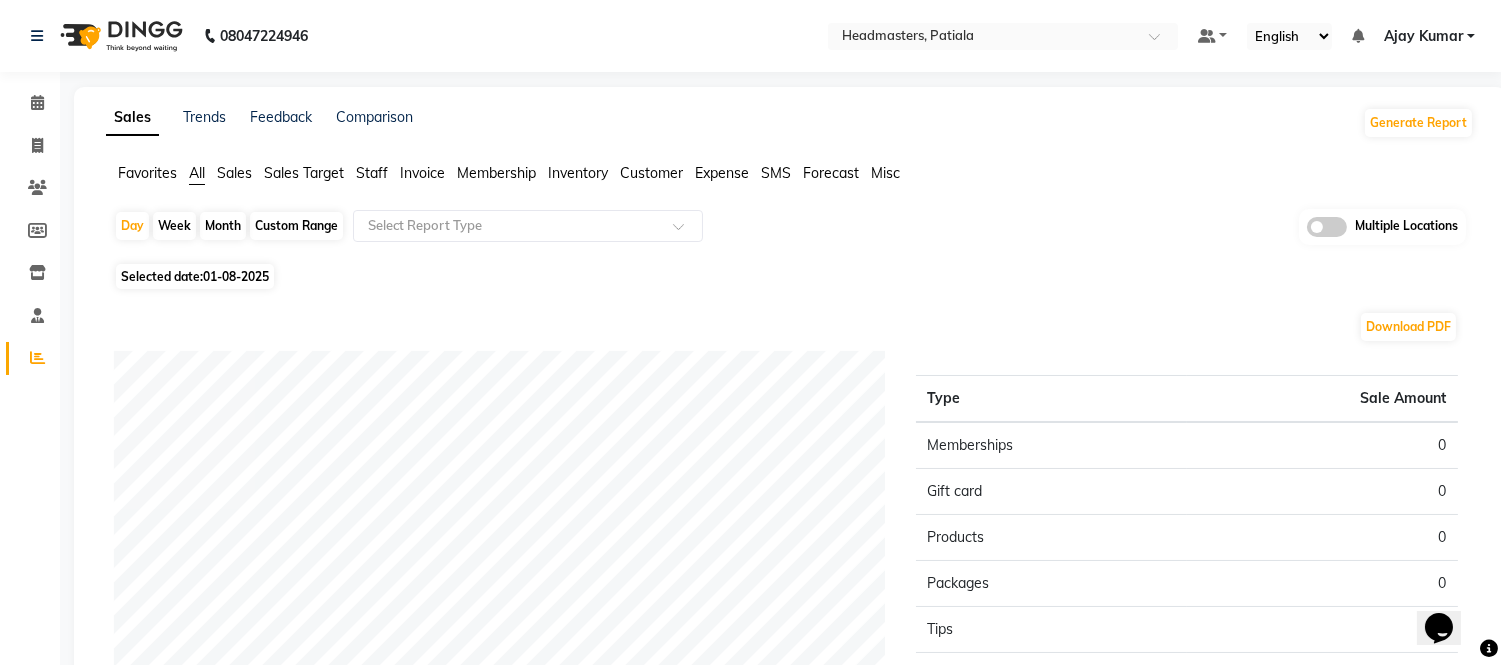 drag, startPoint x: 157, startPoint y: 170, endPoint x: 271, endPoint y: 198, distance: 117.388245 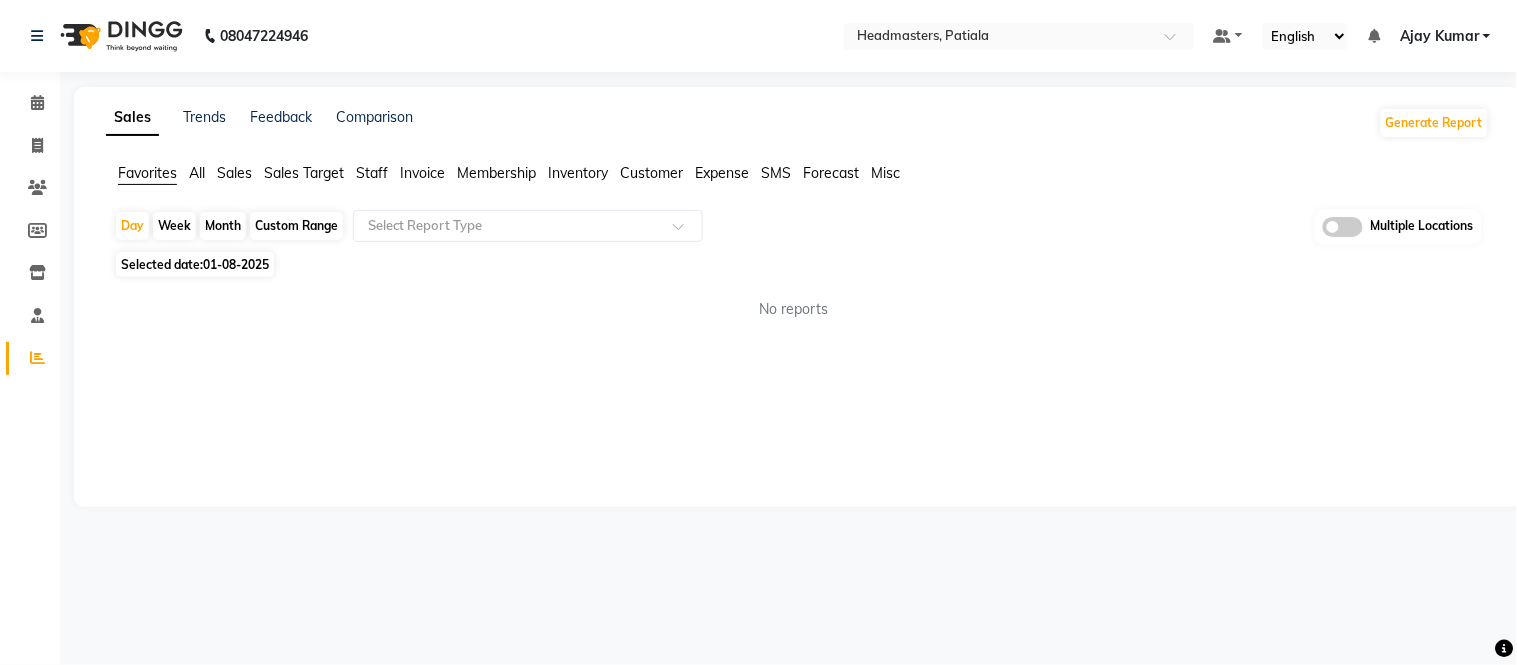 click on "Day   Week   Month   Custom Range  Select Report Type Multiple Locations" 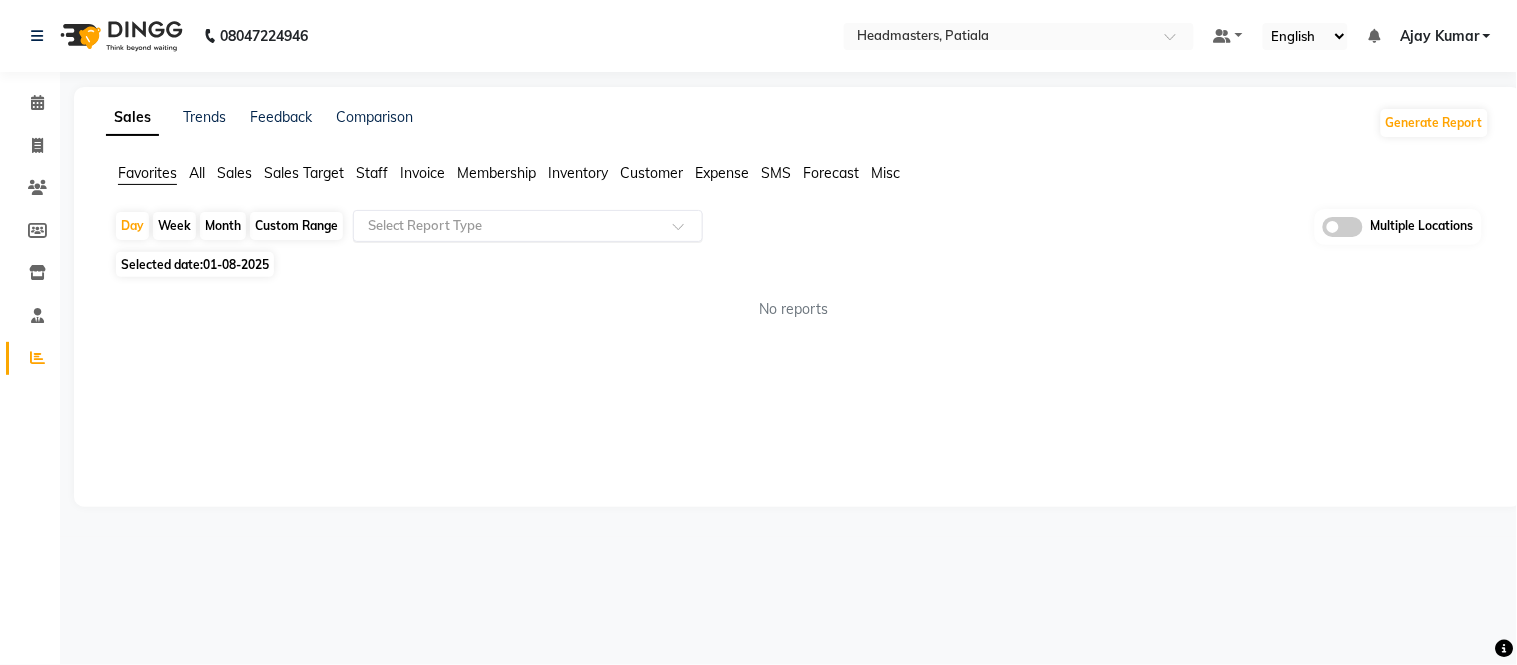 click 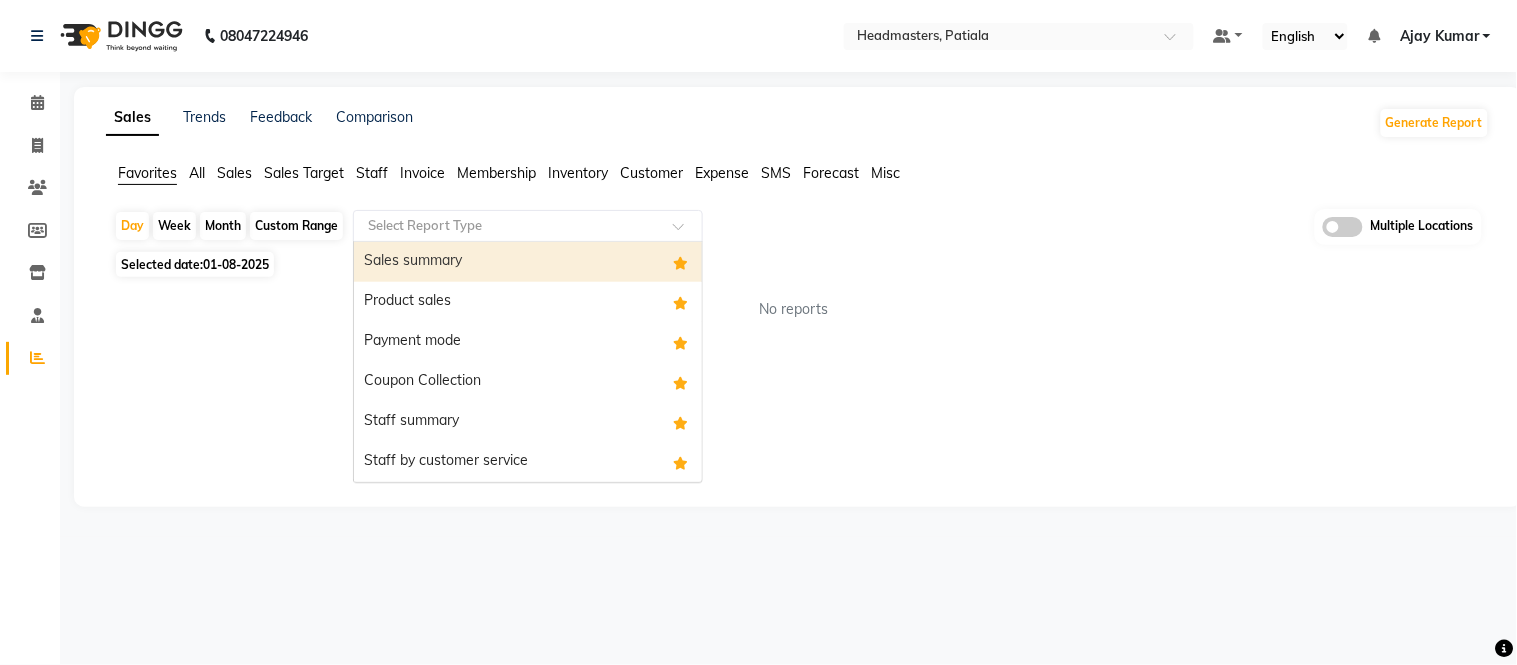 click on "Sales summary" at bounding box center (528, 262) 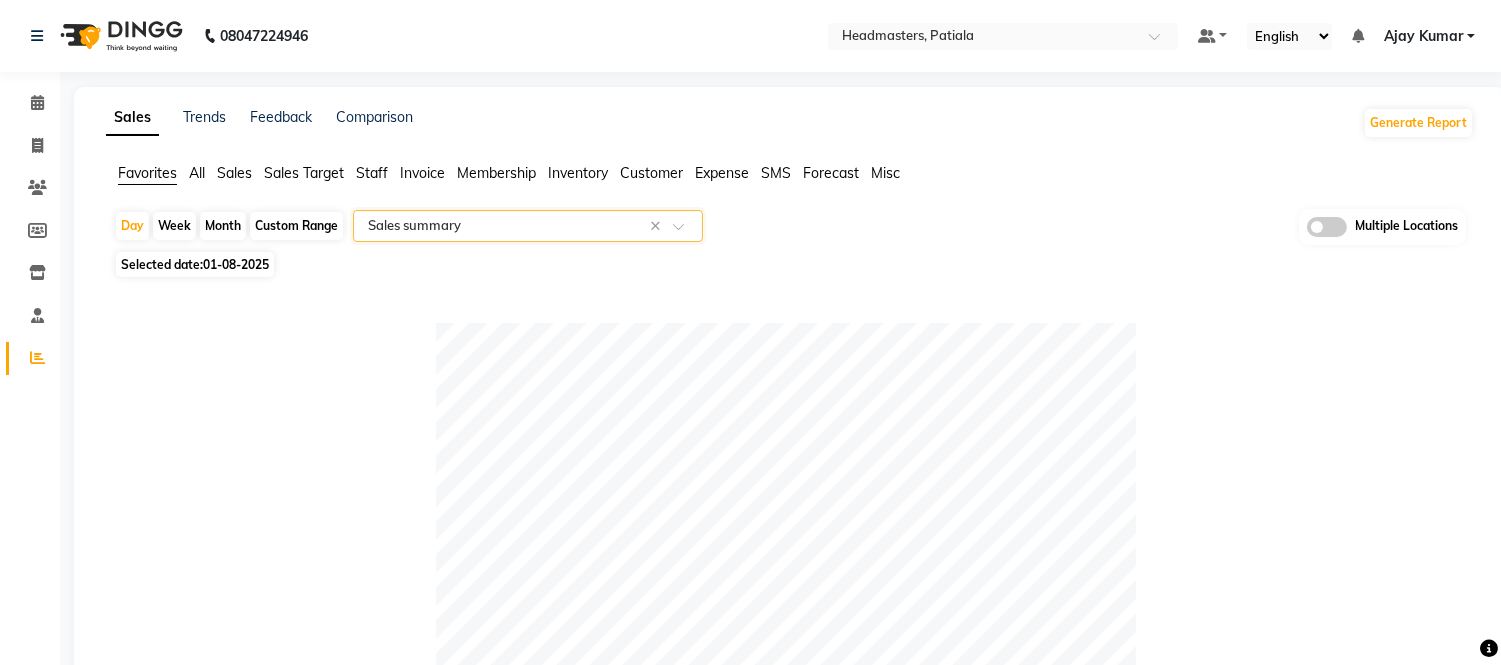 click on "Month" 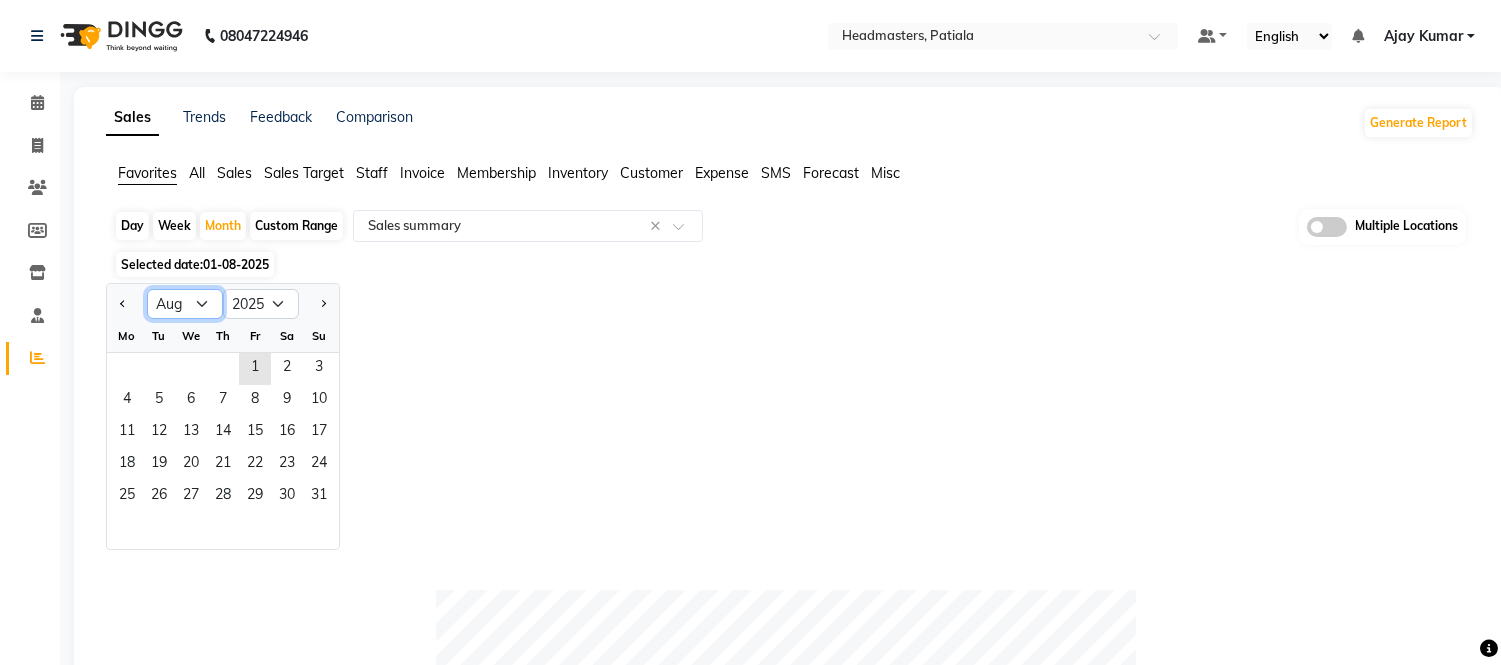 click on "Jan Feb Mar Apr May Jun Jul Aug Sep Oct Nov Dec" 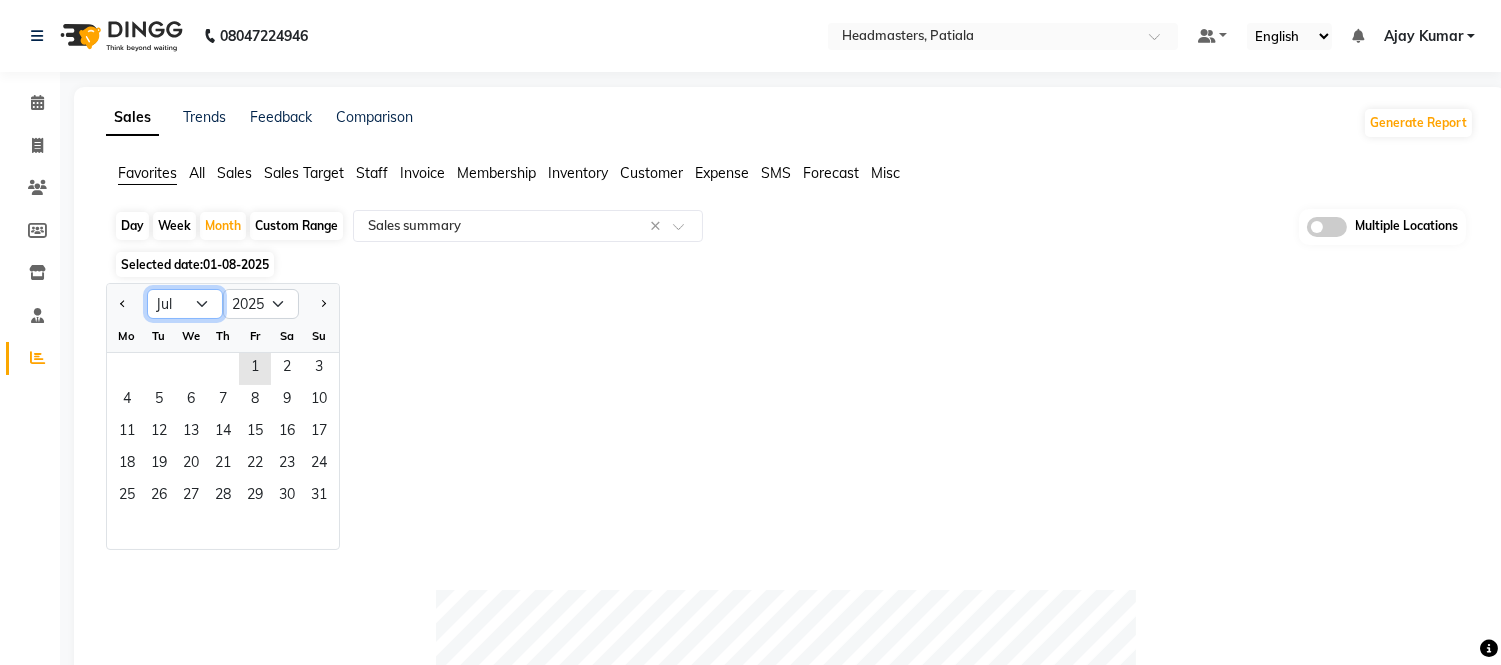 click on "Jan Feb Mar Apr May Jun Jul Aug Sep Oct Nov Dec" 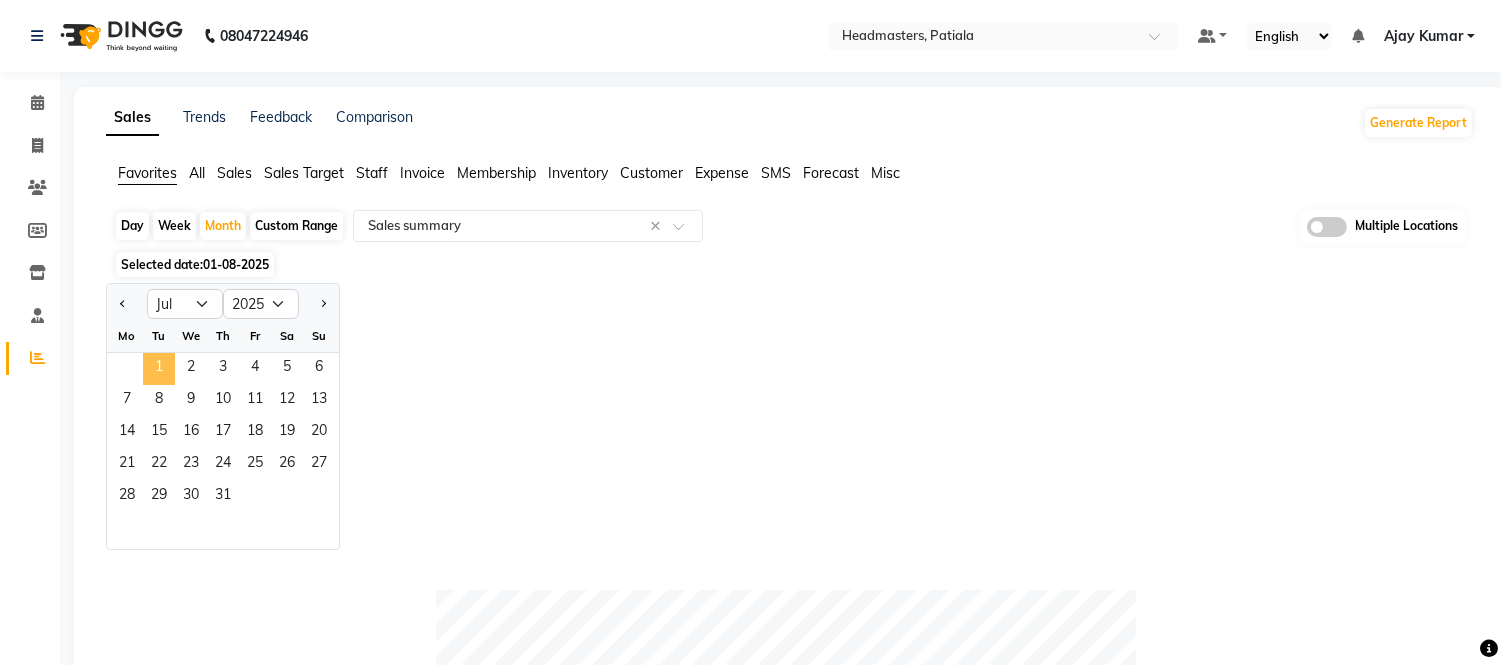 click on "1" 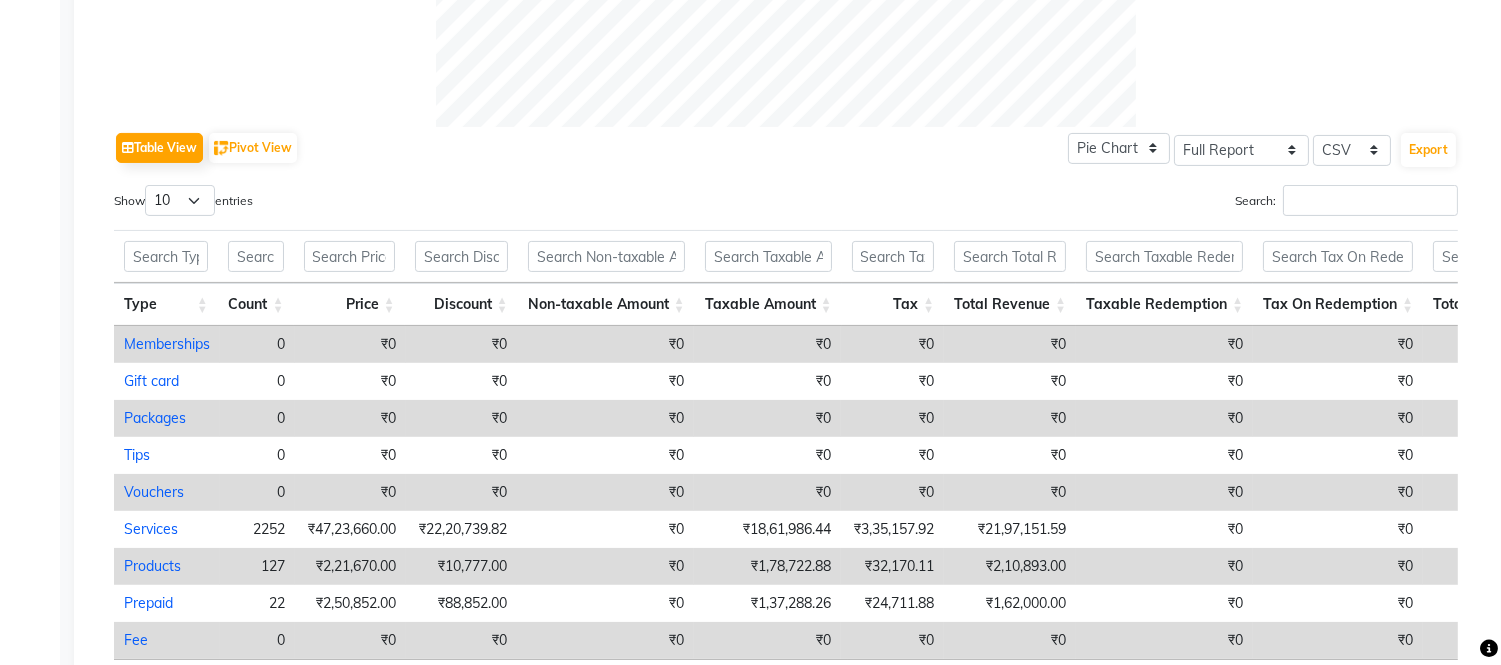 scroll, scrollTop: 1000, scrollLeft: 0, axis: vertical 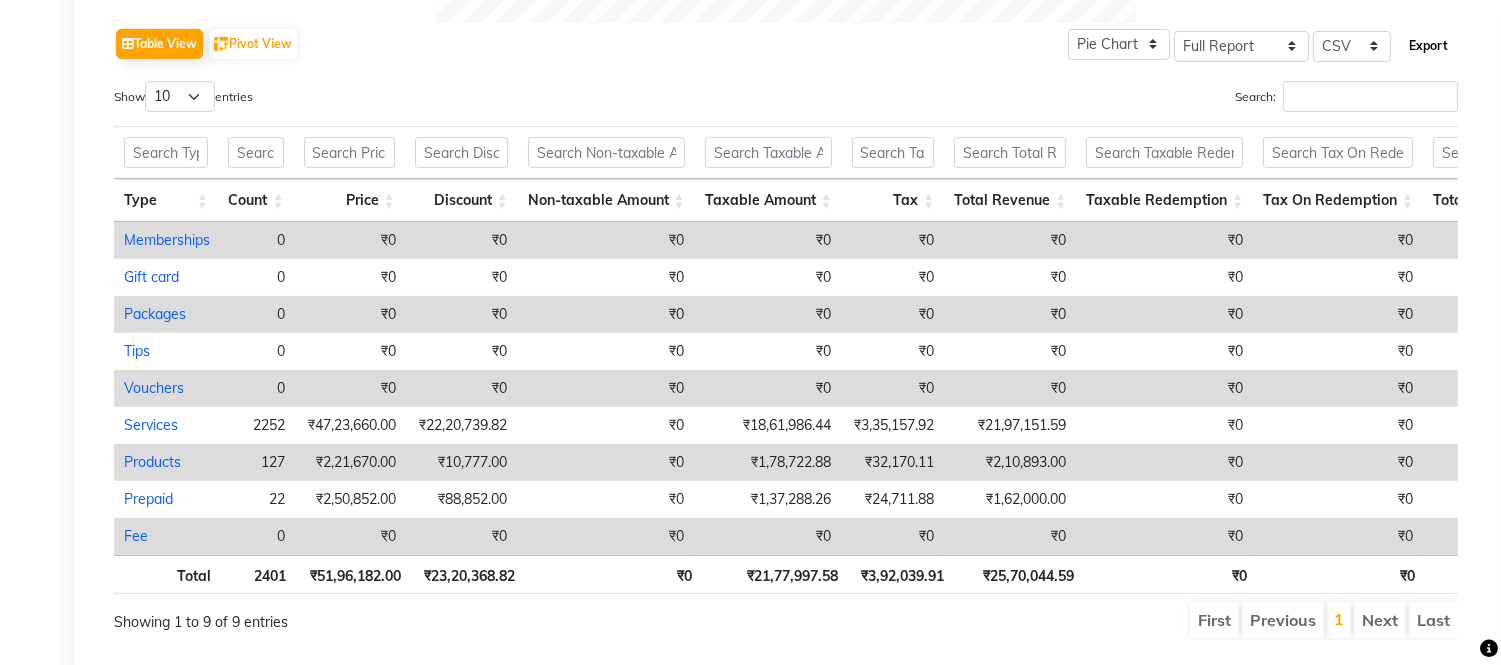 click on "Export" 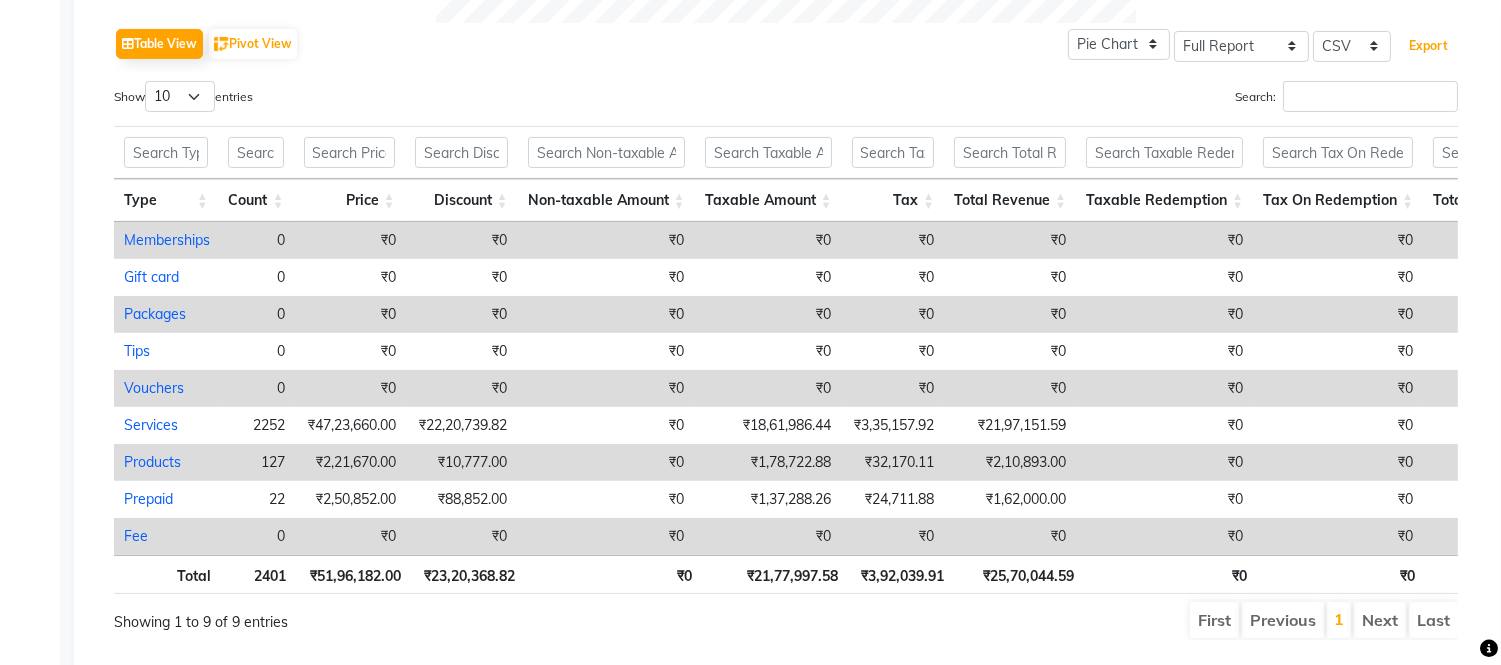 type 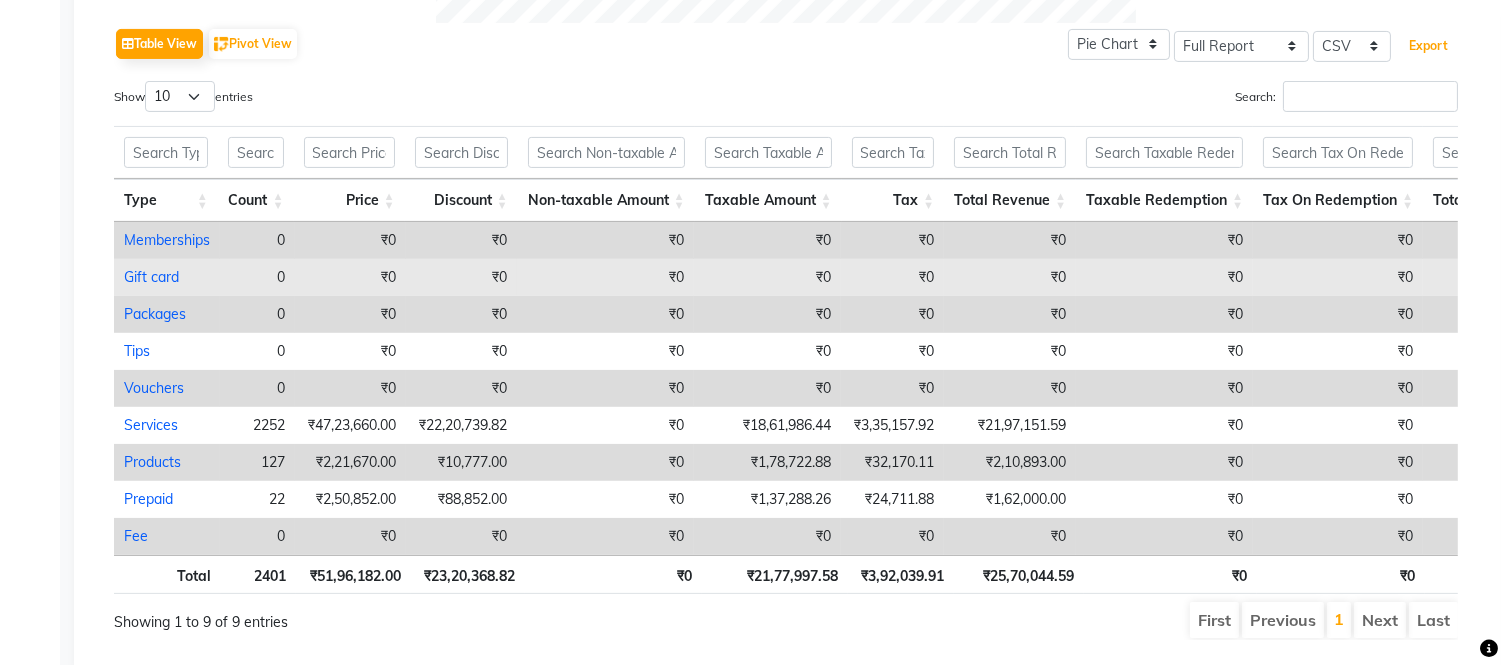 scroll, scrollTop: 333, scrollLeft: 0, axis: vertical 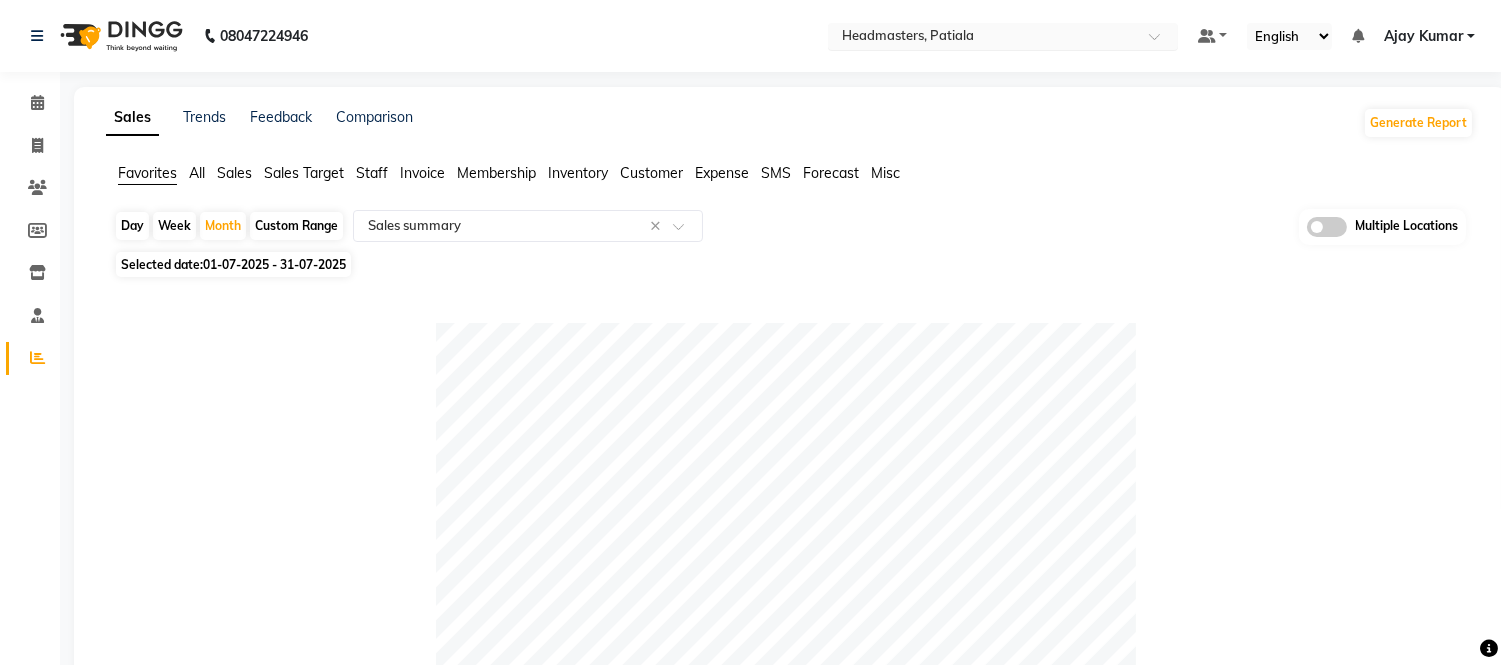 click at bounding box center [983, 38] 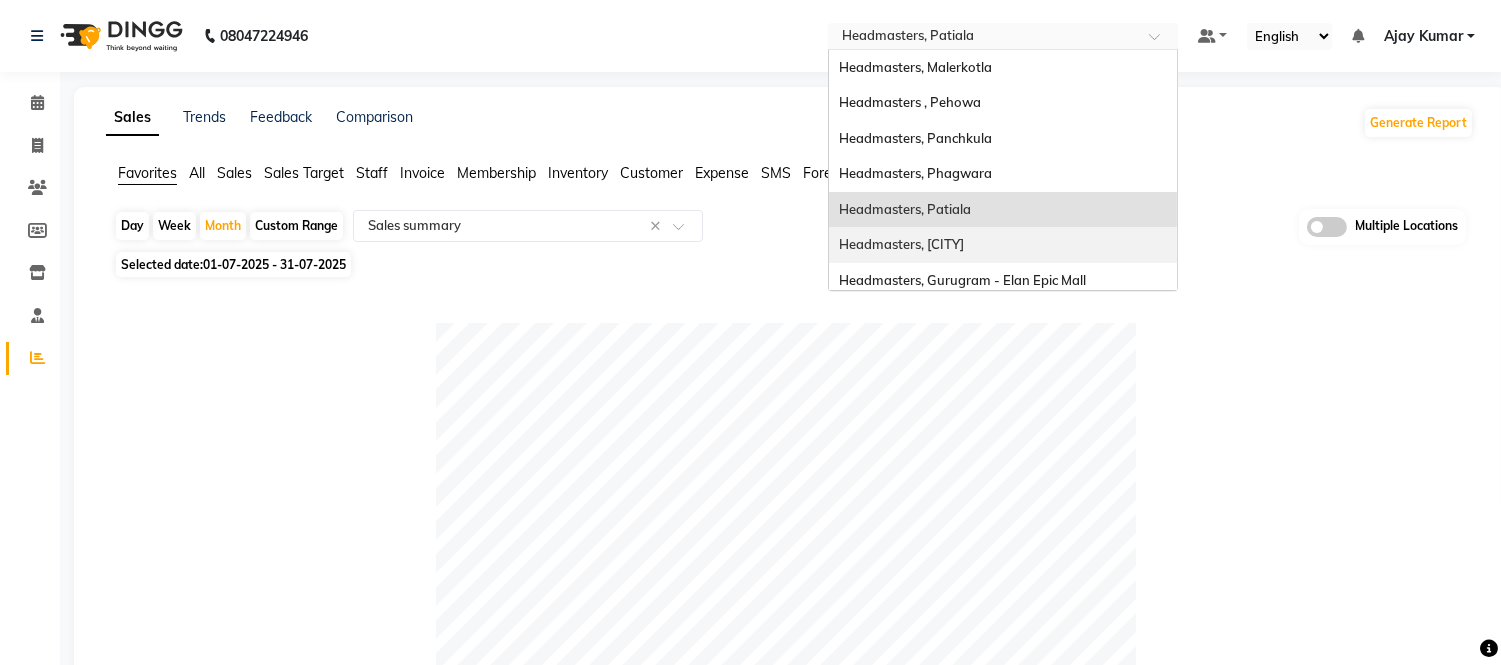 click on "Headmasters, [CITY]" at bounding box center (901, 244) 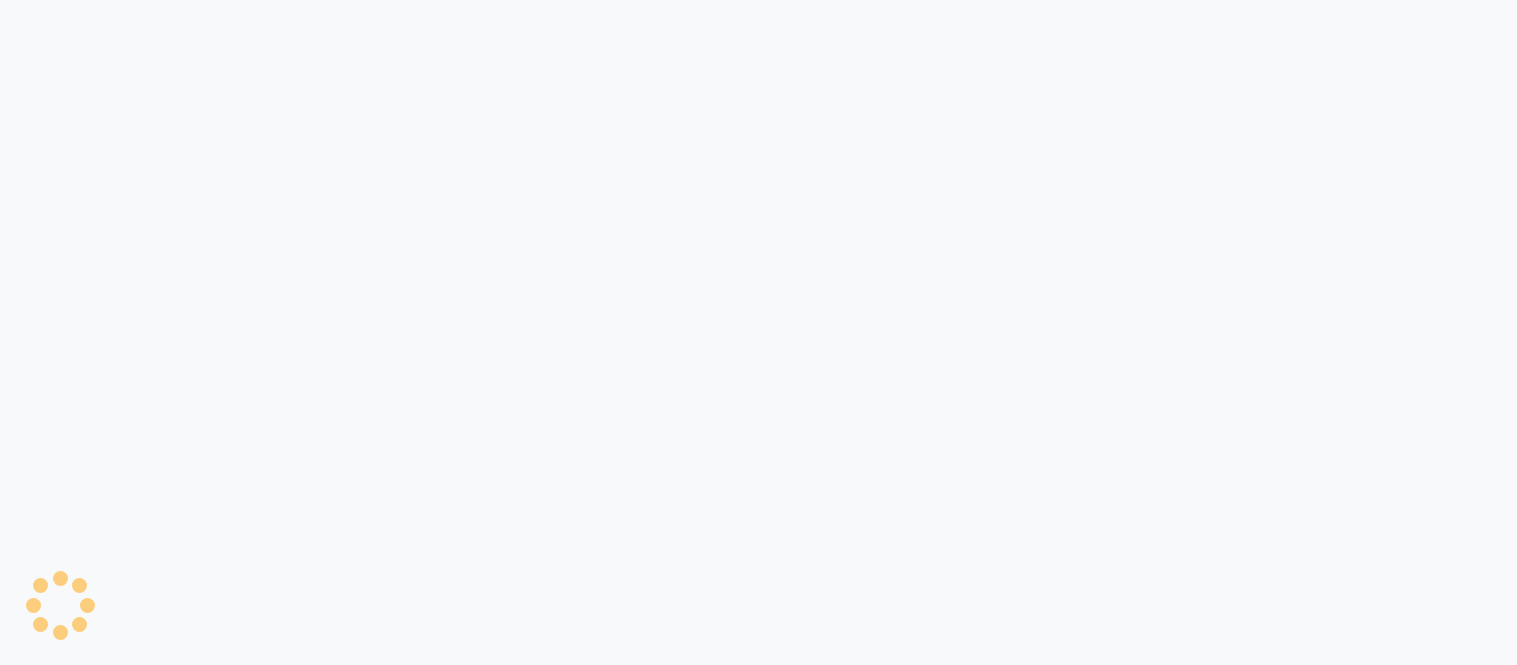 scroll, scrollTop: 0, scrollLeft: 0, axis: both 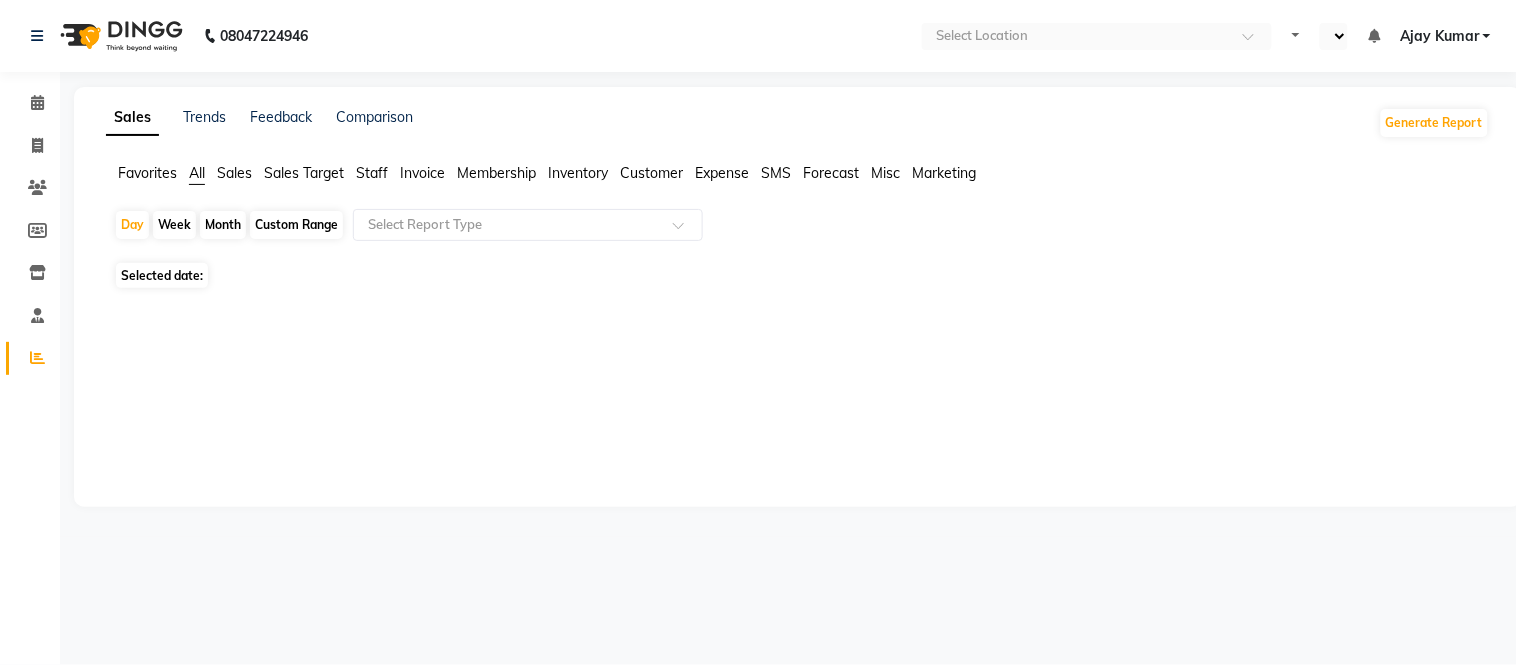 select on "en" 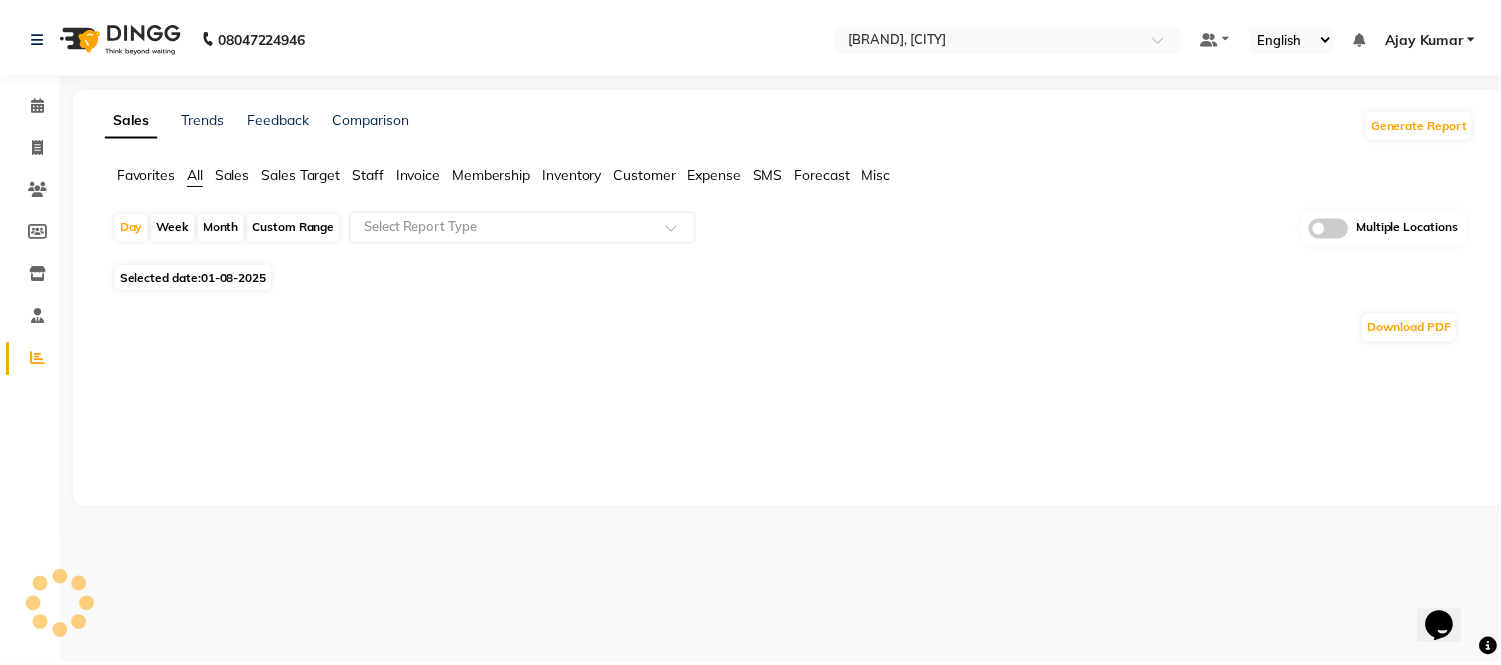 scroll, scrollTop: 0, scrollLeft: 0, axis: both 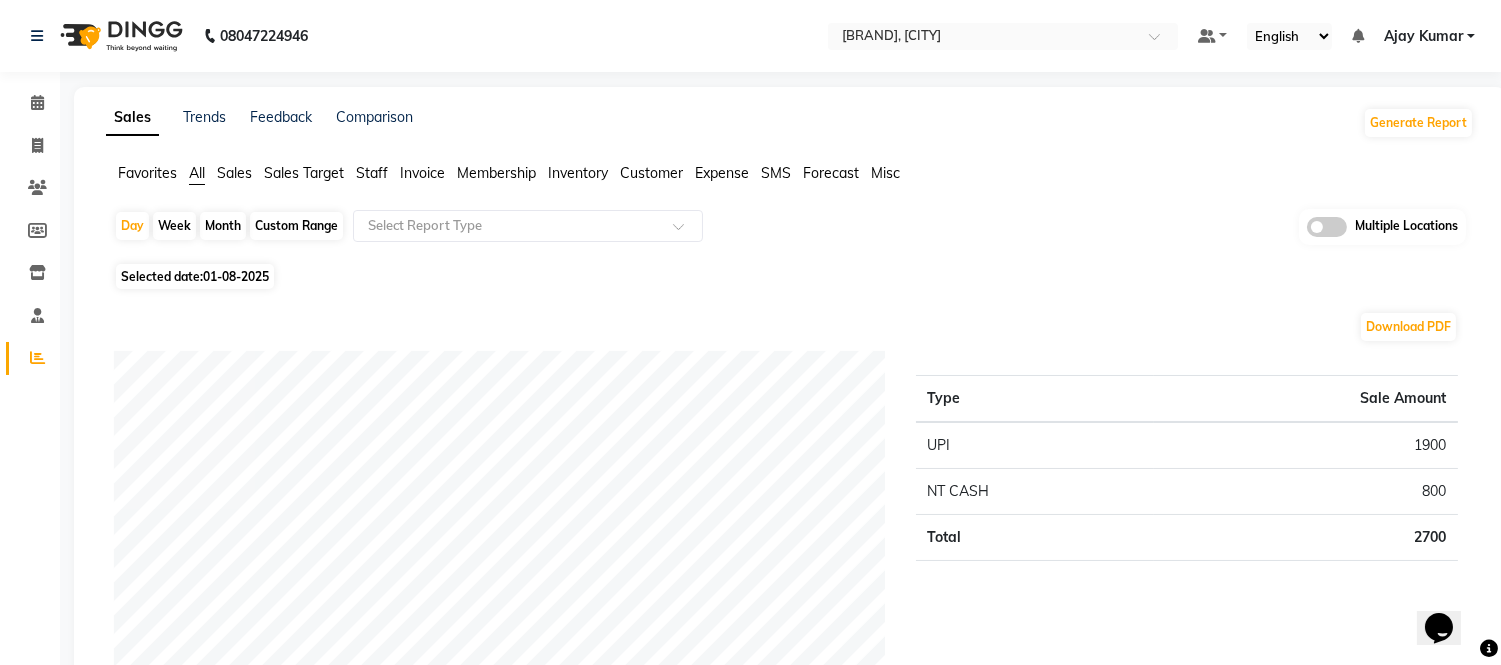 click on "Favorites" 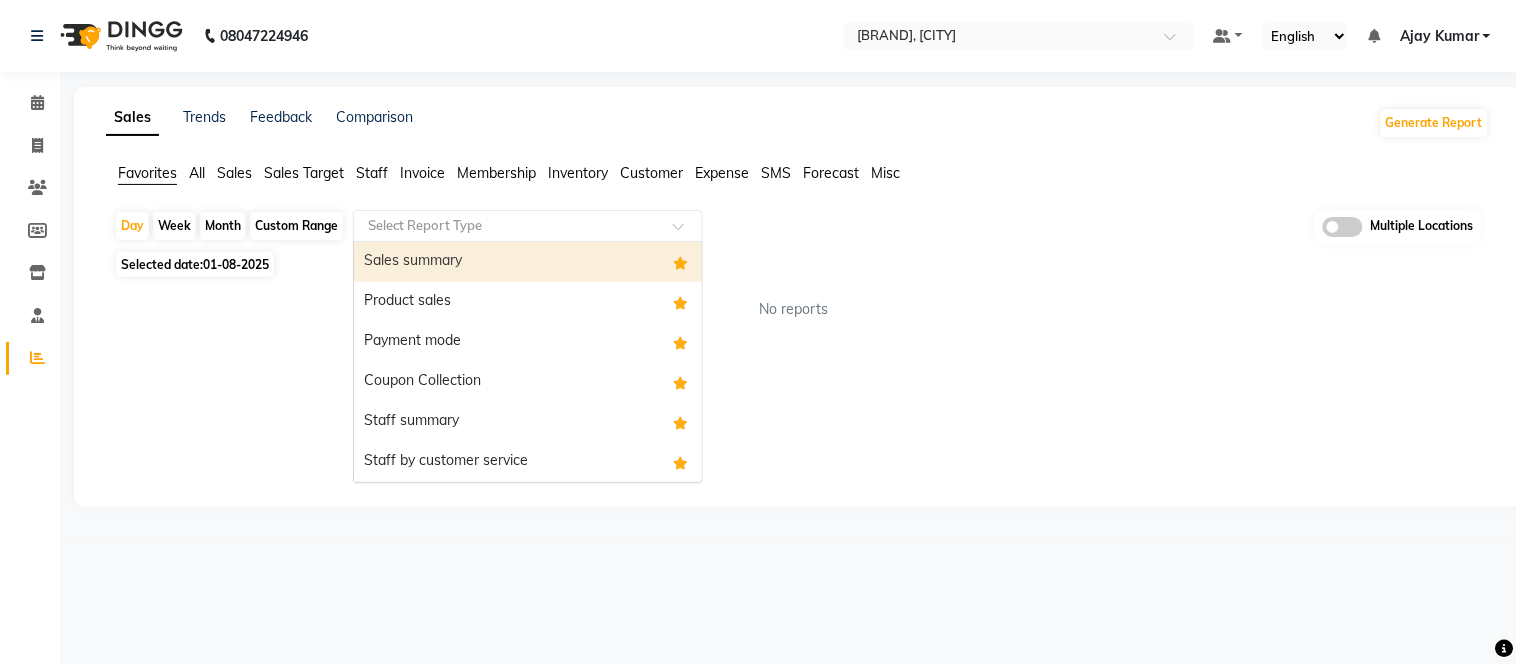 click 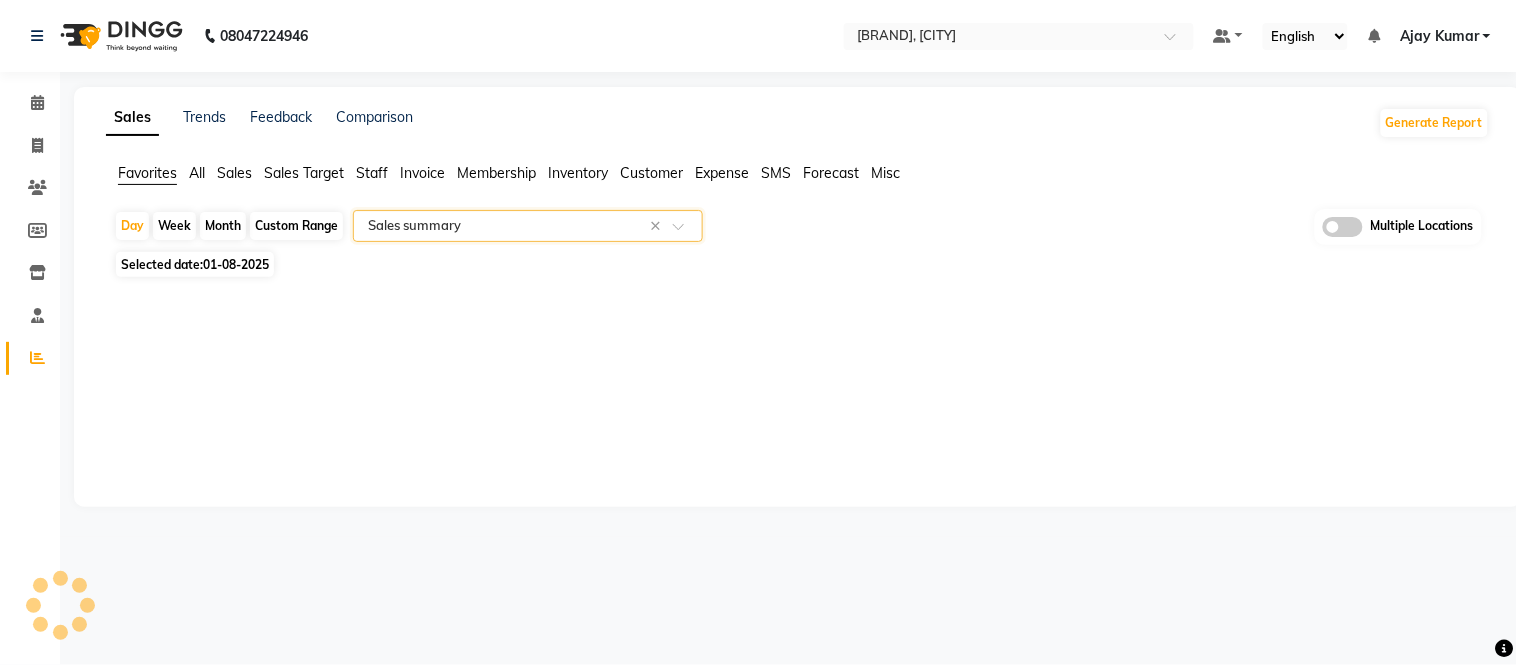 click on "Month" 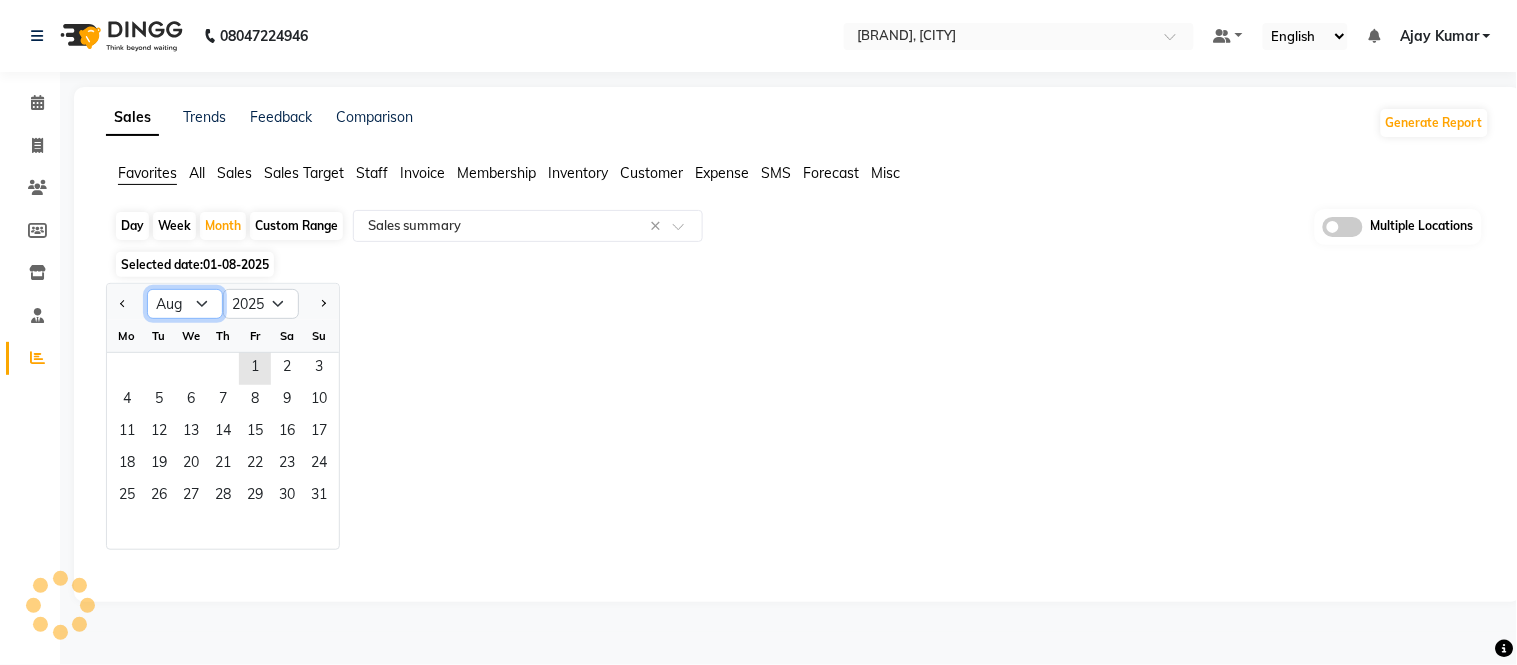 drag, startPoint x: 201, startPoint y: 301, endPoint x: 201, endPoint y: 321, distance: 20 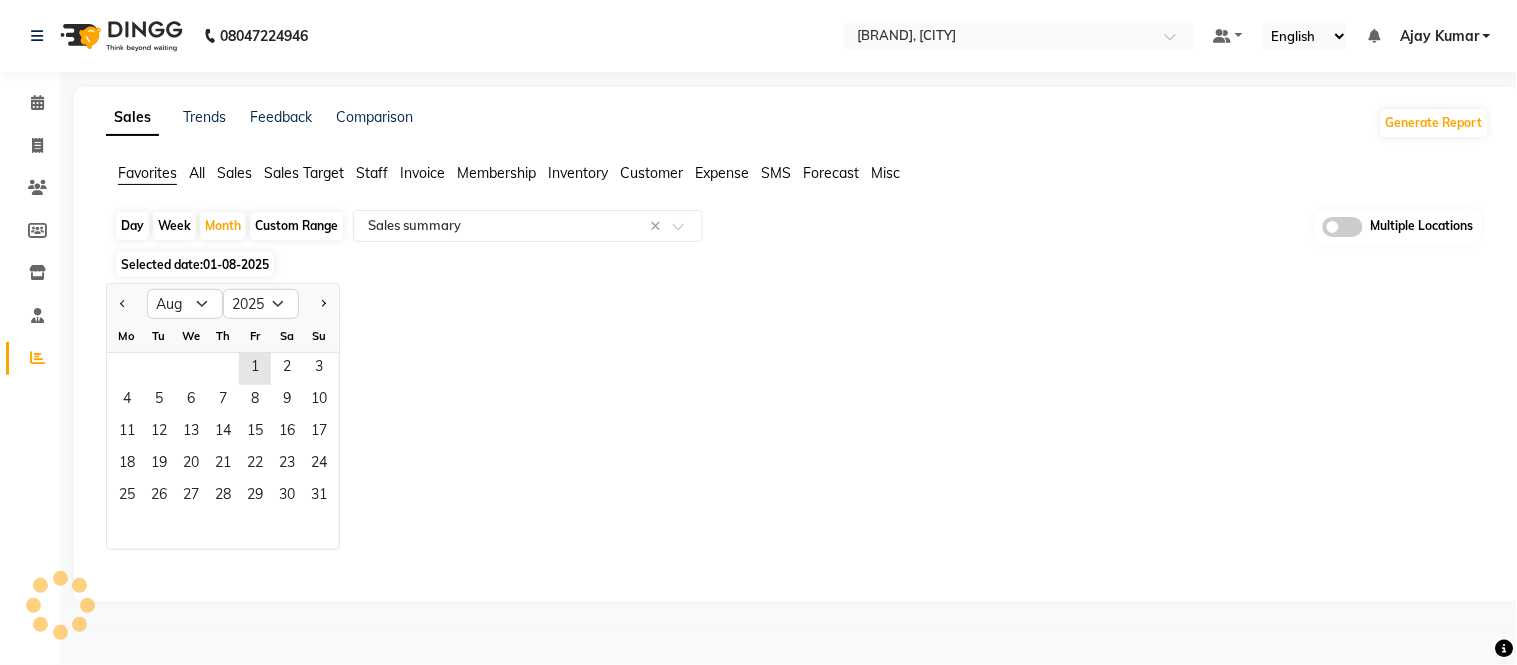 select on "full_report" 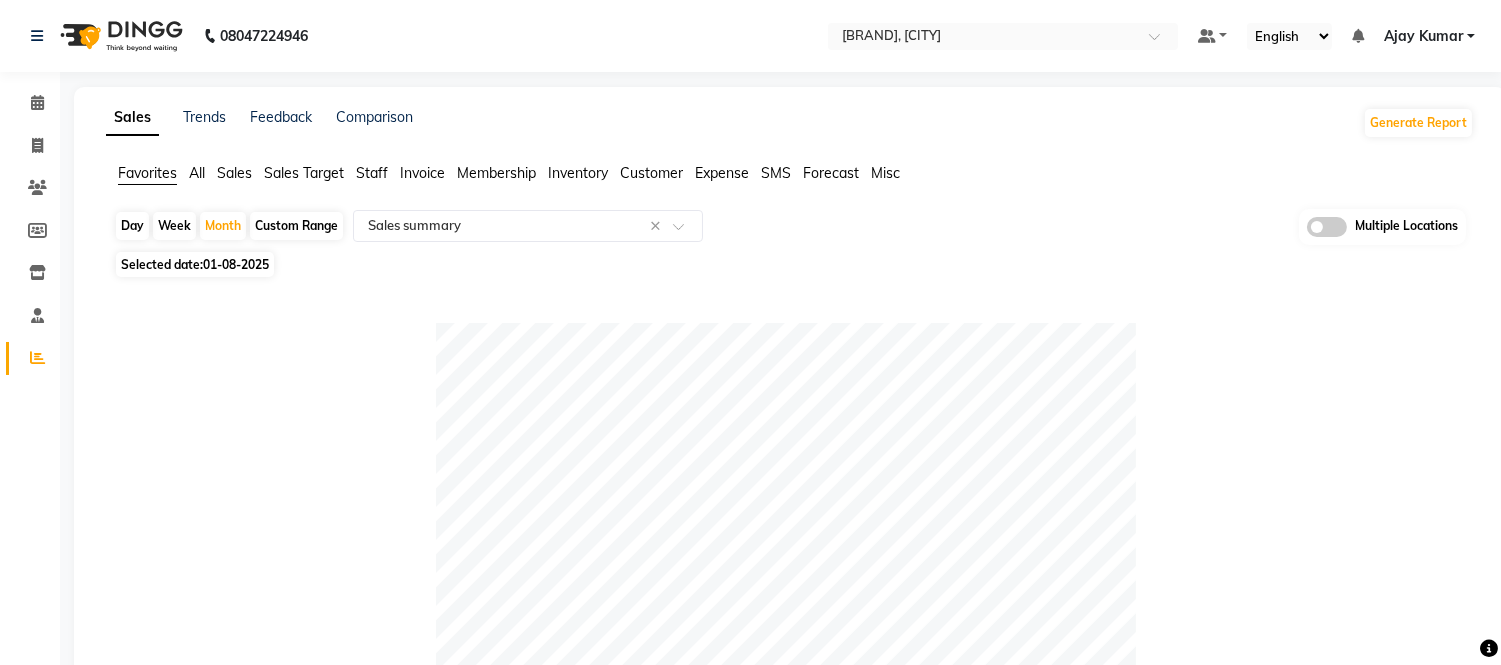 click on "01-08-2025" 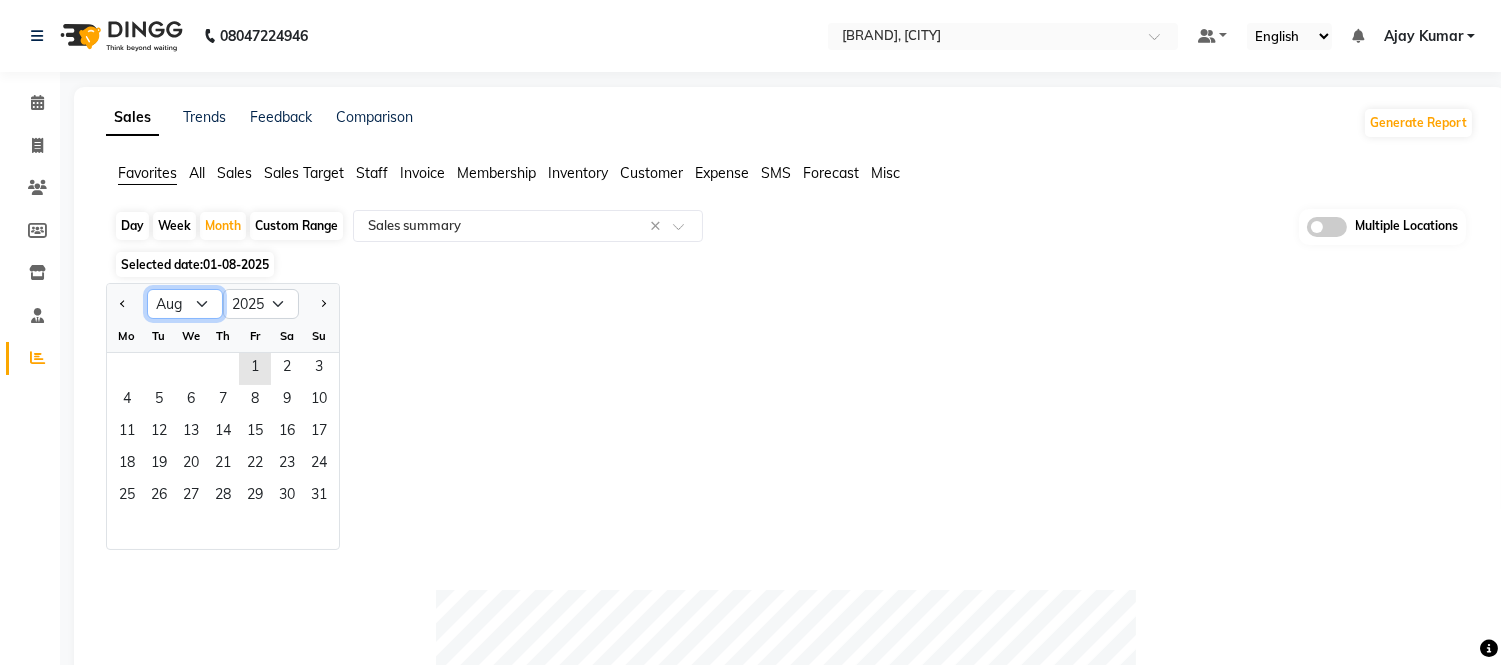 click on "Jan Feb Mar Apr May Jun Jul Aug Sep Oct Nov Dec" 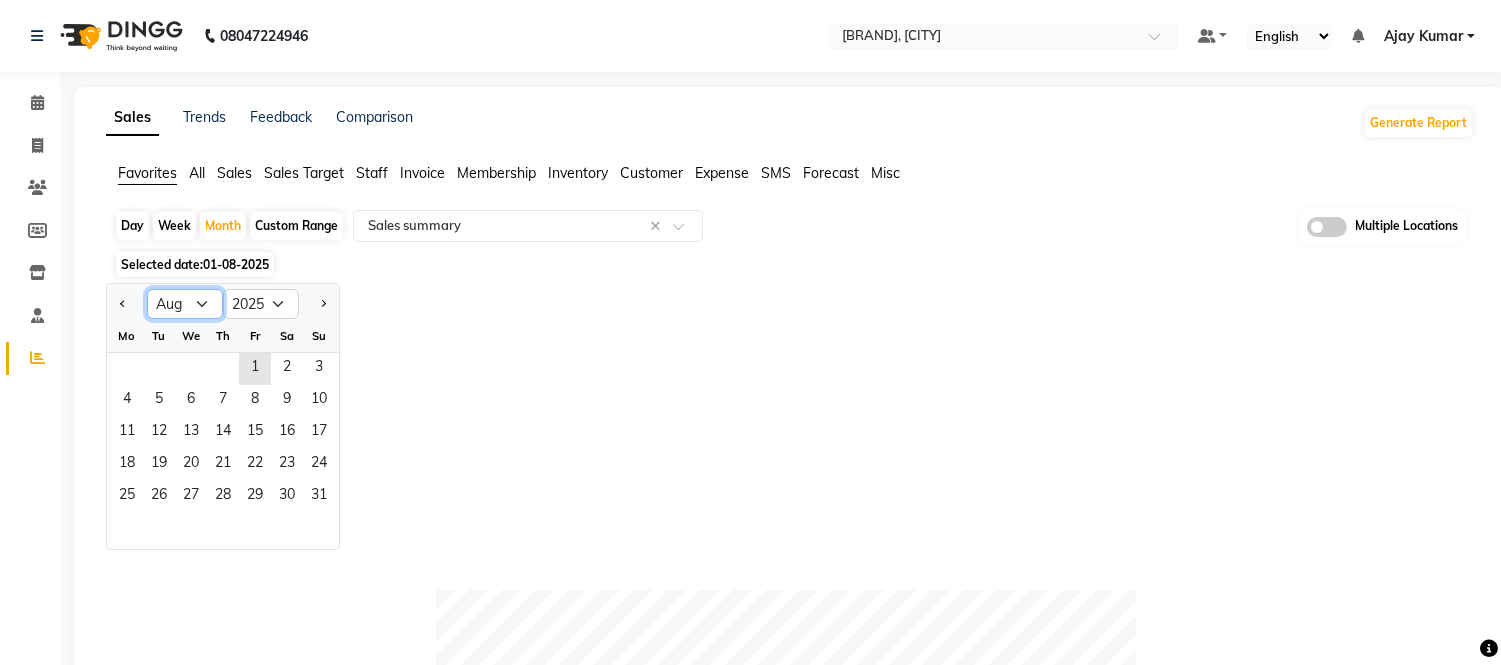 select on "7" 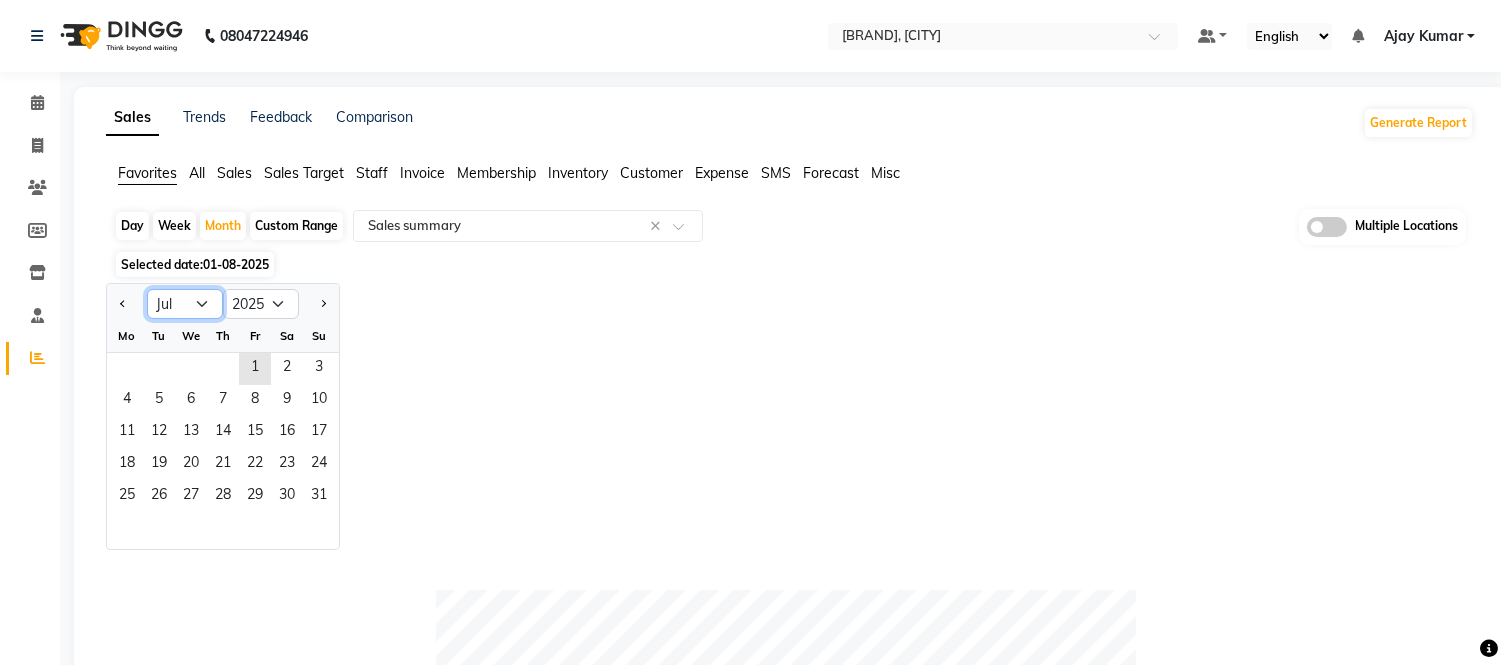 click on "Jan Feb Mar Apr May Jun Jul Aug Sep Oct Nov Dec" 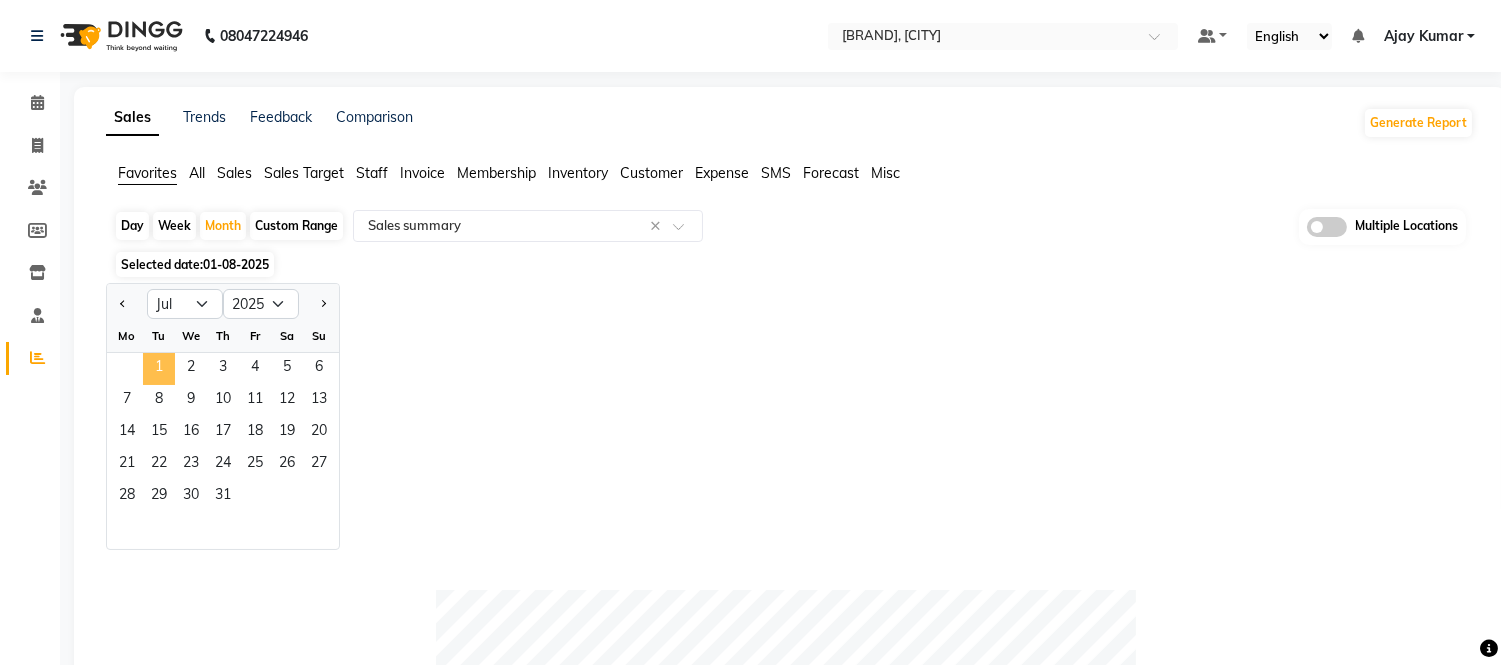 click on "1" 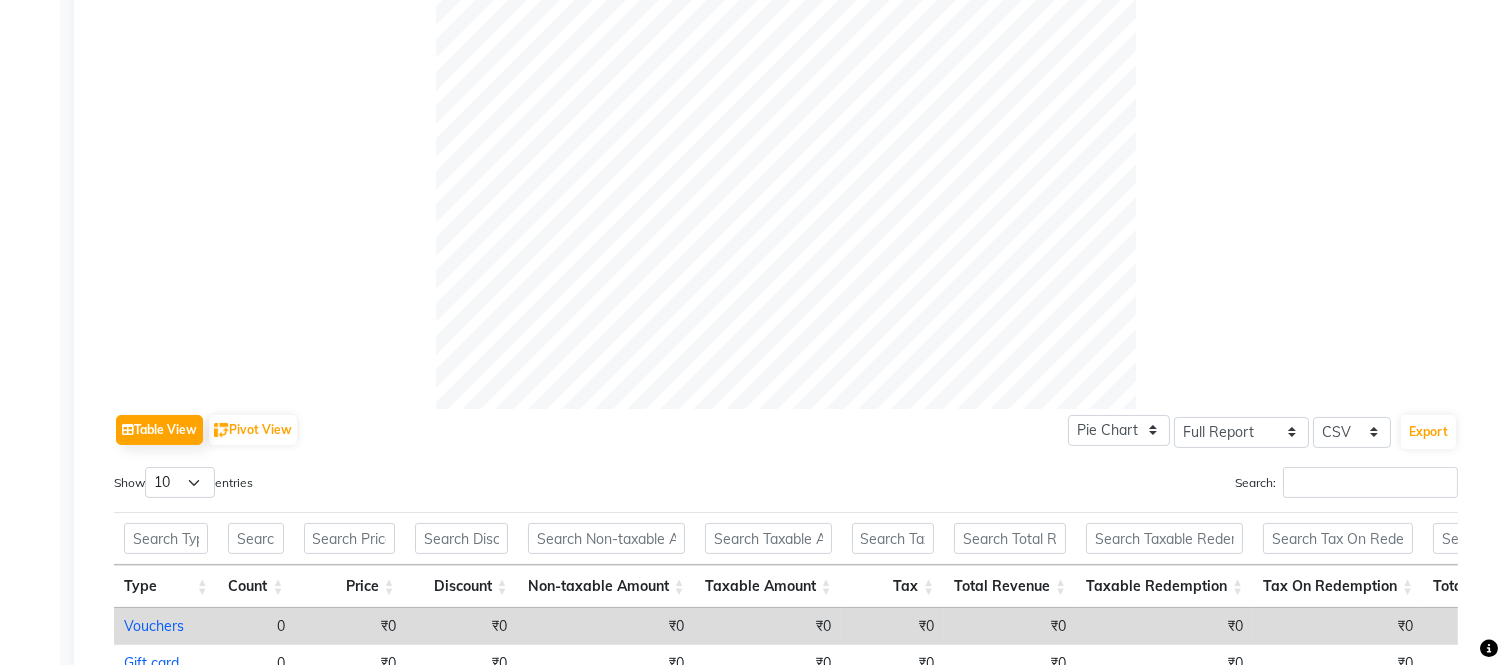 scroll, scrollTop: 666, scrollLeft: 0, axis: vertical 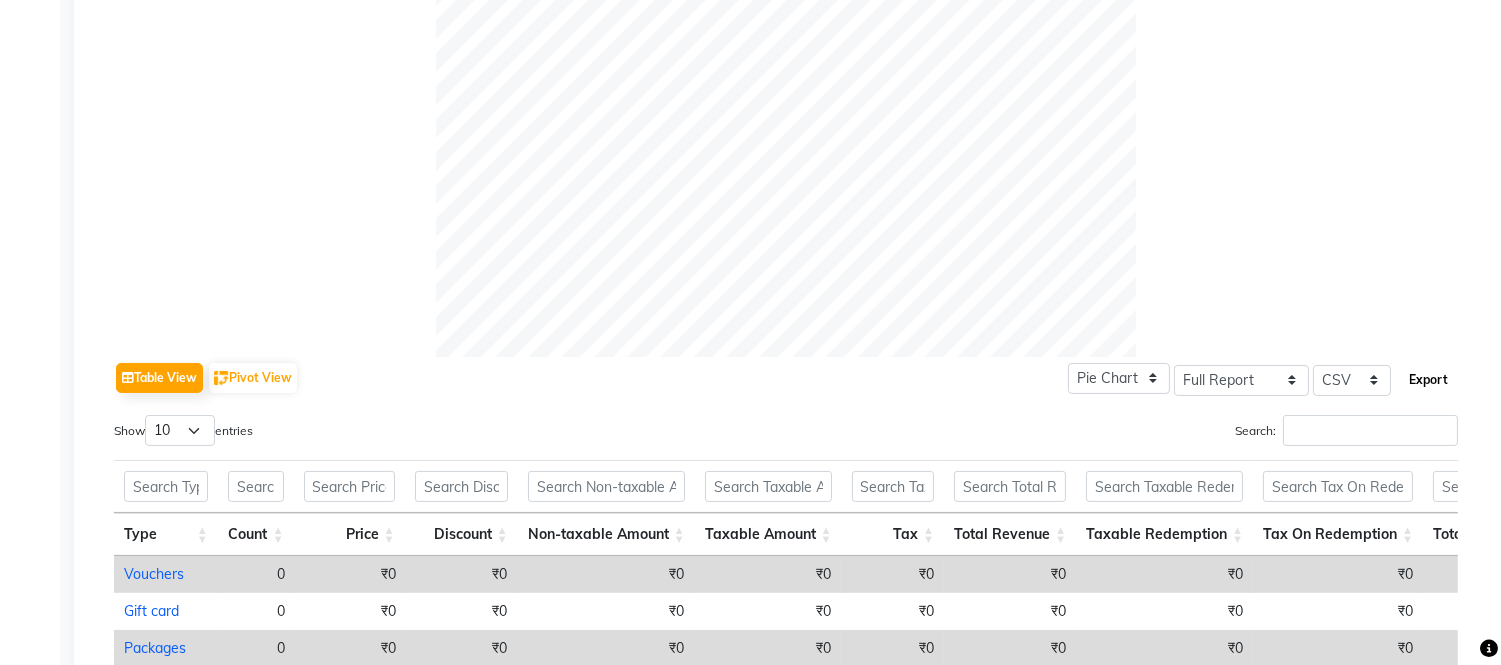 click on "Export" 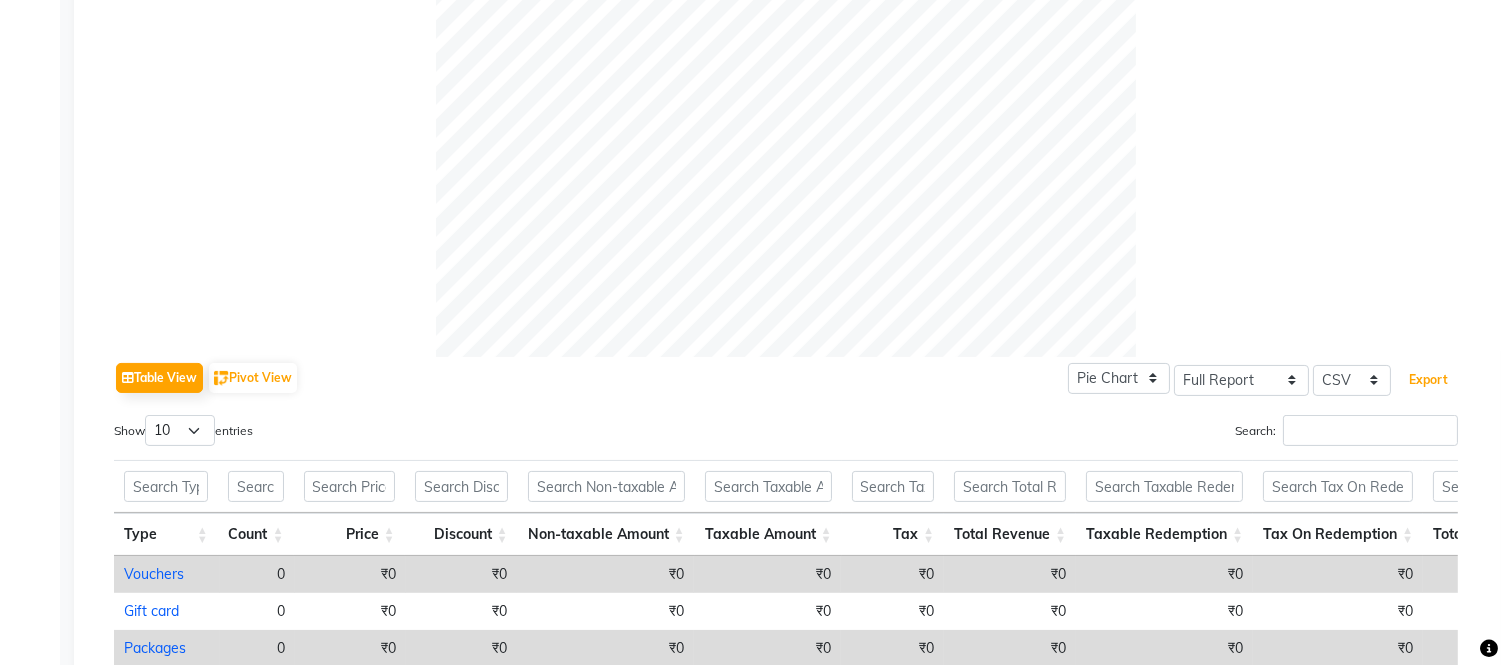 scroll, scrollTop: 0, scrollLeft: 0, axis: both 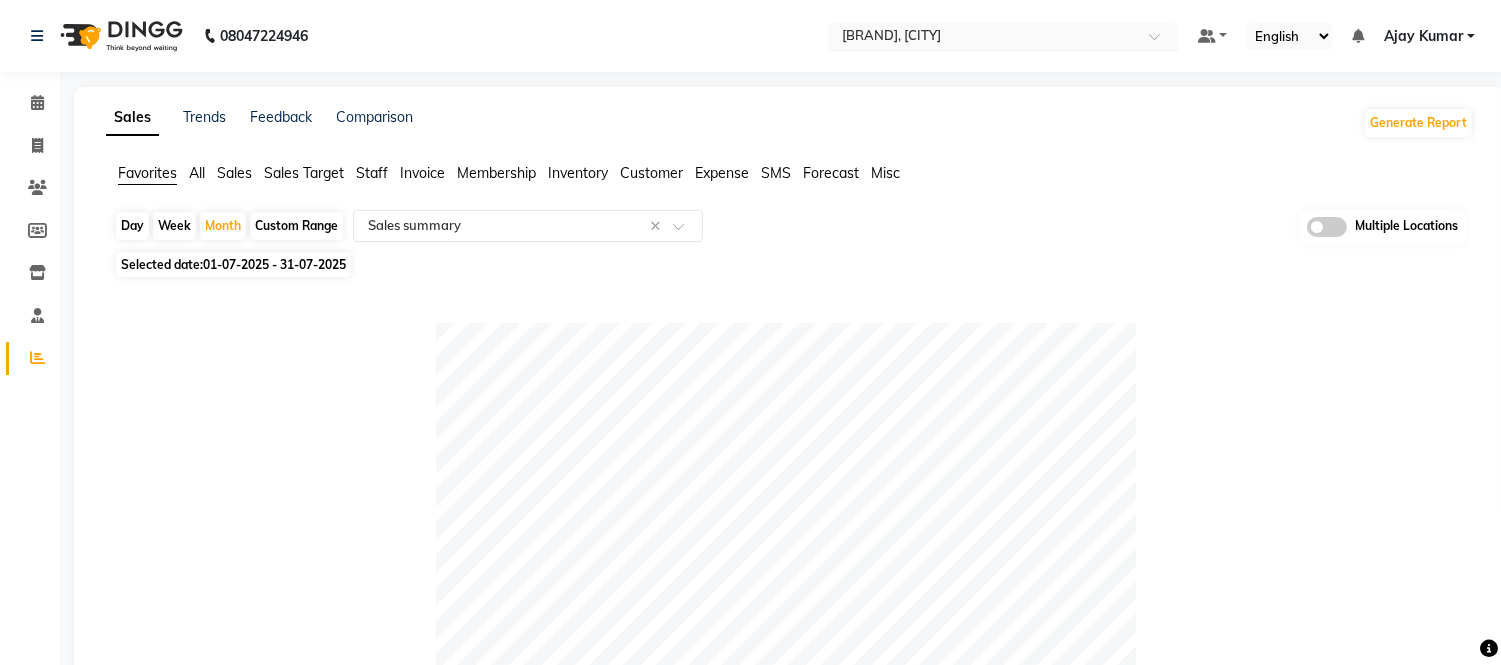 click at bounding box center (983, 38) 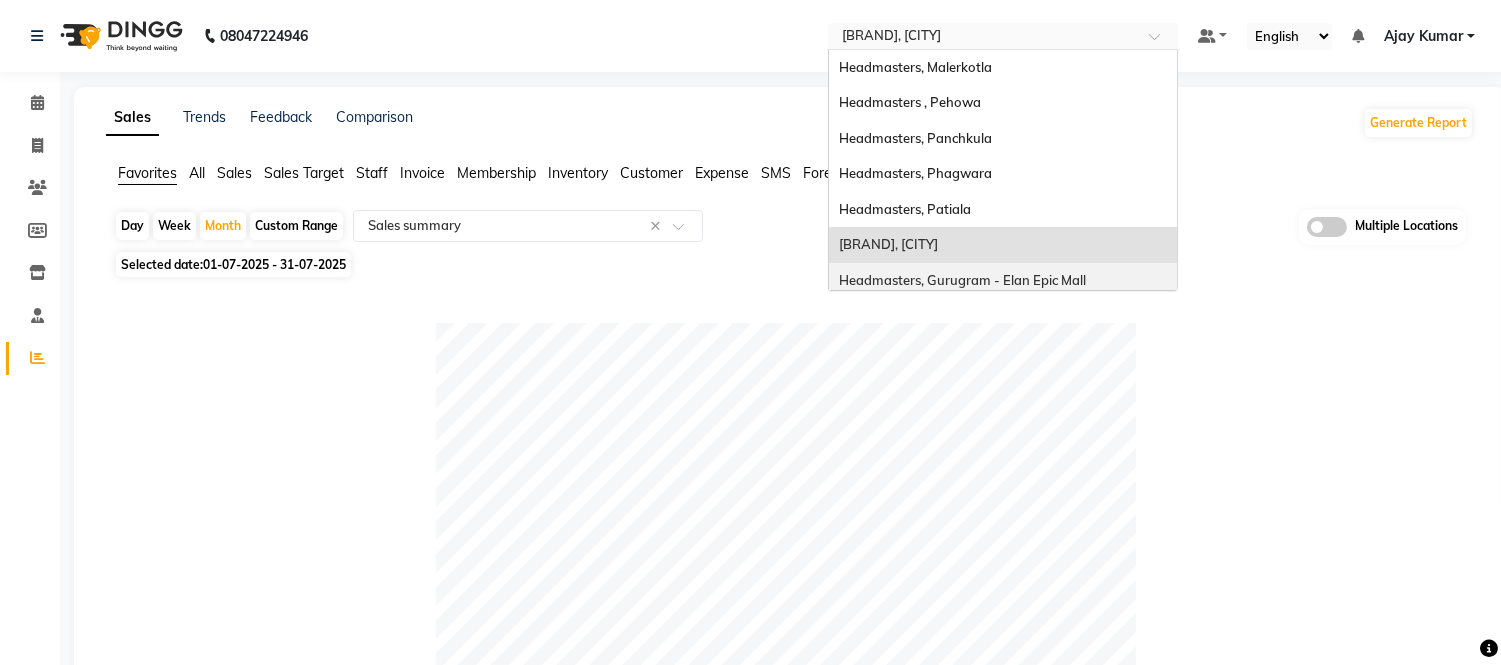 click on "Headmasters, Gurugram - Elan Epic Mall" at bounding box center [962, 280] 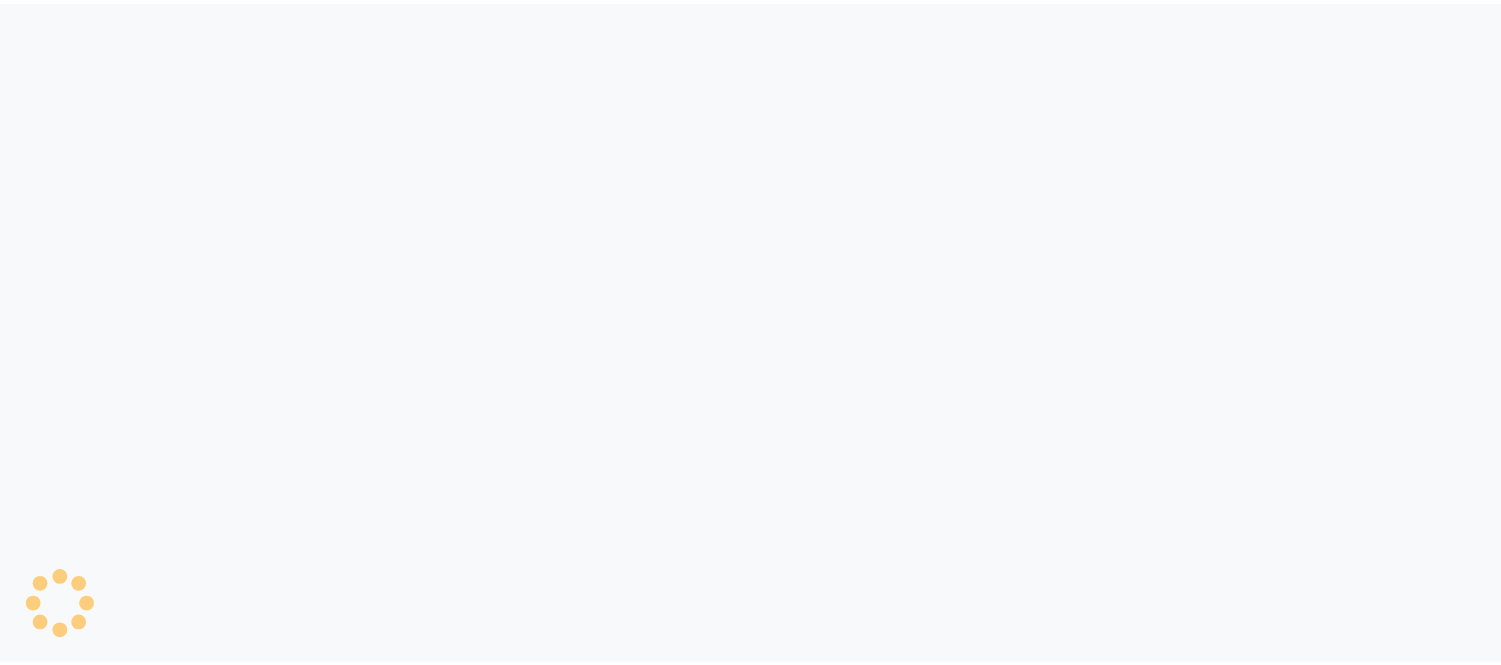scroll, scrollTop: 0, scrollLeft: 0, axis: both 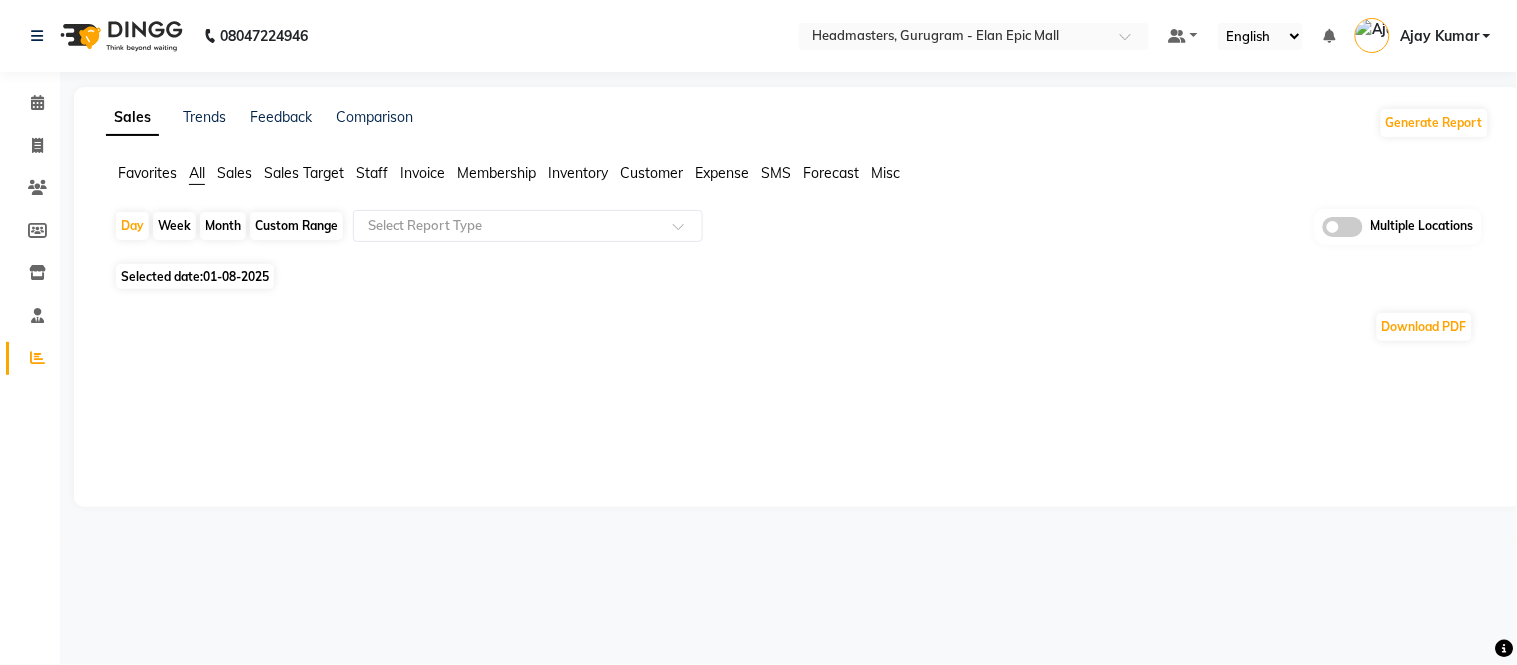 select on "en" 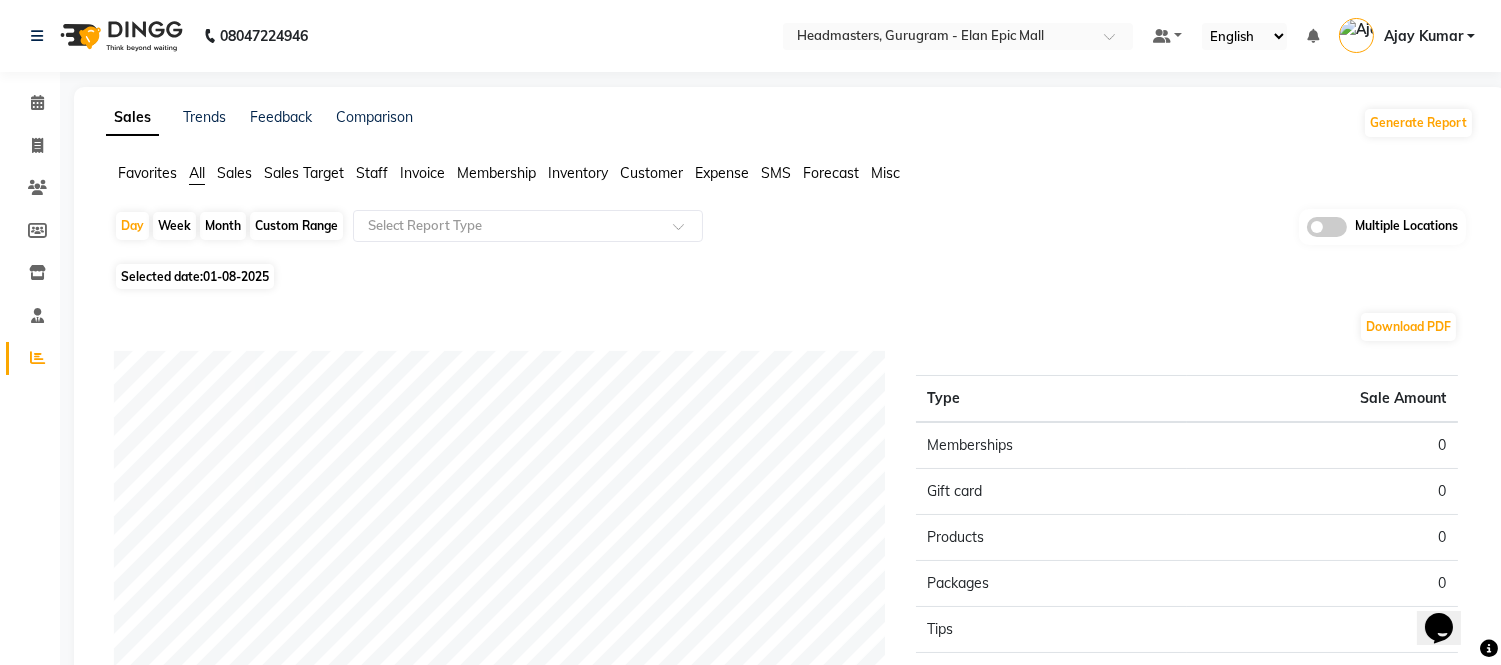 scroll, scrollTop: 0, scrollLeft: 0, axis: both 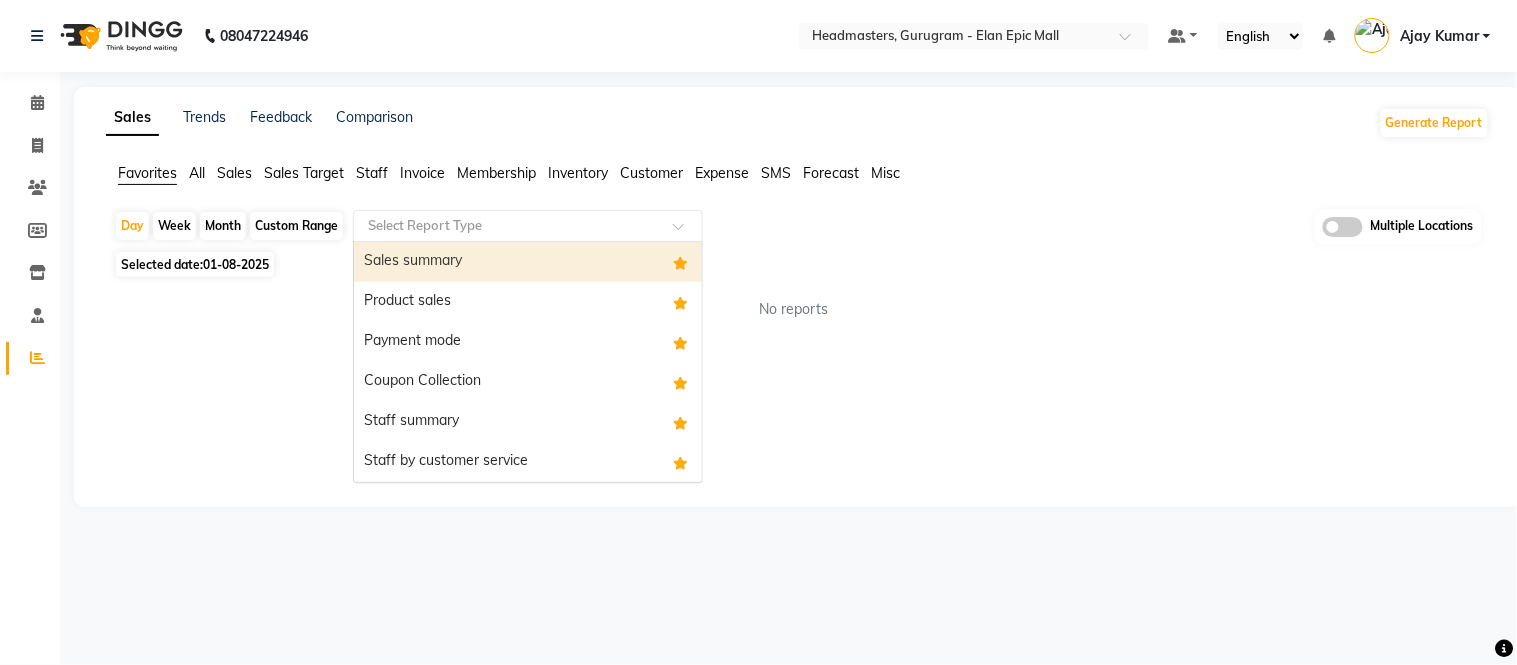 click 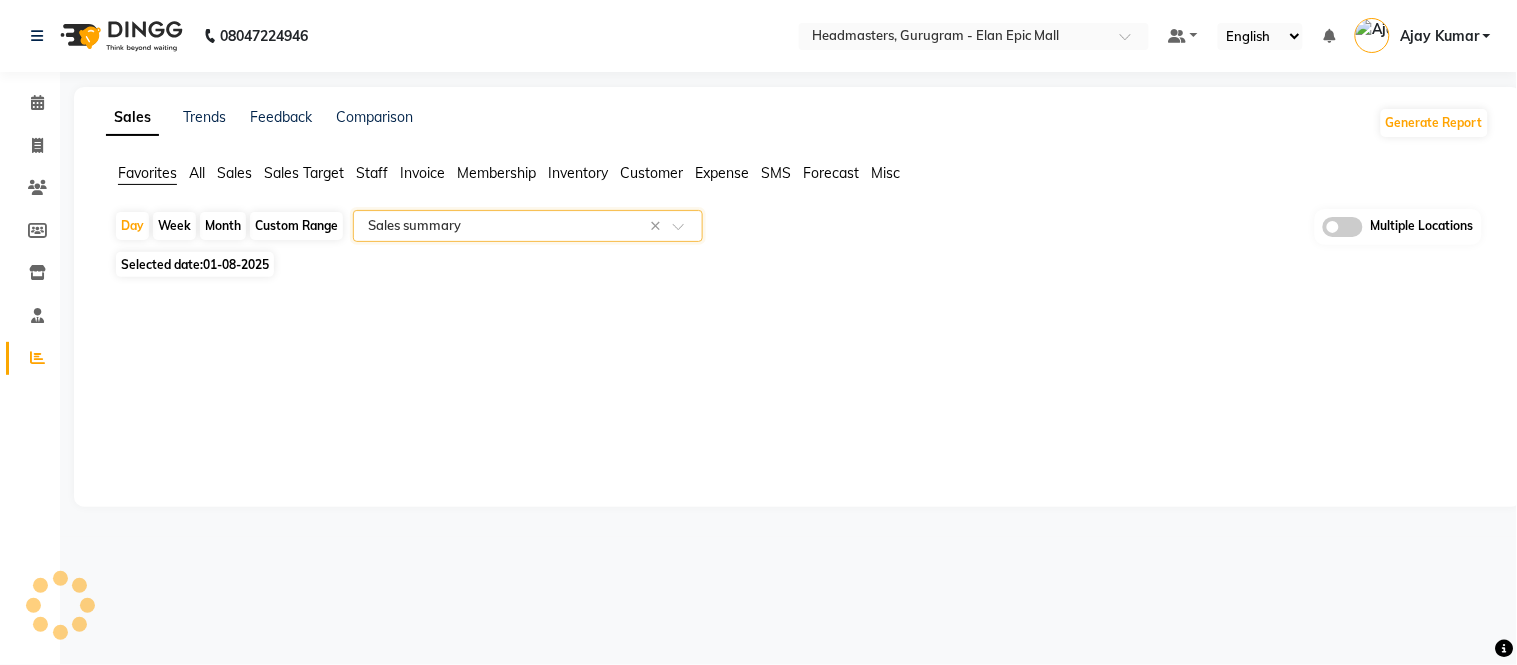 select on "full_report" 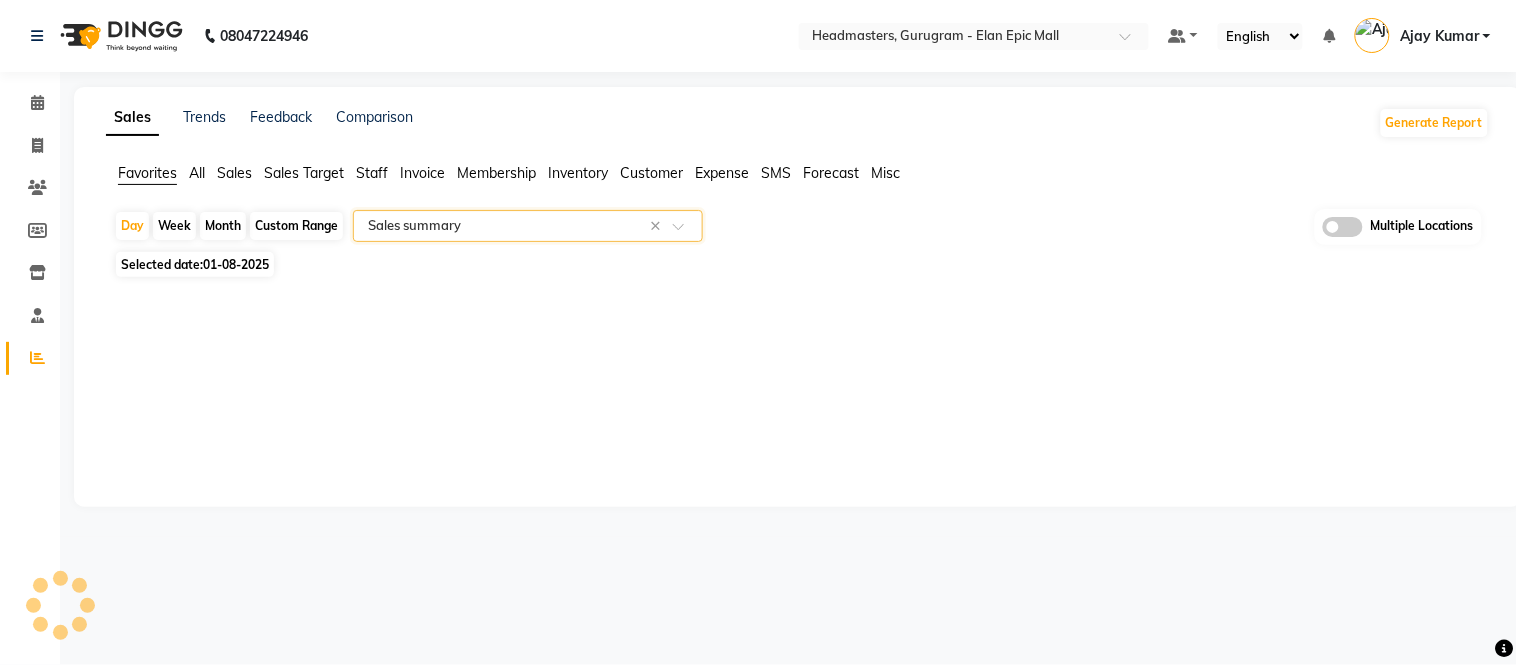 select on "csv" 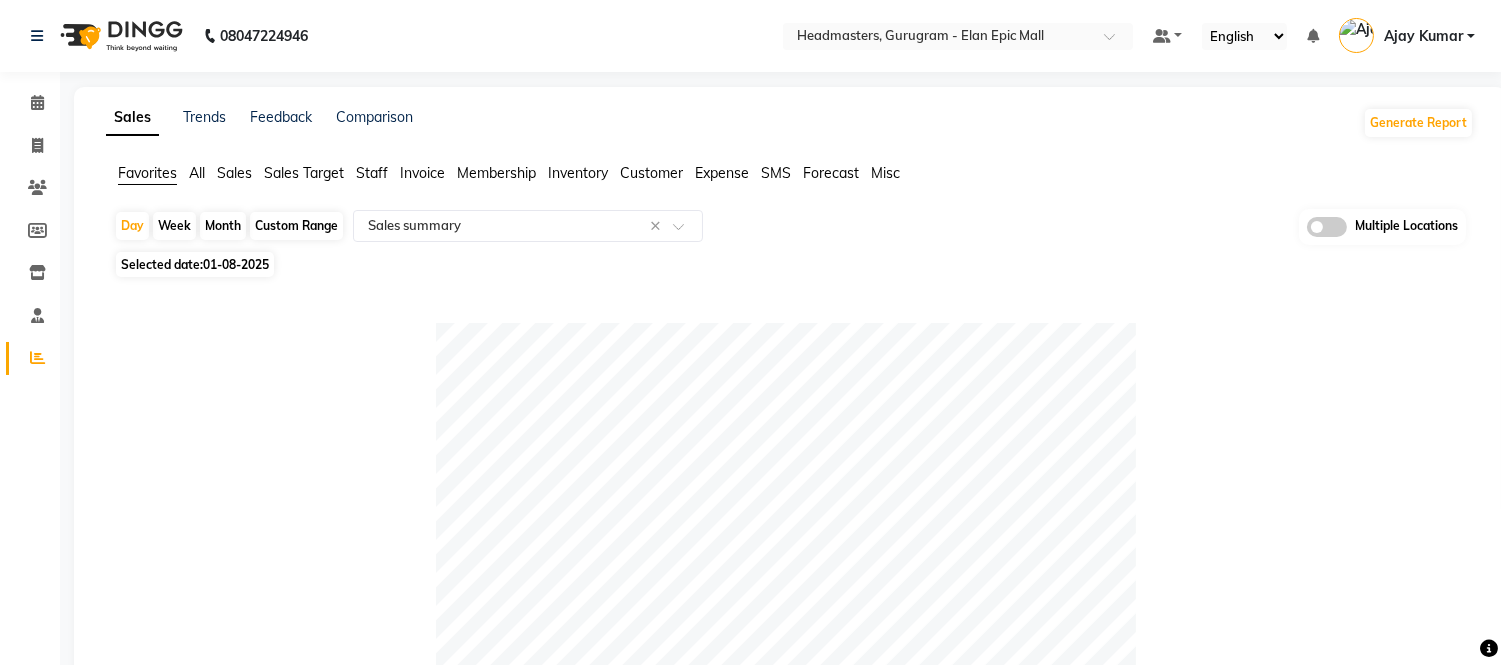click on "Month" 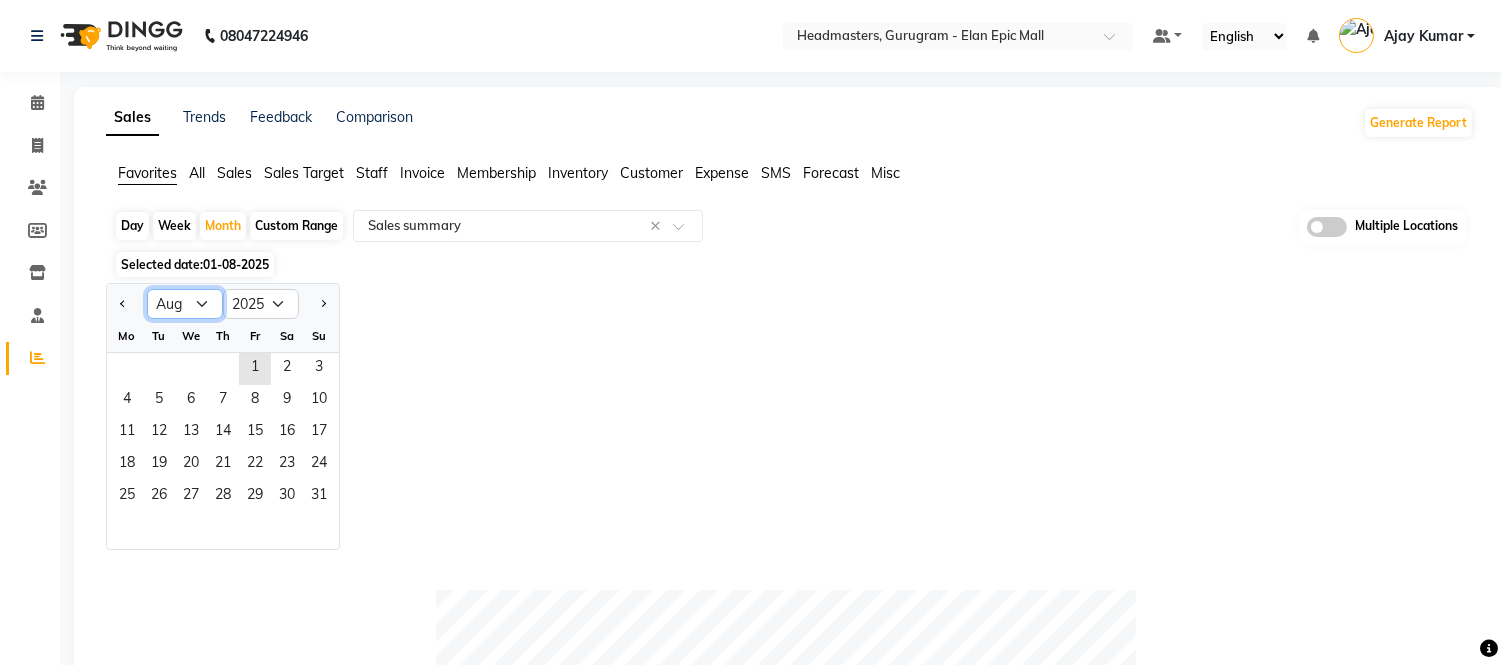 click on "Jan Feb Mar Apr May Jun Jul Aug Sep Oct Nov Dec" 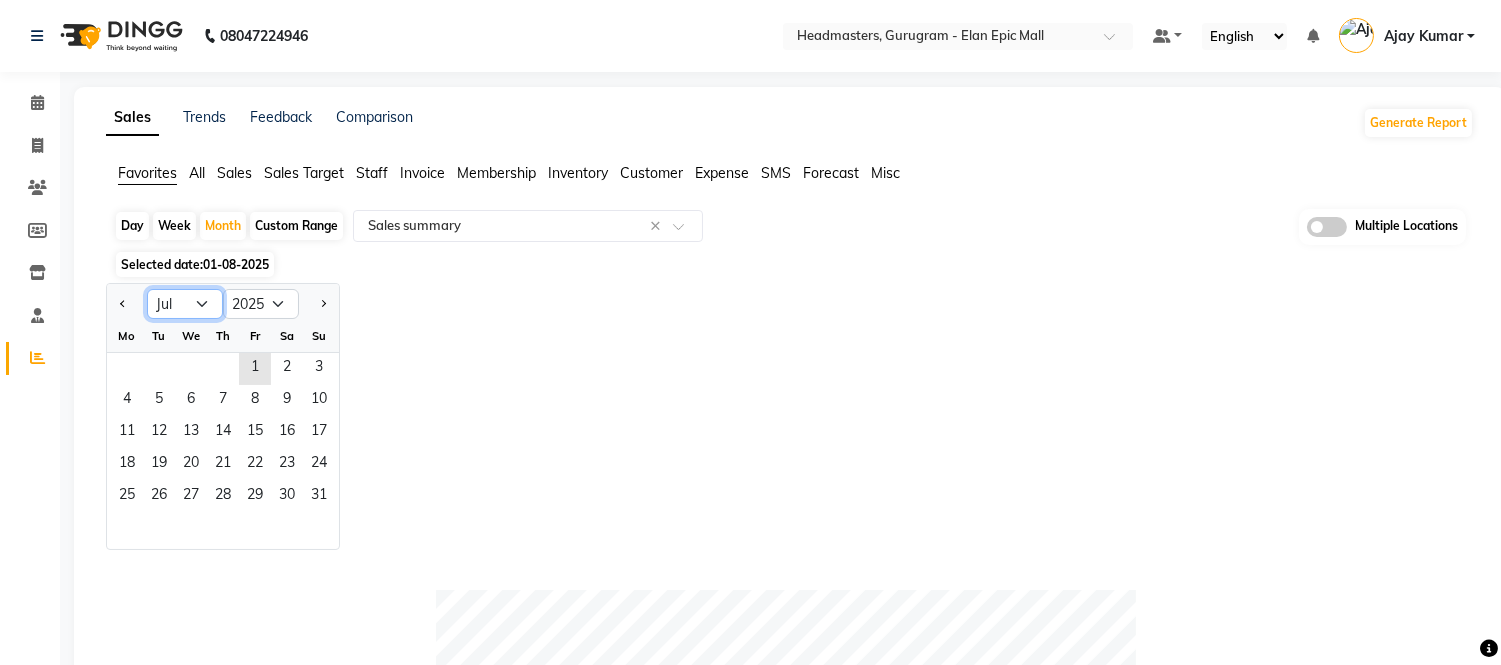 click on "Jan Feb Mar Apr May Jun Jul Aug Sep Oct Nov Dec" 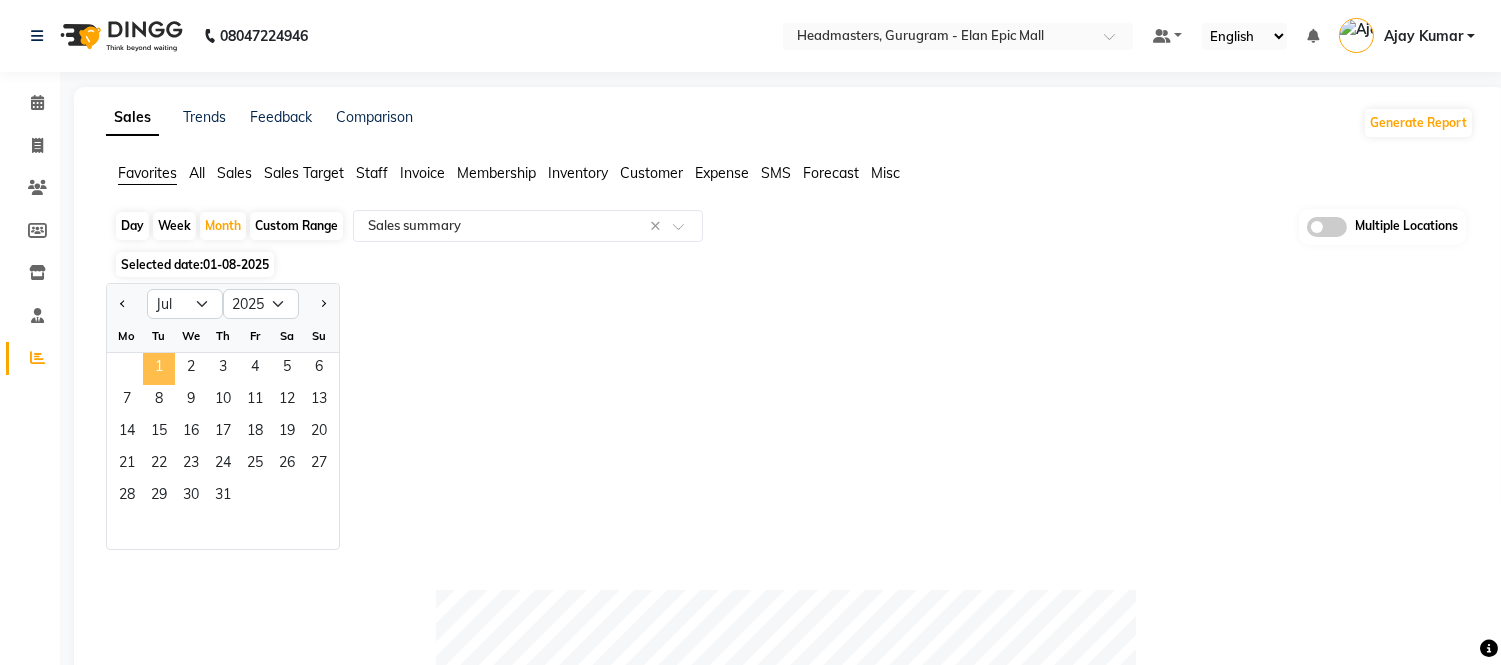 click on "1" 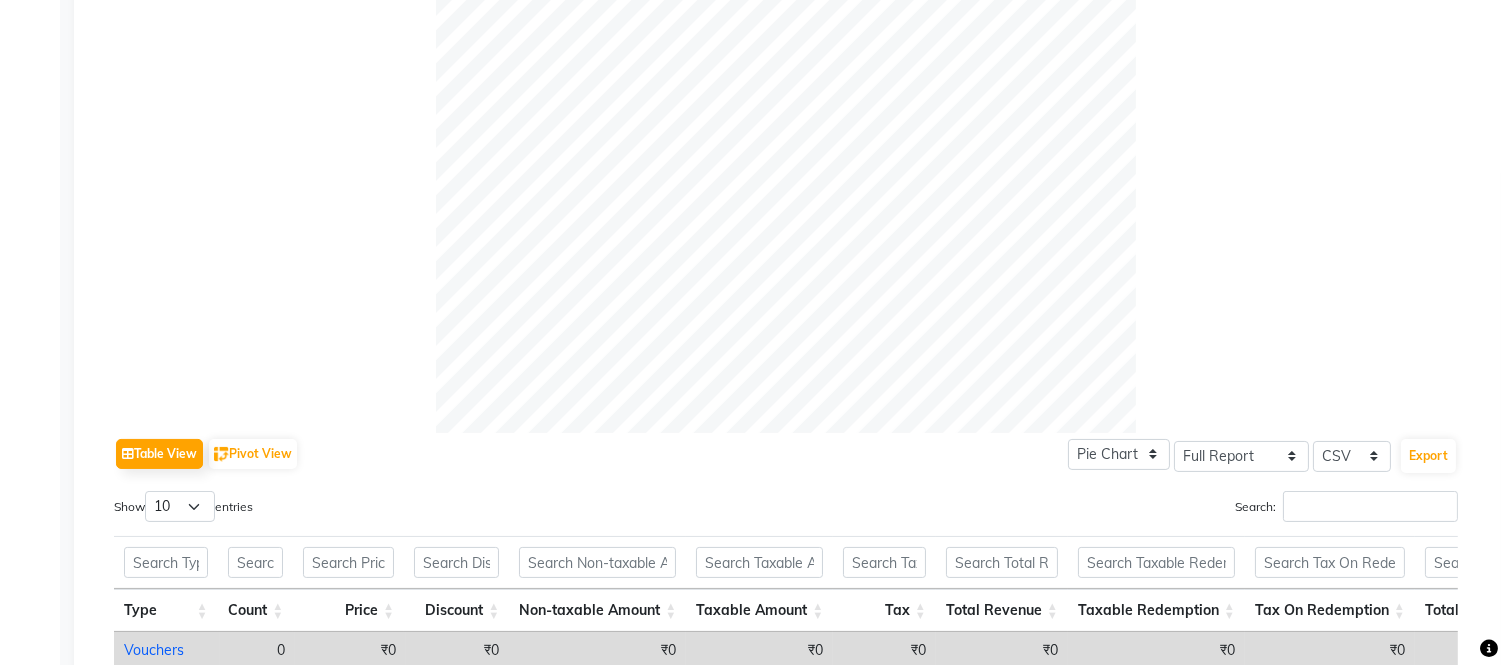 scroll, scrollTop: 852, scrollLeft: 0, axis: vertical 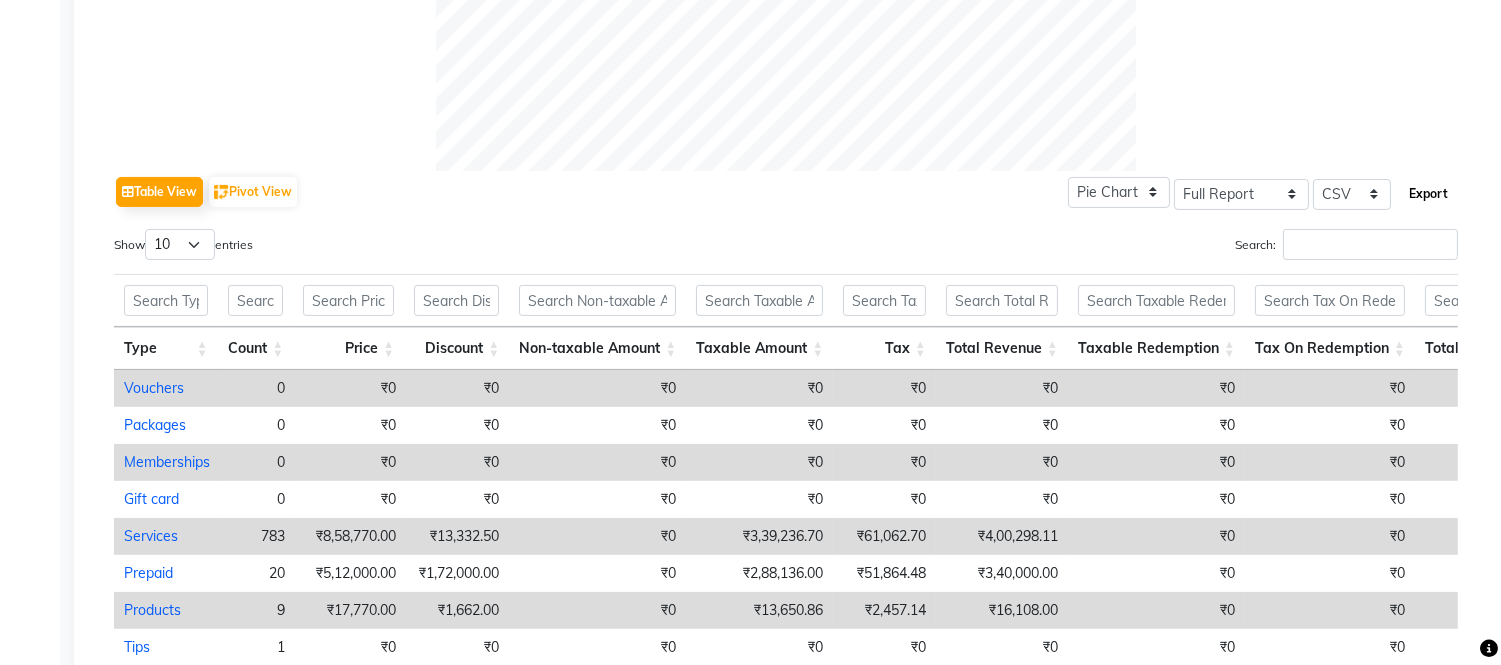 click on "Export" 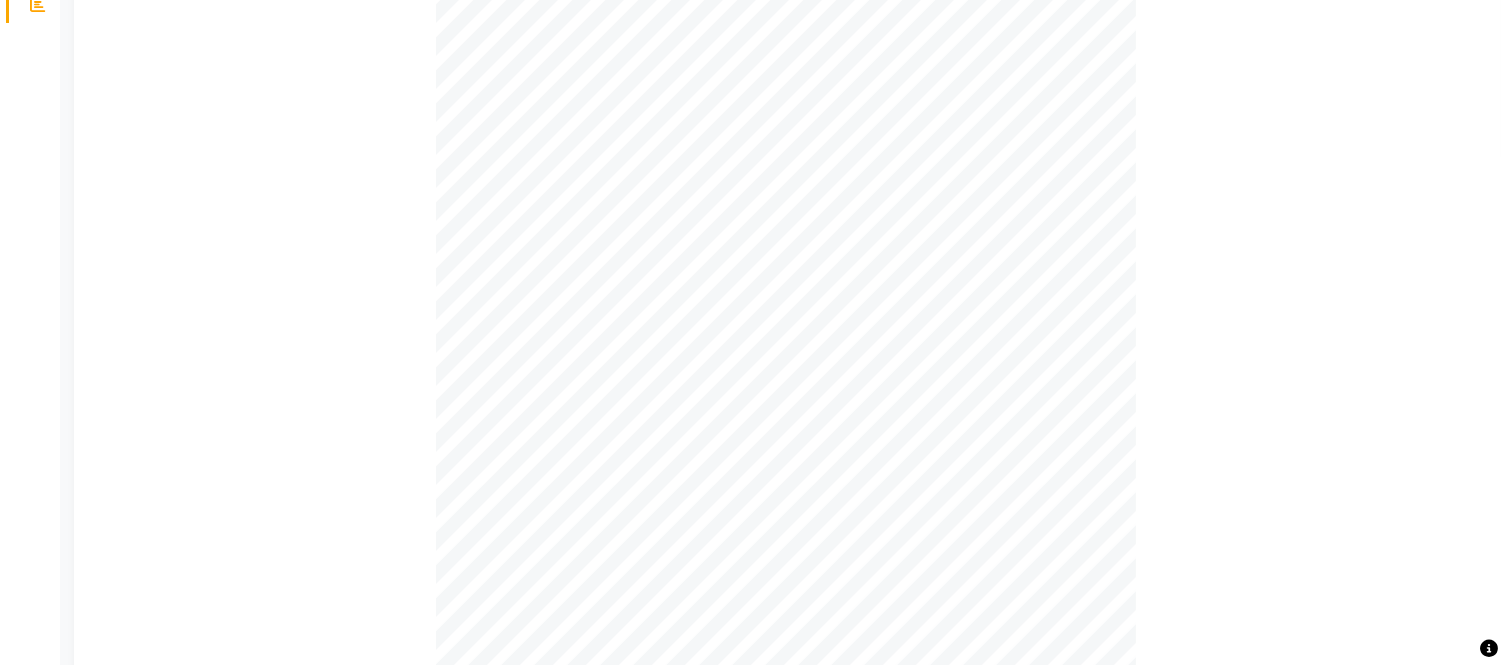 scroll, scrollTop: 0, scrollLeft: 0, axis: both 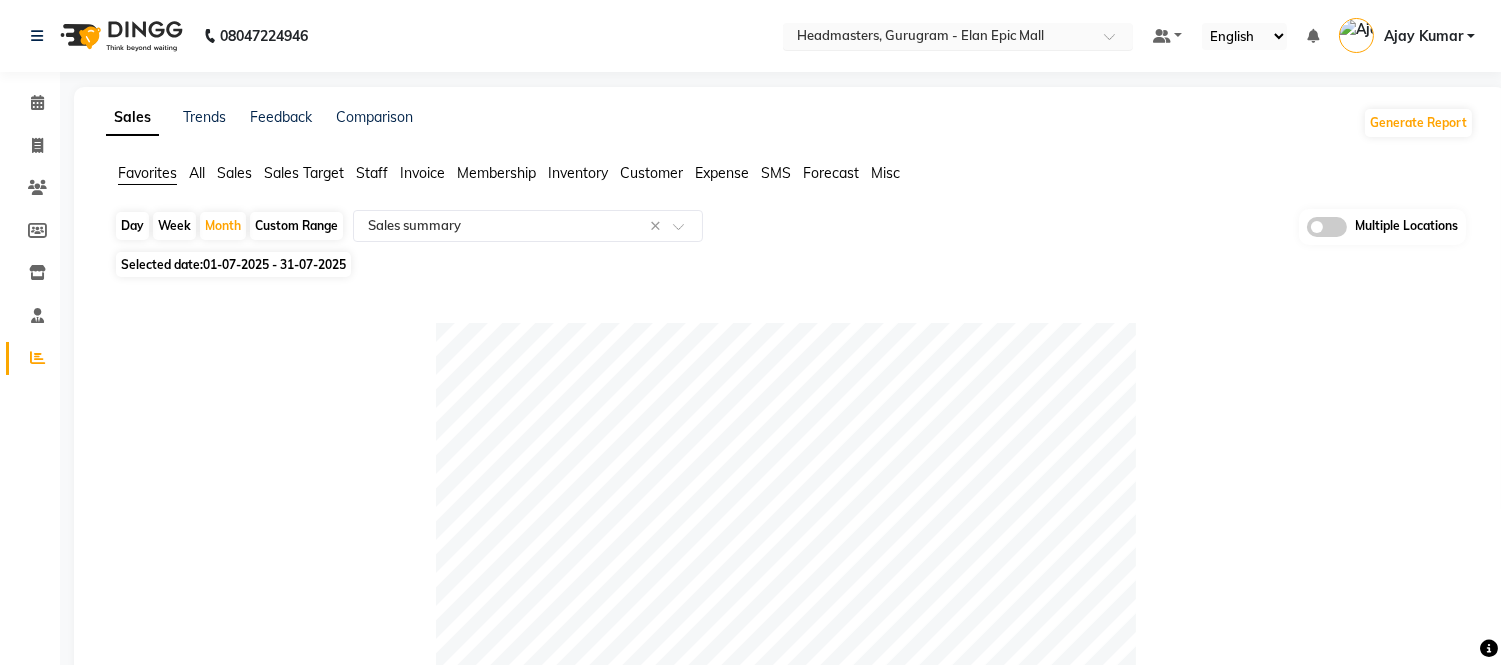 click at bounding box center (938, 38) 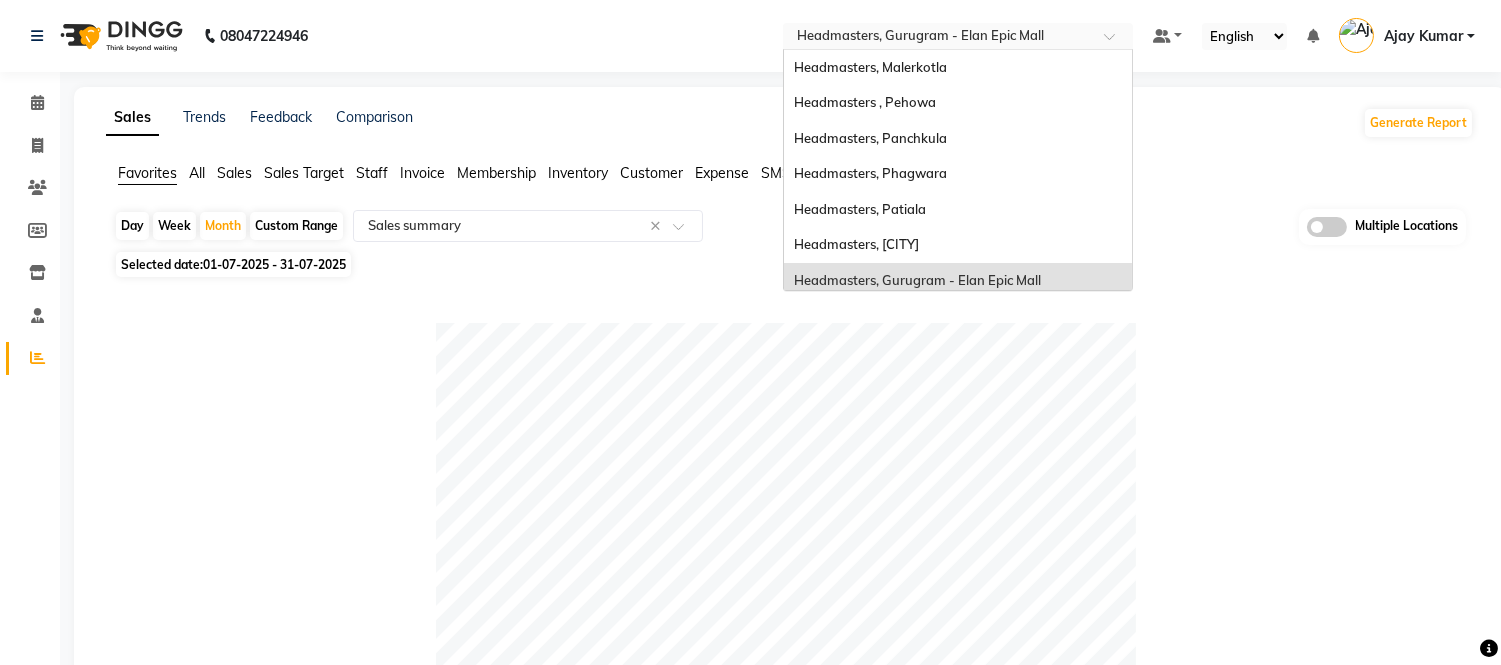 scroll, scrollTop: 213, scrollLeft: 0, axis: vertical 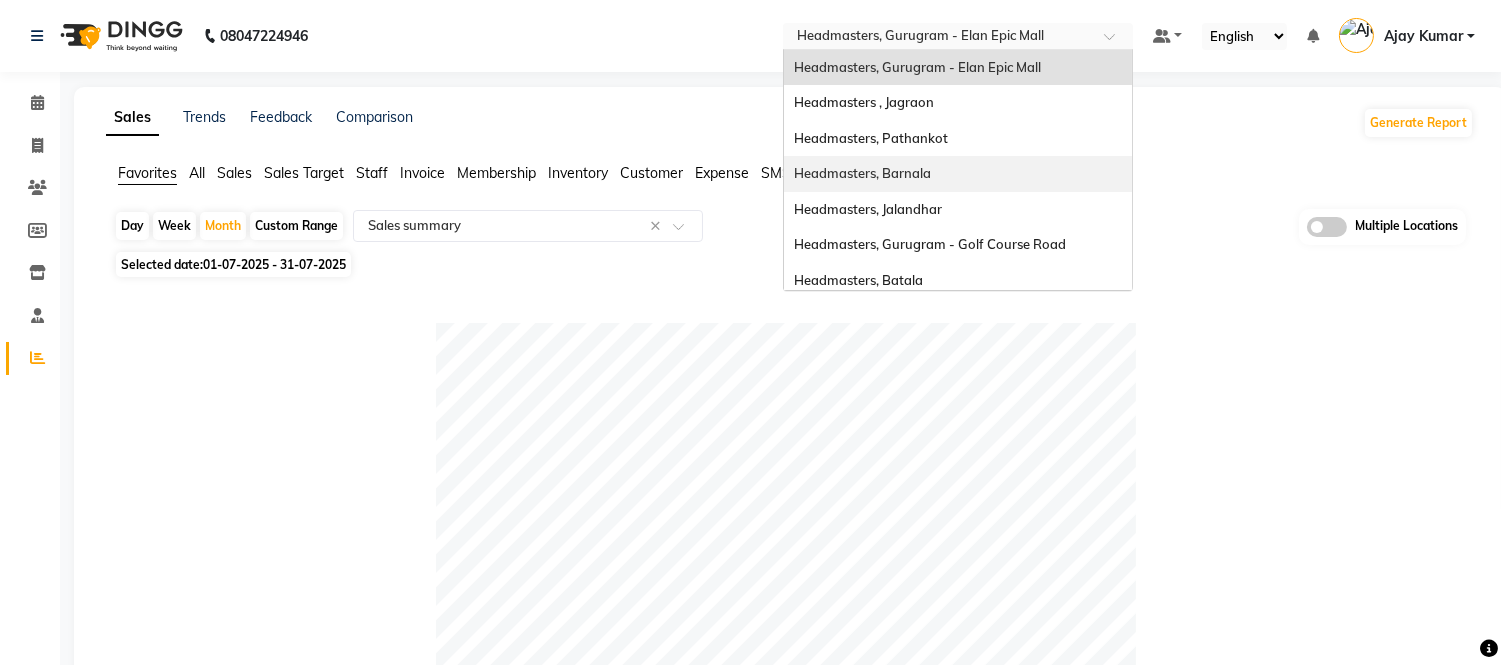 click on "Headmasters, Barnala" at bounding box center [862, 173] 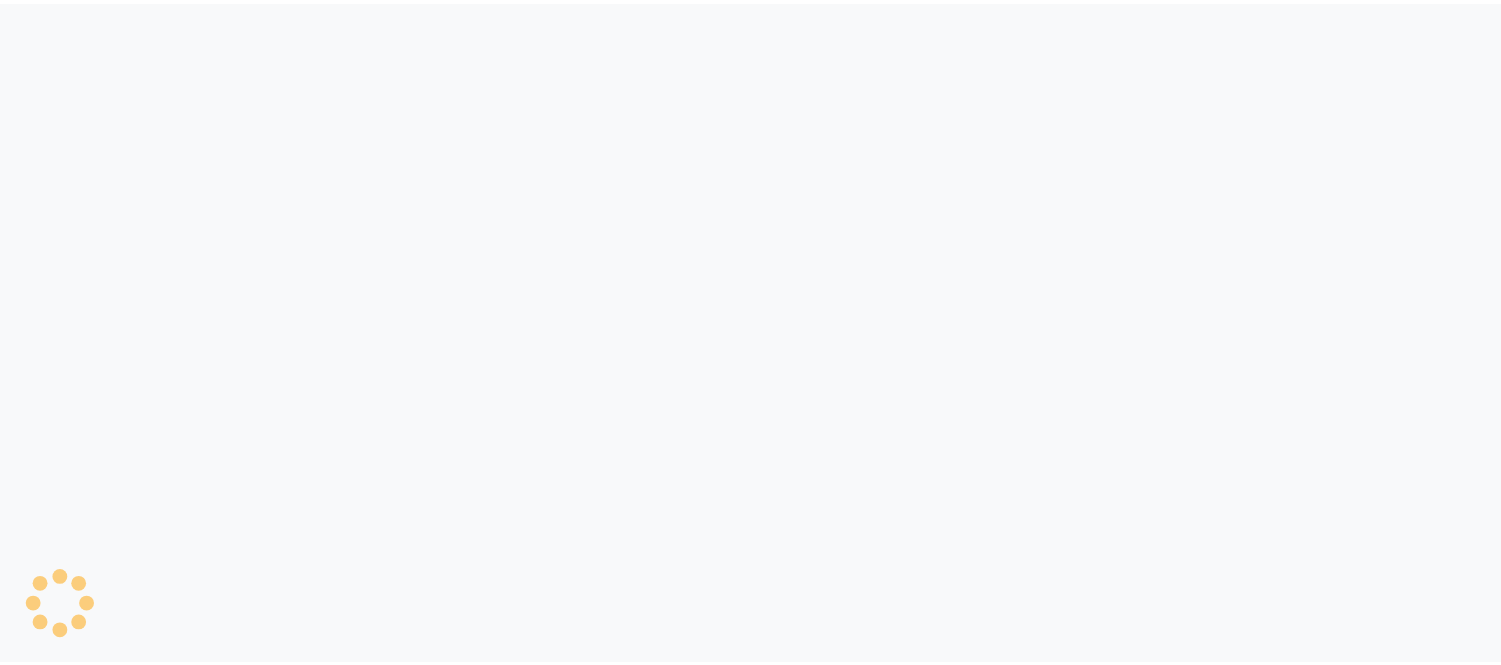 scroll, scrollTop: 0, scrollLeft: 0, axis: both 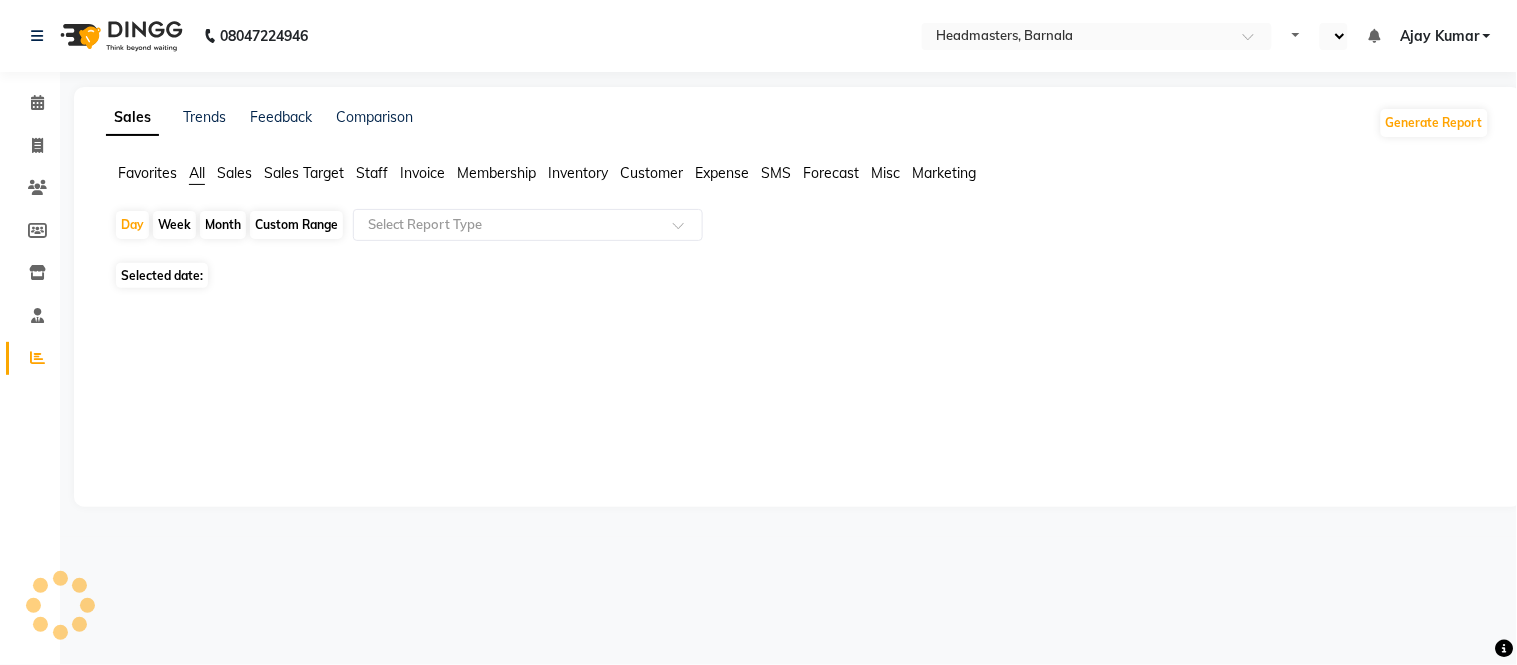 select on "en" 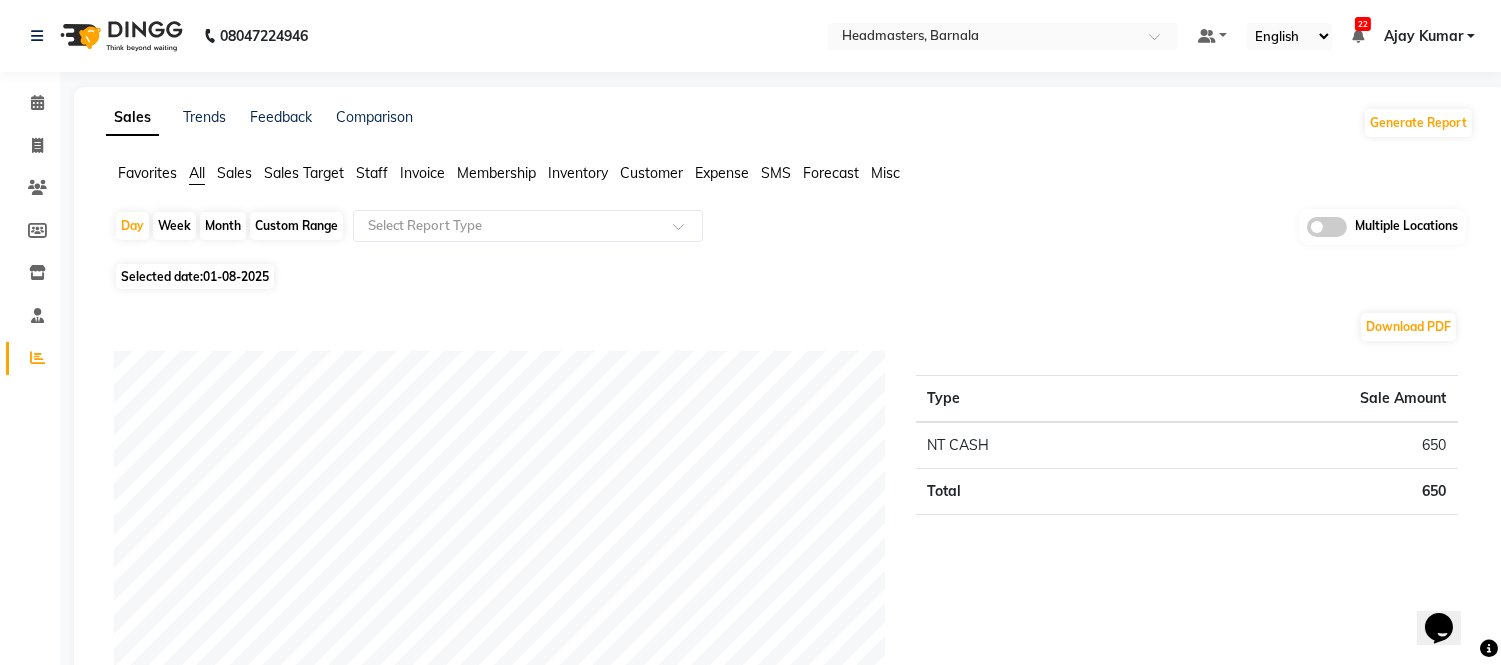scroll, scrollTop: 0, scrollLeft: 0, axis: both 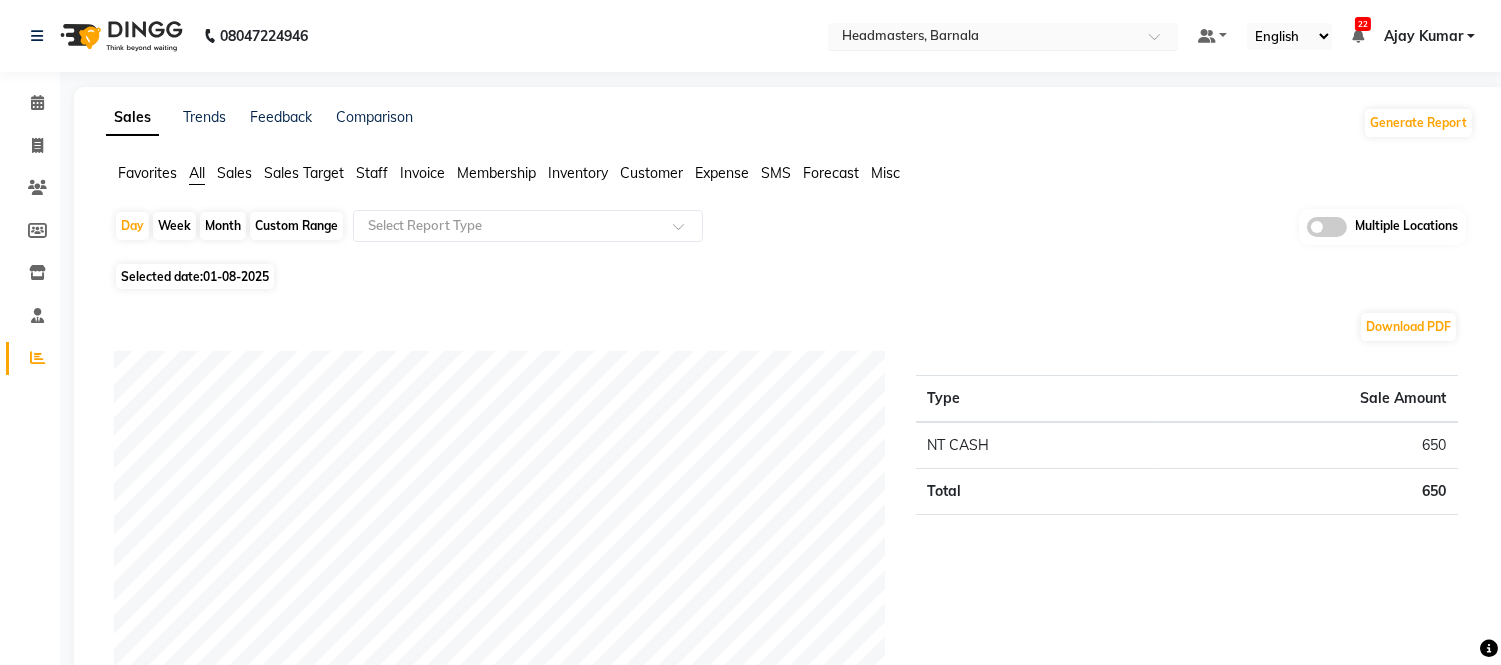 click at bounding box center (983, 38) 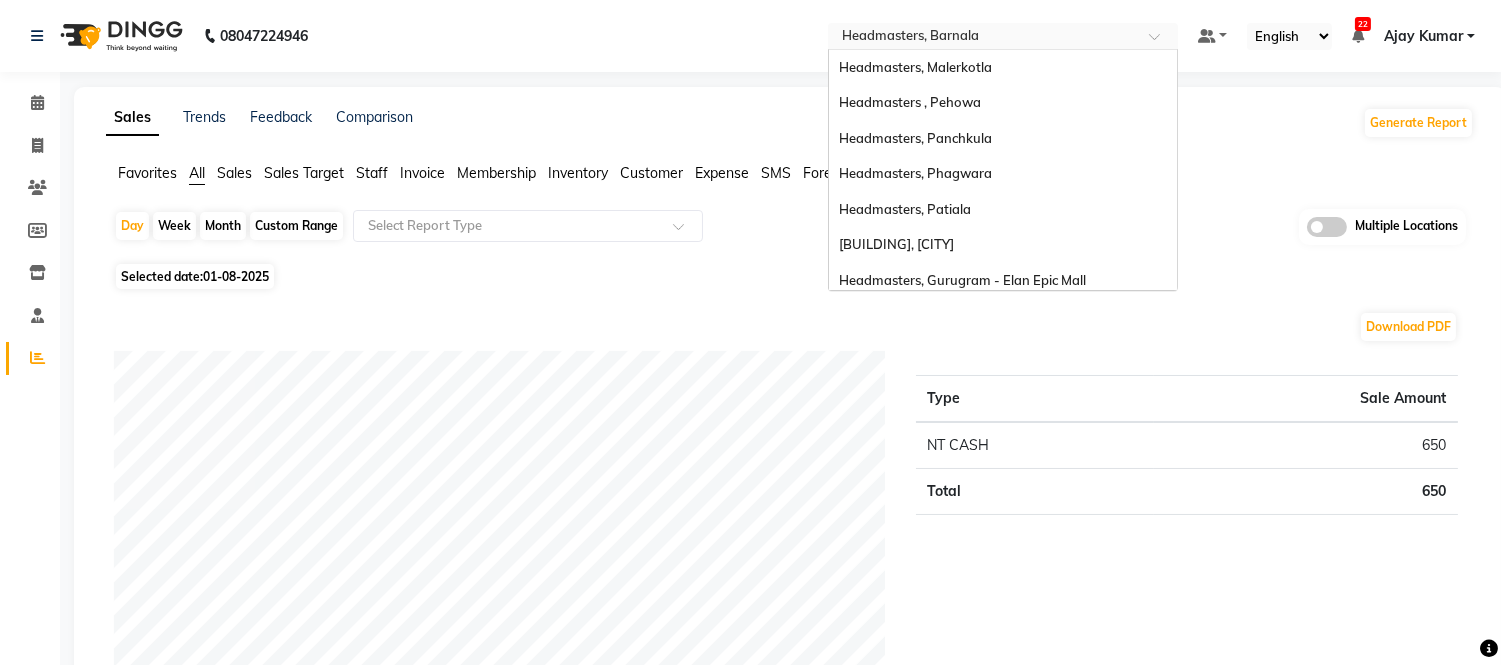 scroll, scrollTop: 318, scrollLeft: 0, axis: vertical 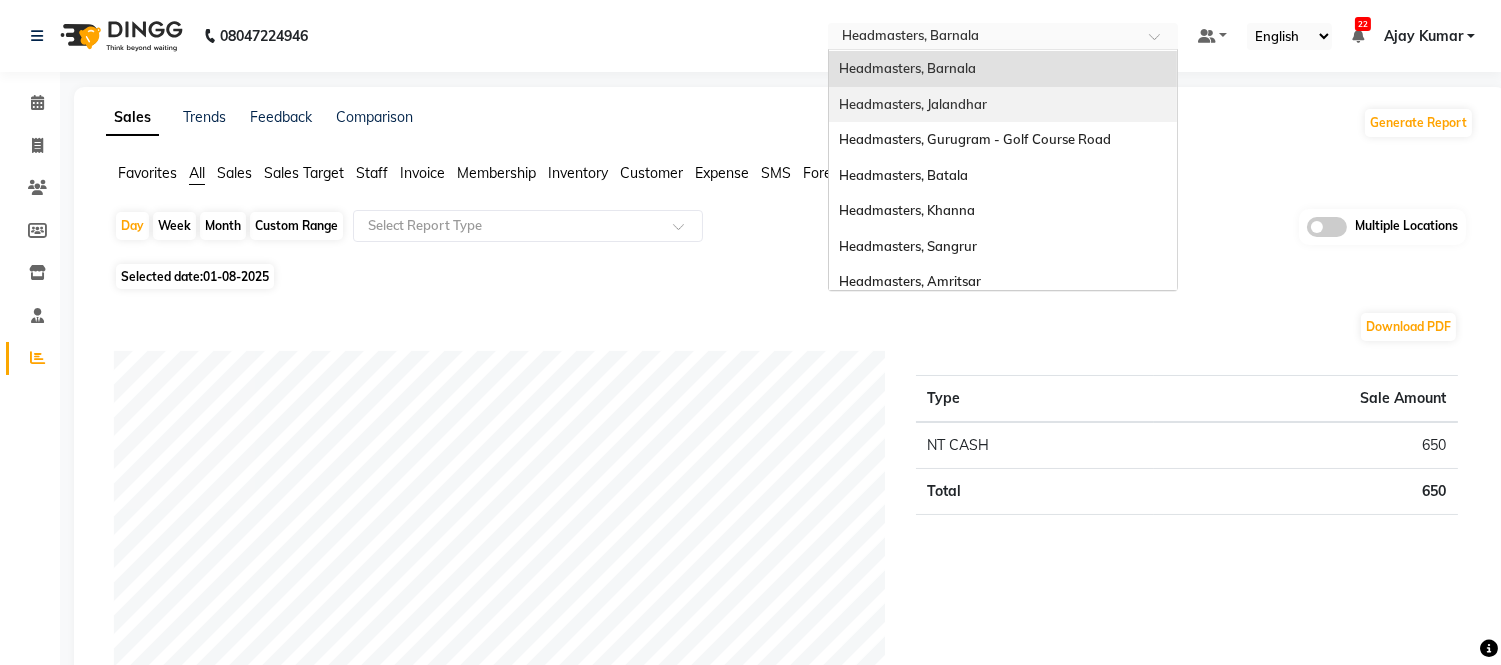 click on "Headmasters, Jalandhar" at bounding box center (913, 104) 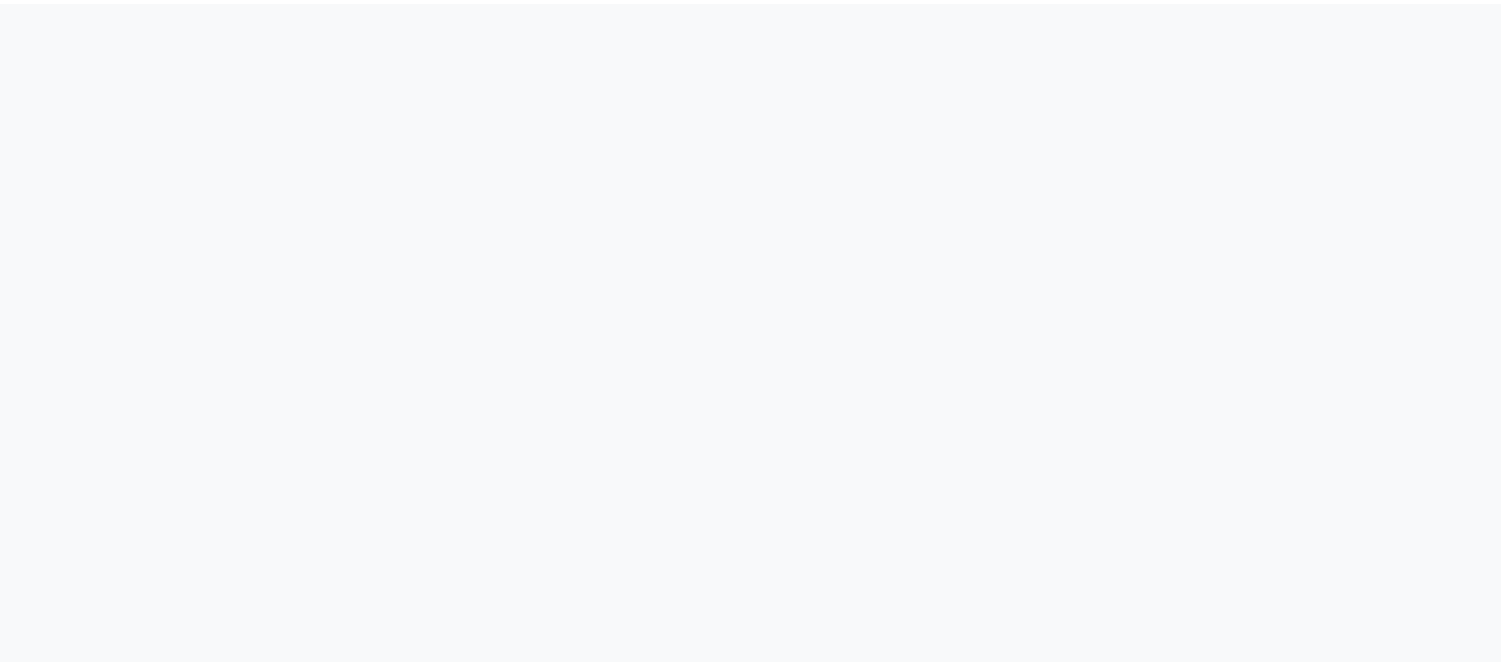 scroll, scrollTop: 0, scrollLeft: 0, axis: both 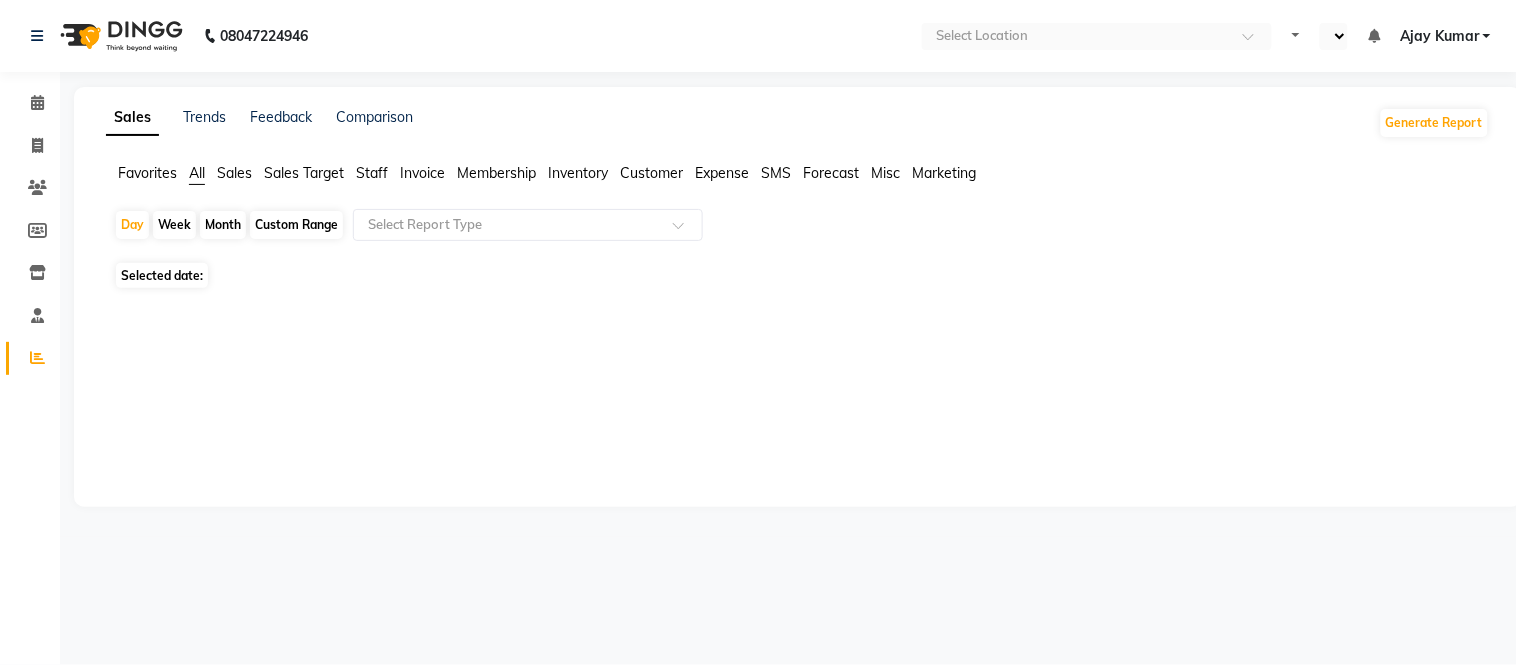 select on "en" 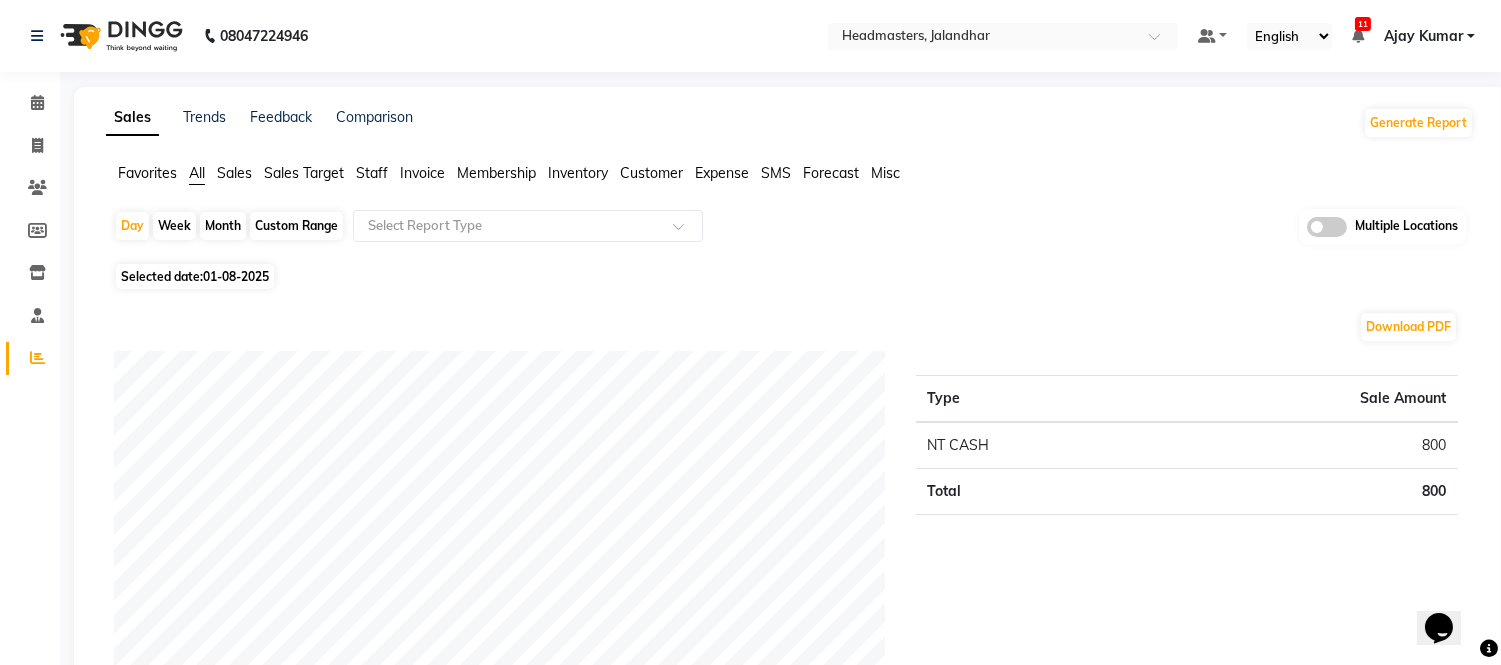 scroll, scrollTop: 0, scrollLeft: 0, axis: both 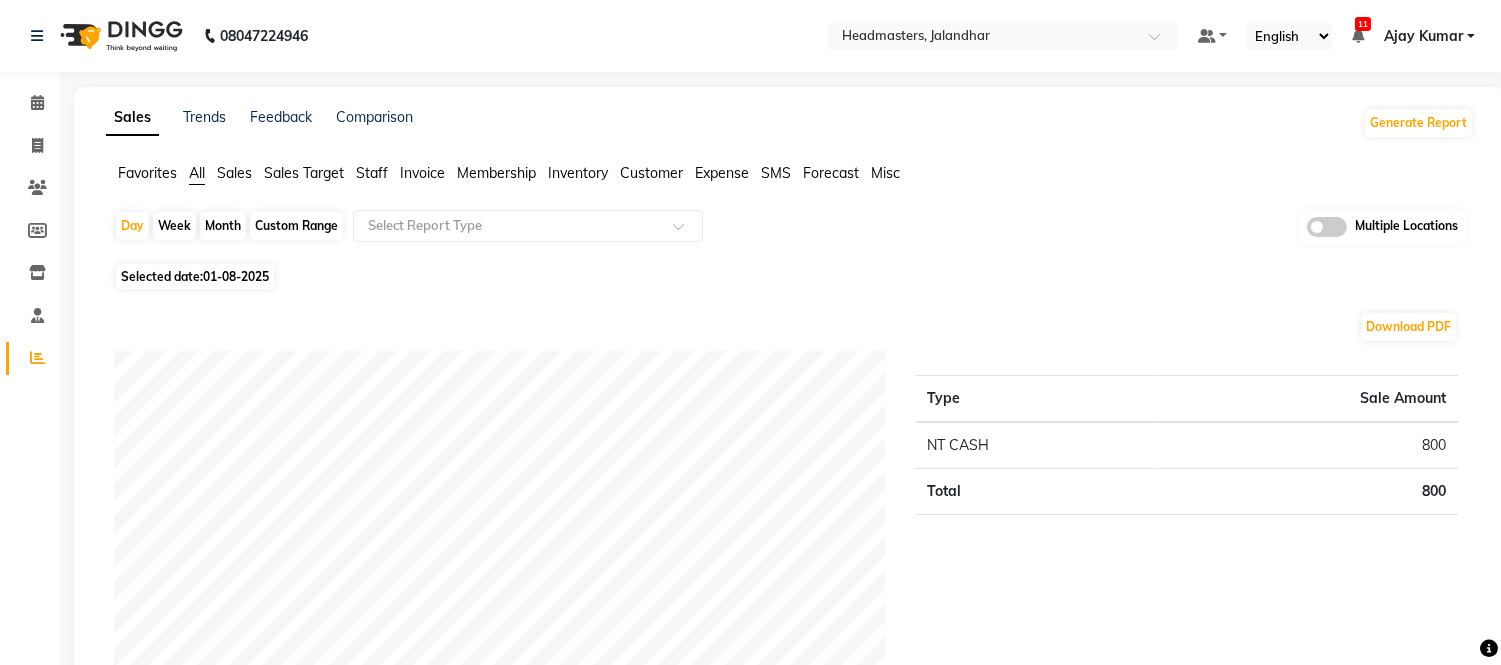 click on "Favorites" 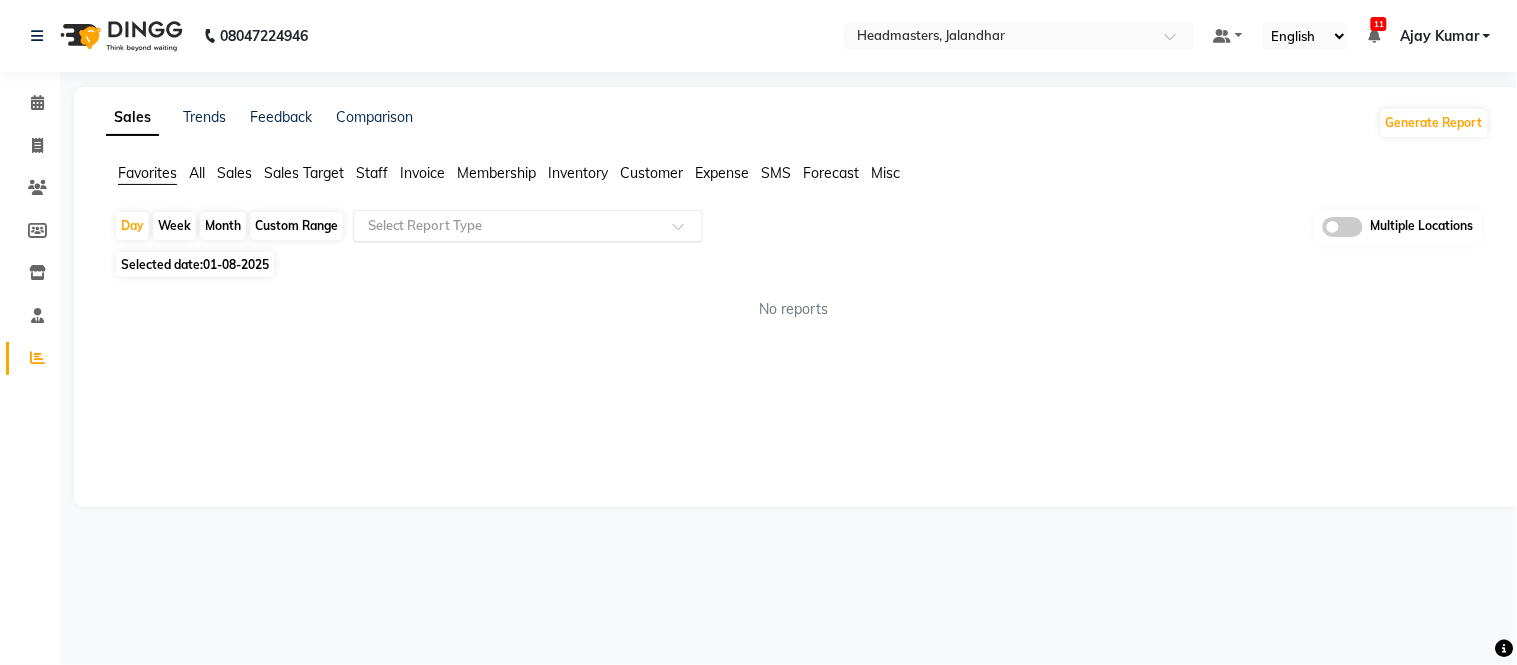 click 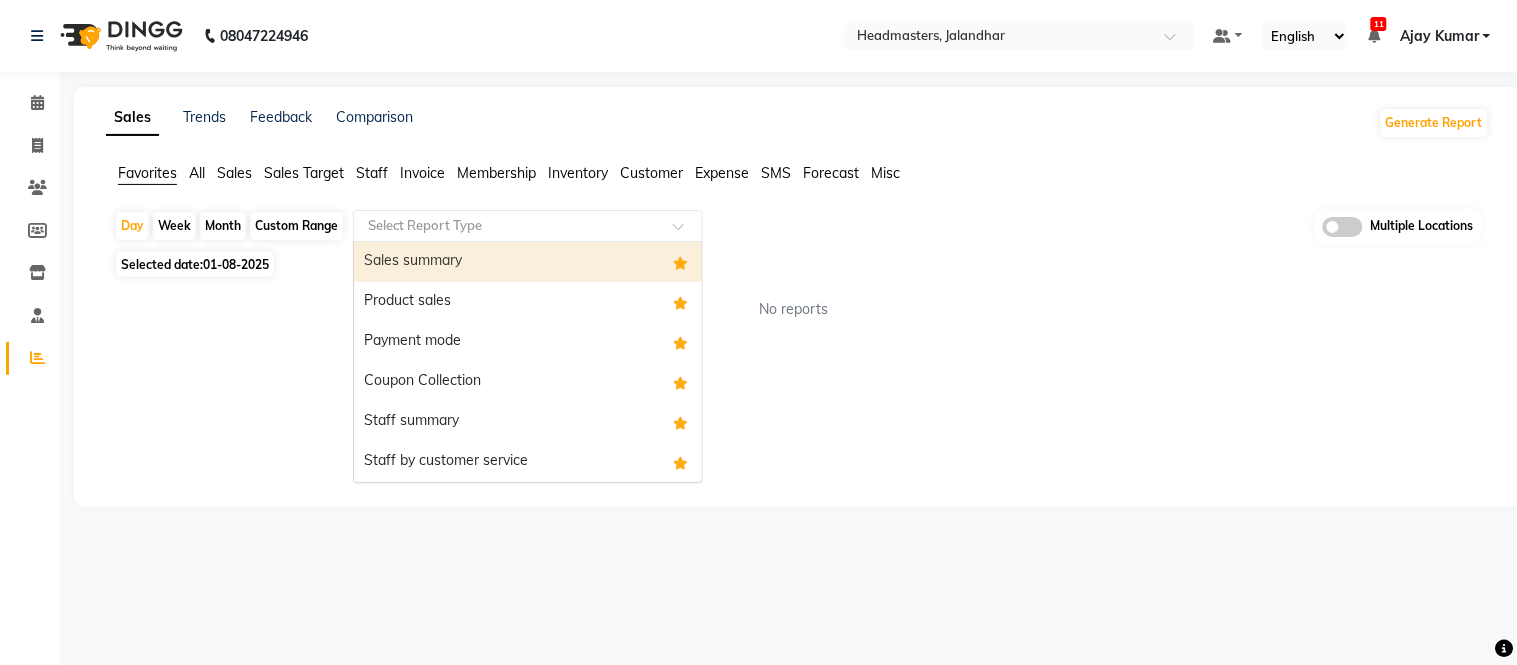 click on "Sales summary" at bounding box center (528, 262) 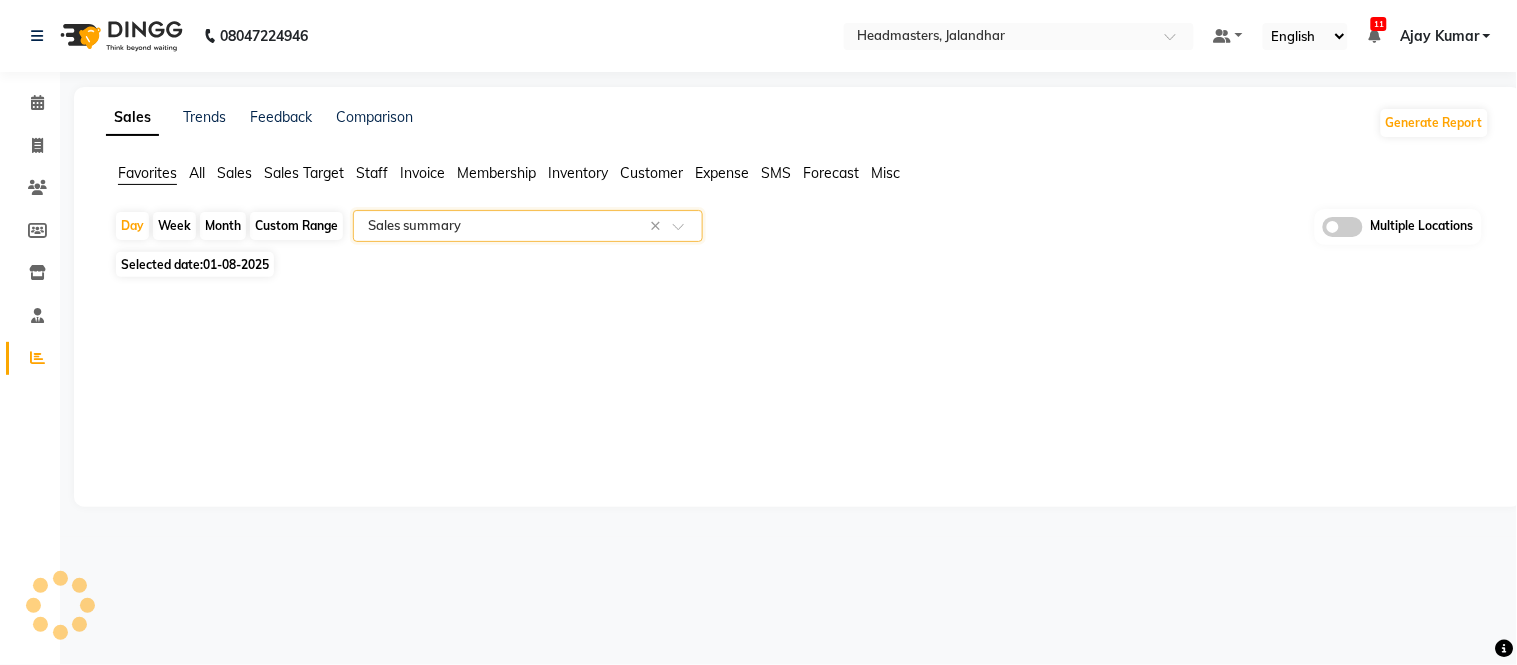 click on "Month" 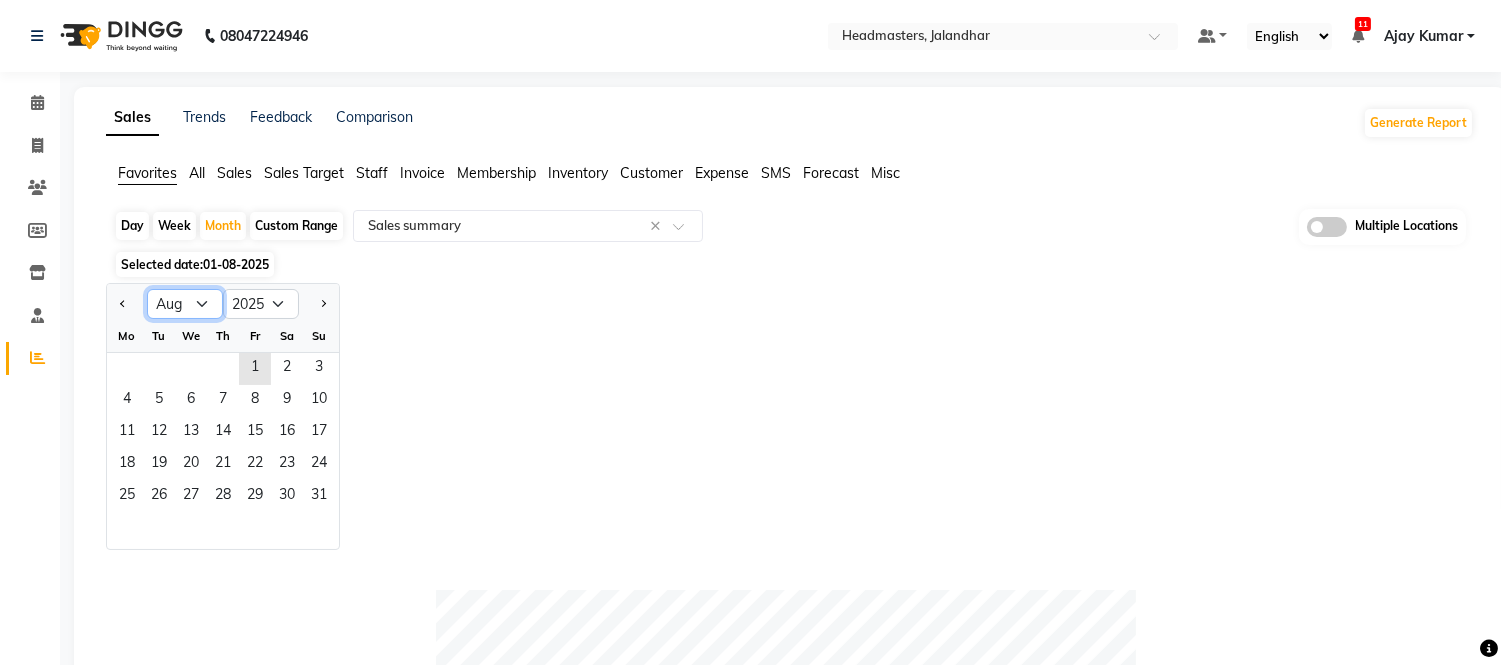 click on "Jan Feb Mar Apr May Jun Jul Aug Sep Oct Nov Dec" 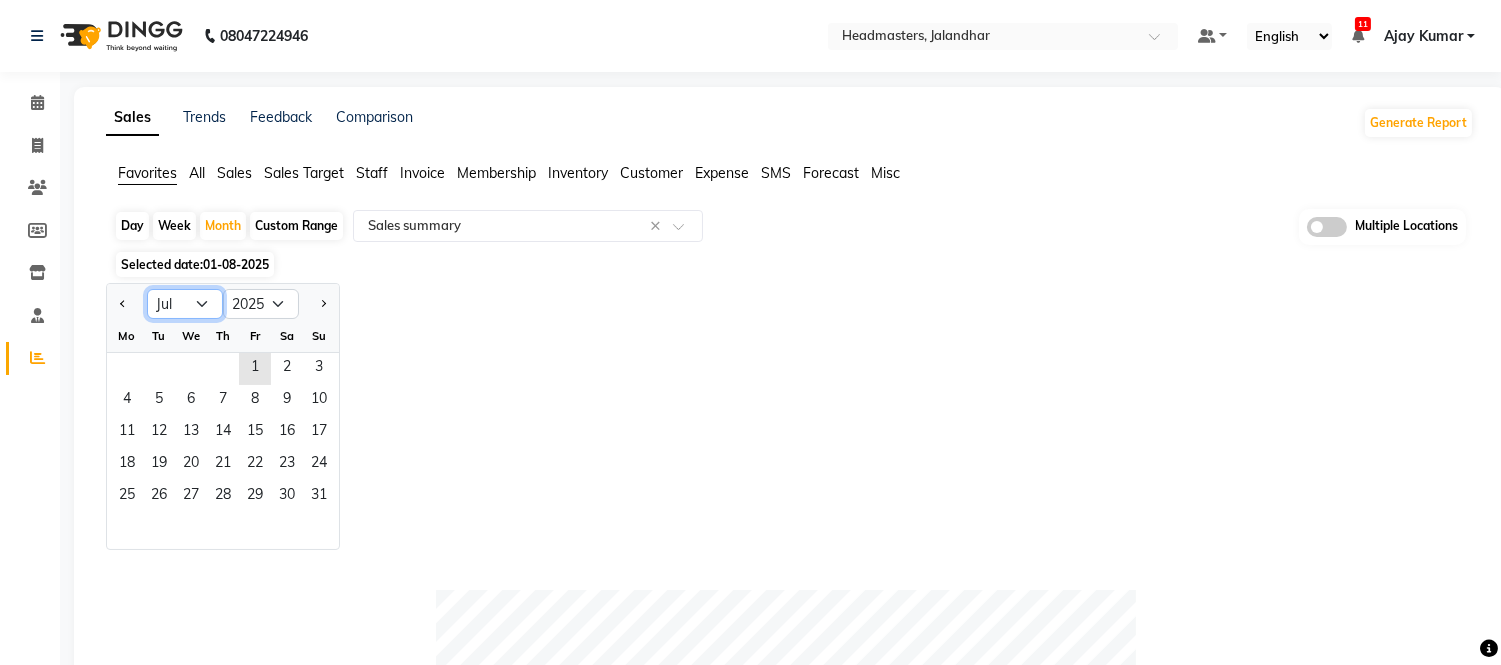 click on "Jan Feb Mar Apr May Jun Jul Aug Sep Oct Nov Dec" 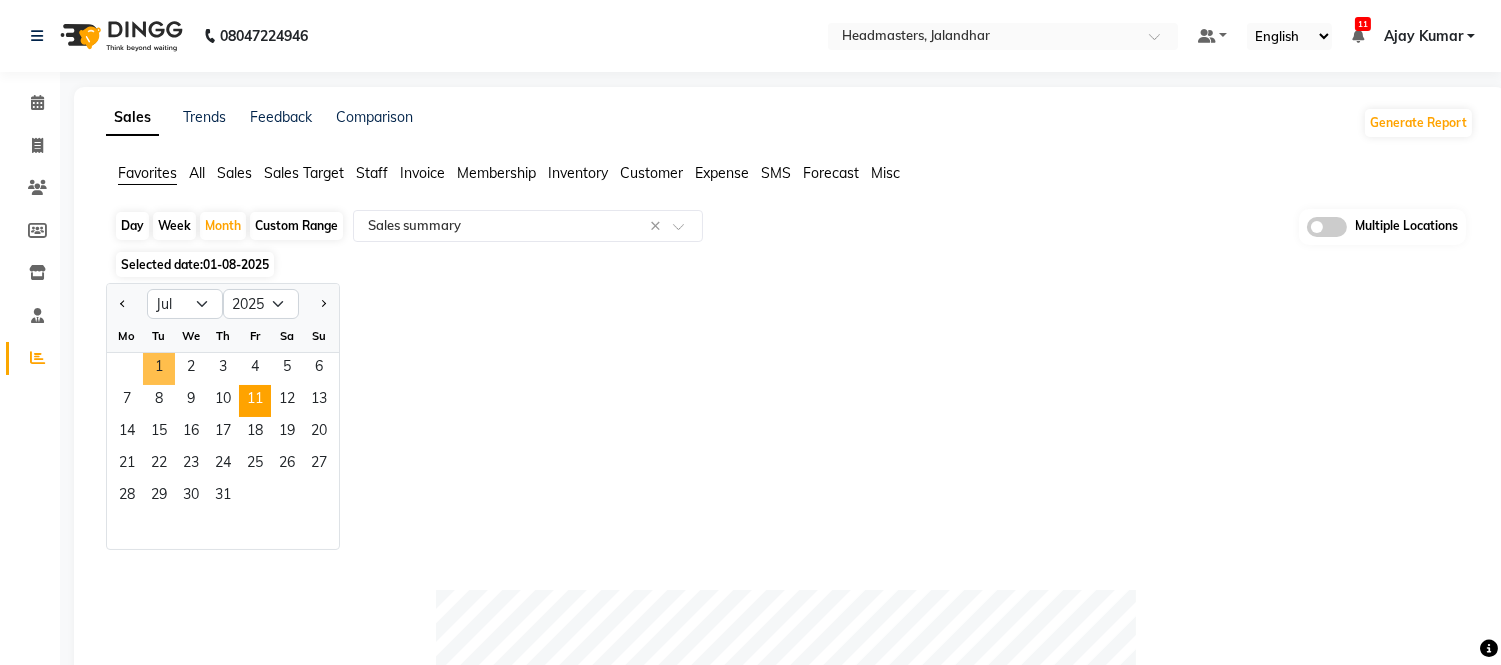click on "1" 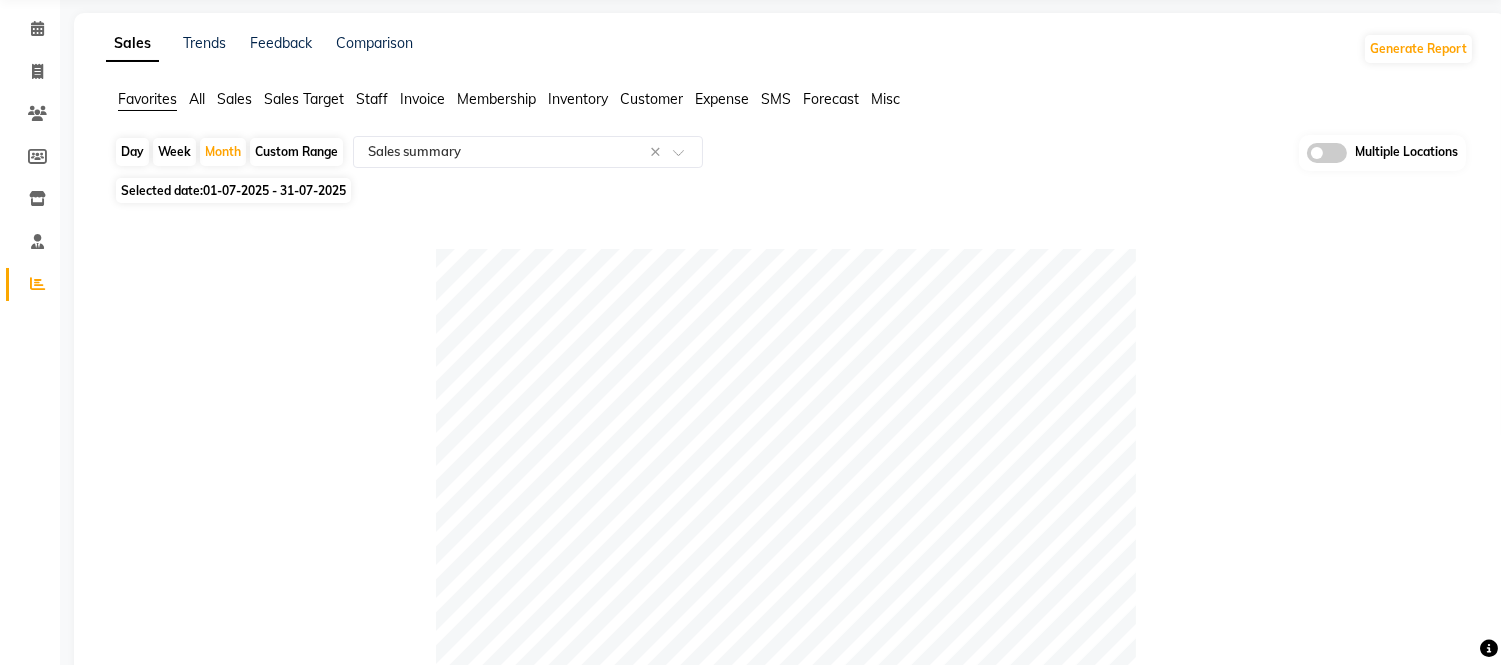 scroll, scrollTop: 518, scrollLeft: 0, axis: vertical 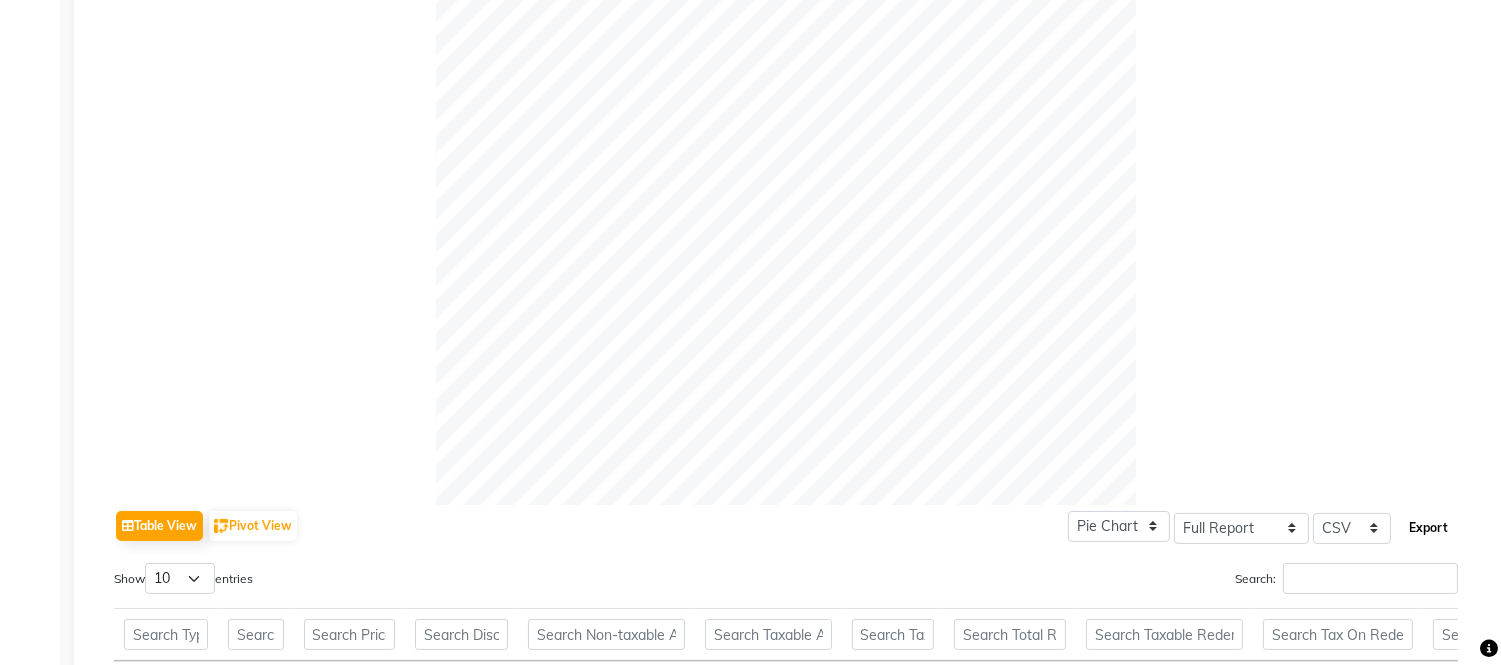 click on "Export" 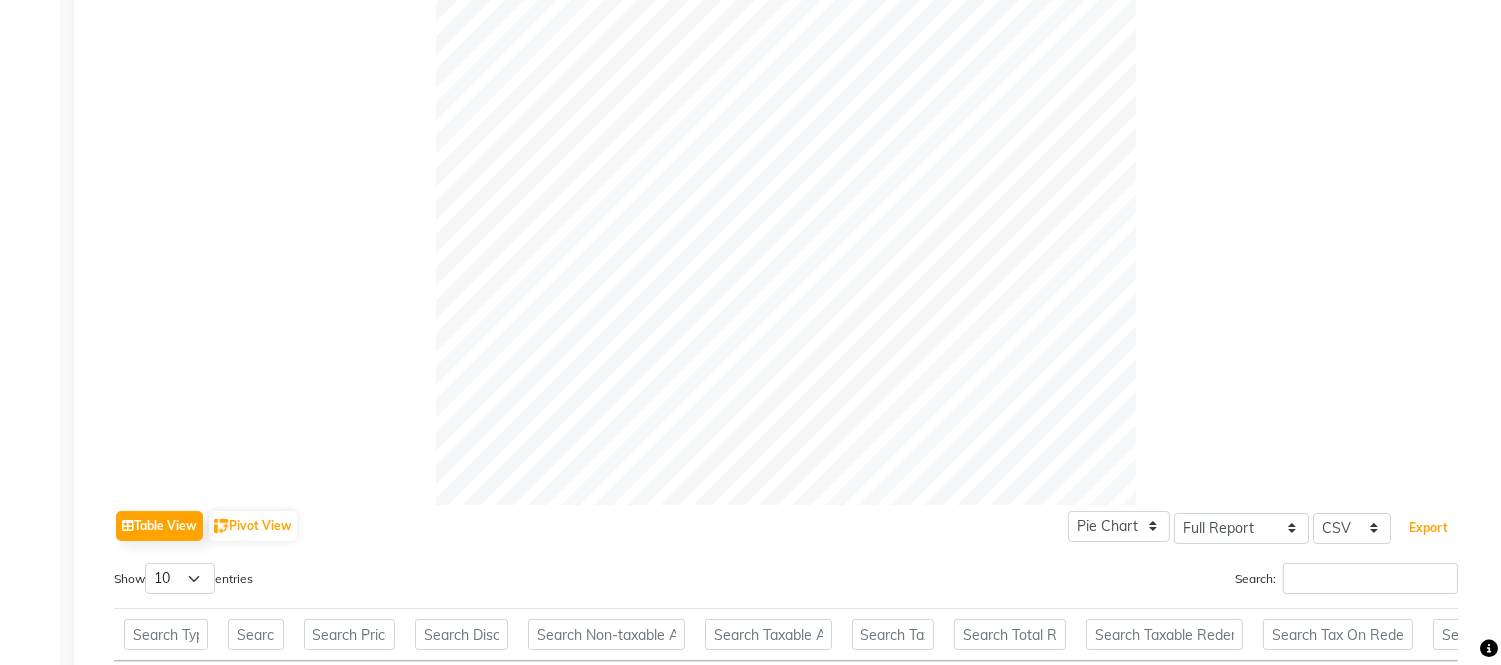 scroll, scrollTop: 0, scrollLeft: 0, axis: both 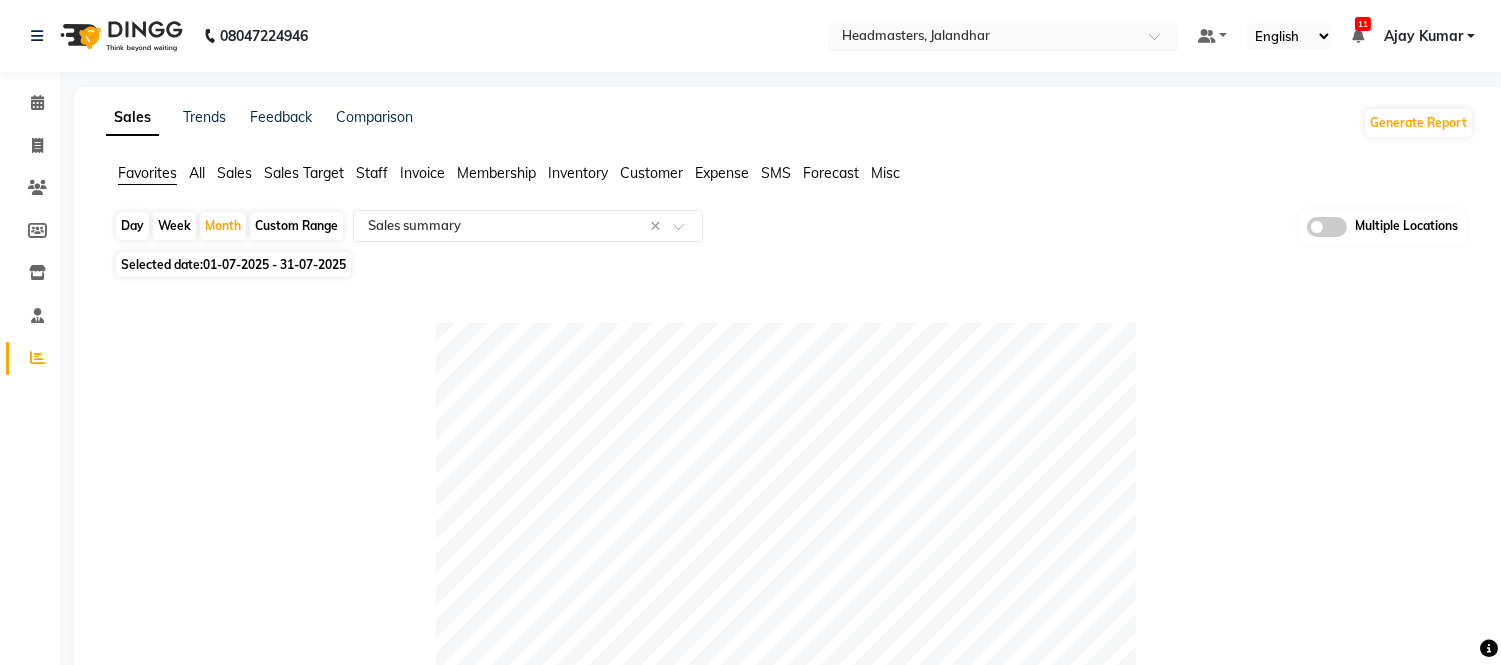 click at bounding box center [983, 38] 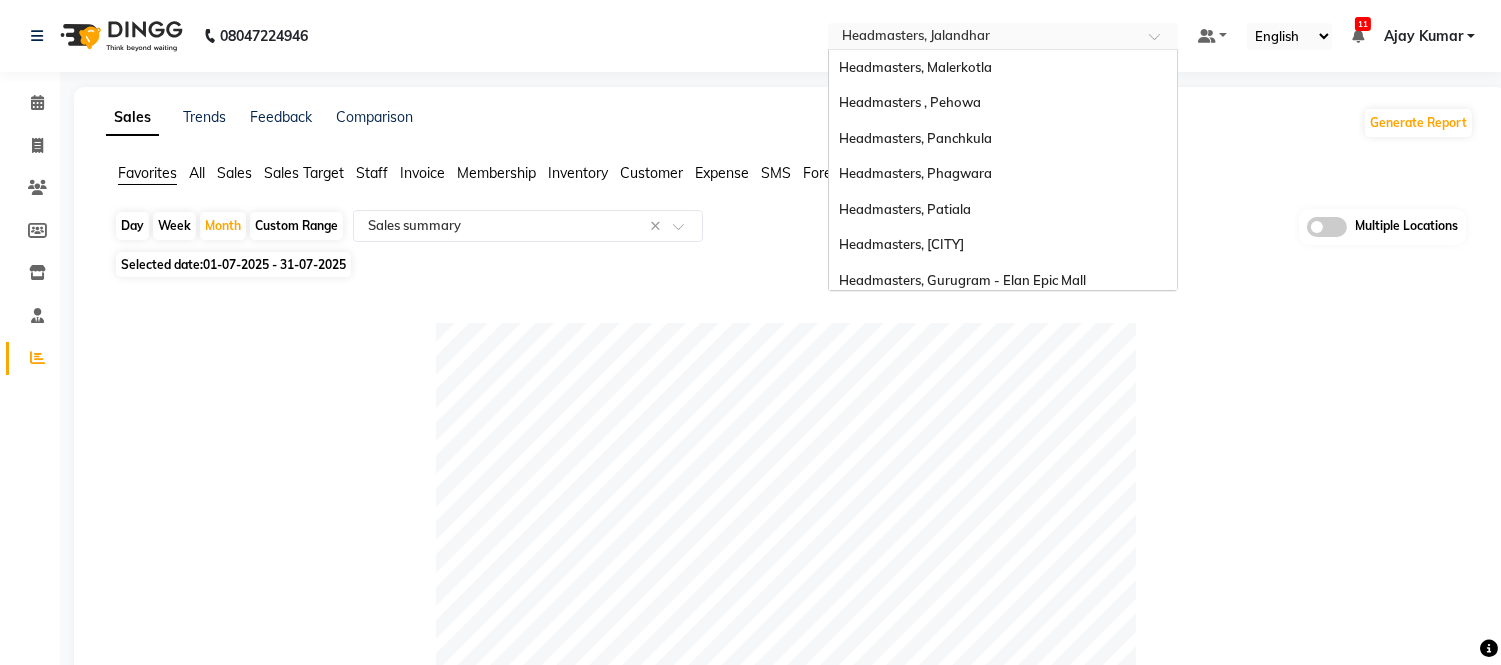 scroll, scrollTop: 355, scrollLeft: 0, axis: vertical 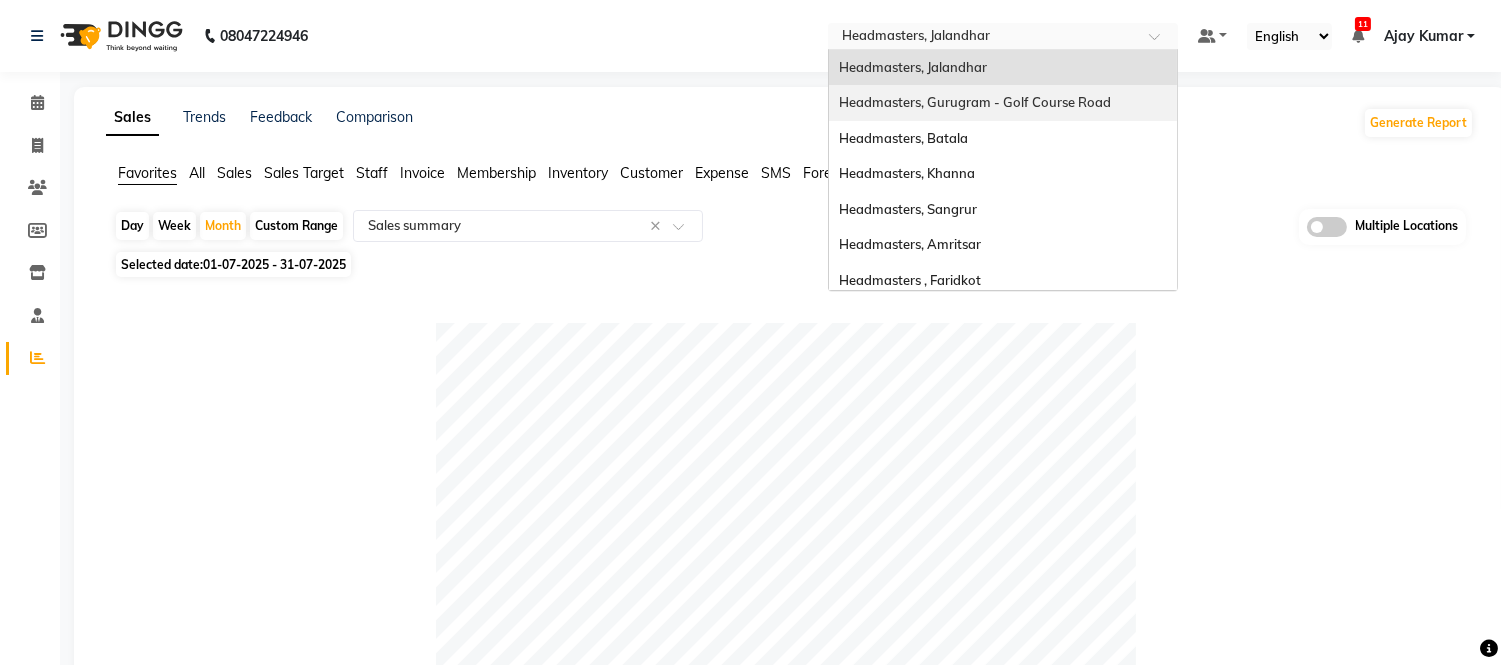 click on "Headmasters, Gurugram - Golf Course Road" at bounding box center (975, 102) 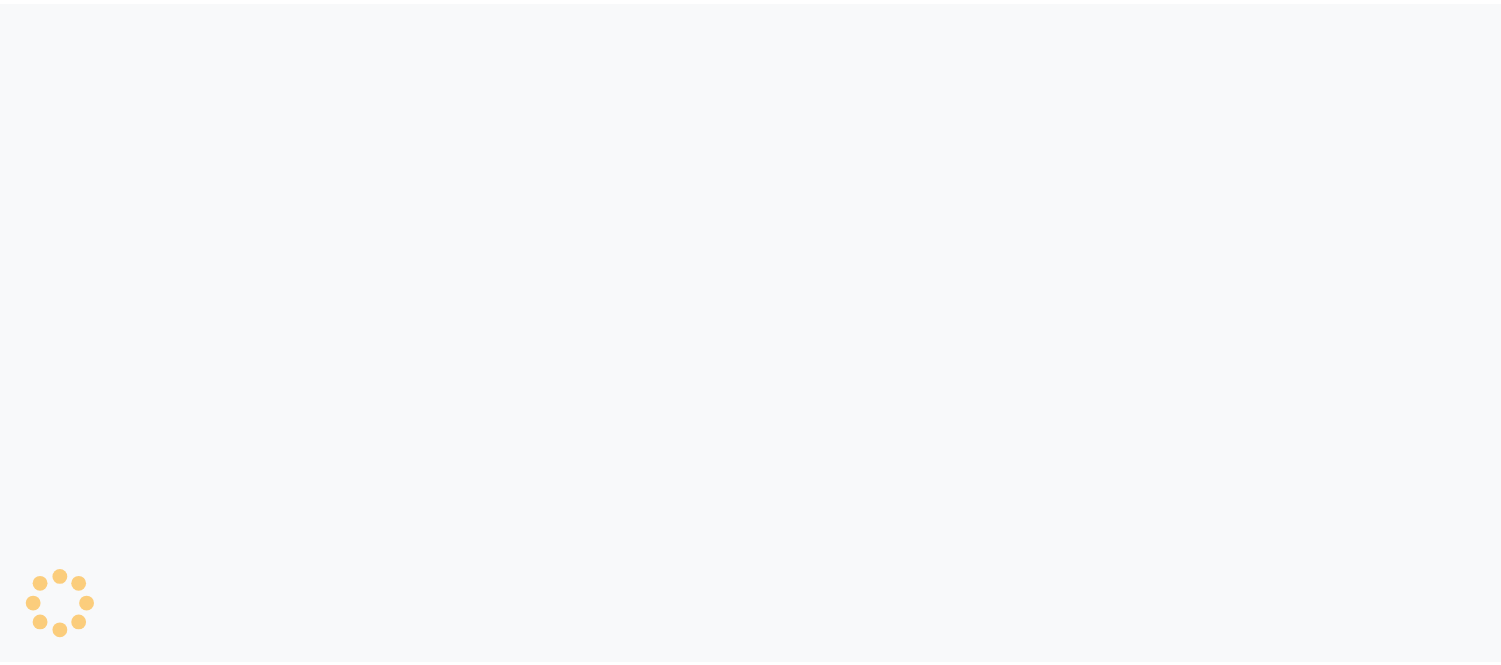 scroll, scrollTop: 0, scrollLeft: 0, axis: both 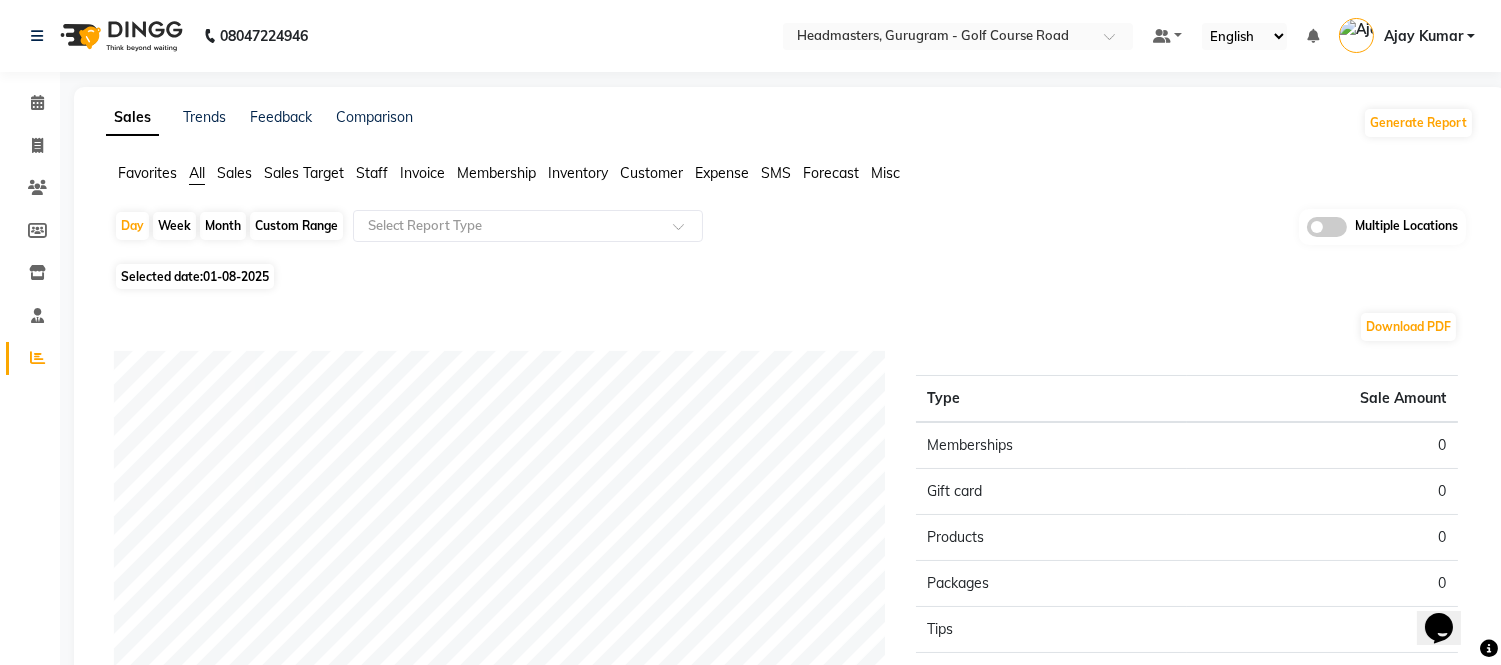 click on "Favorites" 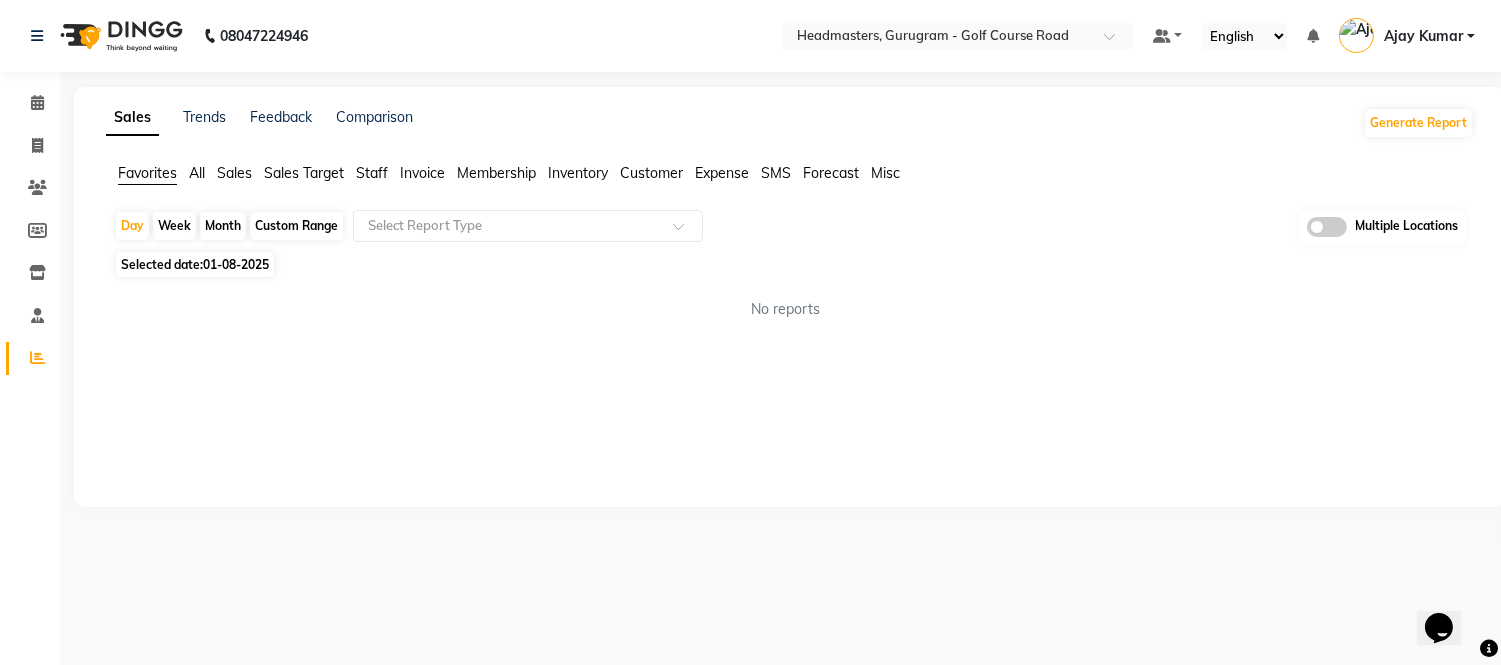 scroll, scrollTop: 0, scrollLeft: 0, axis: both 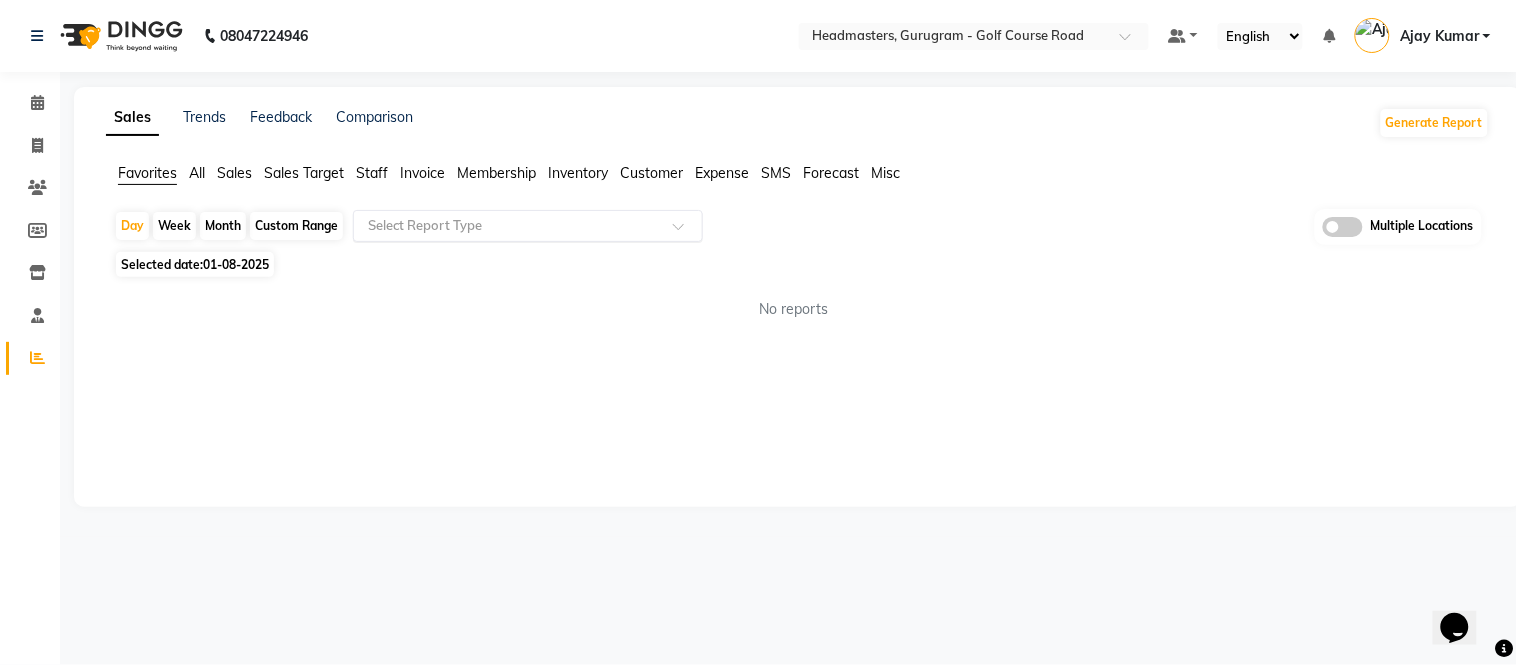 drag, startPoint x: 368, startPoint y: 213, endPoint x: 366, endPoint y: 224, distance: 11.18034 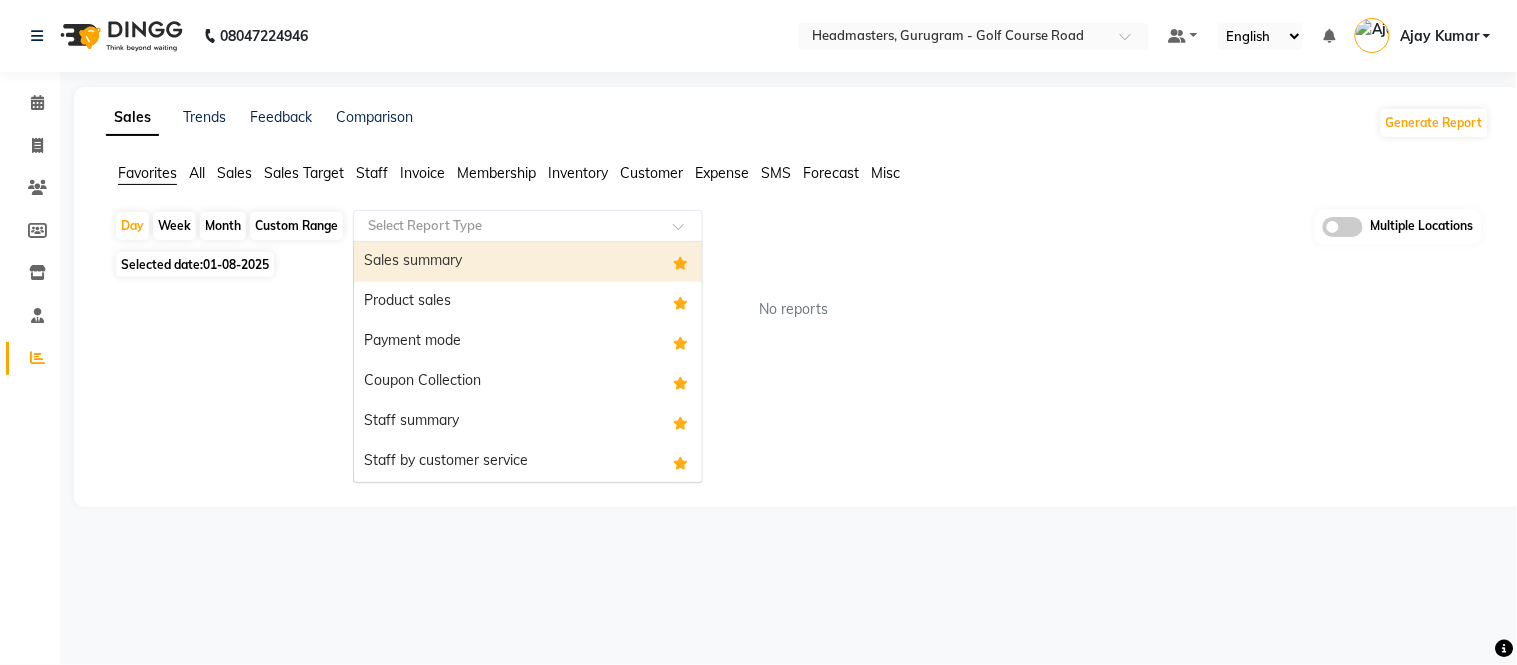click on "Sales summary" at bounding box center (528, 262) 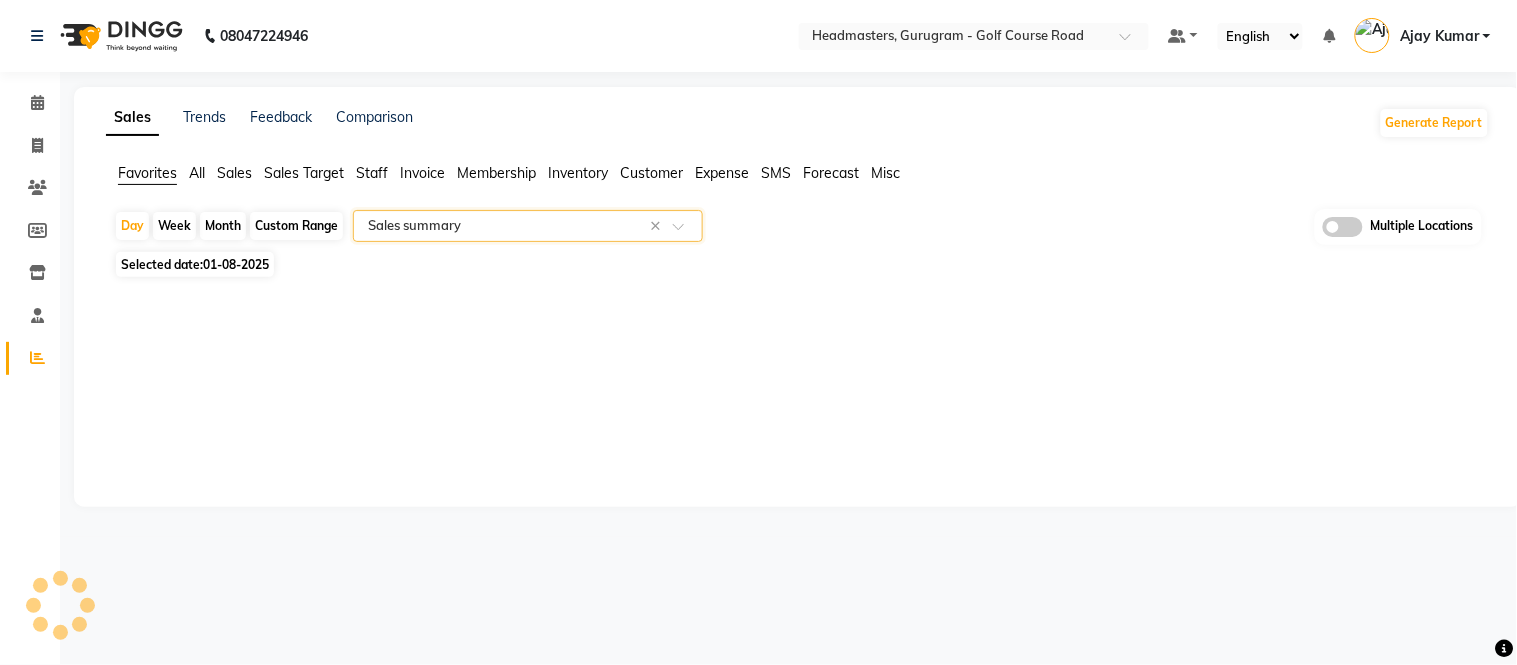 click on "Month" 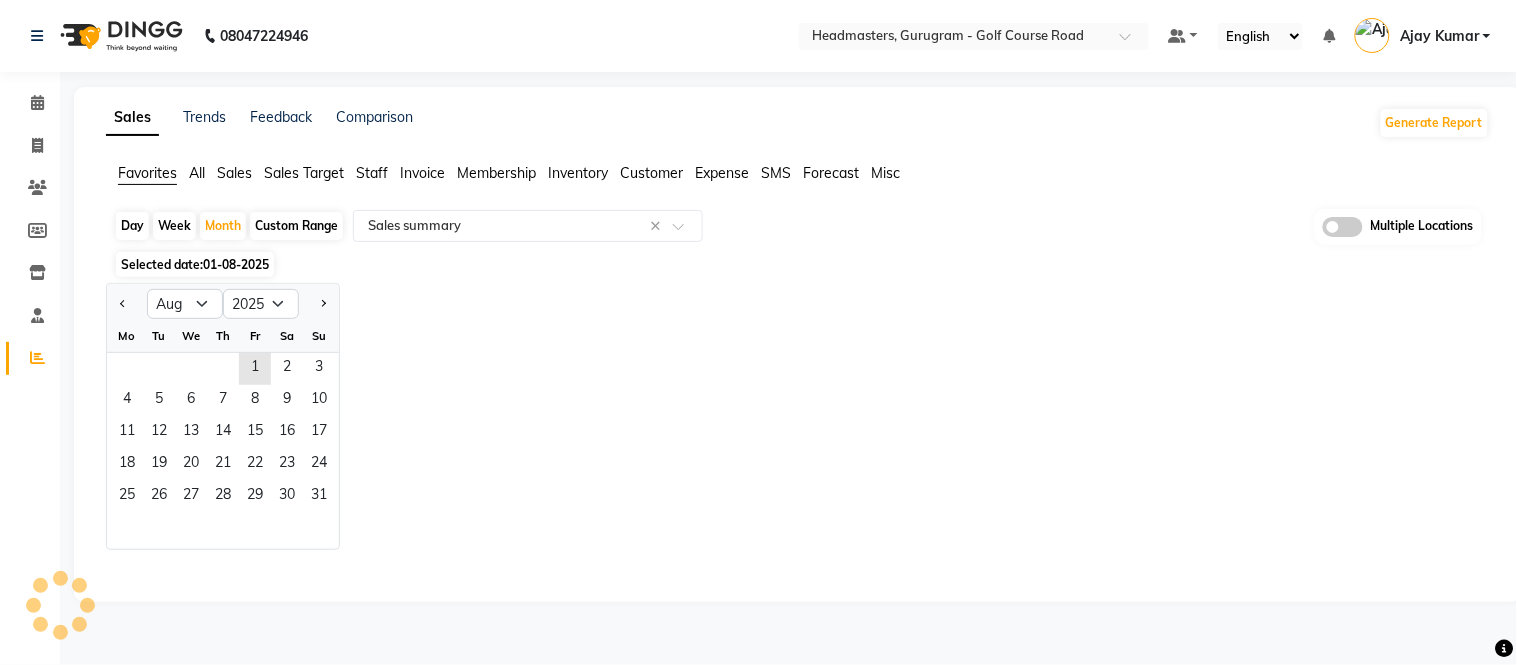 select on "full_report" 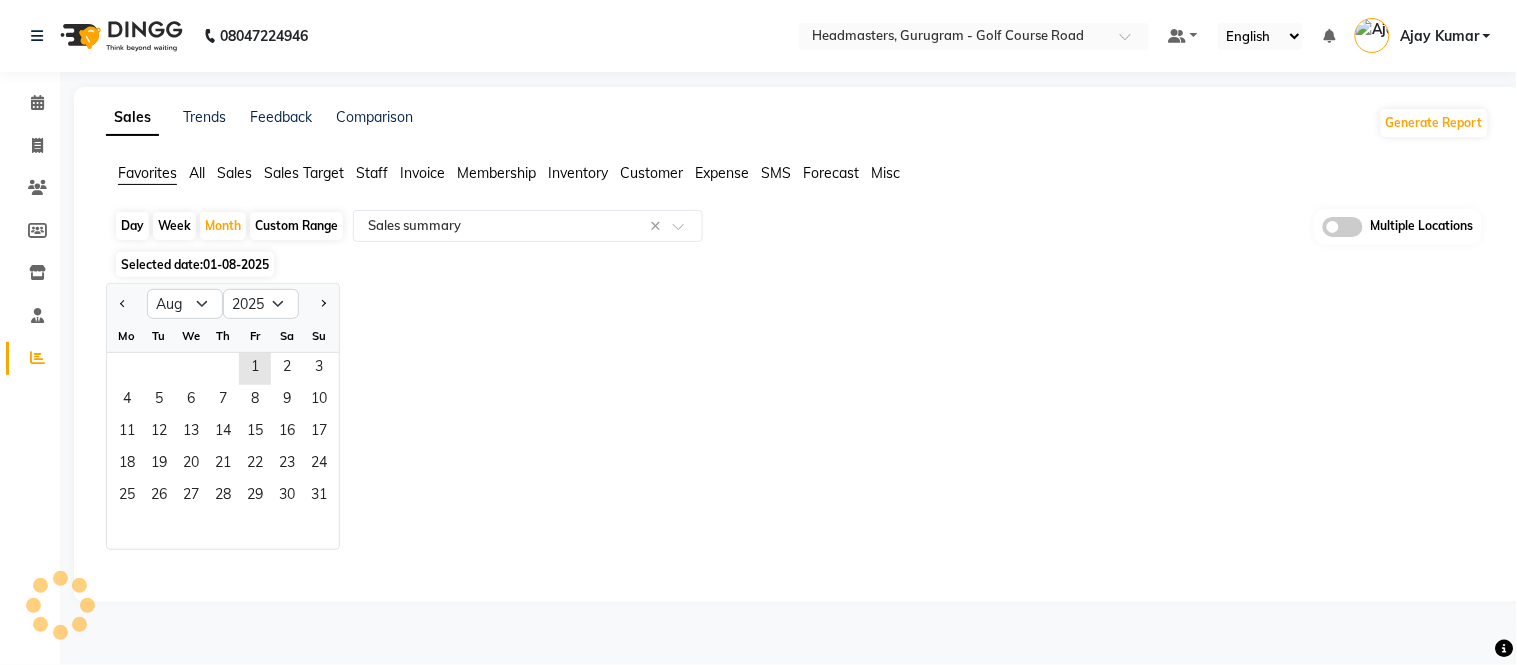 select on "csv" 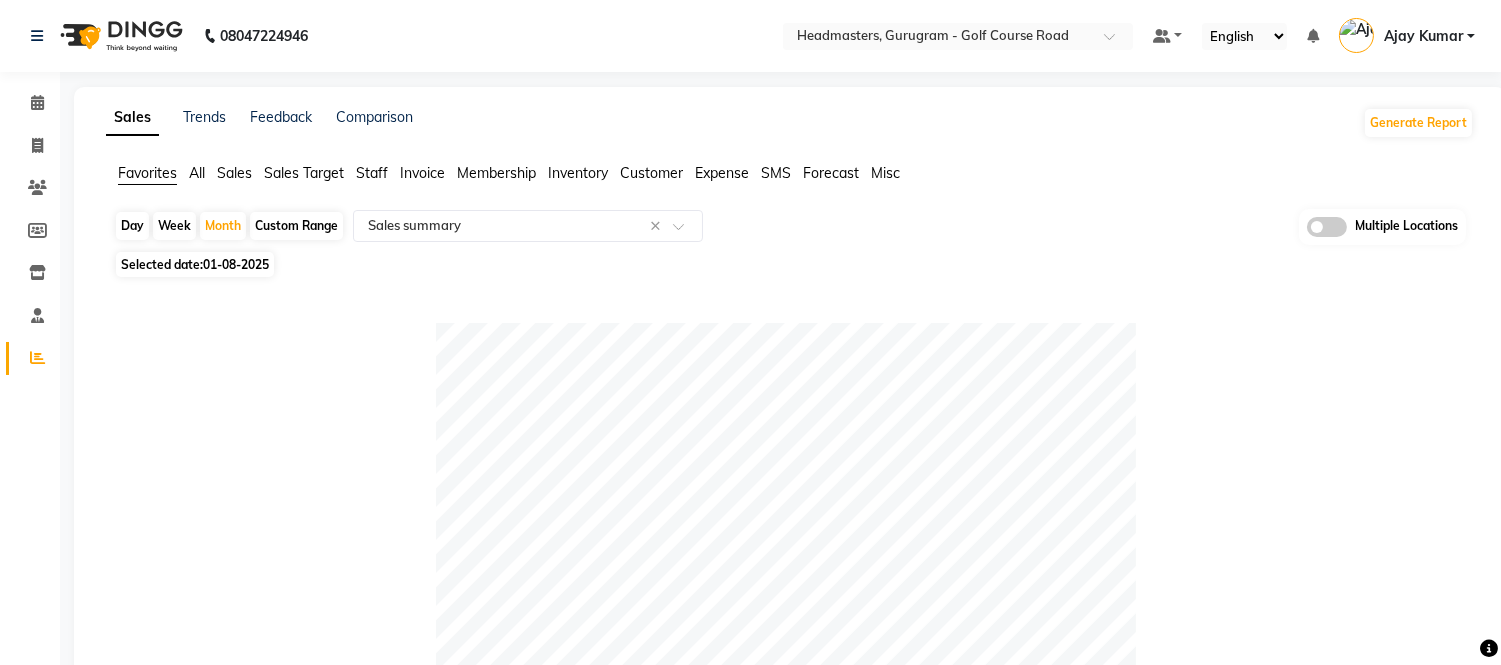 click on "Selected date:  01-08-2025" 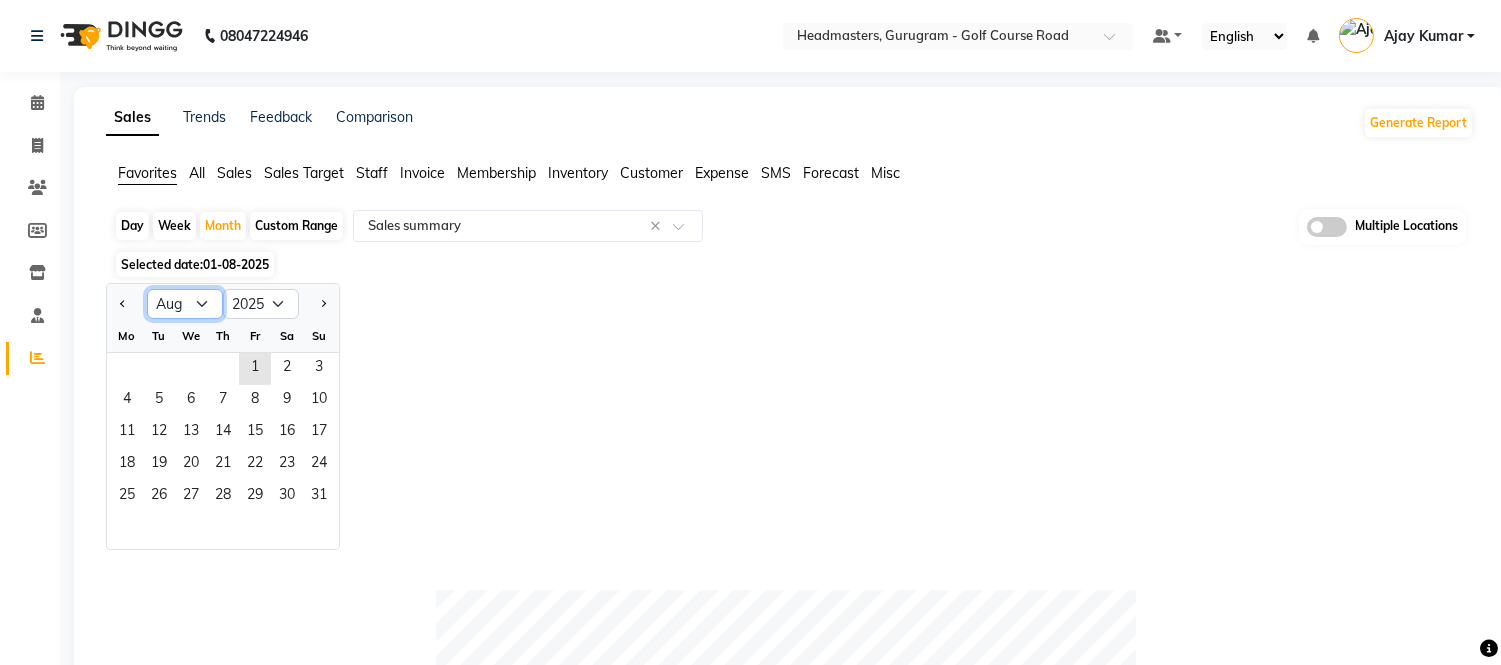 click on "Jan Feb Mar Apr May Jun Jul Aug Sep Oct Nov Dec" 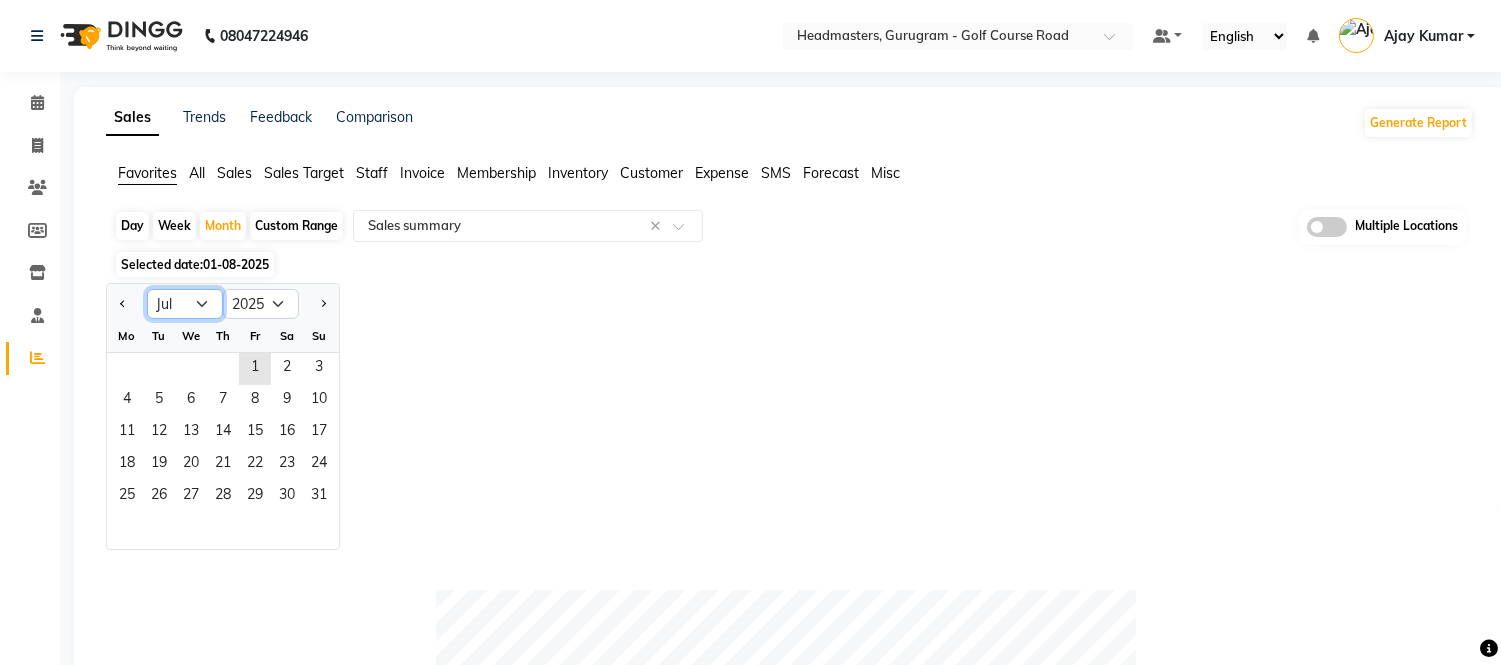 click on "Jan Feb Mar Apr May Jun Jul Aug Sep Oct Nov Dec" 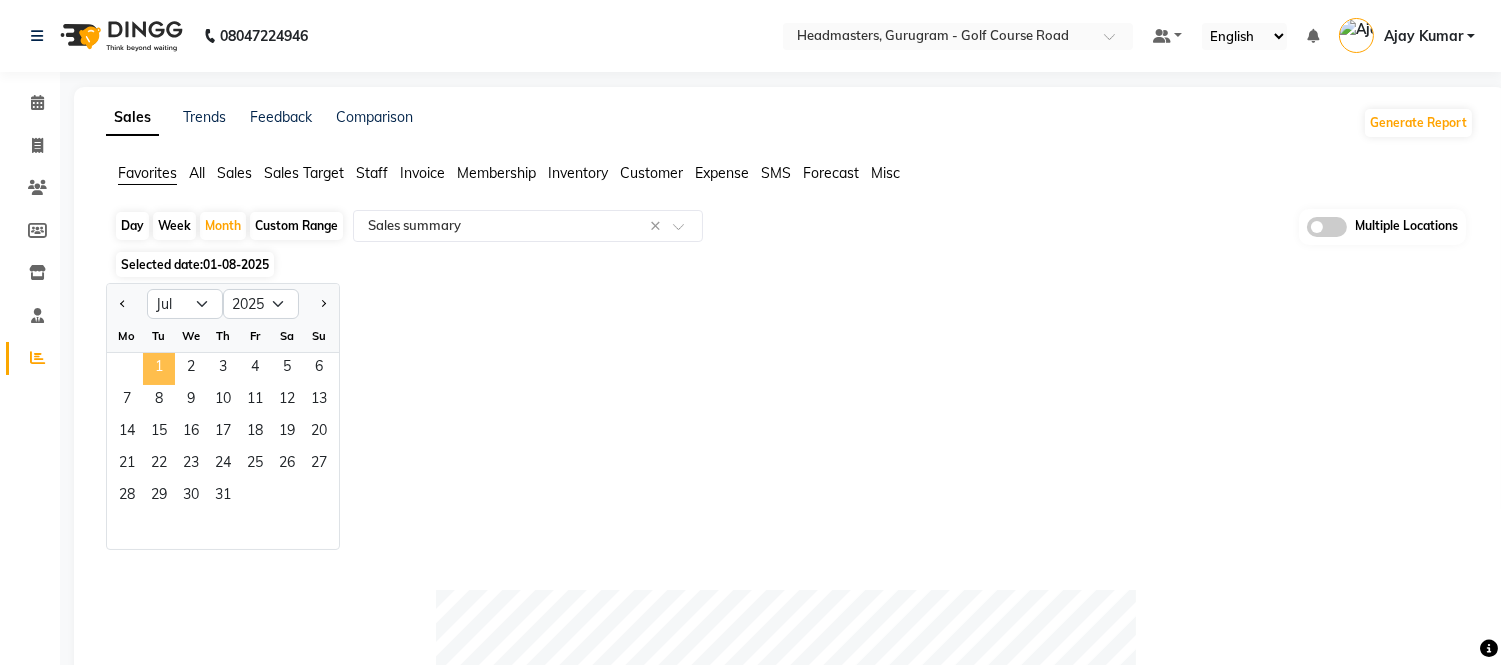 click on "1" 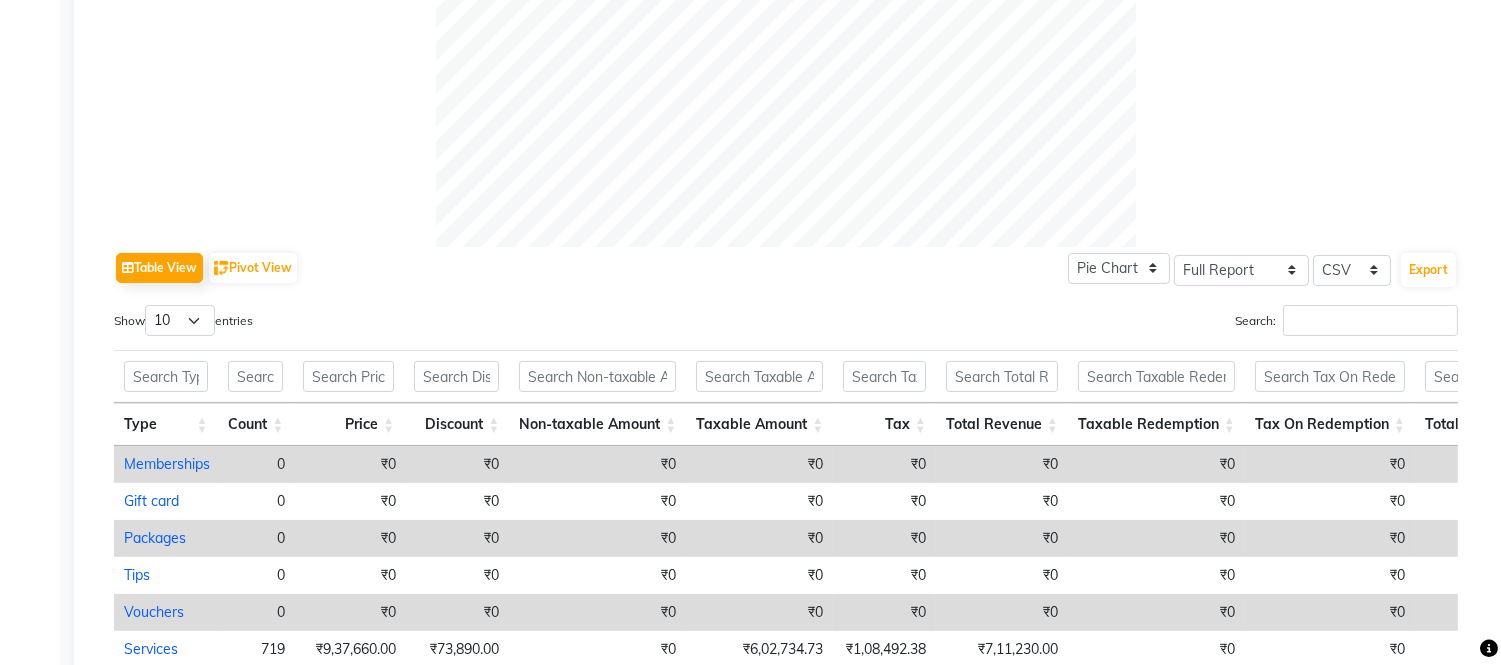 scroll, scrollTop: 777, scrollLeft: 0, axis: vertical 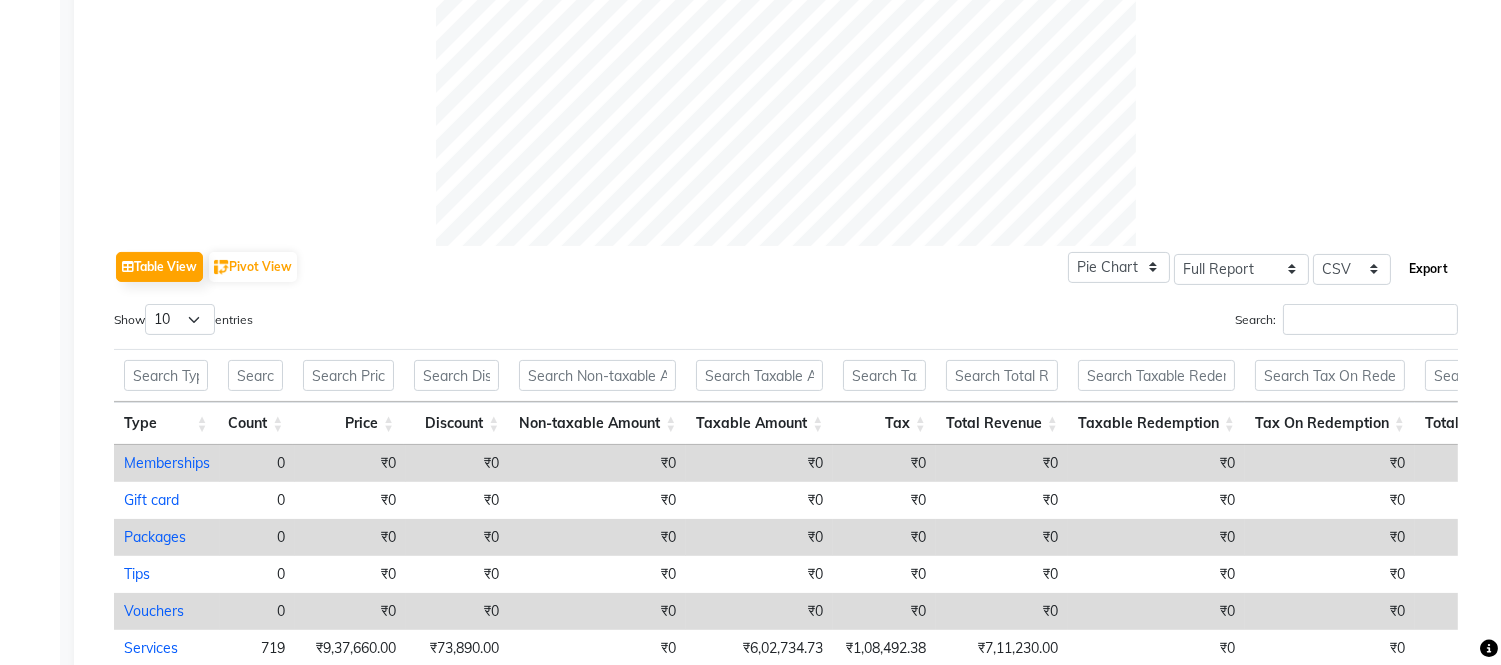 click on "Export" 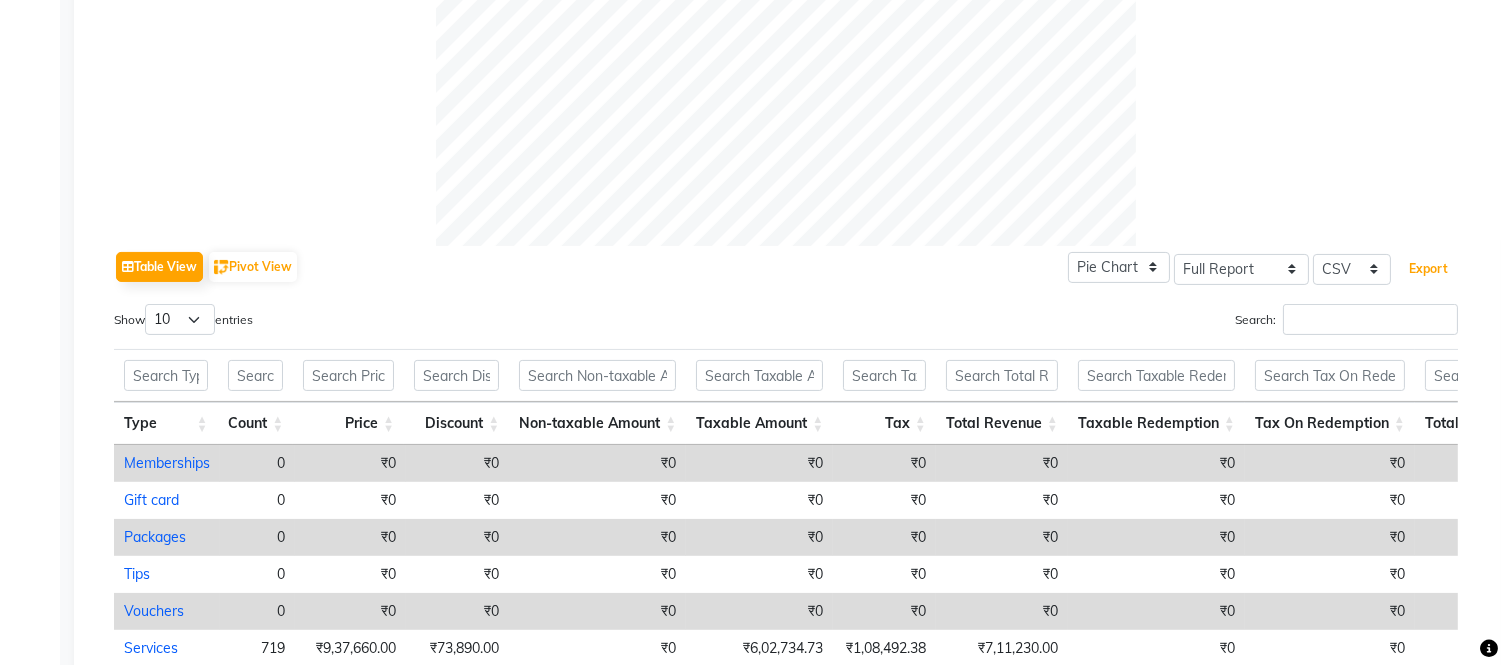 type 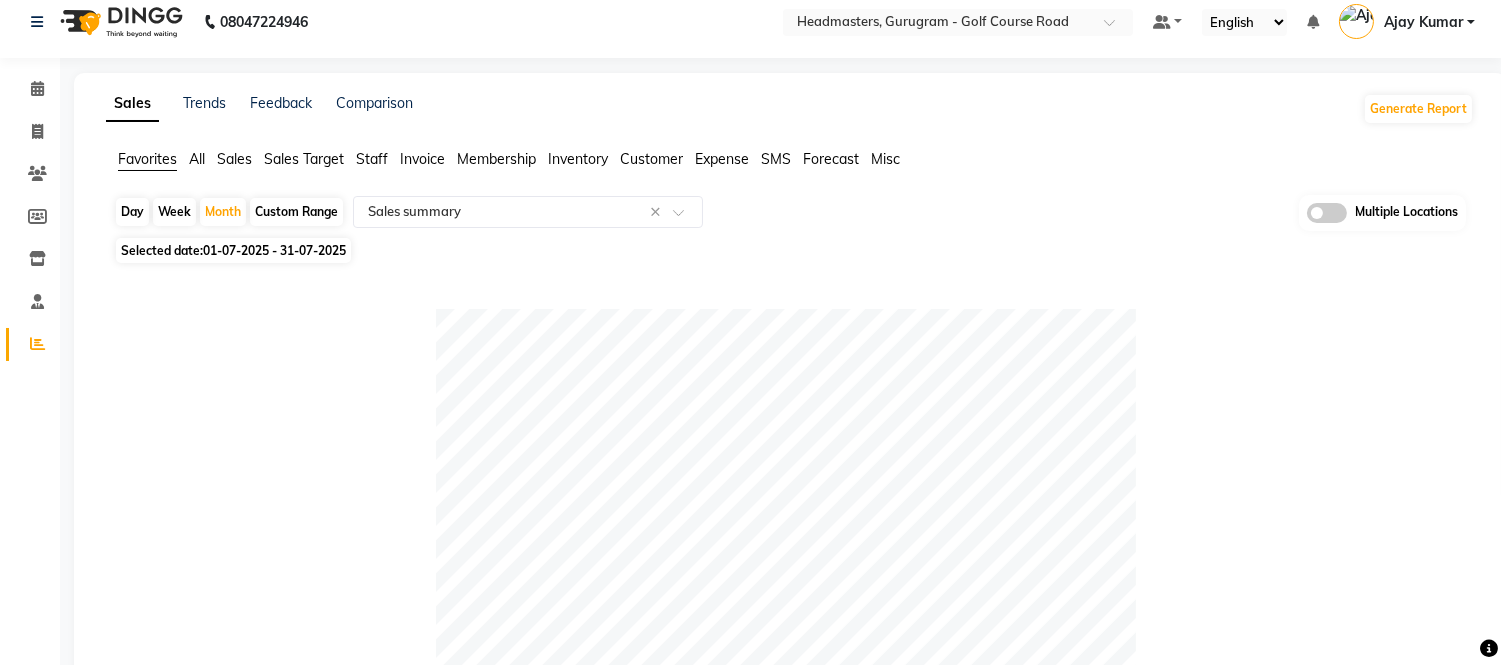 scroll, scrollTop: 0, scrollLeft: 0, axis: both 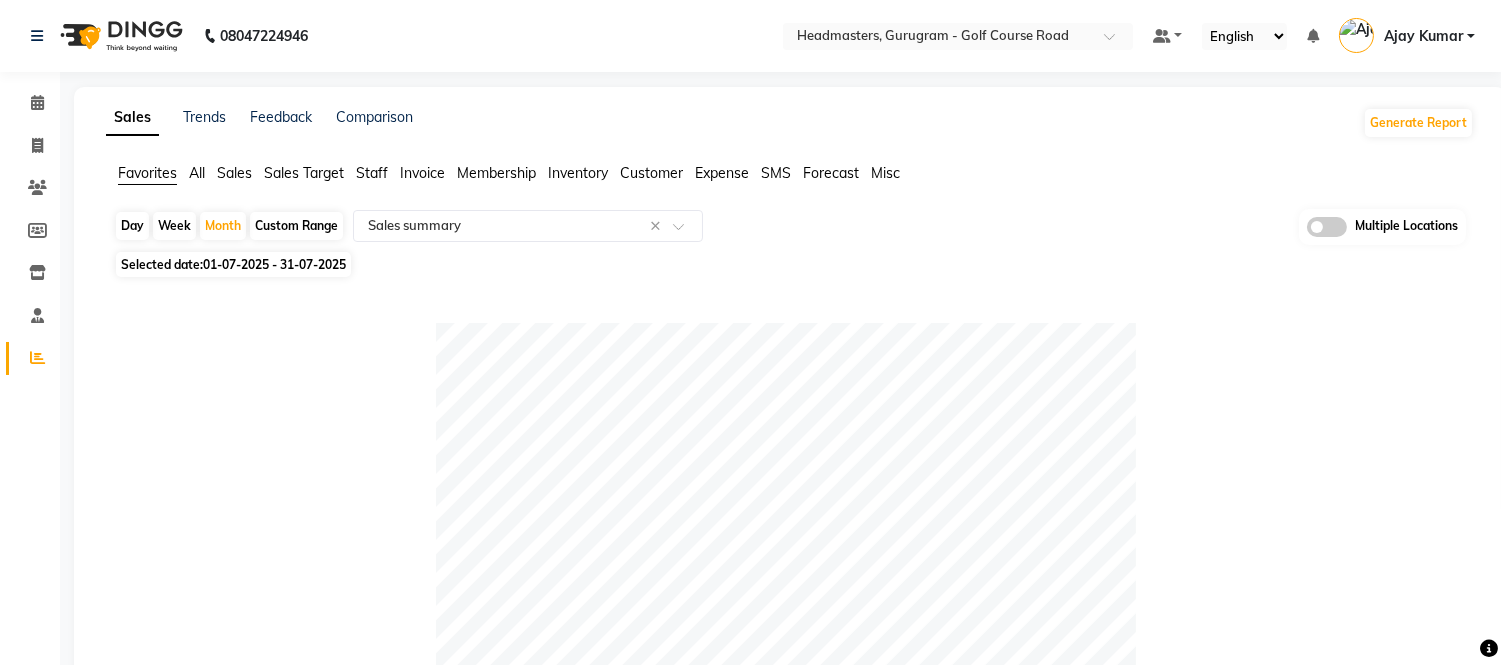 click on "08047224946 Select Location × Headmasters, Gurugram - Golf Course Road Default Panel My Panel English ENGLISH Español العربية मराठी हिंदी ગુજરાતી தமிழ் 中文 Notifications nothing to show Ajay Kumar Manage Profile Change Password Sign out  Version:3.15.11" 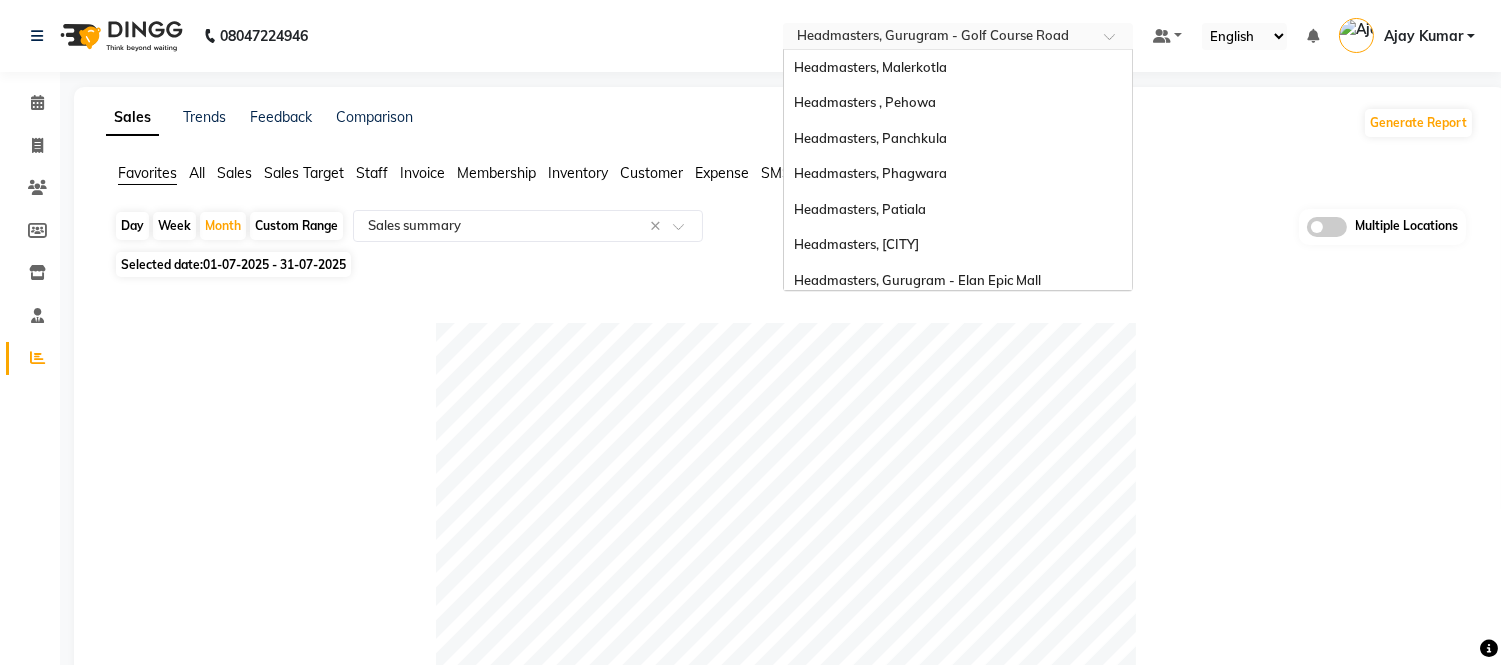 click at bounding box center [938, 38] 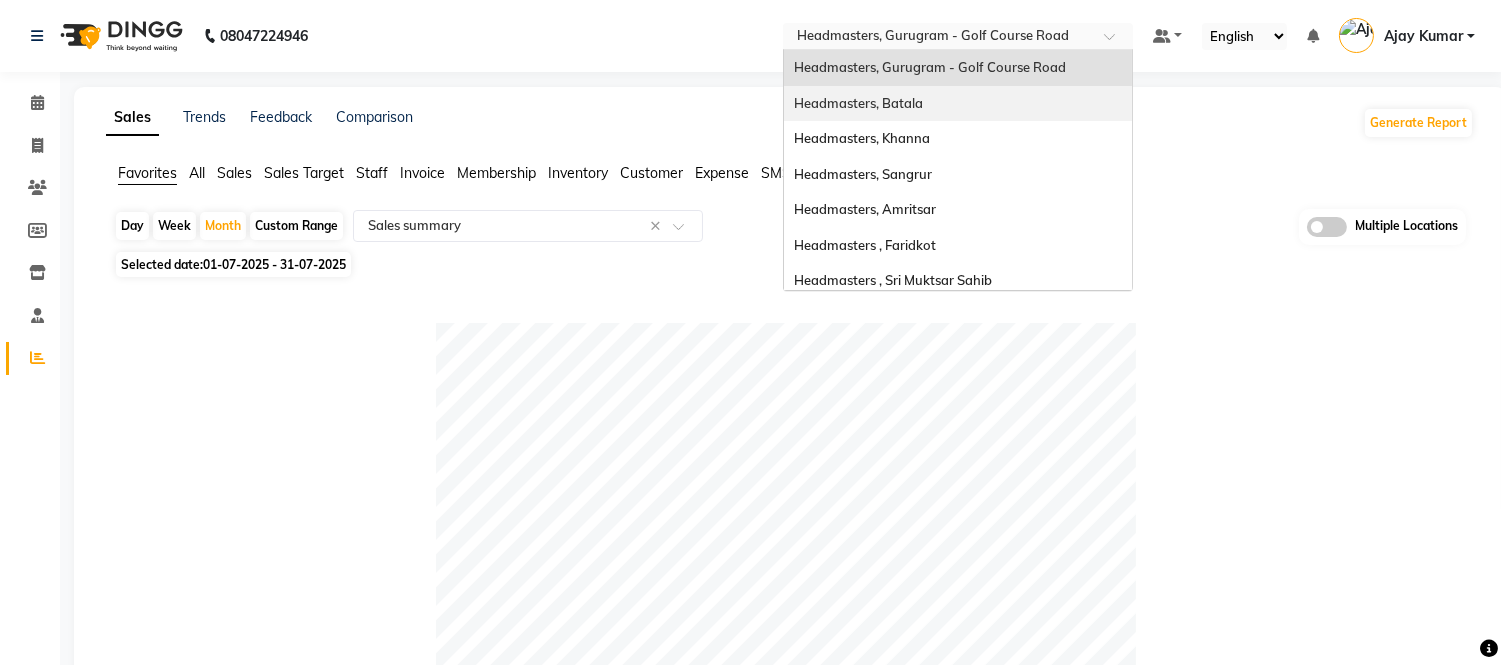 click on "Headmasters, Batala" at bounding box center [858, 103] 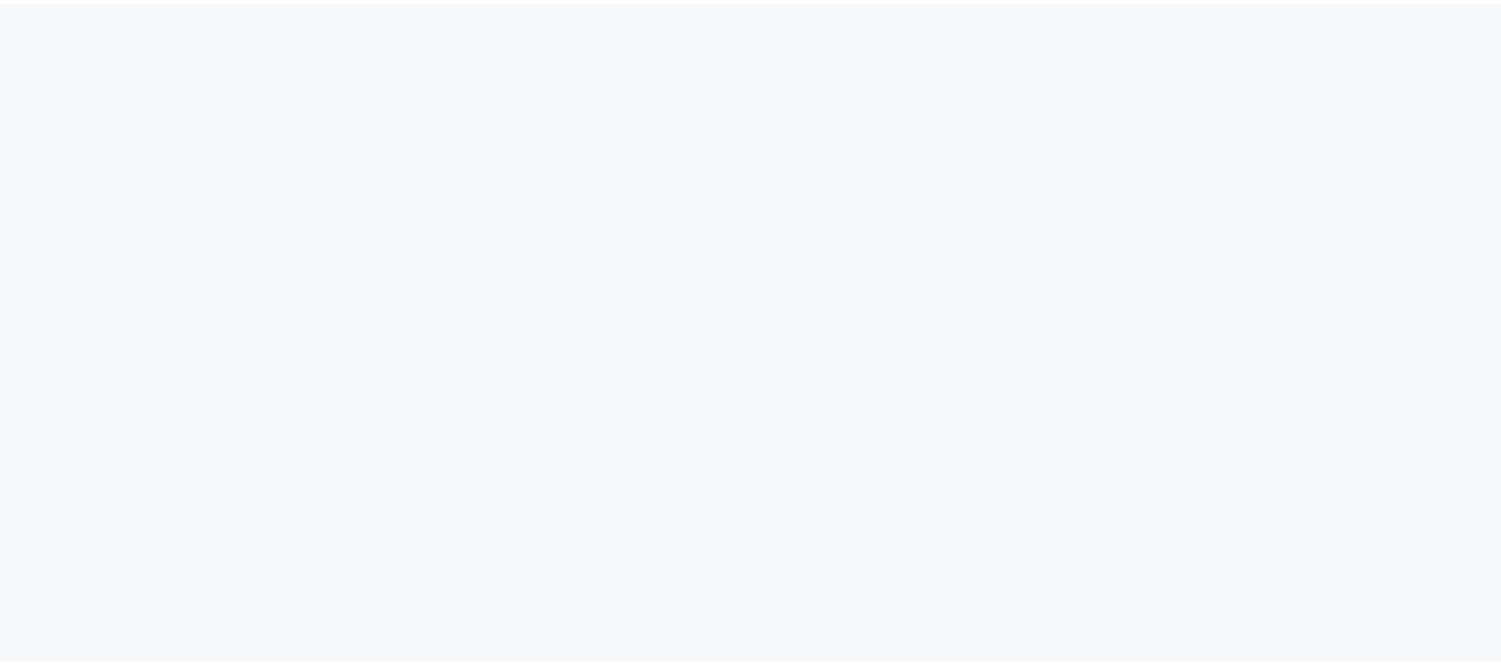 scroll, scrollTop: 0, scrollLeft: 0, axis: both 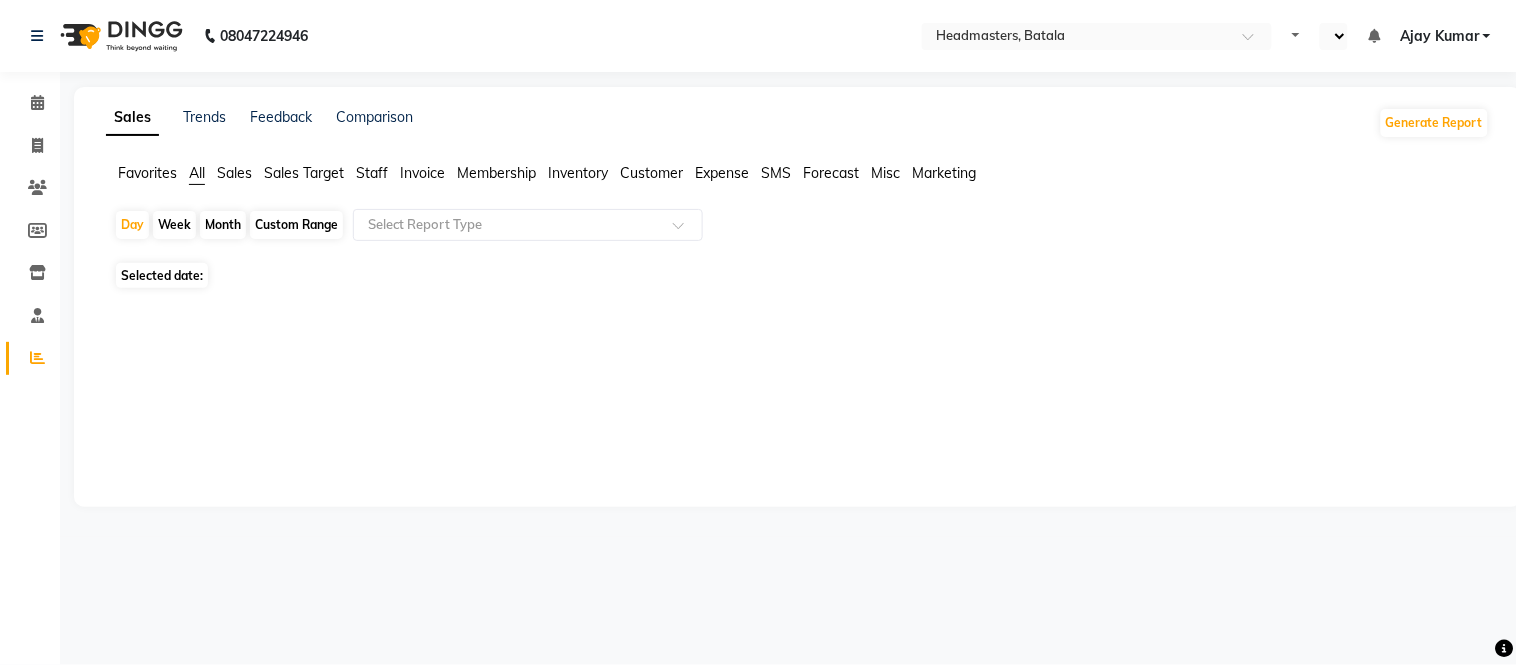 select on "en" 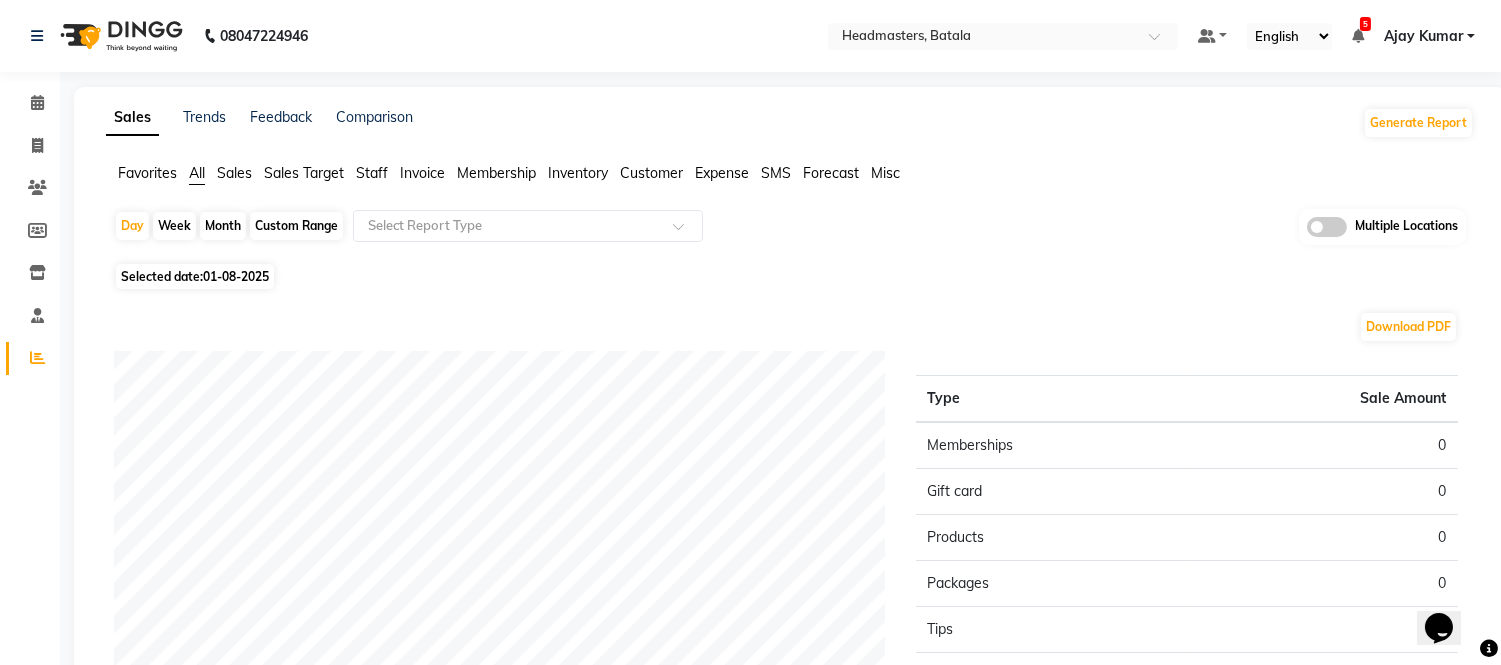 scroll, scrollTop: 0, scrollLeft: 0, axis: both 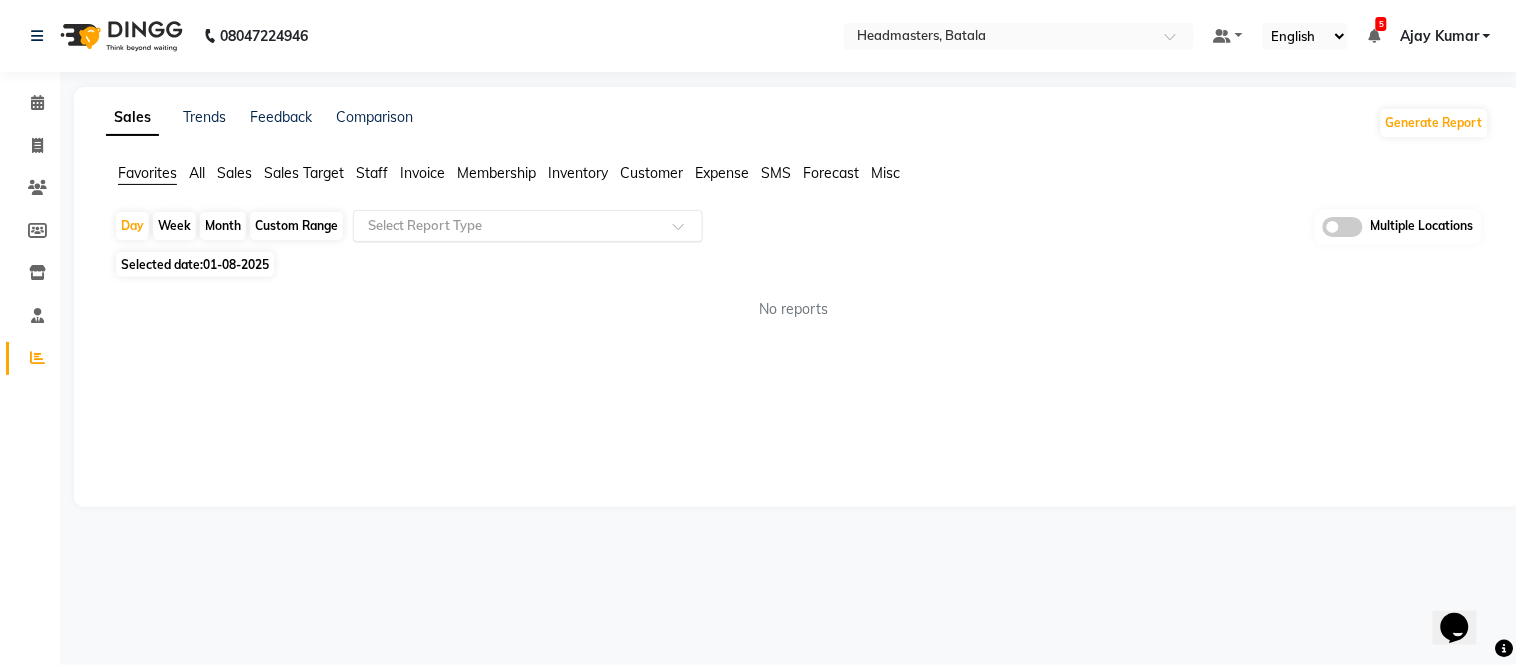 click 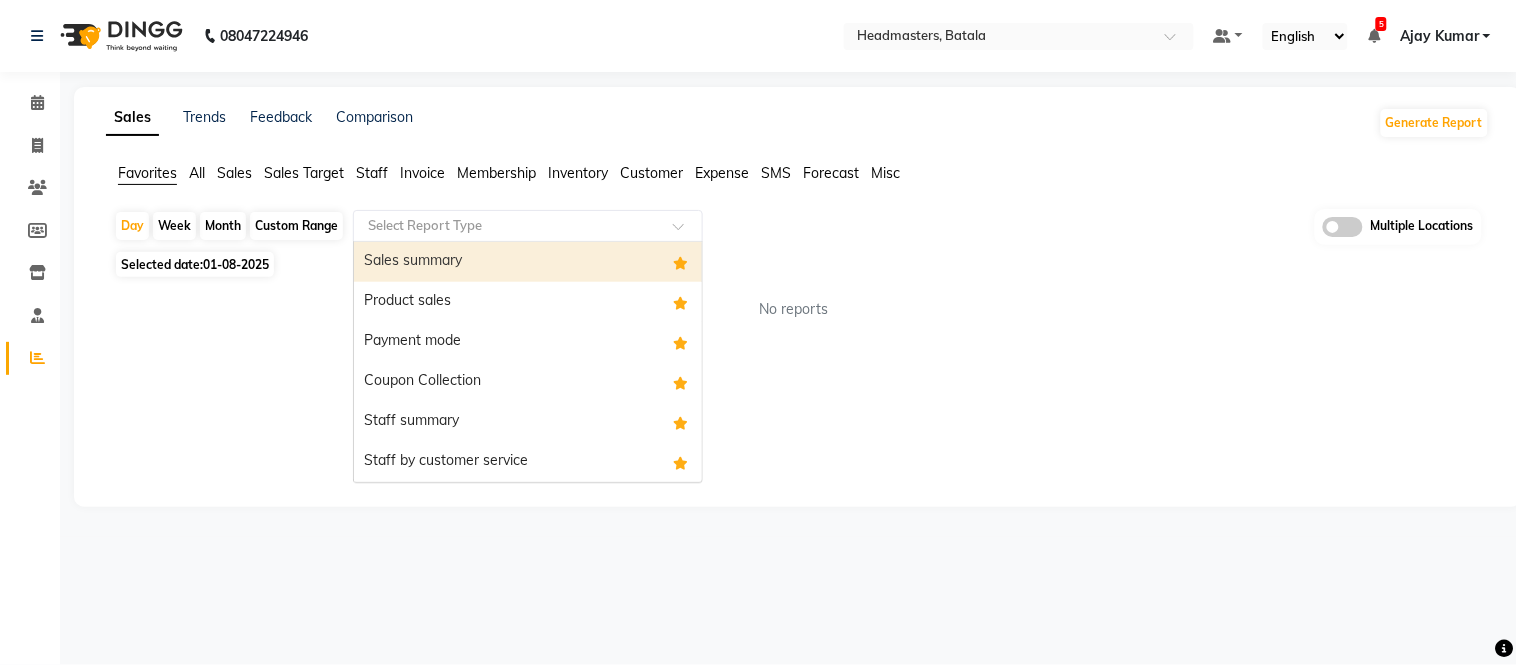 click on "Sales summary" at bounding box center [528, 262] 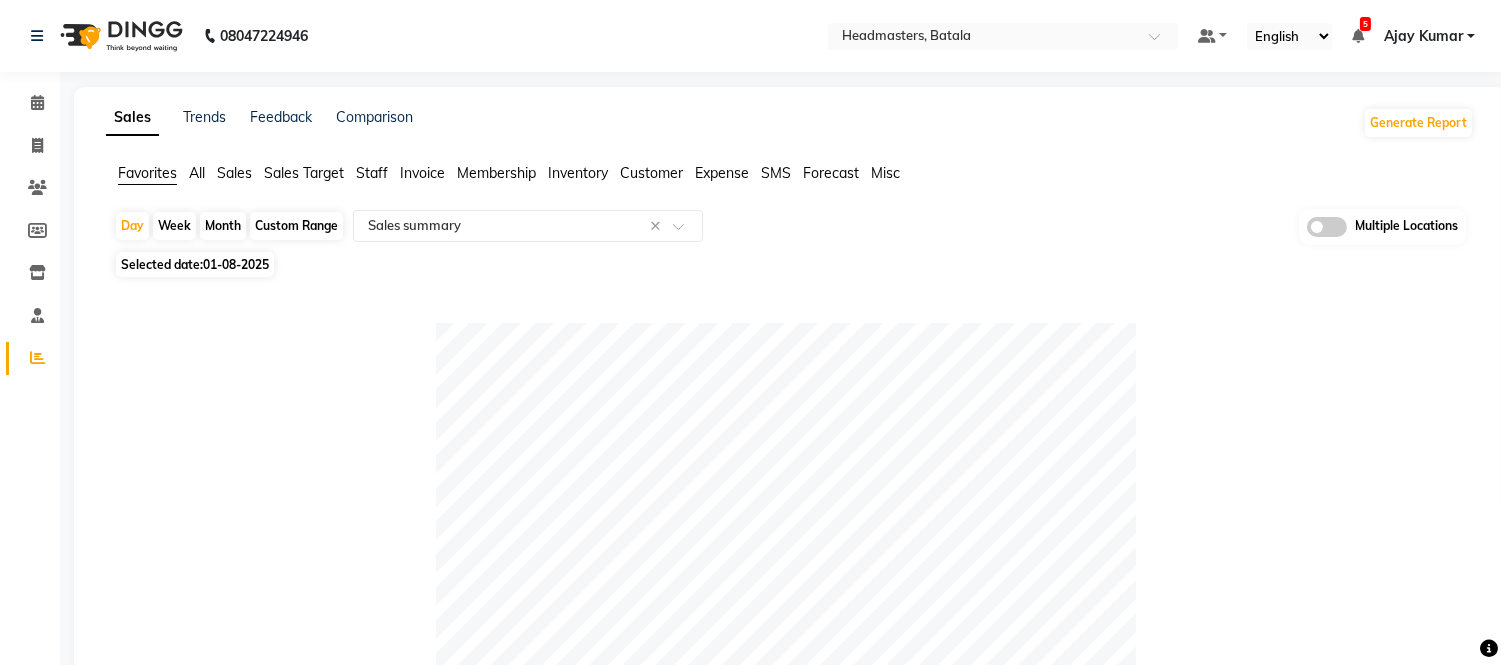 click on "Month" 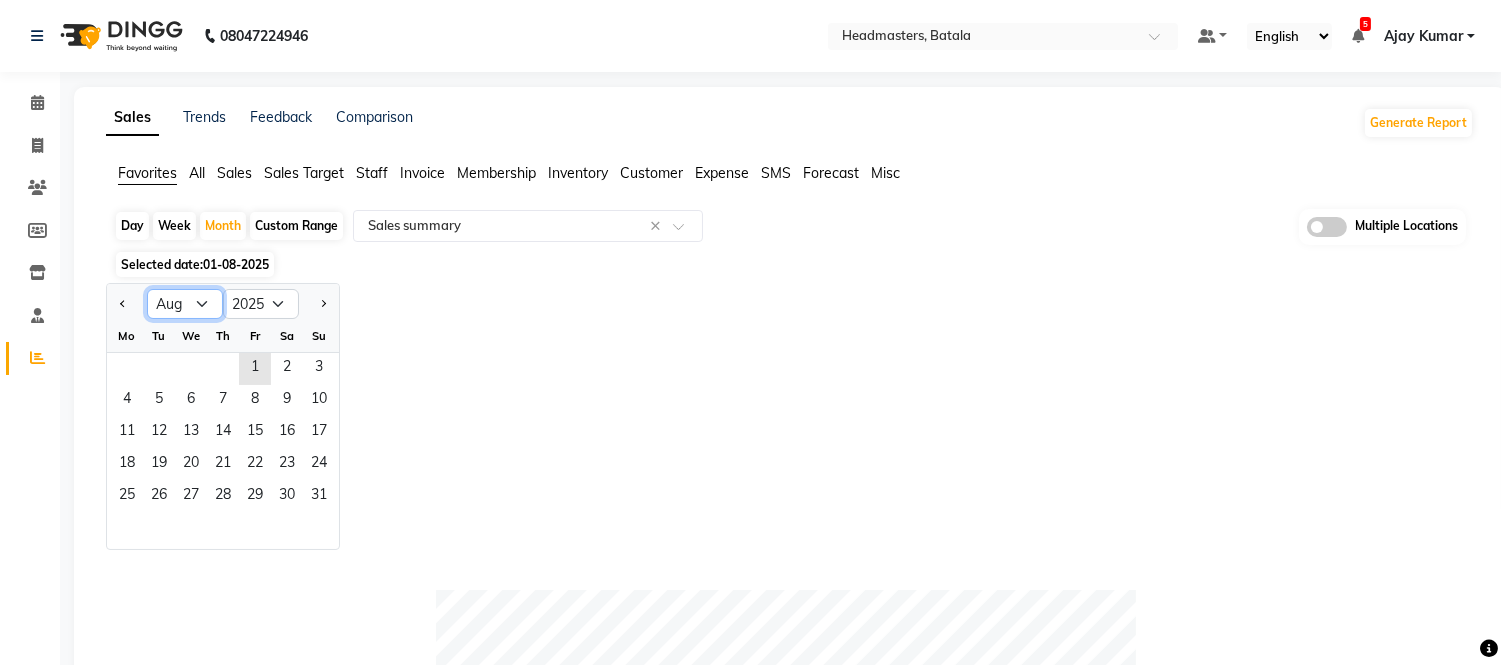 click on "Jan Feb Mar Apr May Jun Jul Aug Sep Oct Nov Dec" 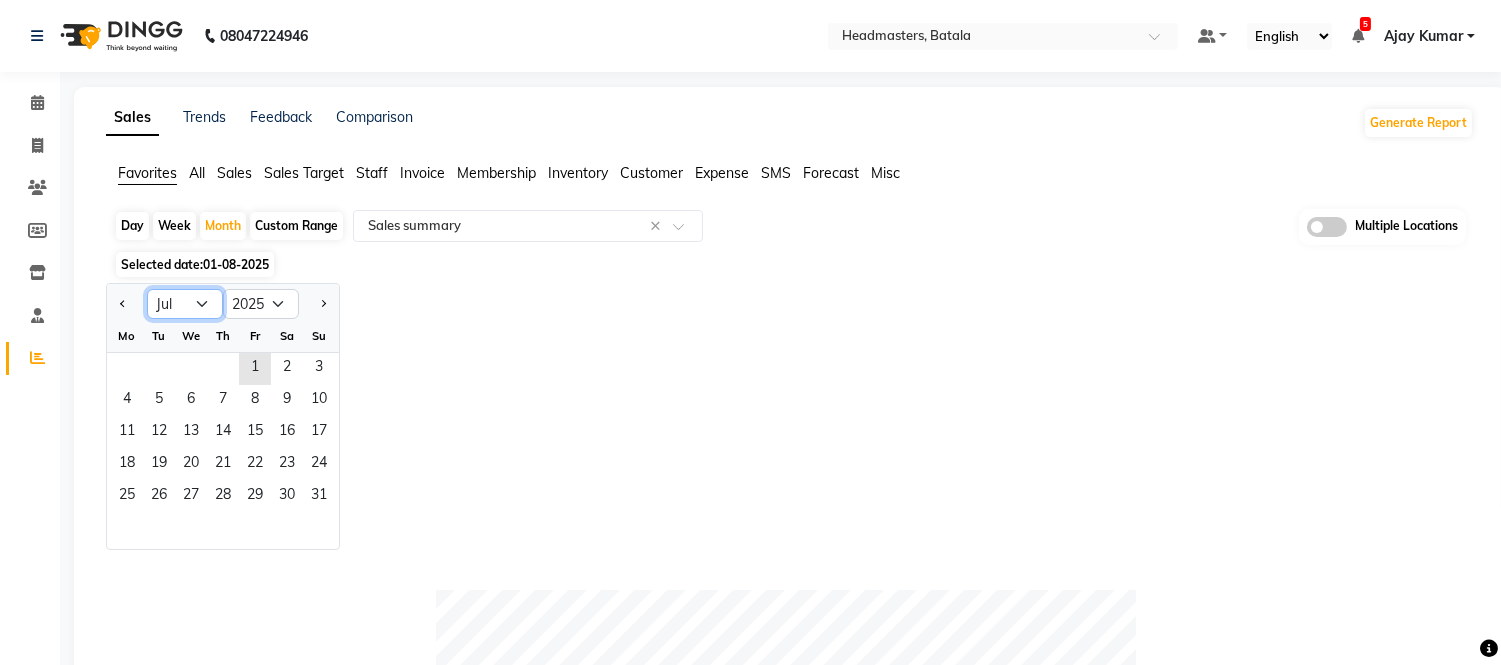 click on "Jan Feb Mar Apr May Jun Jul Aug Sep Oct Nov Dec" 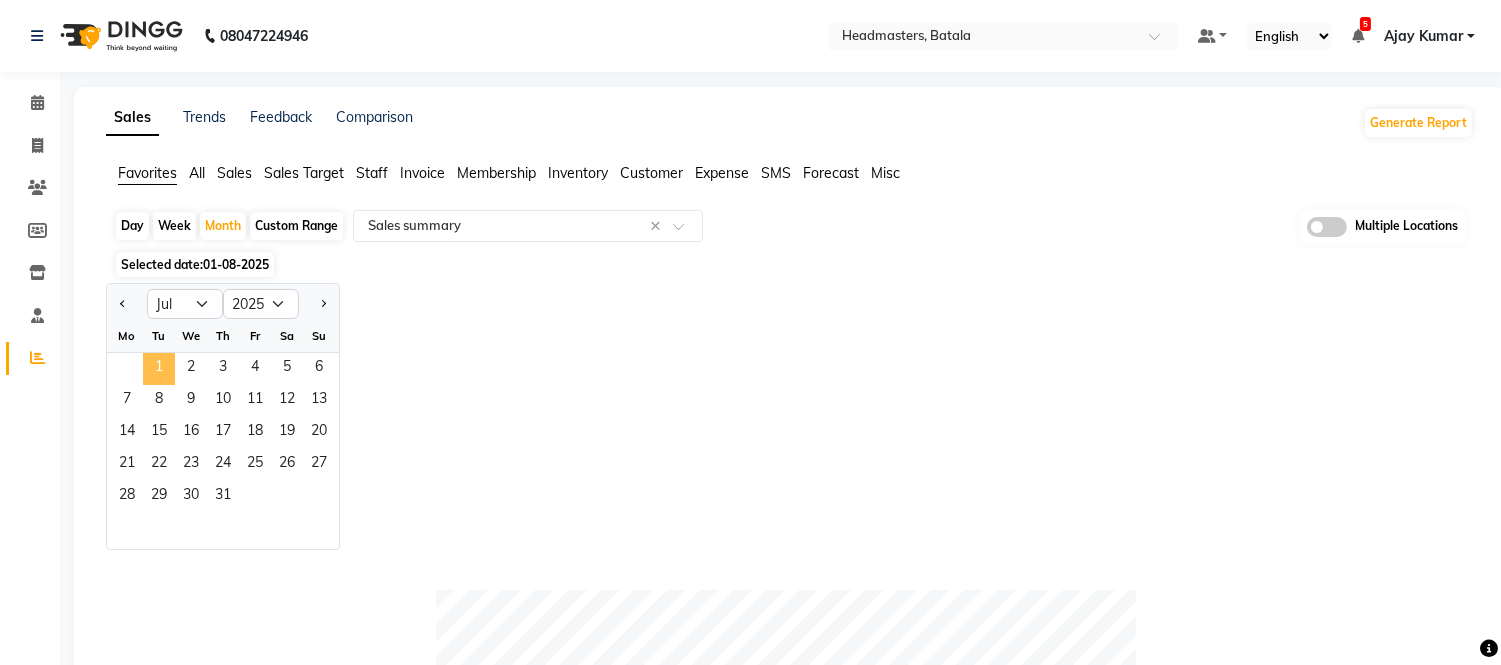 click on "1" 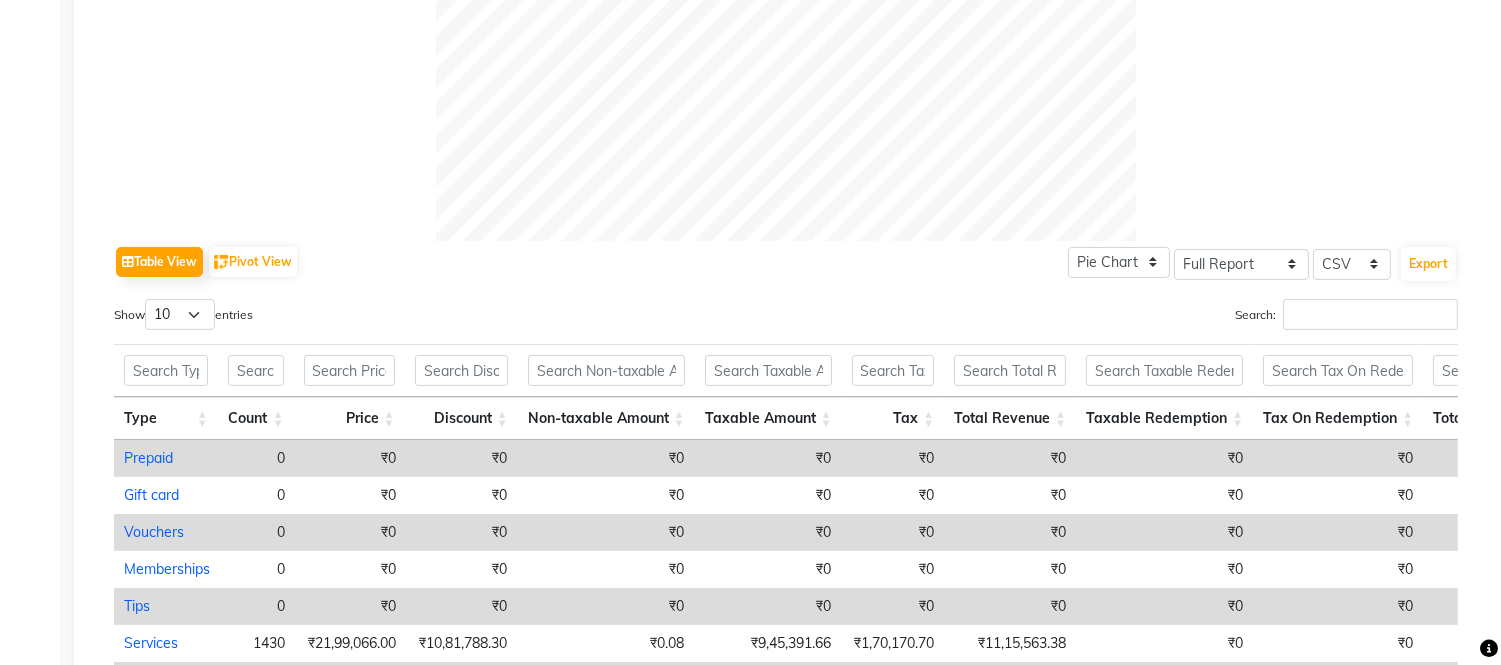 scroll, scrollTop: 741, scrollLeft: 0, axis: vertical 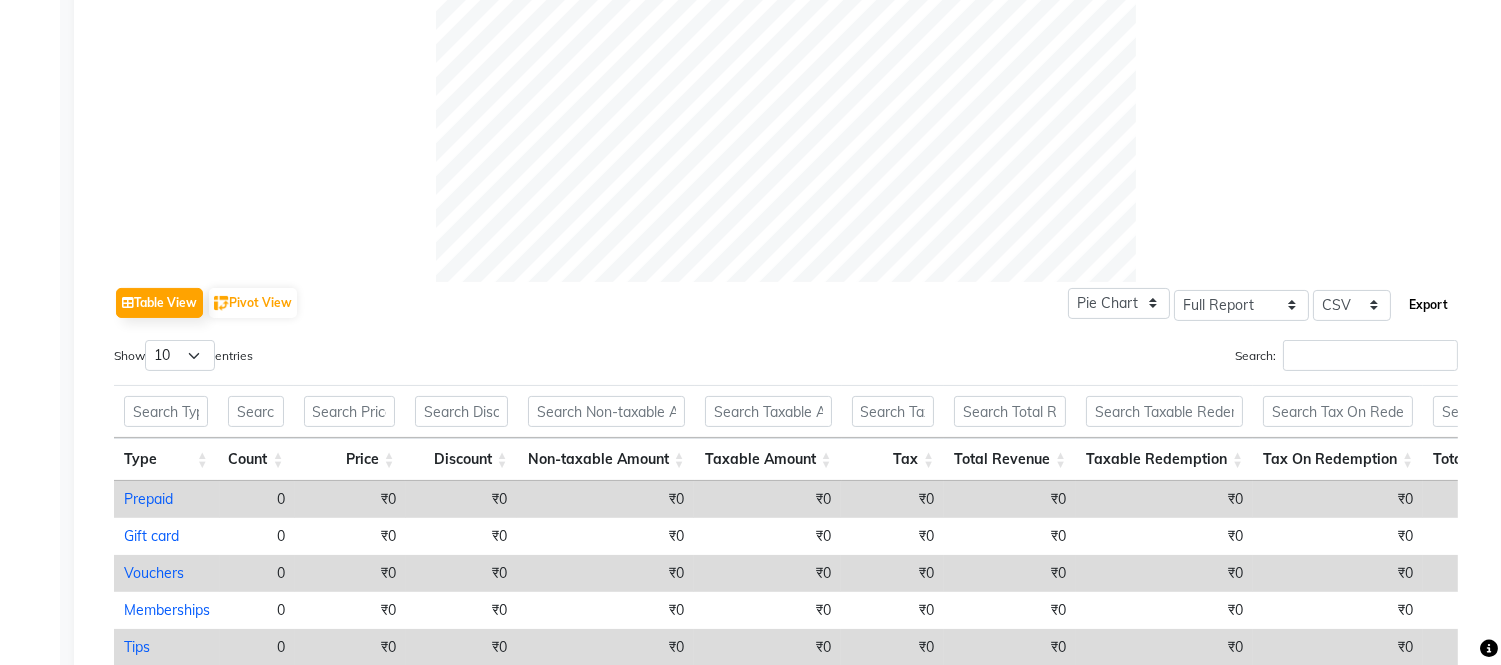 click on "Export" 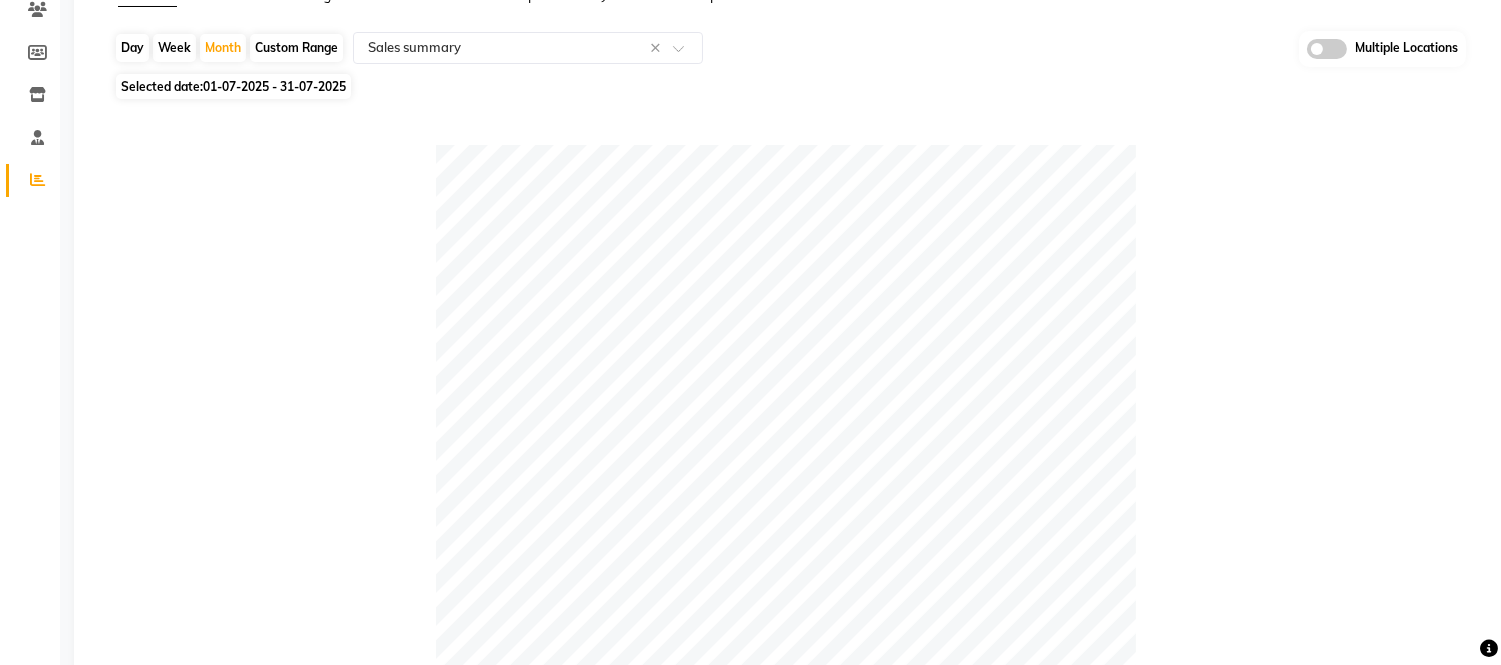 scroll, scrollTop: 0, scrollLeft: 0, axis: both 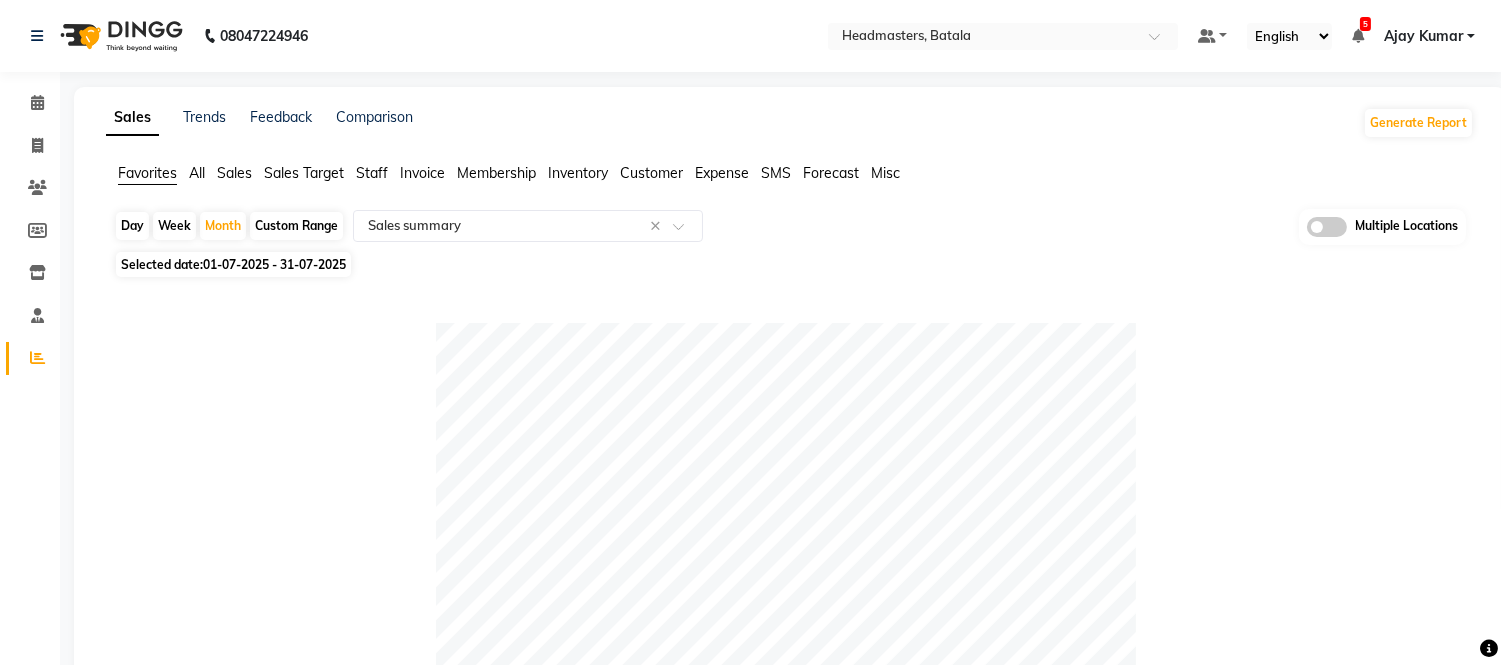 type 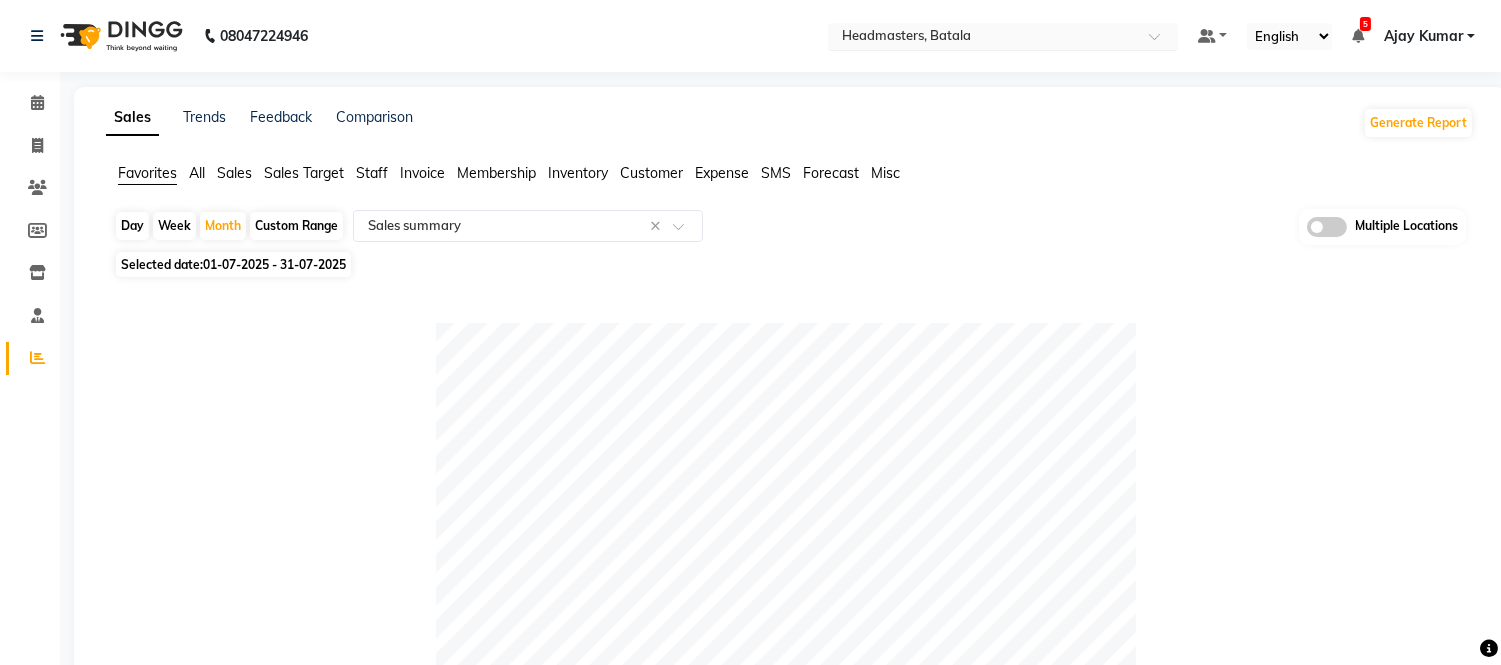 click at bounding box center (983, 38) 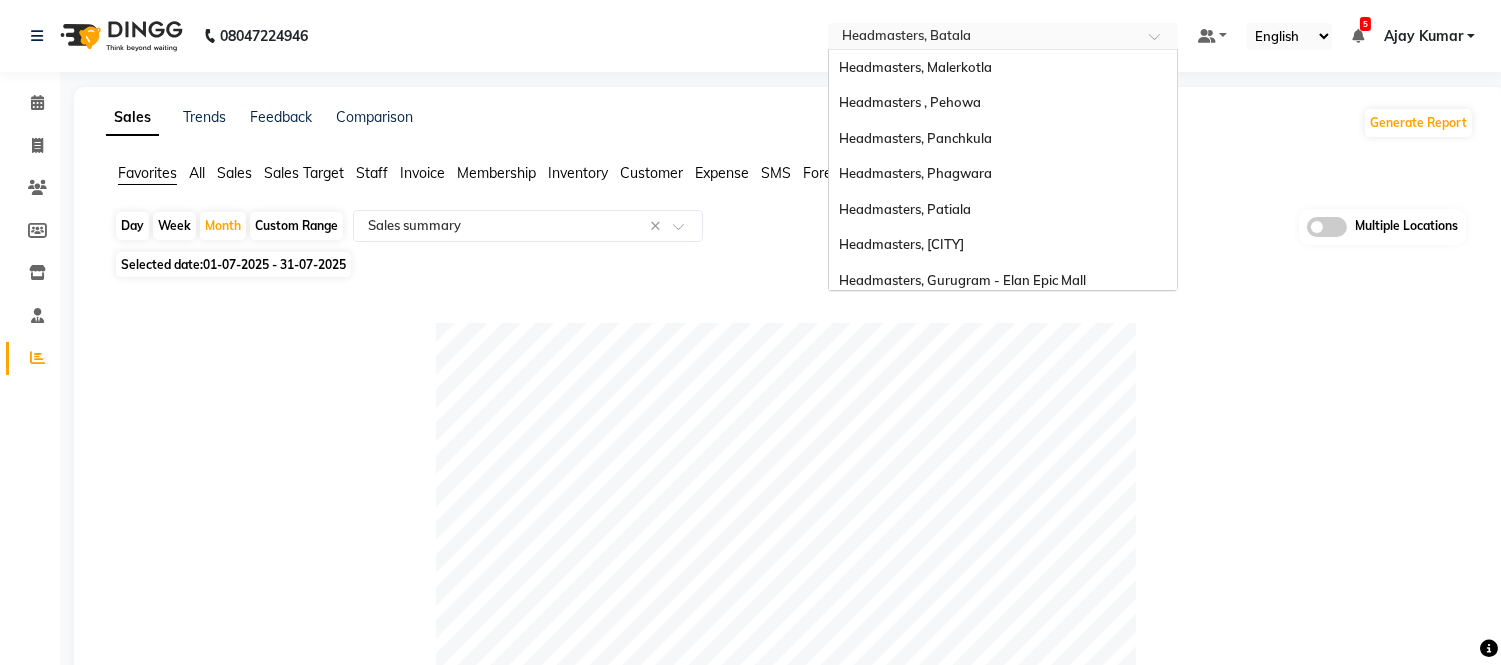 scroll, scrollTop: 398, scrollLeft: 0, axis: vertical 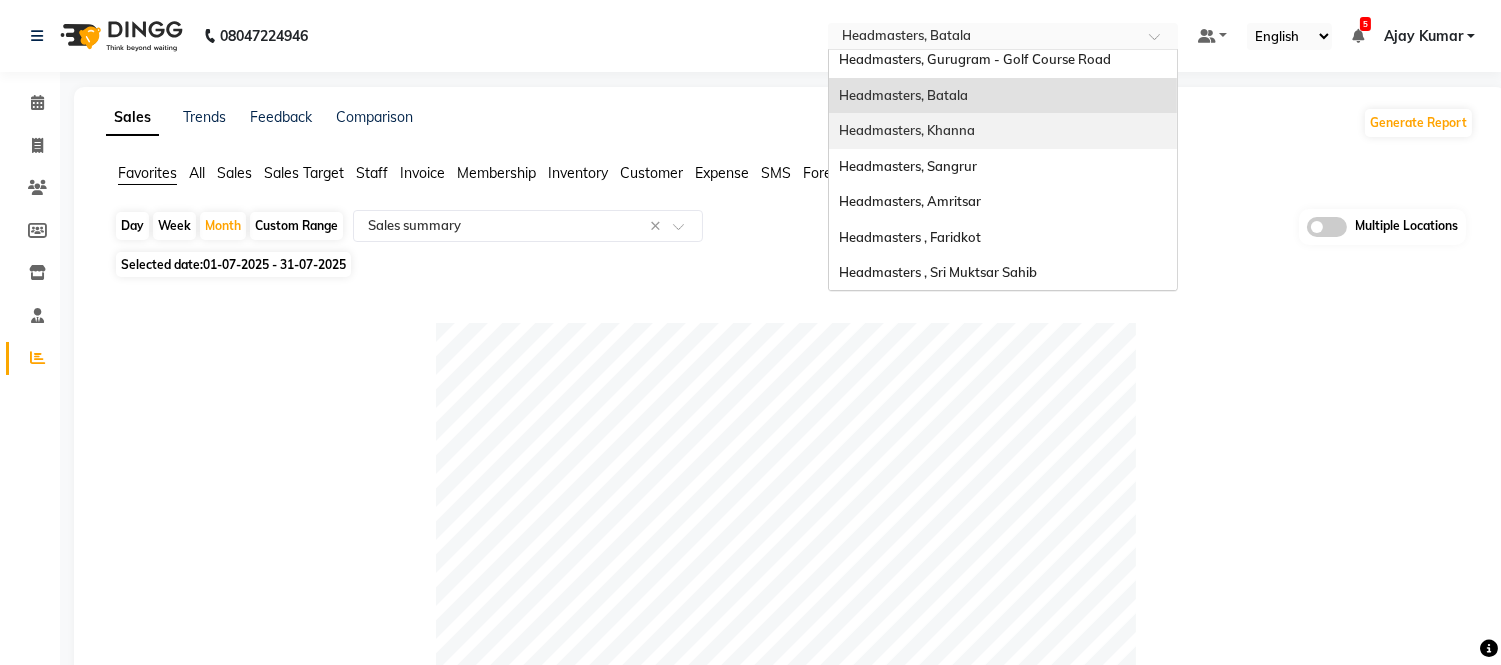click on "Headmasters, Khanna" at bounding box center [907, 130] 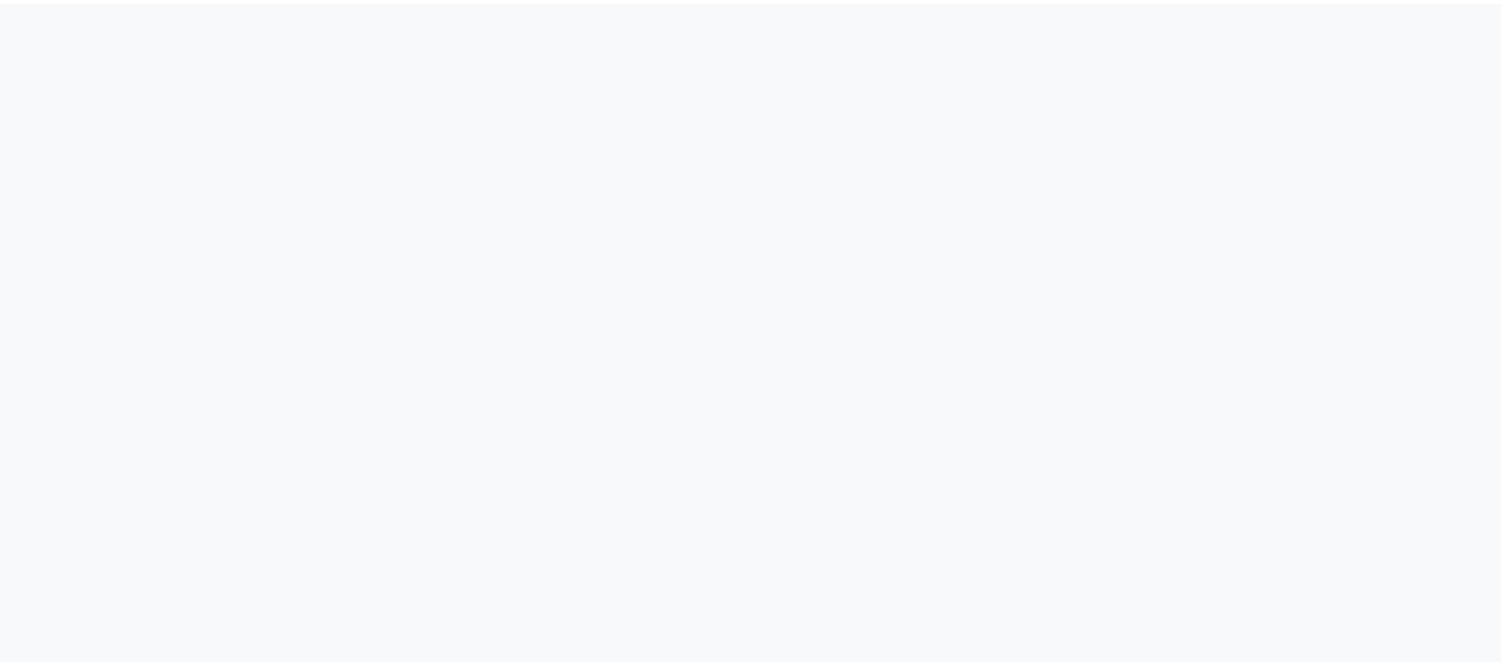 scroll, scrollTop: 0, scrollLeft: 0, axis: both 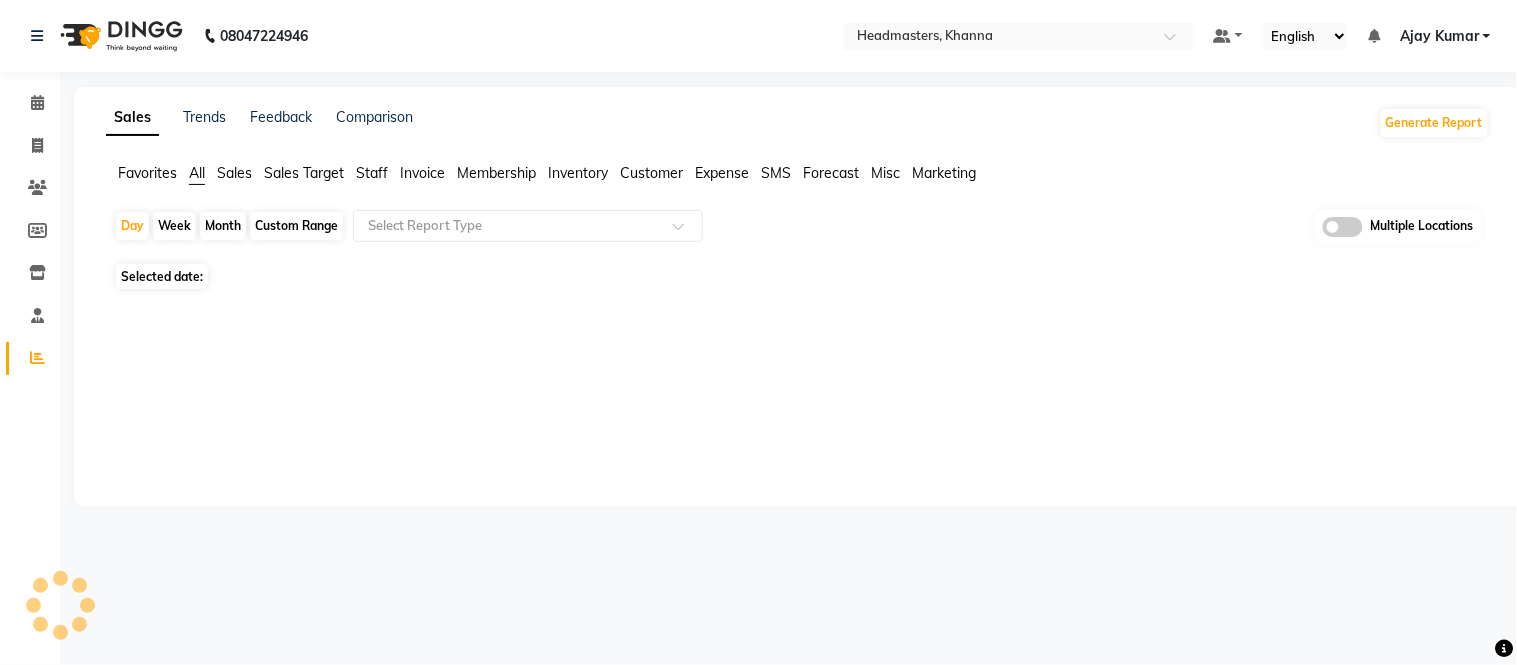select on "en" 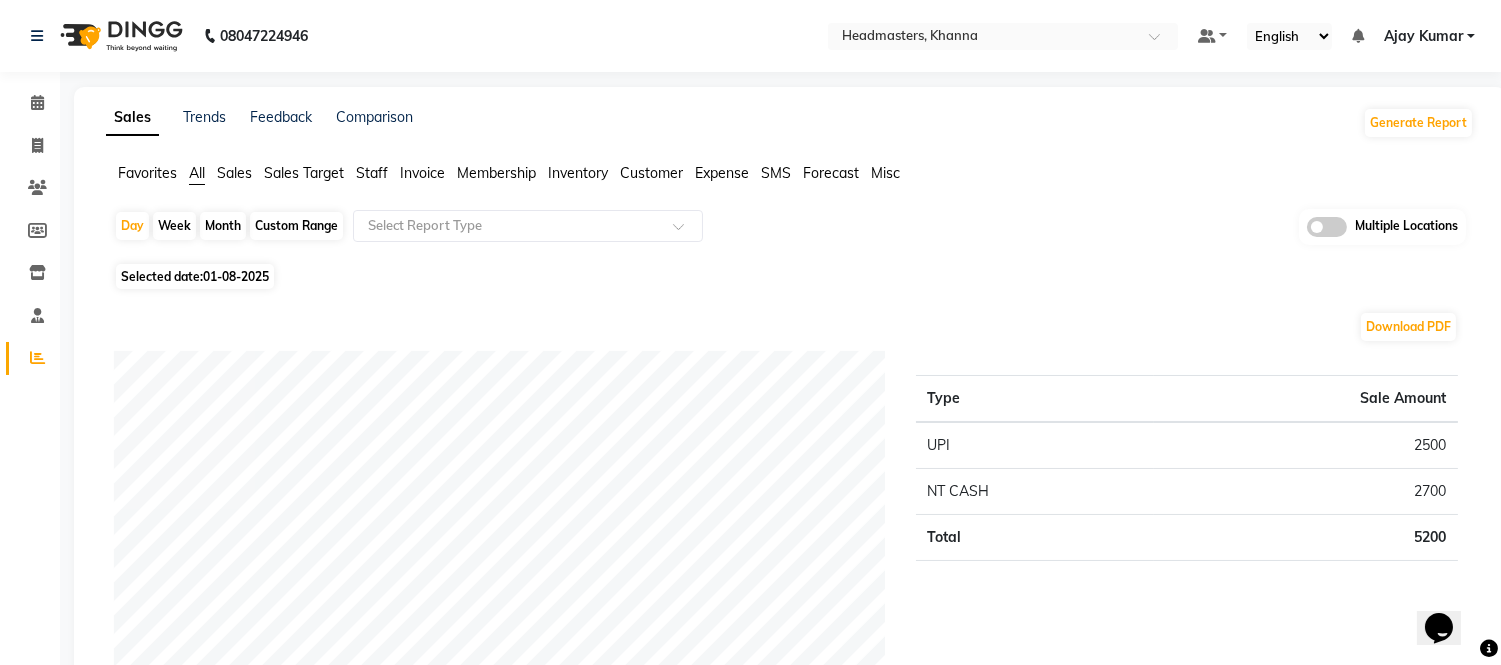 scroll, scrollTop: 0, scrollLeft: 0, axis: both 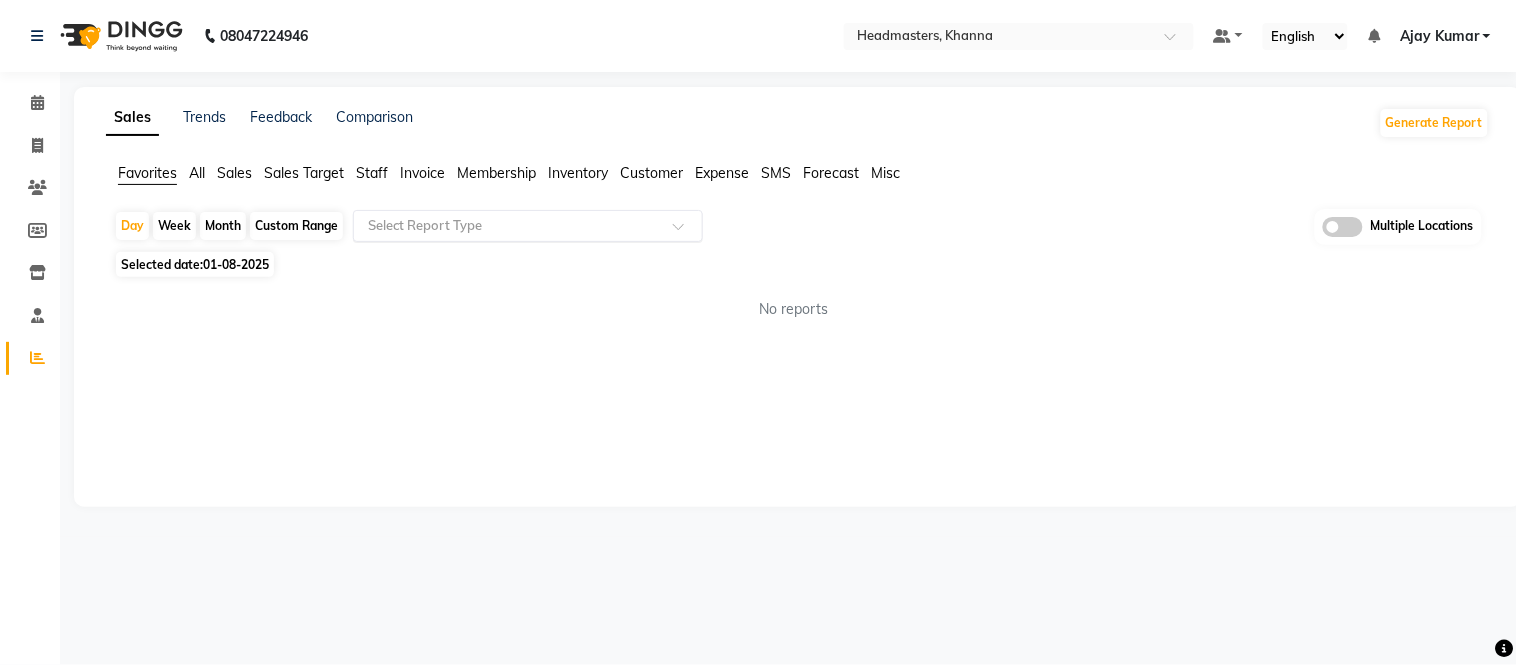 click 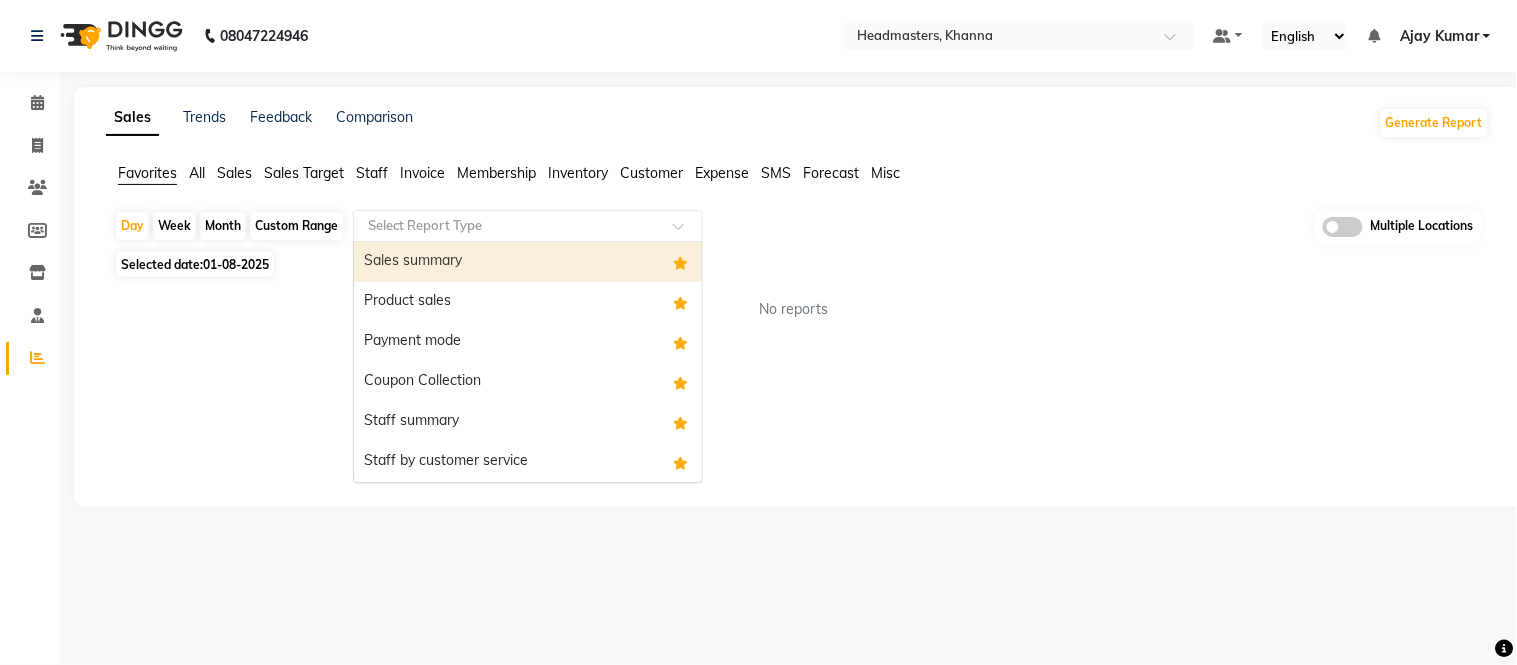 click on "Sales summary" at bounding box center [528, 262] 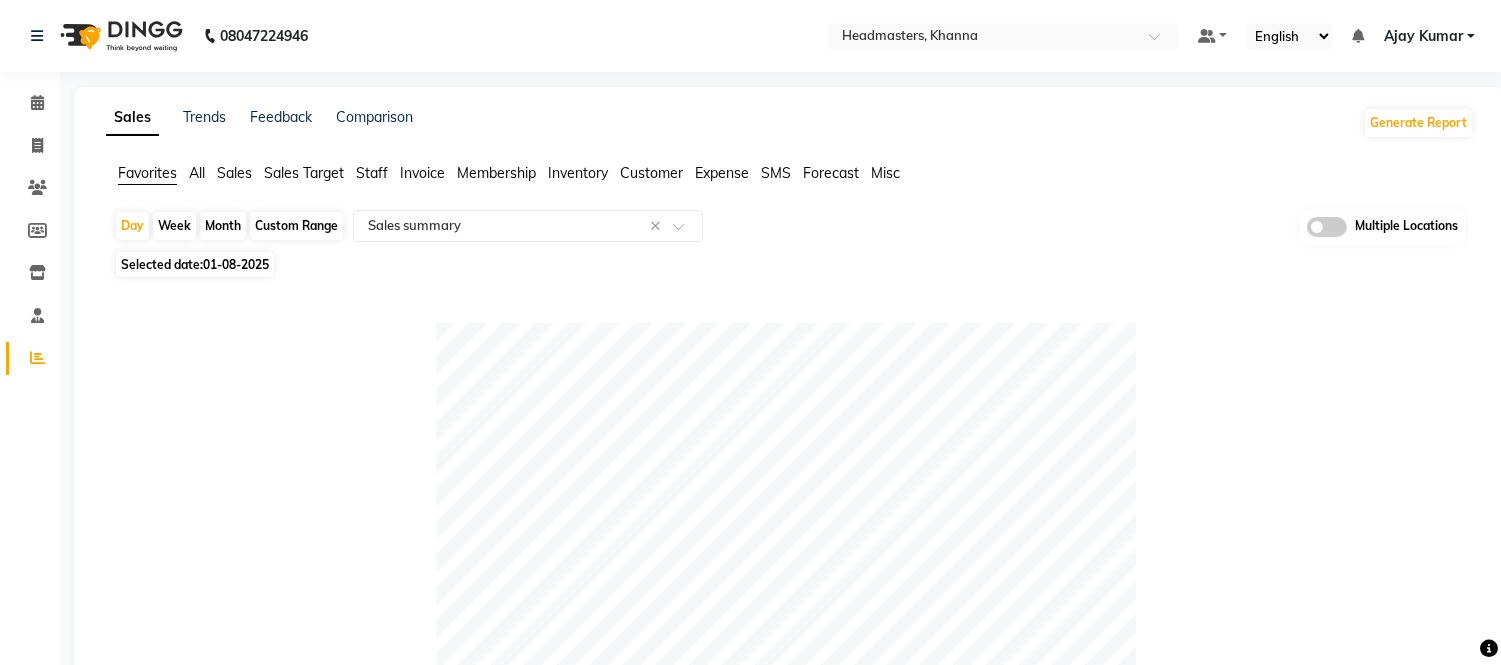 click on "Month" 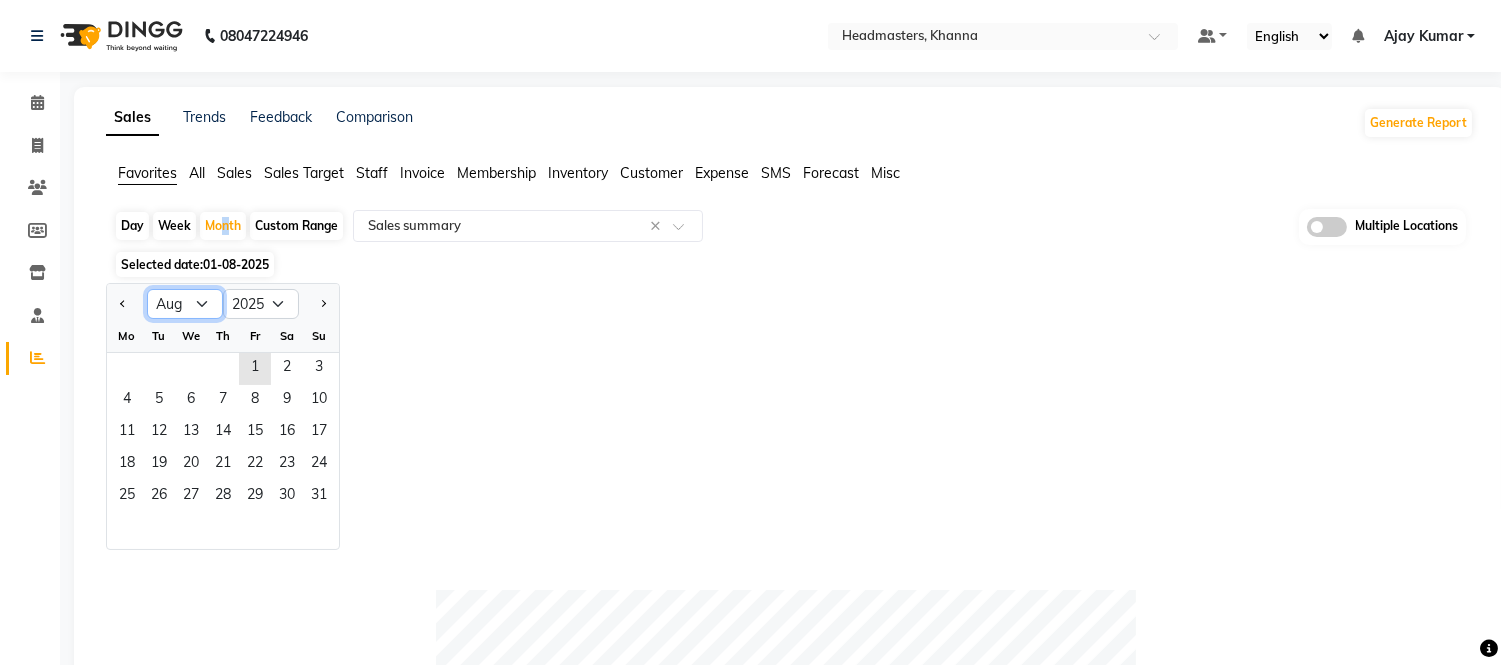click on "Jan Feb Mar Apr May Jun Jul Aug Sep Oct Nov Dec" 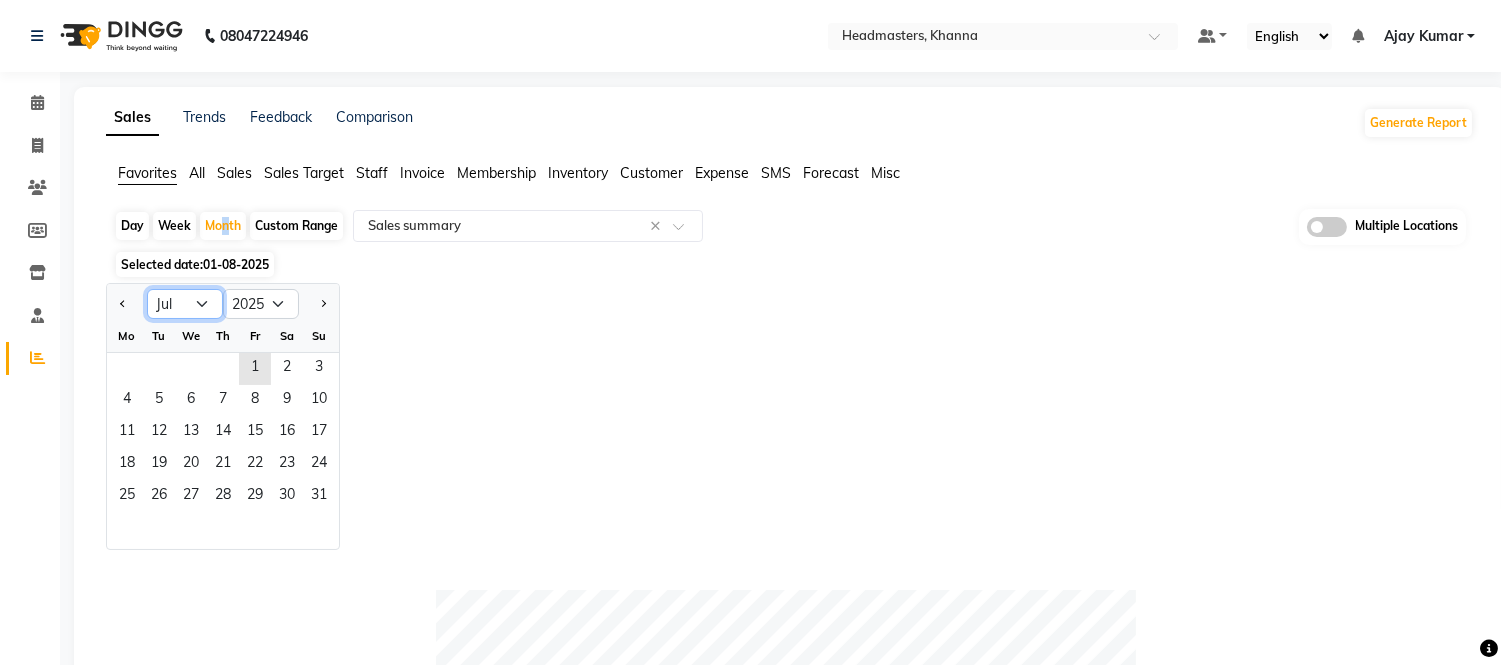 click on "Jan Feb Mar Apr May Jun Jul Aug Sep Oct Nov Dec" 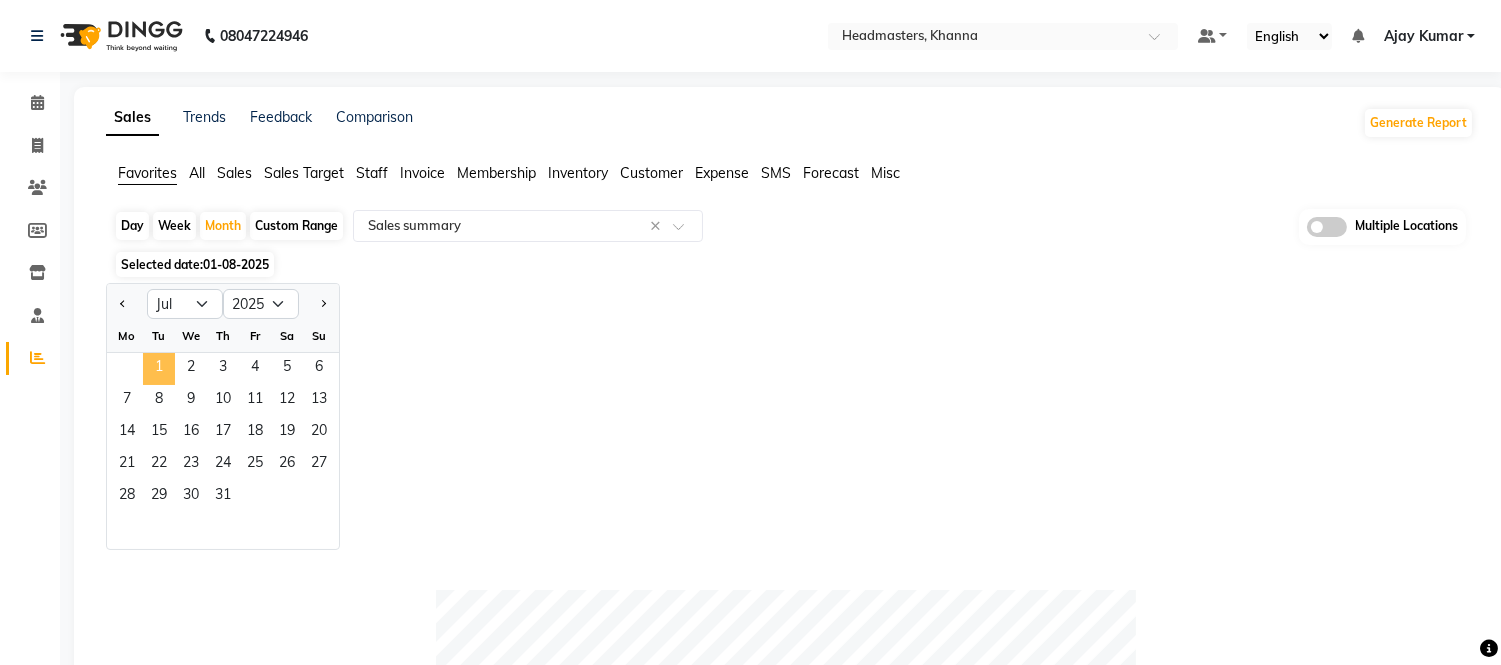 click on "1" 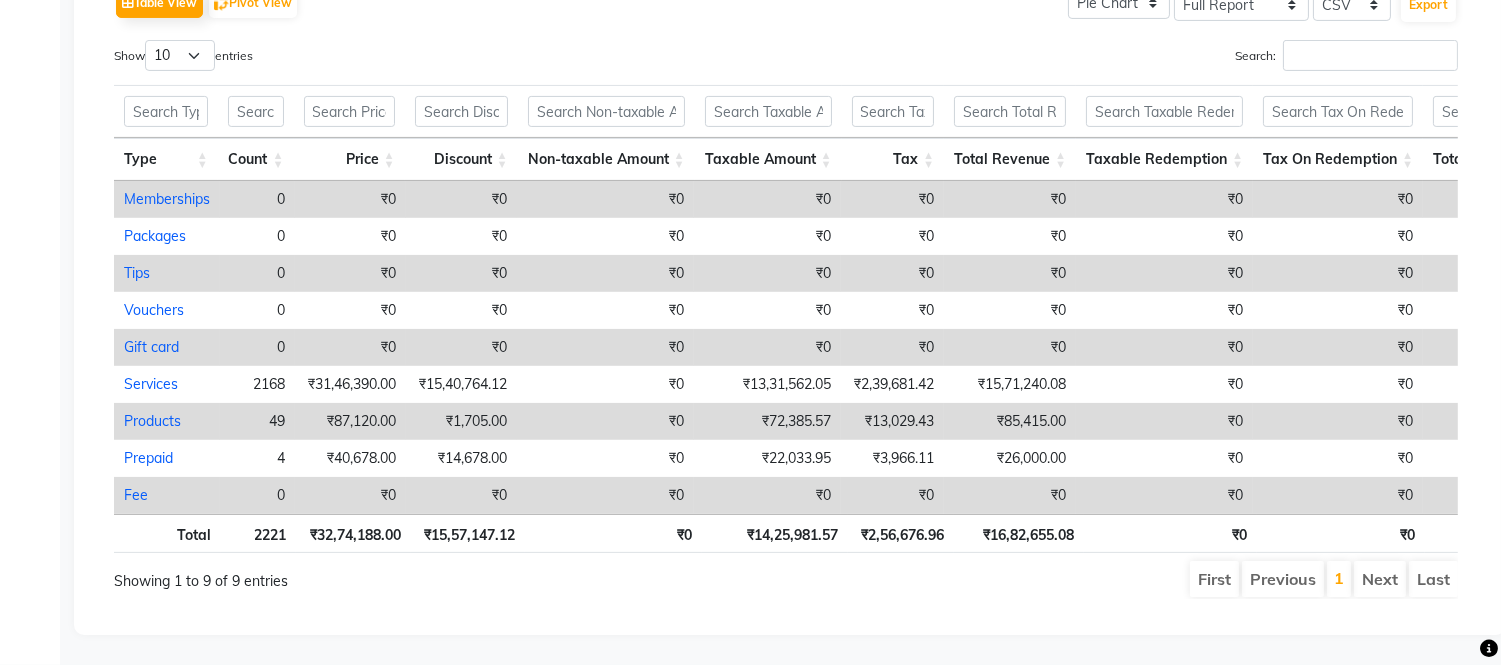 scroll, scrollTop: 852, scrollLeft: 0, axis: vertical 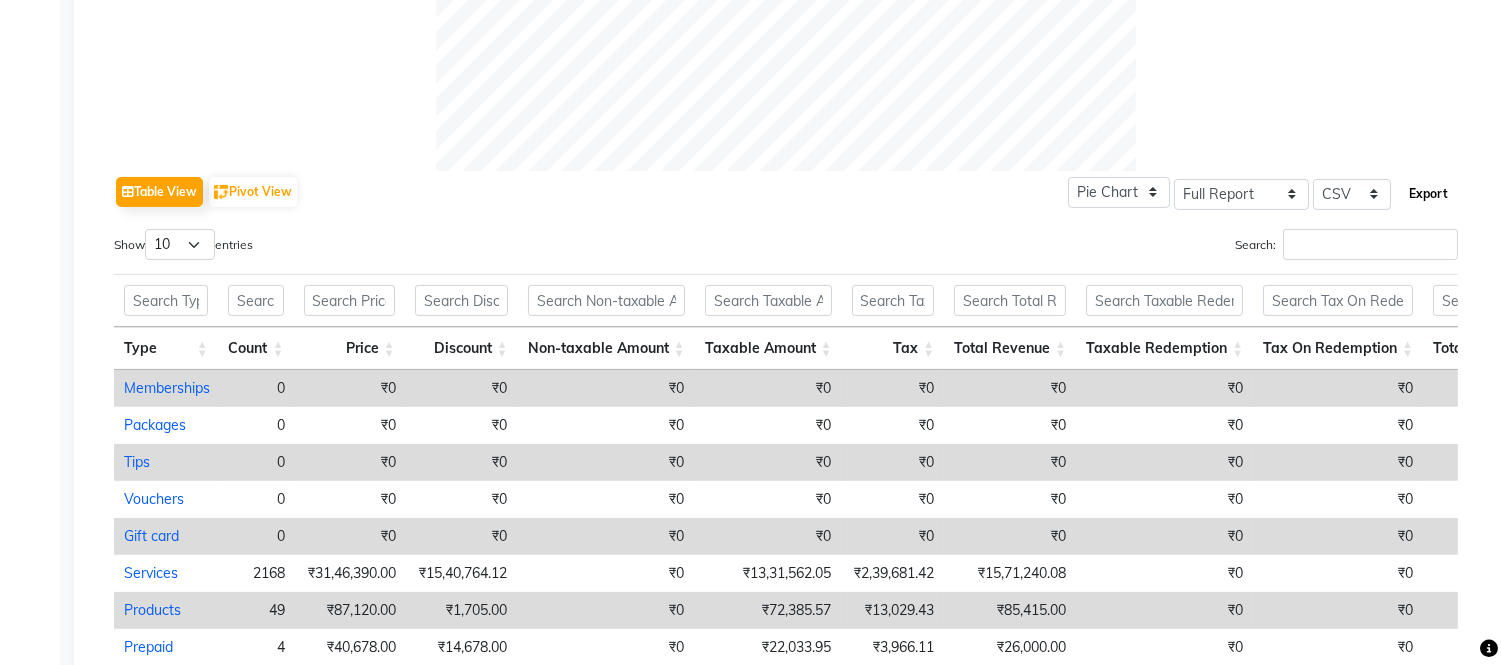 click on "Export" 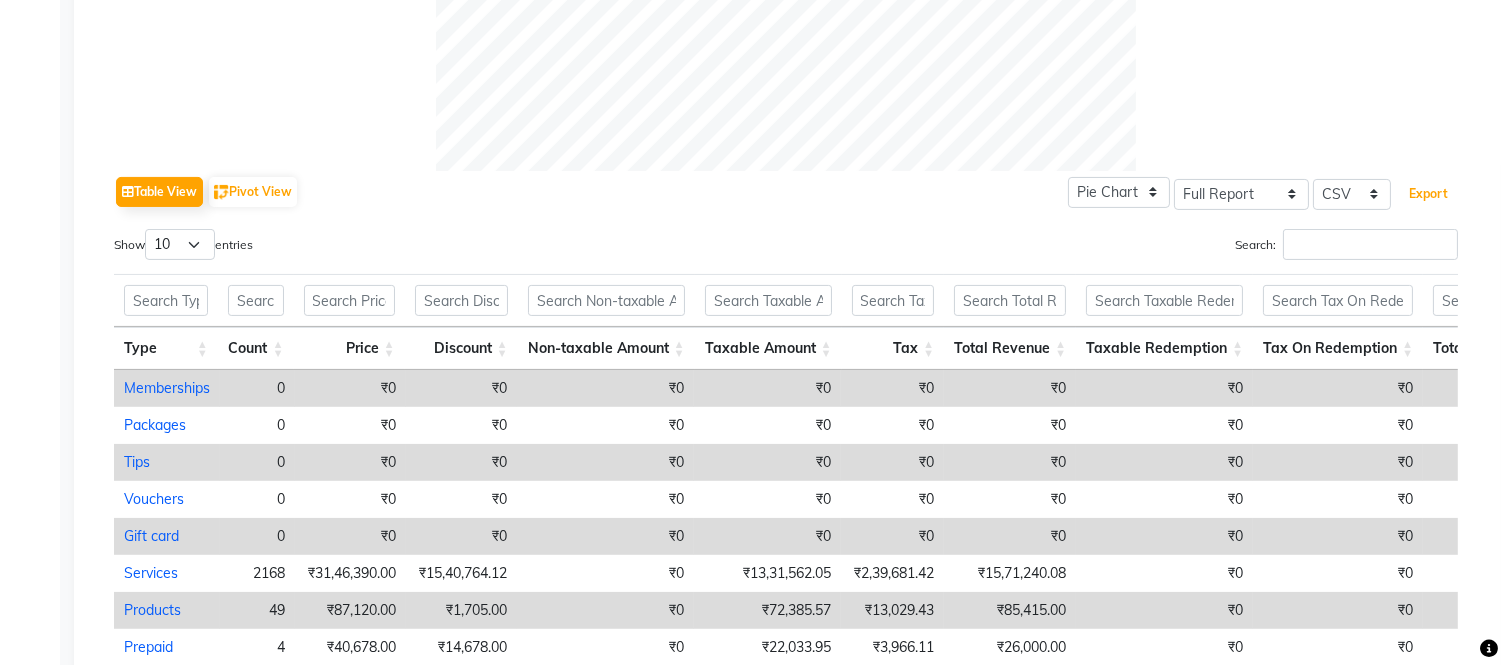 type 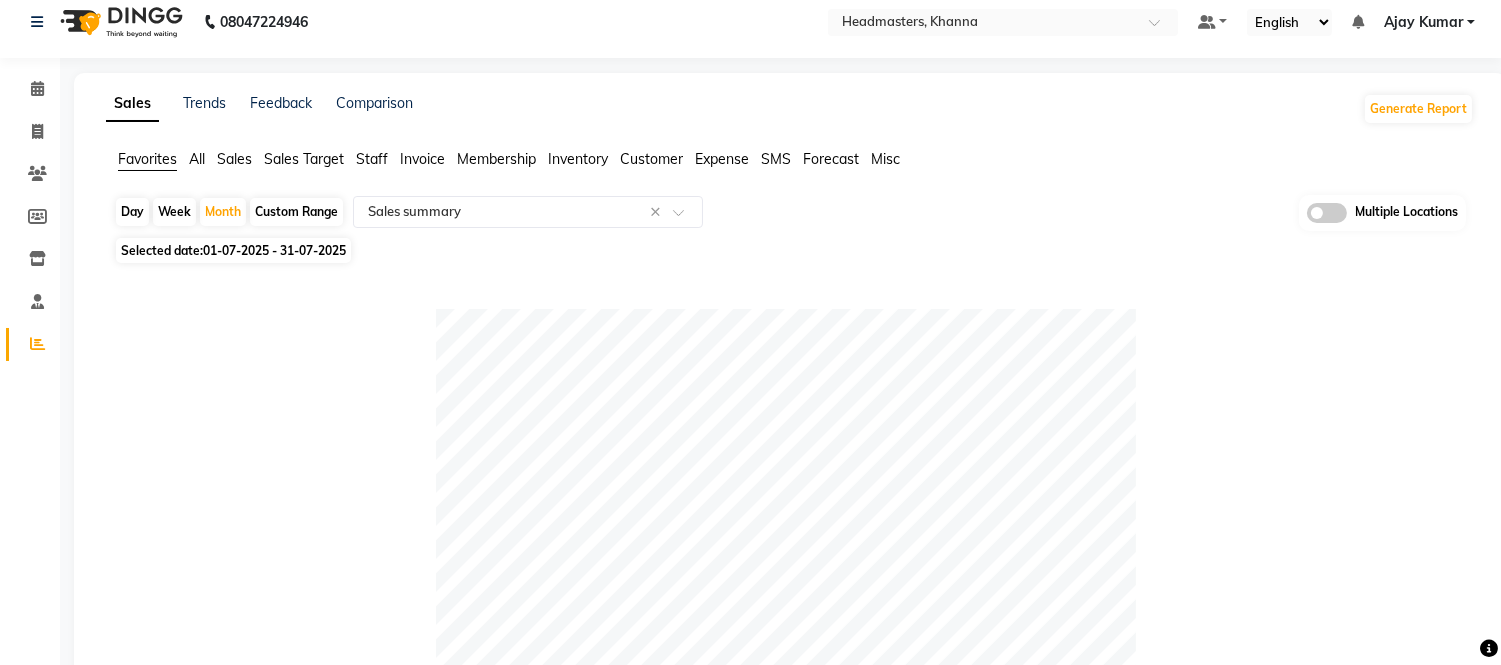 scroll, scrollTop: 0, scrollLeft: 0, axis: both 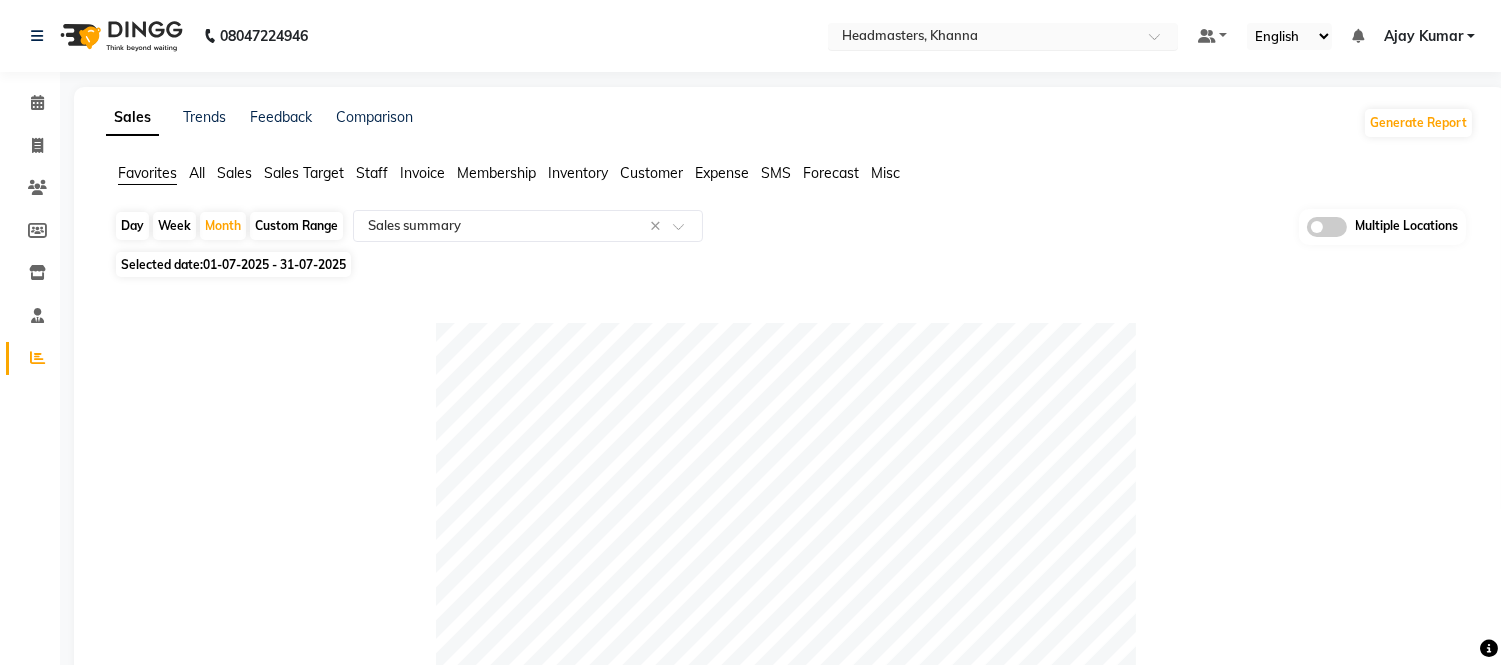 click at bounding box center [983, 38] 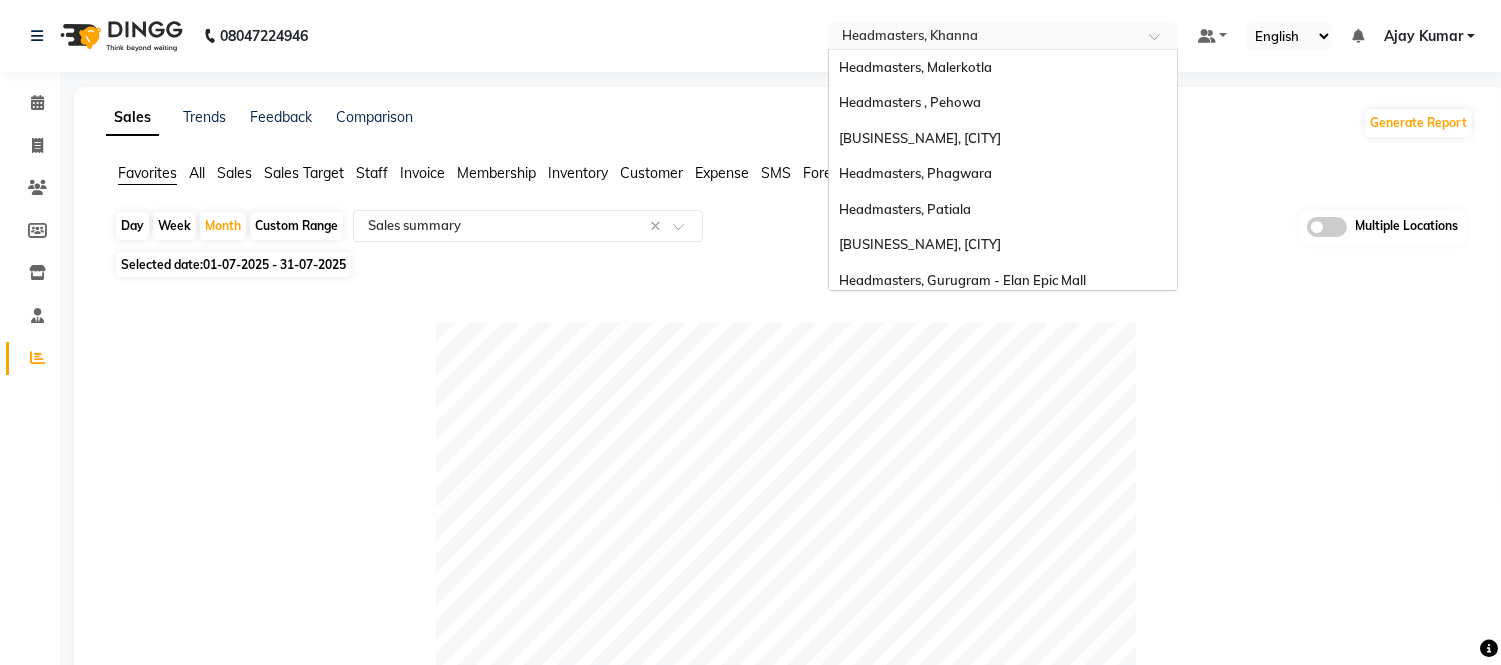 scroll, scrollTop: 398, scrollLeft: 0, axis: vertical 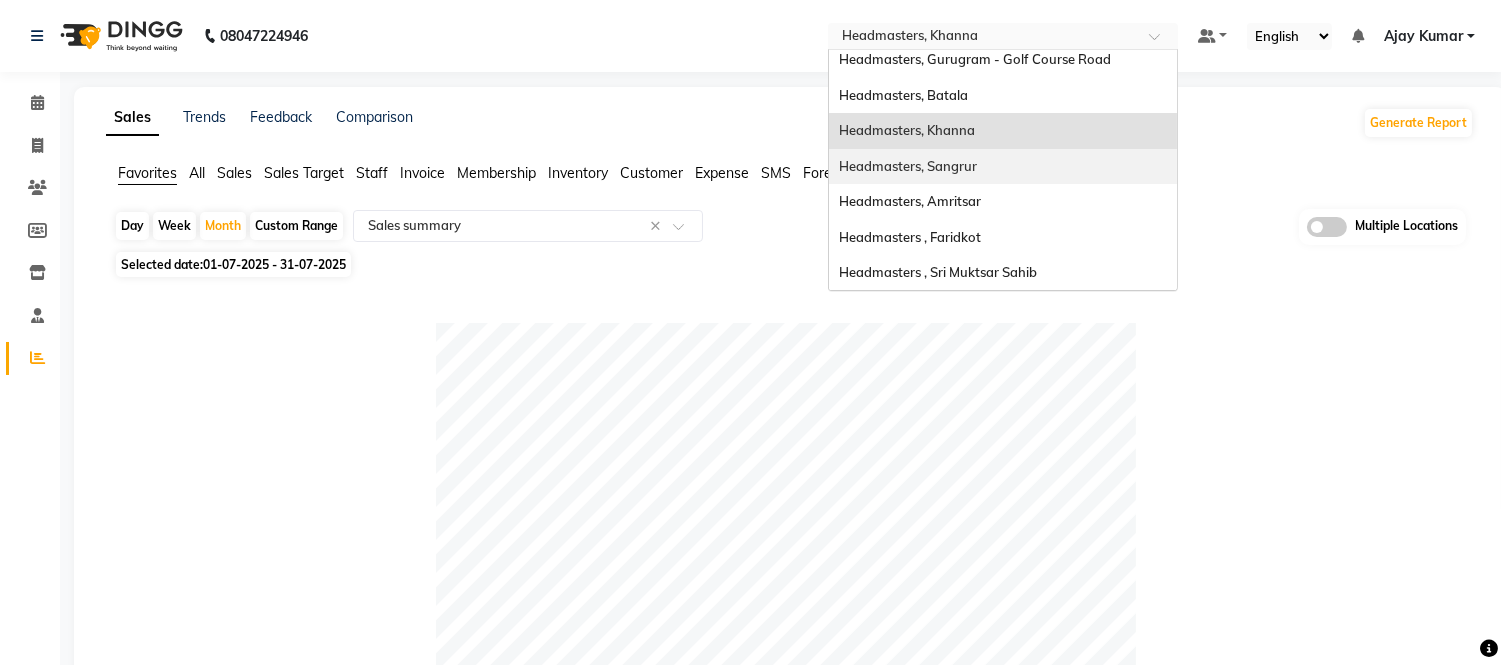 click on "Headmasters, Sangrur" at bounding box center [908, 166] 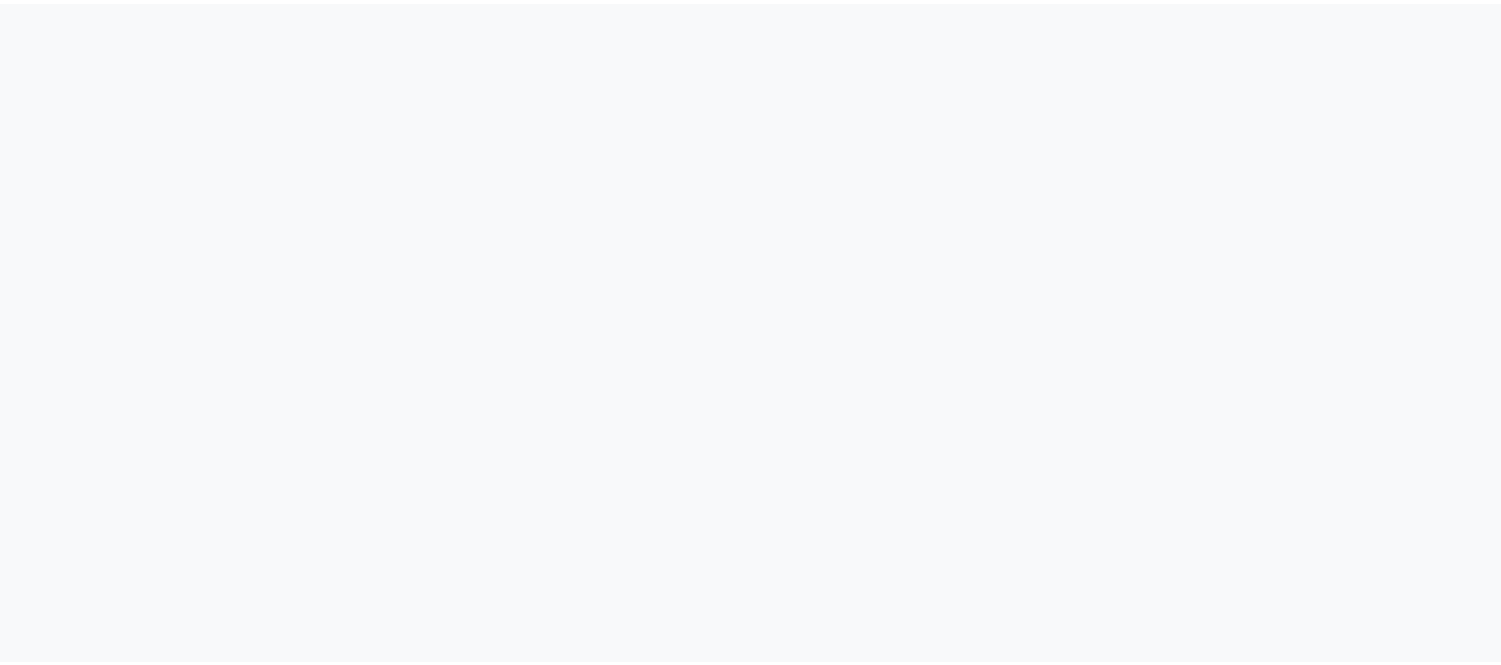 scroll, scrollTop: 0, scrollLeft: 0, axis: both 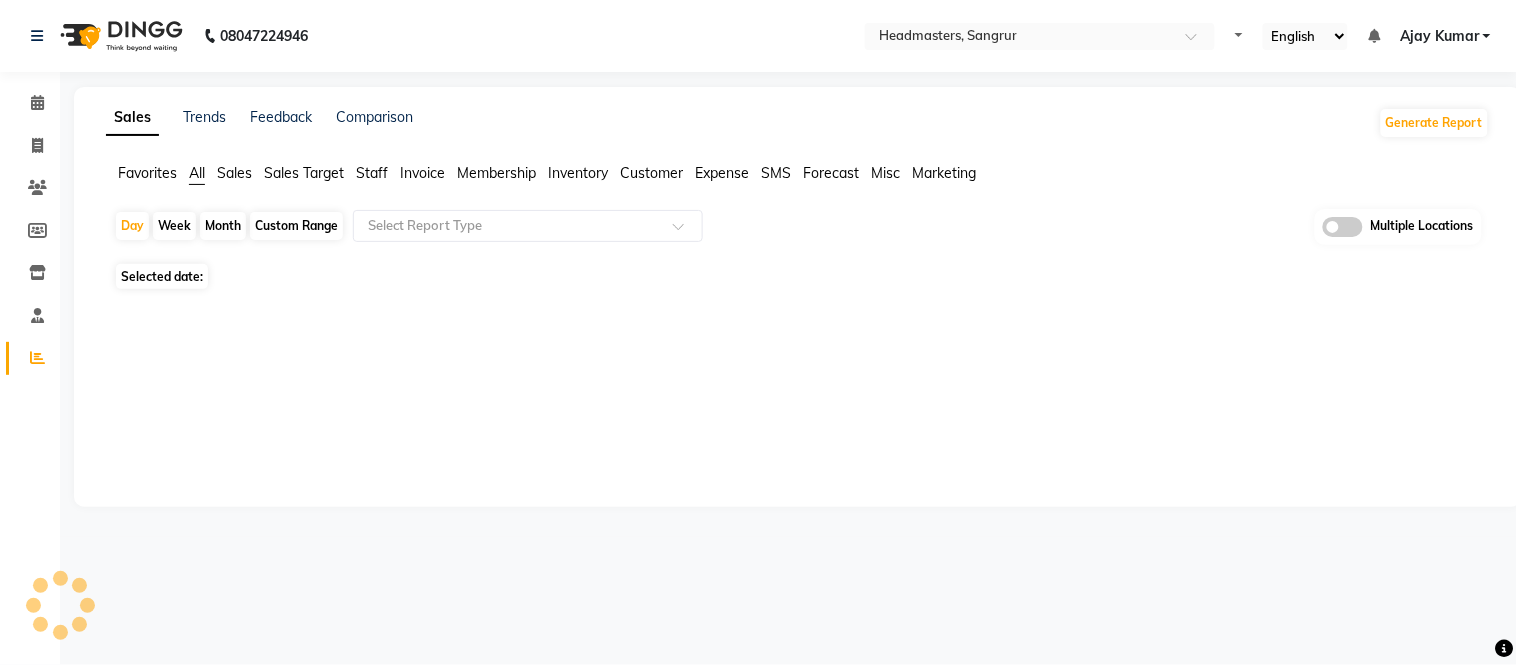 select on "en" 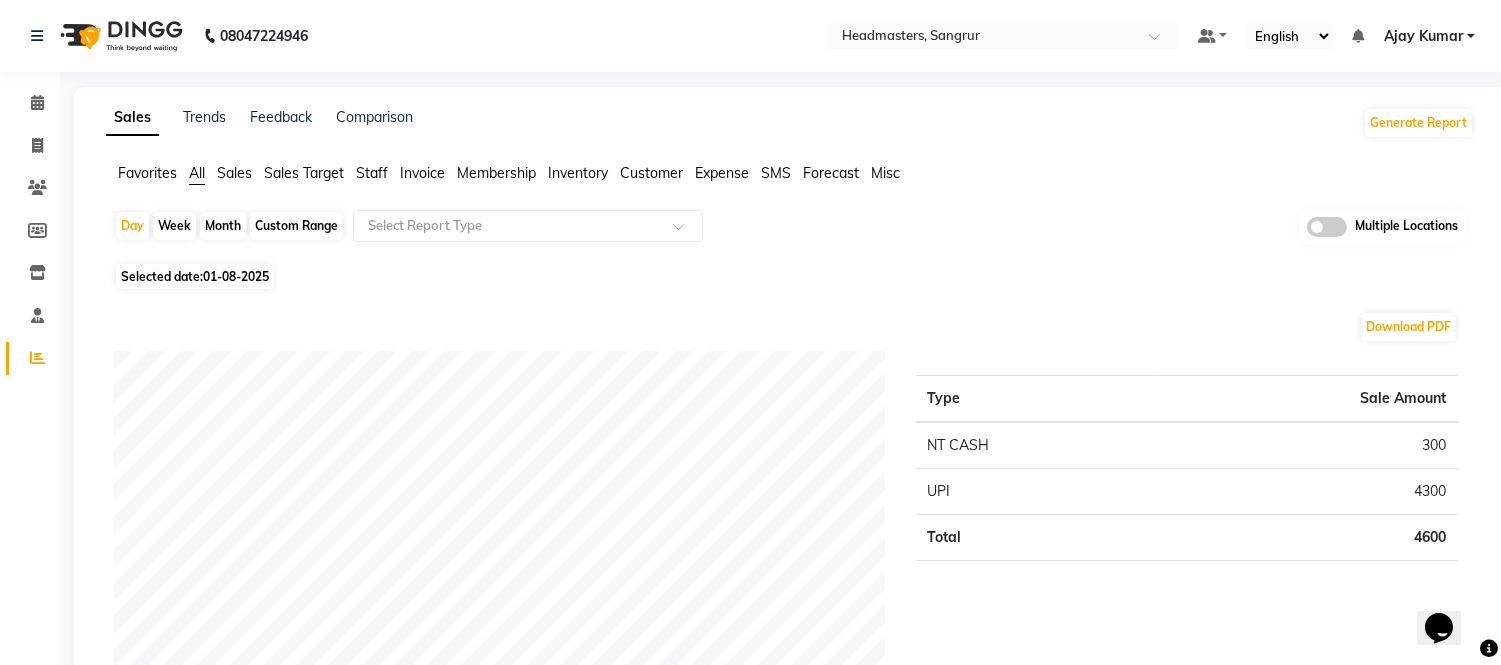 scroll, scrollTop: 0, scrollLeft: 0, axis: both 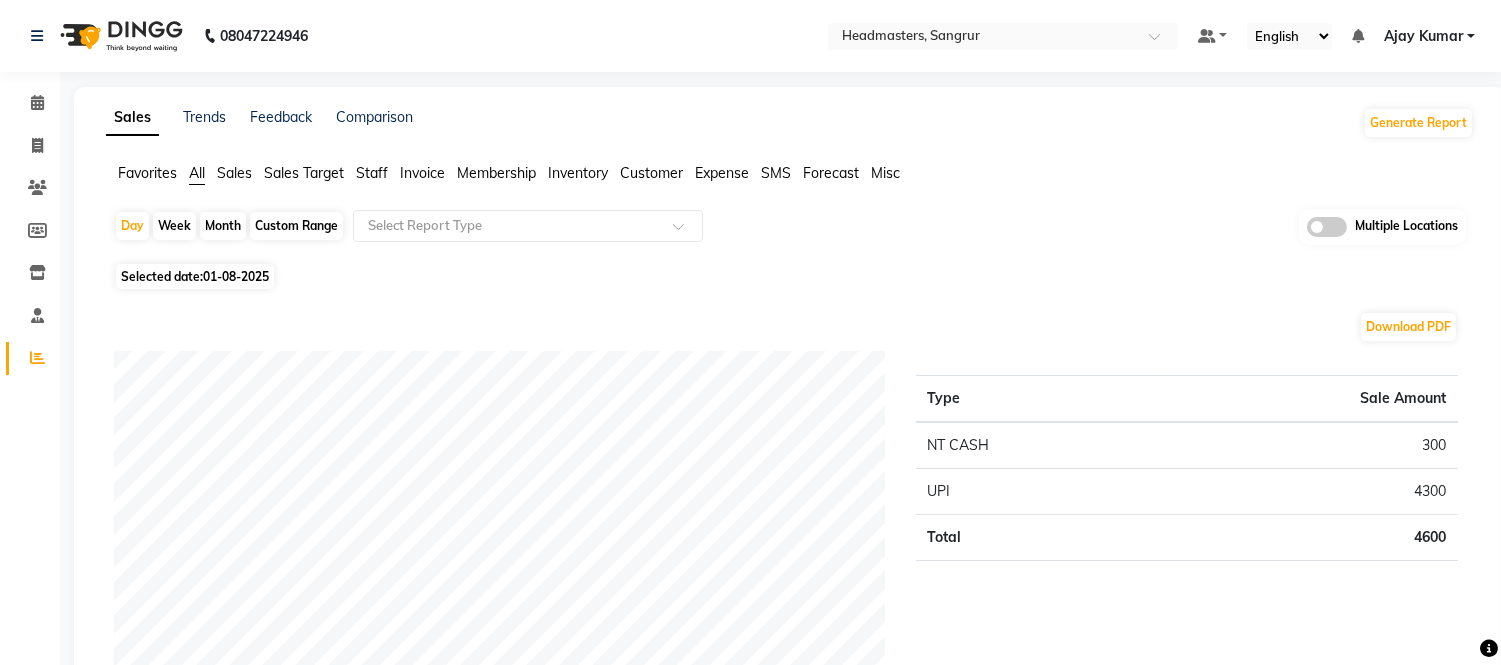click on "Favorites" 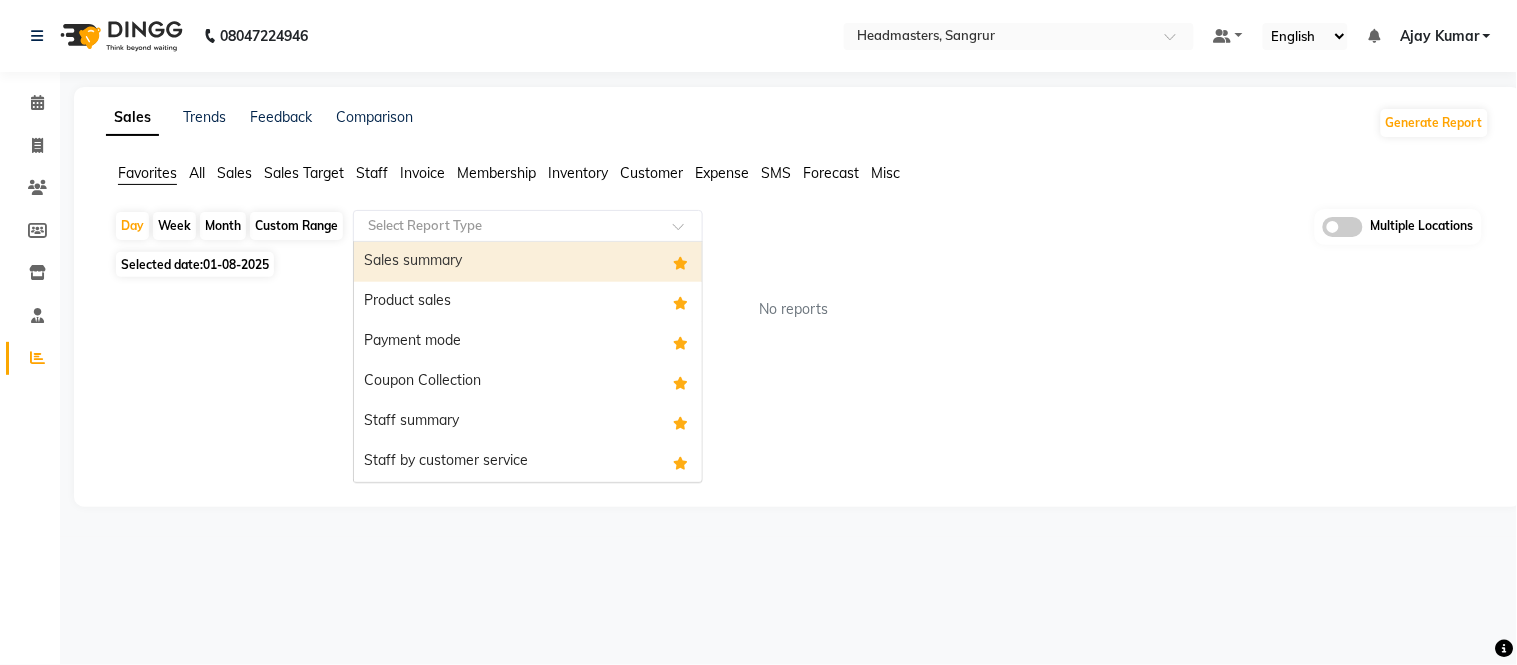 click 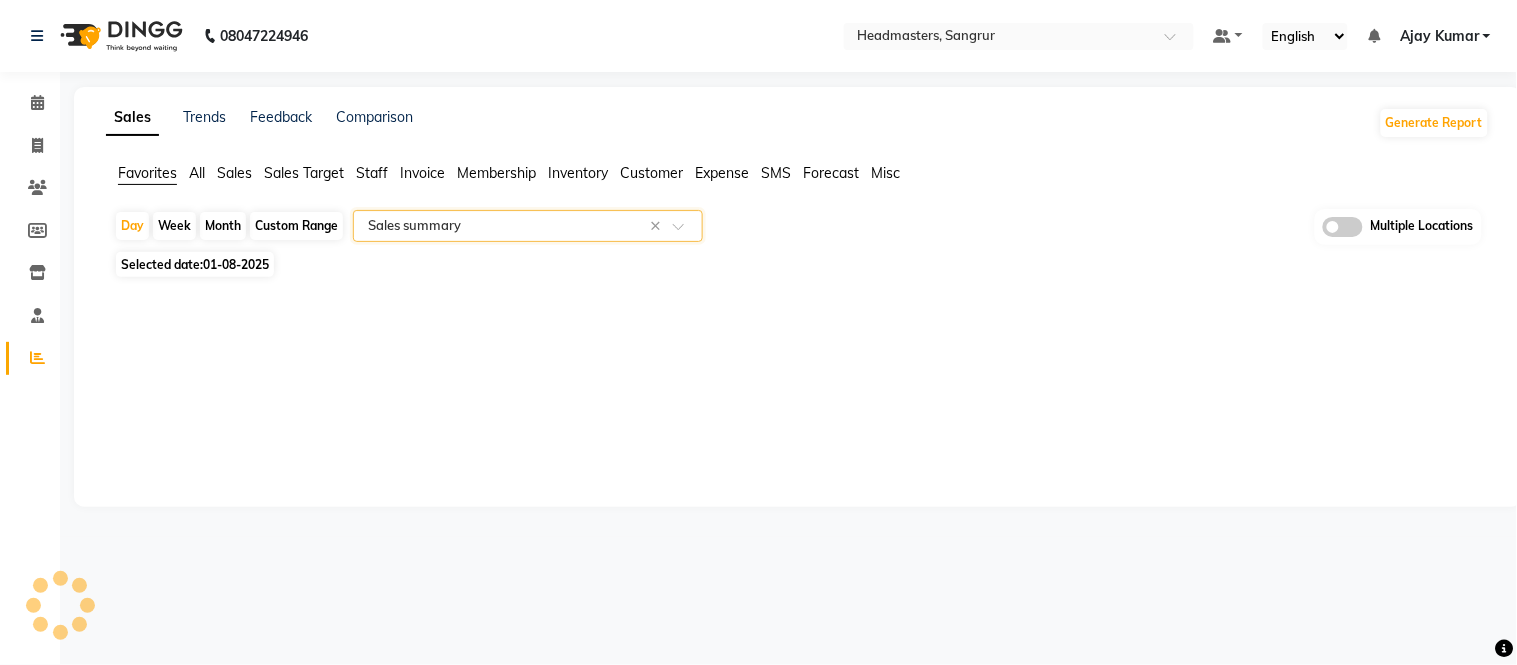 select on "full_report" 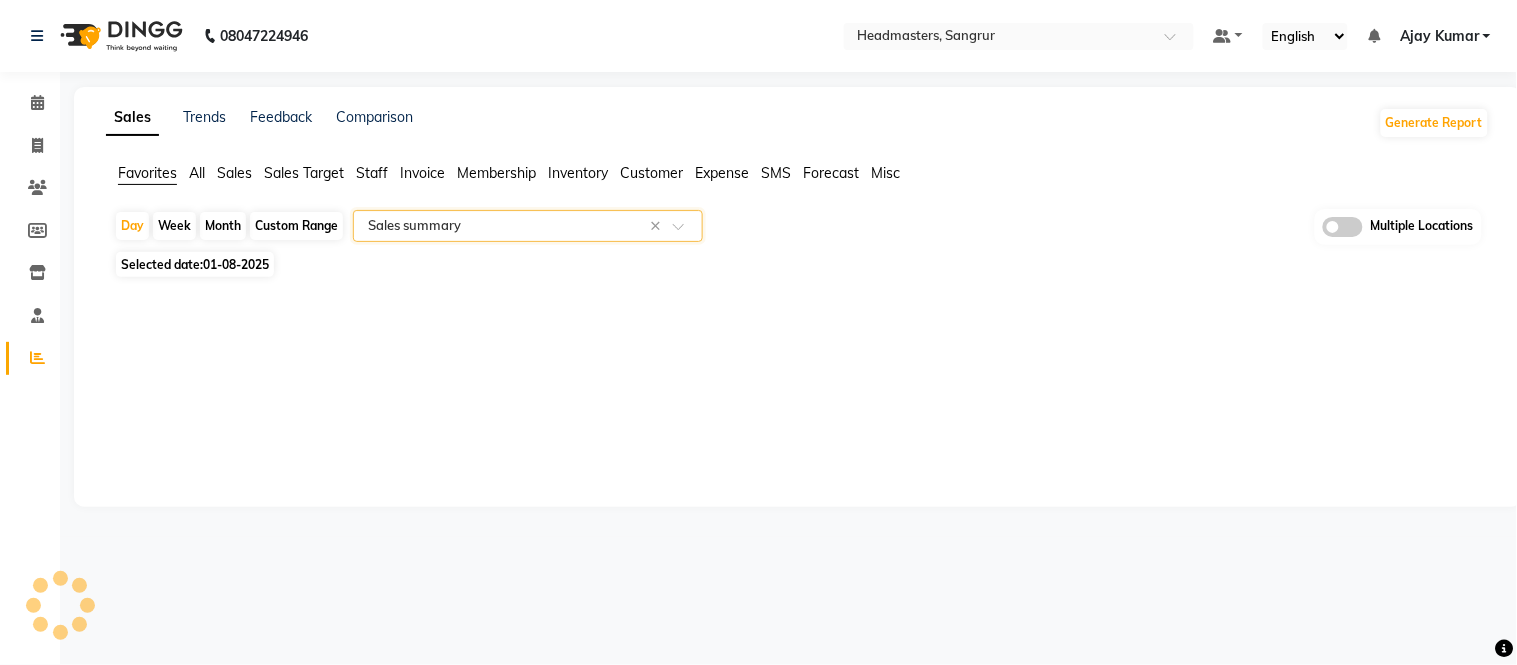 select on "csv" 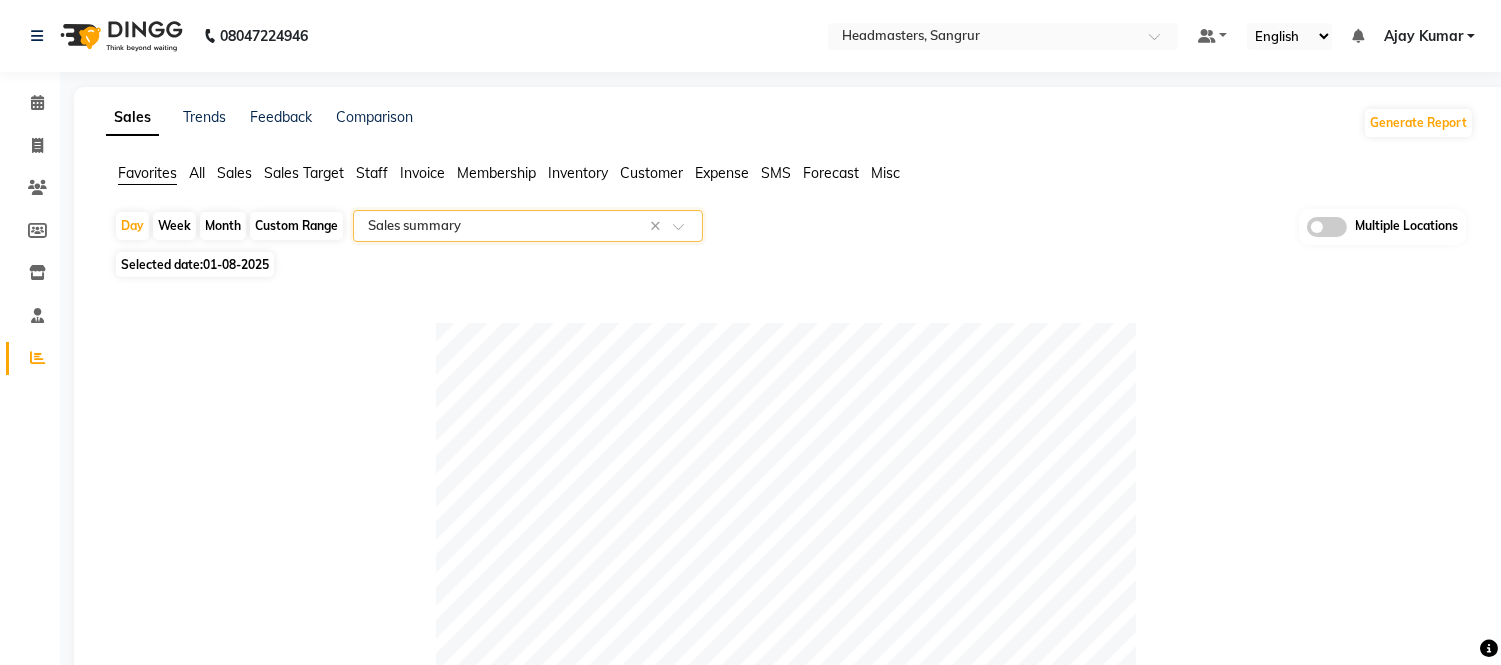 click on "Month" 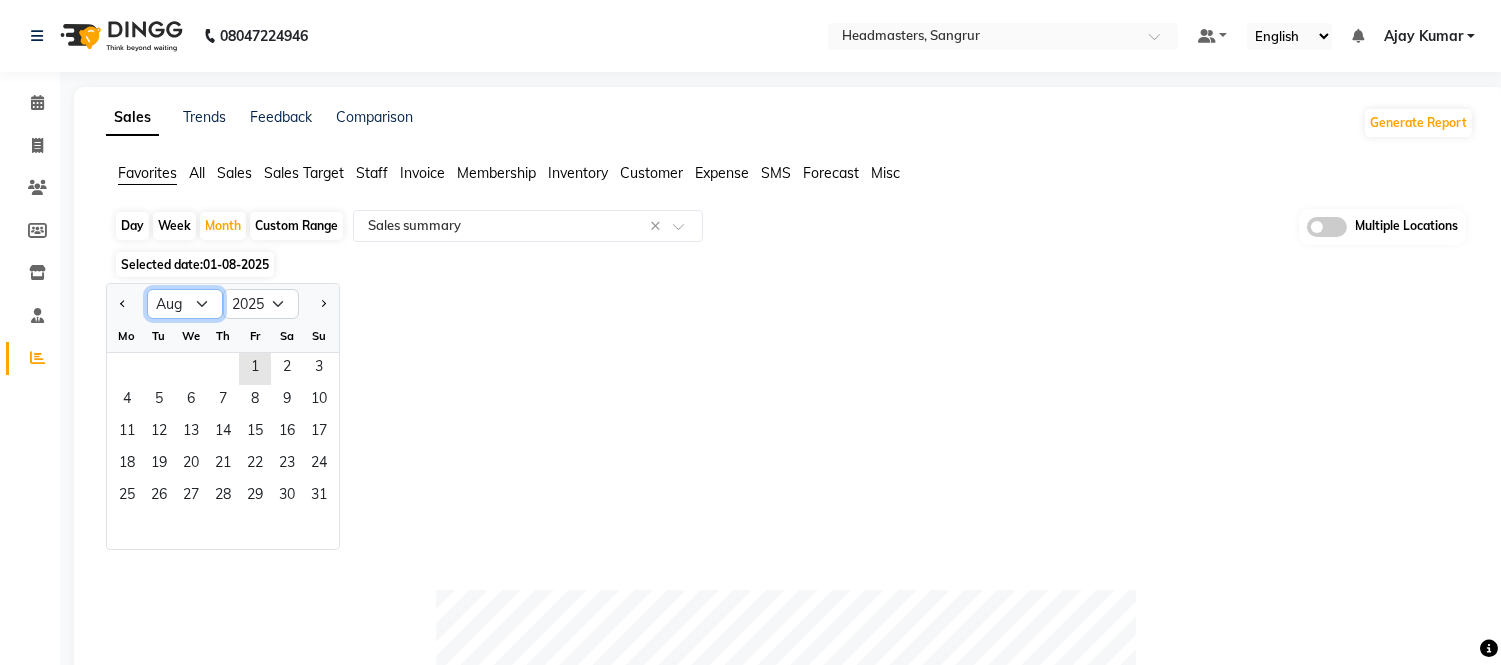 click on "Jan Feb Mar Apr May Jun Jul Aug Sep Oct Nov Dec" 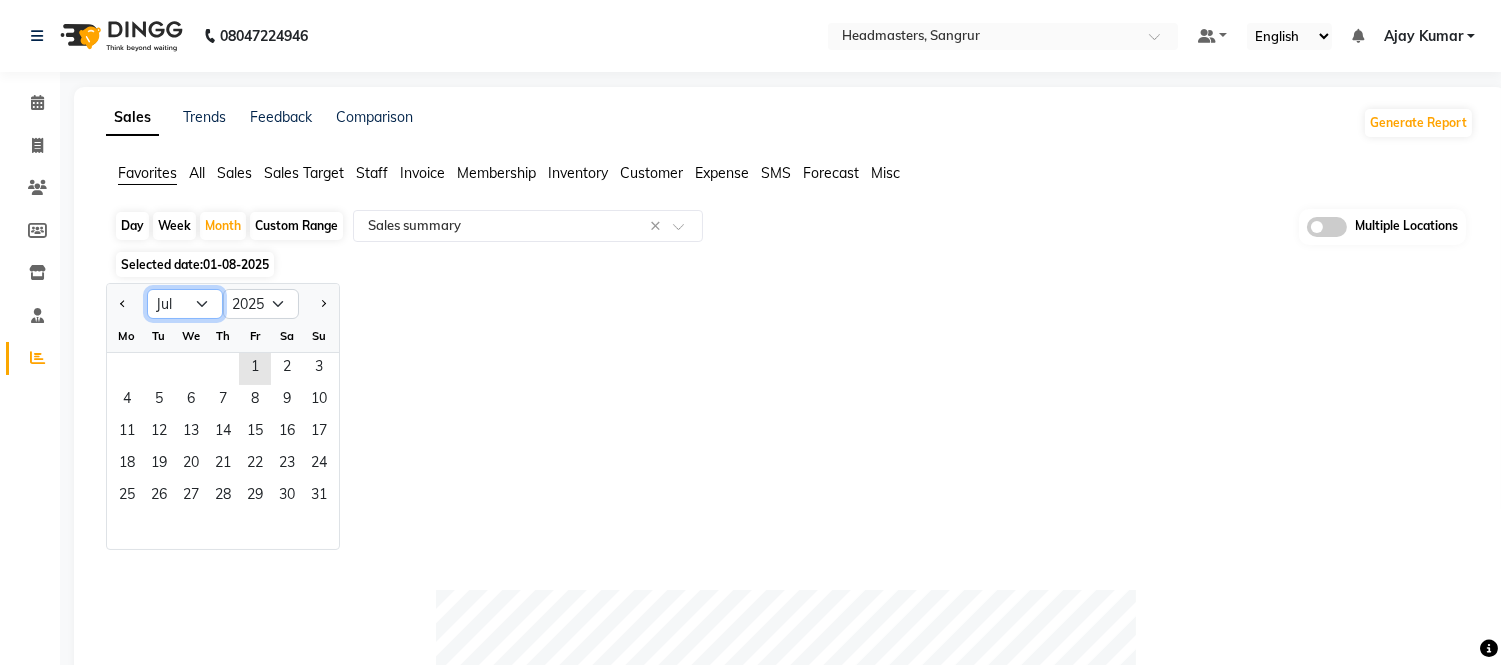 click on "Jan Feb Mar Apr May Jun Jul Aug Sep Oct Nov Dec" 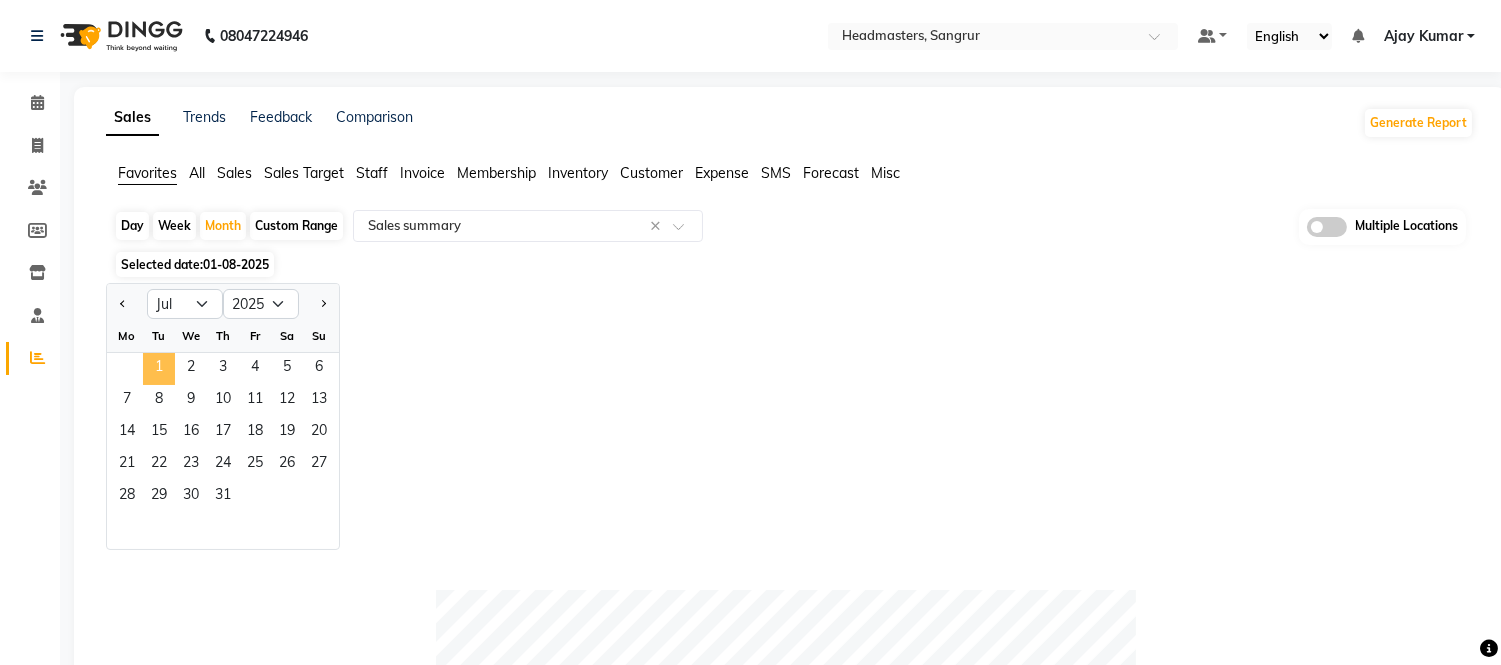 click on "1" 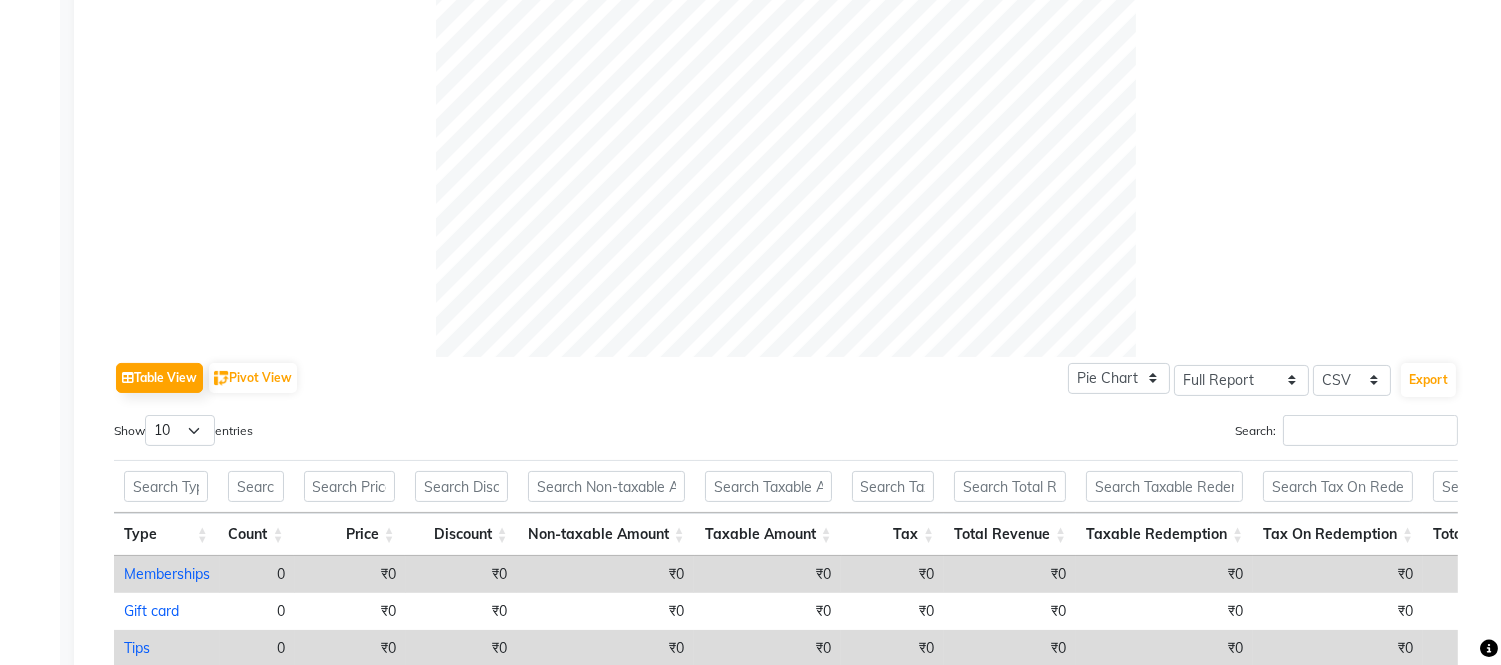 scroll, scrollTop: 1000, scrollLeft: 0, axis: vertical 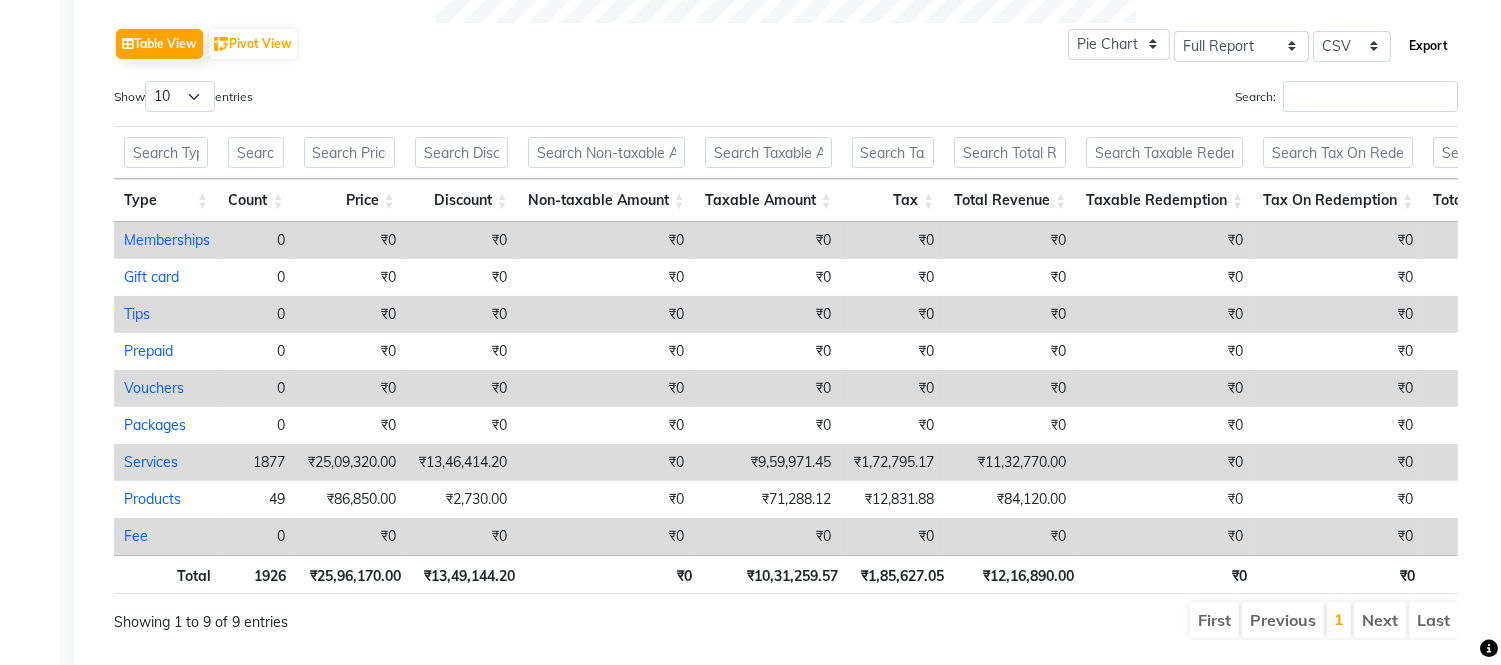 click on "Export" 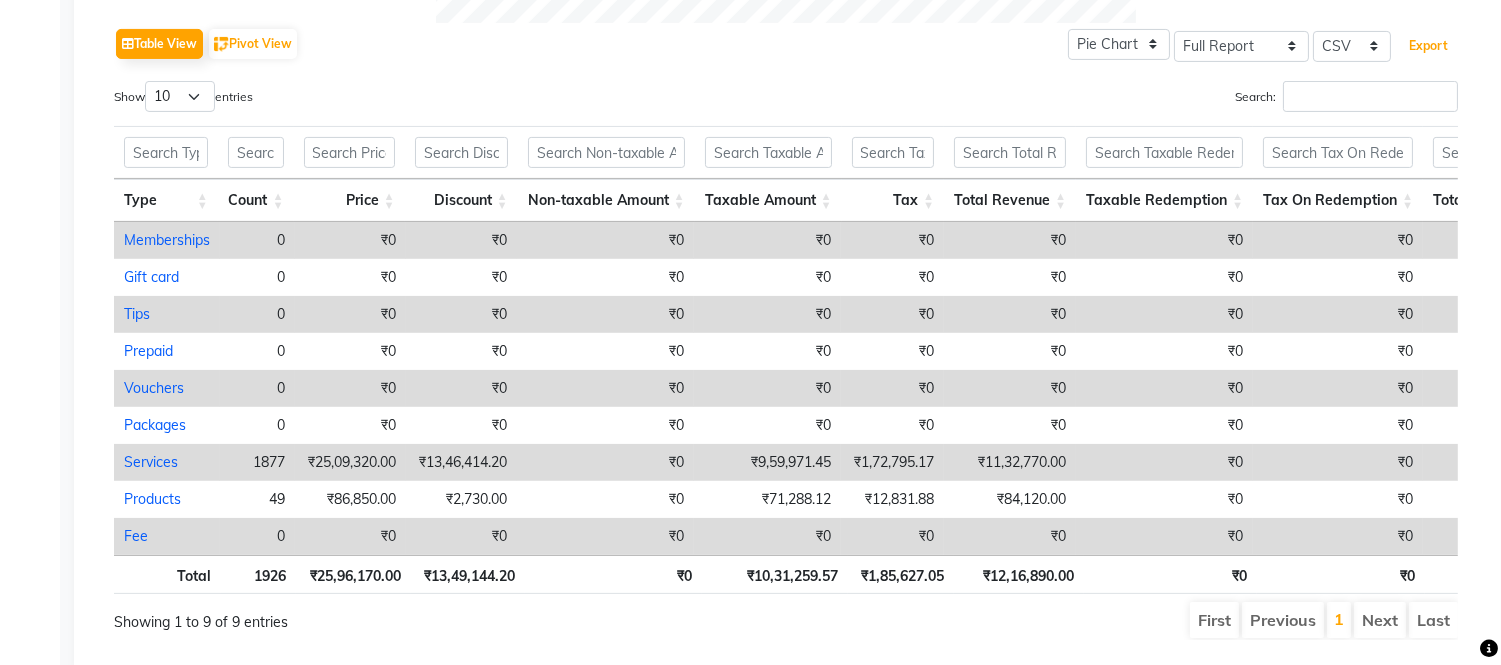 type 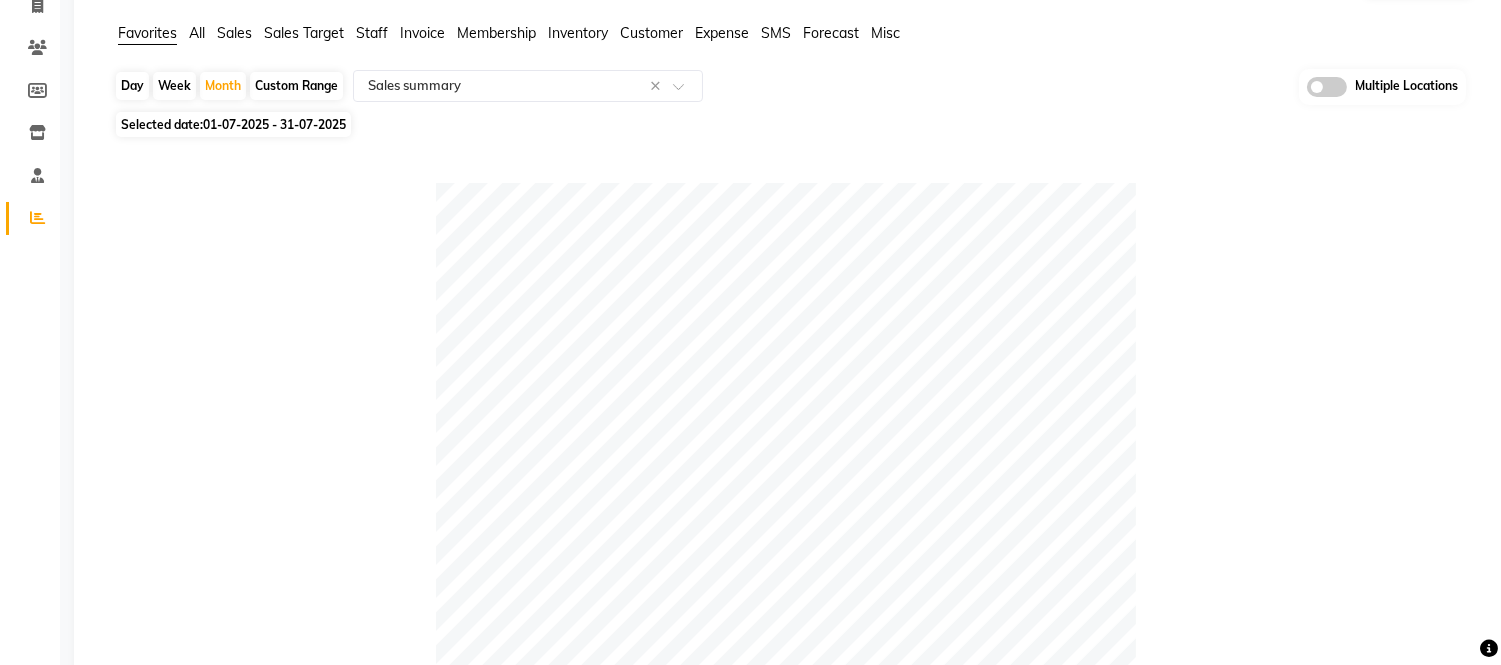 scroll, scrollTop: 0, scrollLeft: 0, axis: both 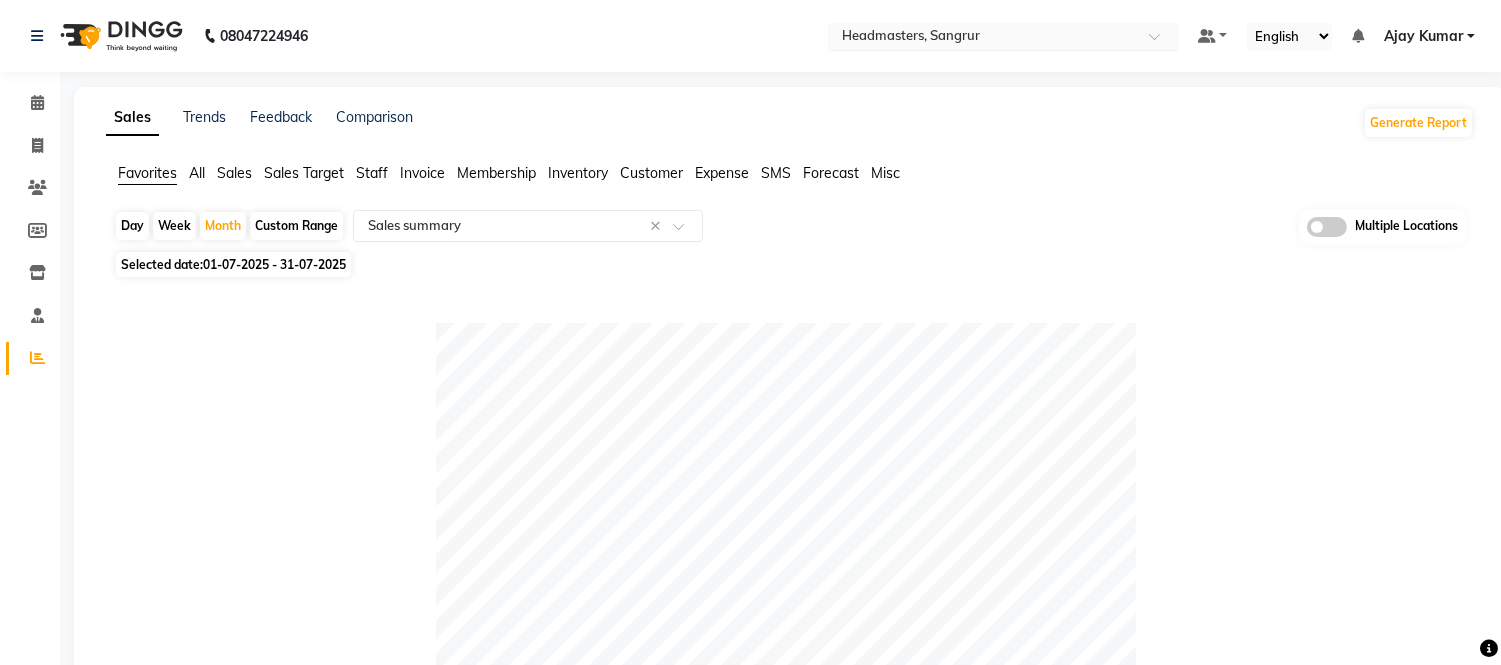click at bounding box center (983, 38) 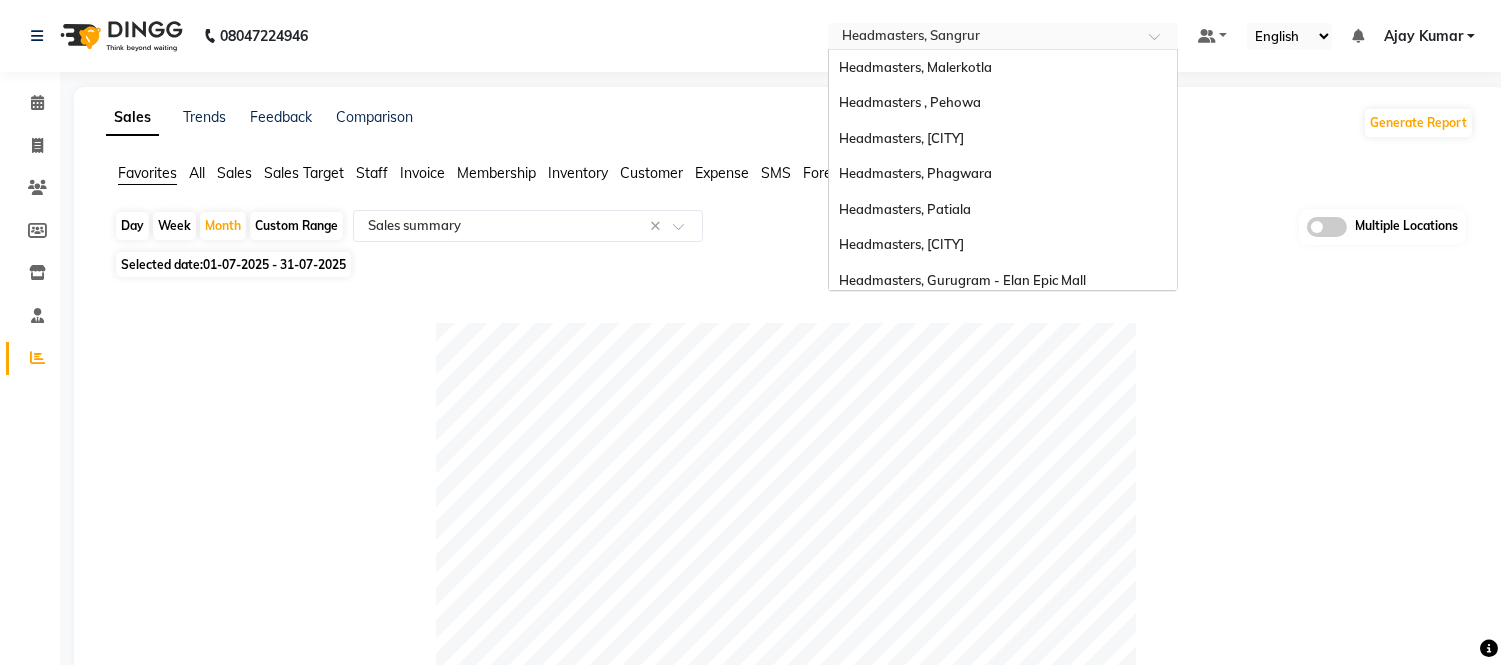 scroll, scrollTop: 398, scrollLeft: 0, axis: vertical 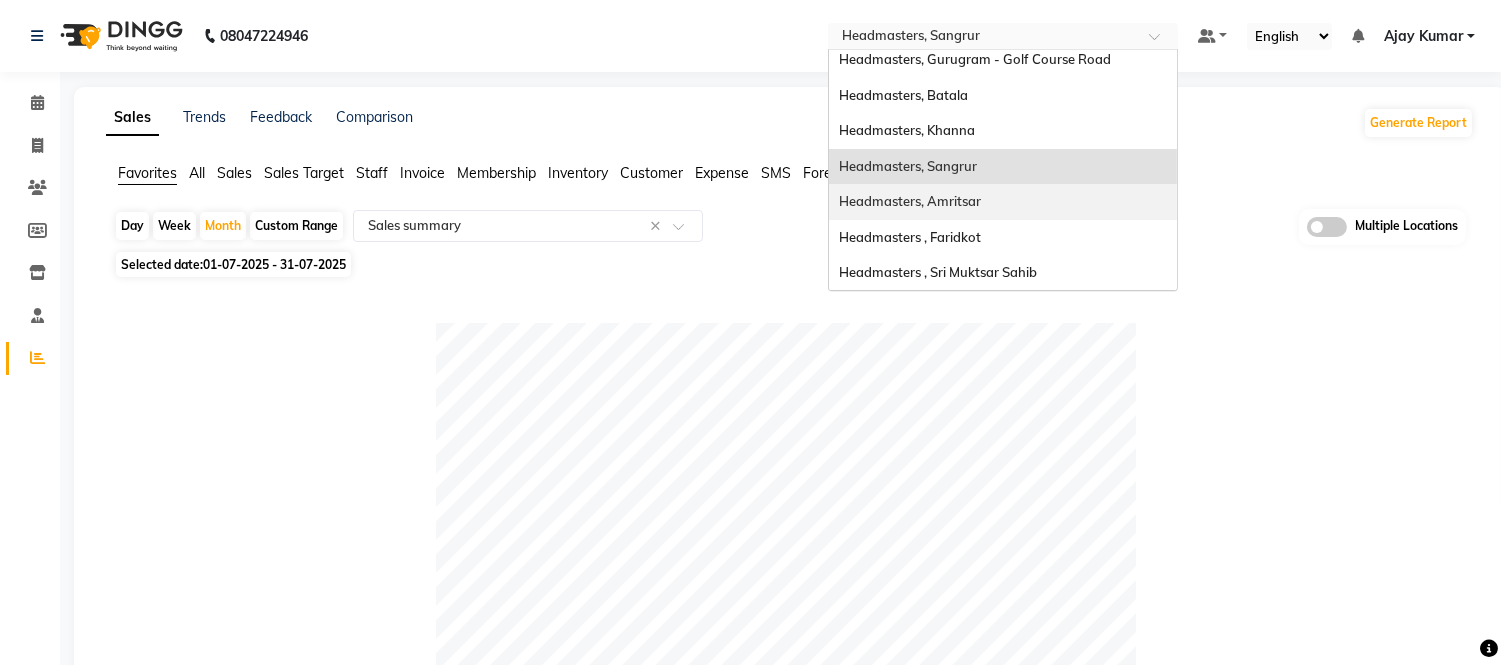 click on "Headmasters, Amritsar" at bounding box center [910, 201] 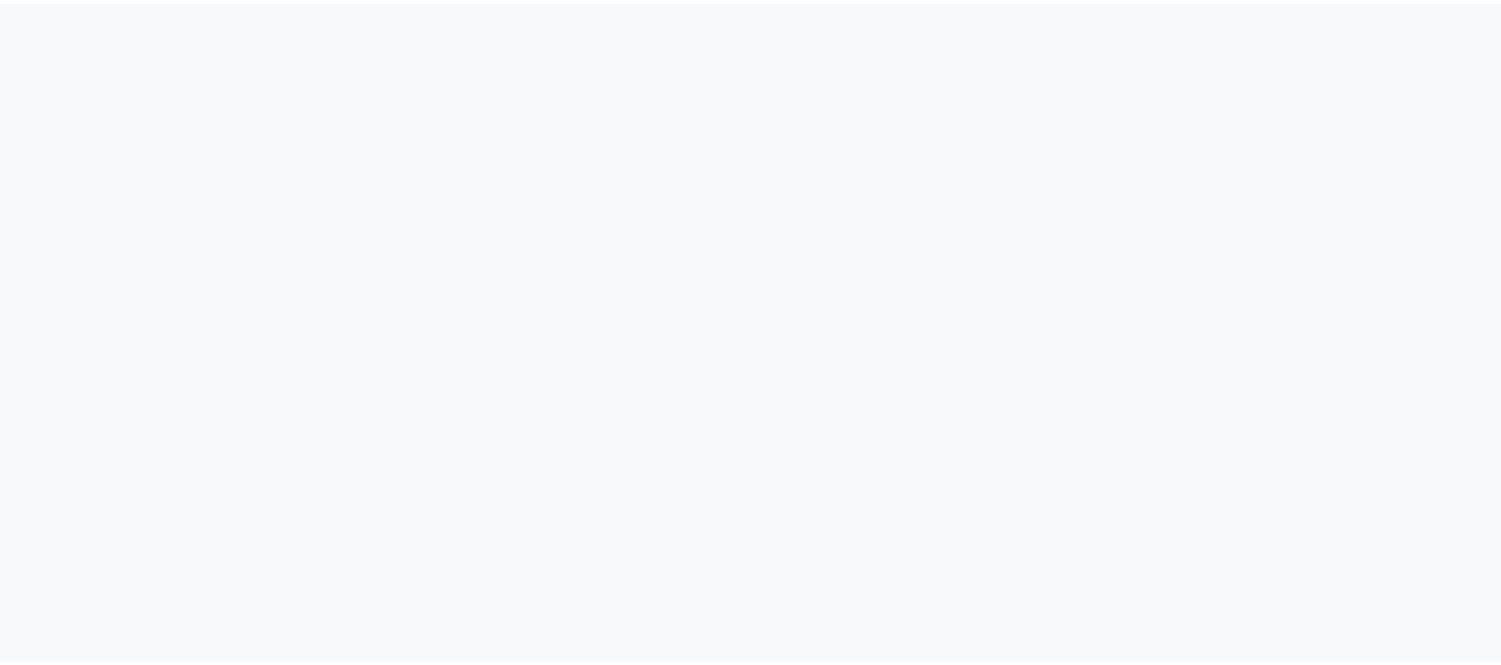 scroll, scrollTop: 0, scrollLeft: 0, axis: both 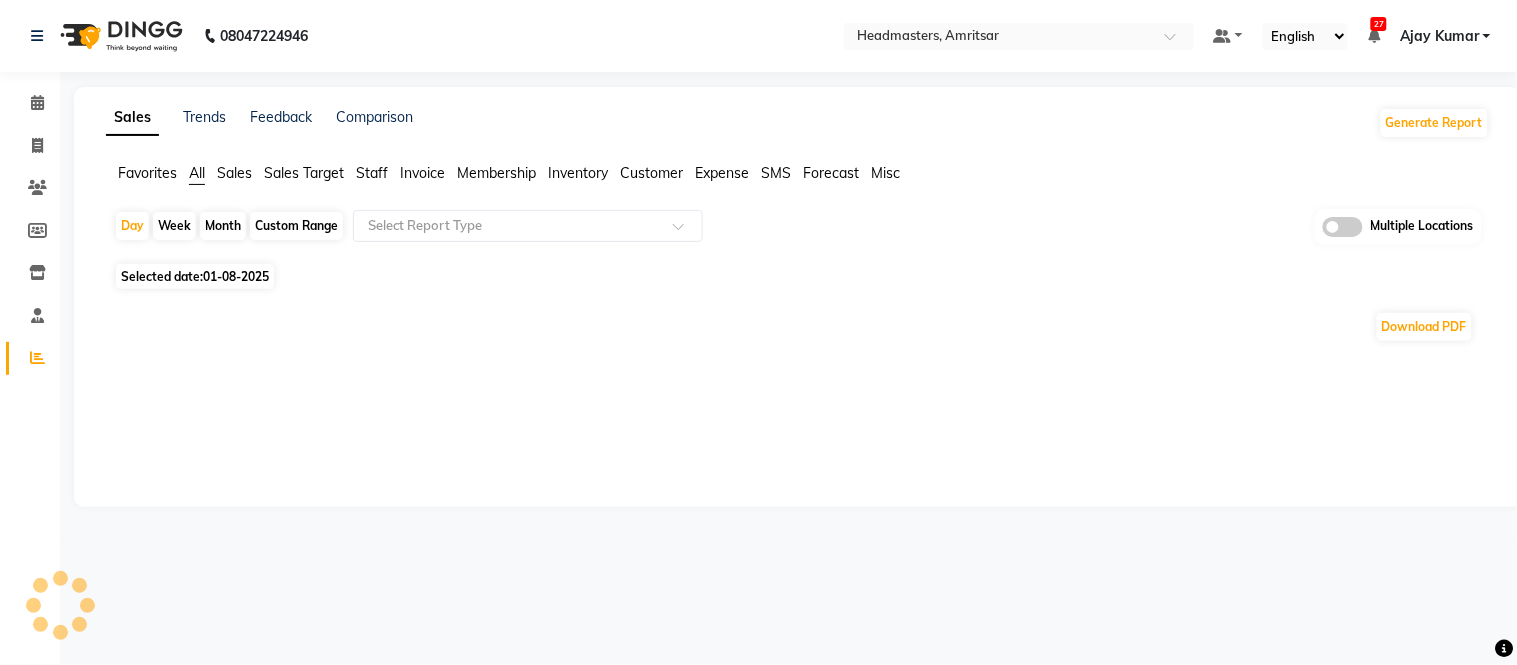 select on "en" 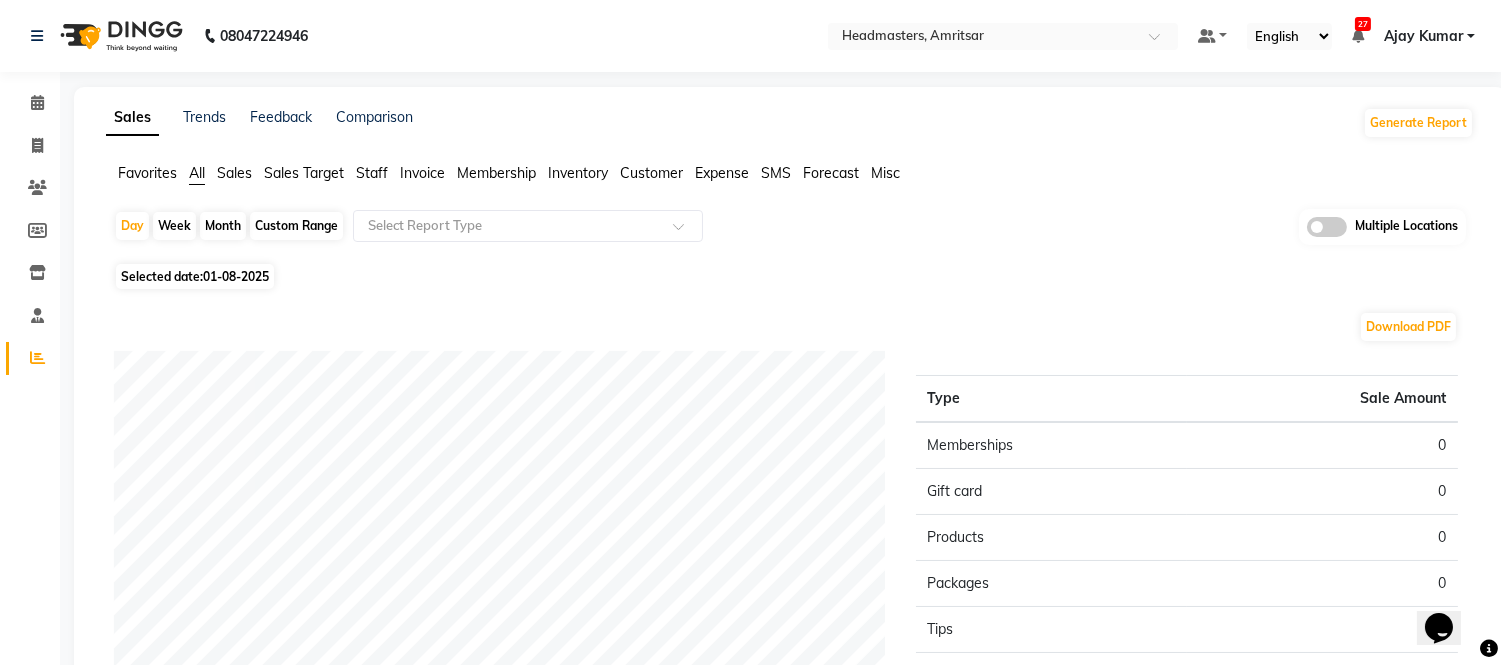 scroll, scrollTop: 0, scrollLeft: 0, axis: both 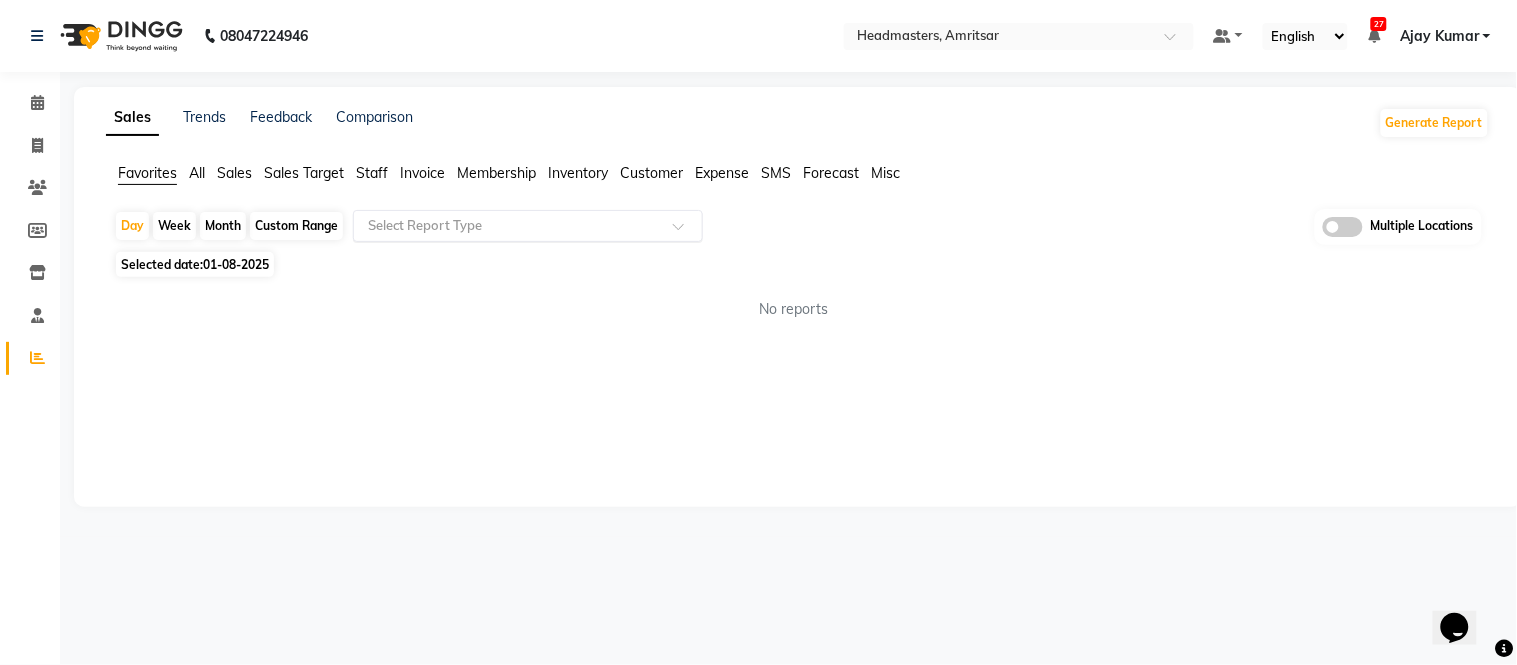 click on "Select Report Type" 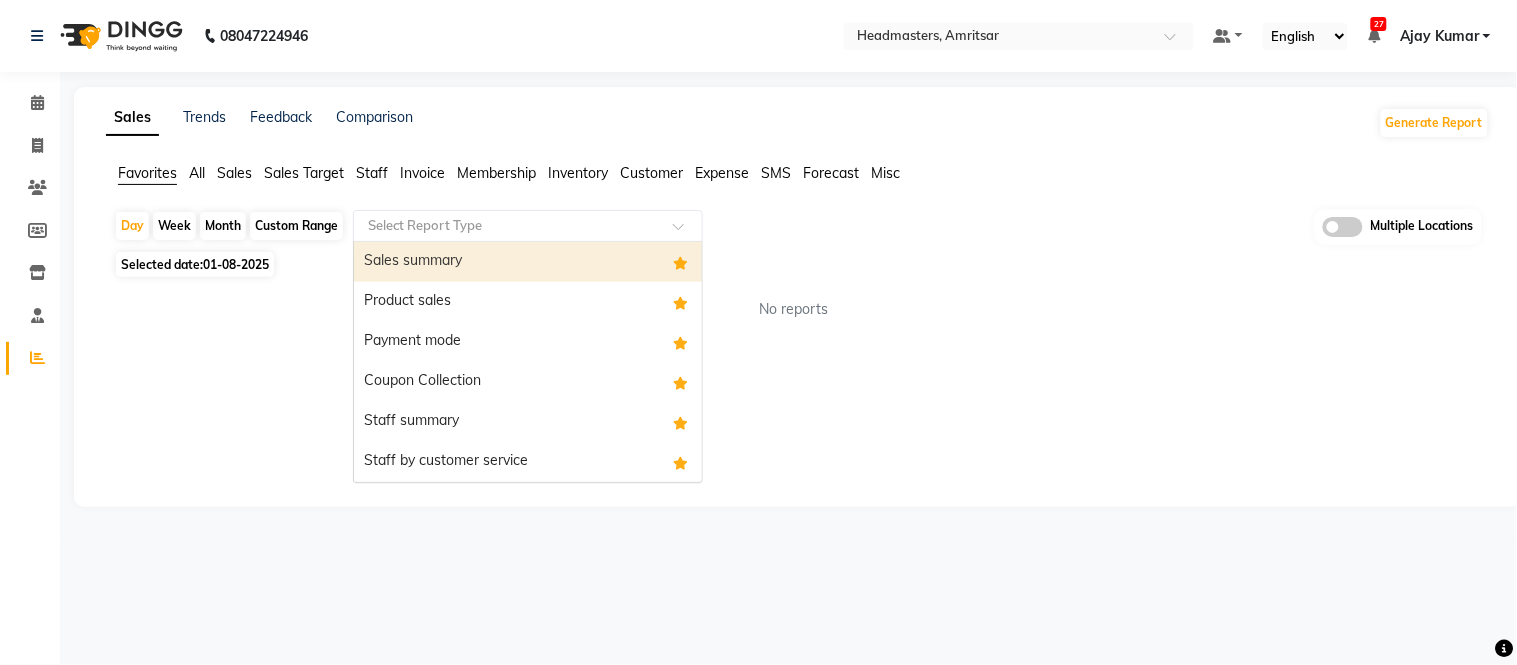 click on "Sales summary" at bounding box center [528, 262] 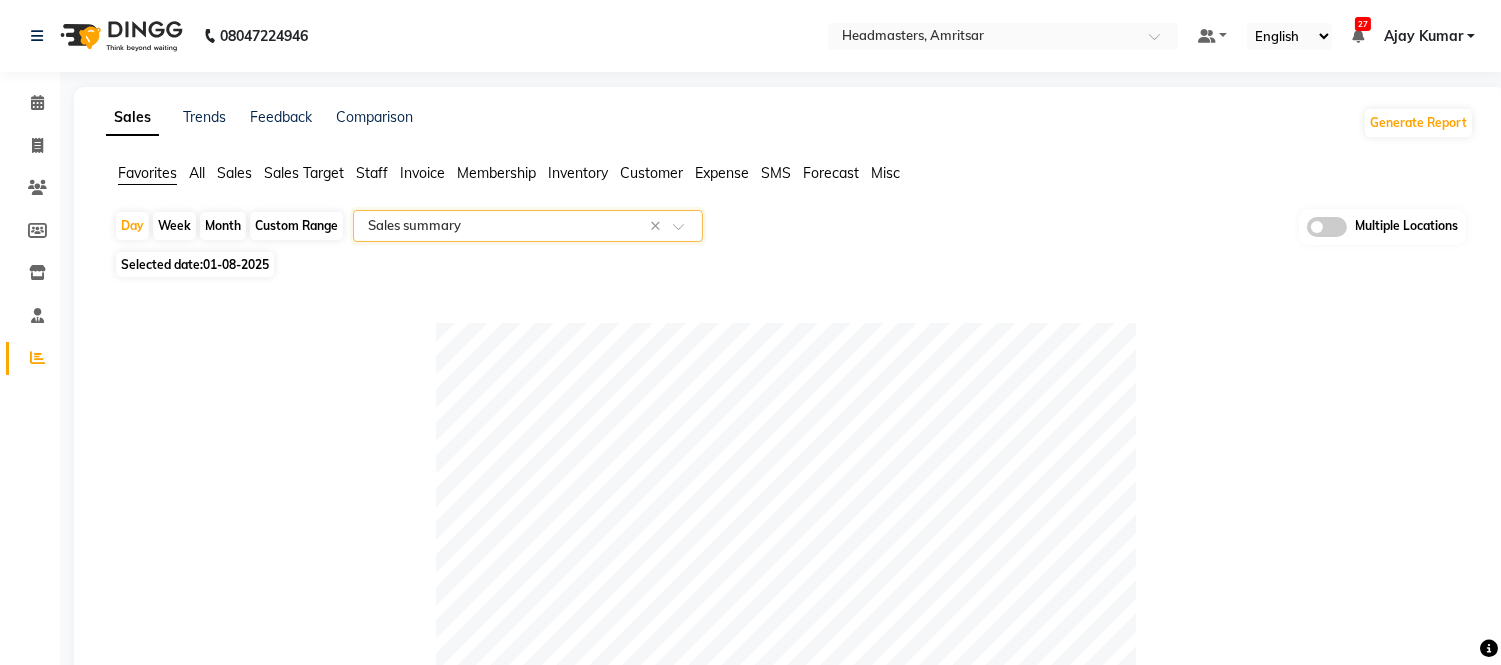 click on "Month" 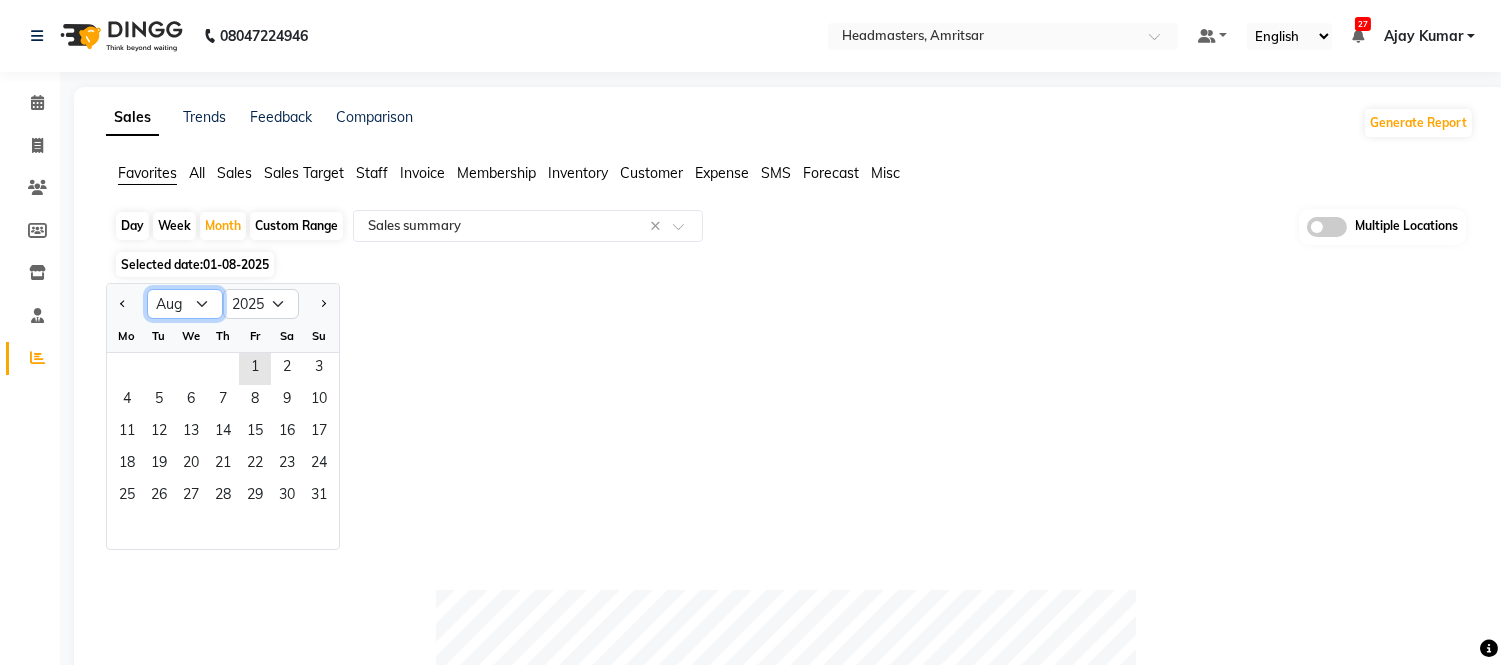 click on "Jan Feb Mar Apr May Jun Jul Aug Sep Oct Nov Dec" 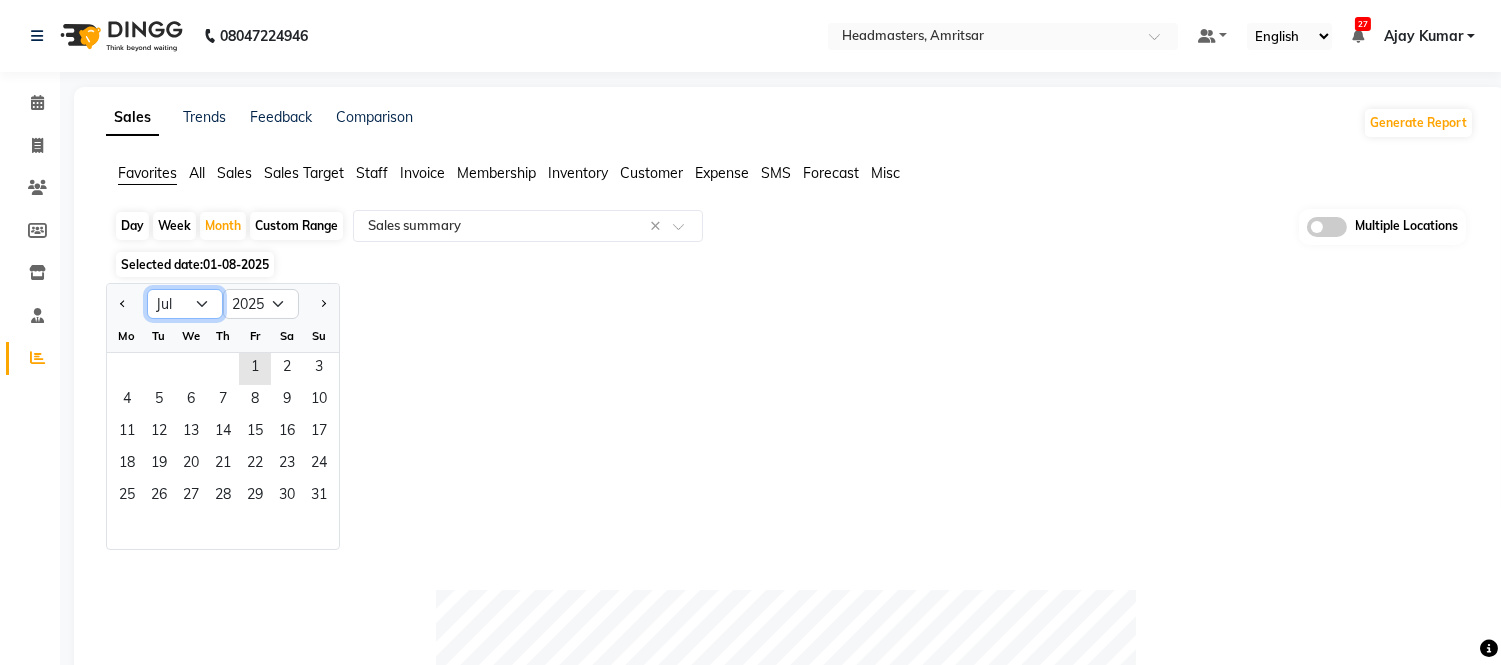 click on "Jan Feb Mar Apr May Jun Jul Aug Sep Oct Nov Dec" 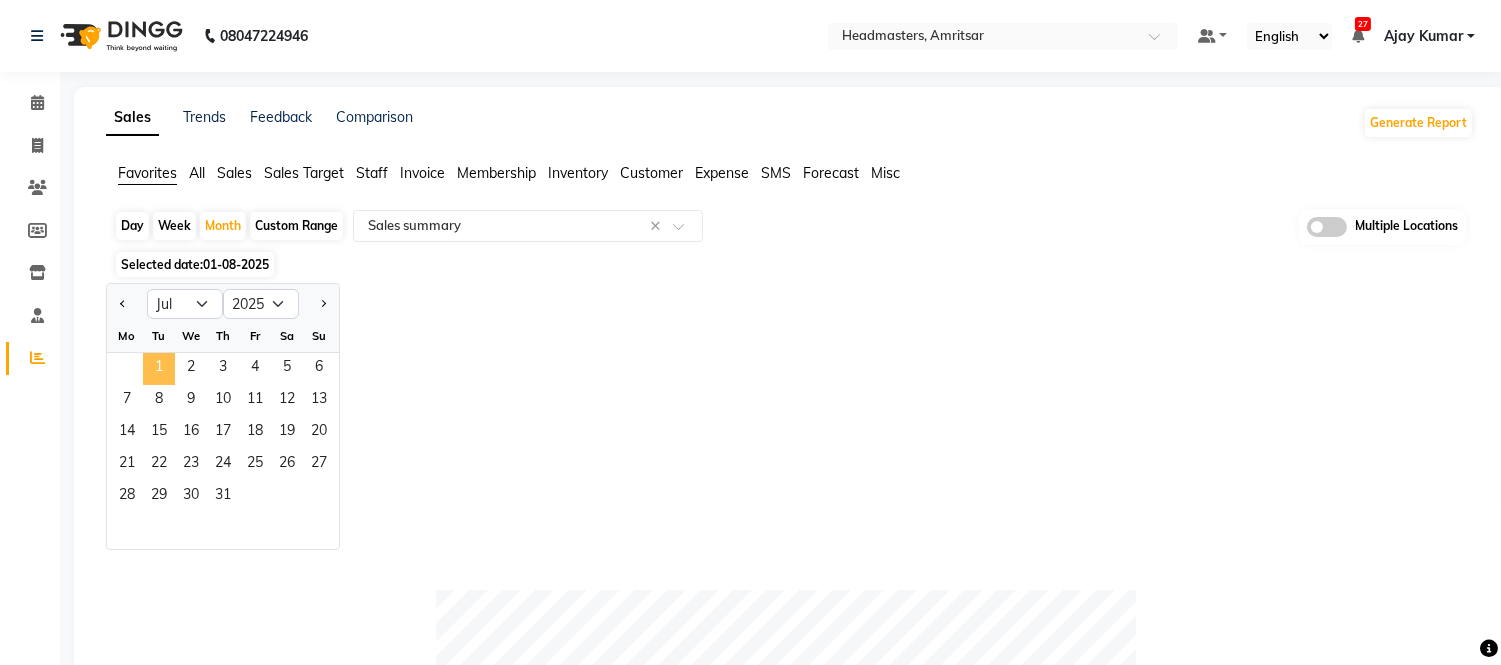 click on "1" 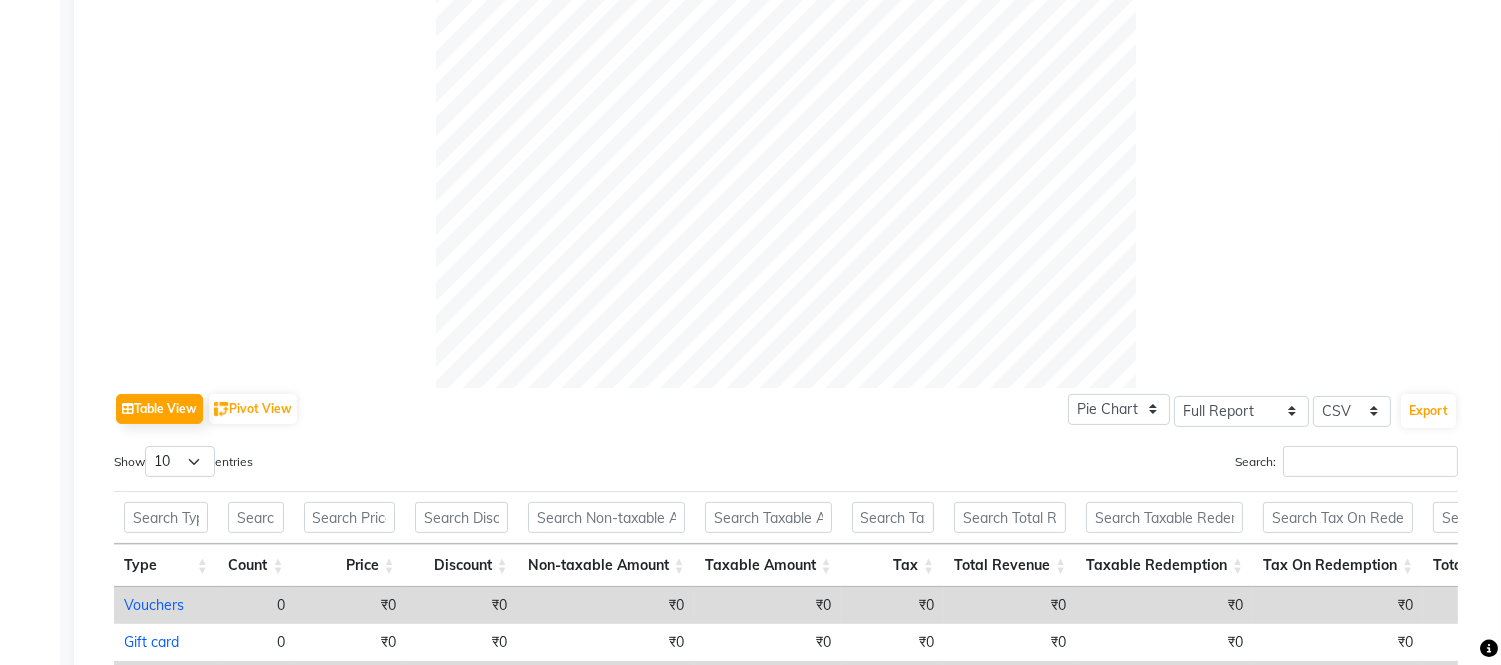 scroll, scrollTop: 666, scrollLeft: 0, axis: vertical 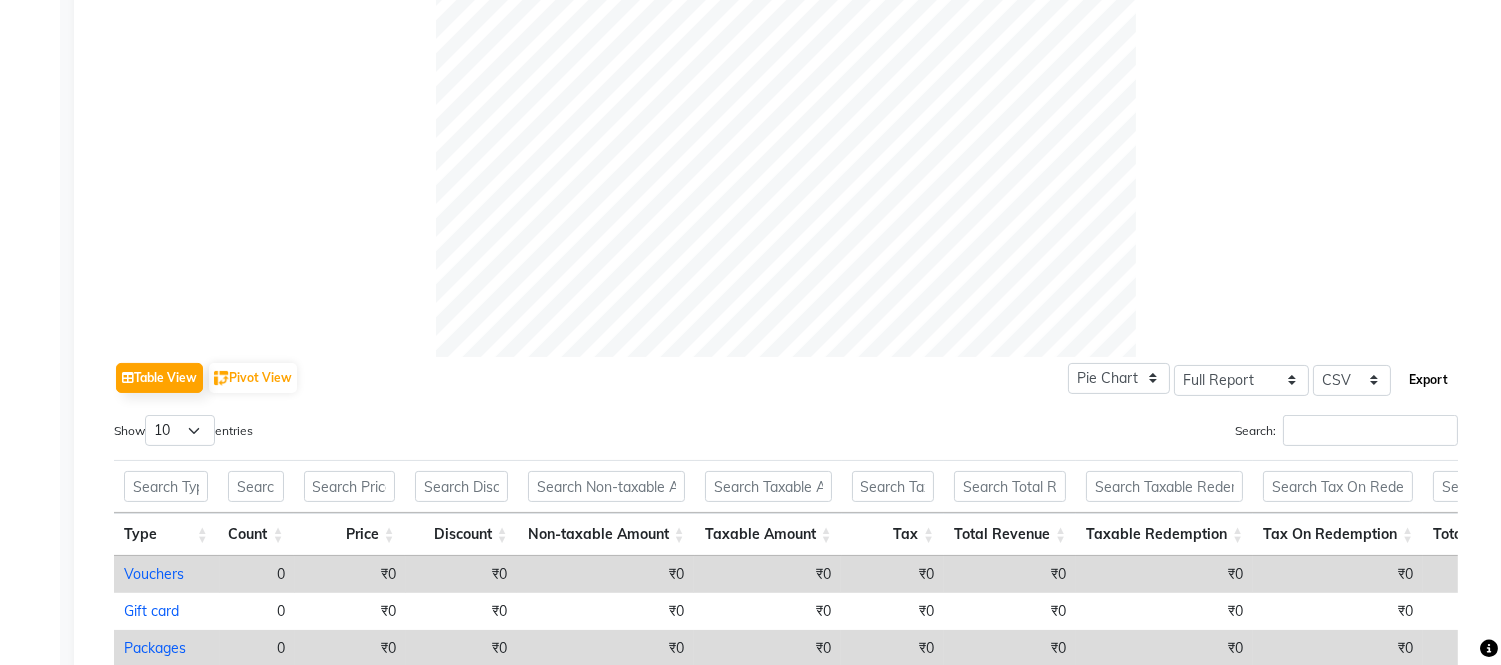click on "Export" 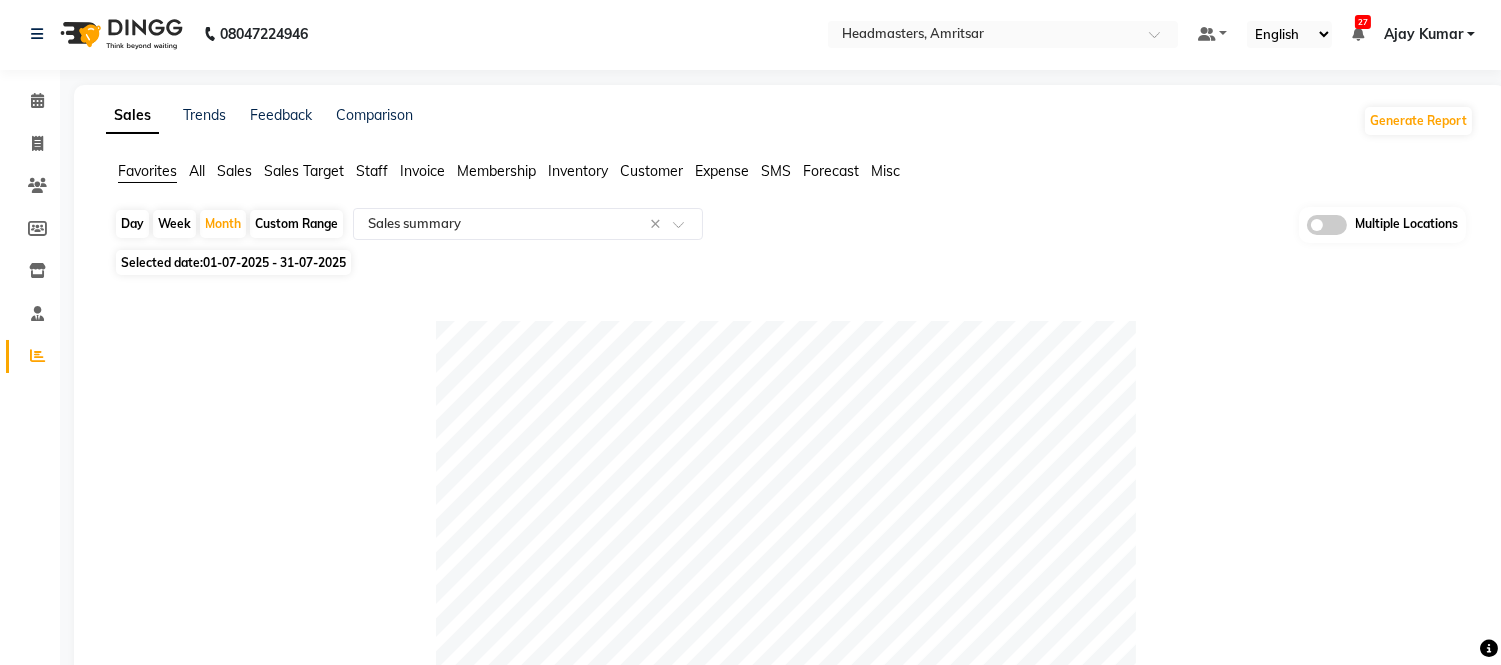 scroll, scrollTop: 0, scrollLeft: 0, axis: both 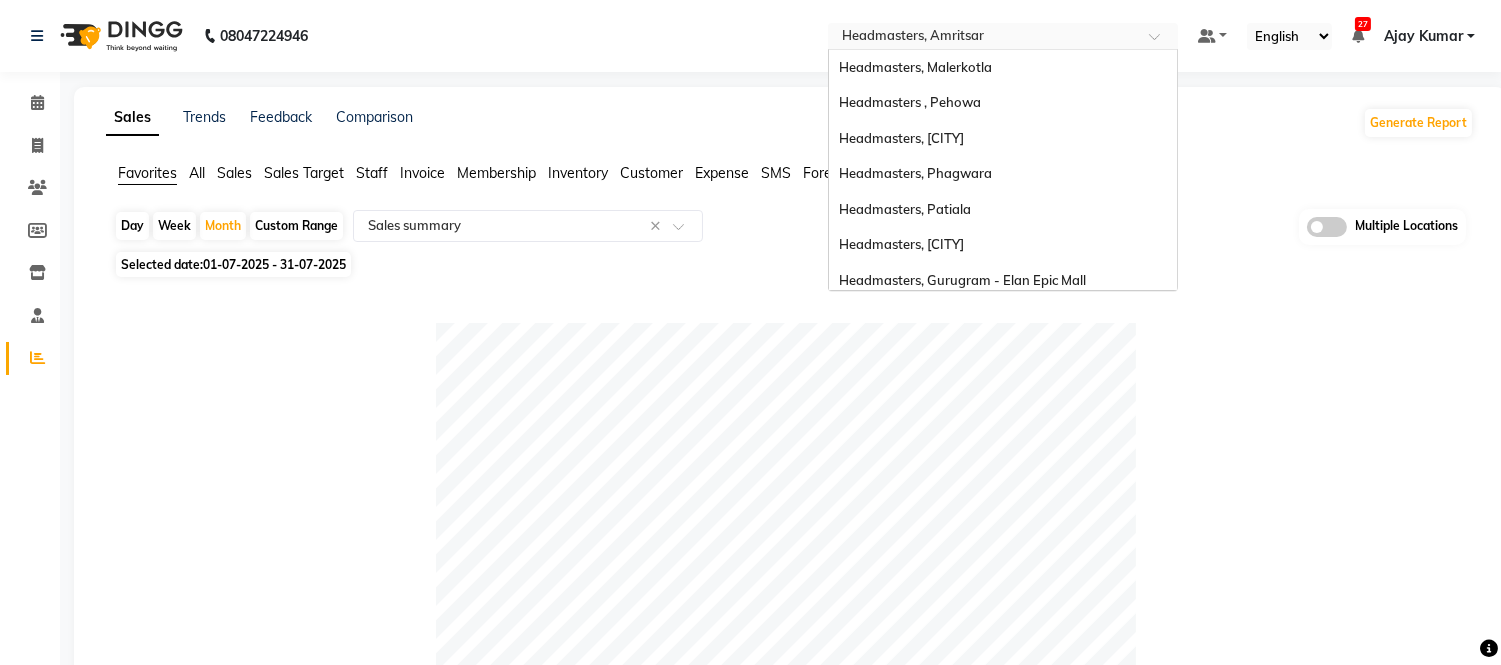 click on "Select Location × Headmasters, Amritsar Headmasters, Malerkotla Headmasters , Pehowa Headmasters, Panchkula Headmasters, Phagwara Headmasters, Patiala Headmasters, Mohali Headmasters, Gurugram - Elan Epic Mall  Headmasters , Jagraon Headmasters, Pathankot Headmasters, Barnala  Headmasters, Jalandhar Headmasters, Gurugram - Golf Course Road Headmasters, Batala Headmasters, Khanna Headmasters, Sangrur Headmasters, Amritsar Headmasters , Faridkot  Headmasters , Sri Muktsar Sahib" at bounding box center [1003, 36] 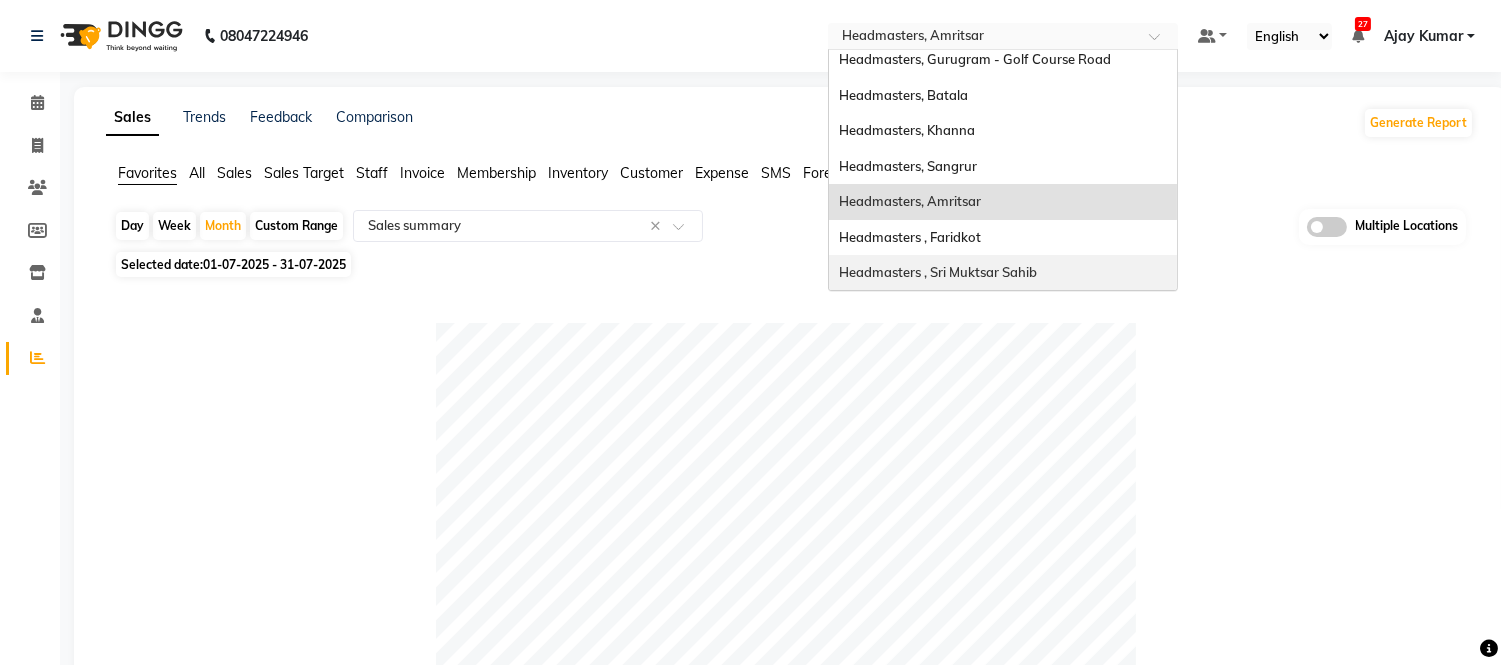 click on "Headmasters , Sri Muktsar Sahib" at bounding box center (938, 272) 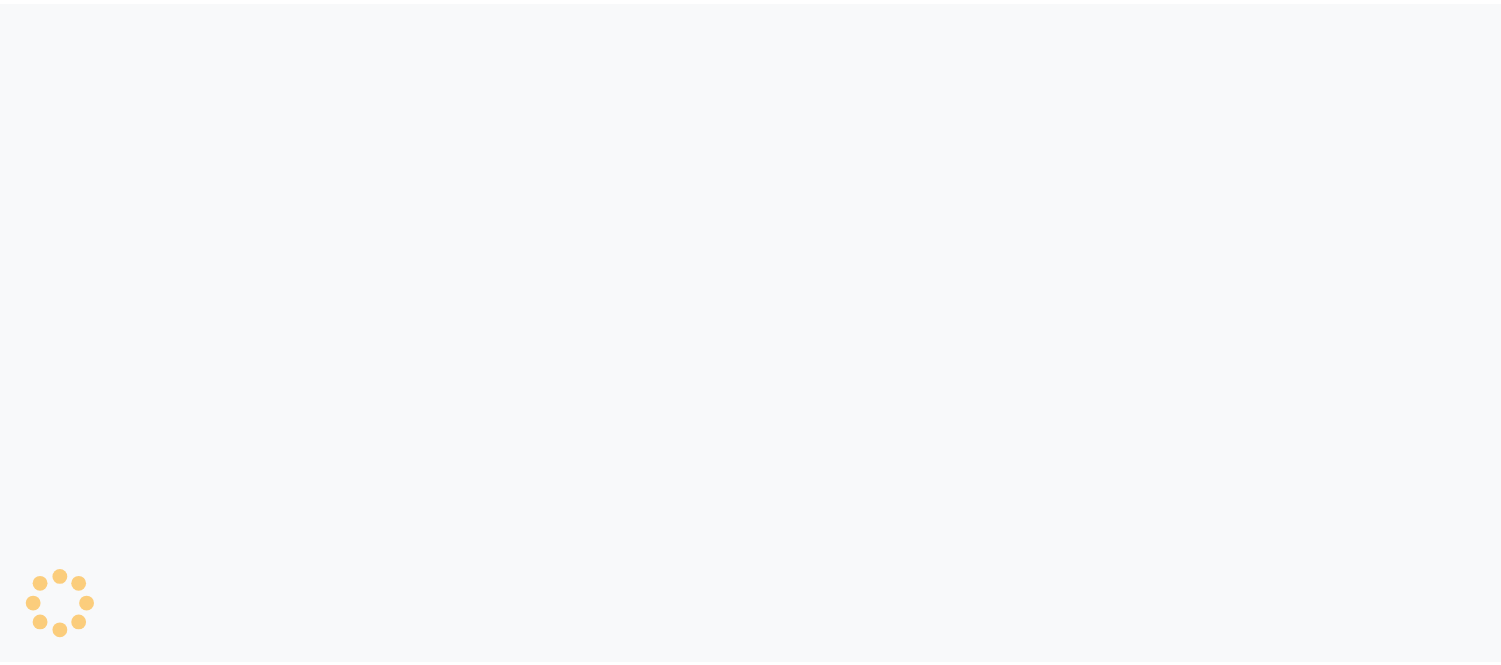 scroll, scrollTop: 0, scrollLeft: 0, axis: both 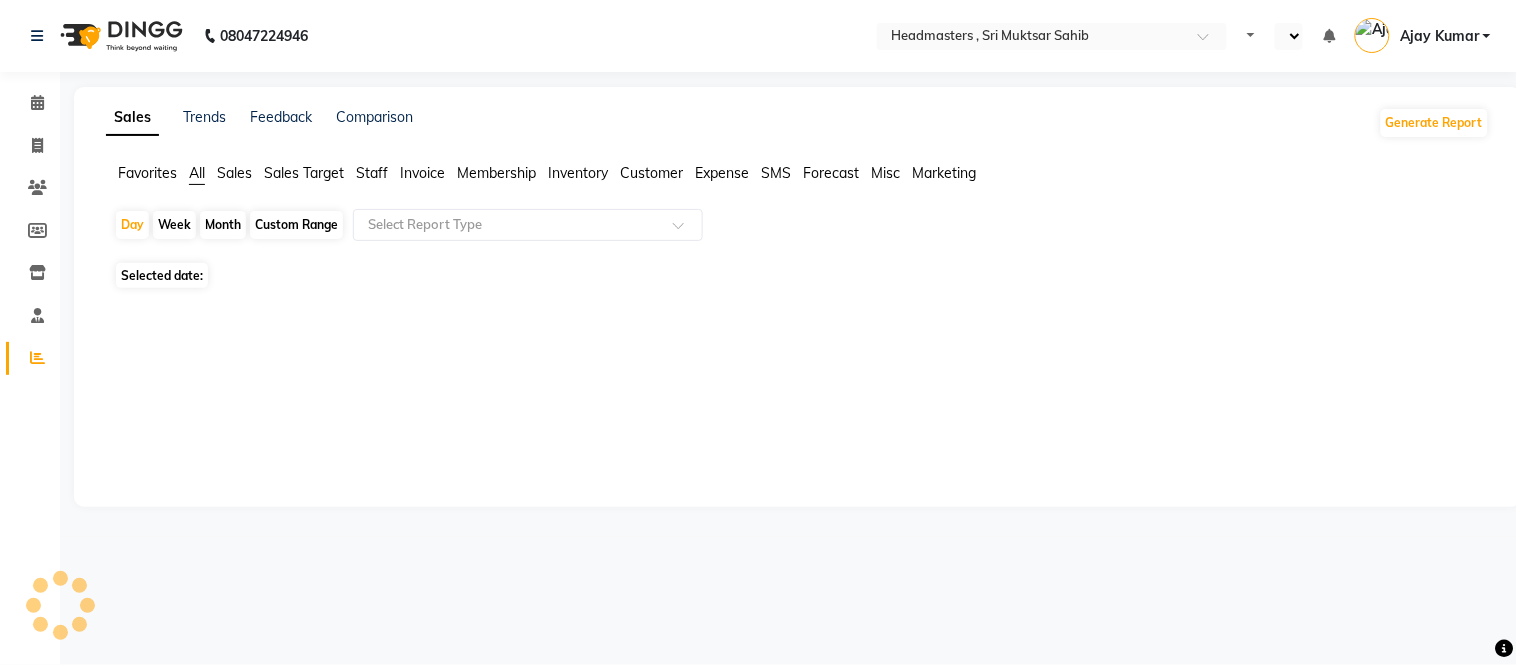 select on "en" 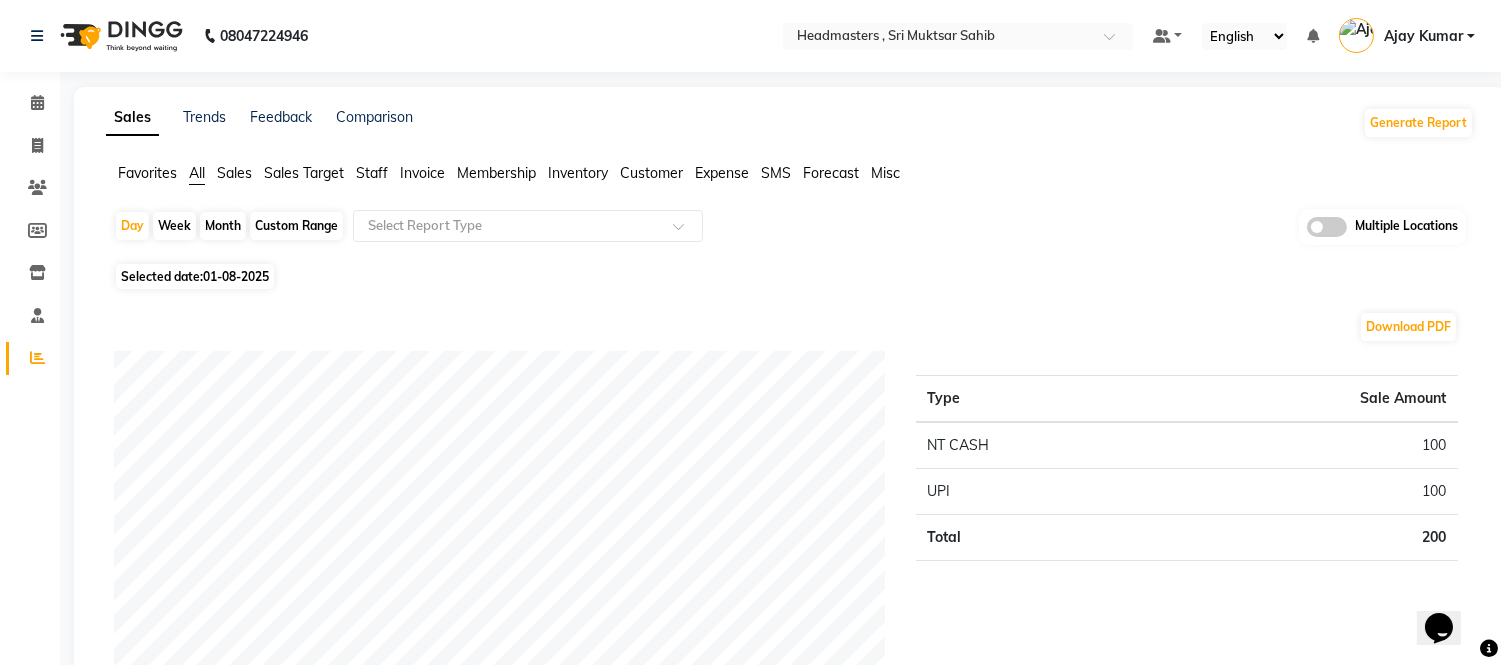 scroll, scrollTop: 0, scrollLeft: 0, axis: both 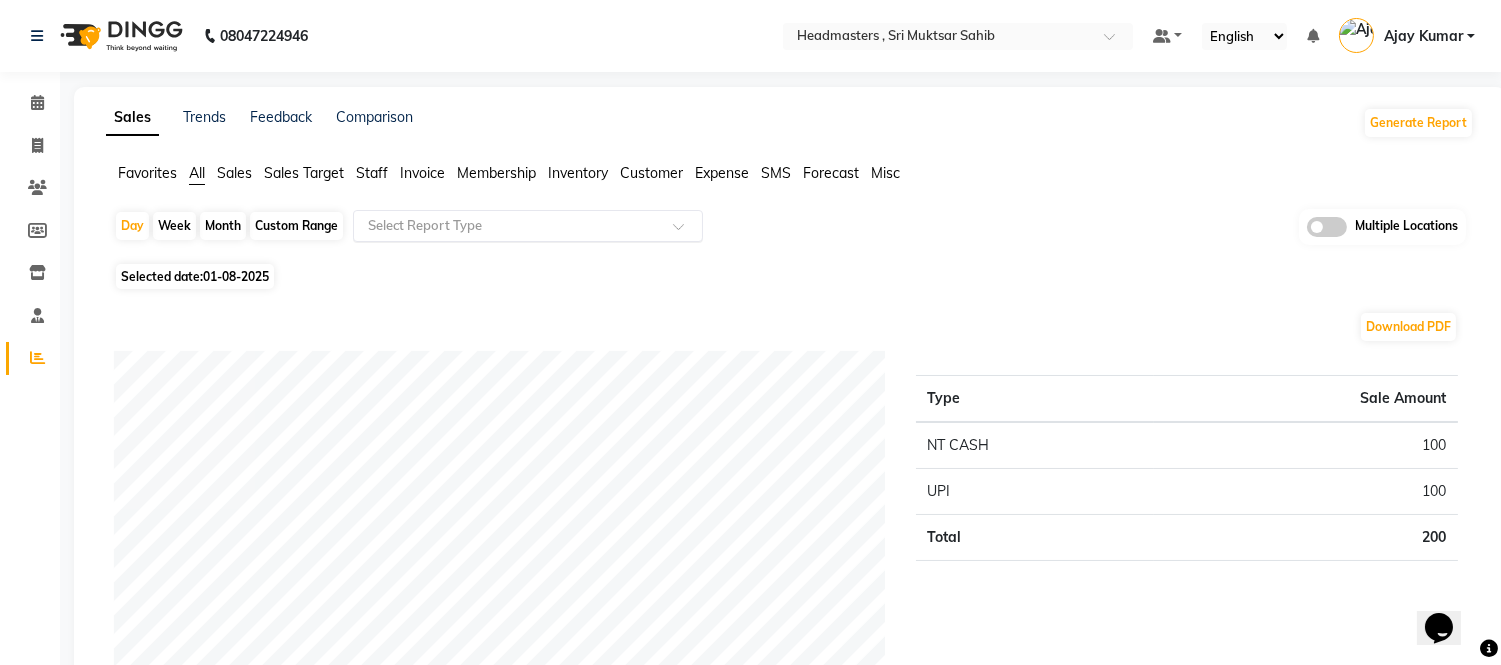 drag, startPoint x: 663, startPoint y: 290, endPoint x: 490, endPoint y: 224, distance: 185.1621 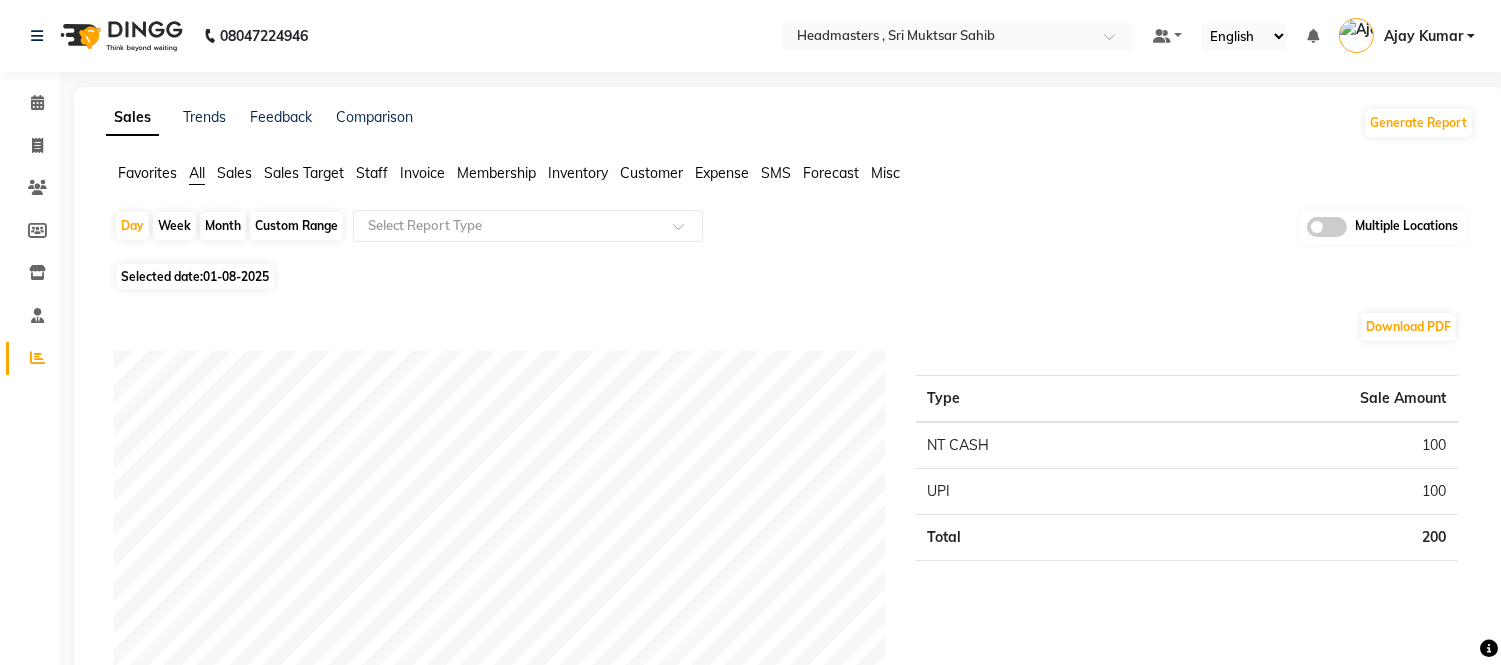 click on "Staff" 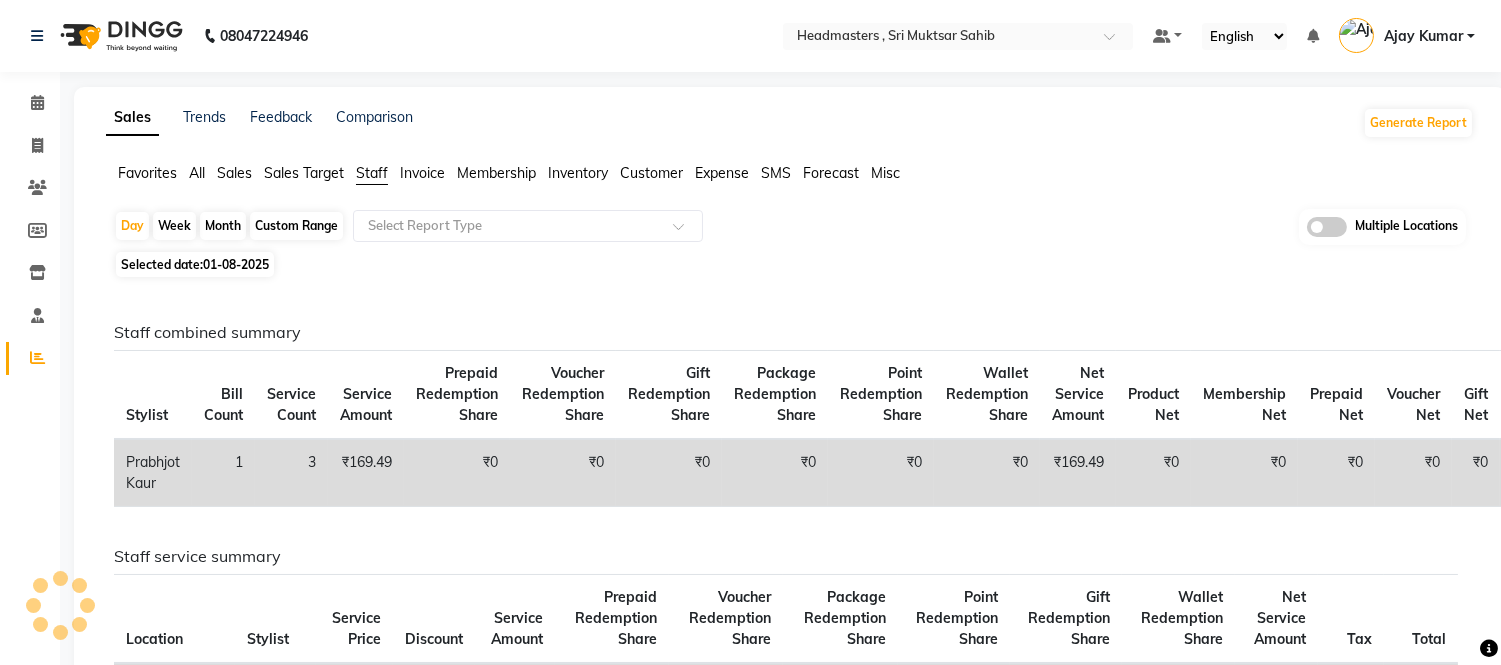 click on "Favorites" 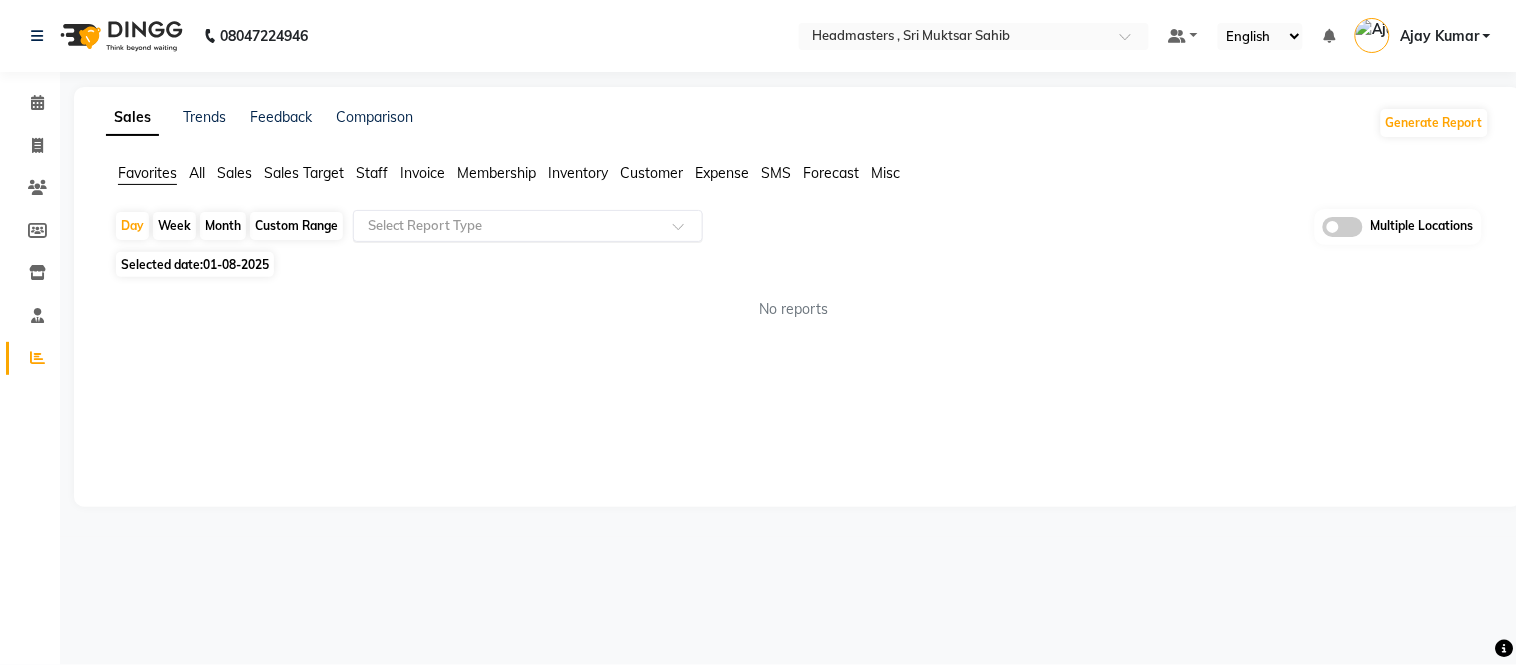 drag, startPoint x: 403, startPoint y: 220, endPoint x: 424, endPoint y: 237, distance: 27.018513 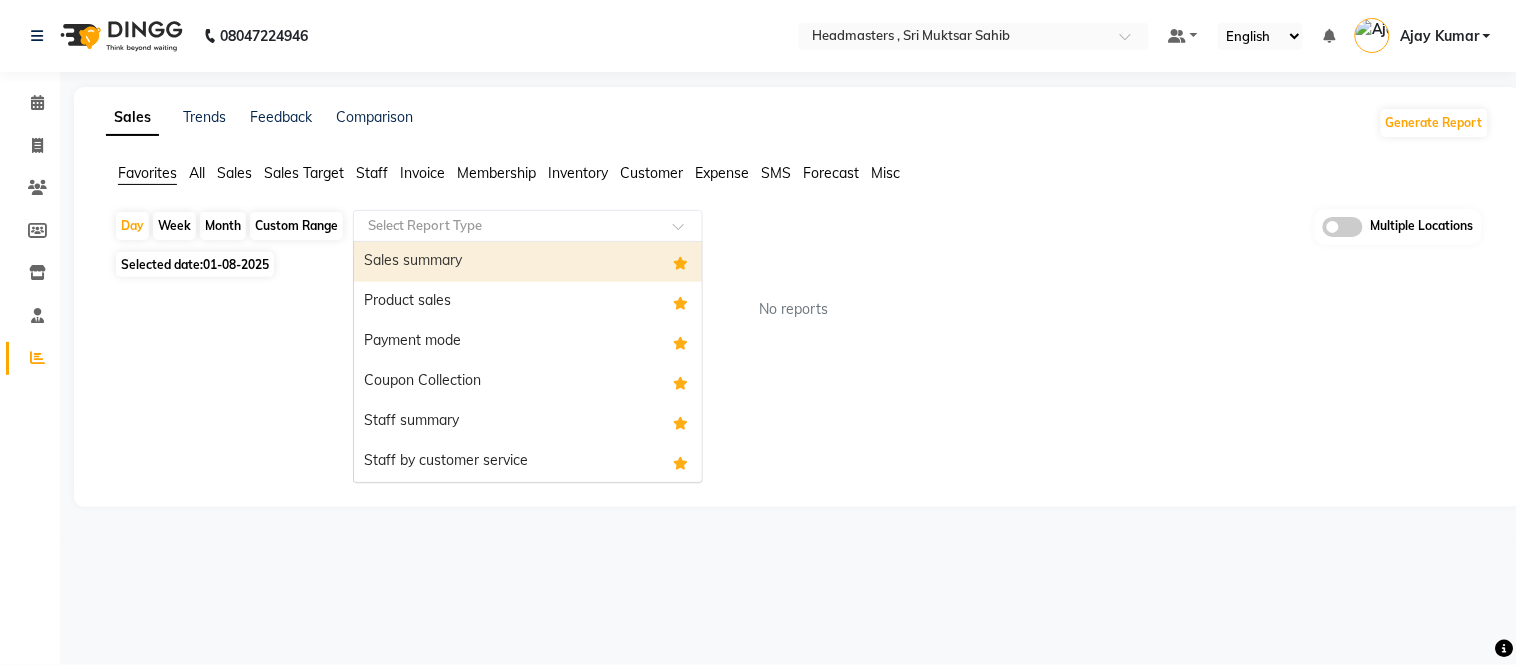 click on "Sales summary" at bounding box center (528, 262) 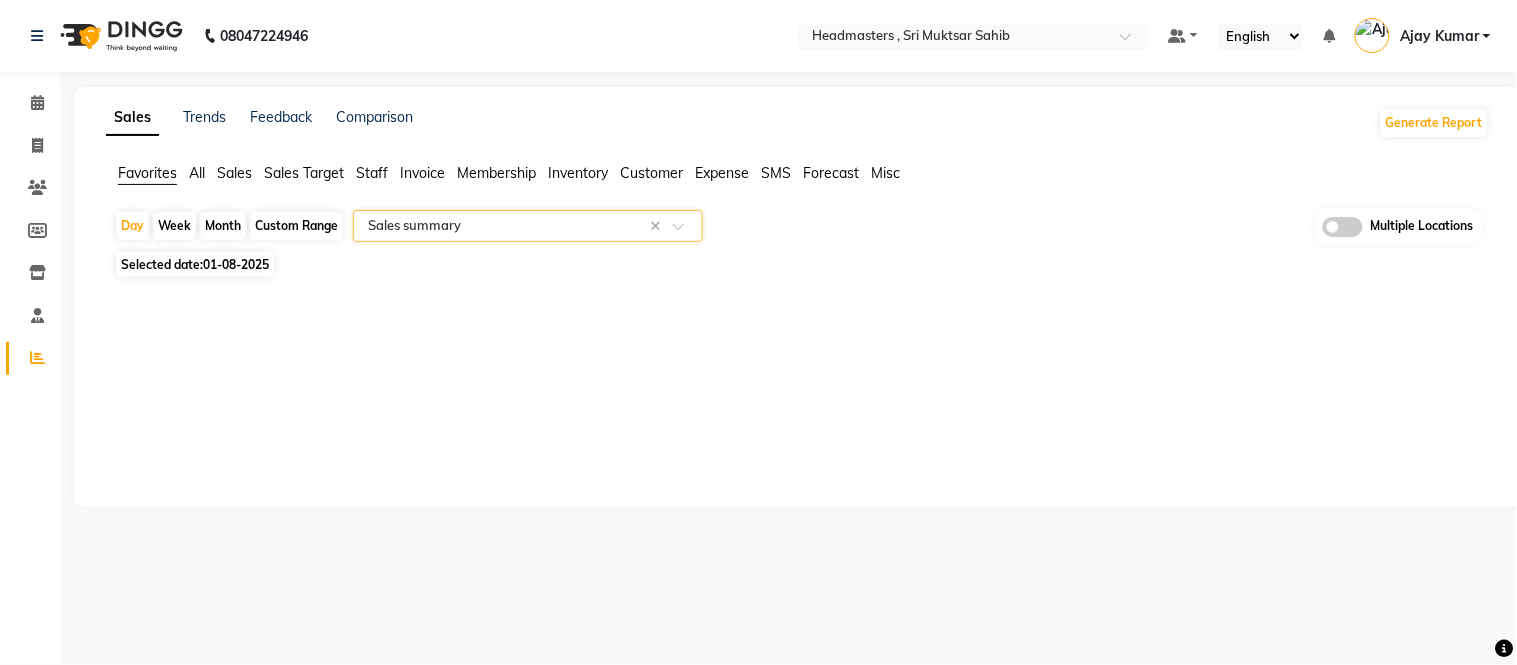select on "full_report" 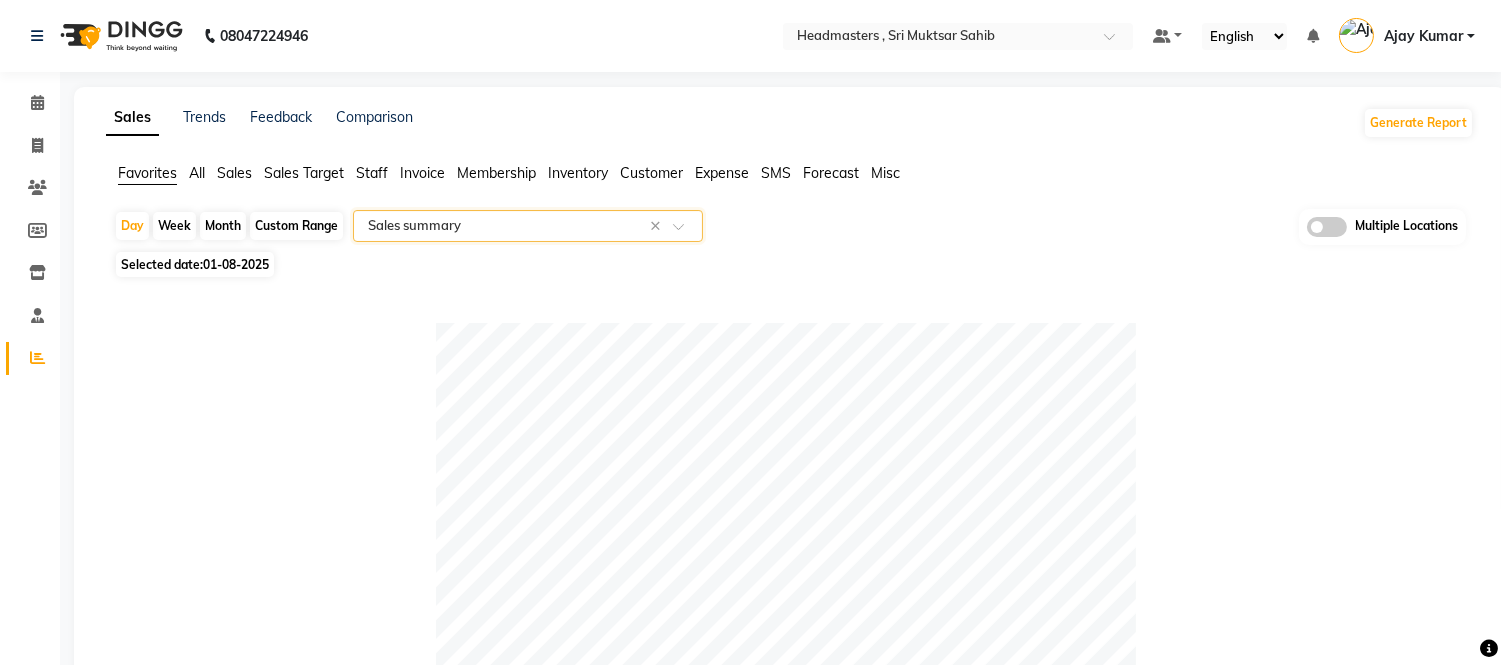click on "Month" 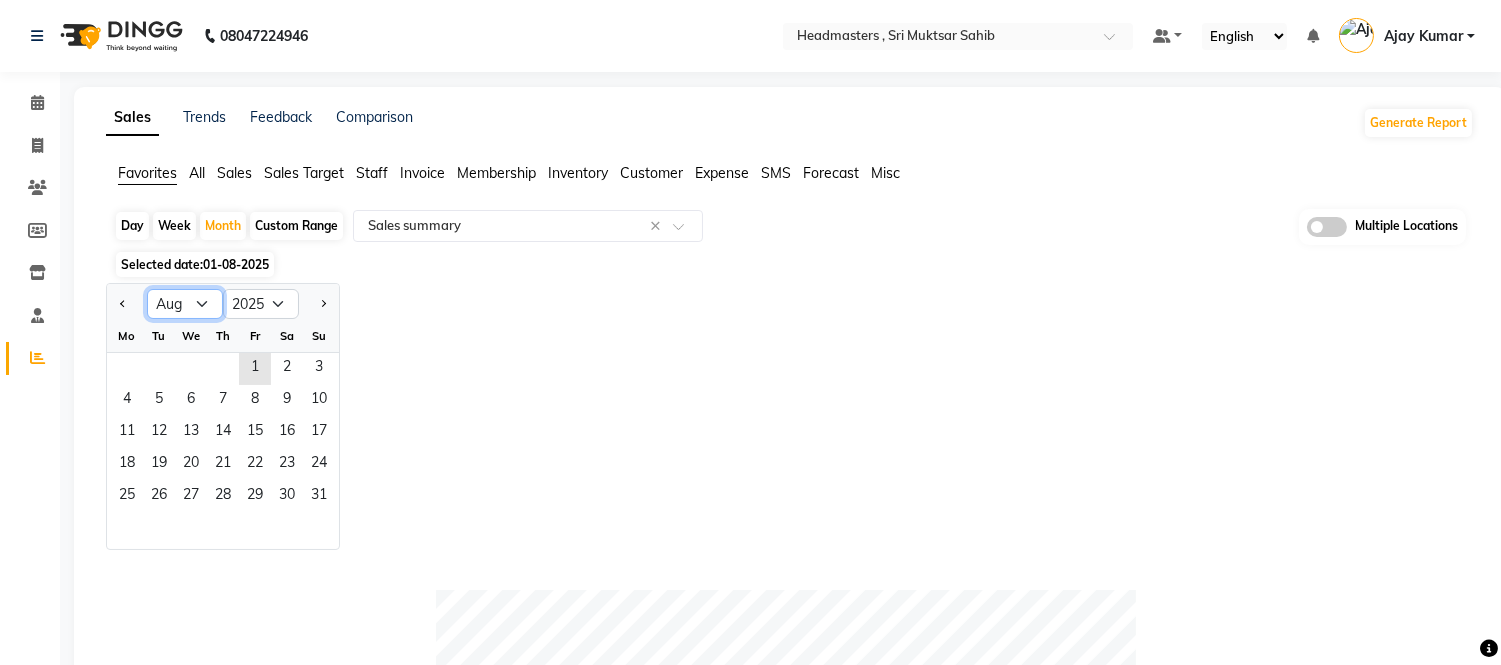 click on "Jan Feb Mar Apr May Jun Jul Aug Sep Oct Nov Dec" 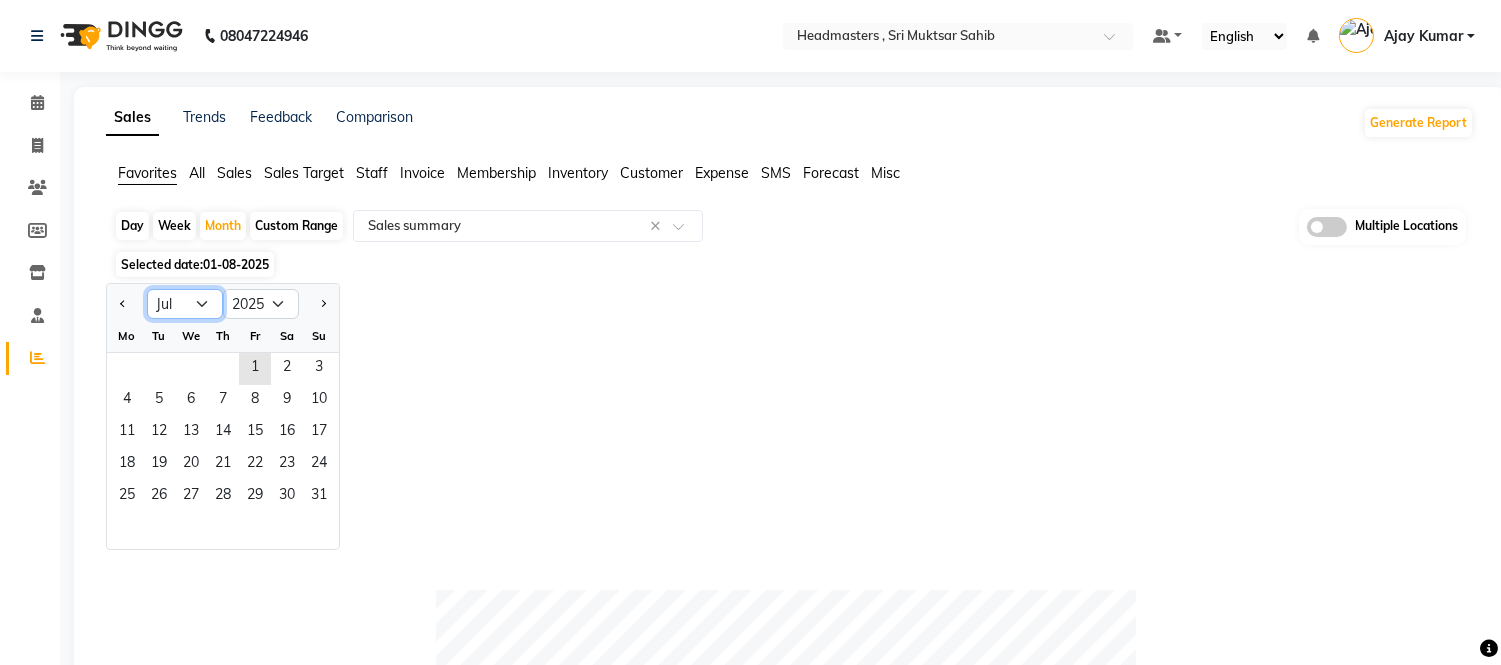 click on "Jan Feb Mar Apr May Jun Jul Aug Sep Oct Nov Dec" 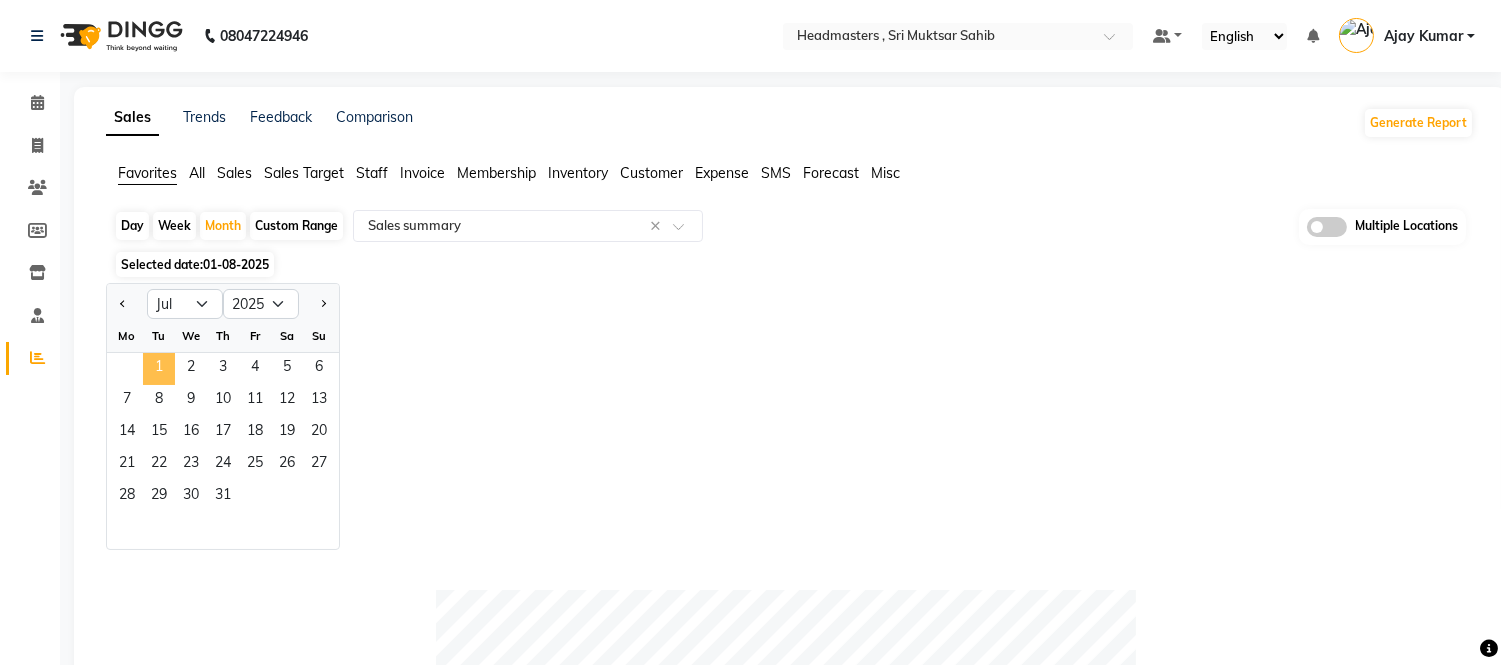 click on "1" 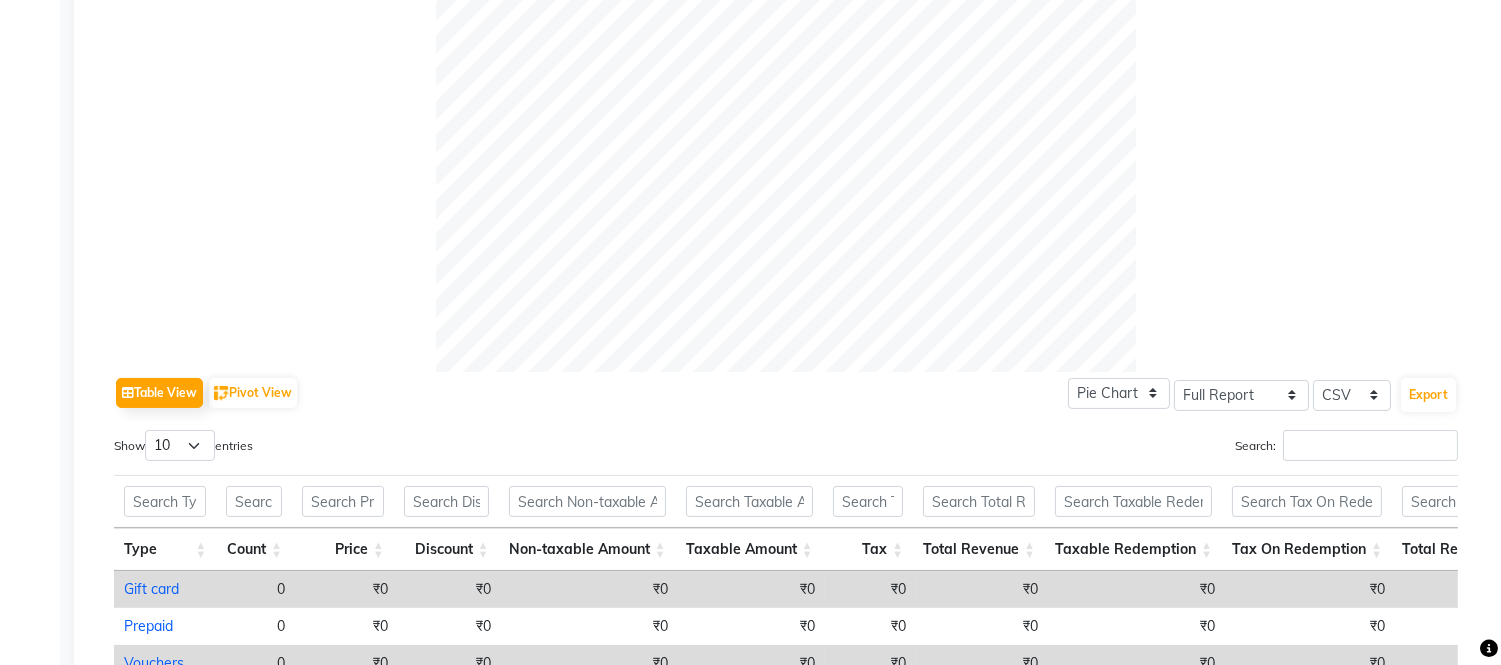 scroll, scrollTop: 630, scrollLeft: 0, axis: vertical 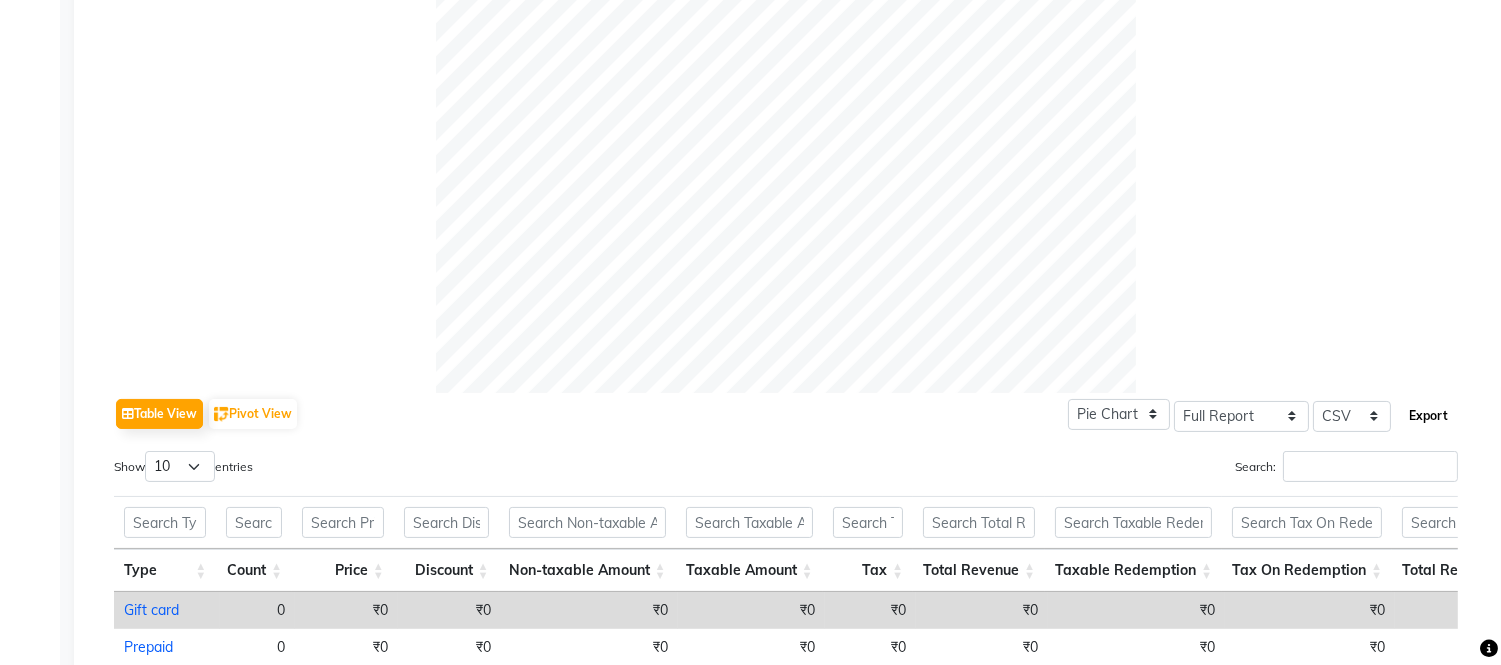 click on "Export" 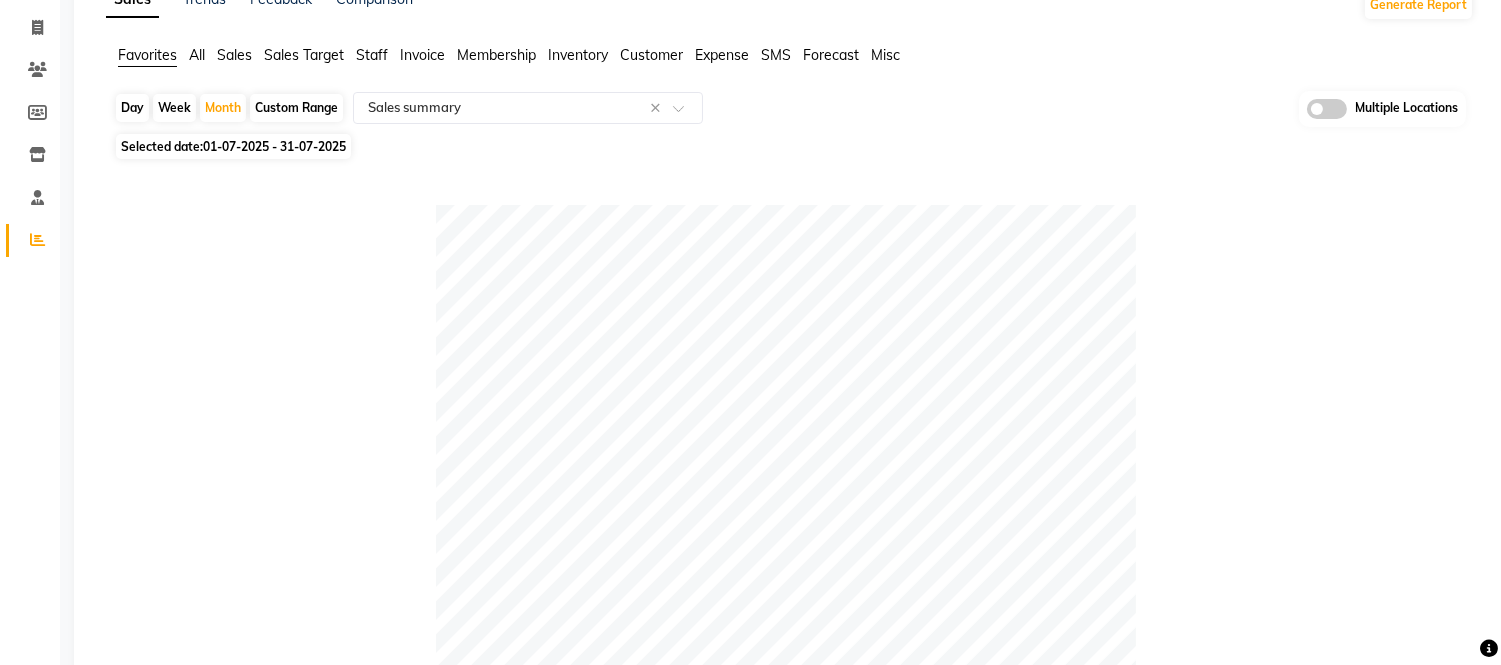 scroll, scrollTop: 0, scrollLeft: 0, axis: both 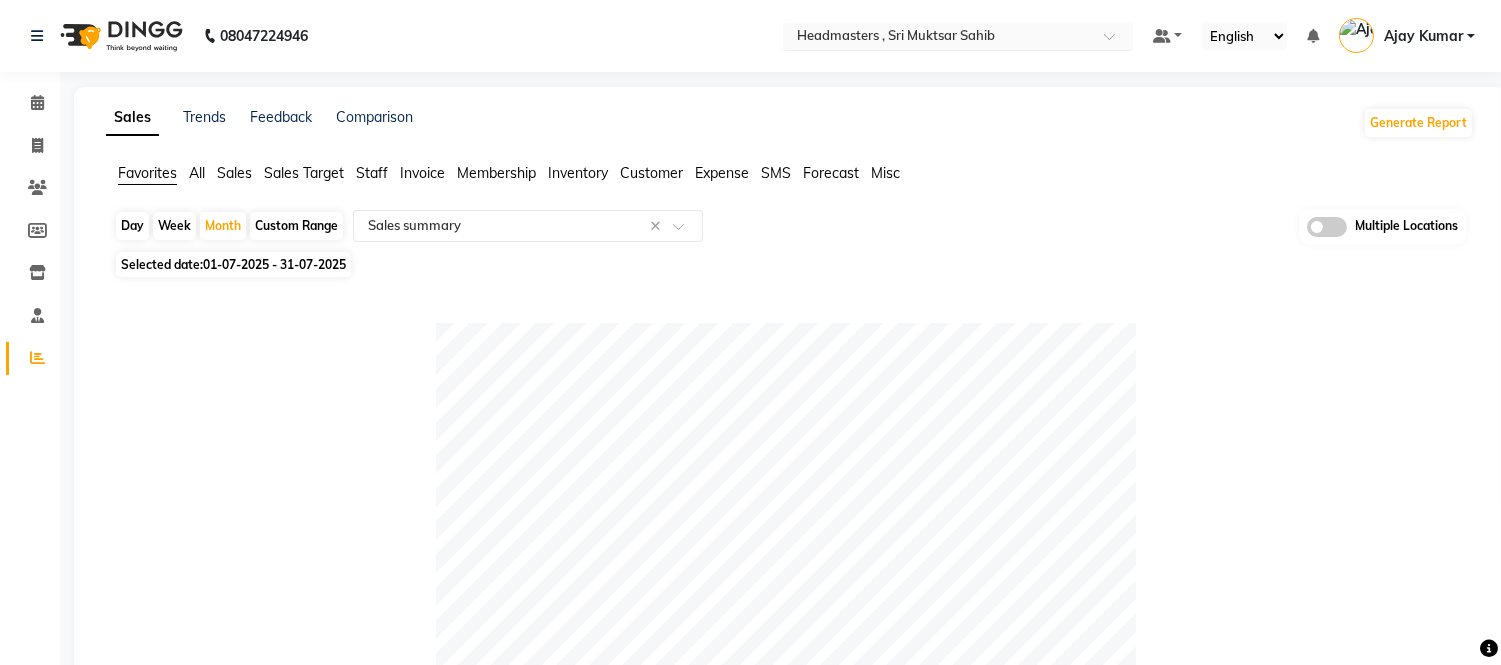 click at bounding box center (938, 38) 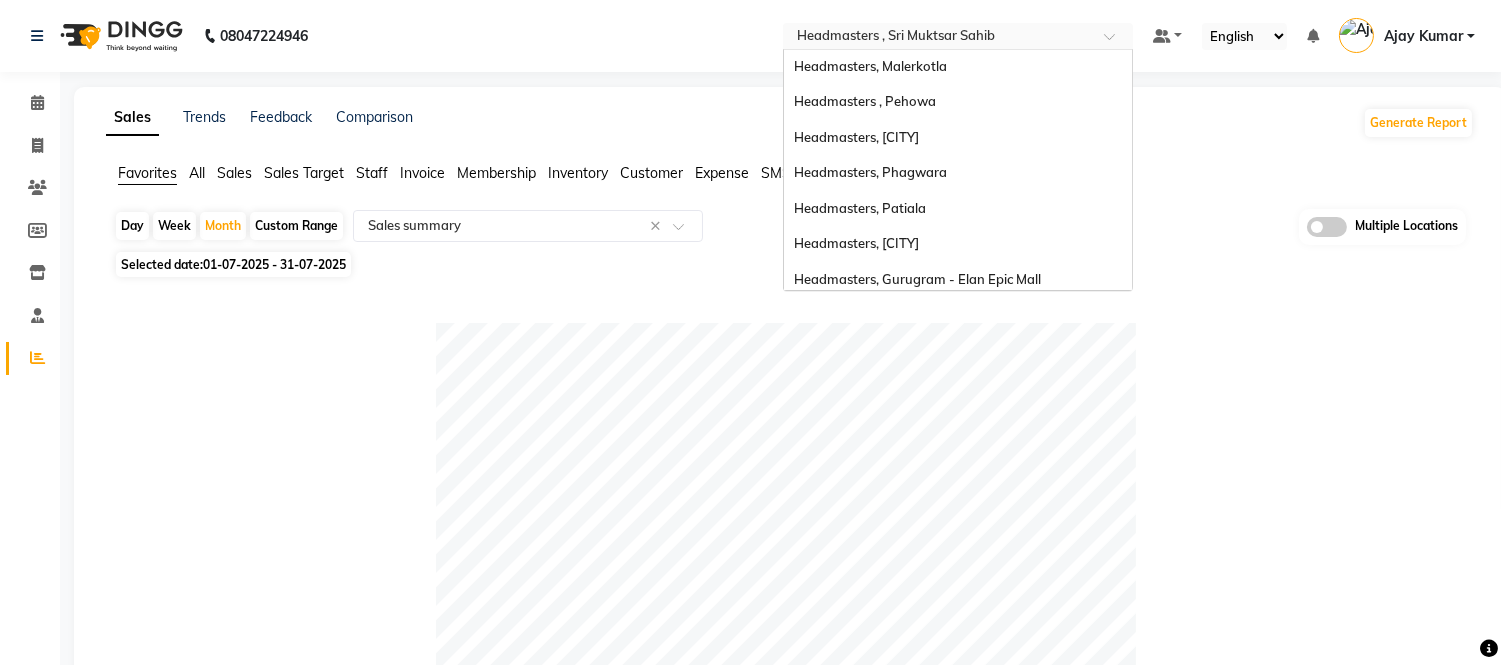 scroll, scrollTop: 0, scrollLeft: 0, axis: both 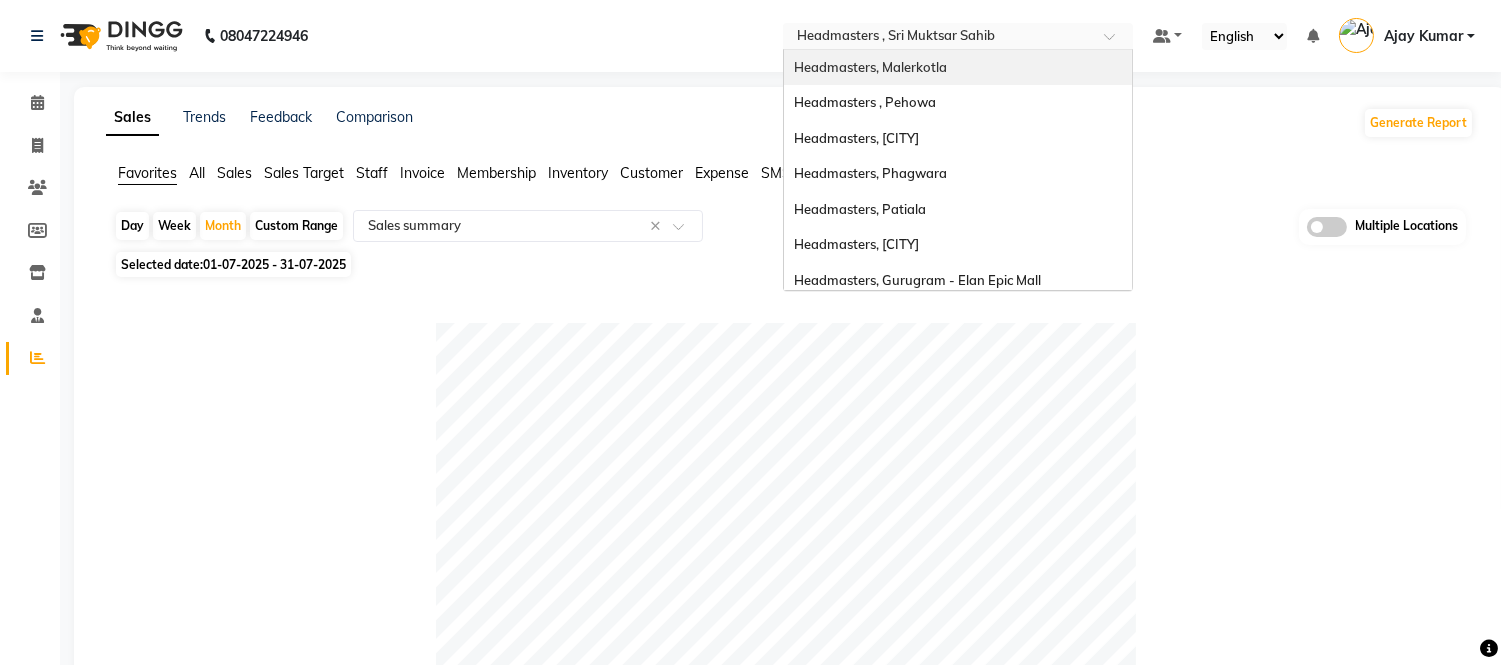 click on "Headmasters, Malerkotla" at bounding box center (870, 67) 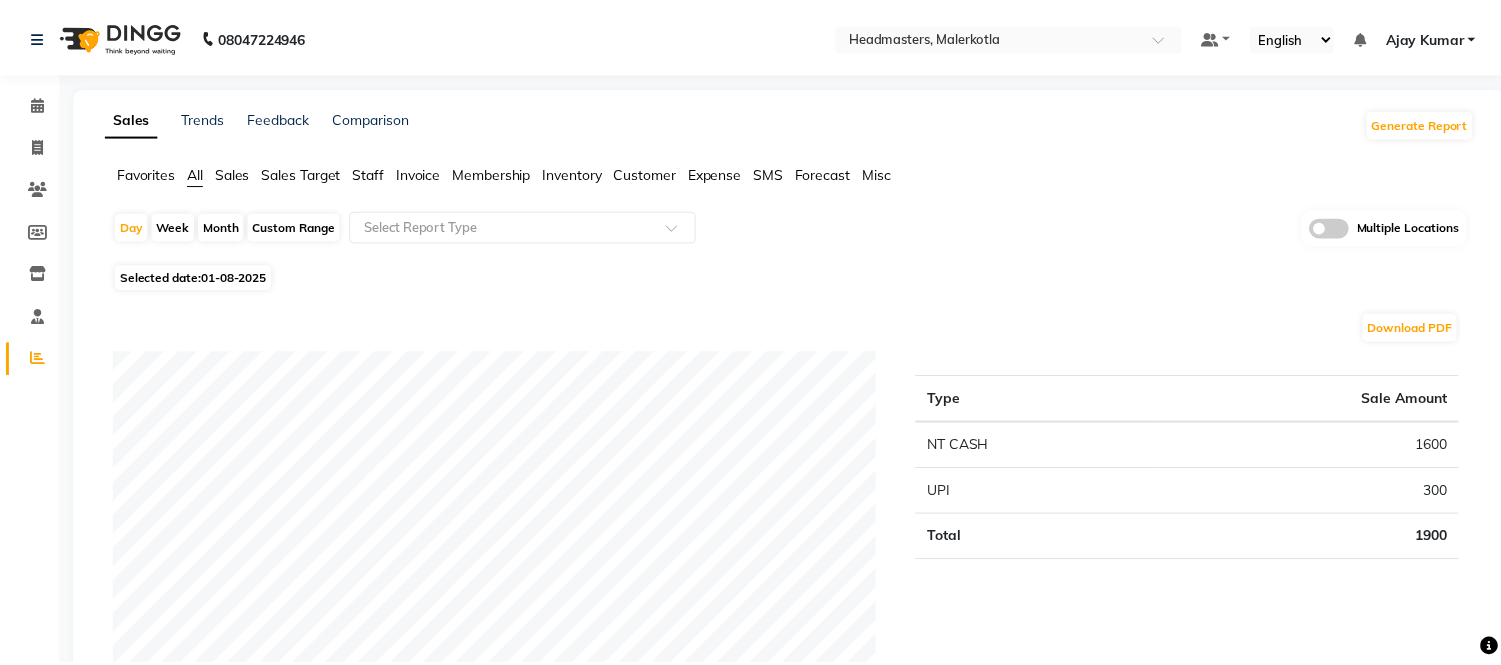 scroll, scrollTop: 0, scrollLeft: 0, axis: both 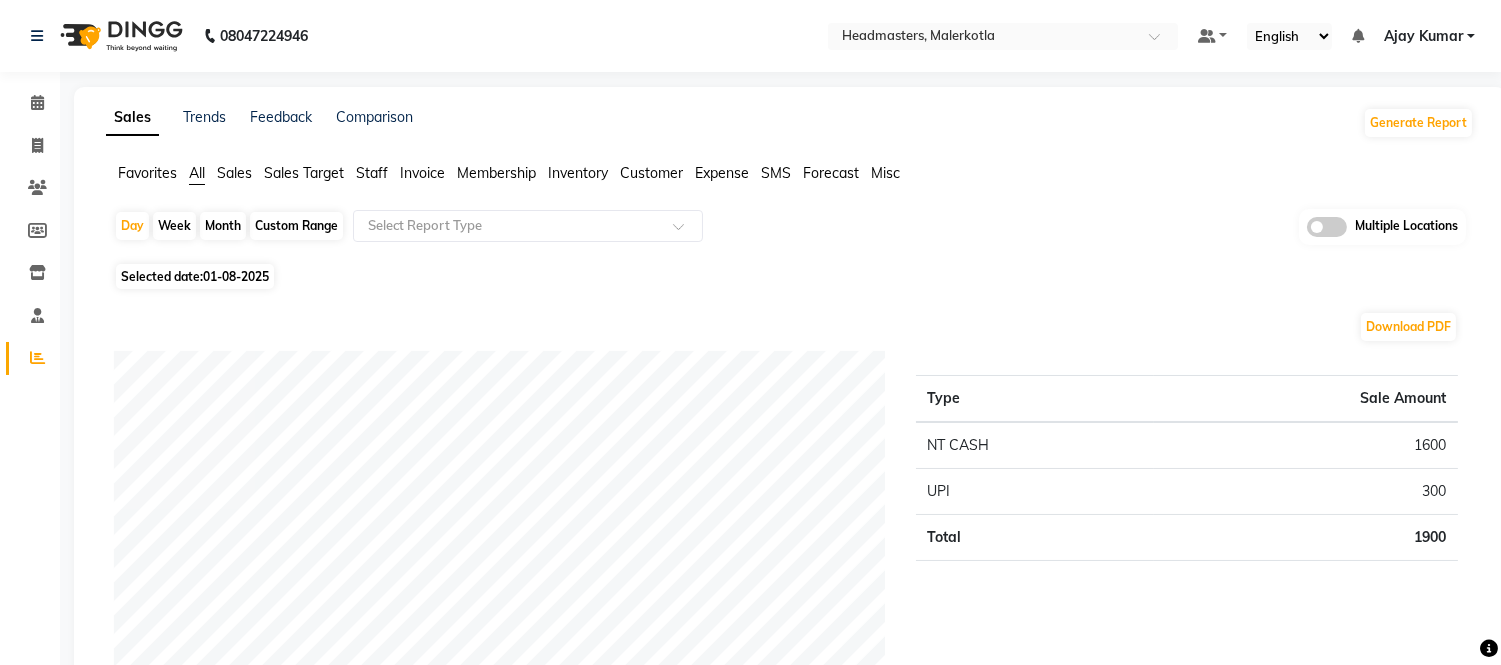 click on "Staff" 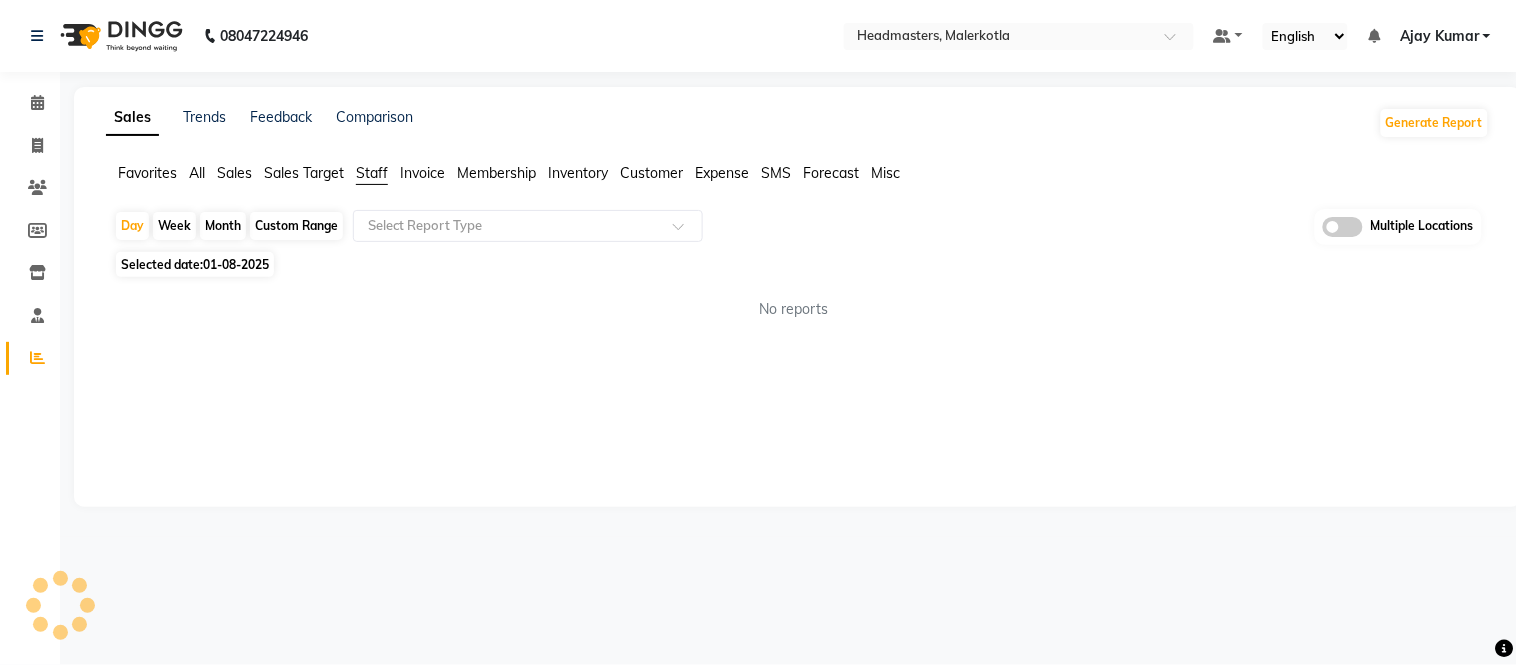 click on "Select Report Type" 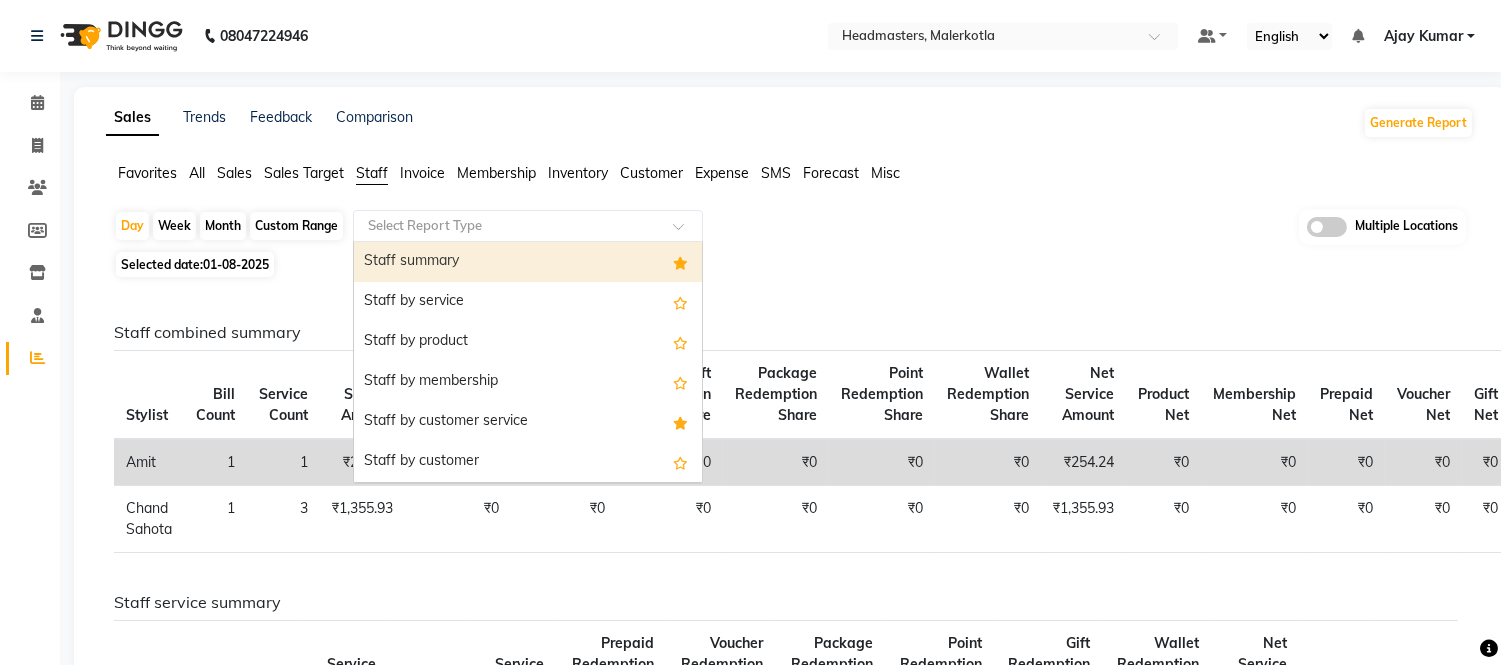 click on "Staff summary" at bounding box center [528, 262] 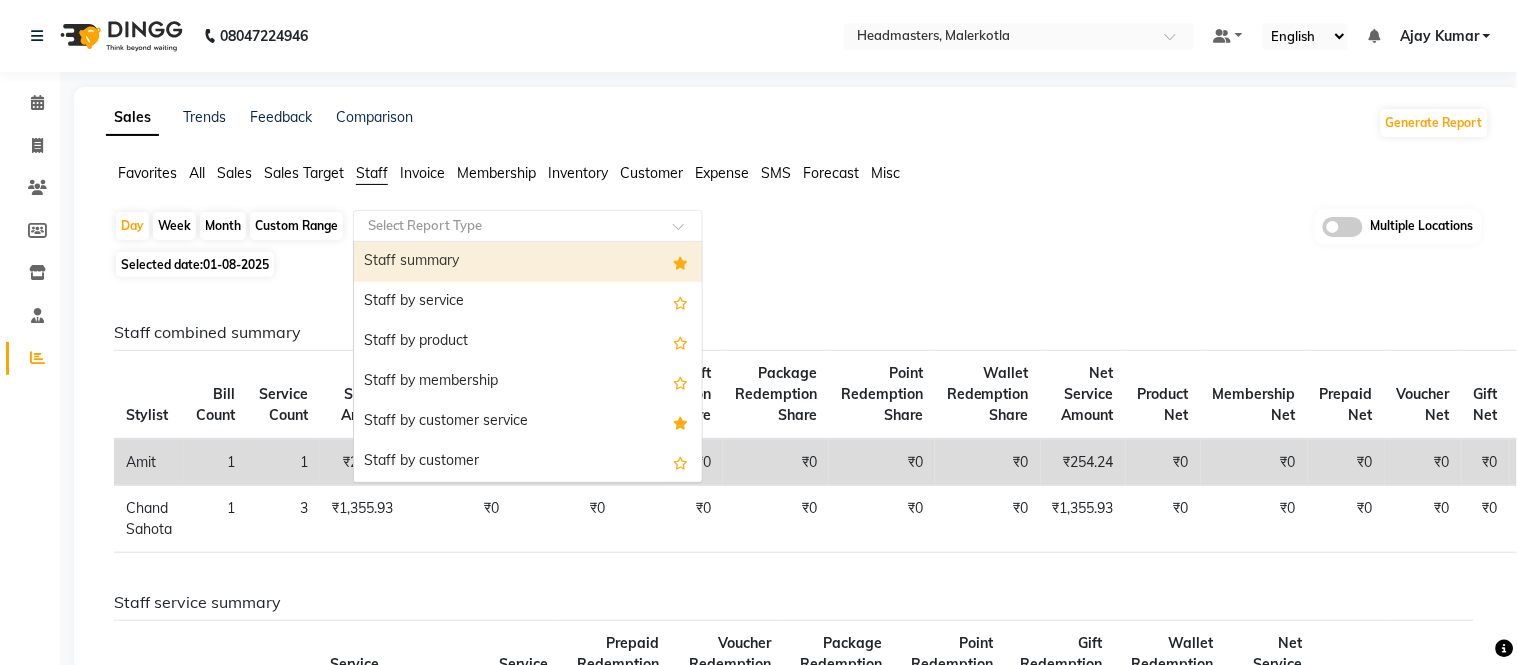 select on "full_report" 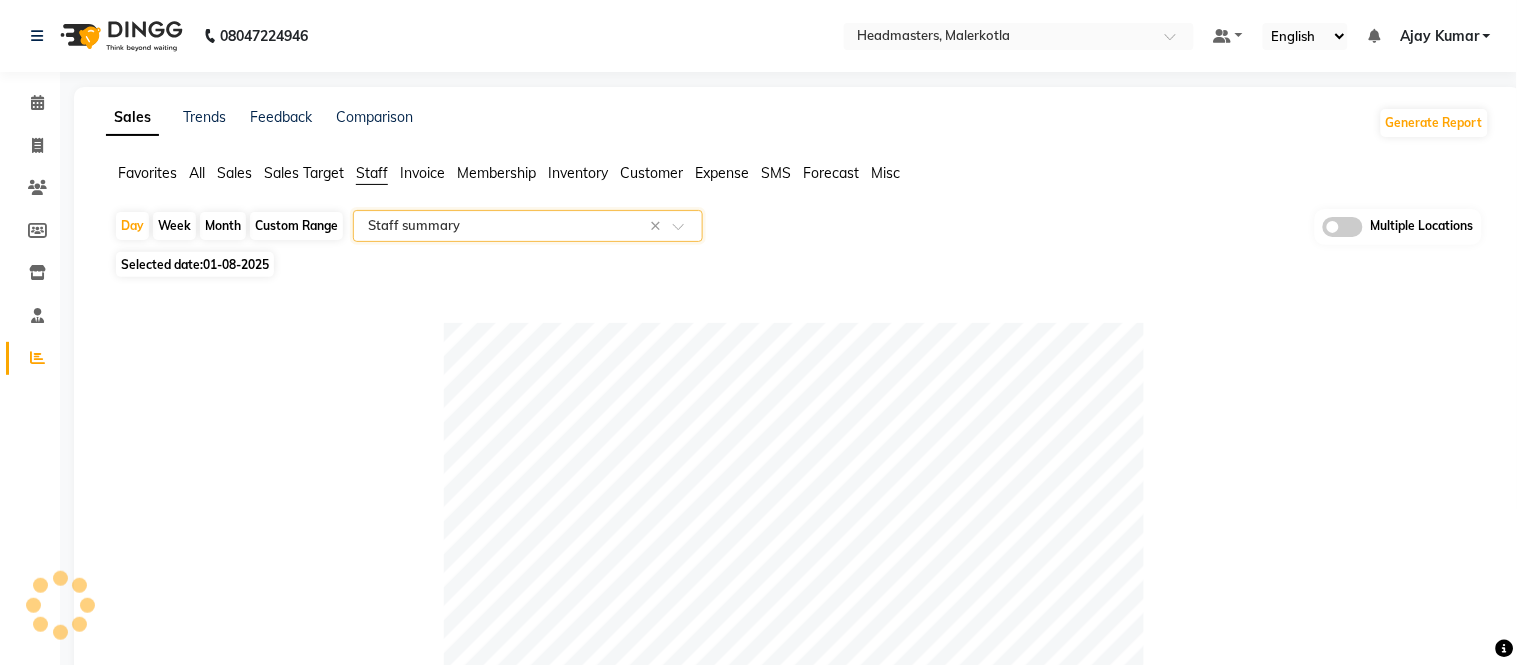 click on "Month" 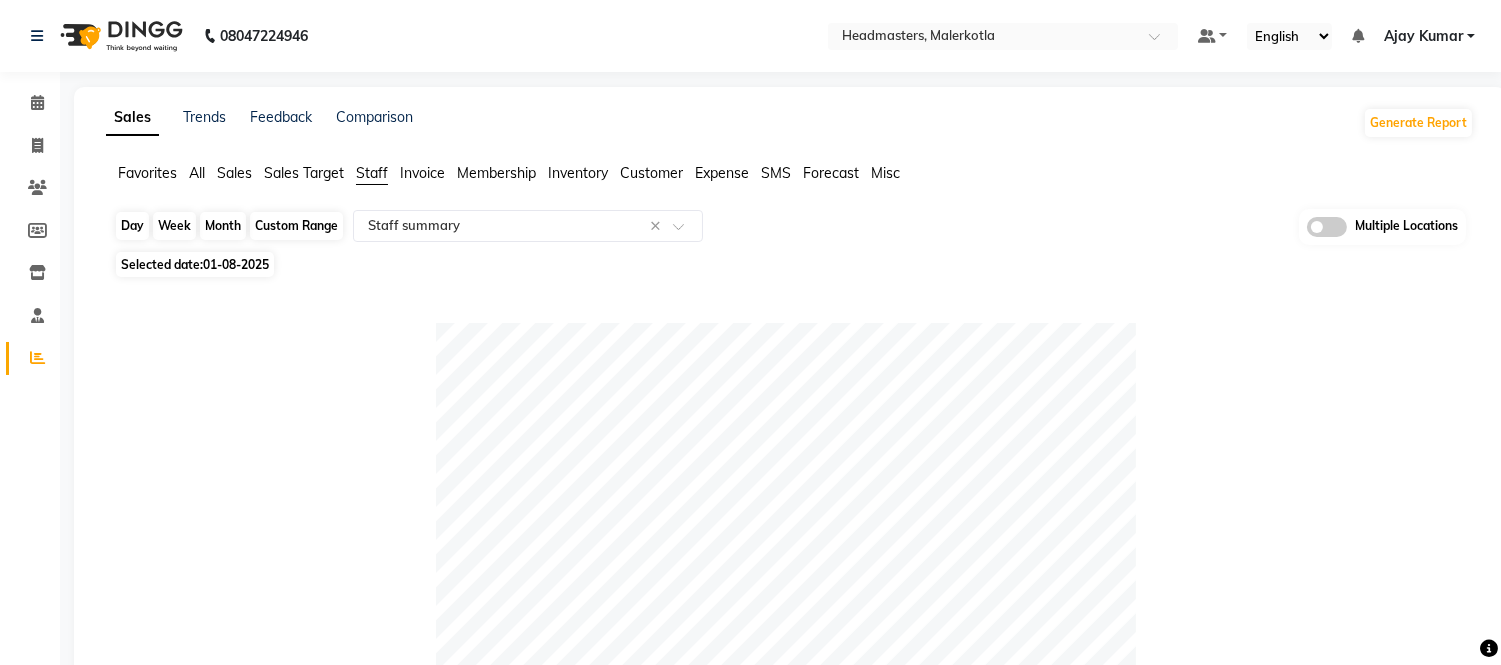 click on "Month" 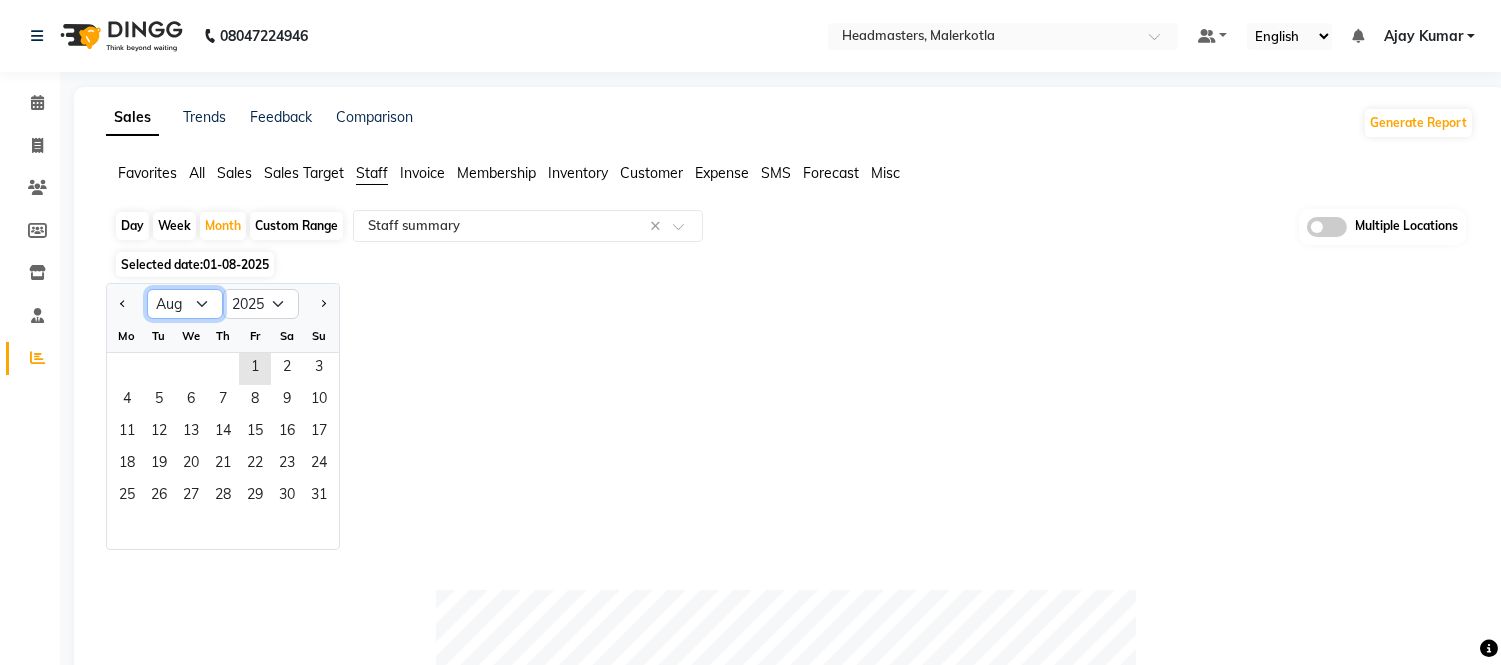 click on "Jan Feb Mar Apr May Jun Jul Aug Sep Oct Nov Dec" 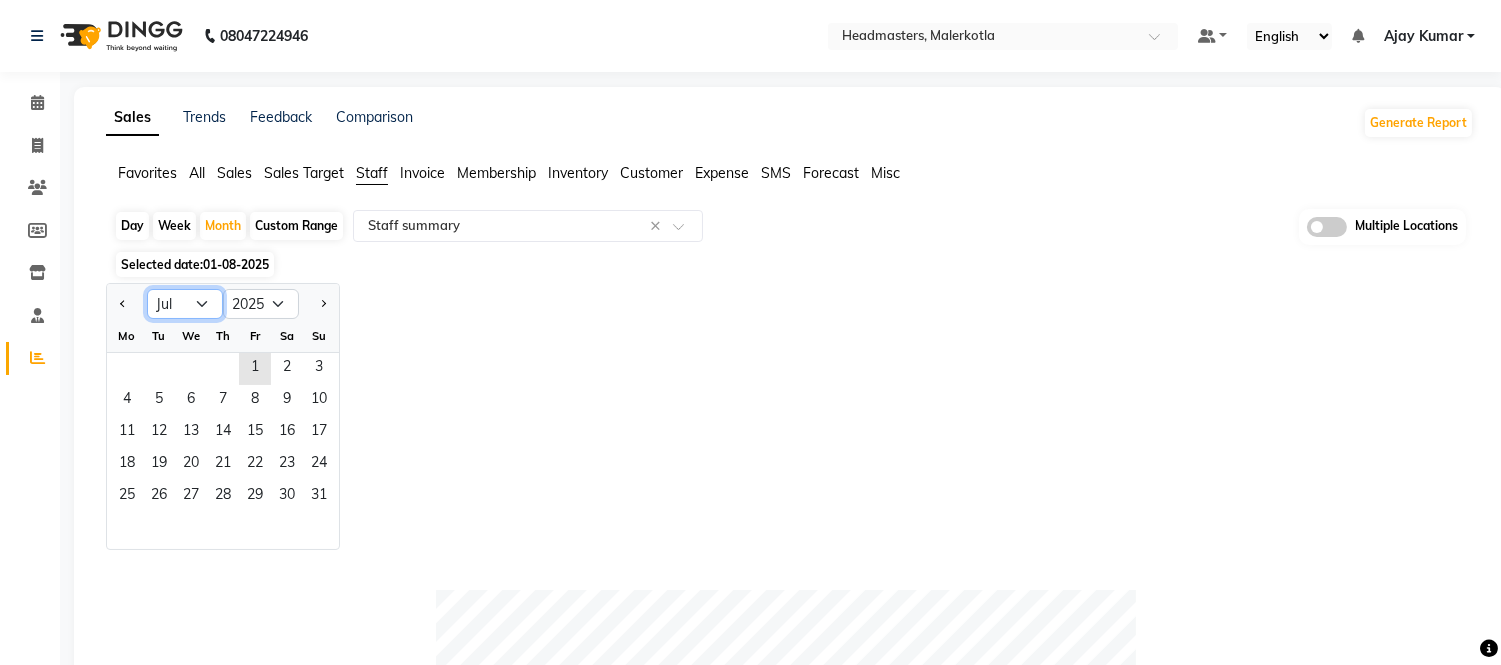 click on "Jan Feb Mar Apr May Jun Jul Aug Sep Oct Nov Dec" 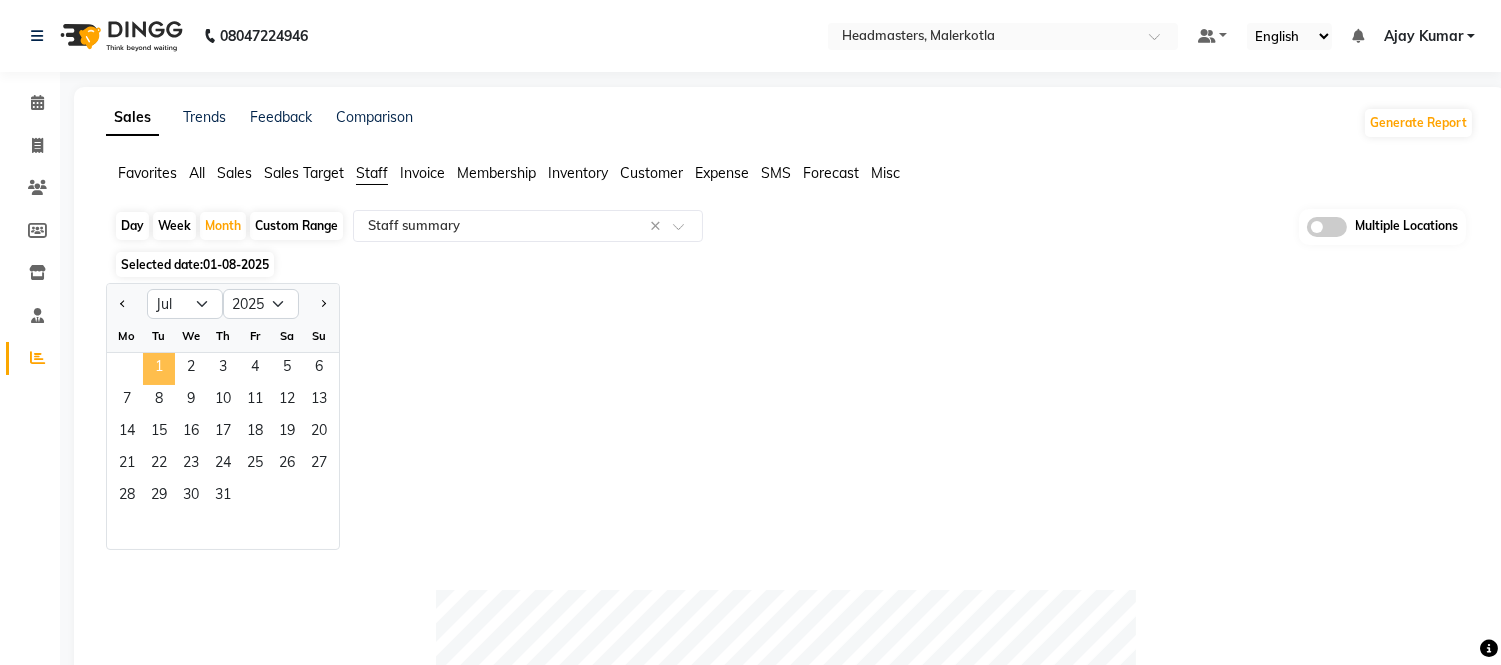 click on "1" 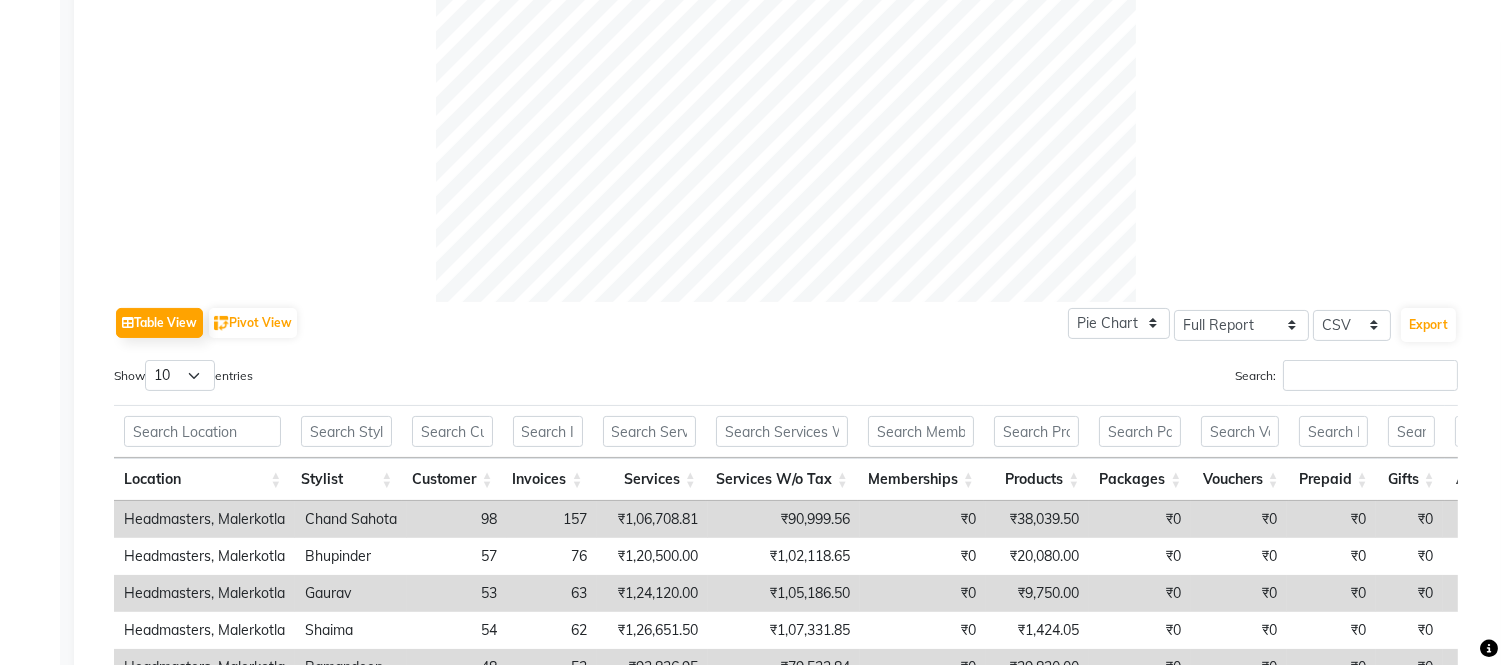 scroll, scrollTop: 666, scrollLeft: 0, axis: vertical 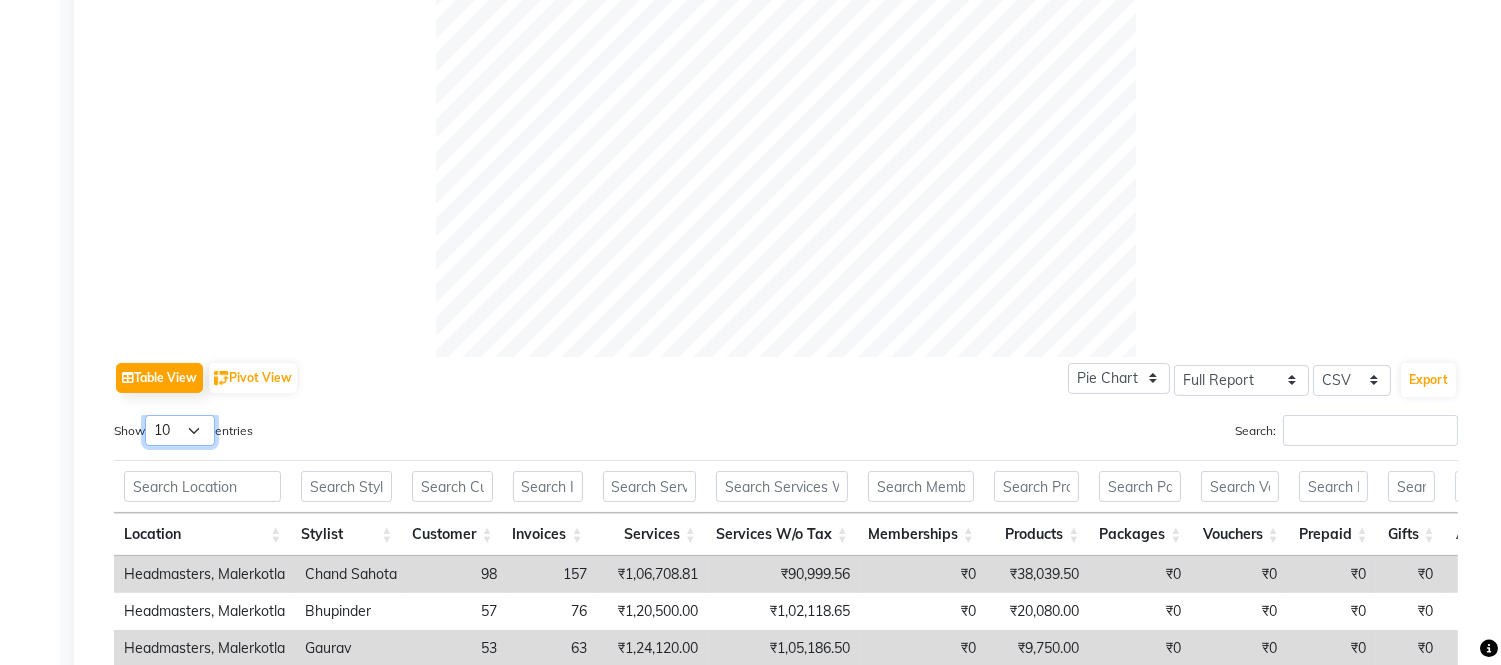 click on "10 25 50 100" at bounding box center [180, 430] 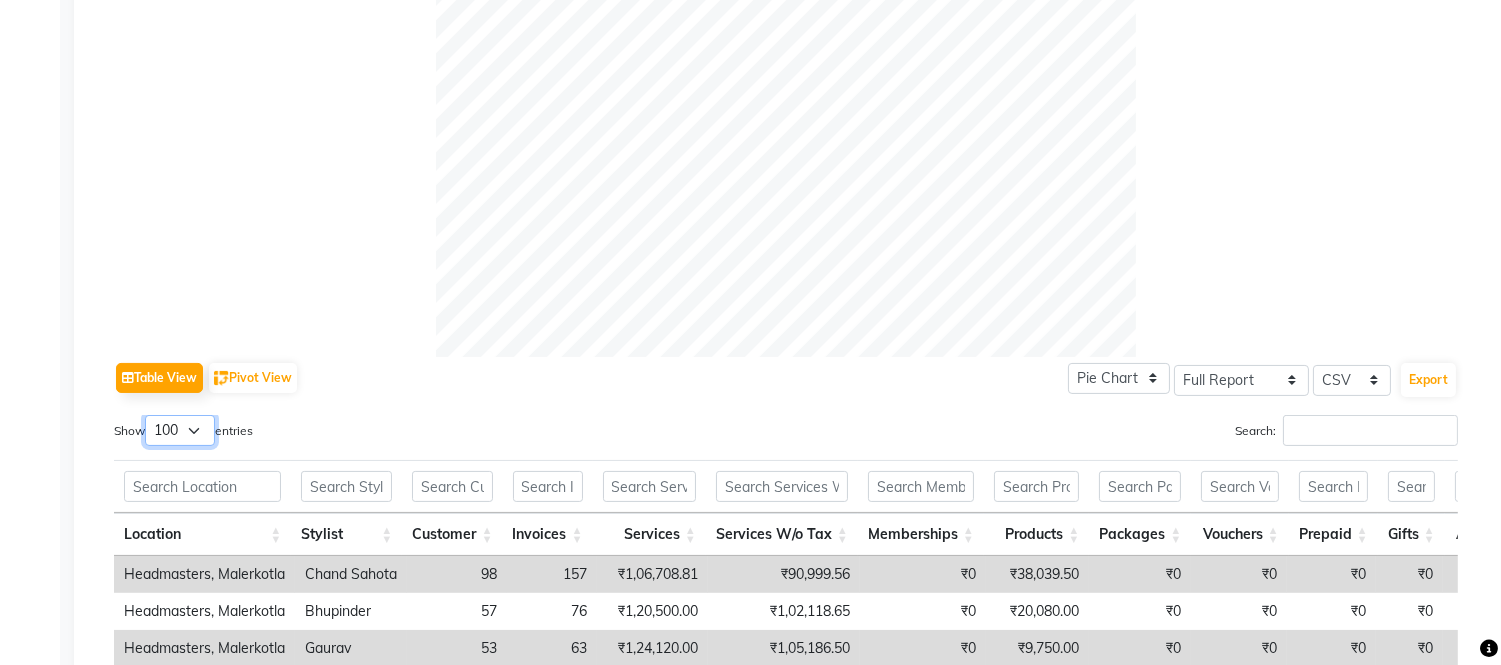 click on "10 25 50 100" at bounding box center (180, 430) 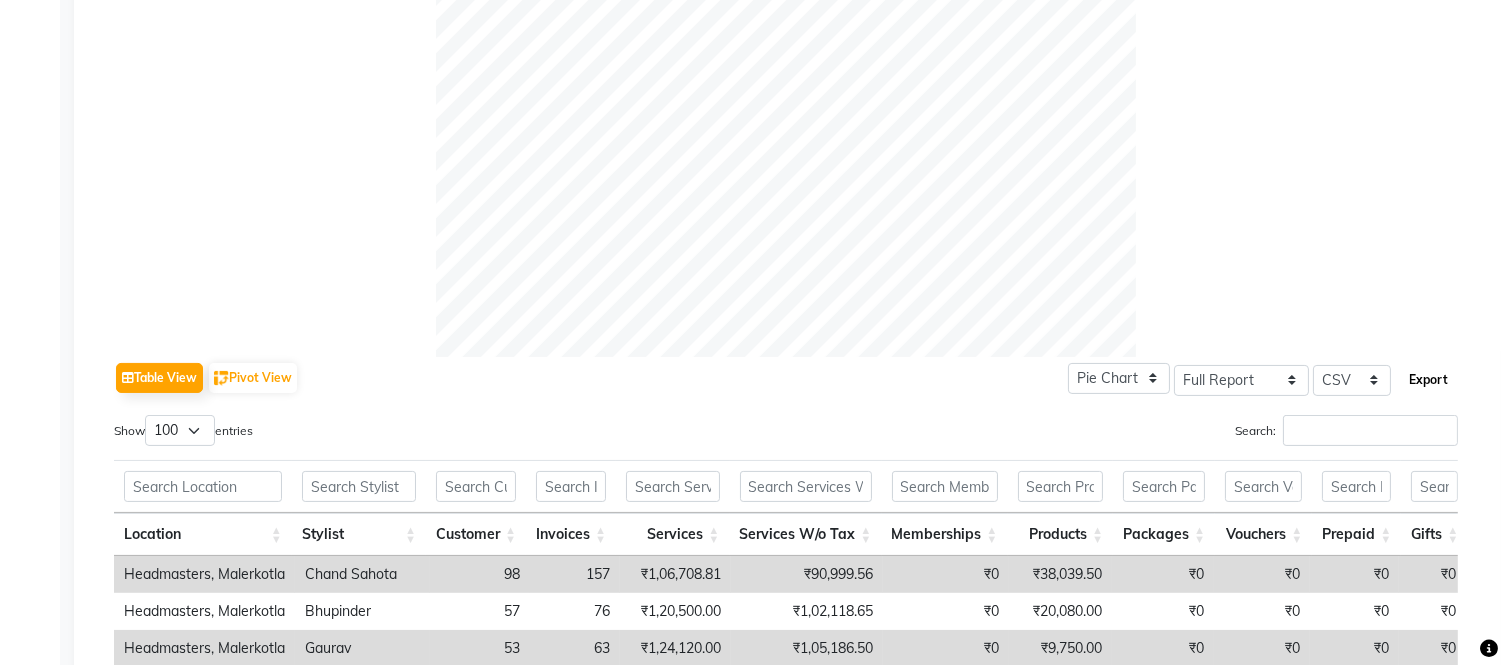 click on "Export" 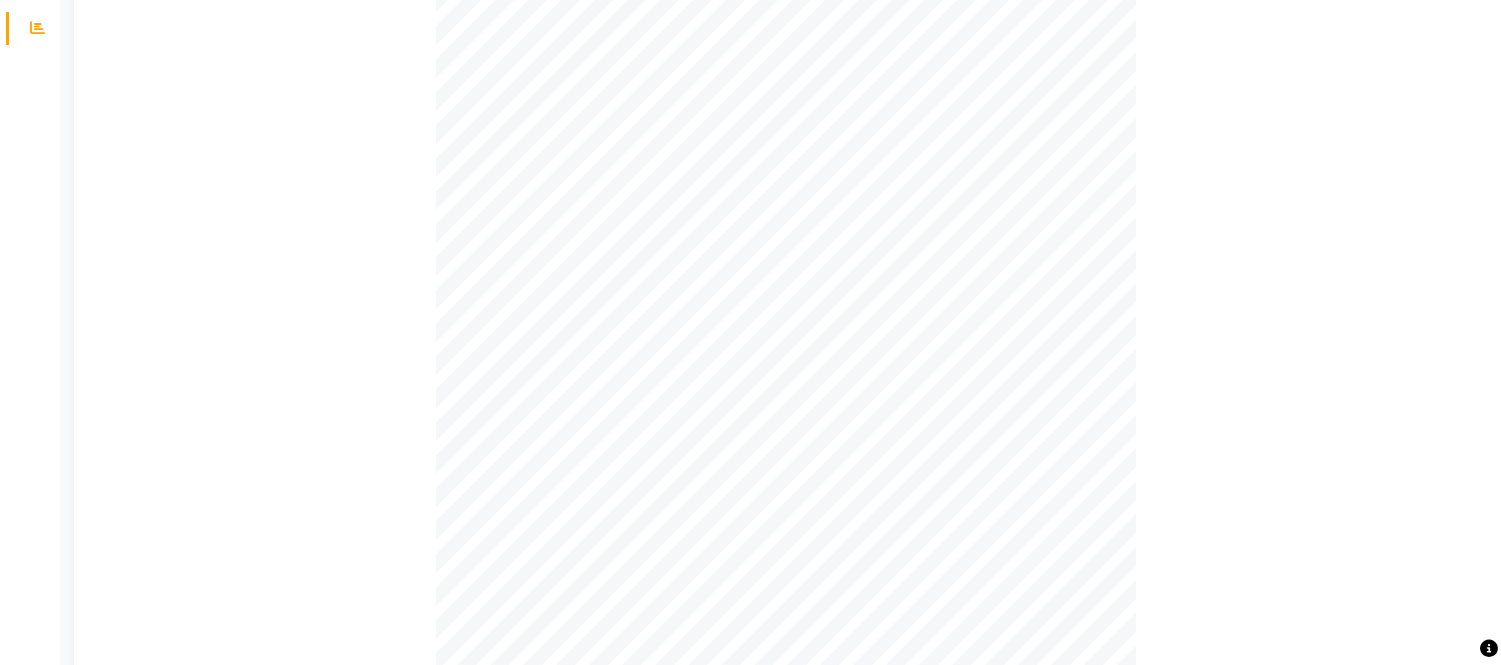 scroll, scrollTop: 0, scrollLeft: 0, axis: both 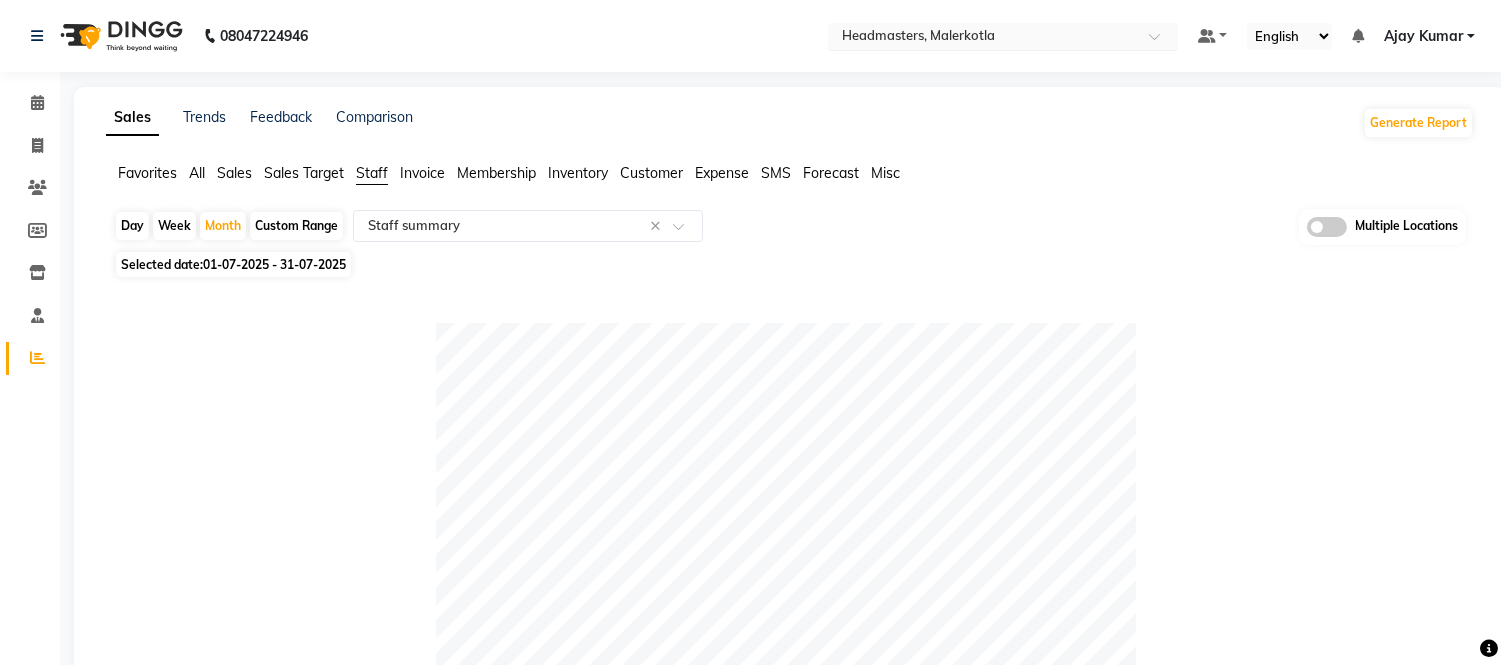 click at bounding box center (983, 38) 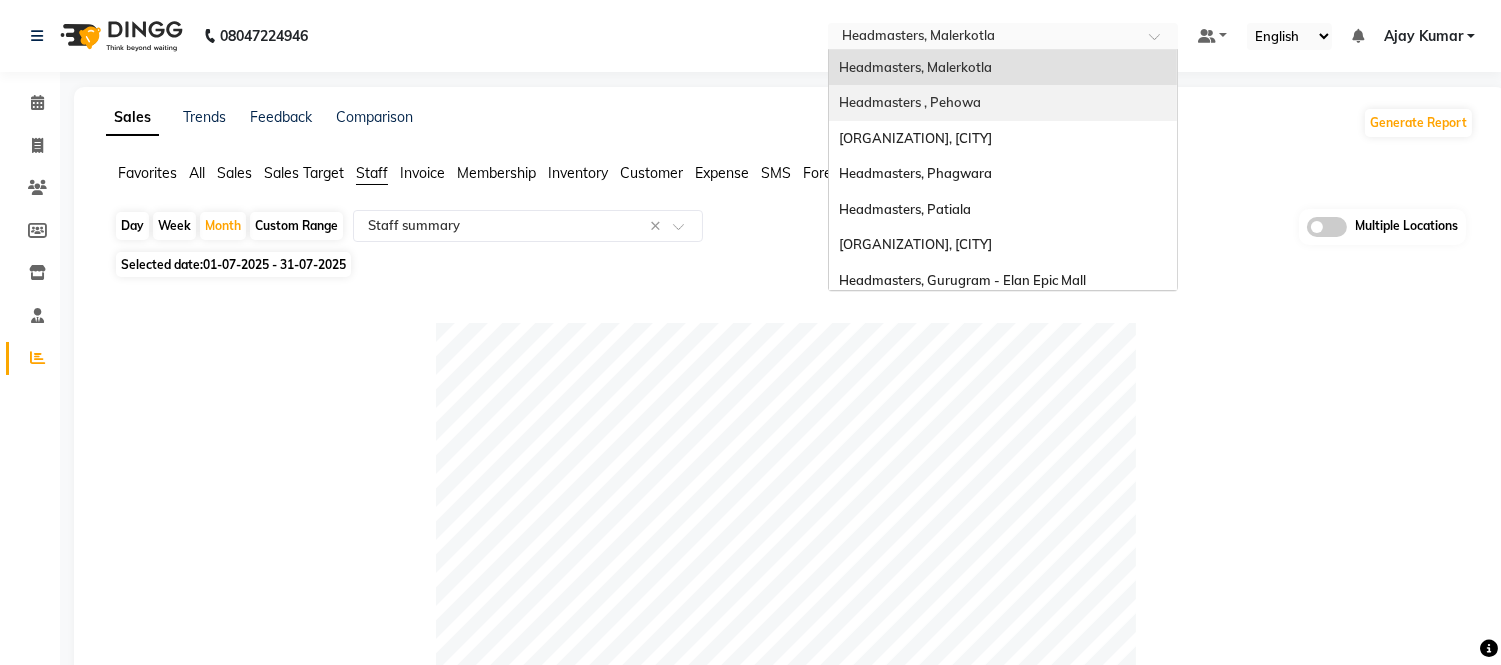 click on "Headmasters , Pehowa" at bounding box center (910, 102) 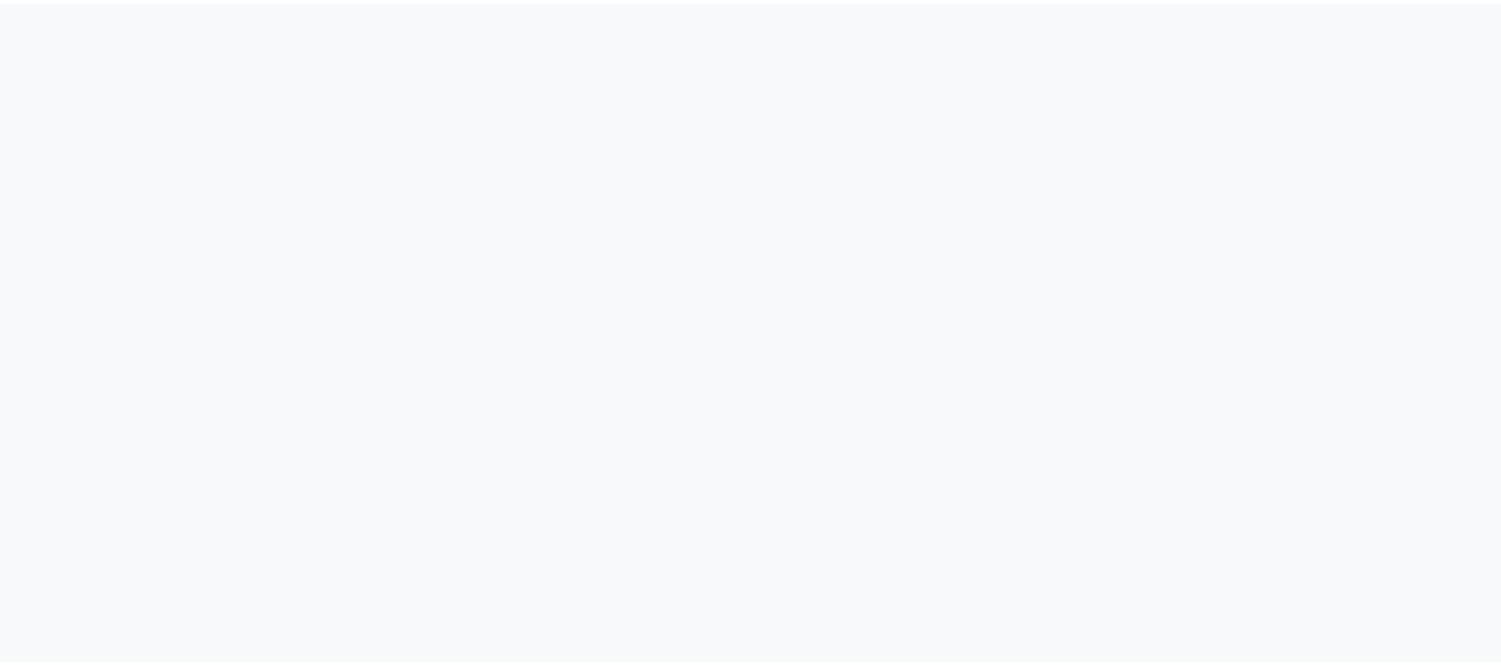scroll, scrollTop: 0, scrollLeft: 0, axis: both 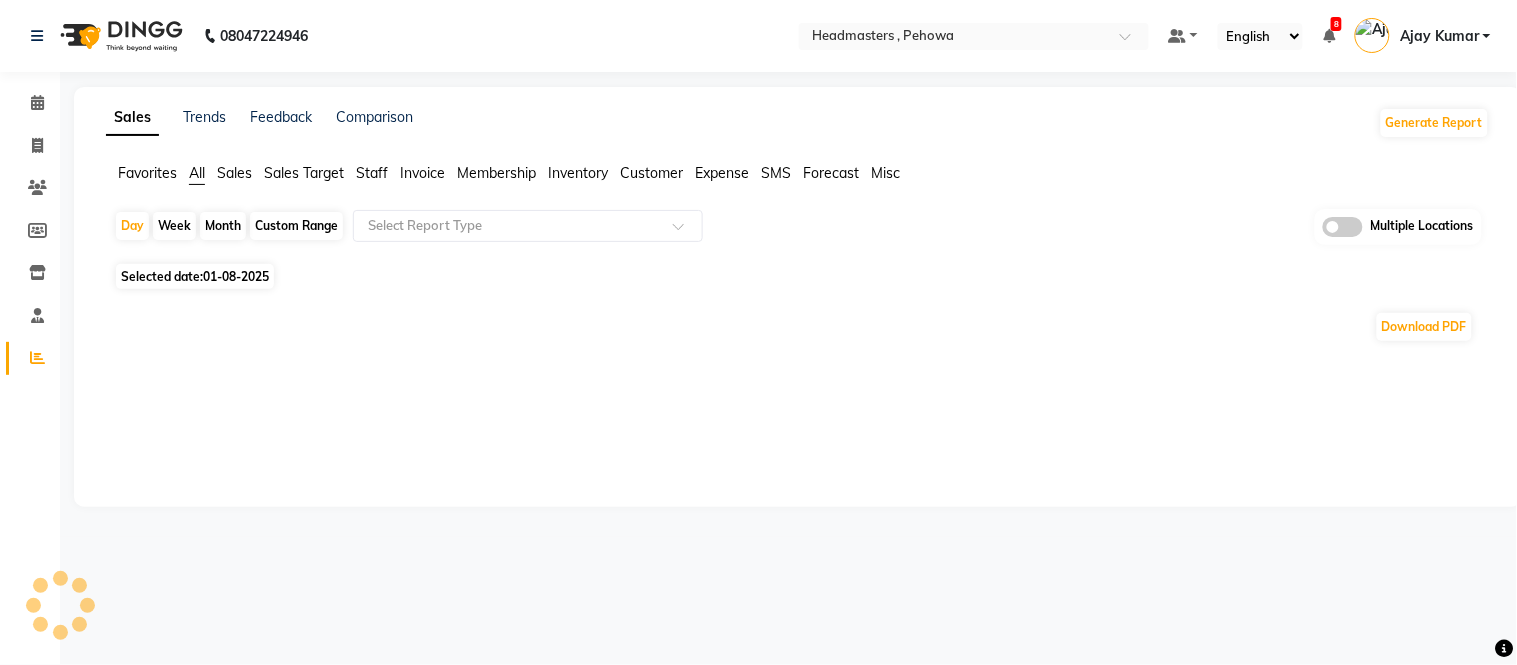 select on "en" 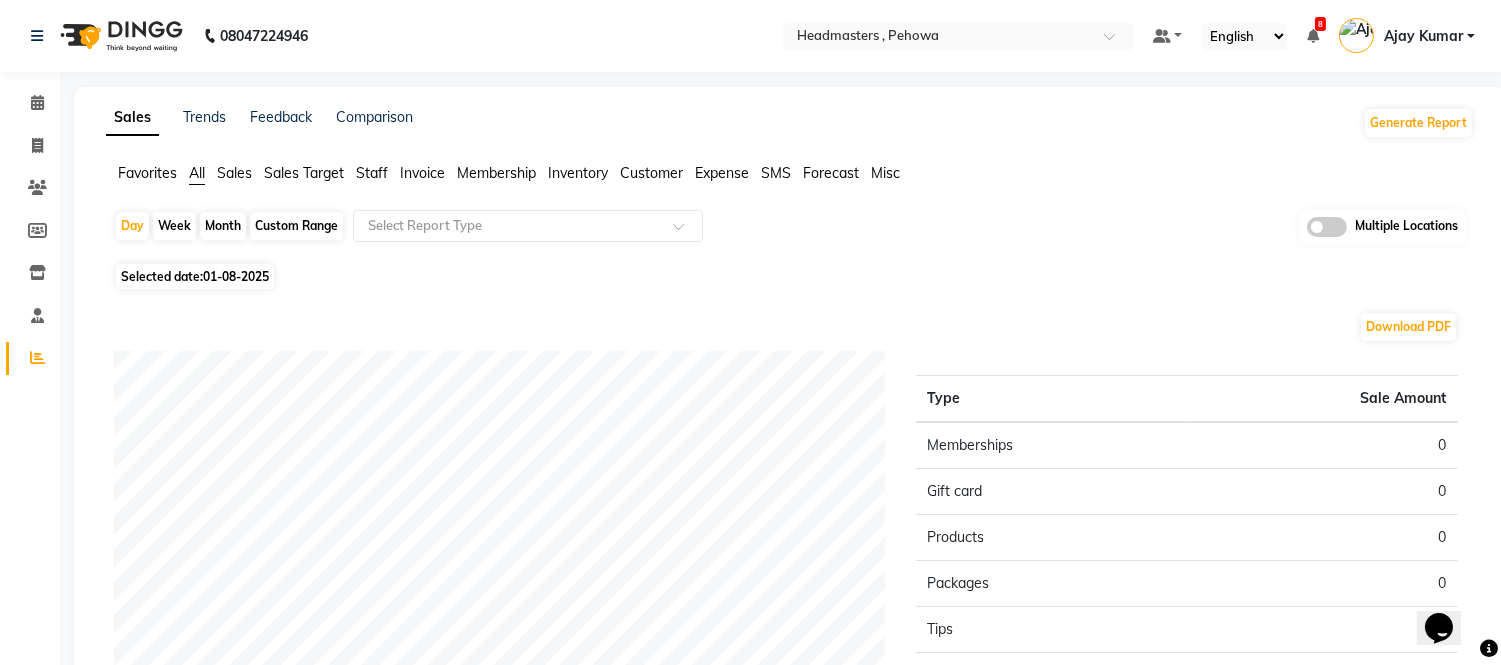 scroll, scrollTop: 0, scrollLeft: 0, axis: both 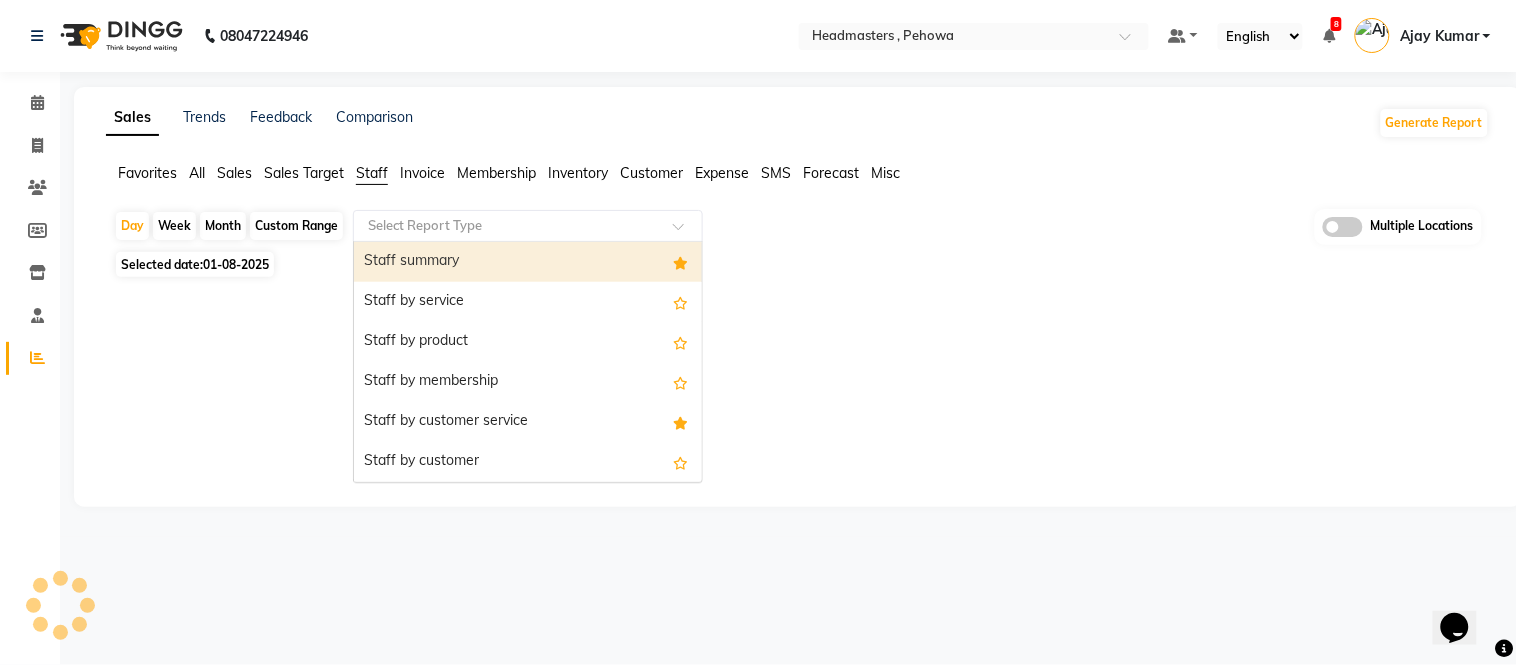 click 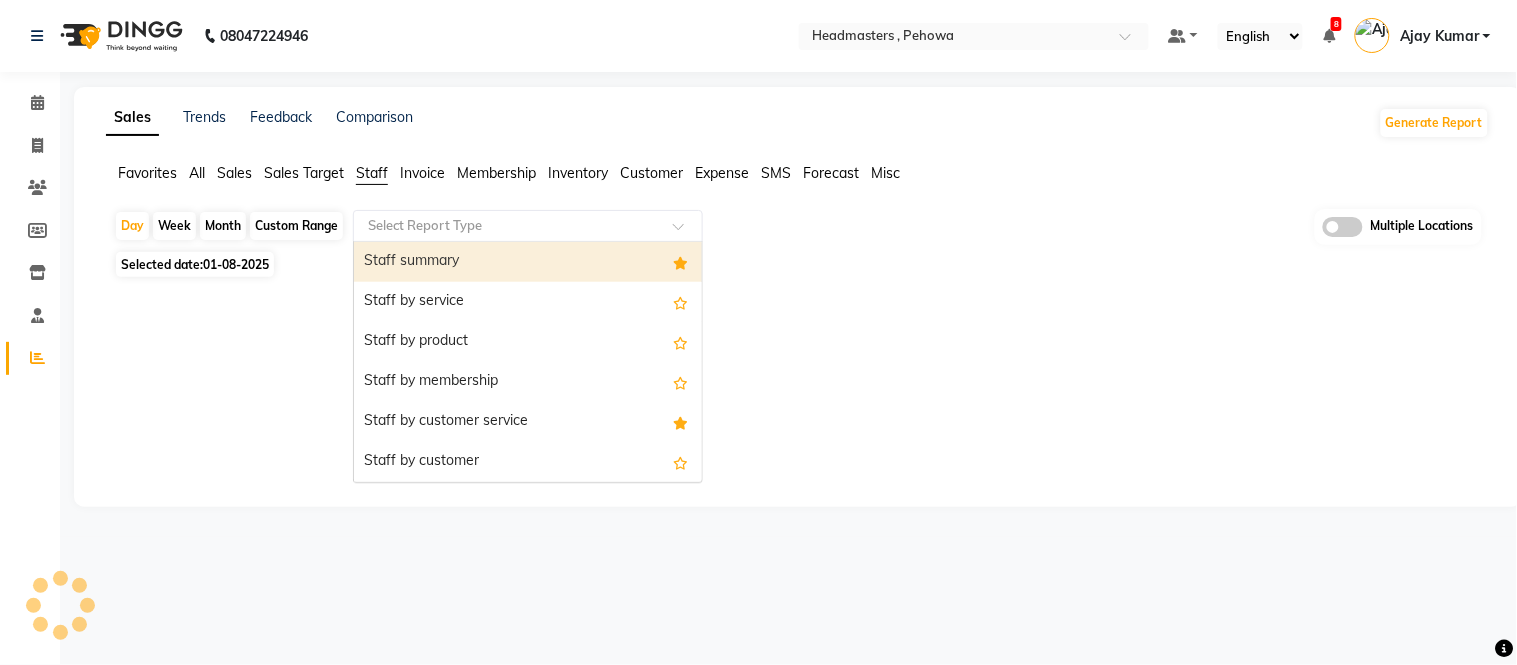 click on "Staff summary" at bounding box center (528, 262) 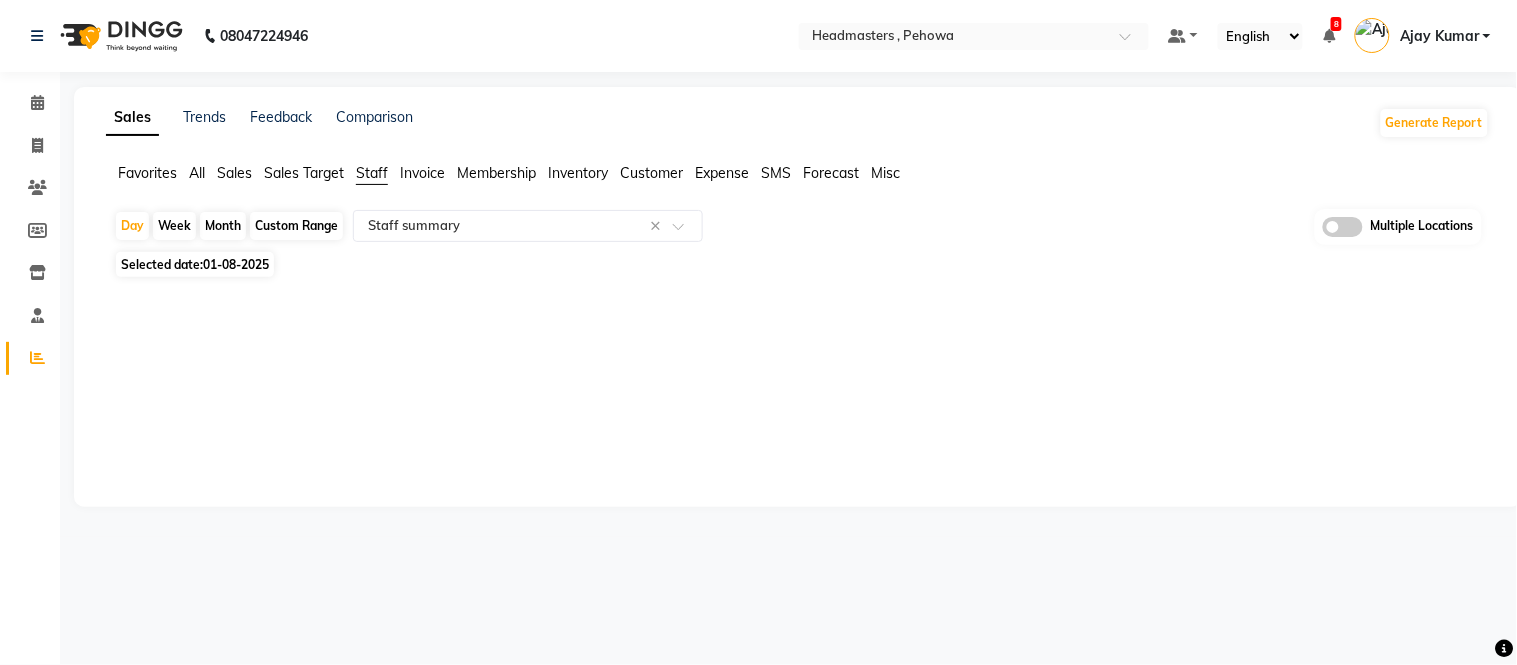 click on "Month" 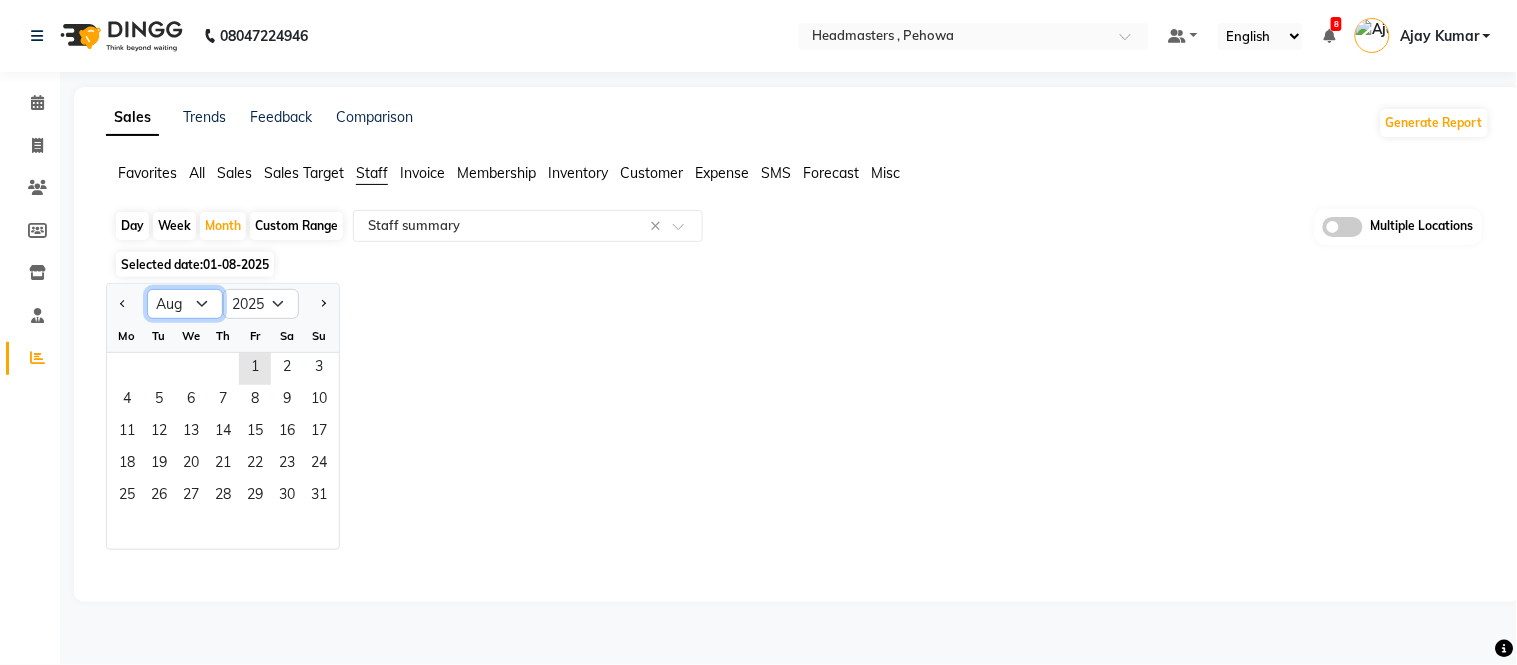 click on "Jan Feb Mar Apr May Jun Jul Aug Sep Oct Nov Dec" 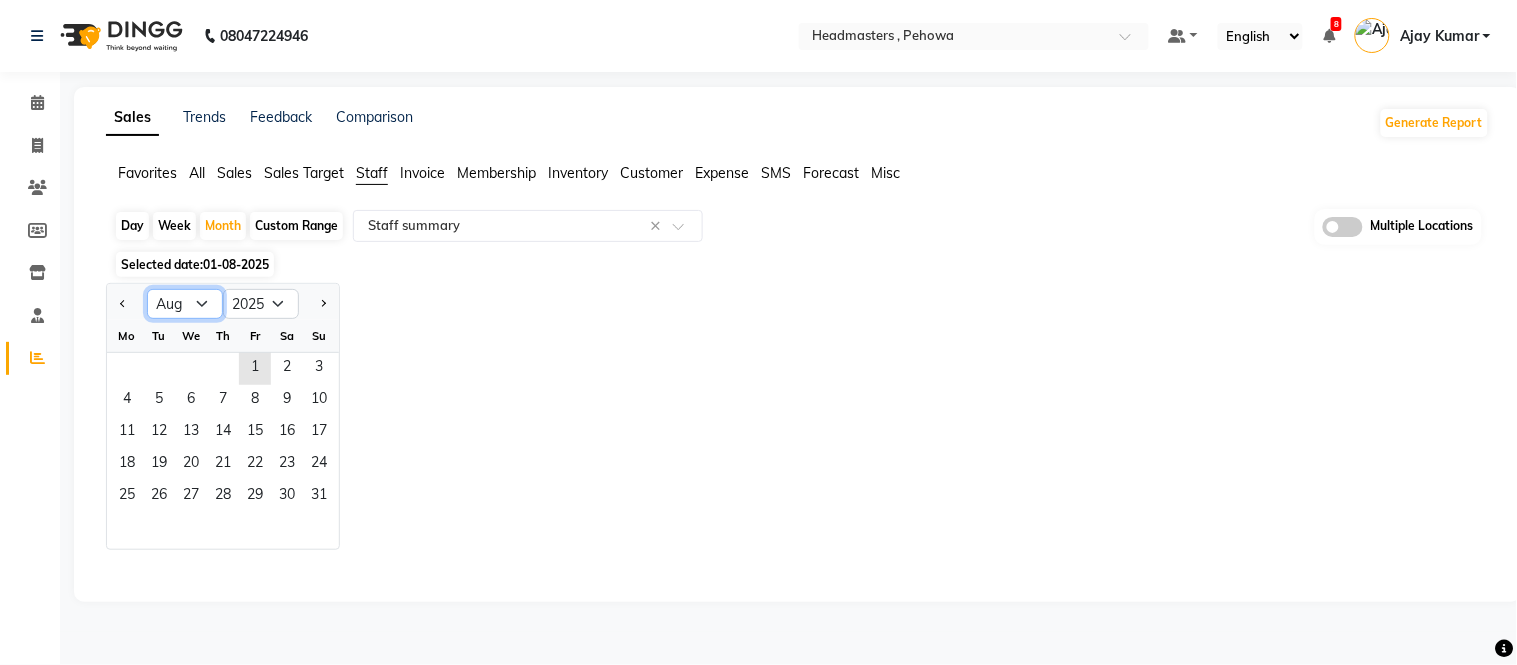 select on "7" 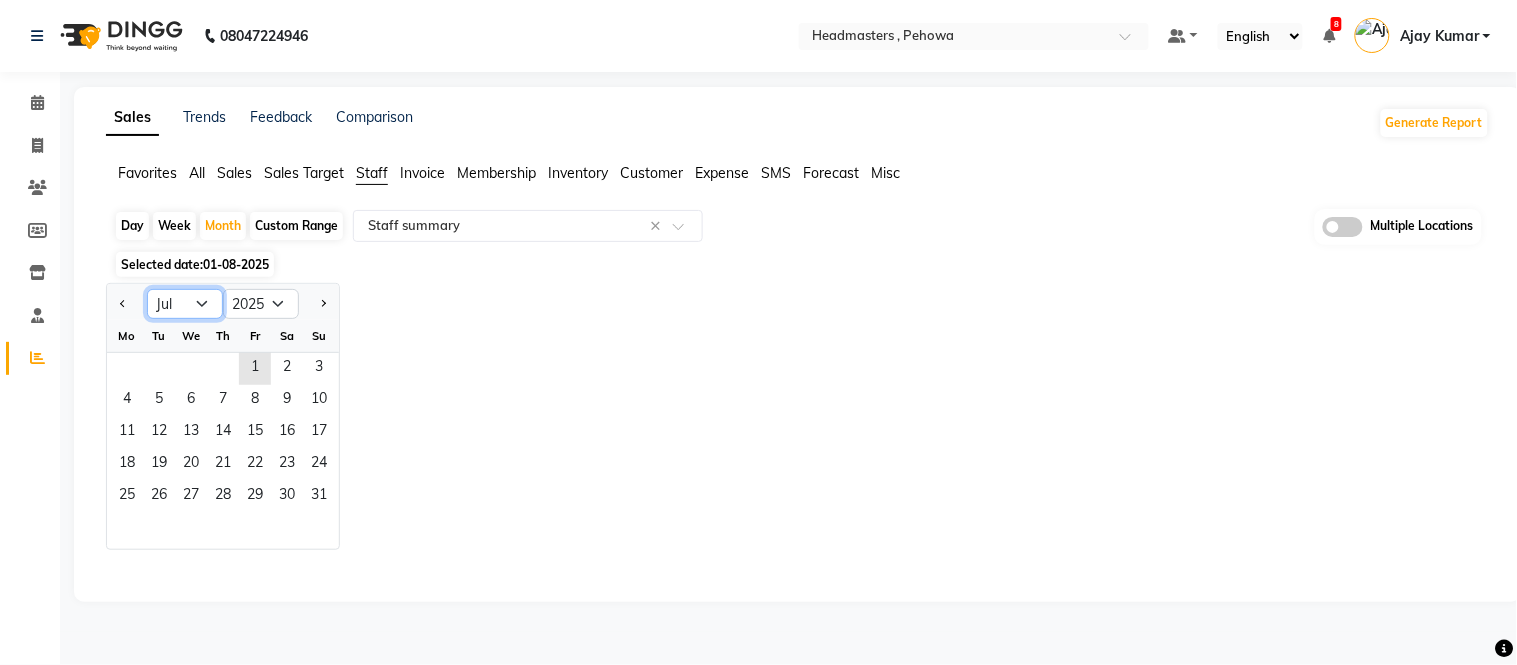 click on "Jan Feb Mar Apr May Jun Jul Aug Sep Oct Nov Dec" 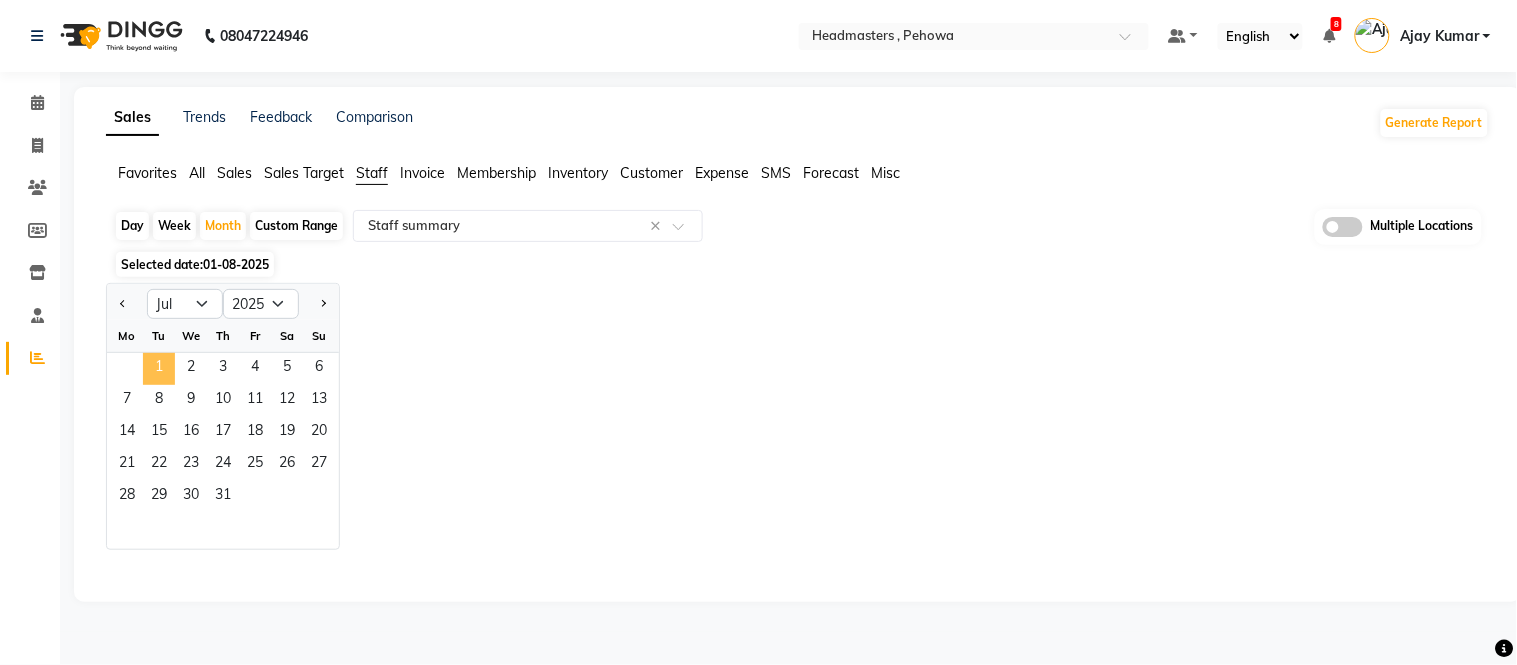 click on "1" 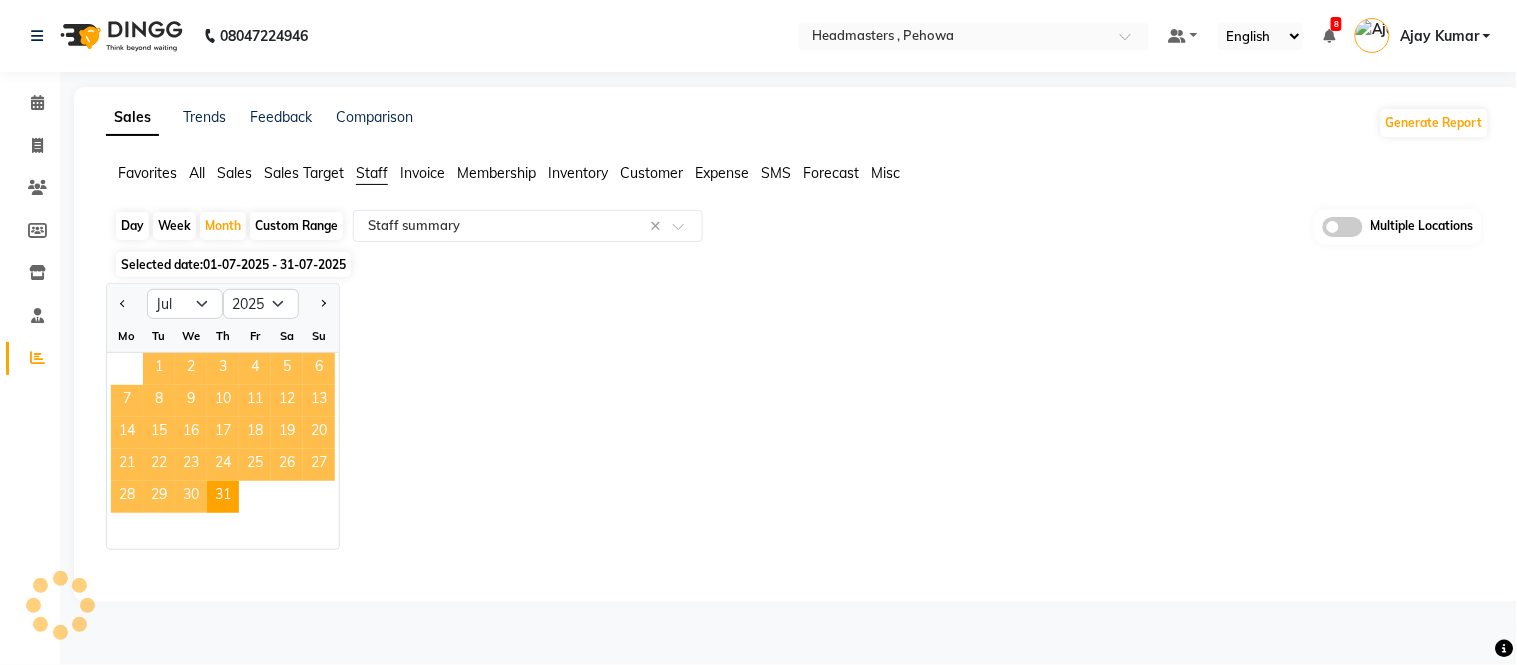 select on "full_report" 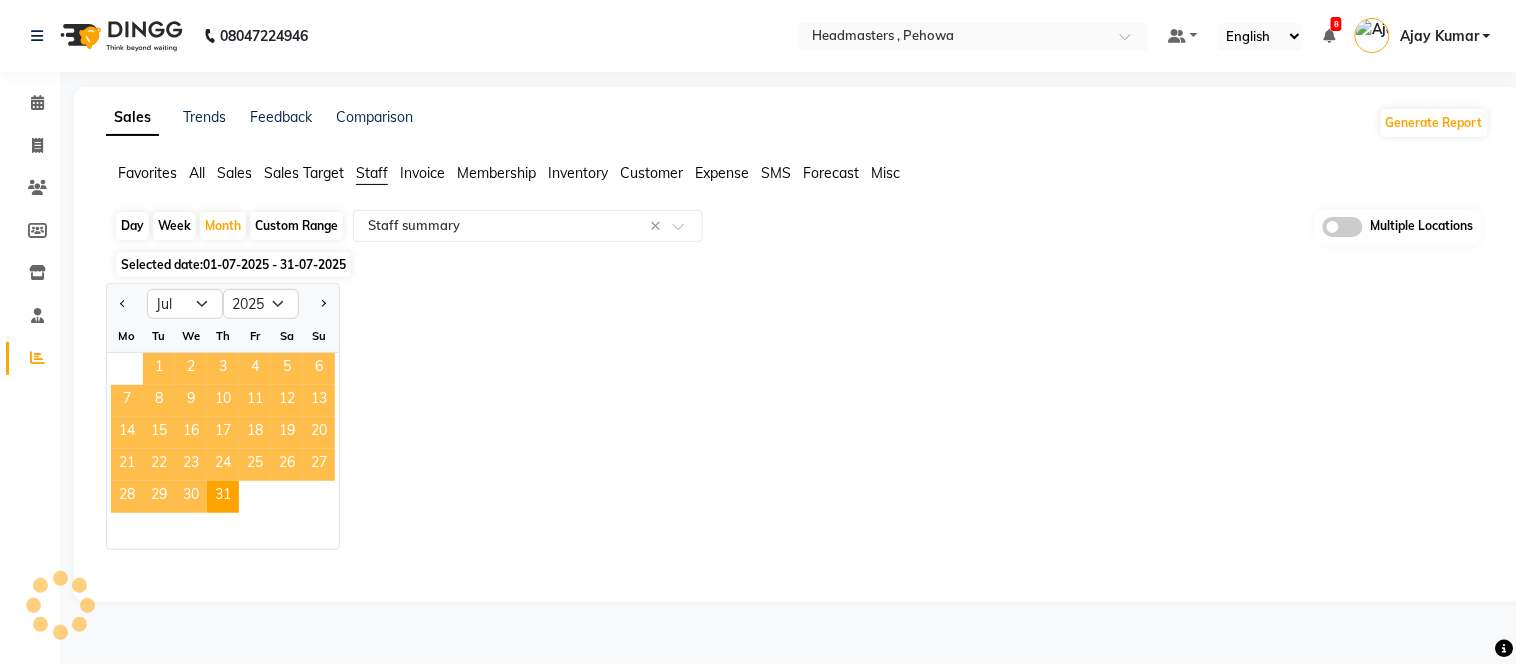 select on "csv" 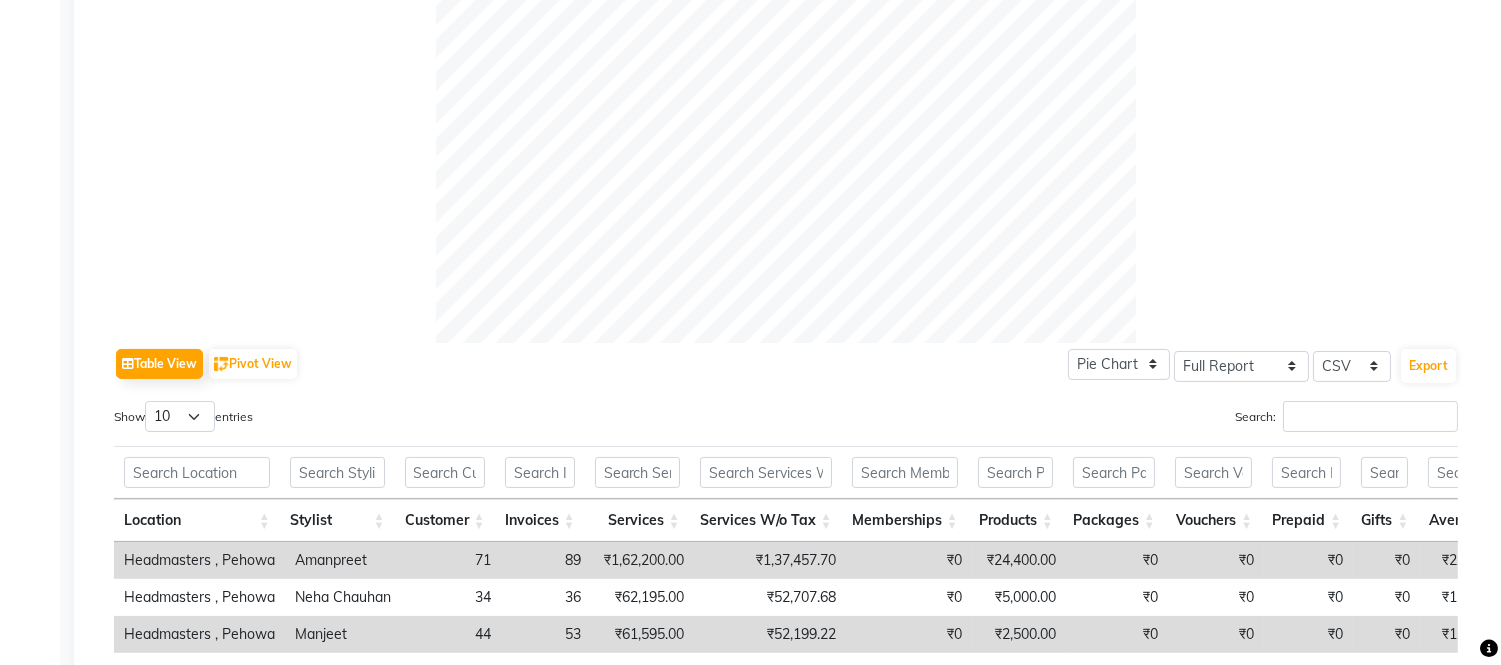 scroll, scrollTop: 667, scrollLeft: 0, axis: vertical 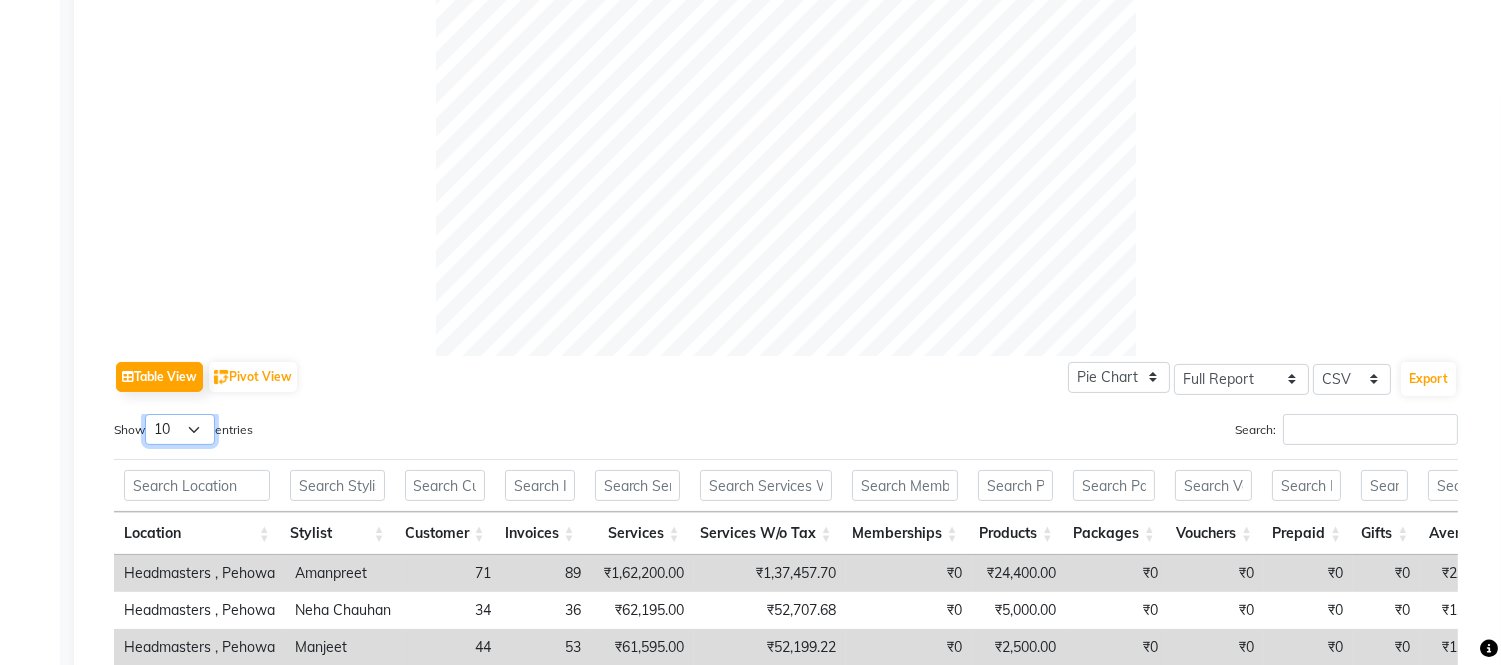 click on "10 25 50 100" at bounding box center (180, 429) 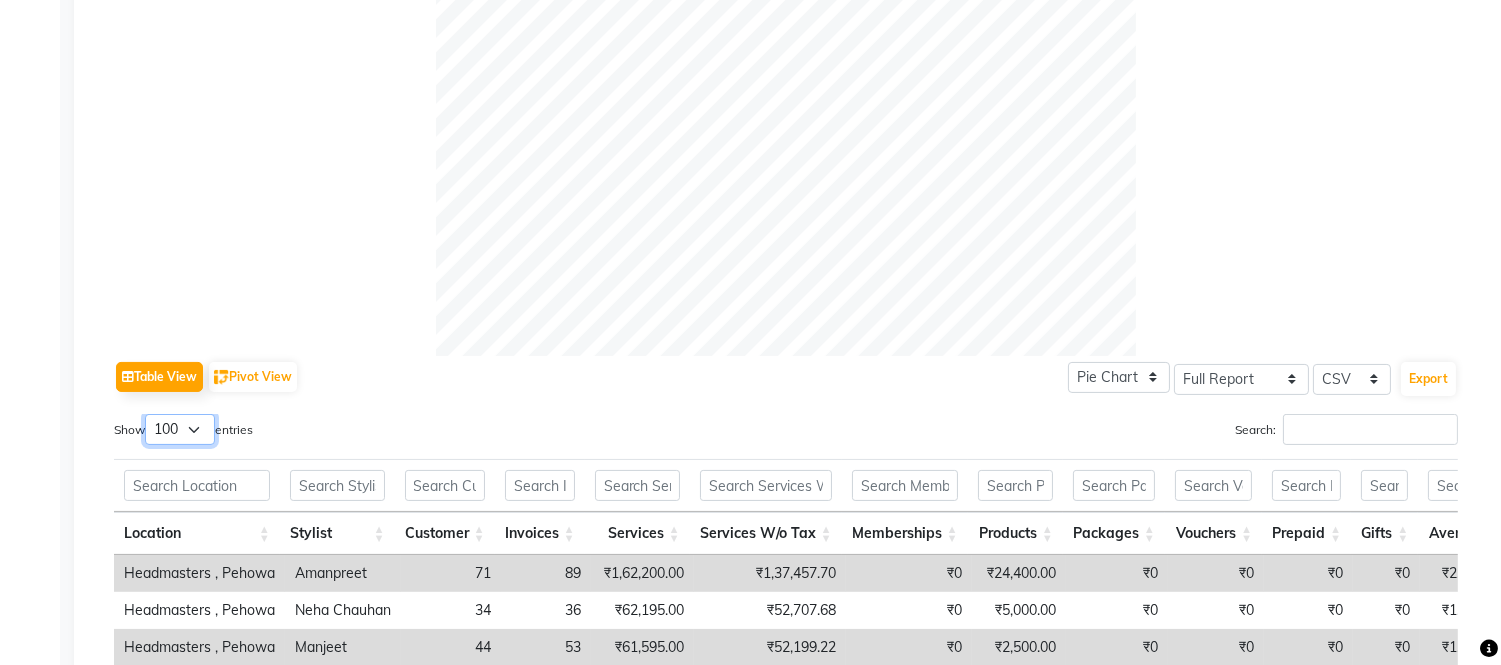 click on "10 25 50 100" at bounding box center (180, 429) 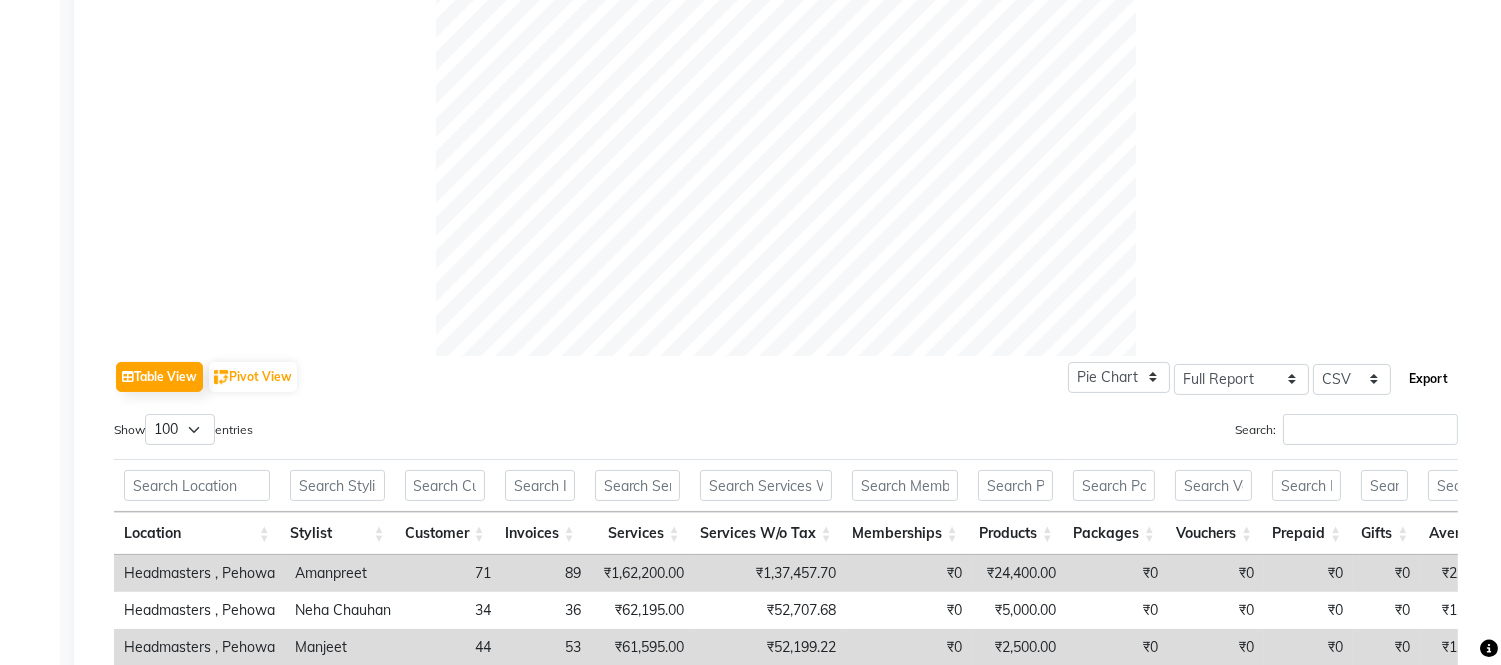 click on "Export" 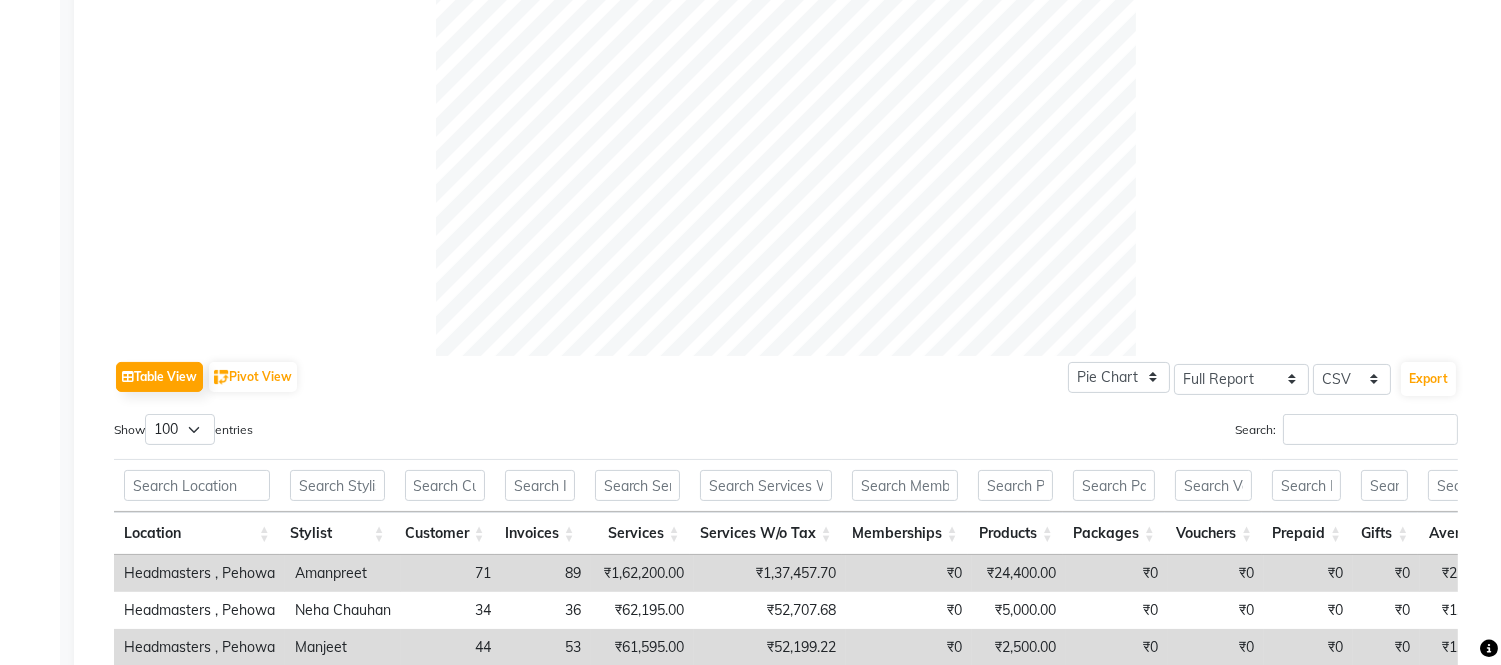 click on "Table View   Pivot View  Pie Chart Bar Chart Select Full Report Filtered Report Select CSV PDF  Export" 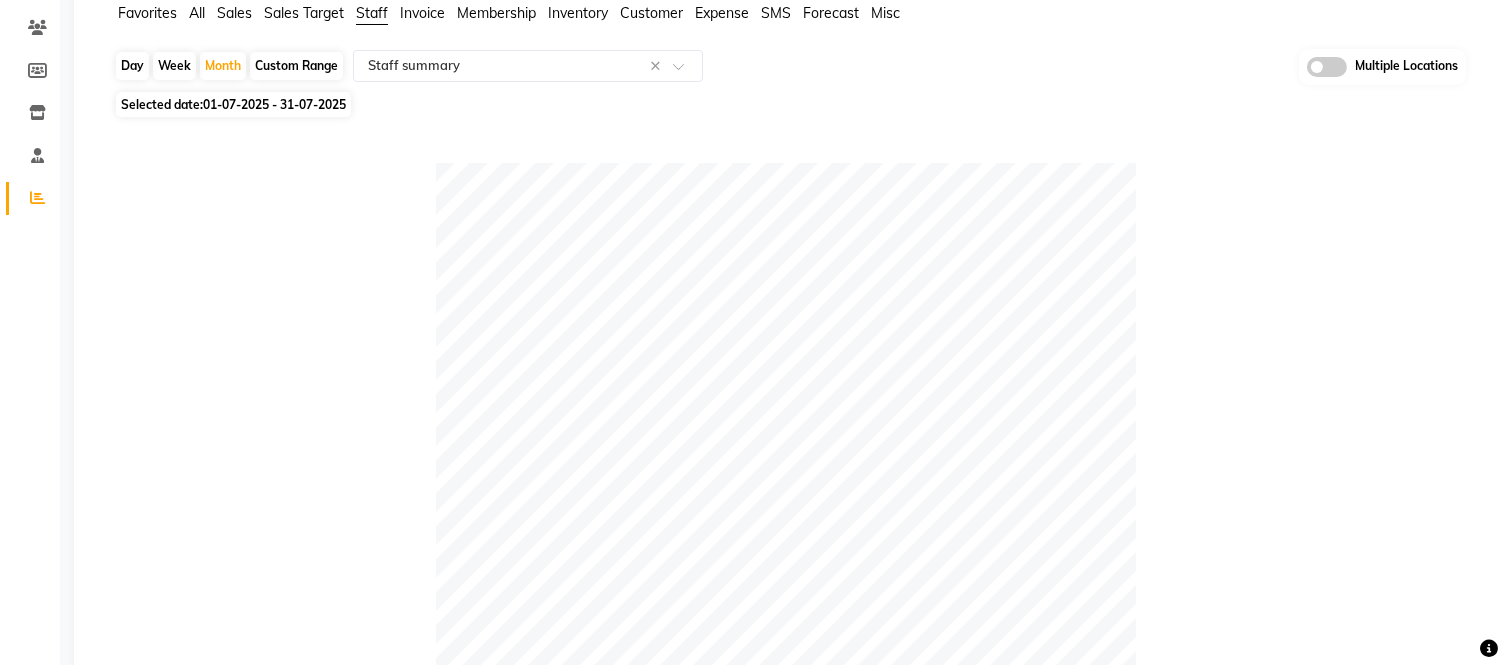 scroll, scrollTop: 0, scrollLeft: 0, axis: both 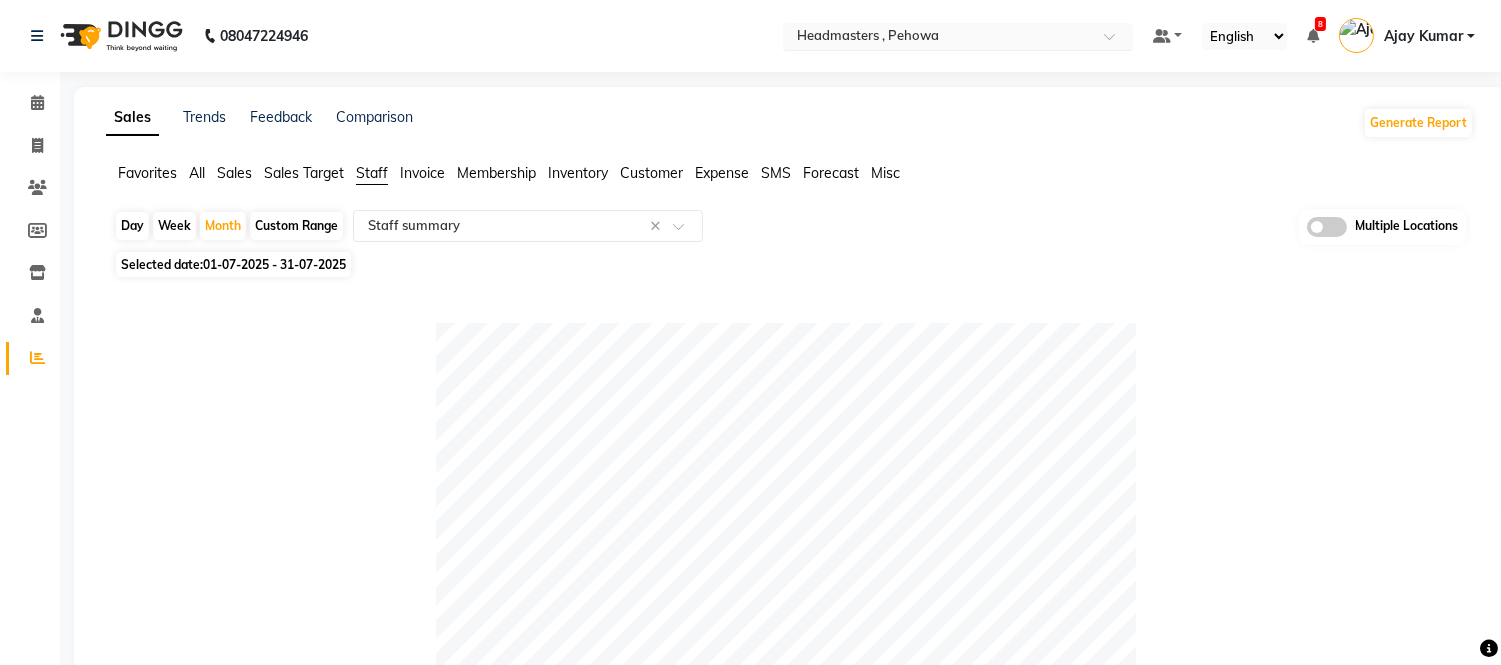 click at bounding box center [938, 38] 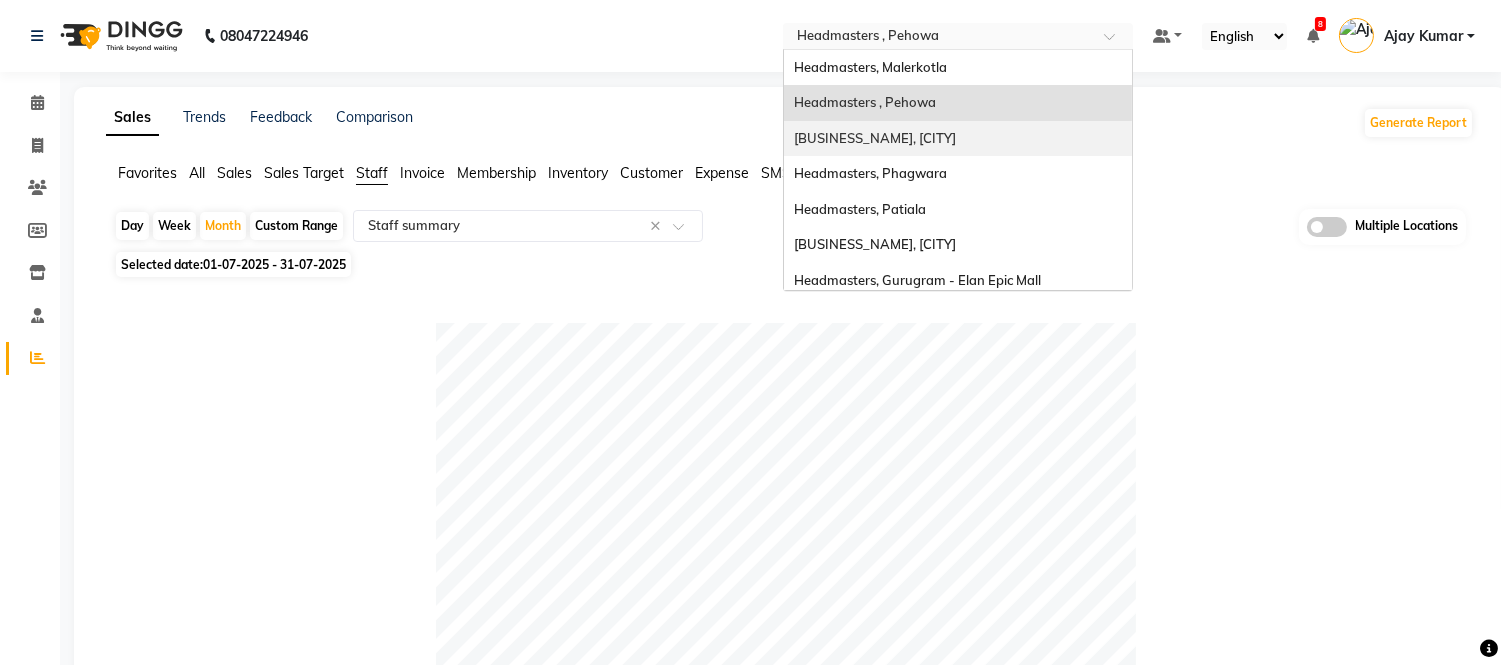 click on "Headmasters, [CITY]" at bounding box center (875, 138) 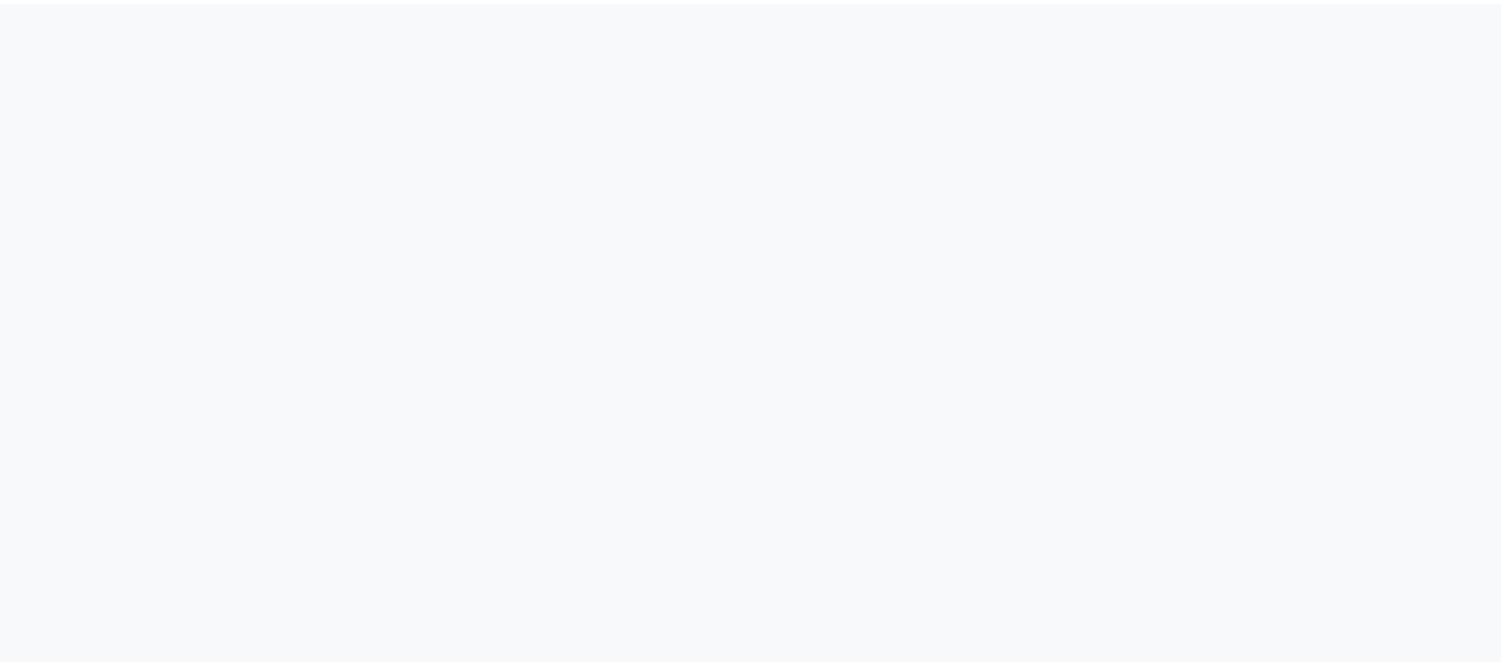 scroll, scrollTop: 0, scrollLeft: 0, axis: both 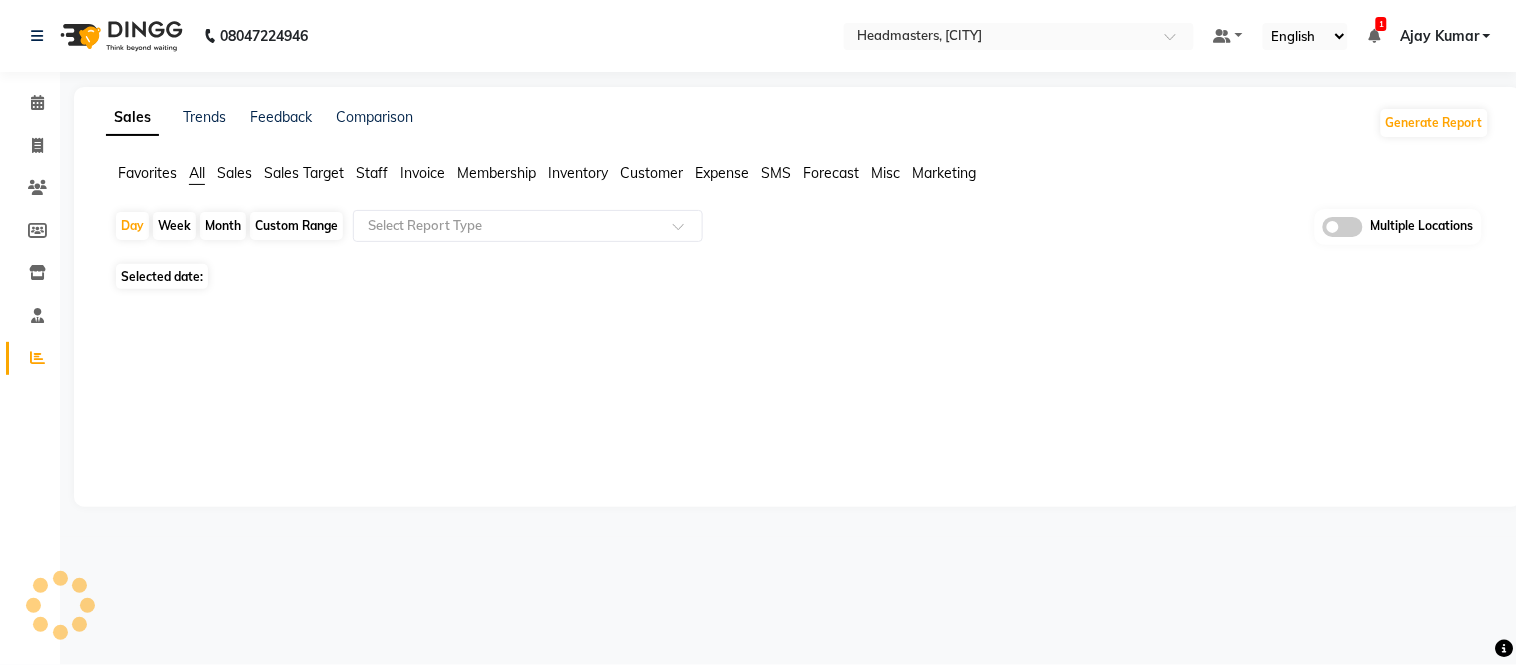 select on "en" 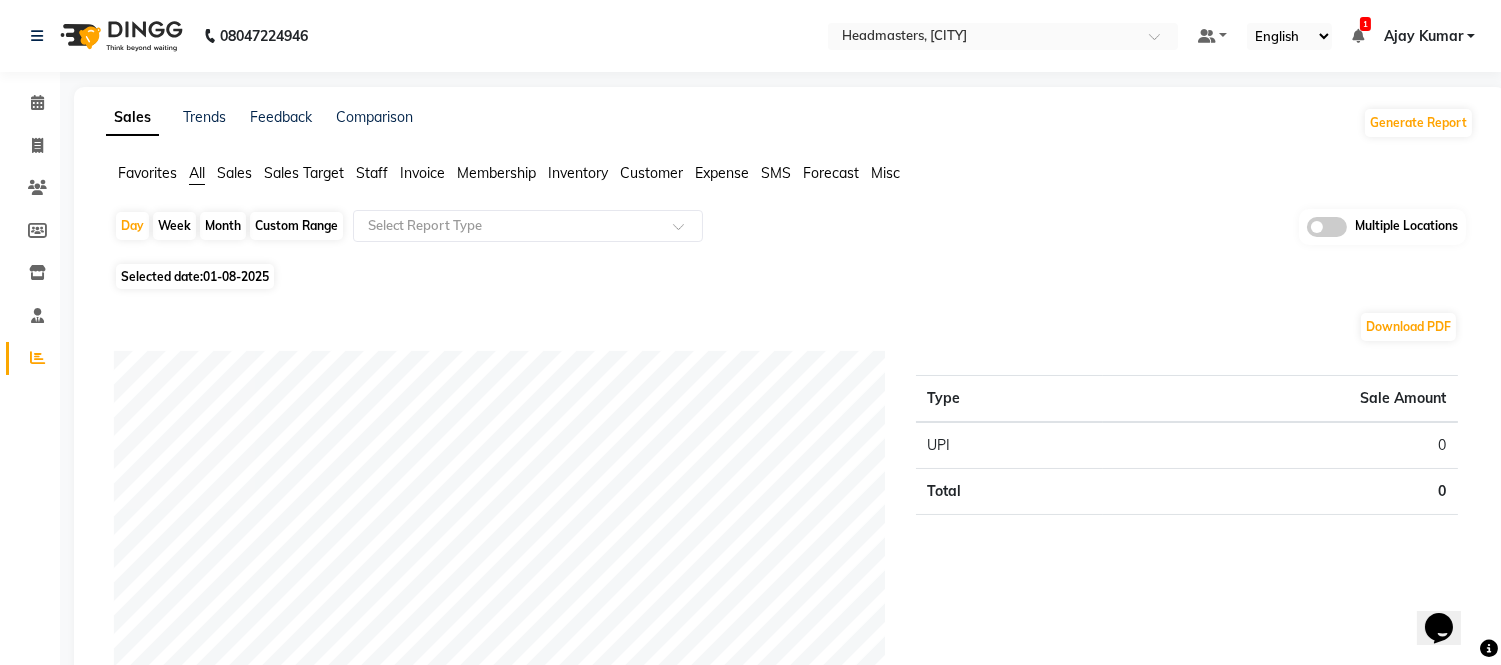 scroll, scrollTop: 0, scrollLeft: 0, axis: both 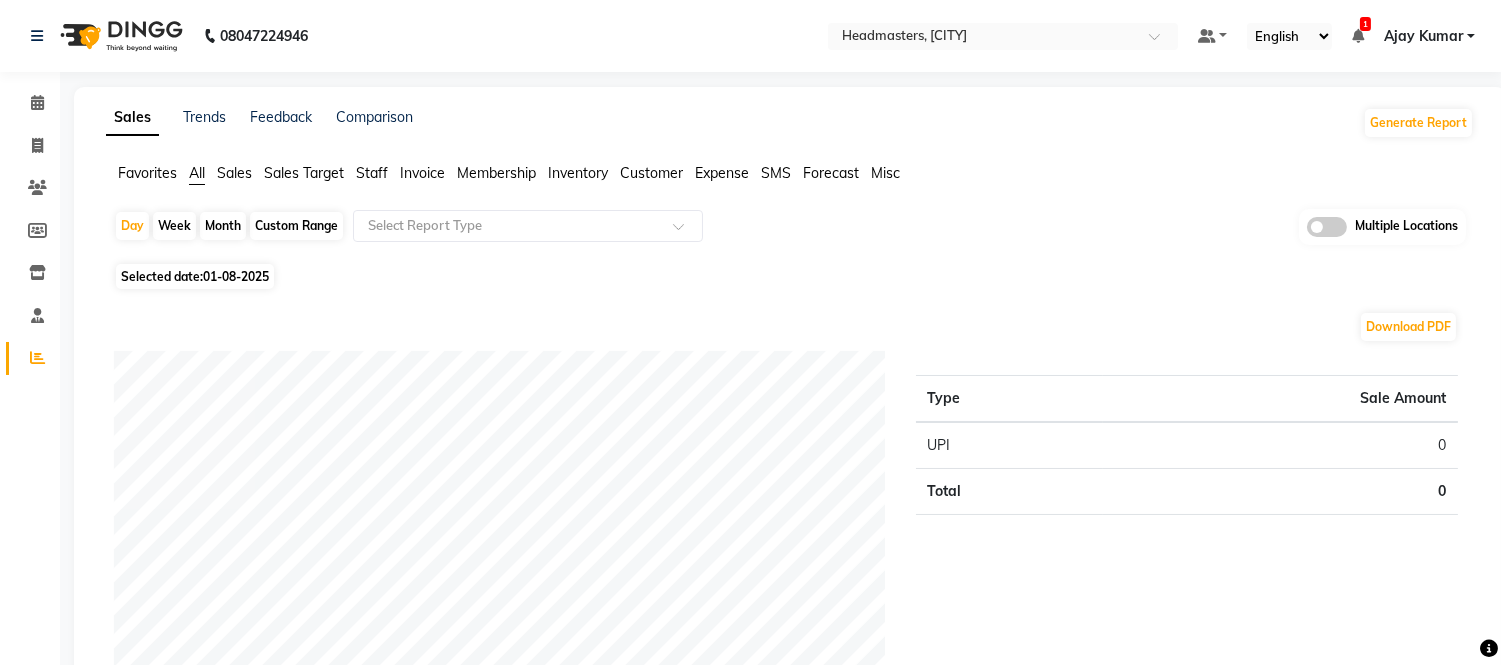 click on "Staff" 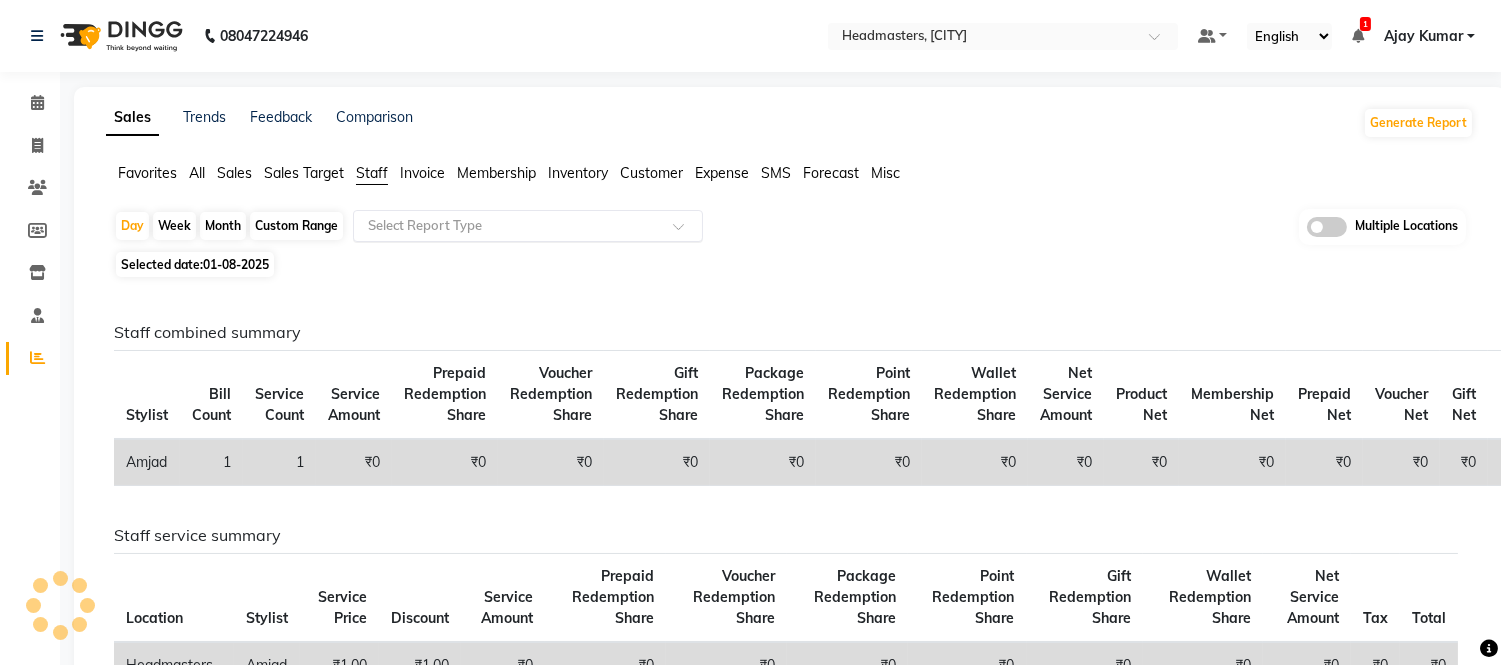 click 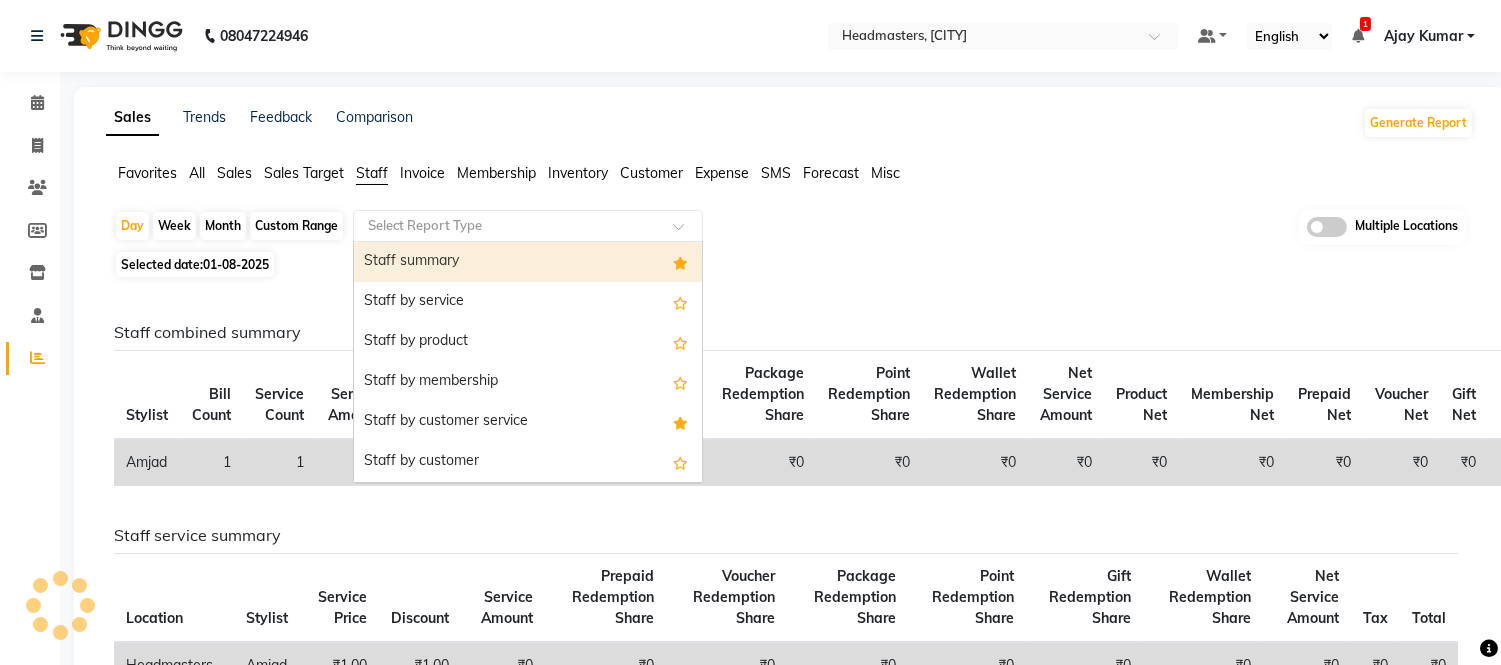 click on "Staff summary" at bounding box center [528, 262] 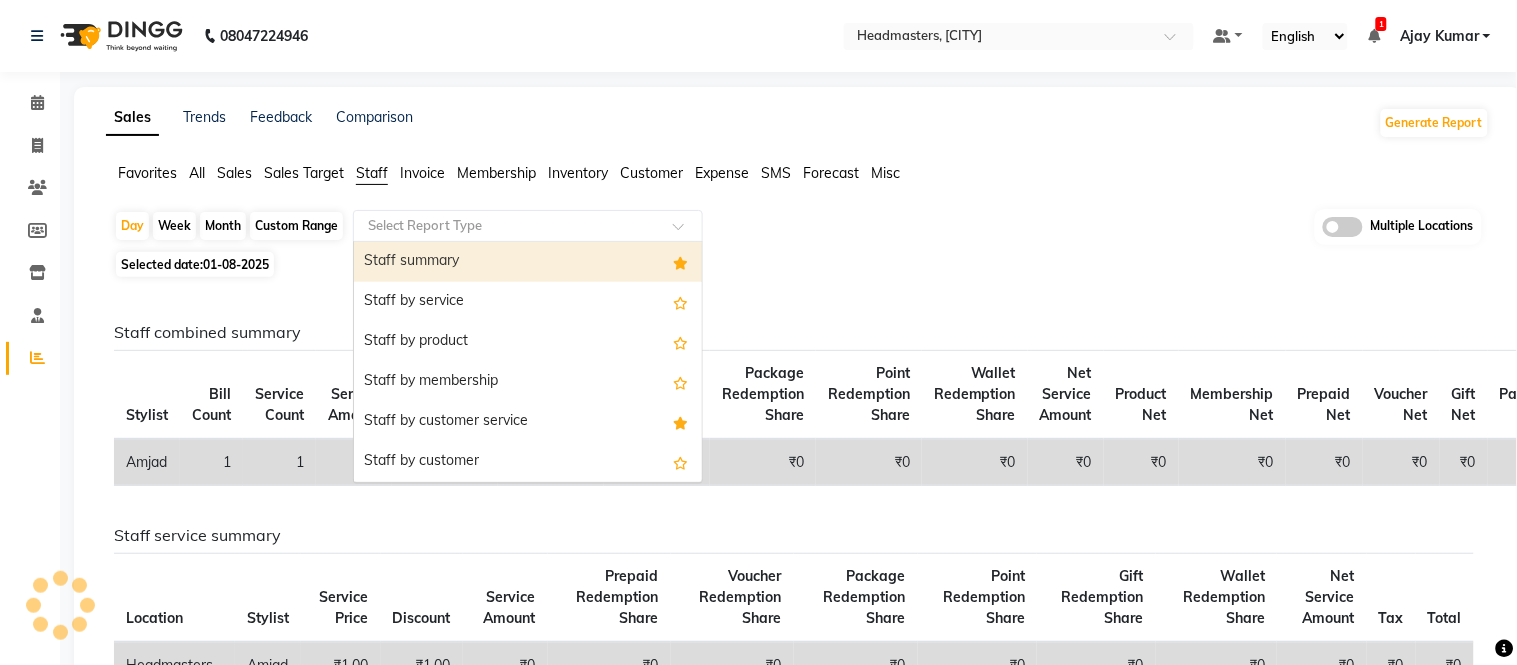 select on "full_report" 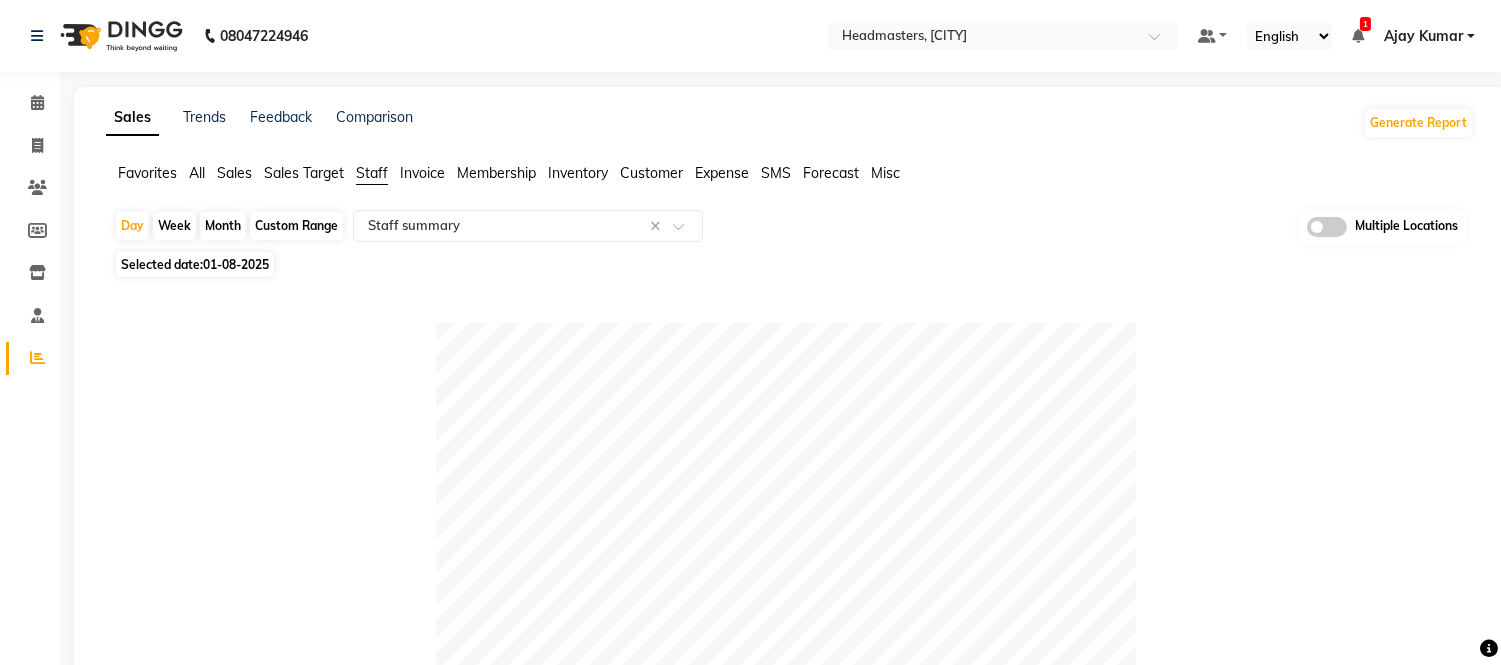 click on "Month" 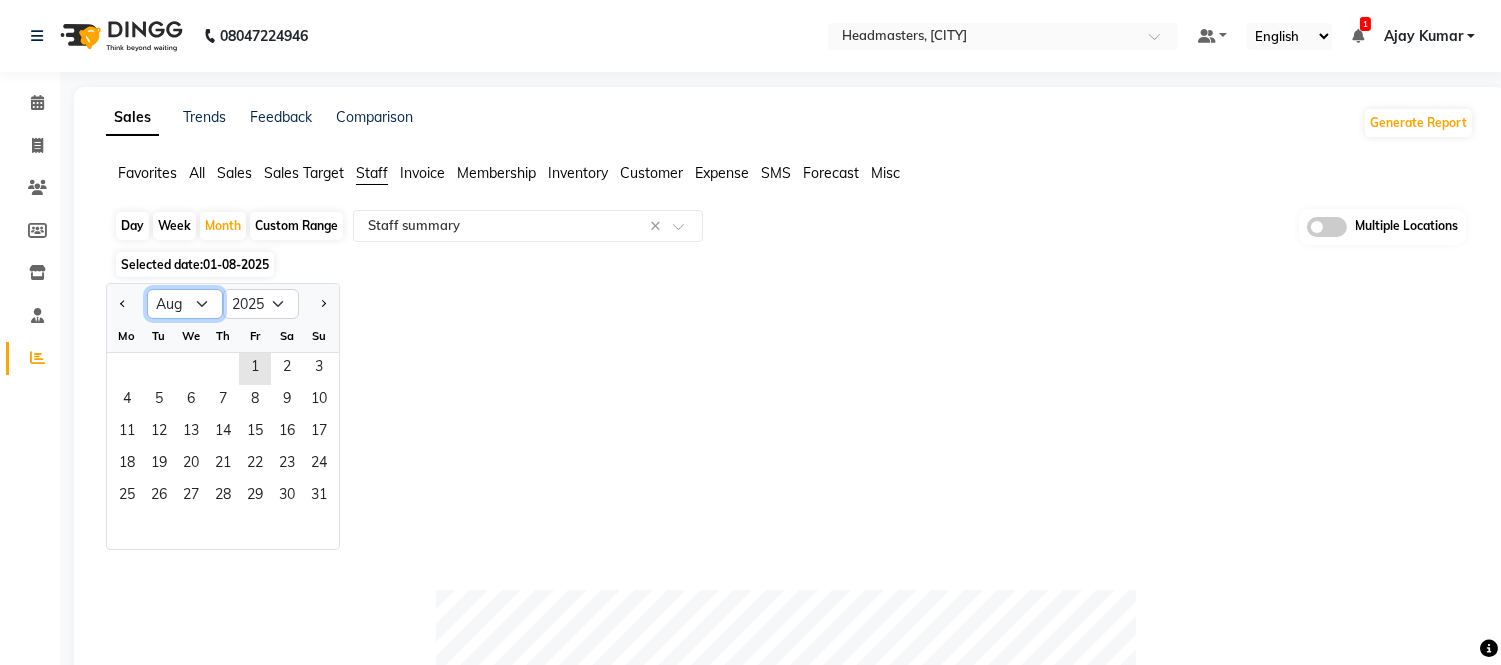 click on "Jan Feb Mar Apr May Jun Jul Aug Sep Oct Nov Dec" 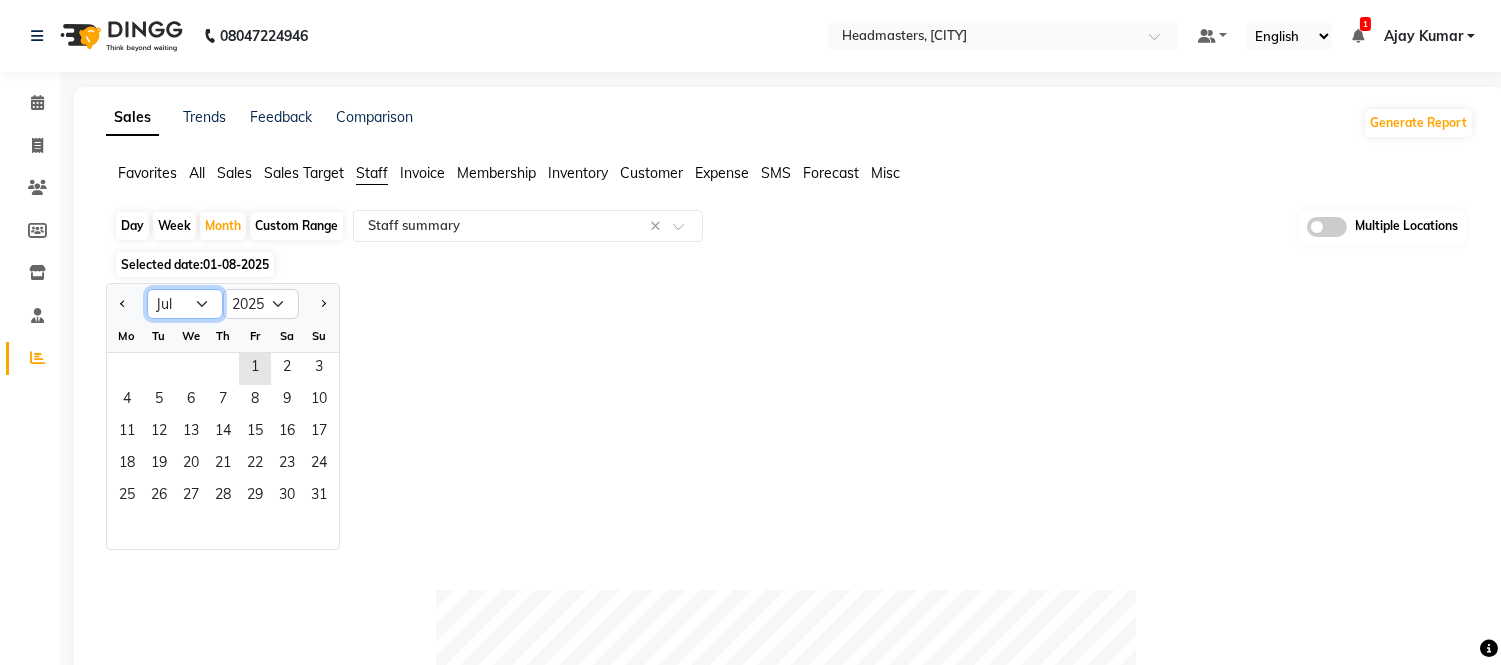 click on "Jan Feb Mar Apr May Jun Jul Aug Sep Oct Nov Dec" 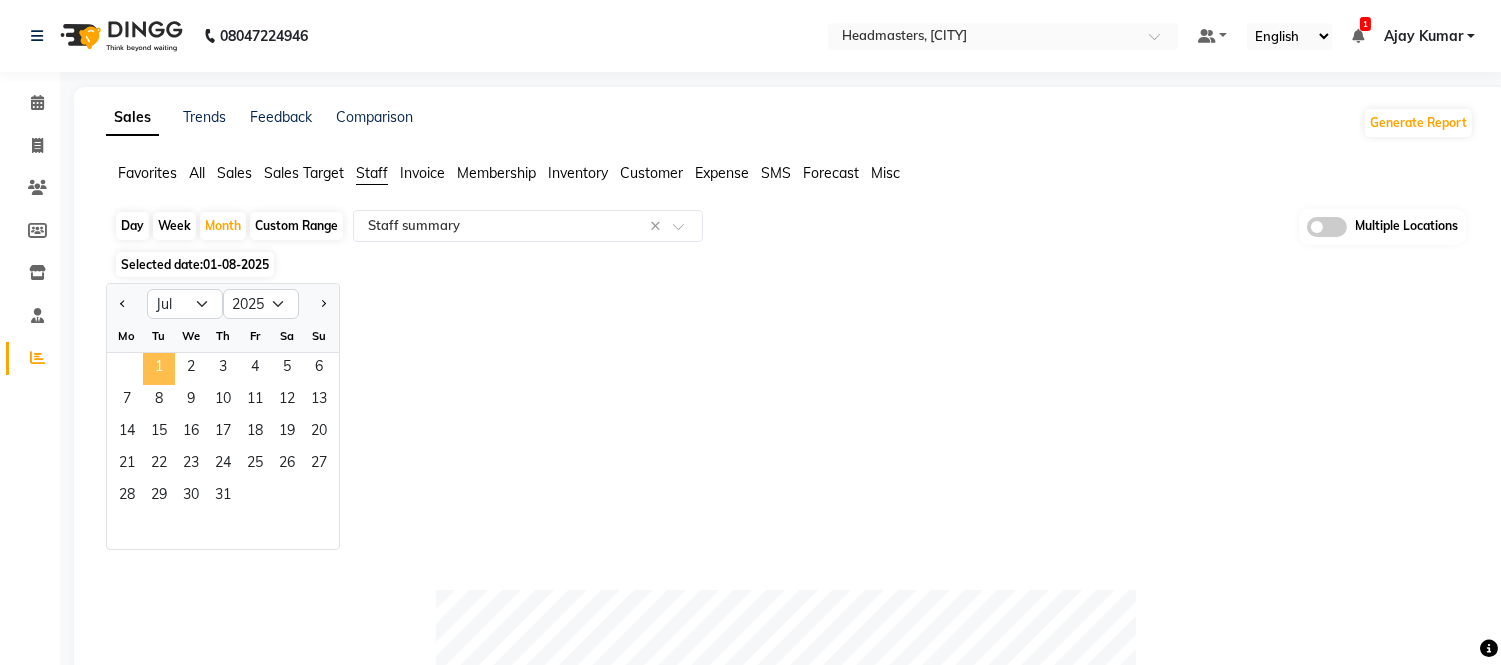 click on "1" 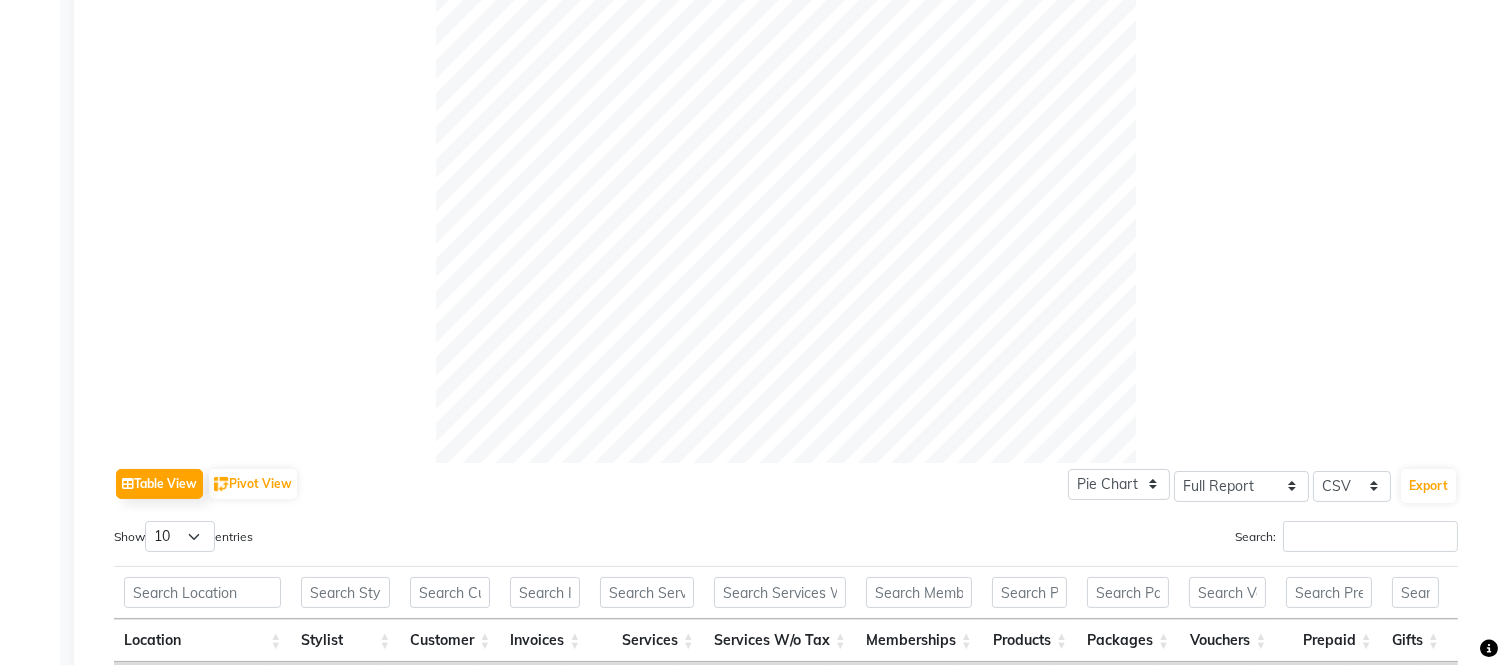 scroll, scrollTop: 556, scrollLeft: 0, axis: vertical 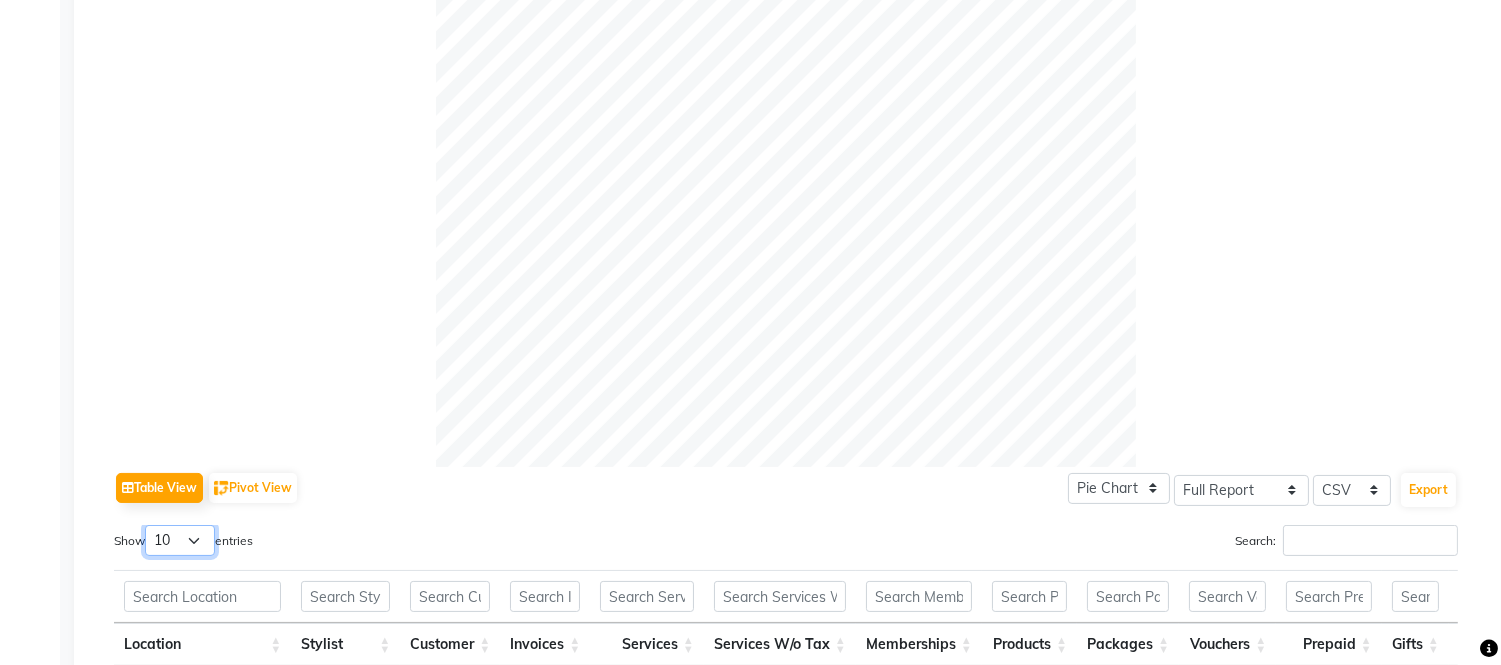 drag, startPoint x: 153, startPoint y: 541, endPoint x: 156, endPoint y: 553, distance: 12.369317 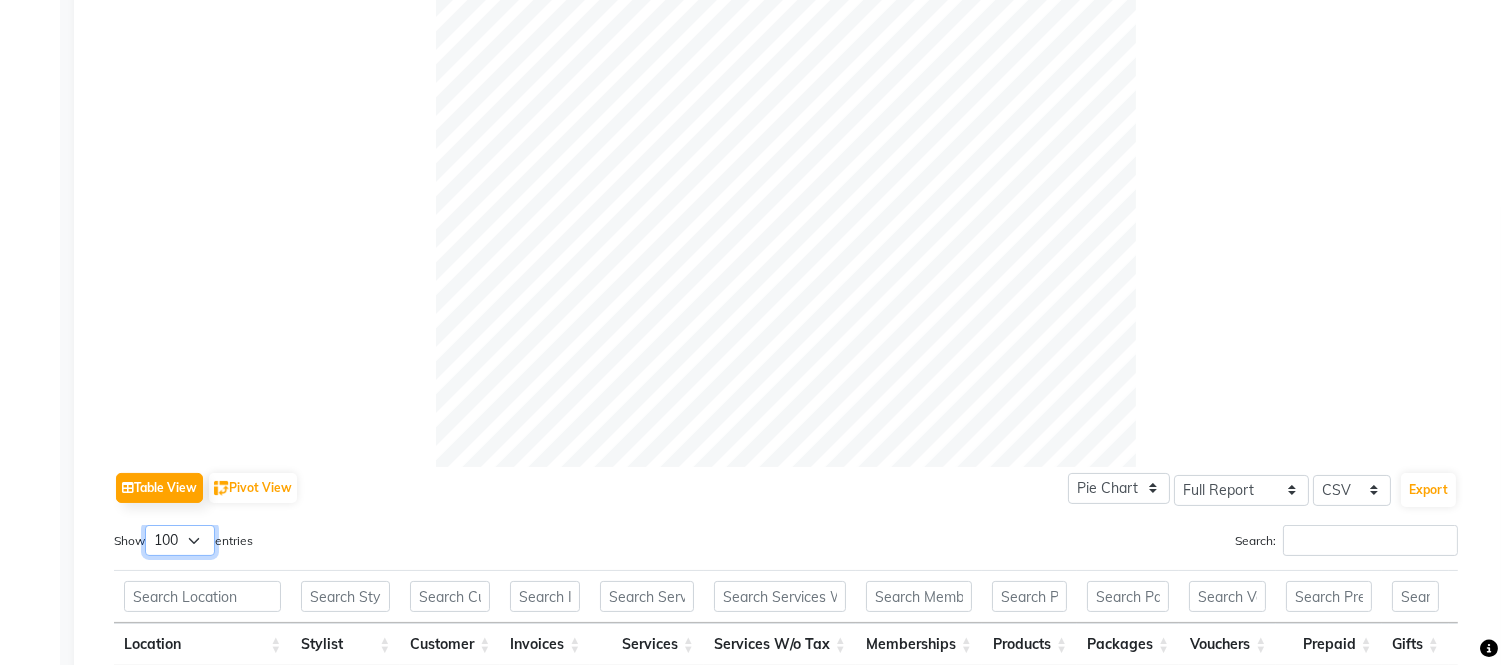 click on "10 25 50 100" at bounding box center [180, 540] 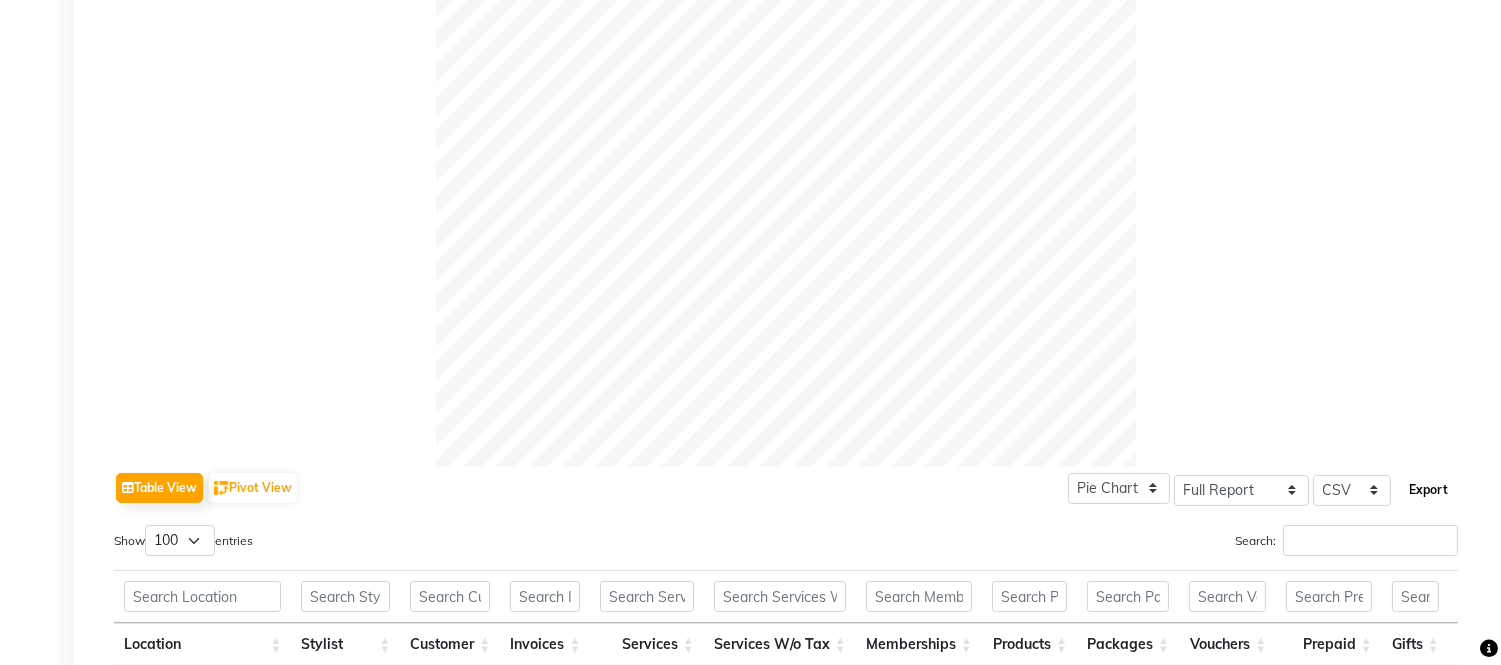 click on "Export" 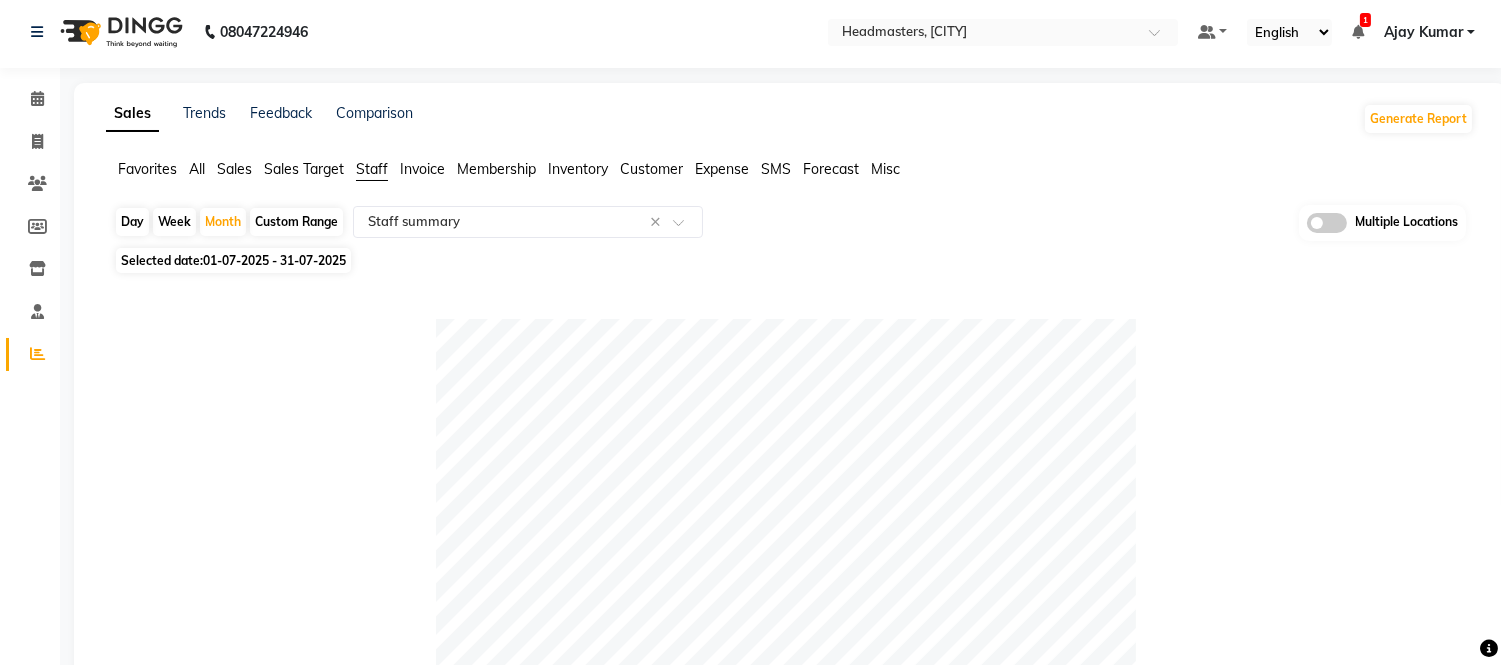 scroll, scrollTop: 0, scrollLeft: 0, axis: both 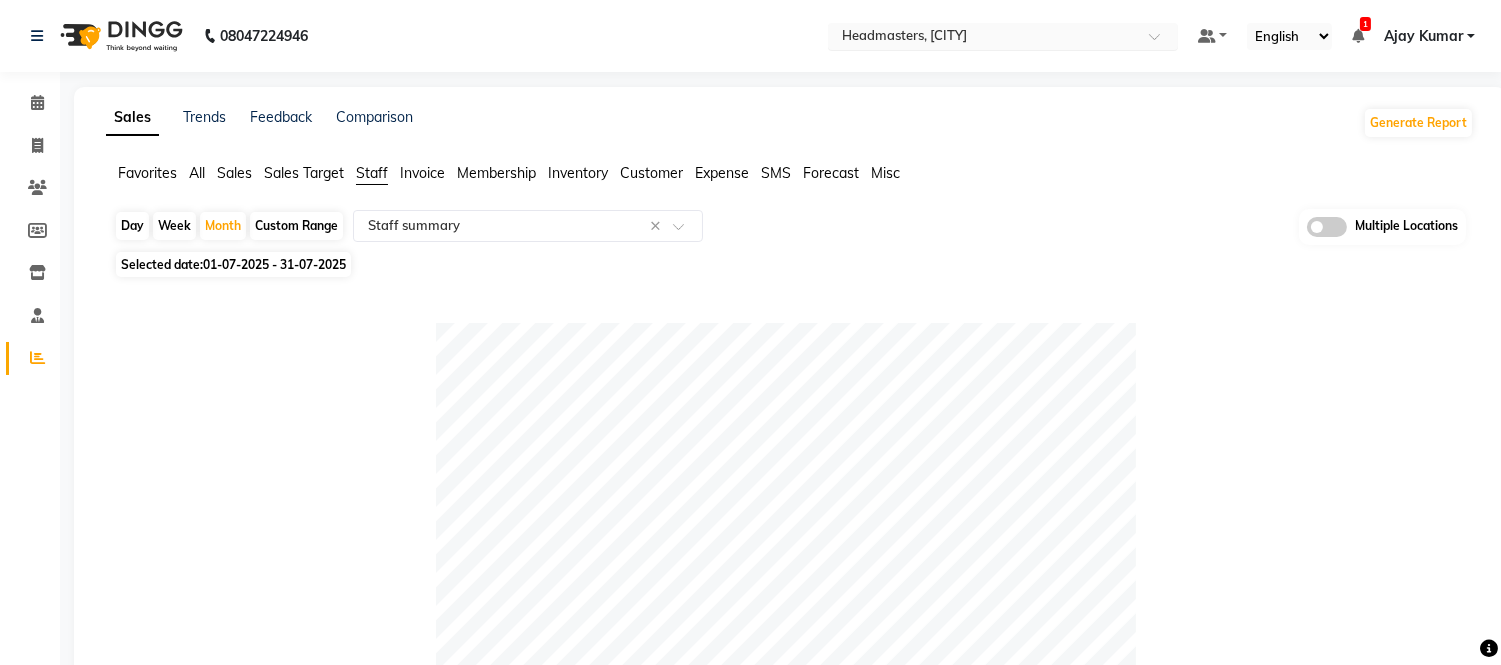 click at bounding box center [983, 38] 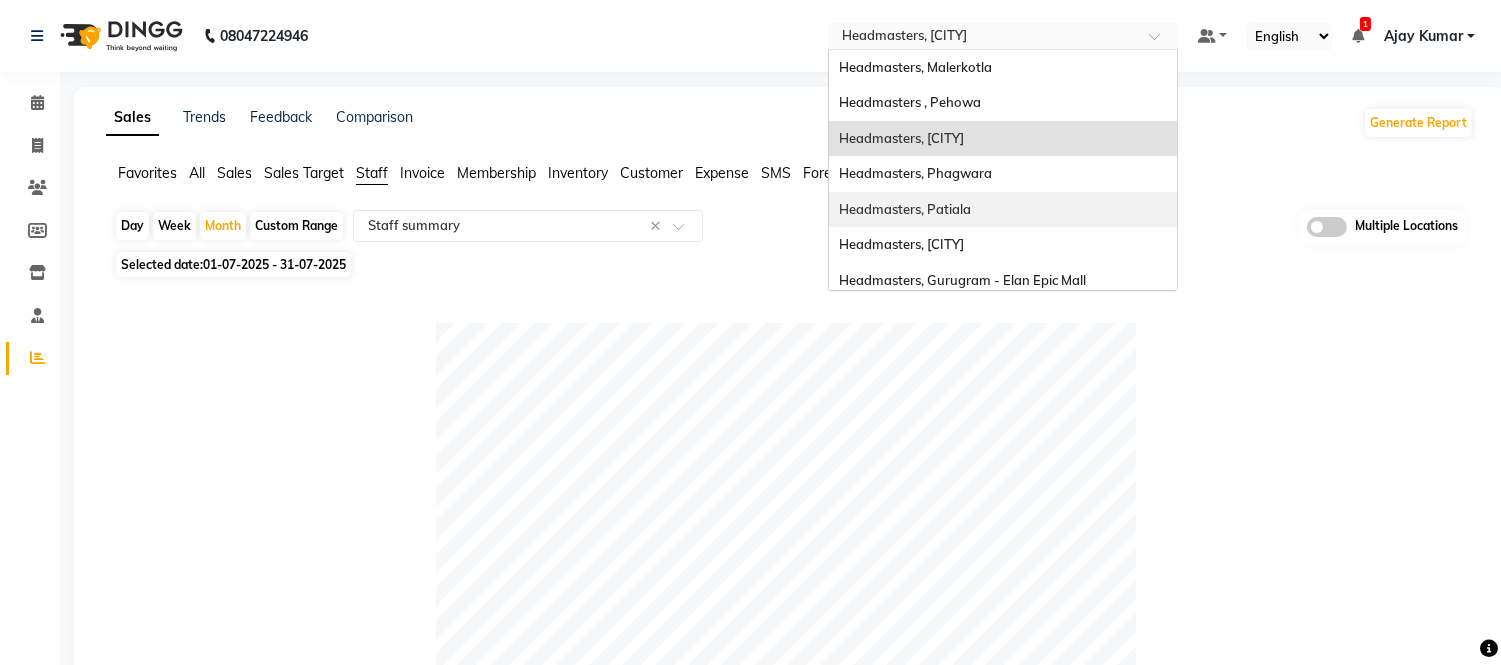 click on "Headmasters, Patiala" at bounding box center (905, 209) 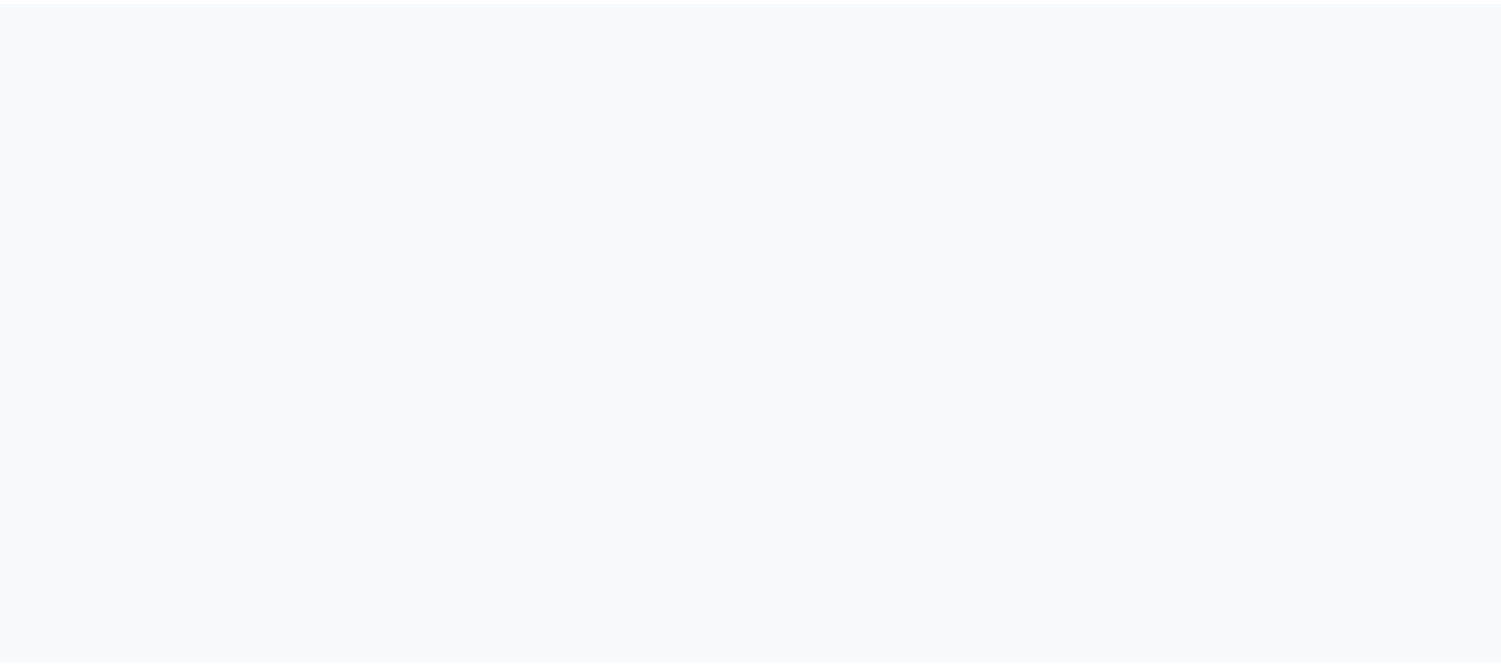 scroll, scrollTop: 0, scrollLeft: 0, axis: both 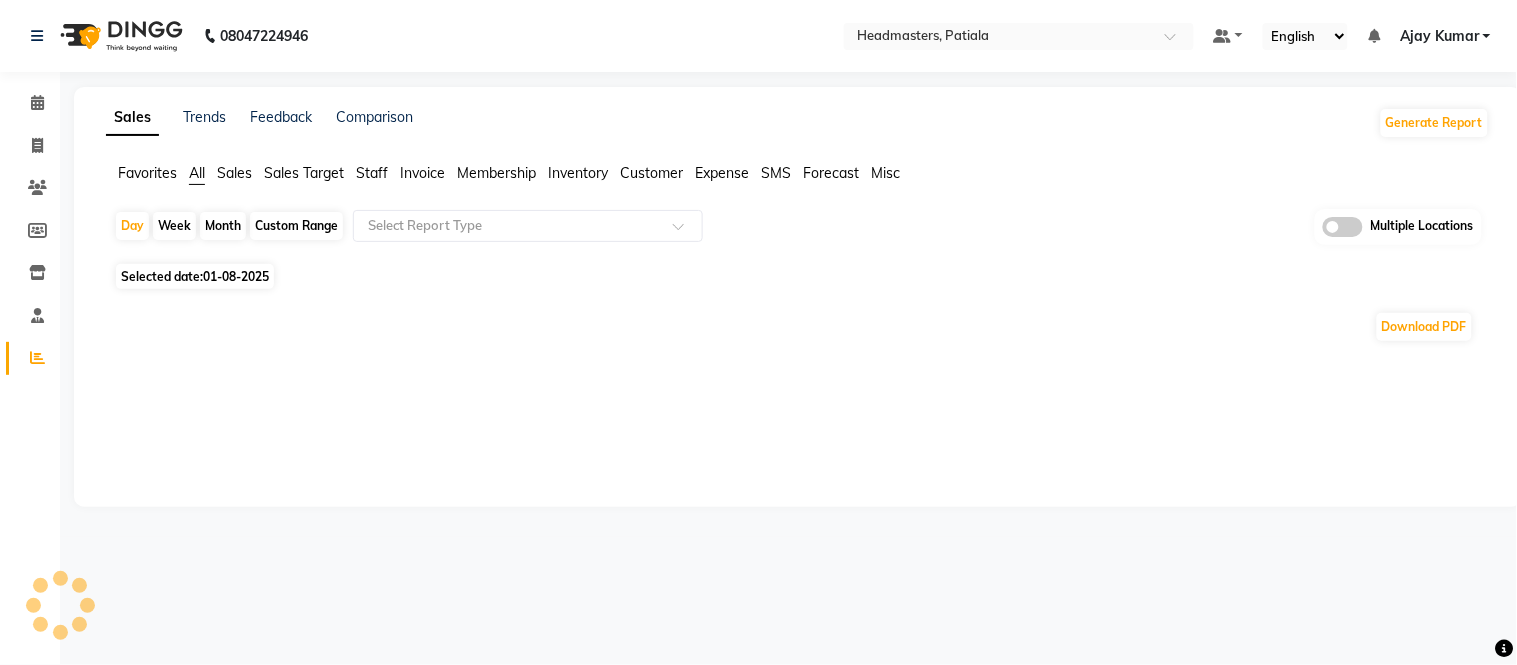 select on "en" 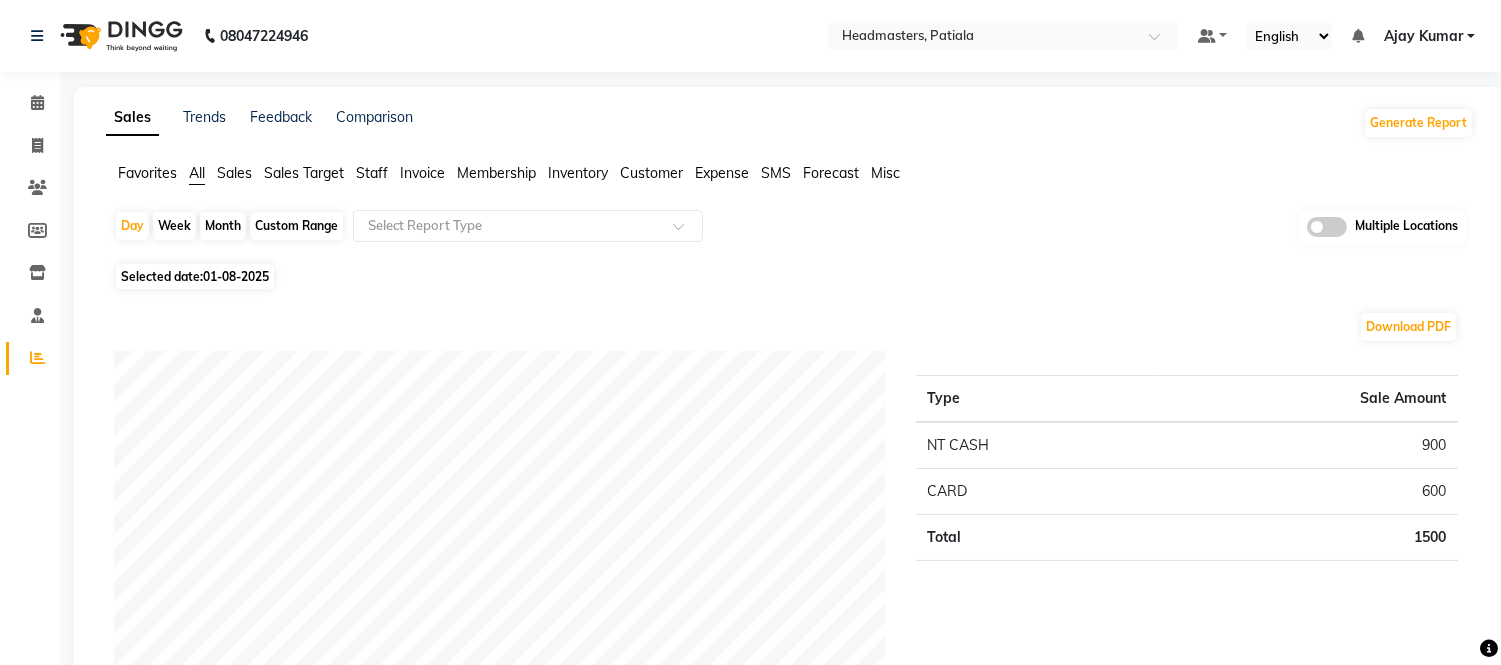 click on "Staff" 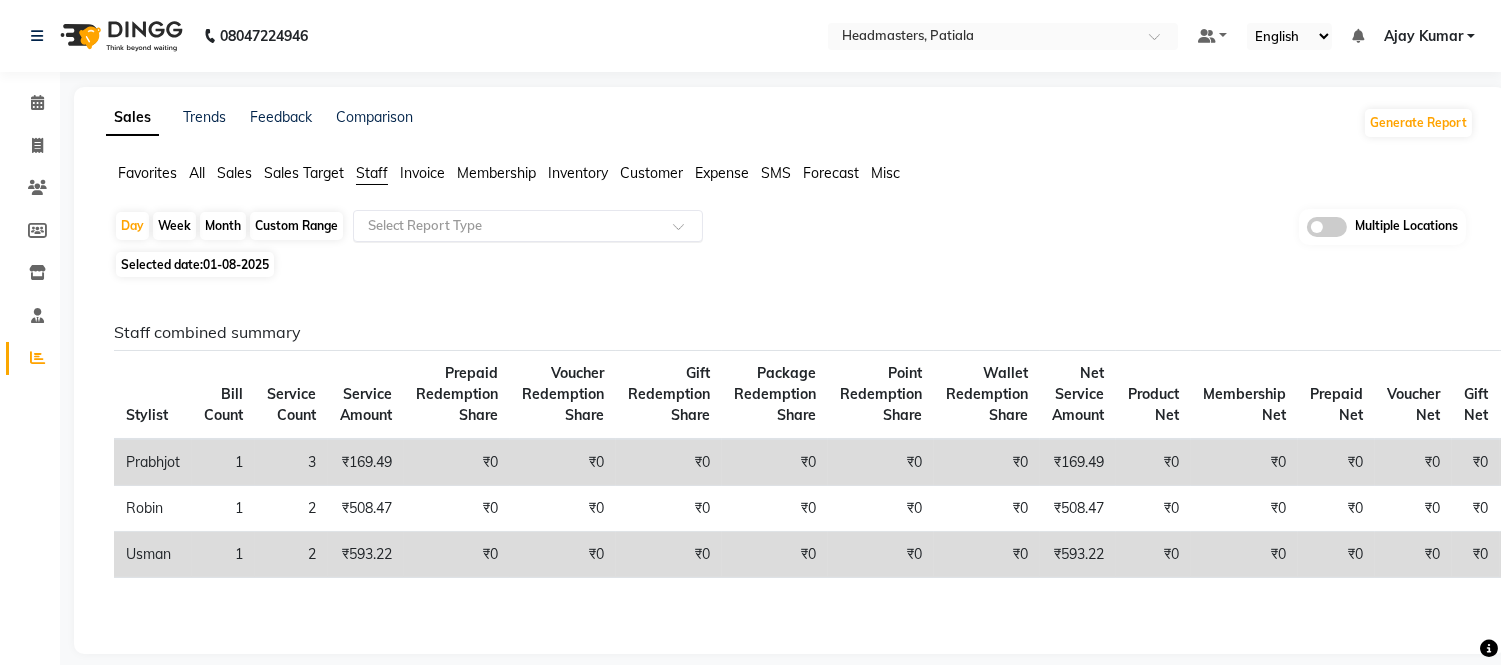 click 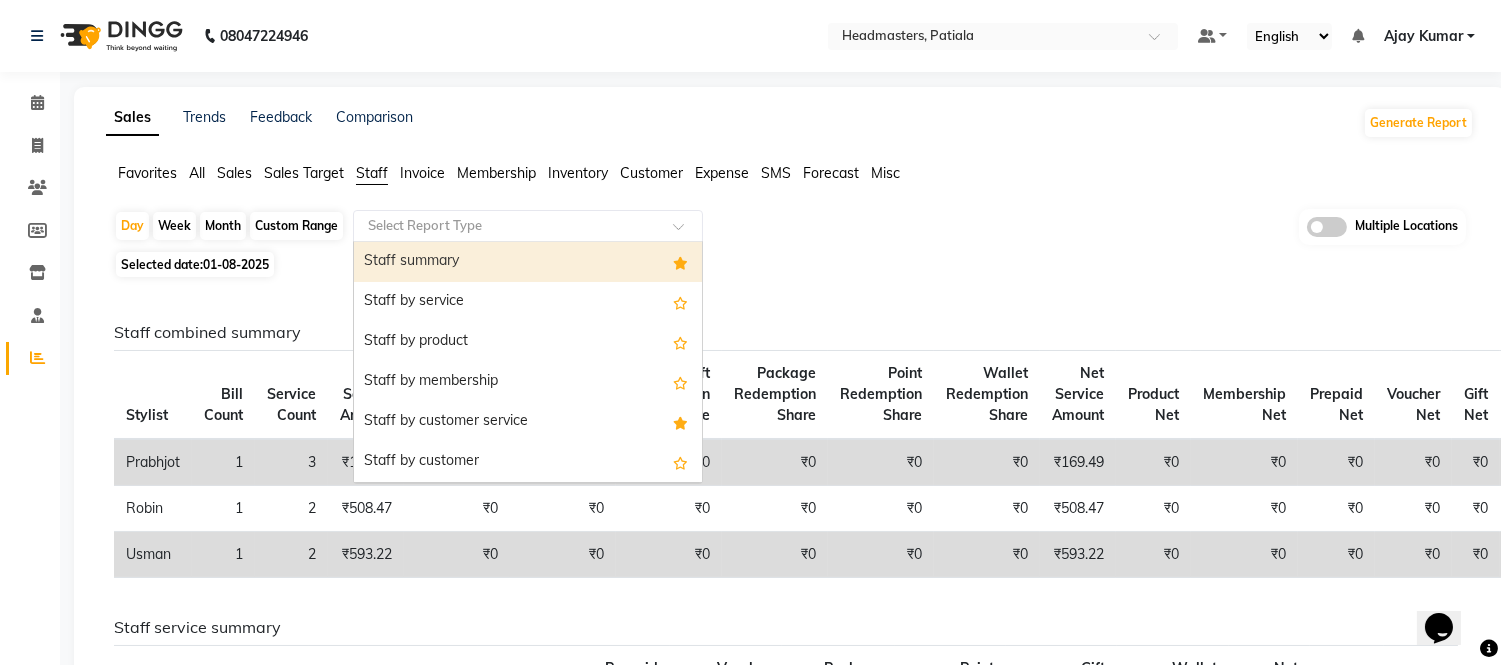 scroll, scrollTop: 0, scrollLeft: 0, axis: both 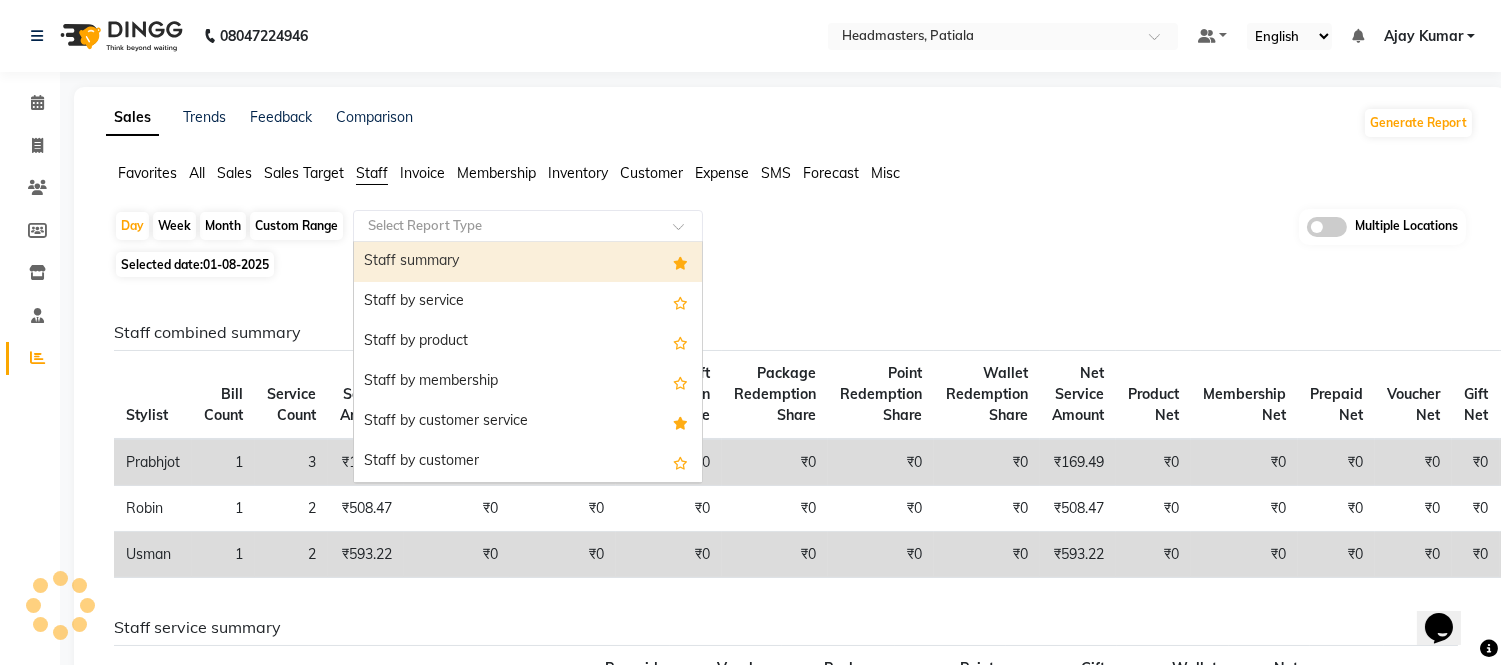 click on "Staff summary" at bounding box center (528, 262) 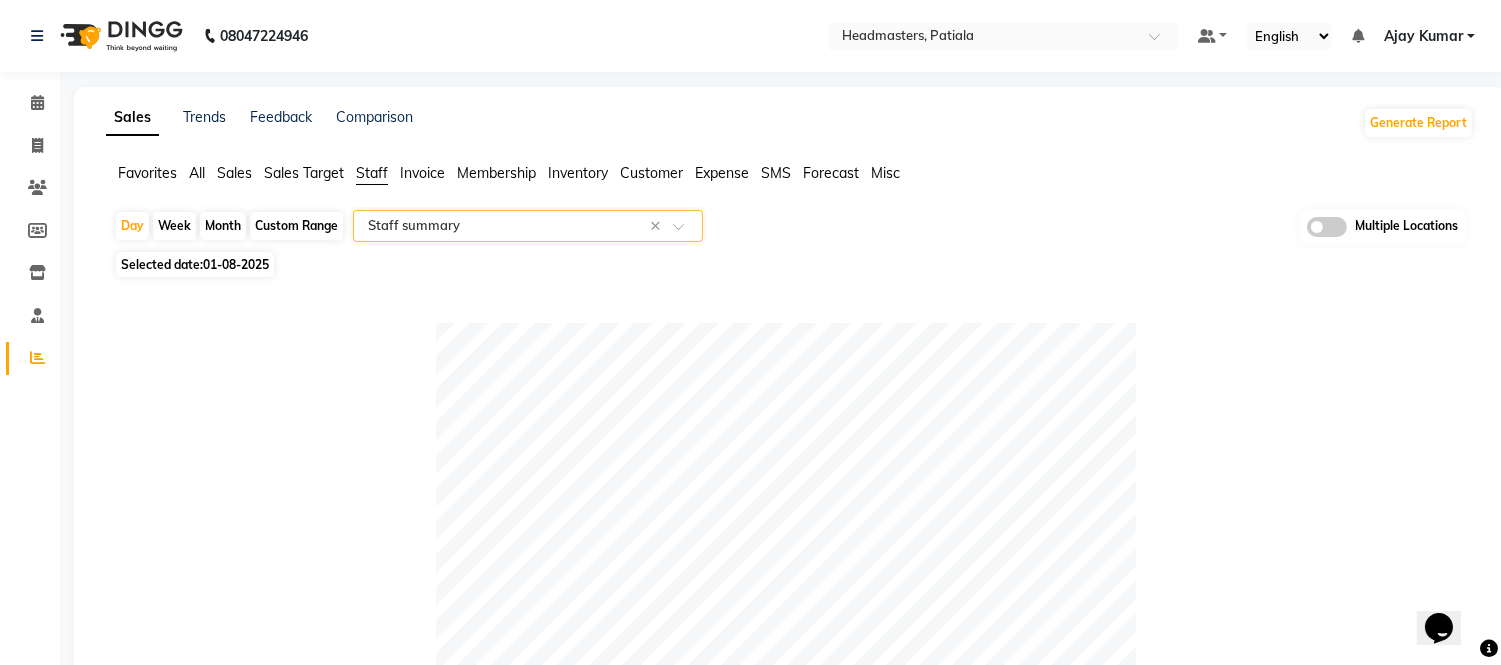 click on "Month" 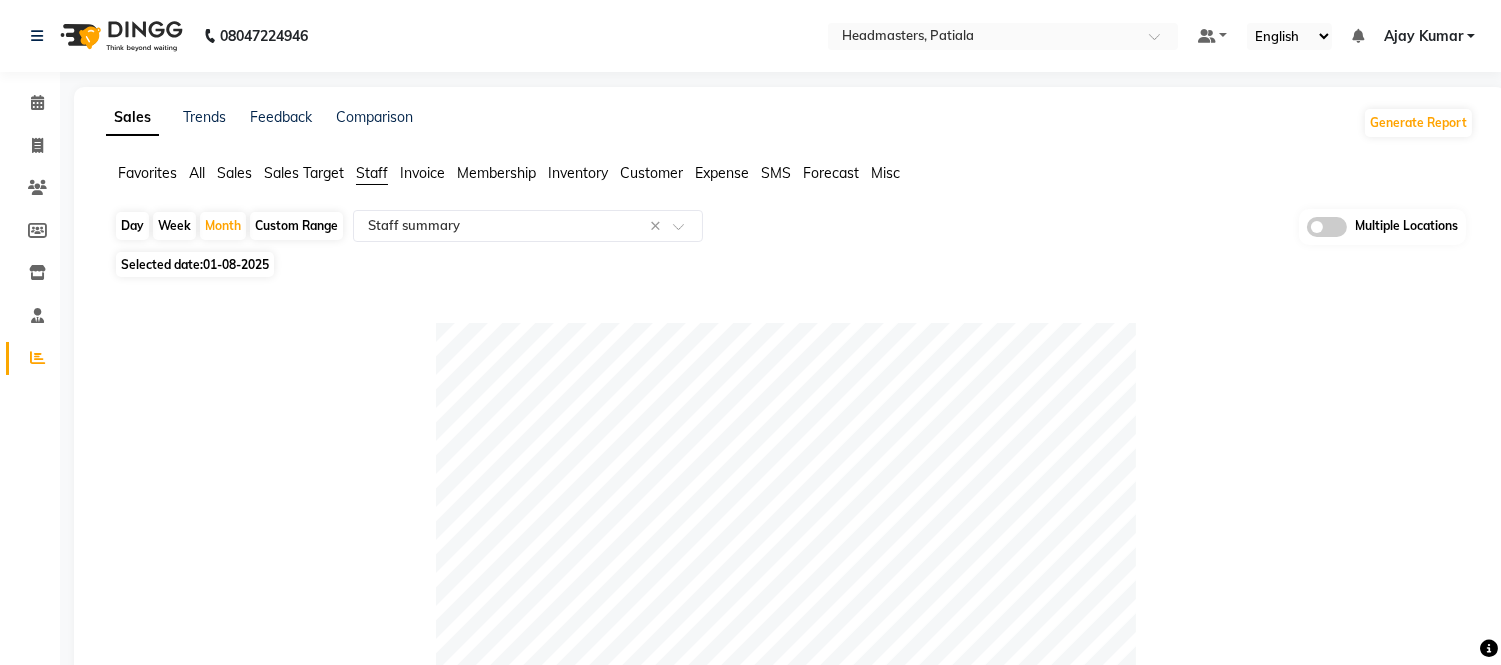 click on "01-08-2025" 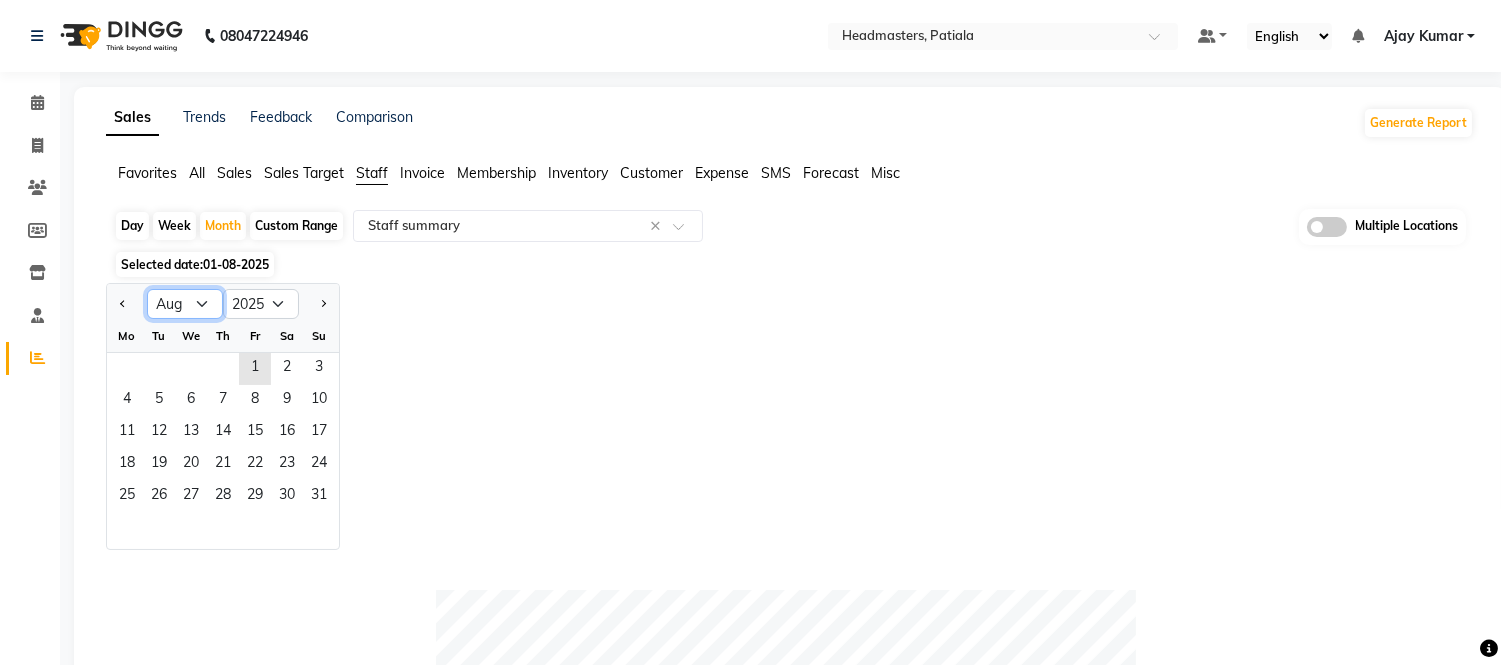 click on "Jan Feb Mar Apr May Jun Jul Aug Sep Oct Nov Dec" 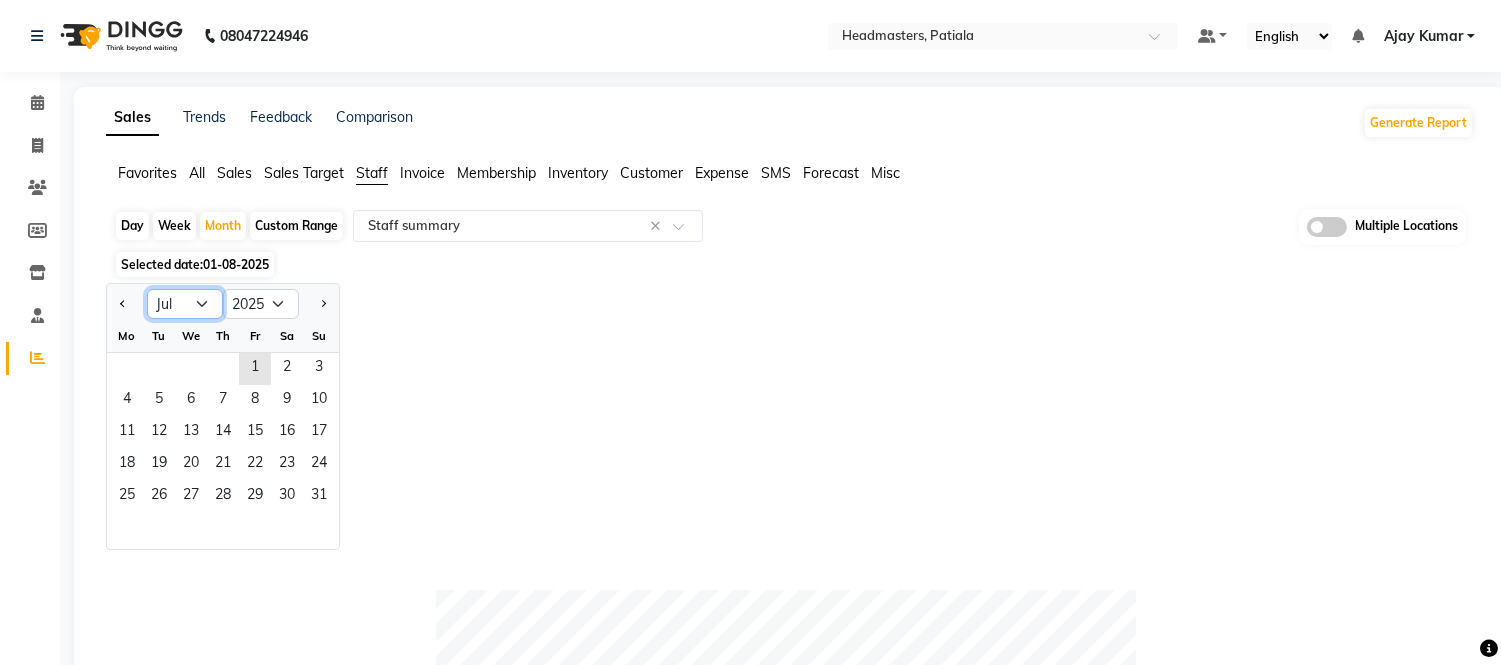 click on "Jan Feb Mar Apr May Jun Jul Aug Sep Oct Nov Dec" 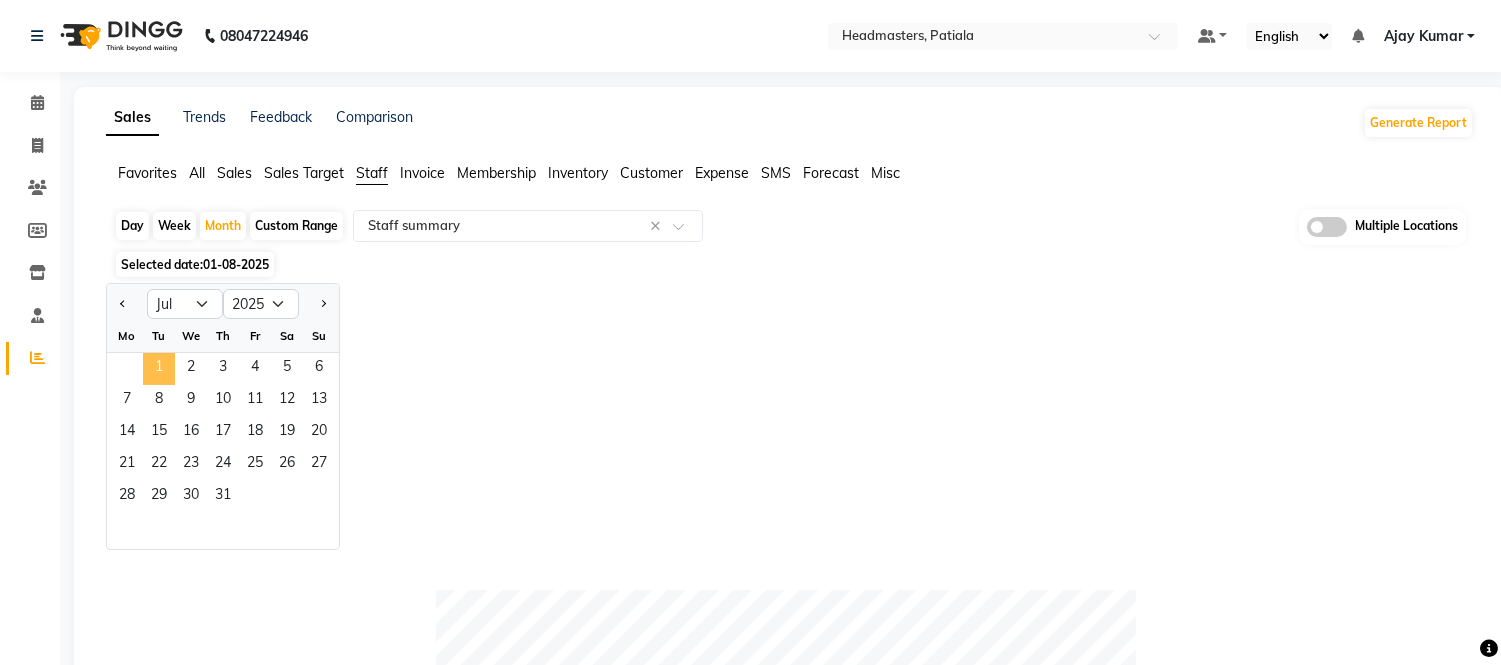 click on "1" 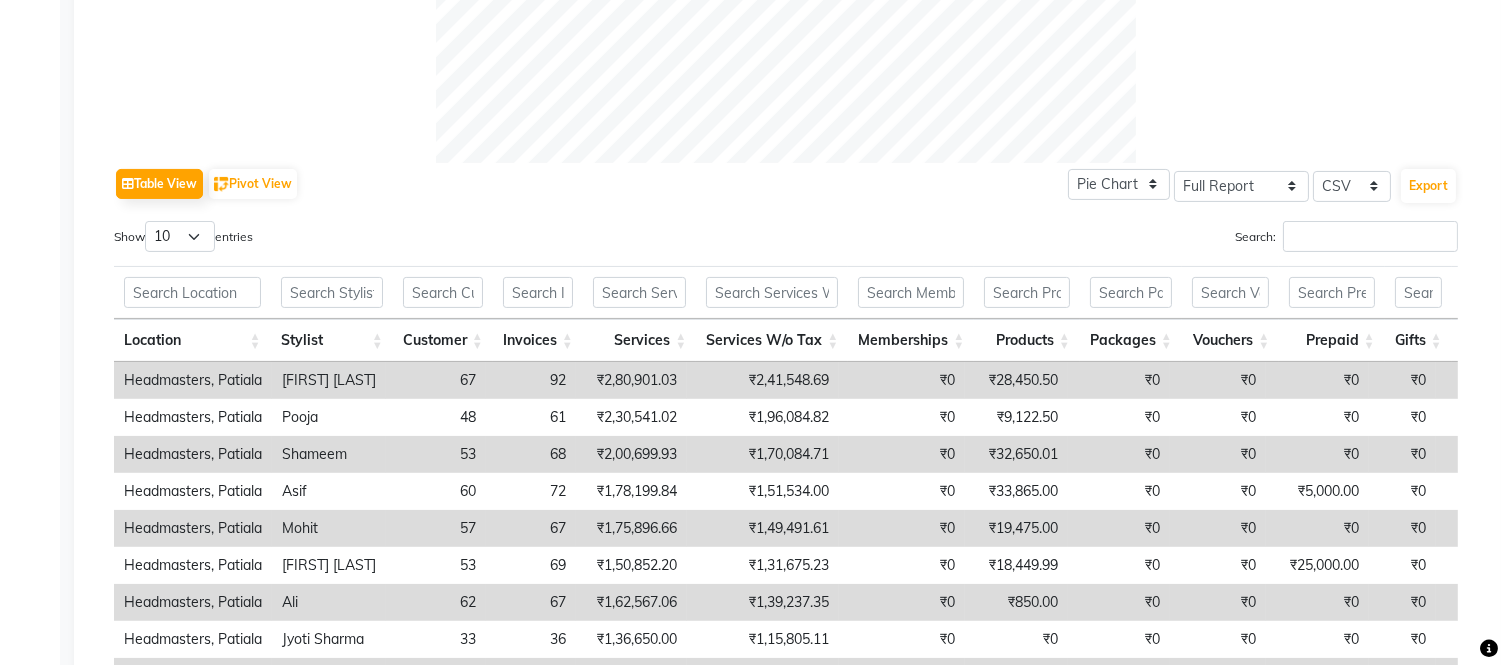 scroll, scrollTop: 778, scrollLeft: 0, axis: vertical 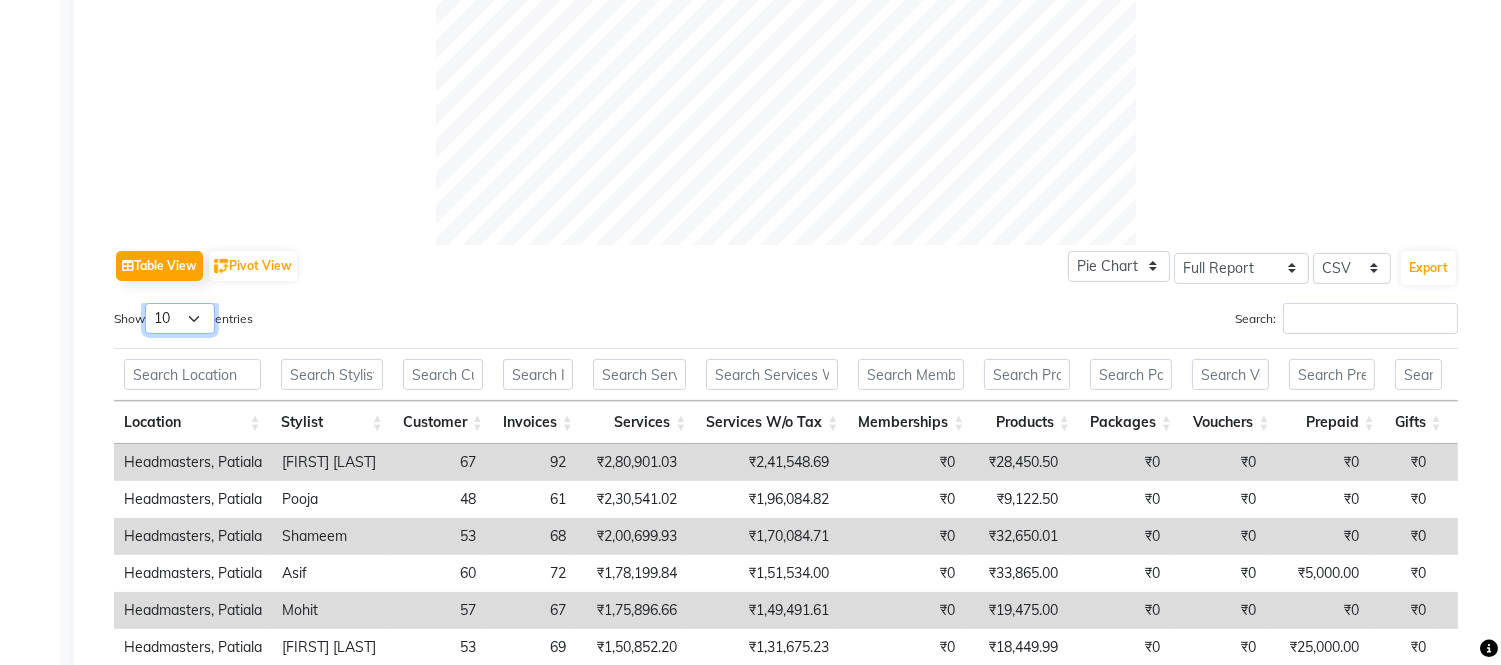 click on "10 25 50 100" at bounding box center [180, 318] 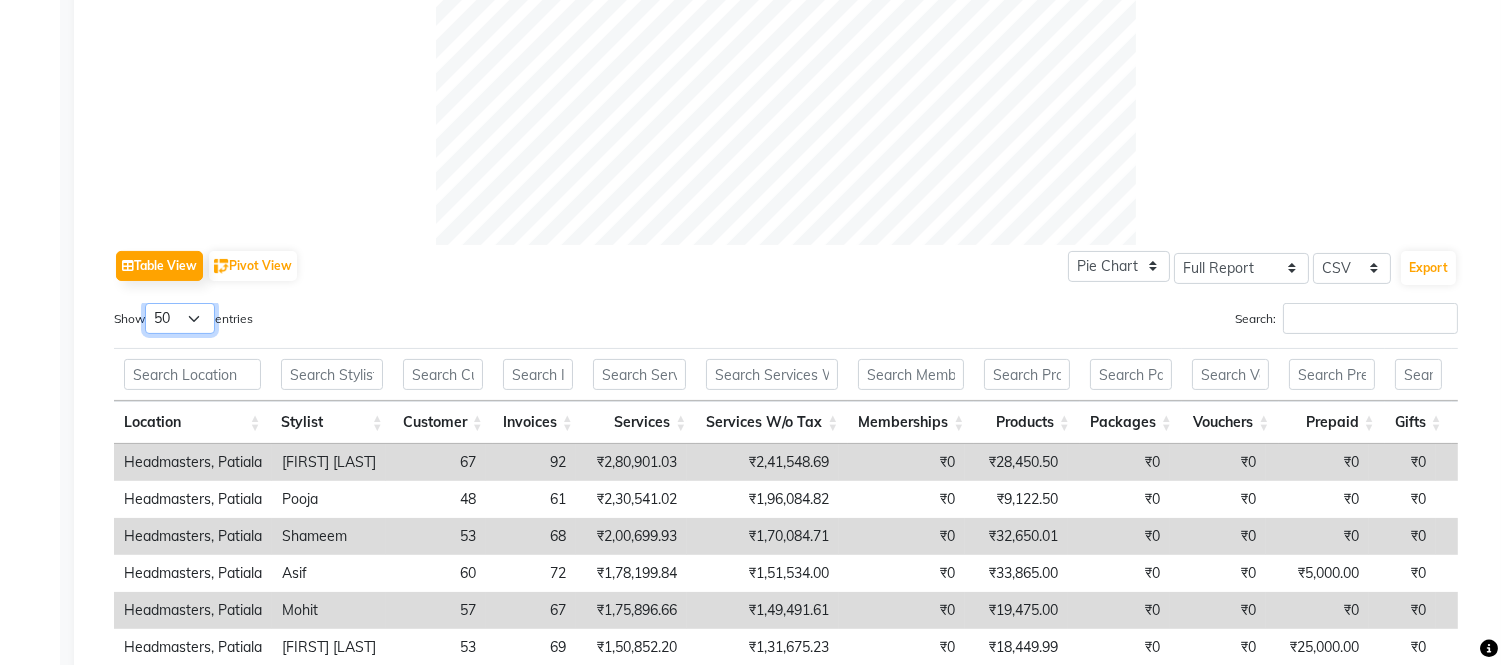 click on "10 25 50 100" at bounding box center [180, 318] 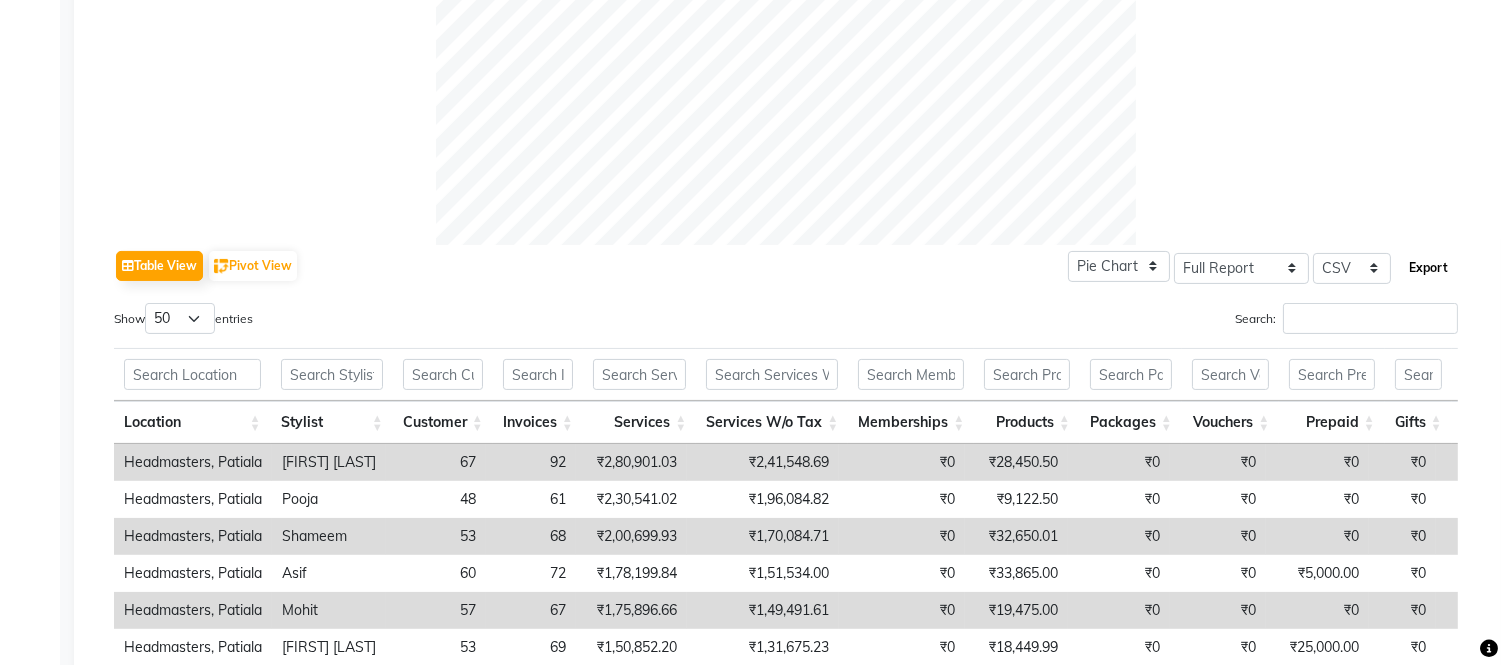 click on "Export" 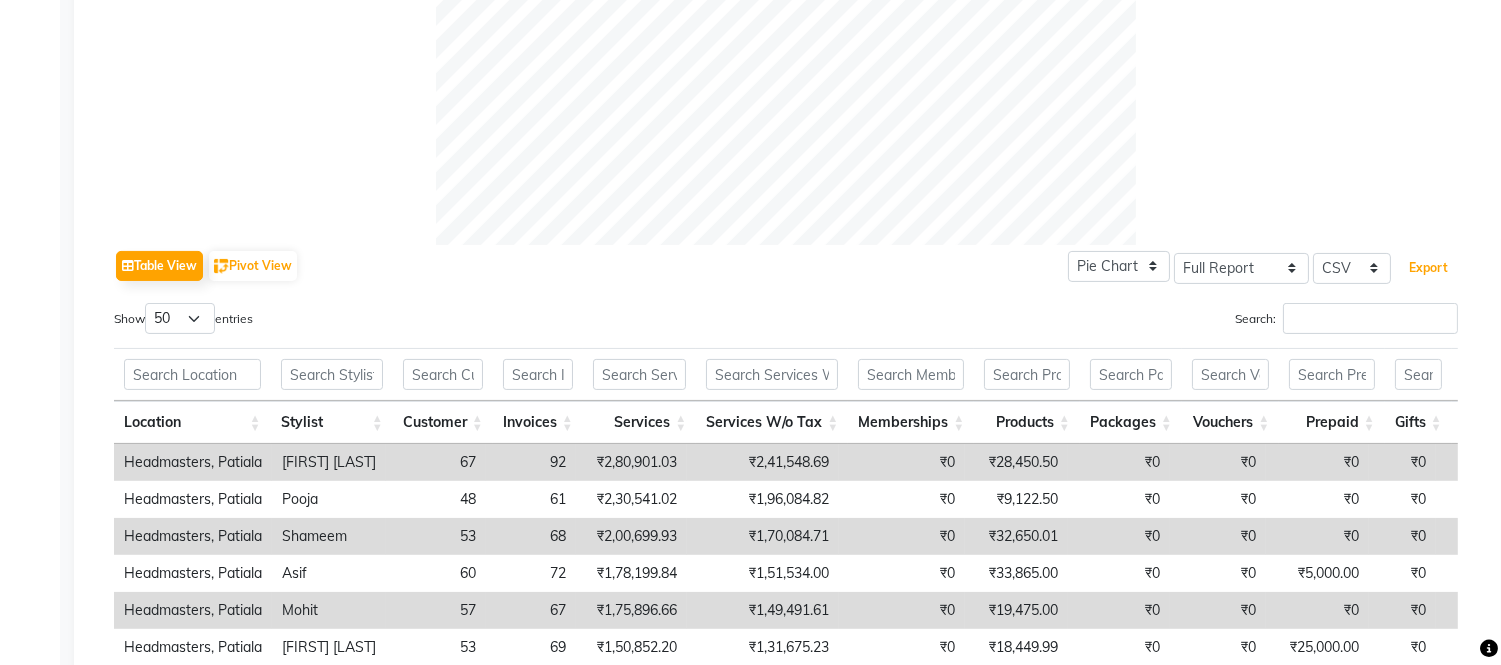 type 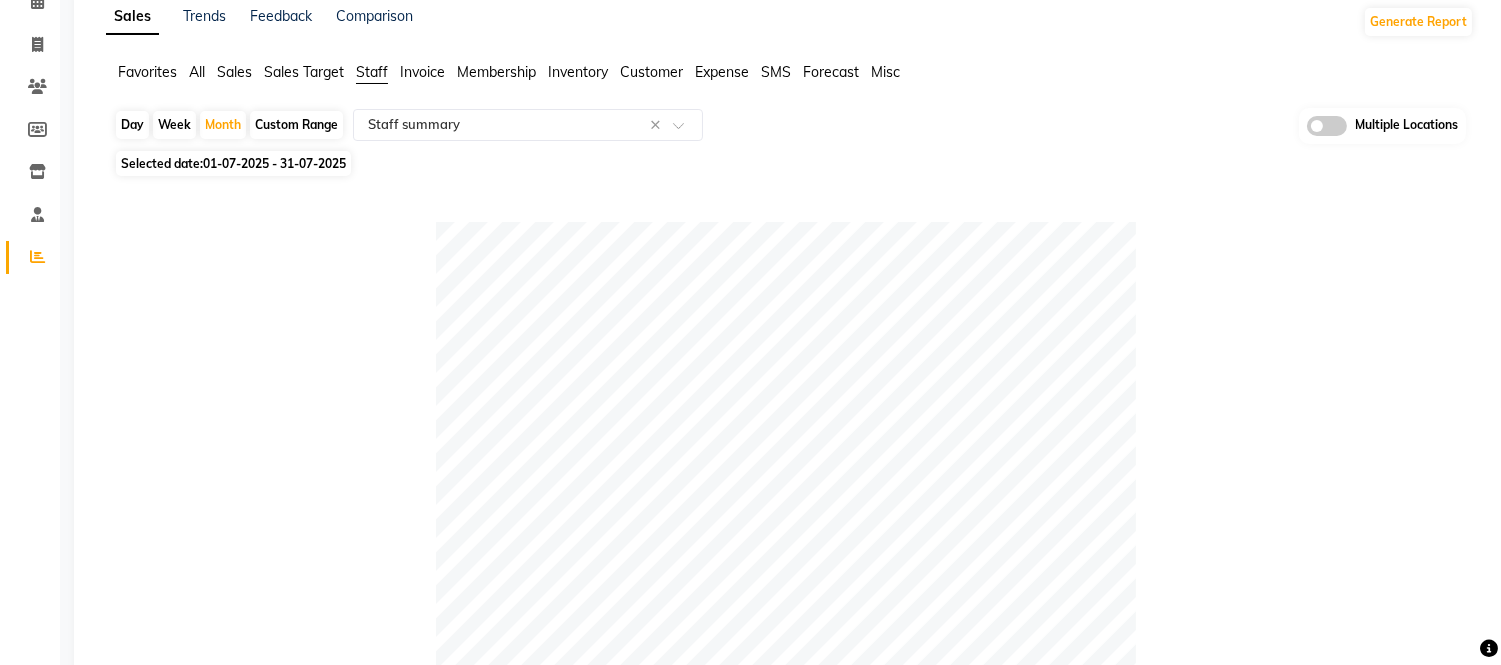 scroll, scrollTop: 0, scrollLeft: 0, axis: both 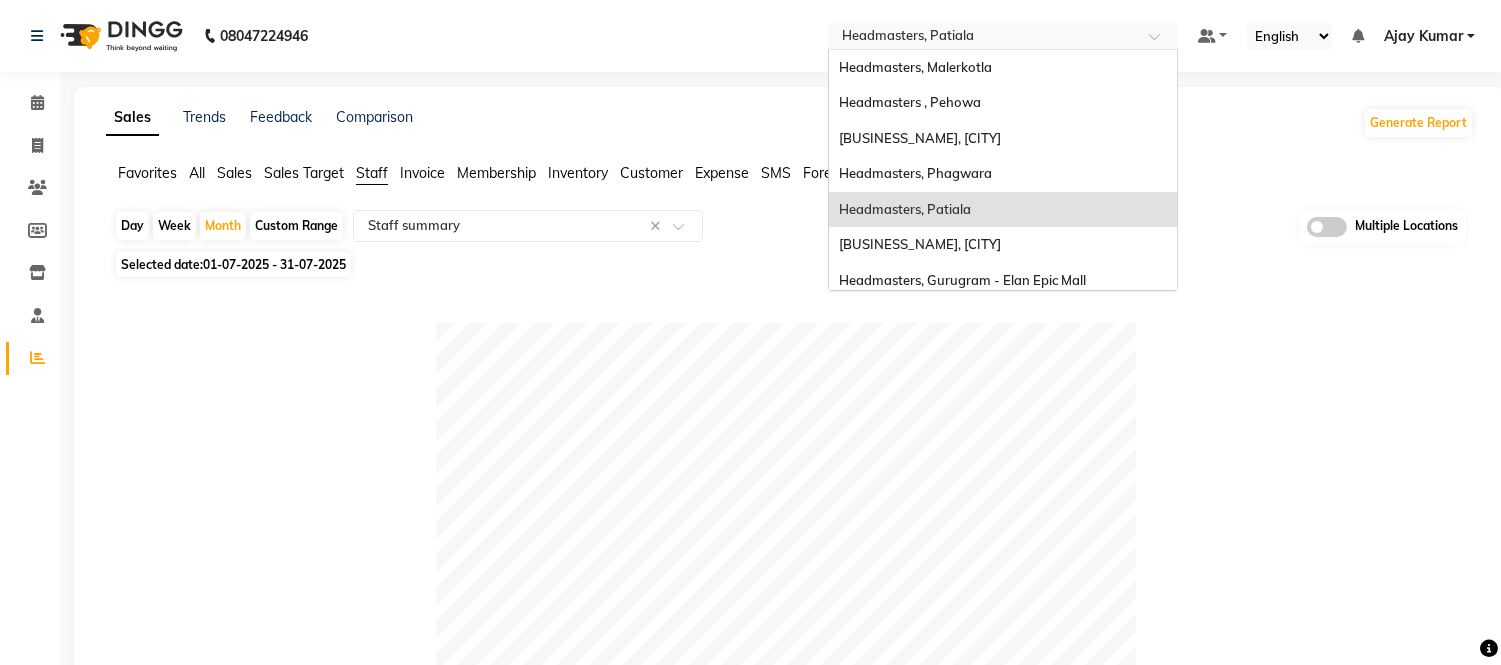 click at bounding box center [983, 38] 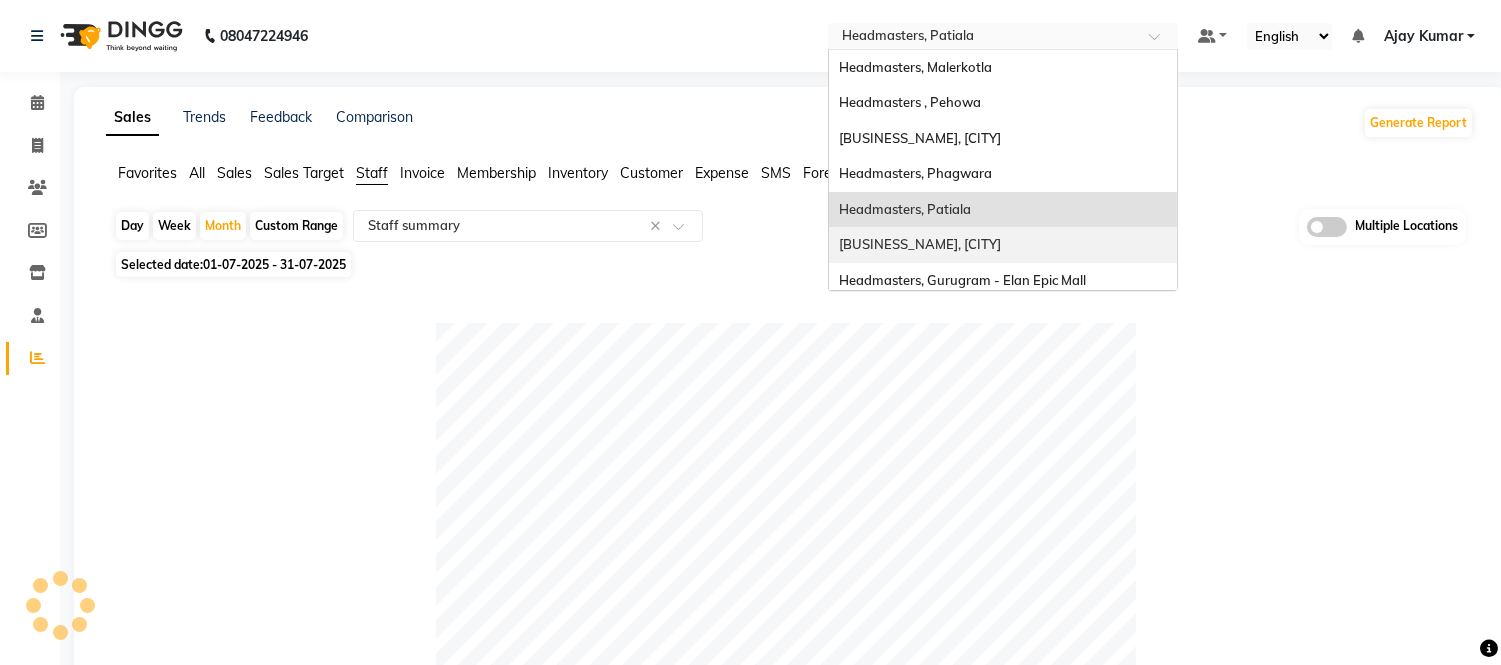 click on "[BUSINESS_NAME], [CITY]" at bounding box center [920, 244] 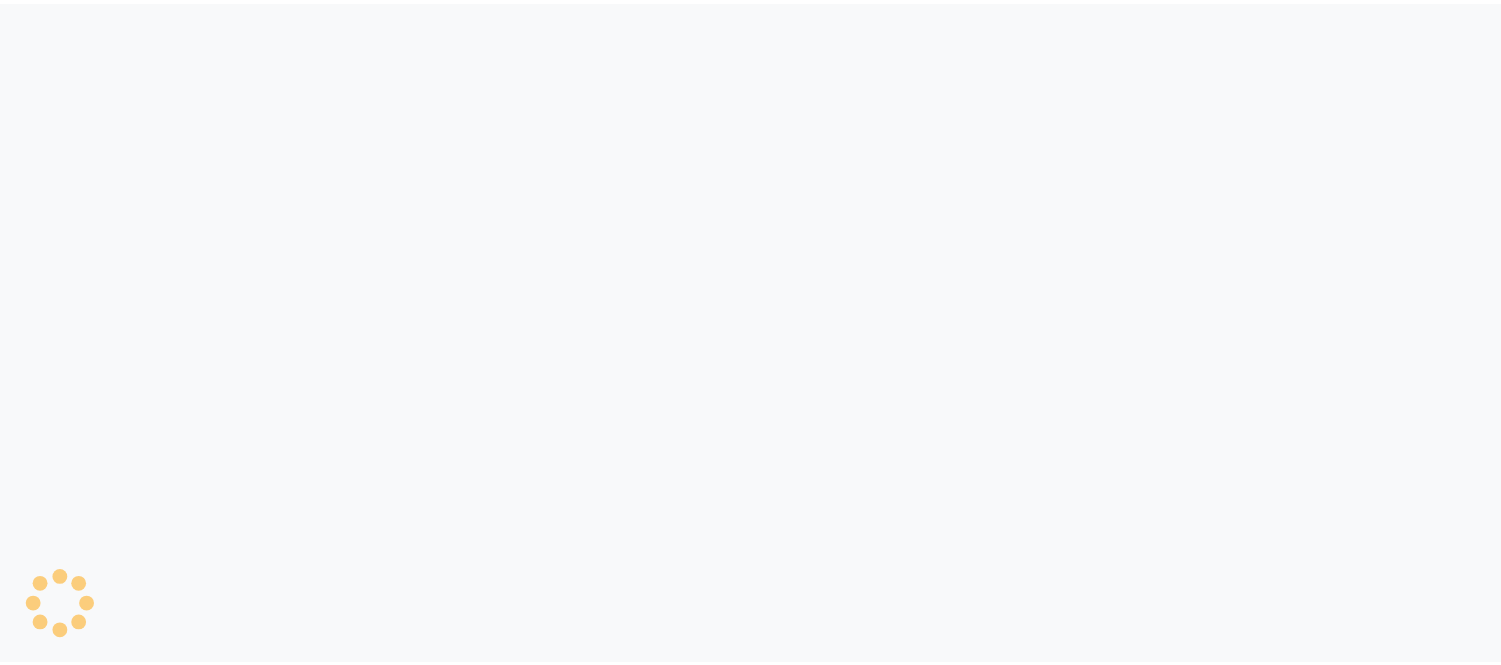 scroll, scrollTop: 0, scrollLeft: 0, axis: both 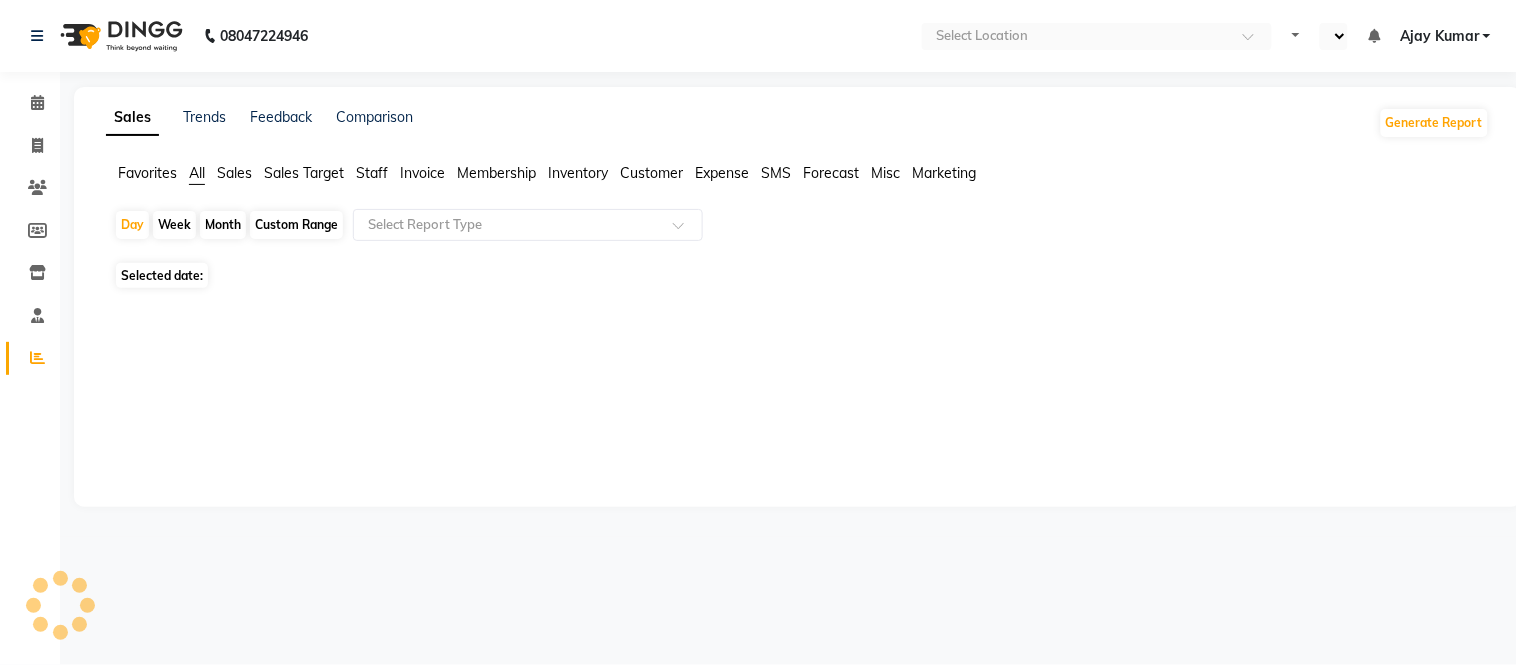 select on "en" 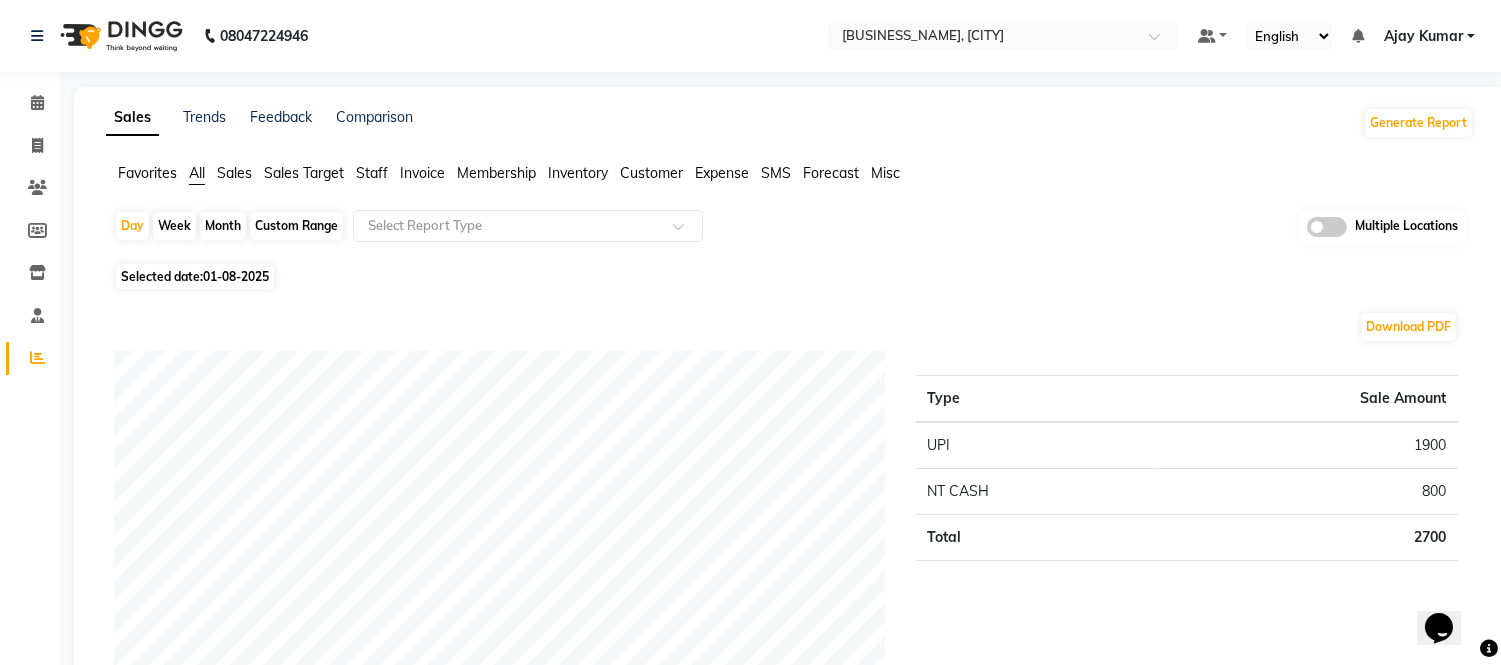 scroll, scrollTop: 0, scrollLeft: 0, axis: both 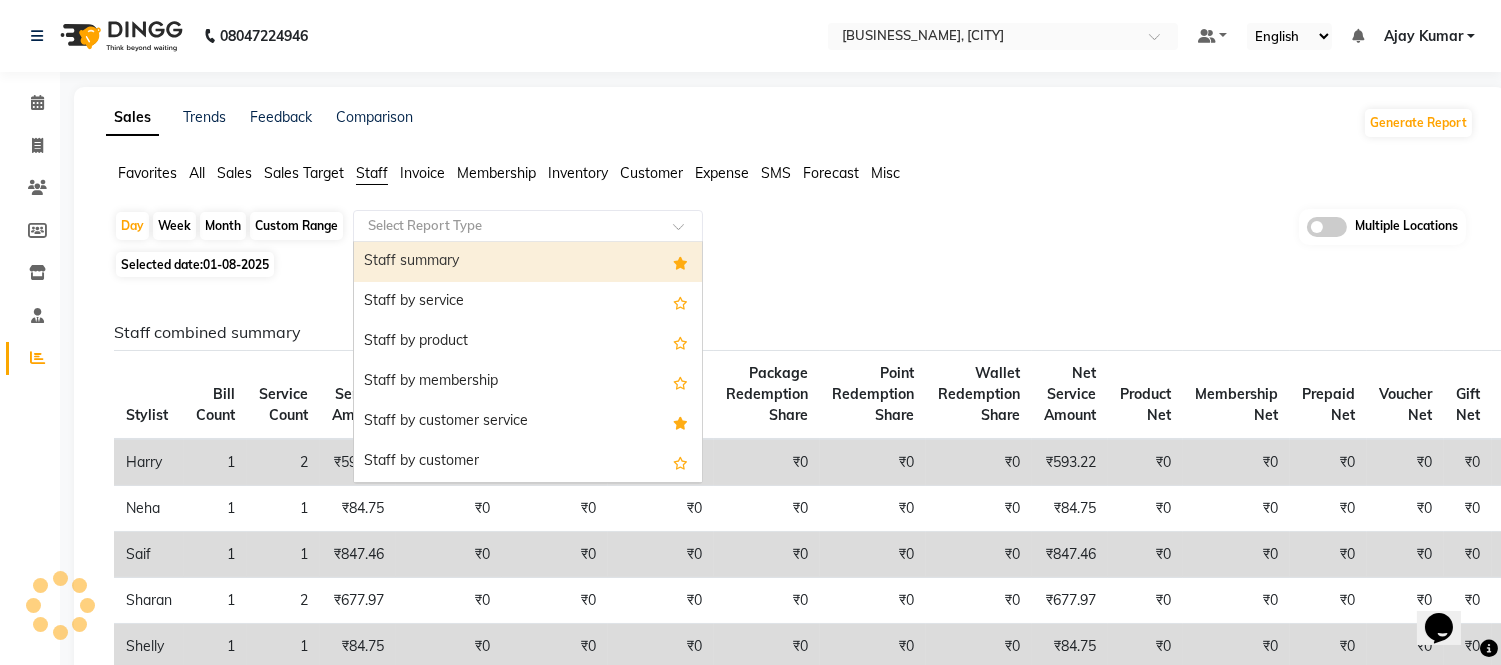 click 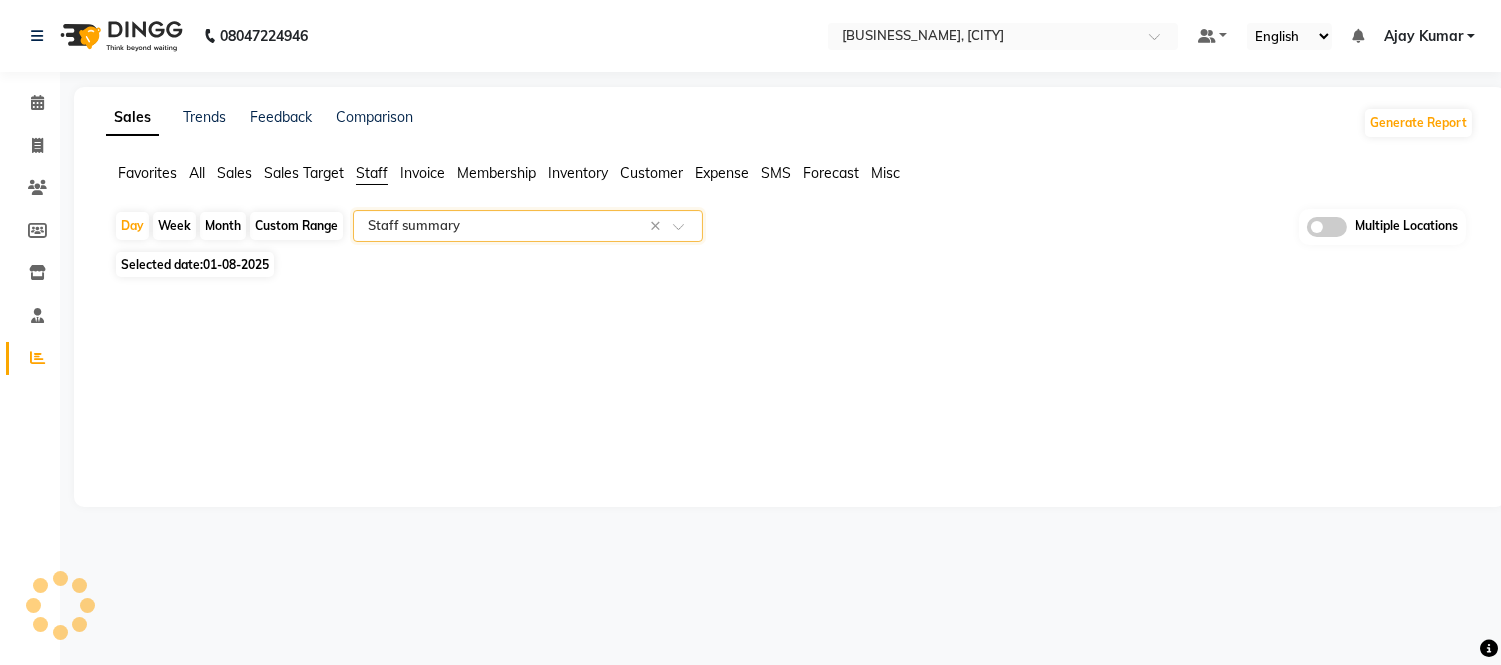 select on "full_report" 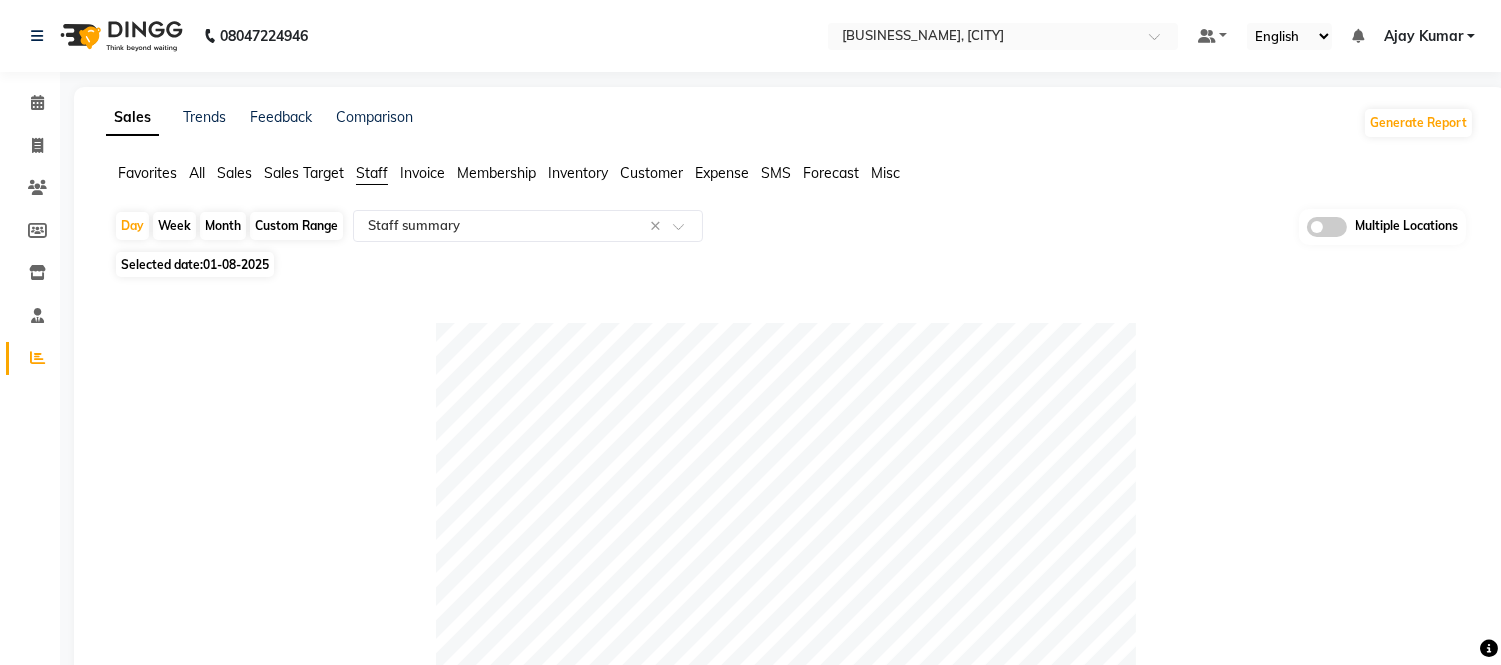 click on "Month" 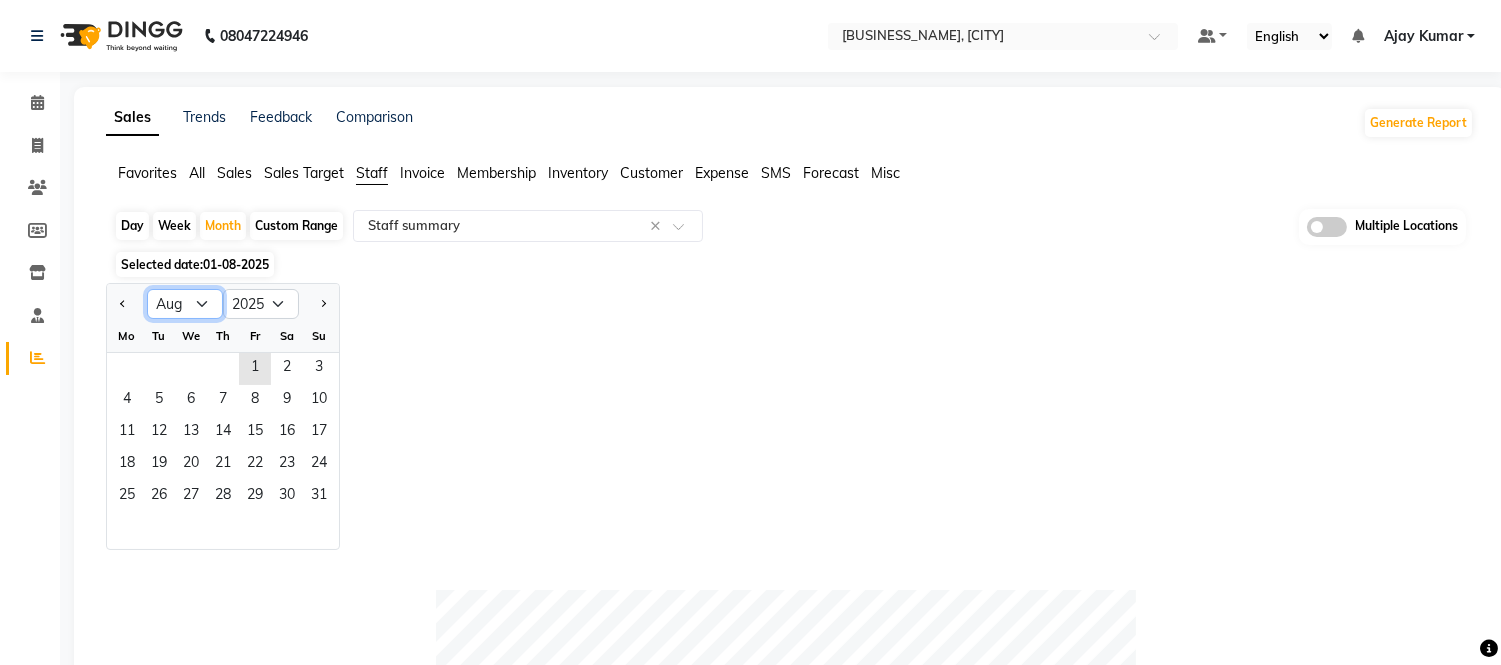 click on "Jan Feb Mar Apr May Jun Jul Aug Sep Oct Nov Dec" 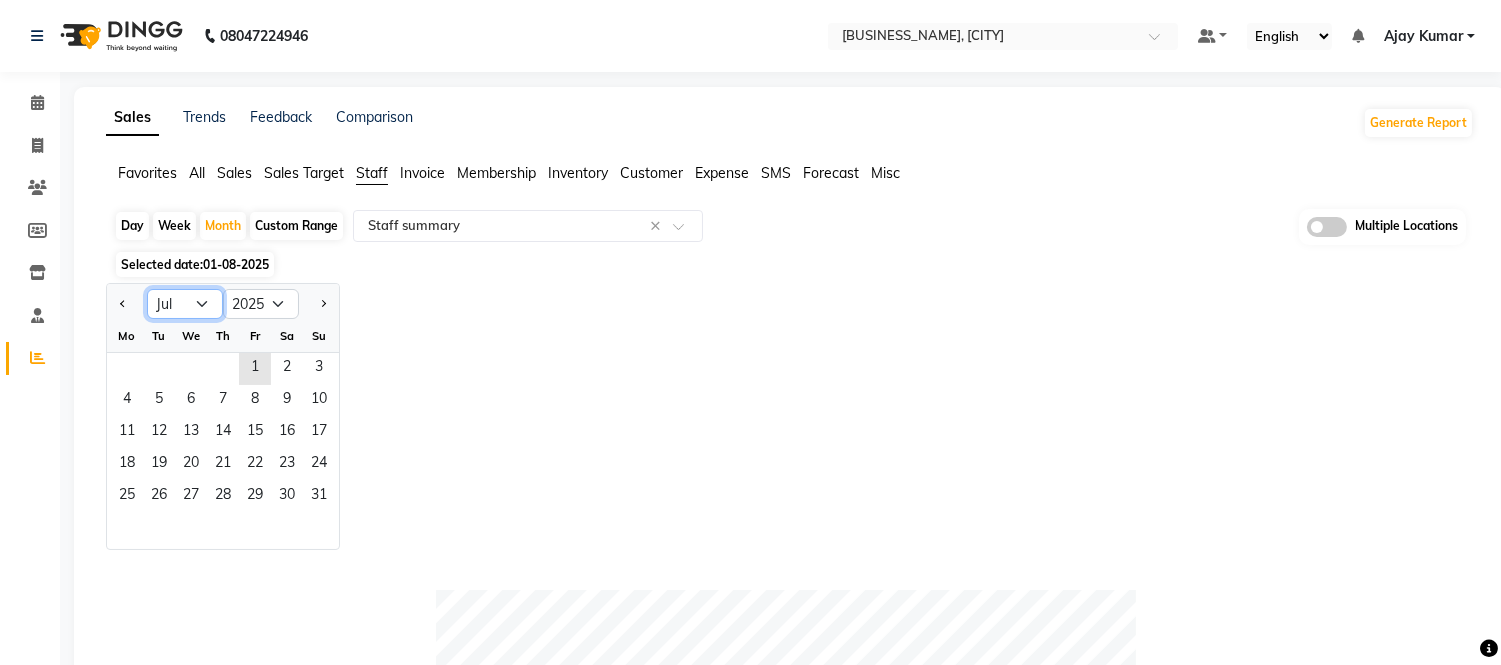 click on "Jan Feb Mar Apr May Jun Jul Aug Sep Oct Nov Dec" 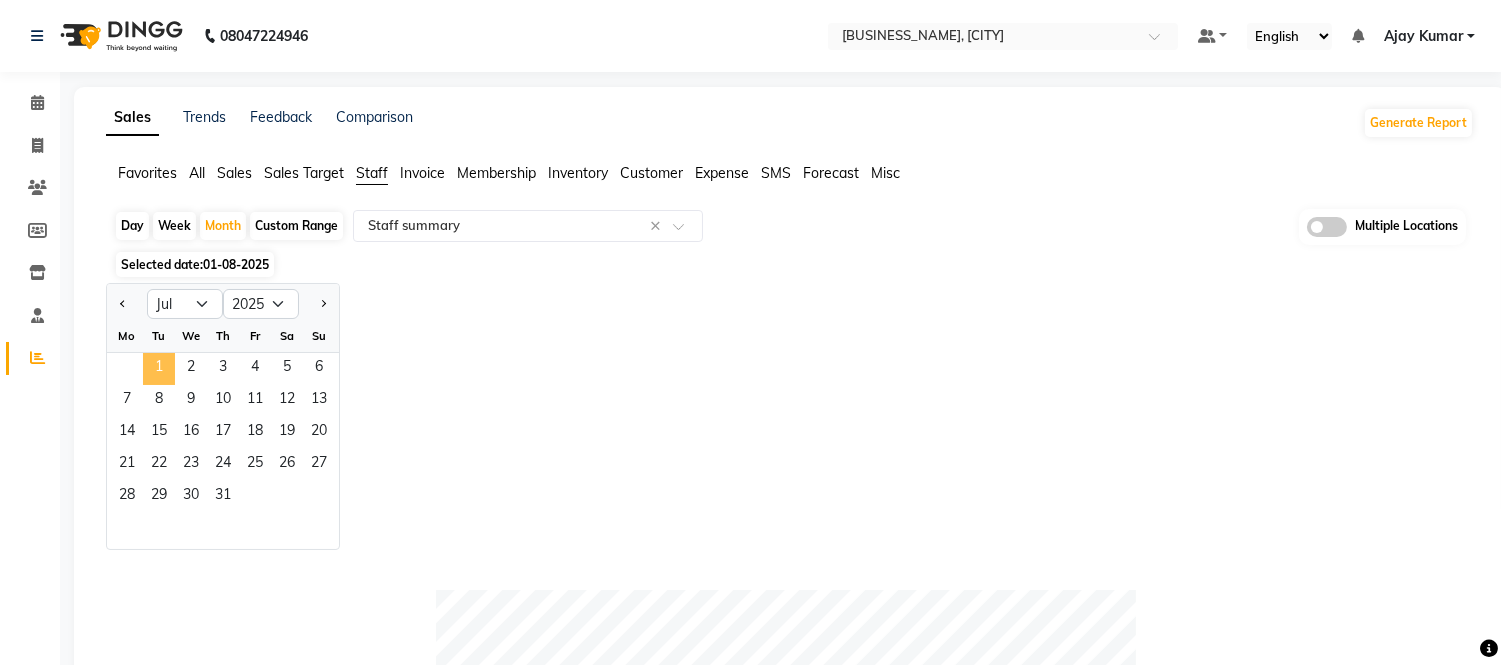 click on "1" 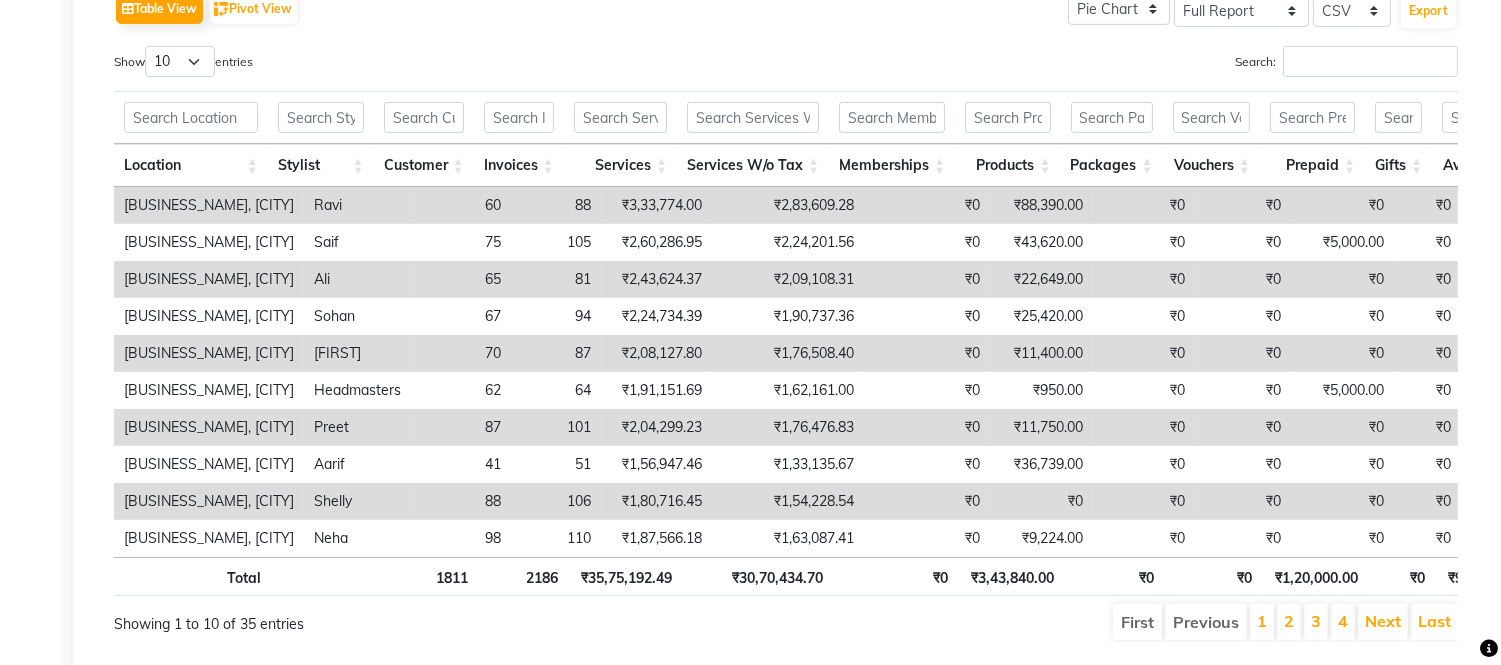 scroll, scrollTop: 1000, scrollLeft: 0, axis: vertical 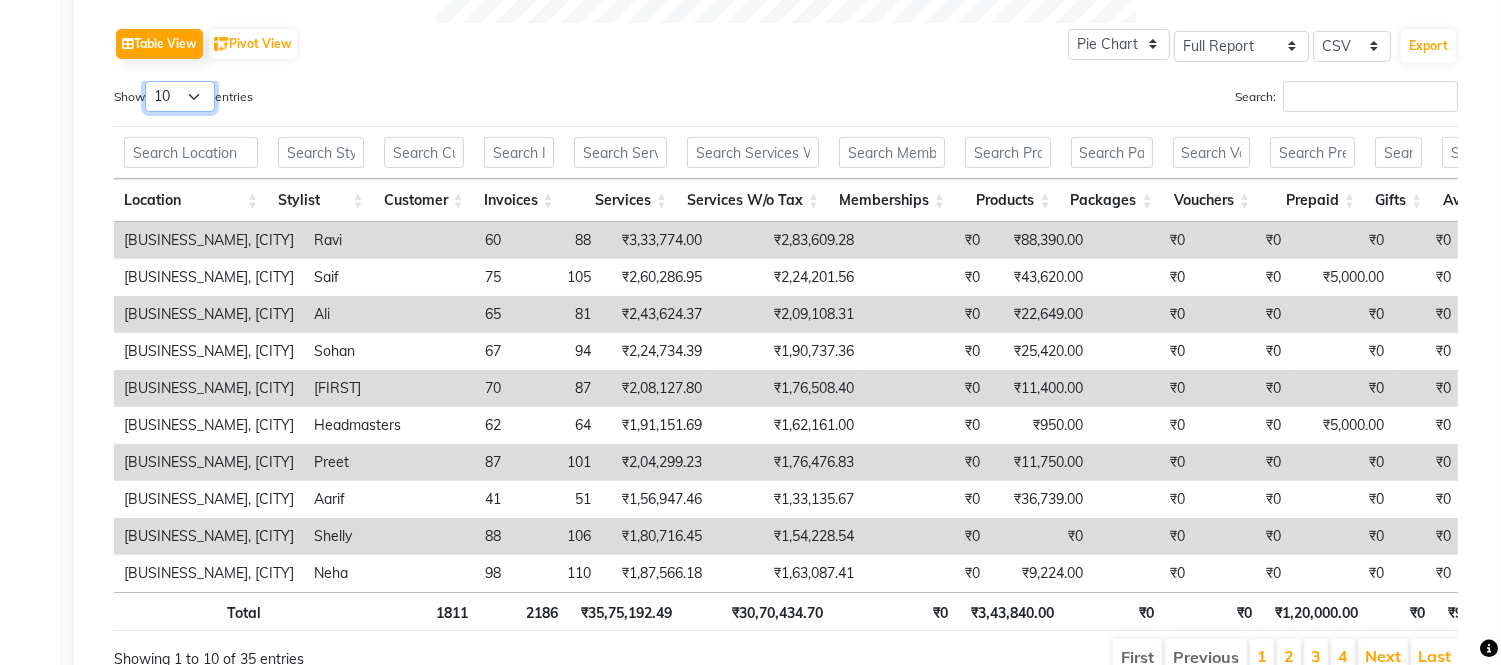 click on "10 25 50 100" at bounding box center (180, 96) 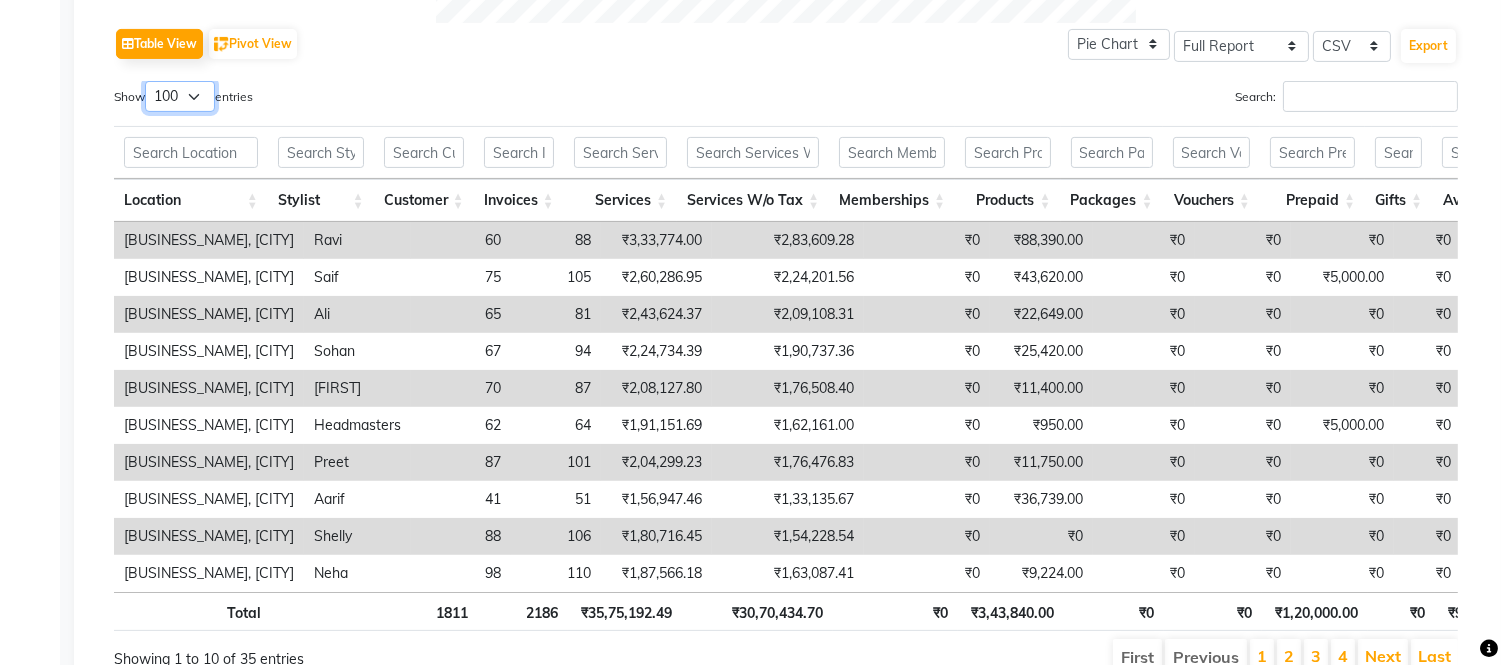 click on "10 25 50 100" at bounding box center (180, 96) 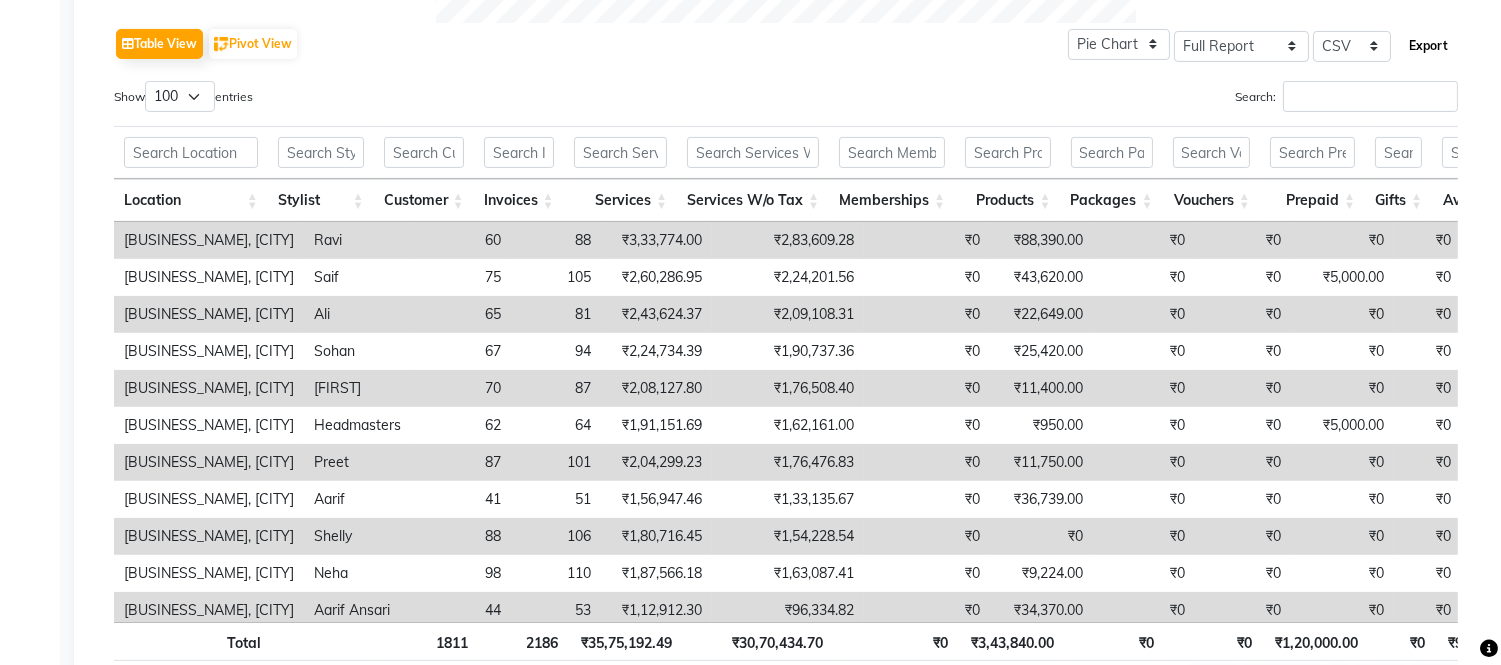 click on "Export" 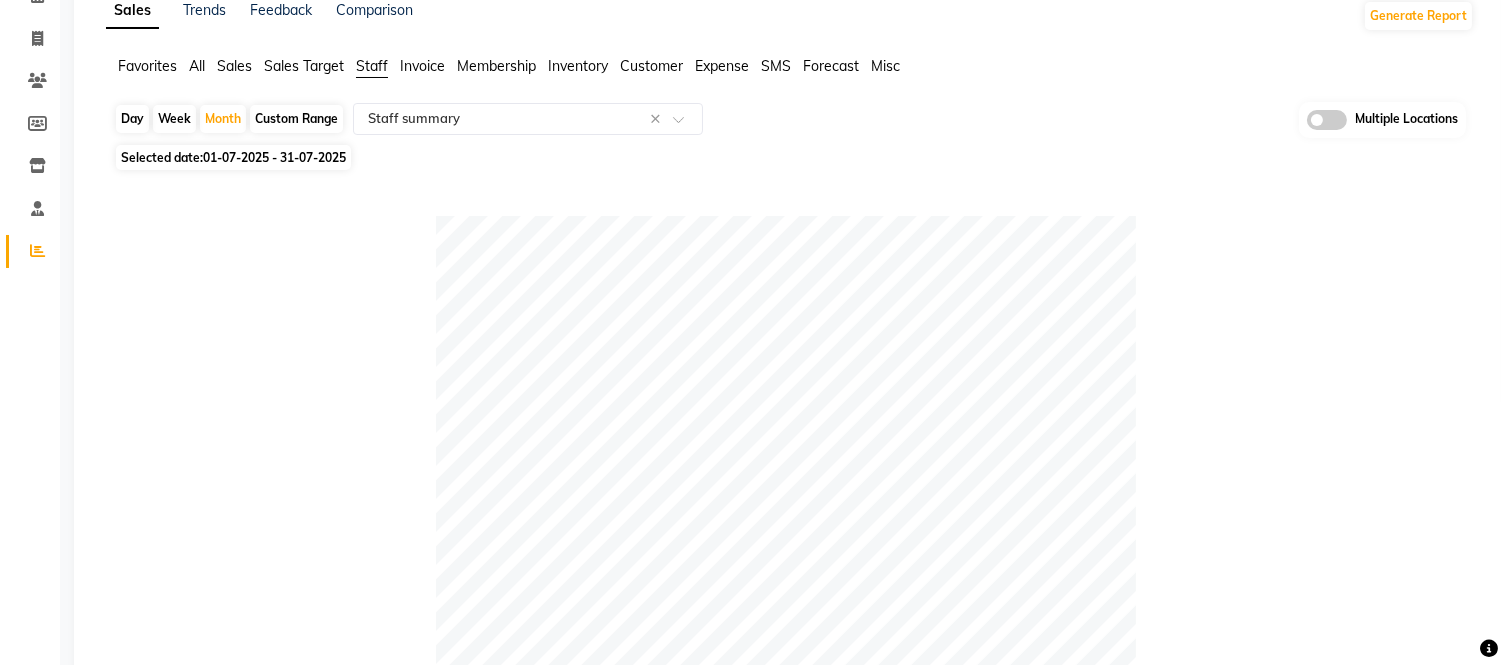 scroll, scrollTop: 0, scrollLeft: 0, axis: both 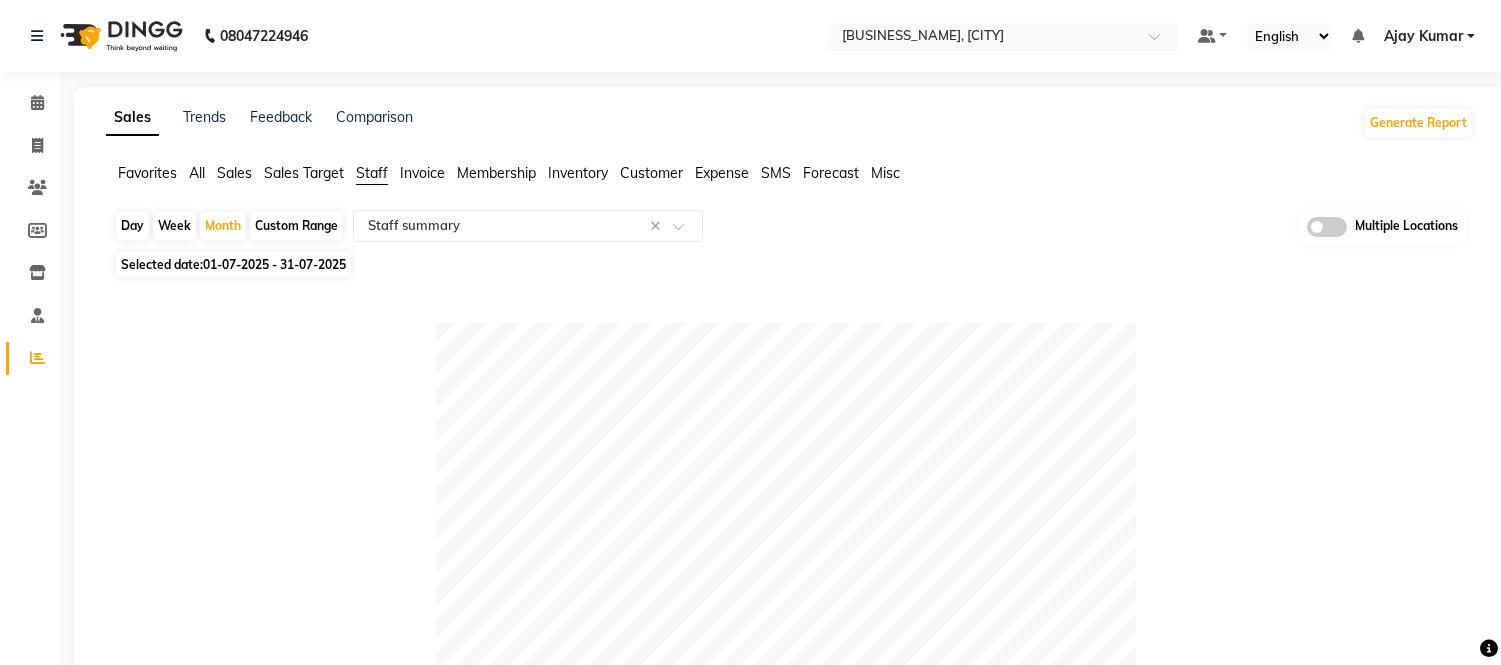 click at bounding box center (983, 38) 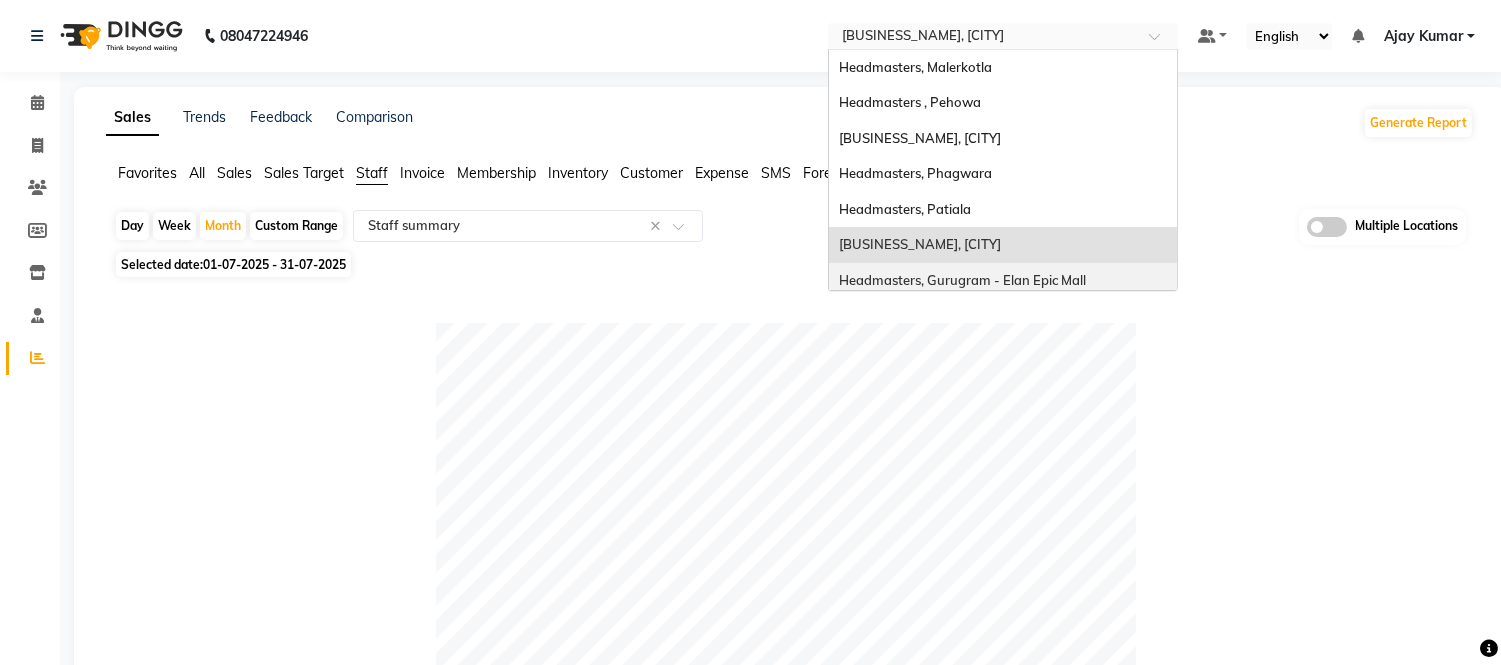 click on "Headmasters, Gurugram - Elan Epic Mall" at bounding box center (962, 280) 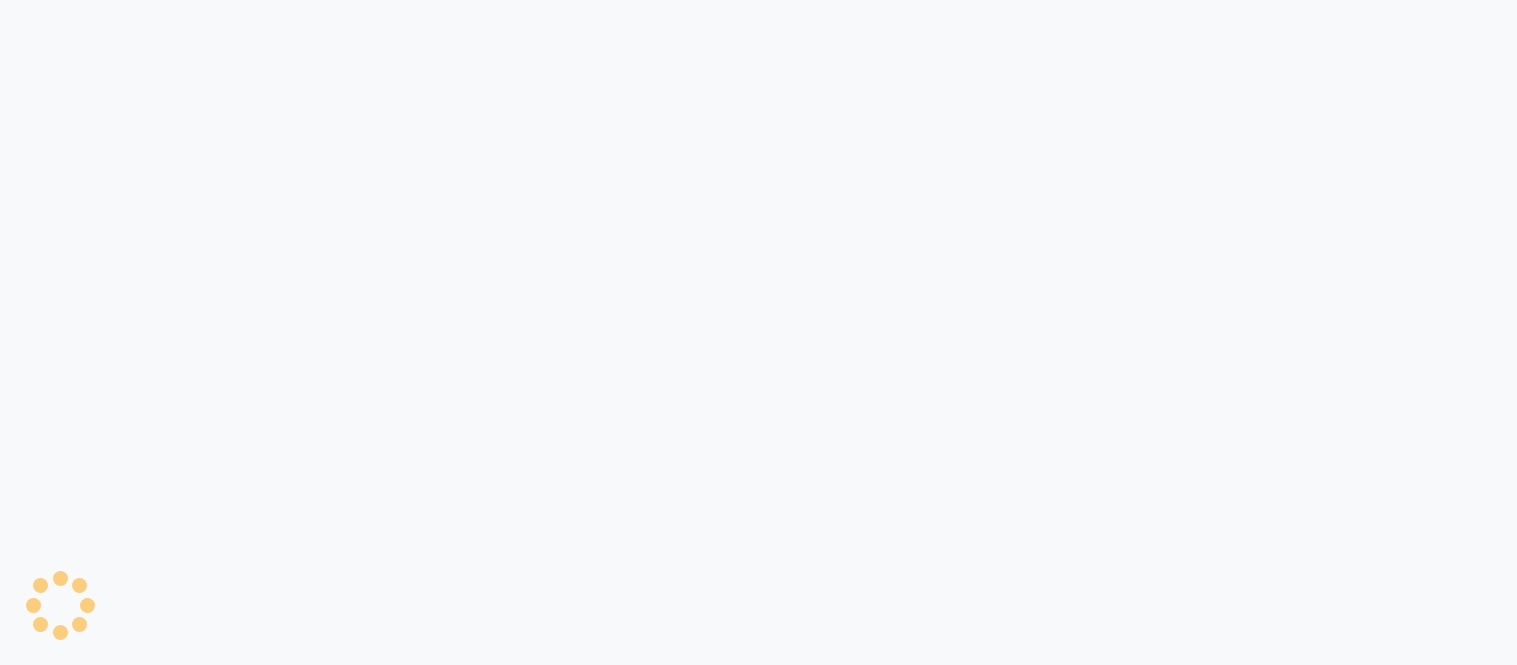 scroll, scrollTop: 0, scrollLeft: 0, axis: both 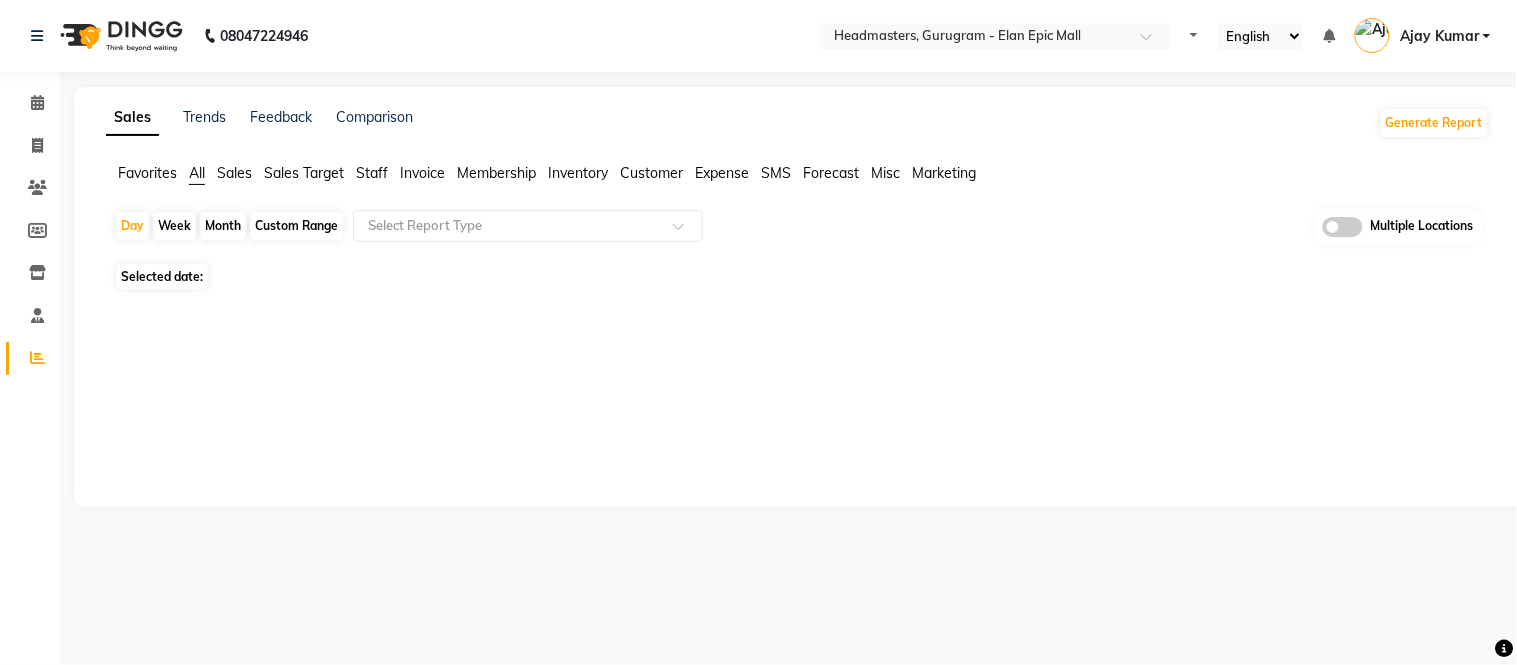 select on "en" 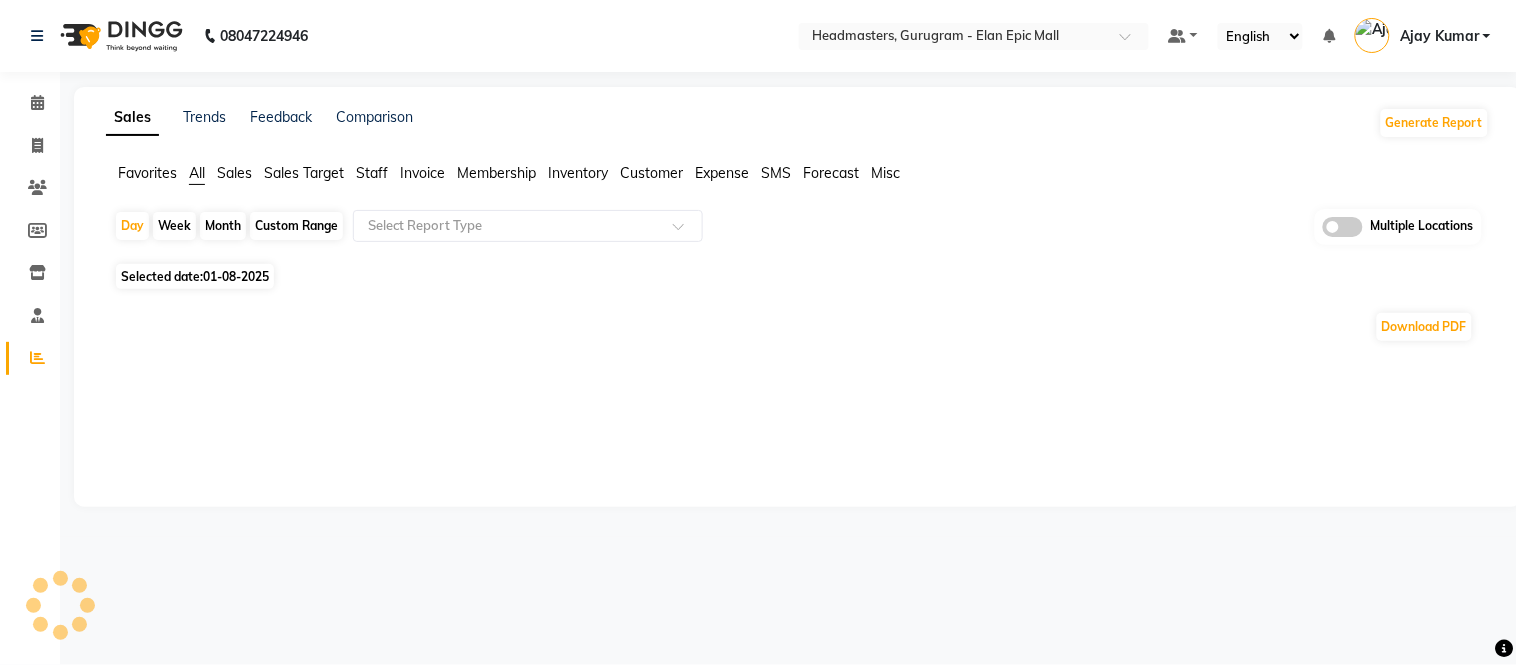 click on "Staff" 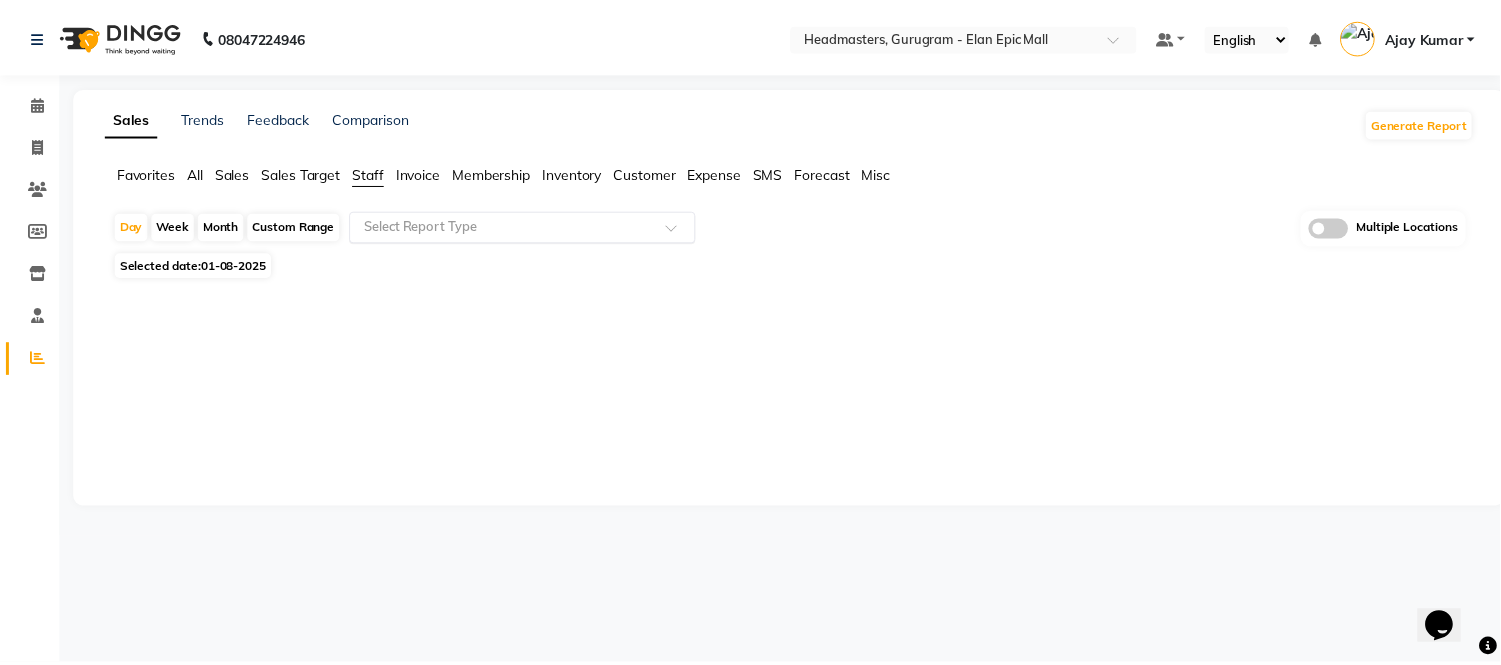 scroll, scrollTop: 0, scrollLeft: 0, axis: both 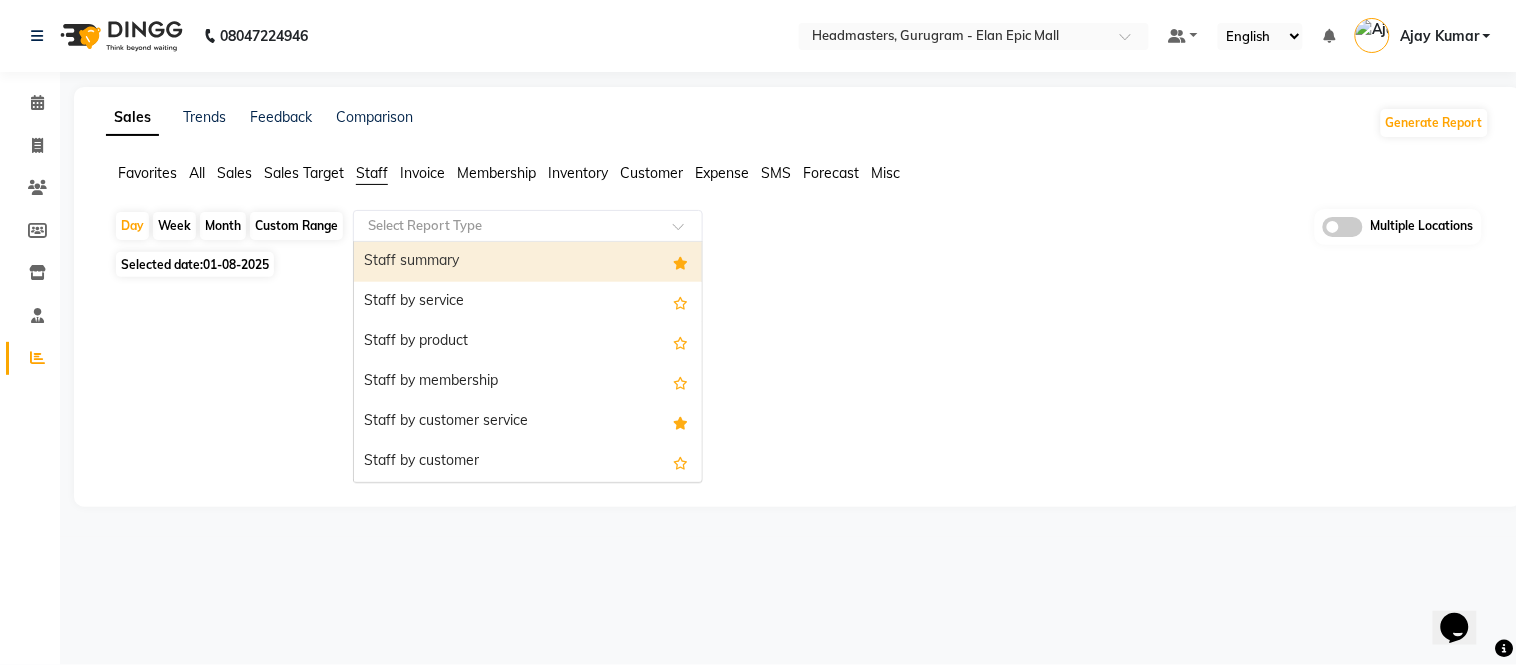click 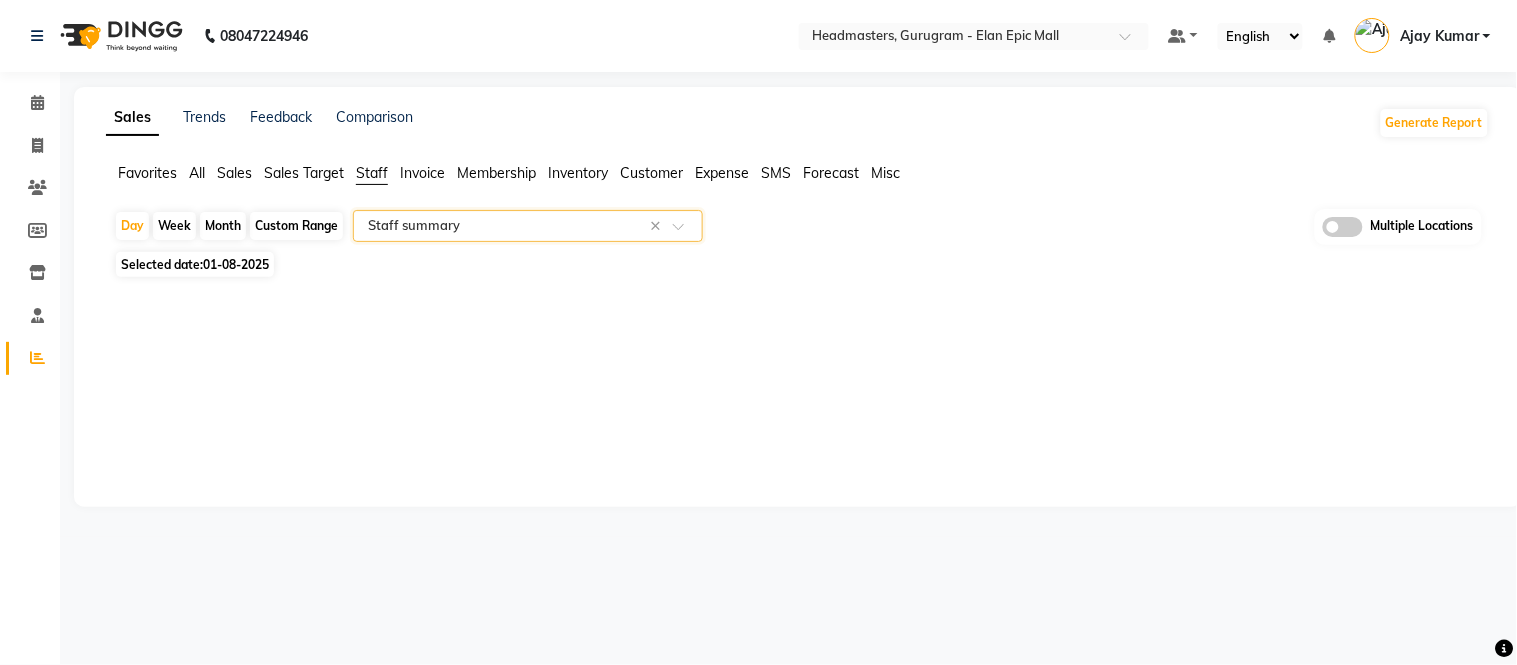 click on "Month" 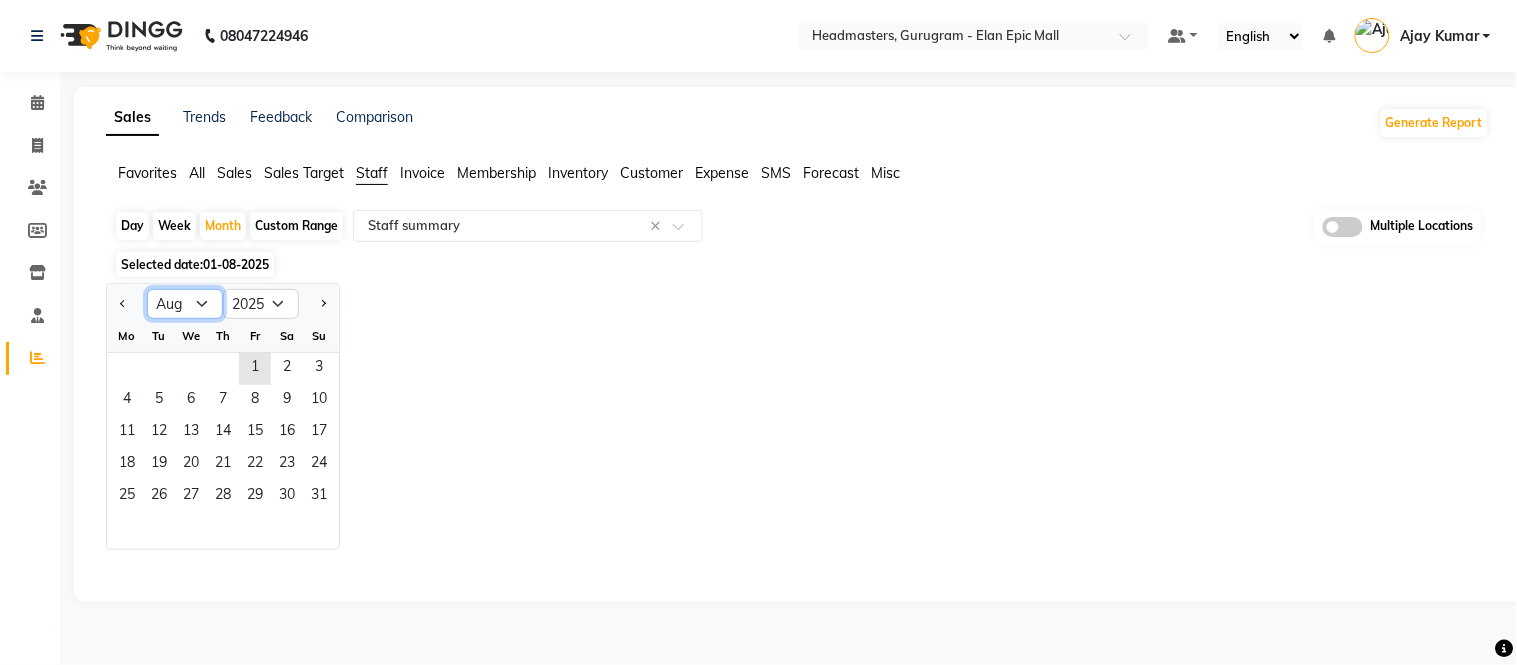 click on "Jan Feb Mar Apr May Jun Jul Aug Sep Oct Nov Dec" 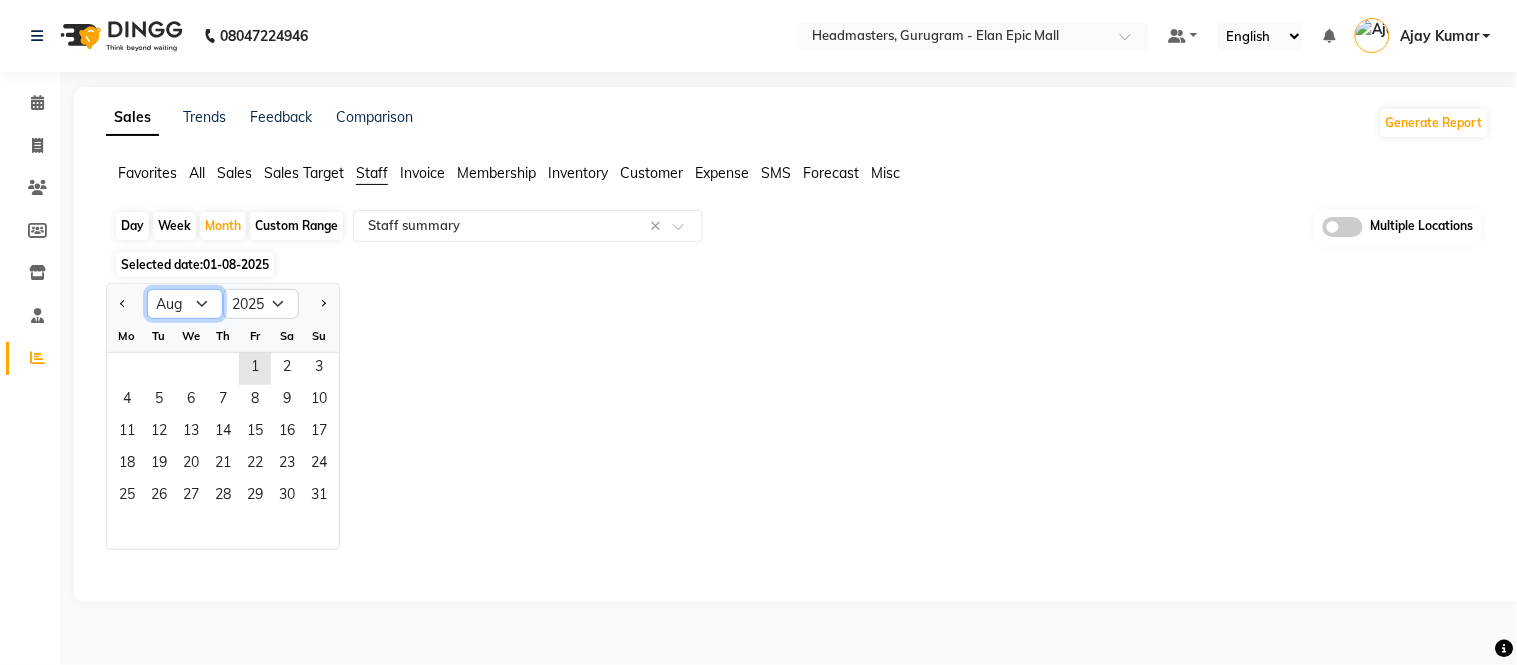 select on "7" 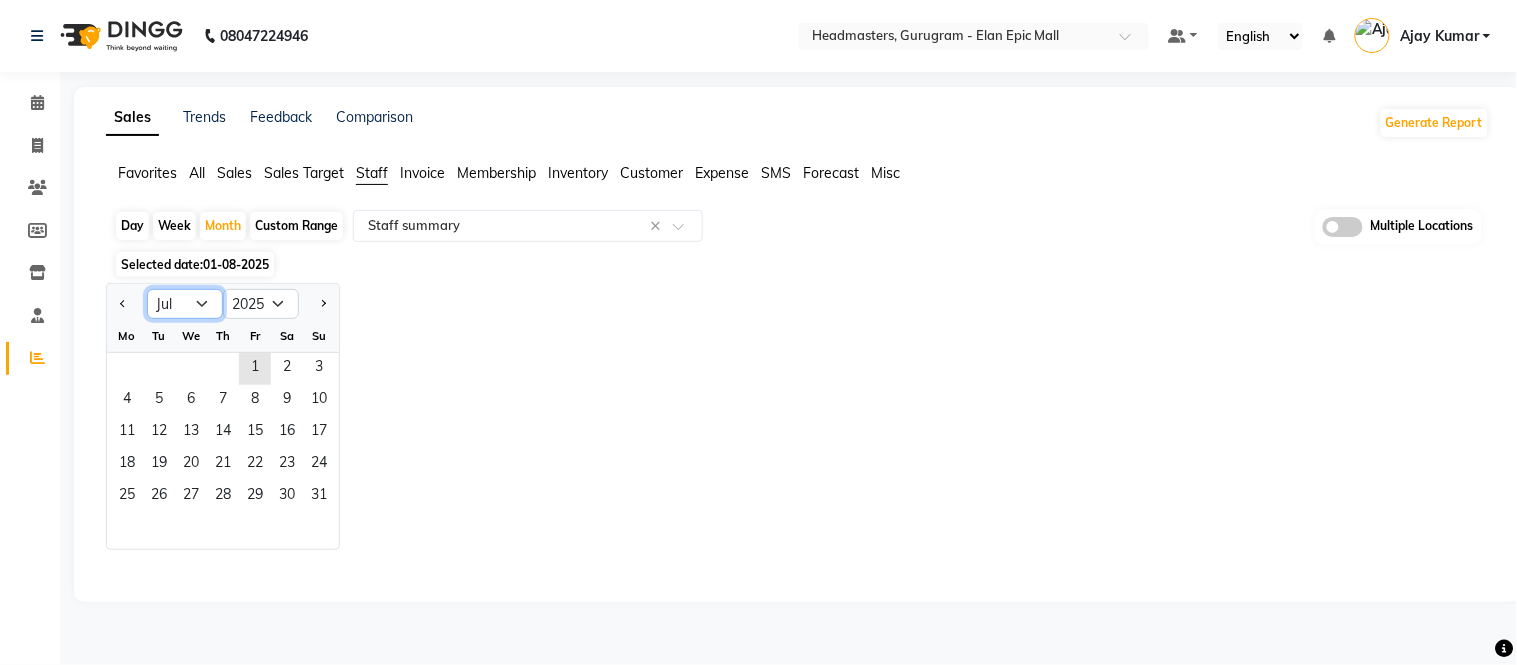 click on "Jan Feb Mar Apr May Jun Jul Aug Sep Oct Nov Dec" 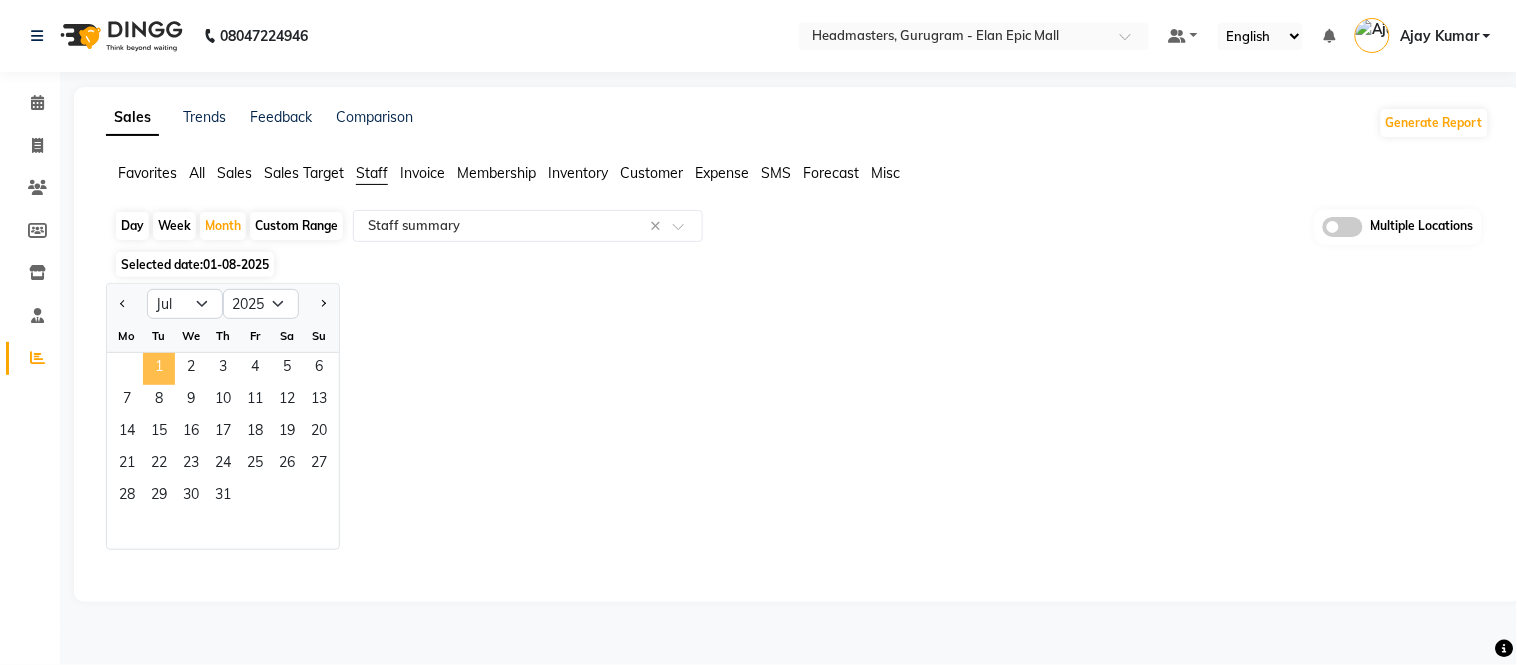 click on "1" 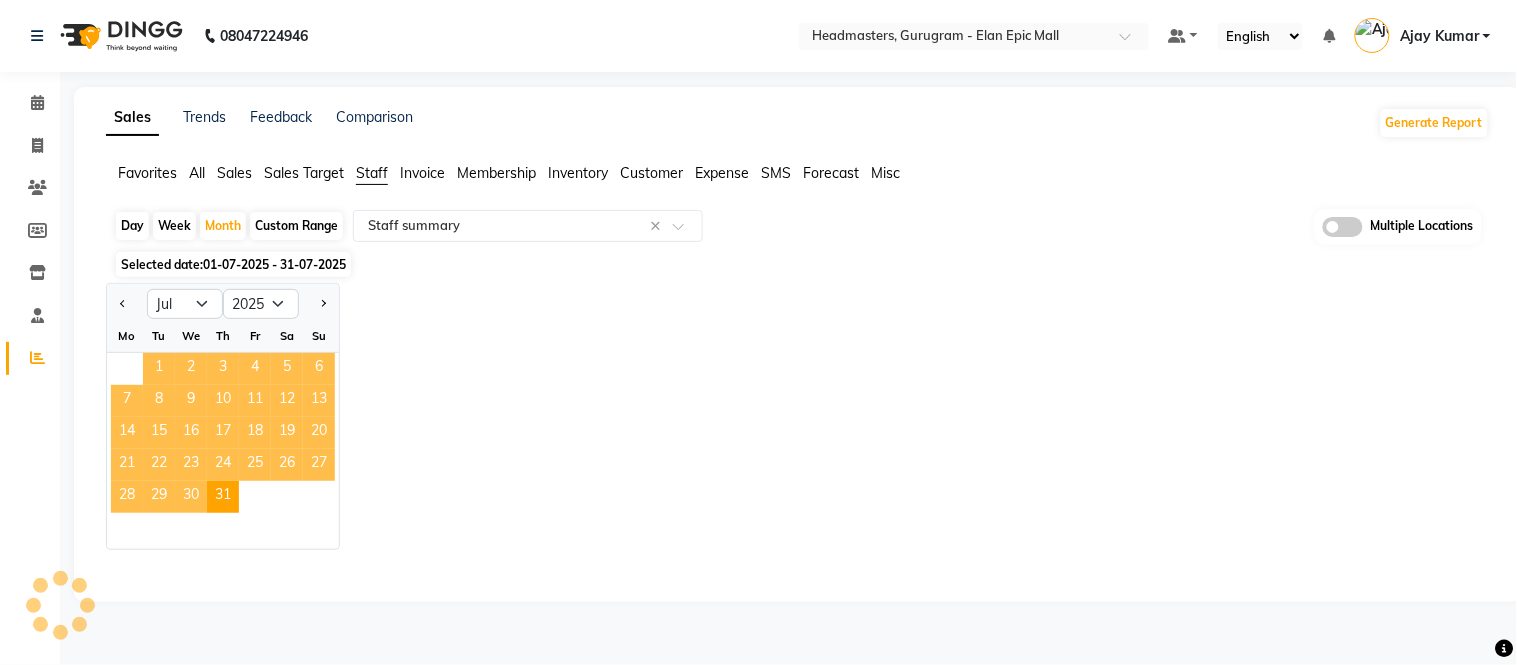select on "full_report" 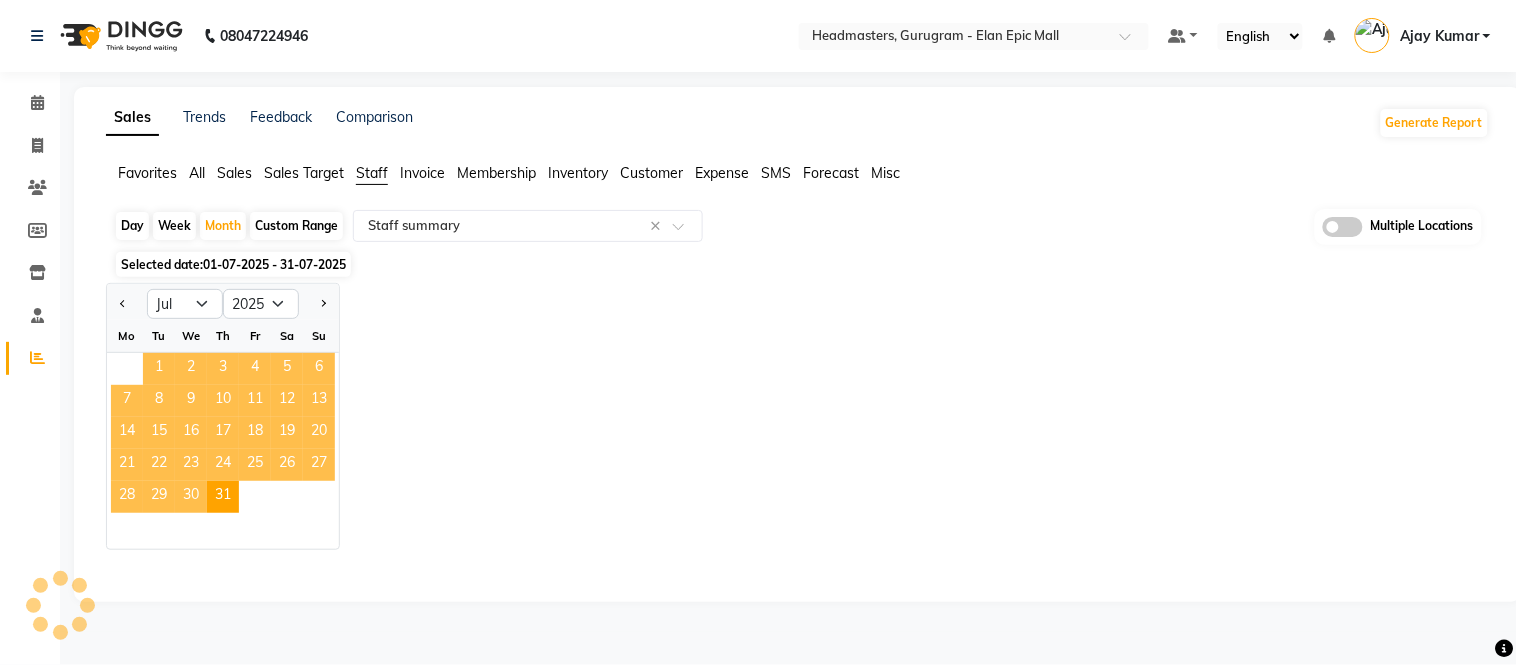 select on "csv" 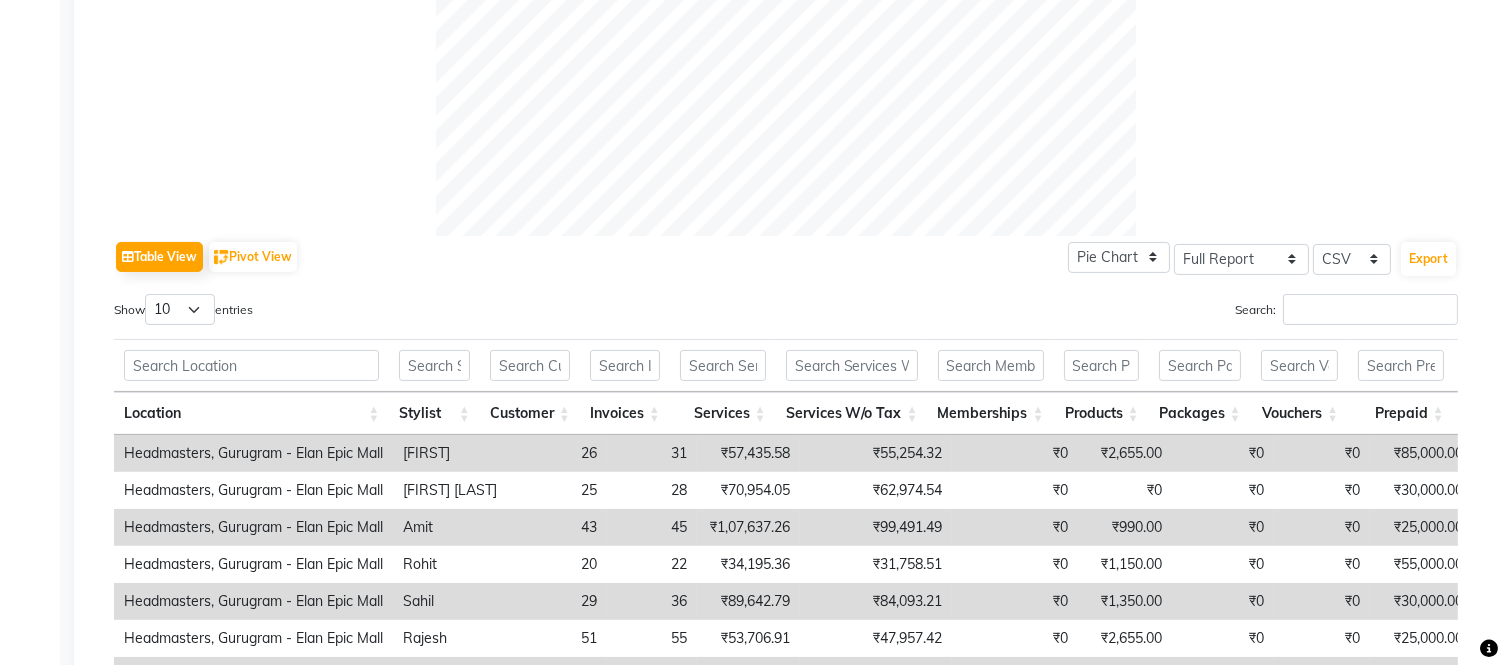 scroll, scrollTop: 777, scrollLeft: 0, axis: vertical 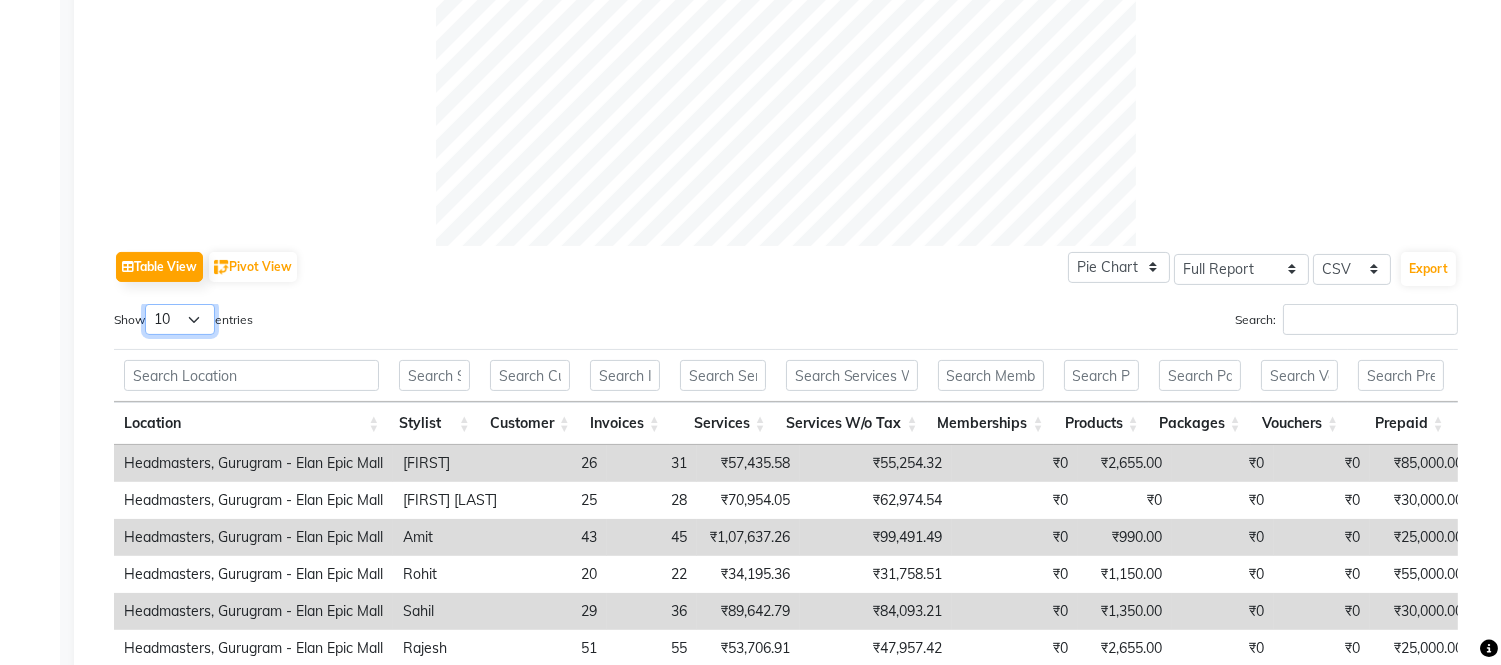 drag, startPoint x: 206, startPoint y: 322, endPoint x: 205, endPoint y: 333, distance: 11.045361 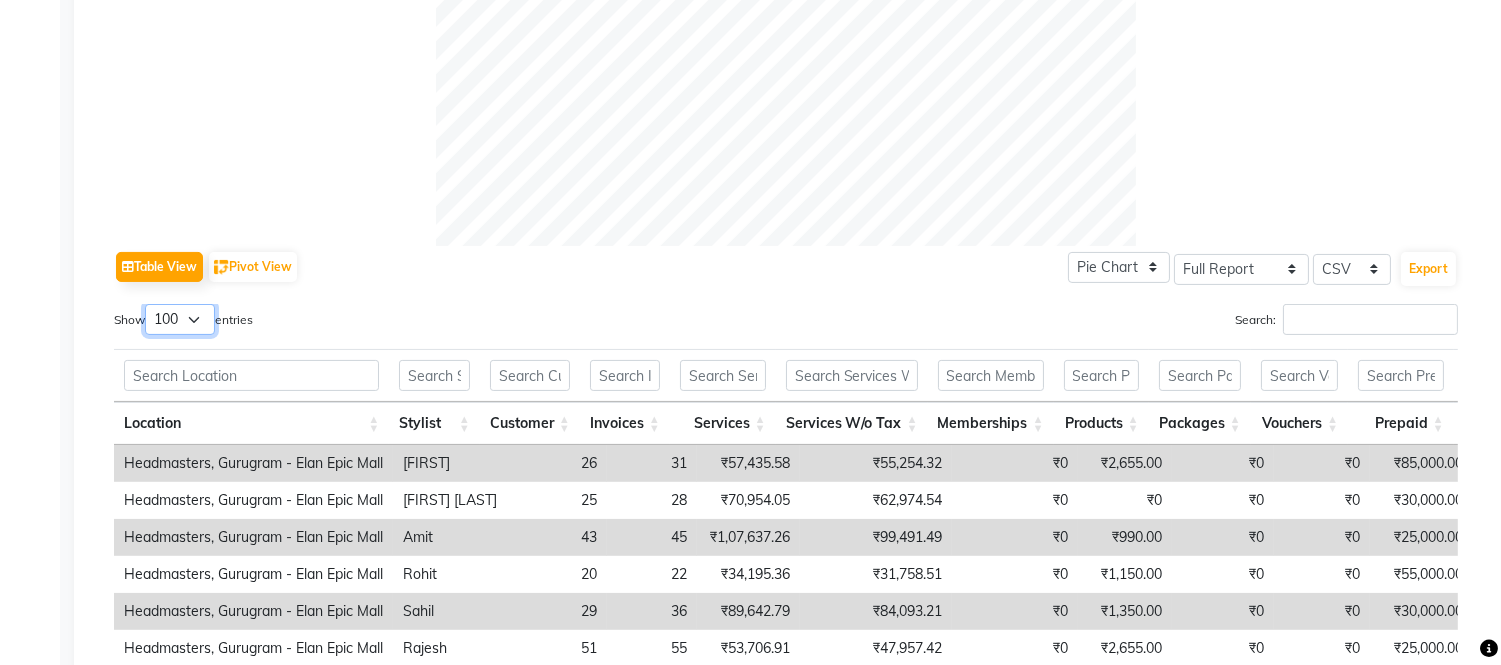 click on "10 25 50 100" at bounding box center [180, 319] 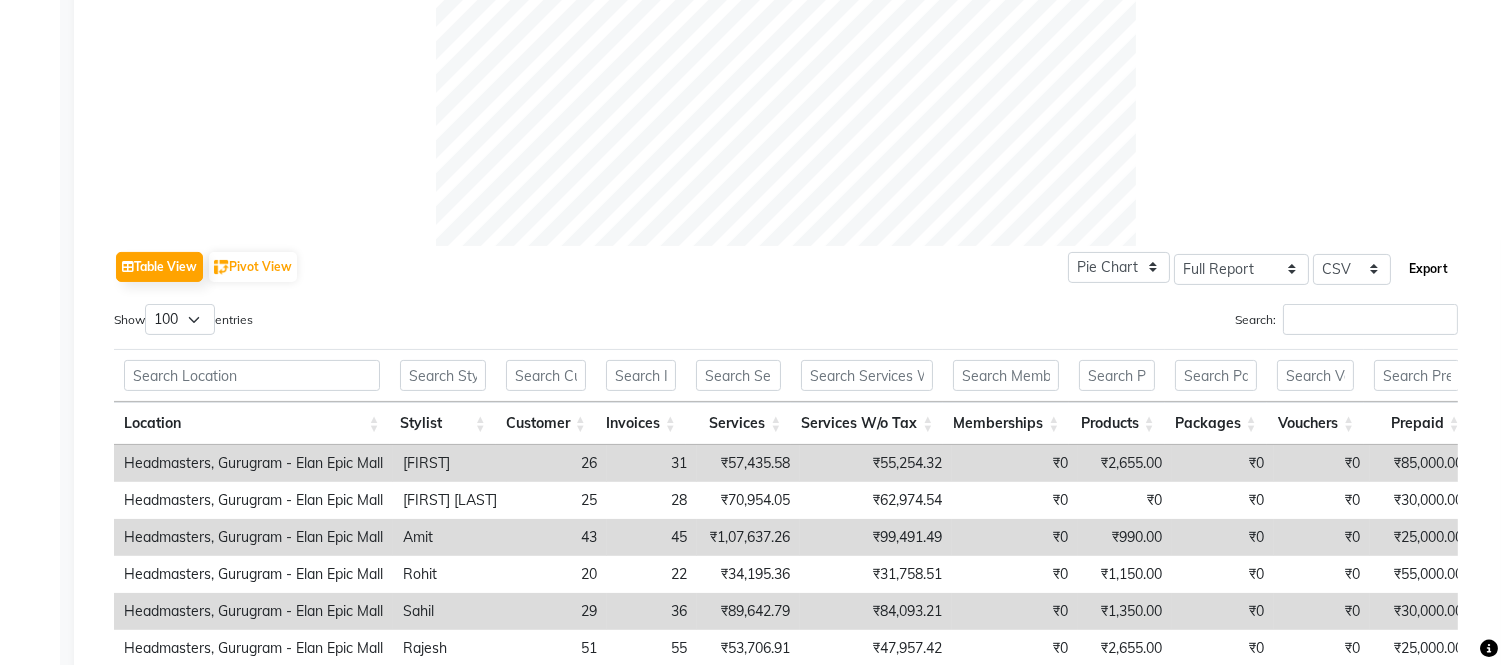 click on "Export" 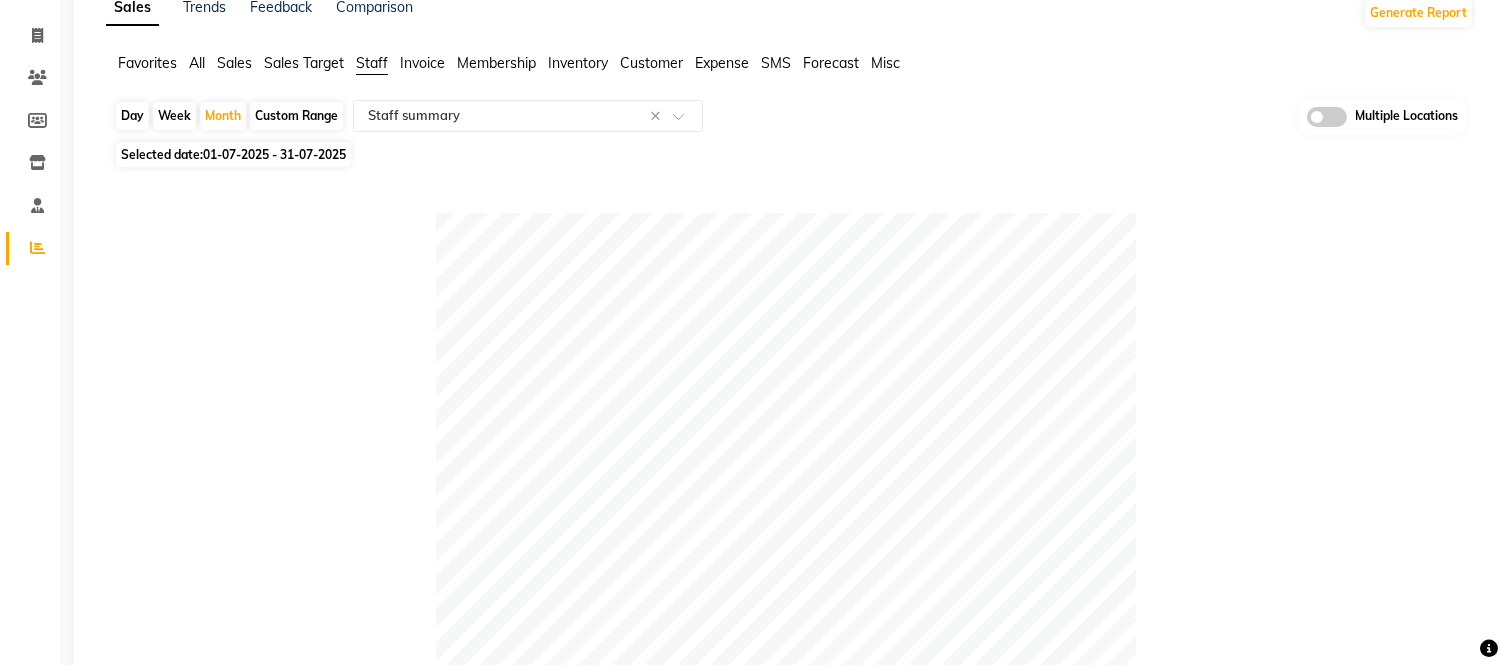 scroll, scrollTop: 0, scrollLeft: 0, axis: both 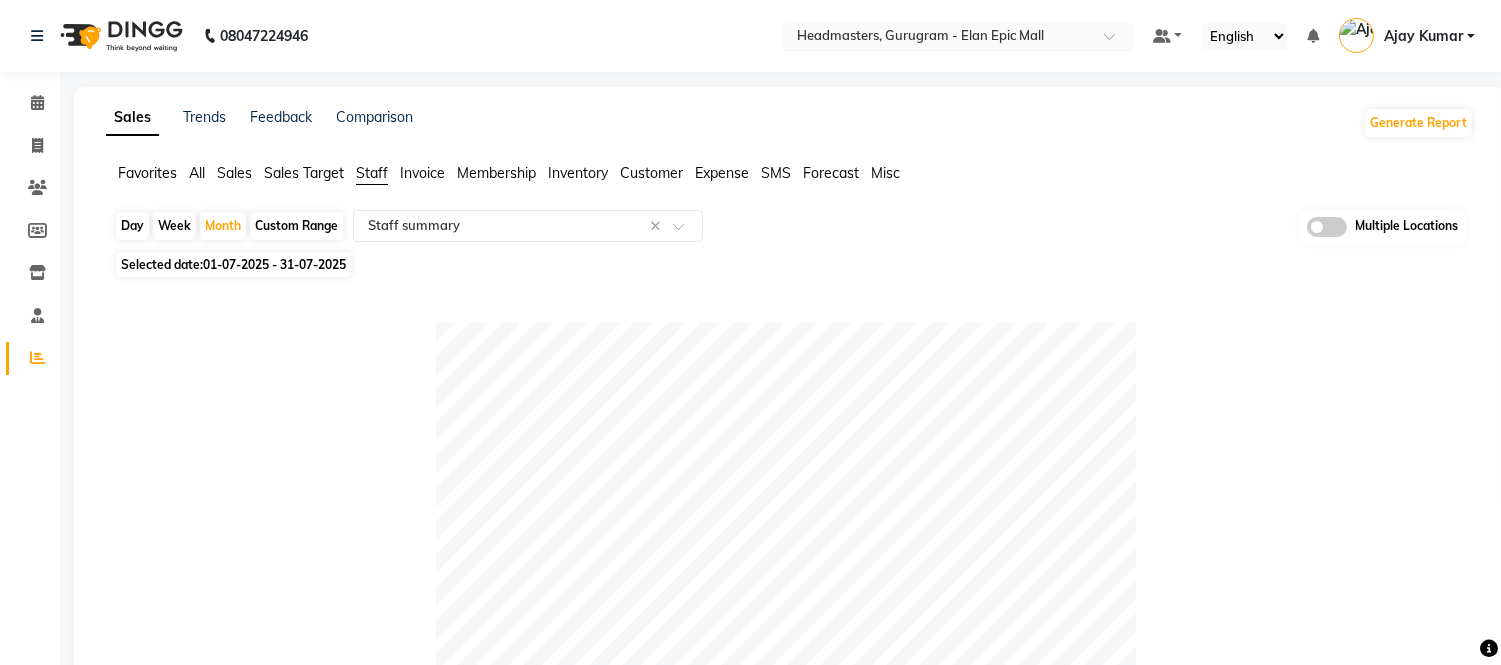 click at bounding box center [938, 38] 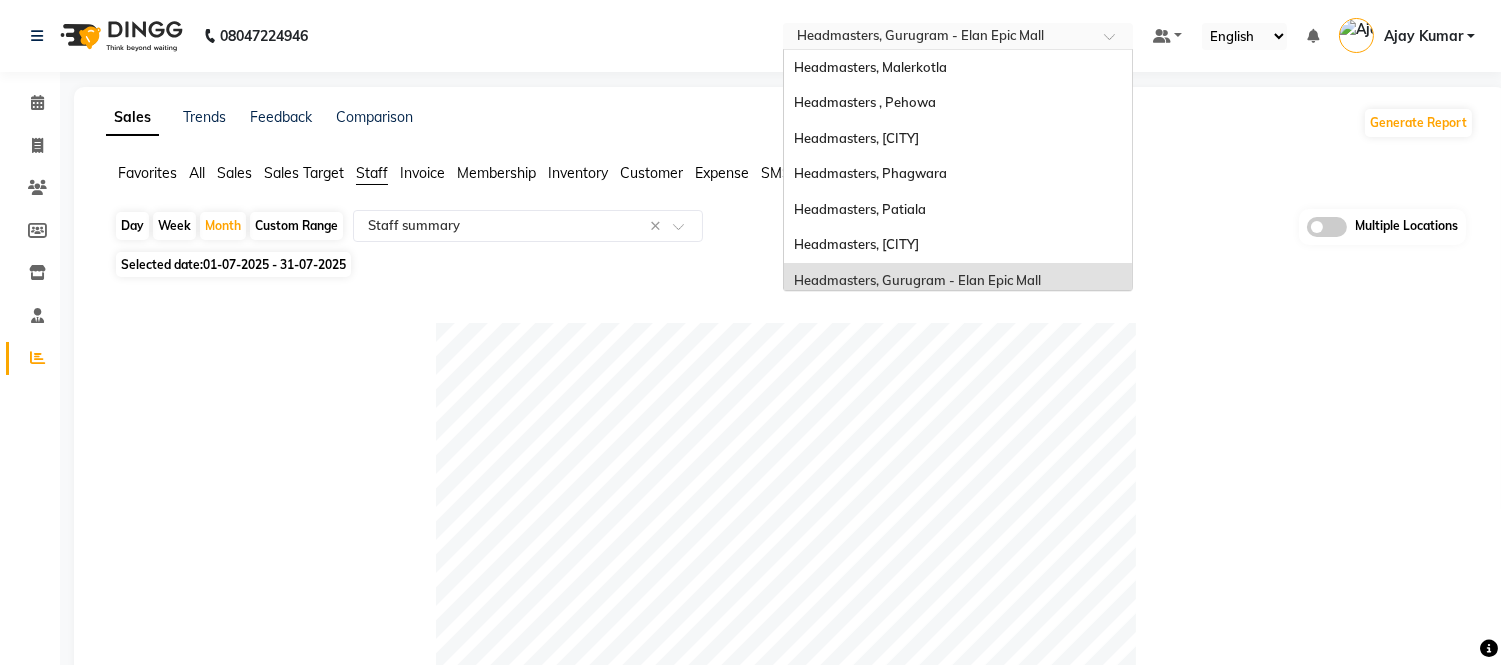 scroll, scrollTop: 213, scrollLeft: 0, axis: vertical 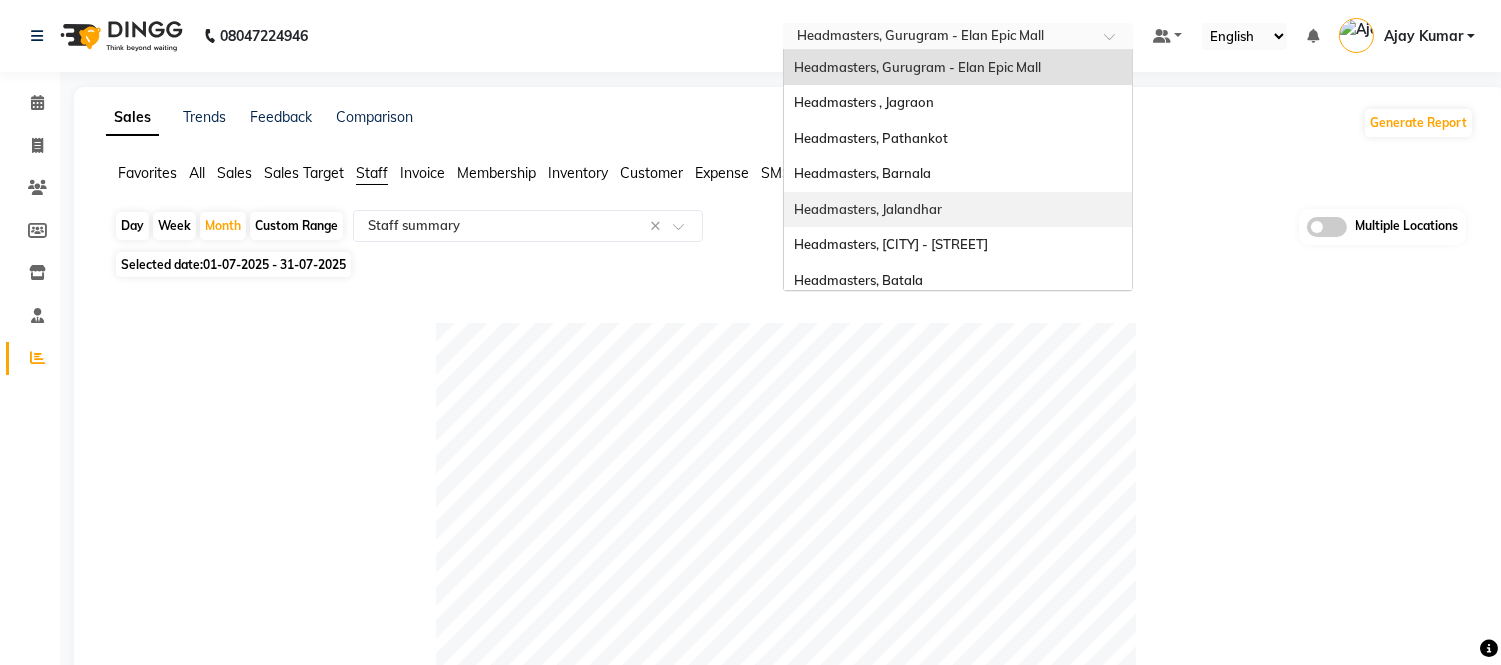 click on "Headmasters, Jalandhar" at bounding box center [958, 210] 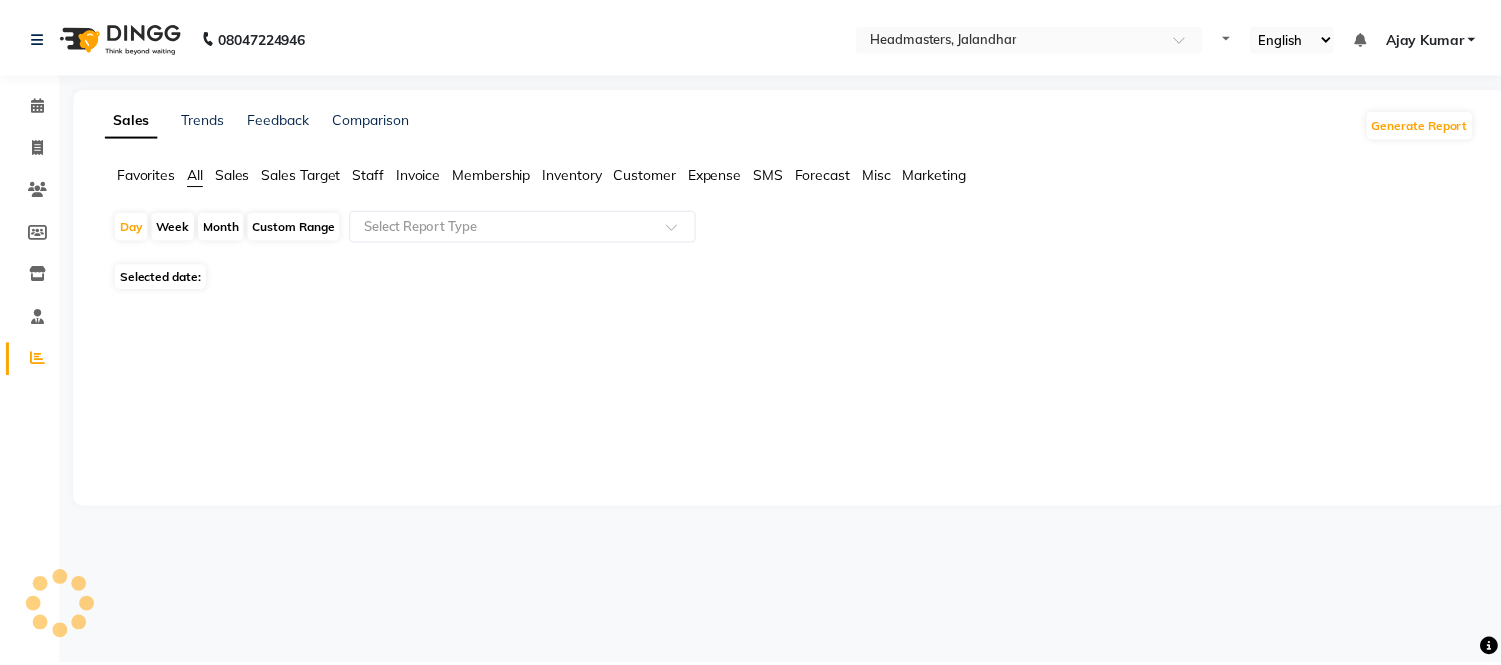 scroll, scrollTop: 0, scrollLeft: 0, axis: both 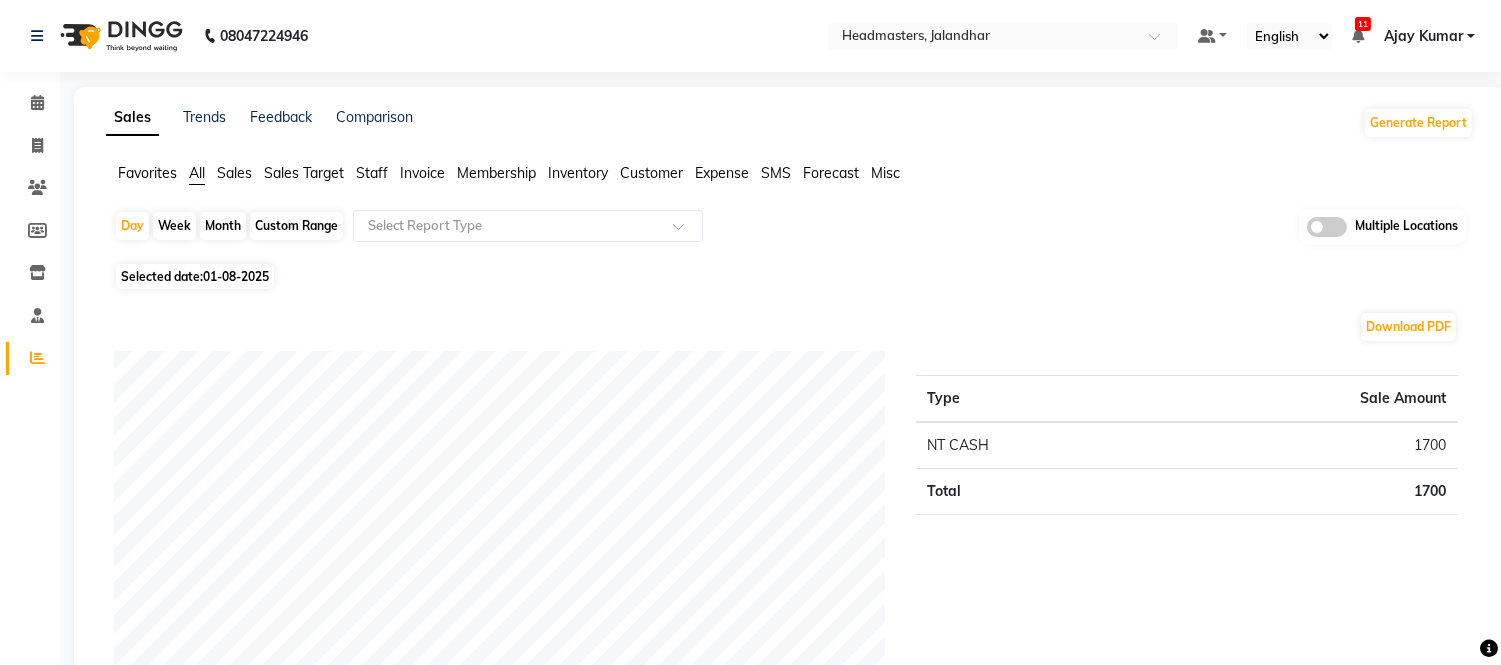 click on "Staff" 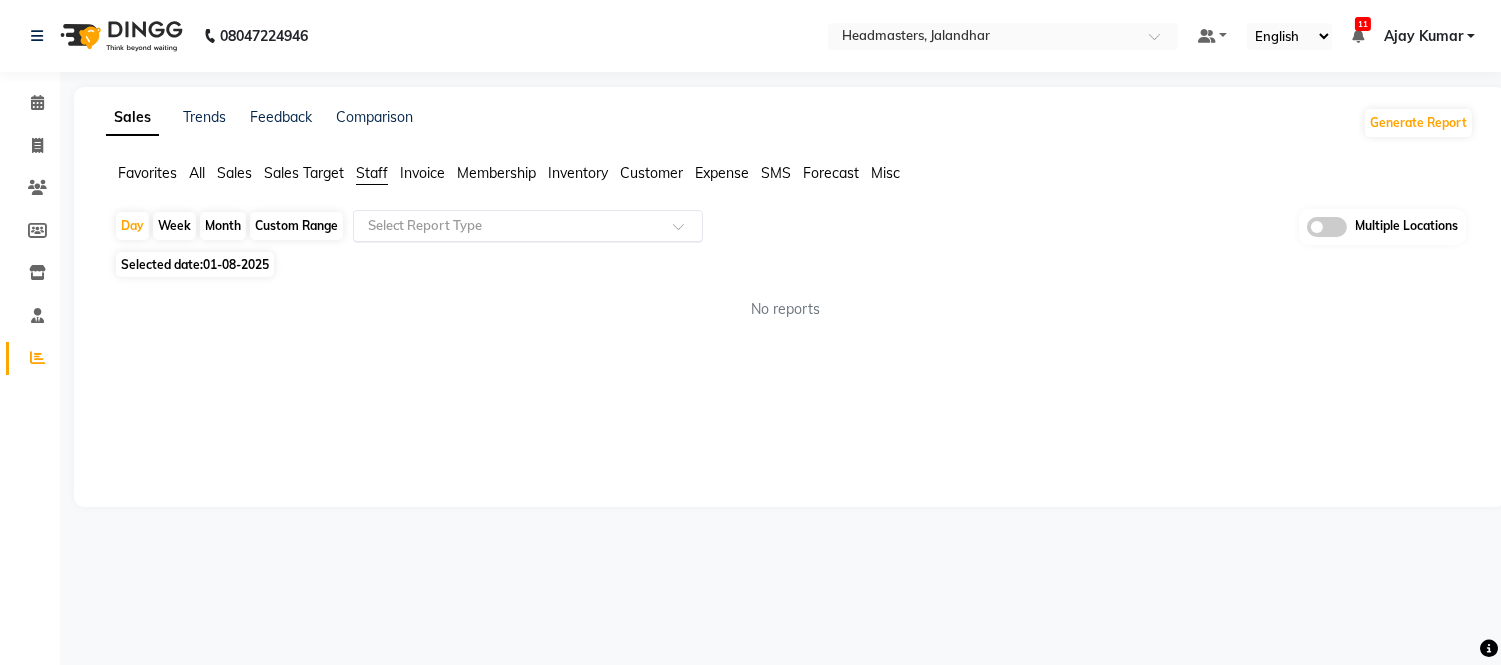click 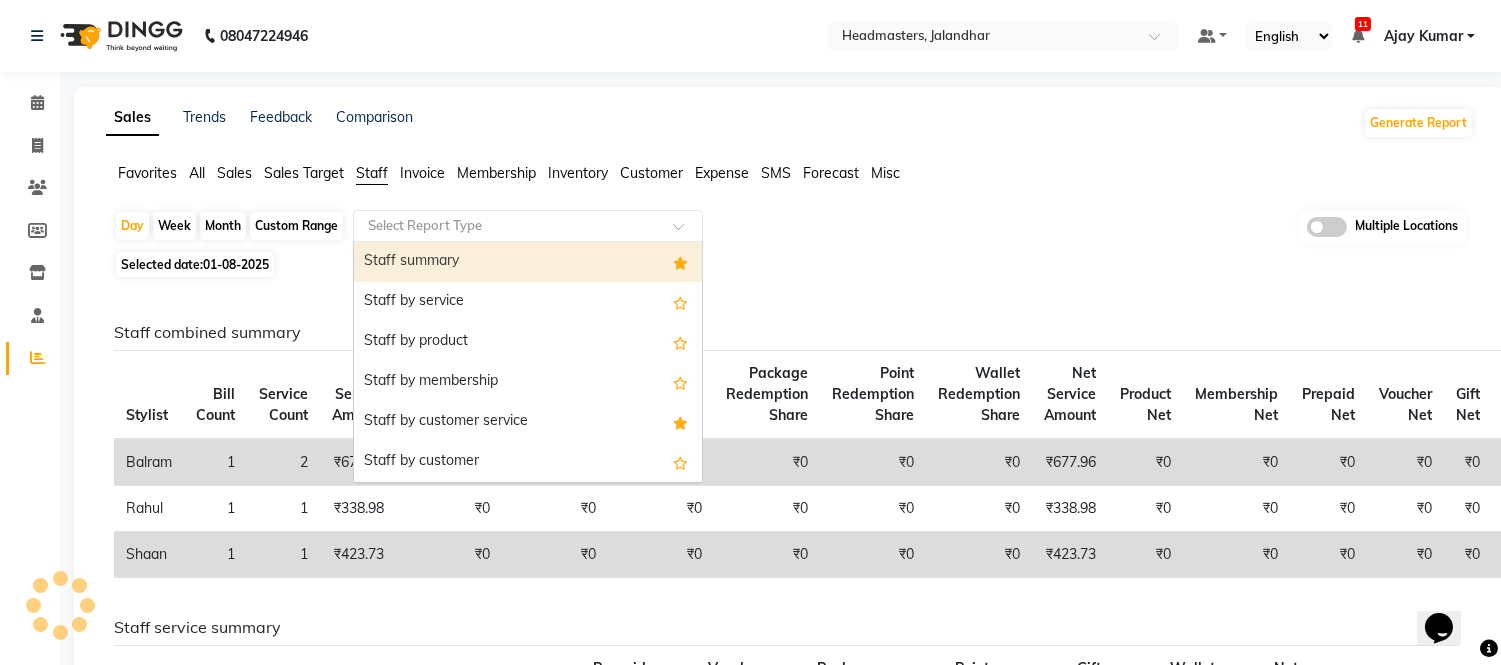 scroll, scrollTop: 0, scrollLeft: 0, axis: both 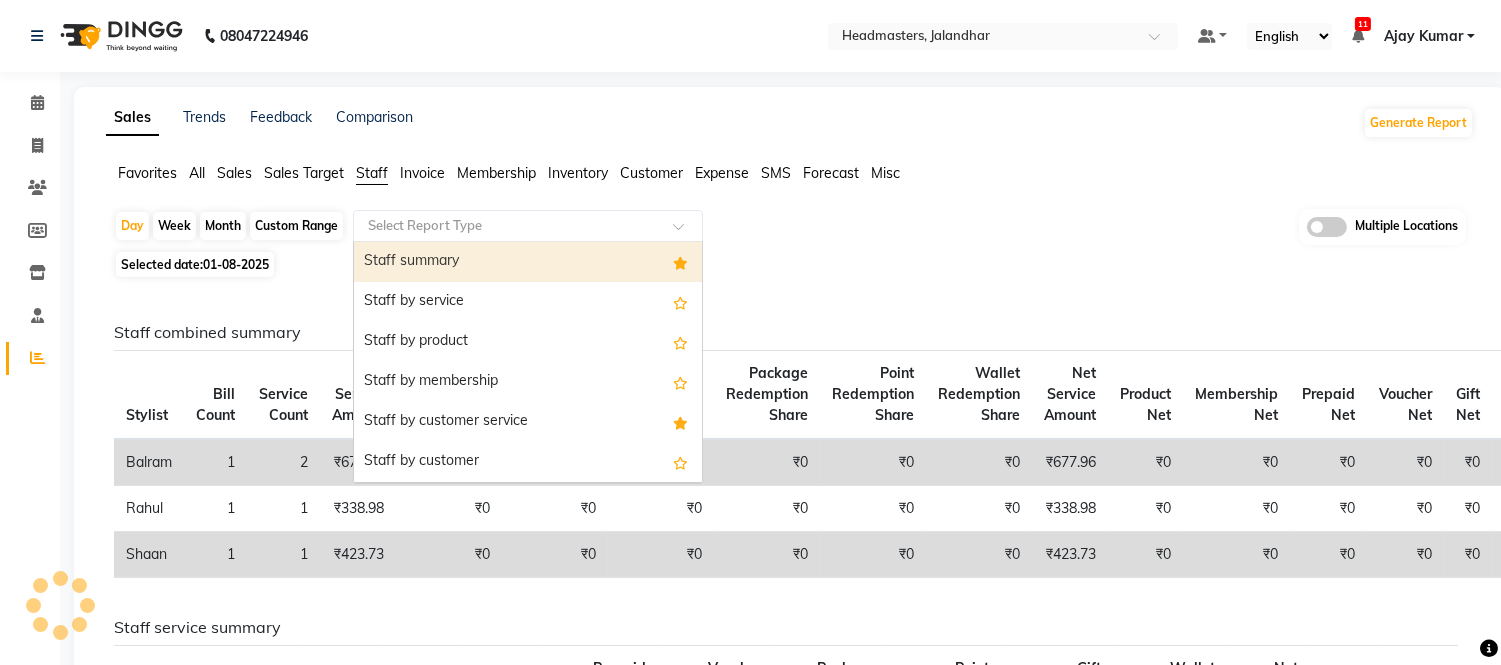click on "Staff summary" at bounding box center [528, 262] 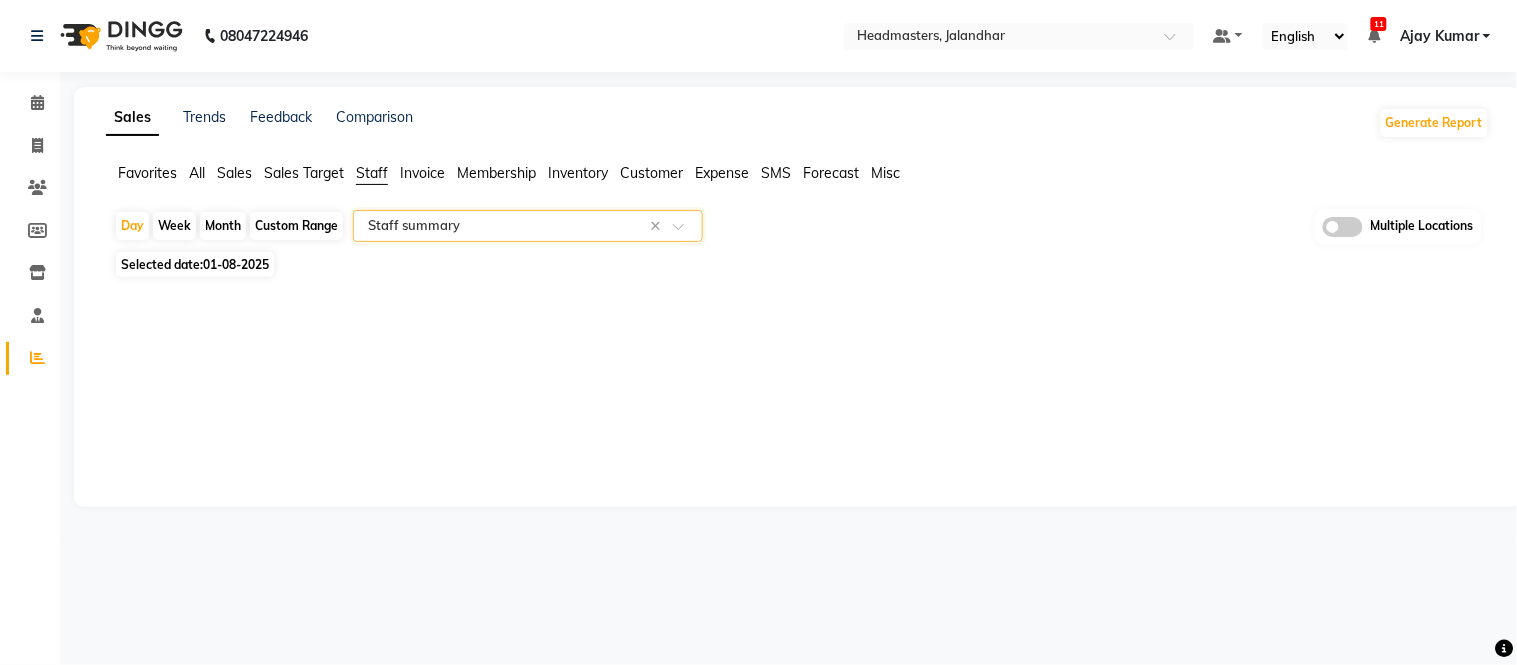 select on "full_report" 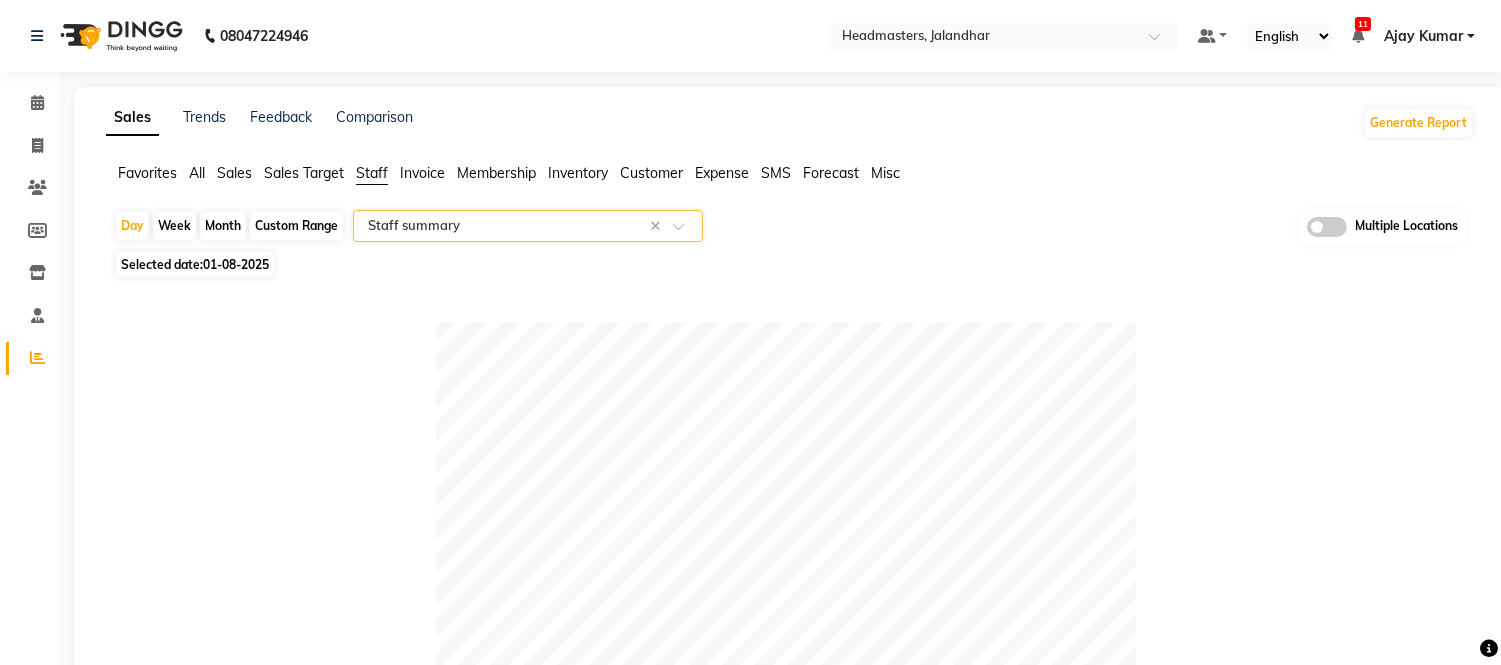 click on "Month" 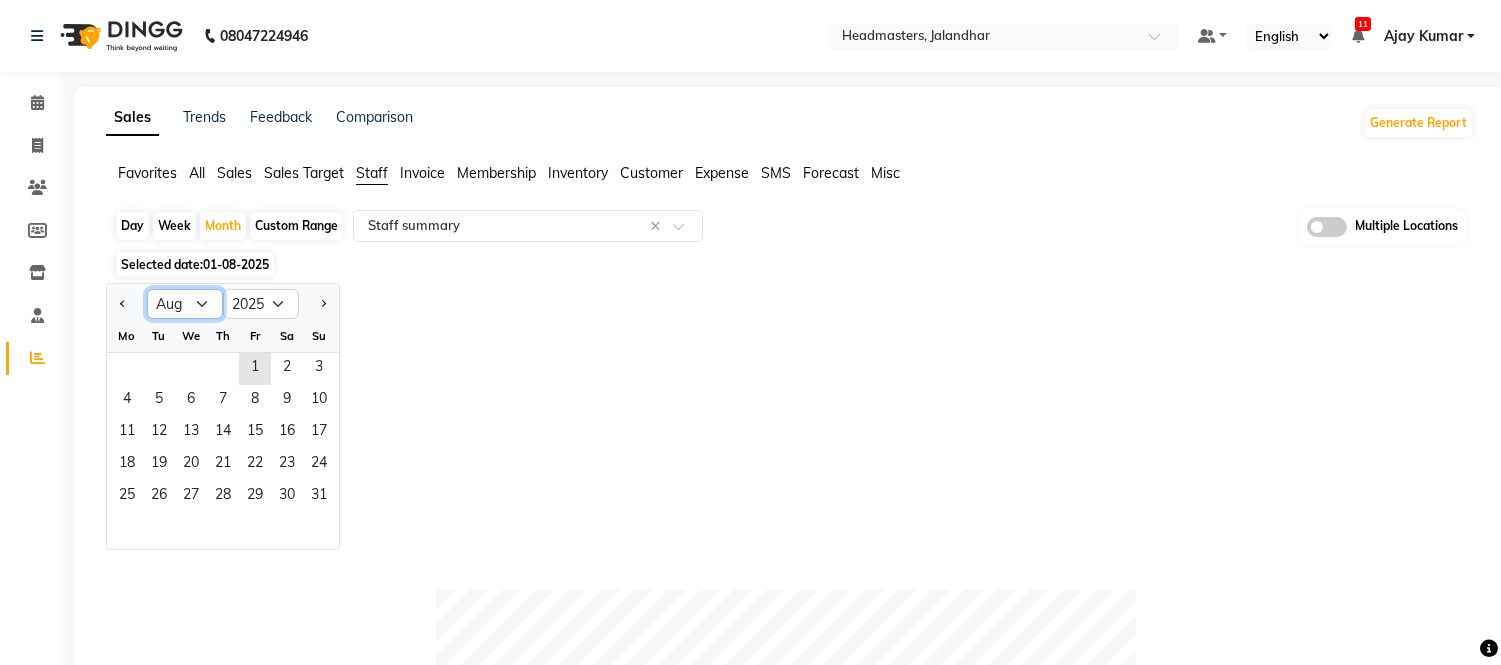 click on "Jan Feb Mar Apr May Jun Jul Aug Sep Oct Nov Dec" 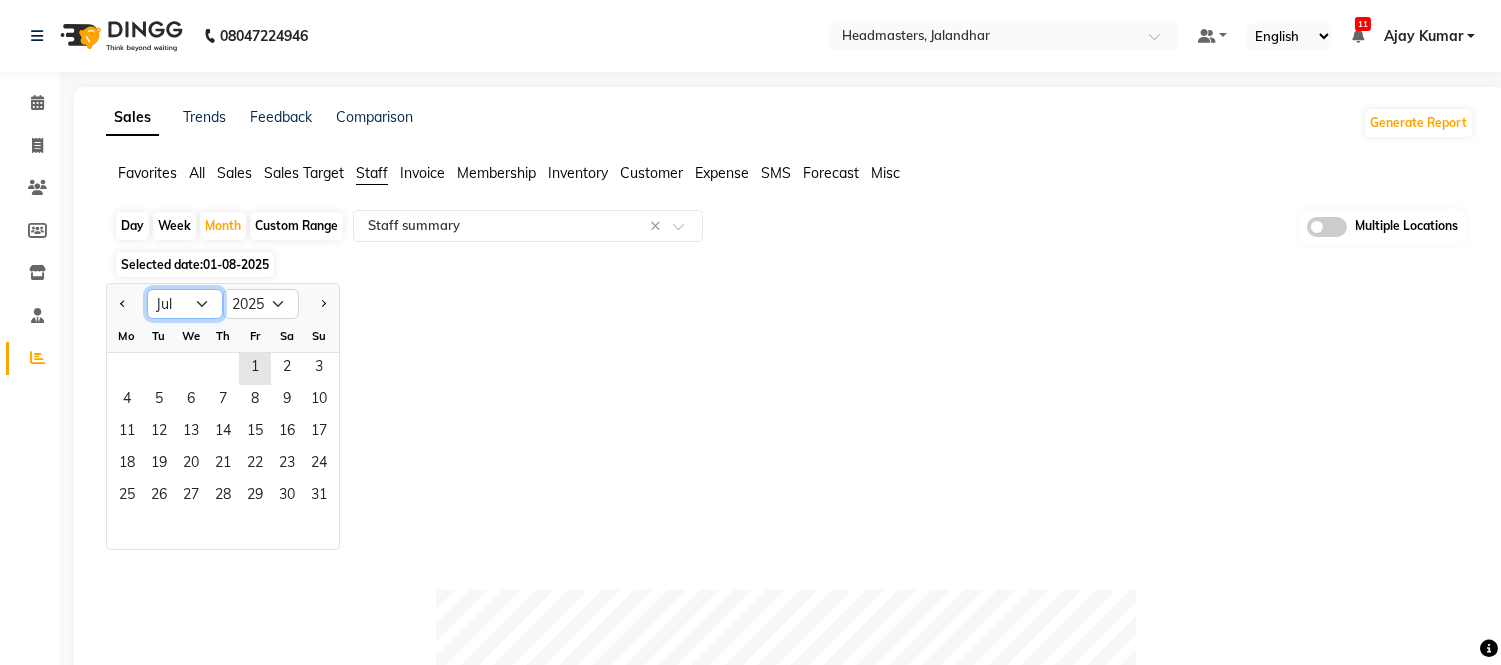 click on "Jan Feb Mar Apr May Jun Jul Aug Sep Oct Nov Dec" 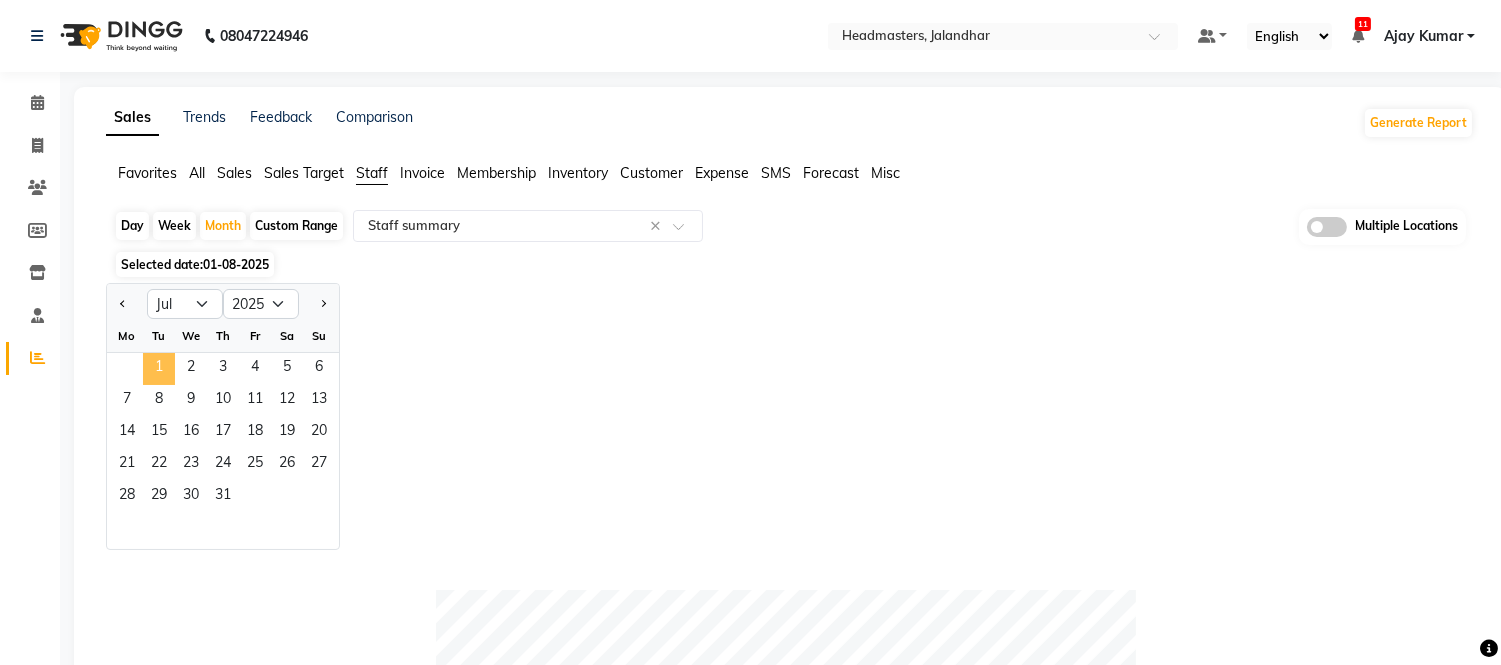 click on "1" 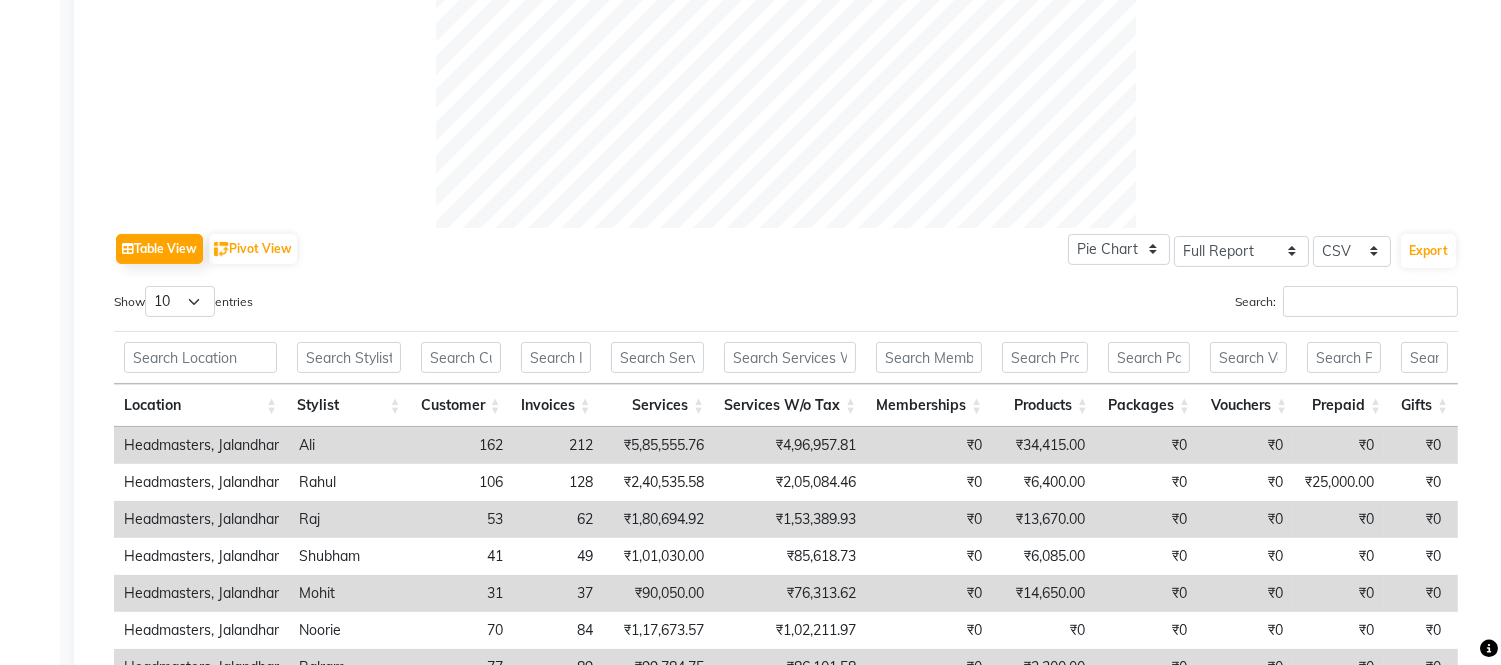 scroll, scrollTop: 1000, scrollLeft: 0, axis: vertical 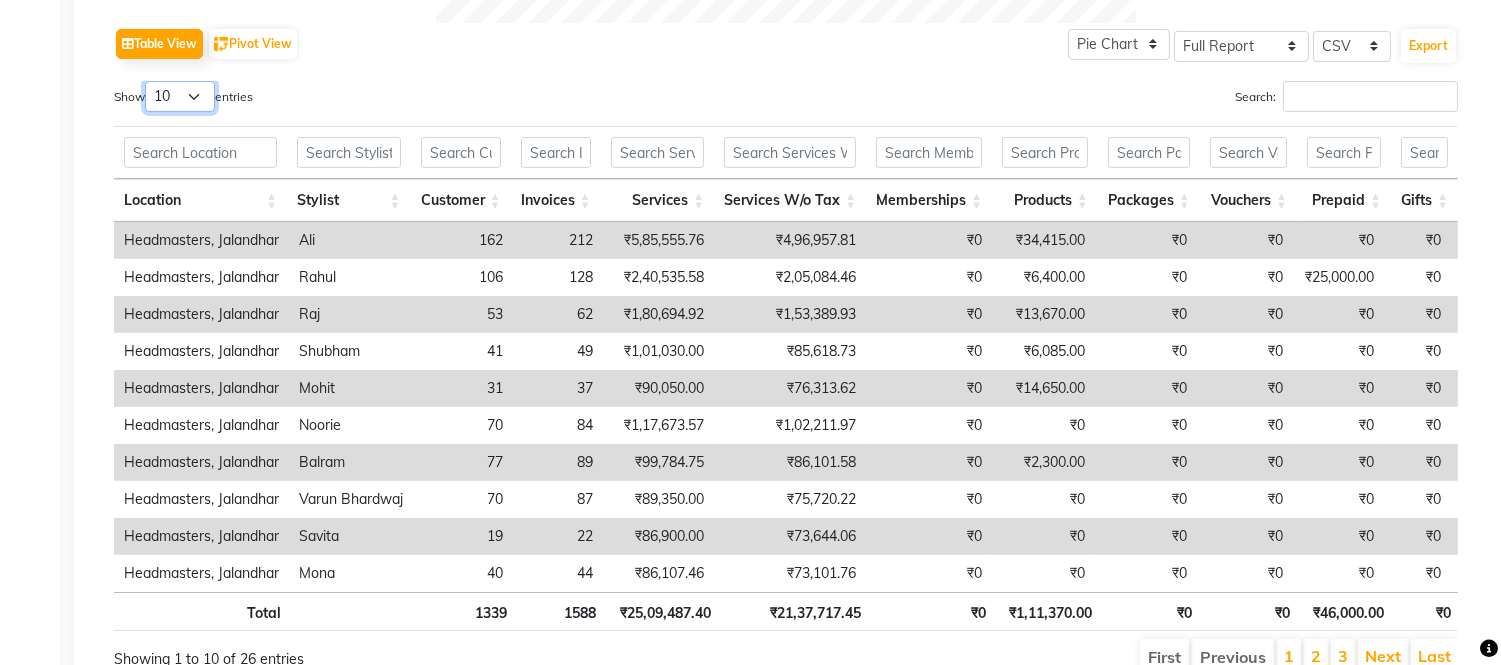 drag, startPoint x: 190, startPoint y: 101, endPoint x: 190, endPoint y: 222, distance: 121 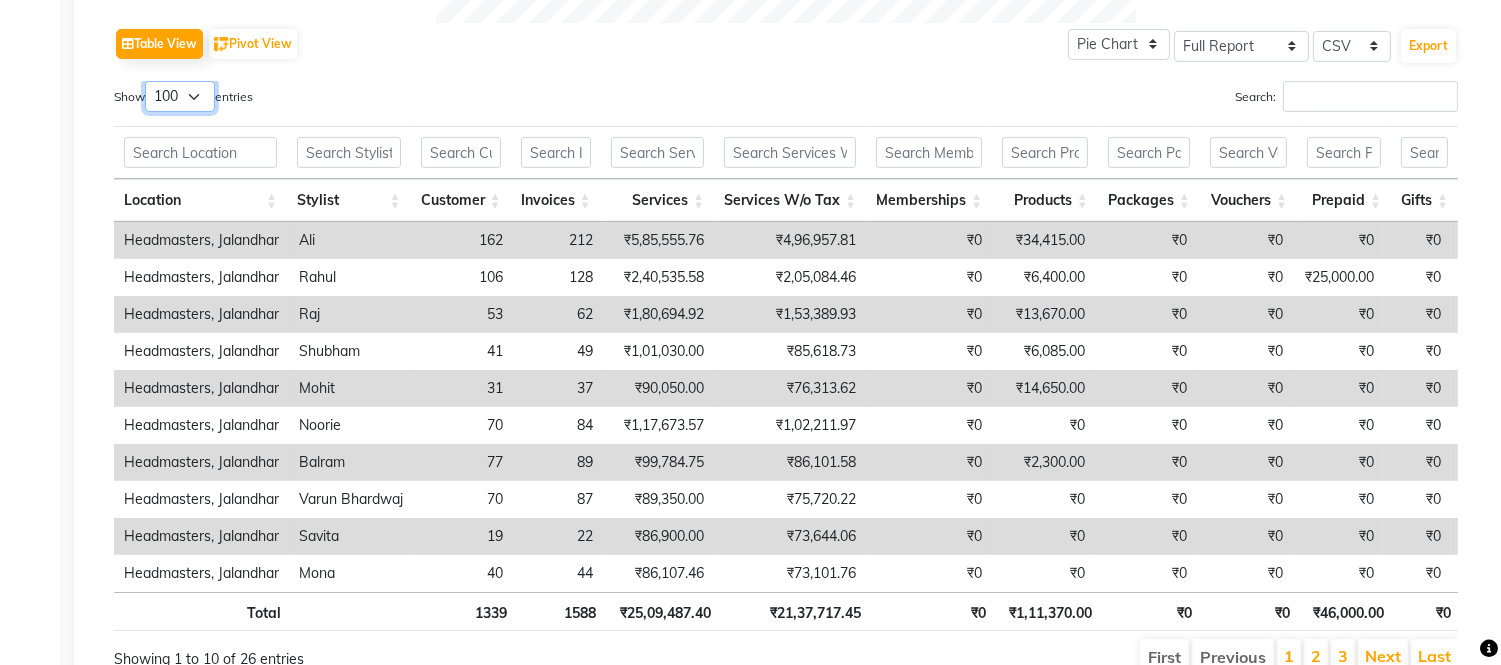 click on "10 25 50 100" at bounding box center (180, 96) 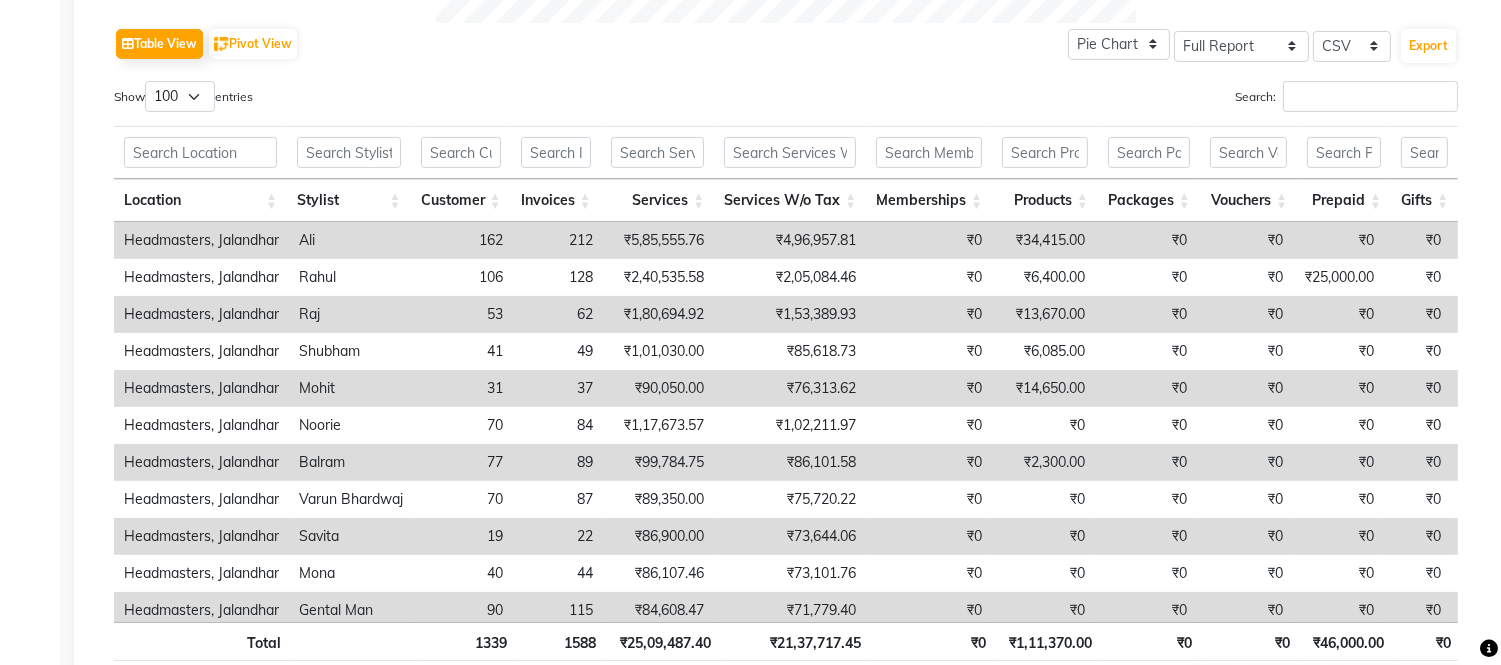 click on "Pie Chart Bar Chart Select Full Report Filtered Report Select CSV PDF  Export" 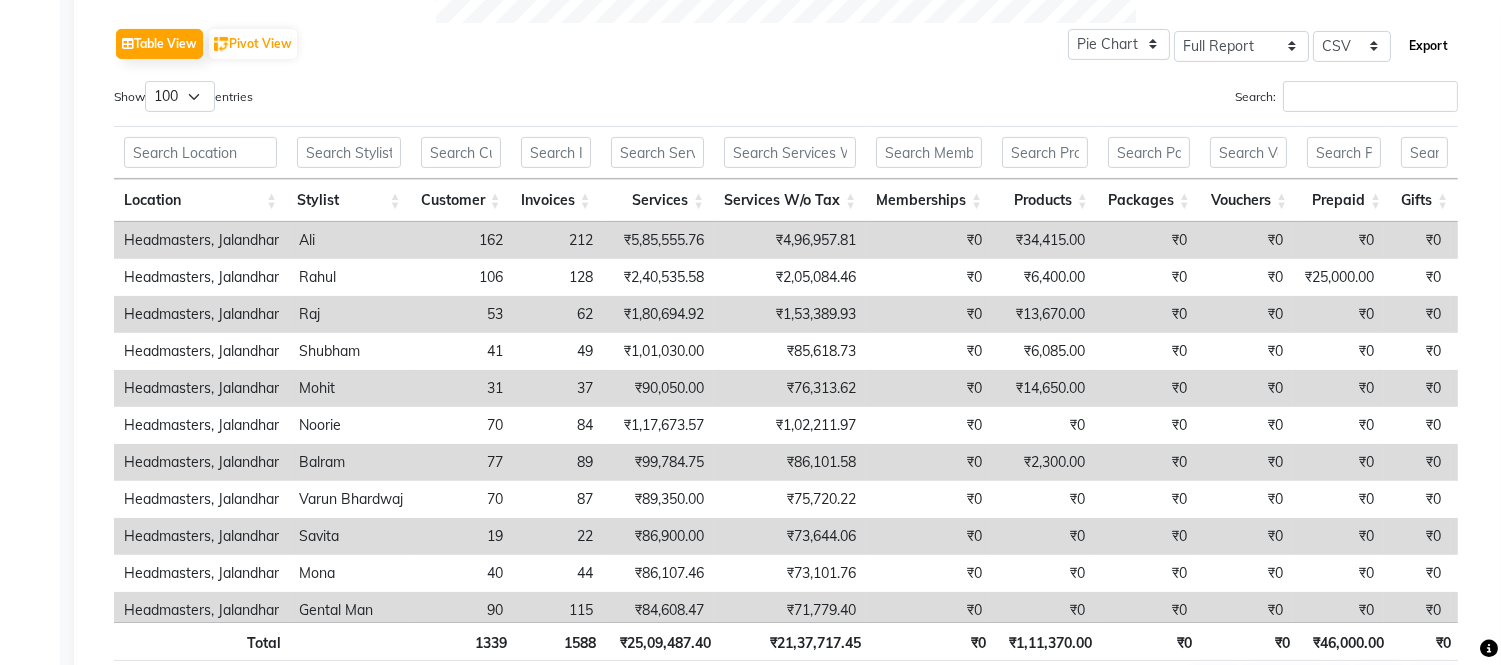 click on "Export" 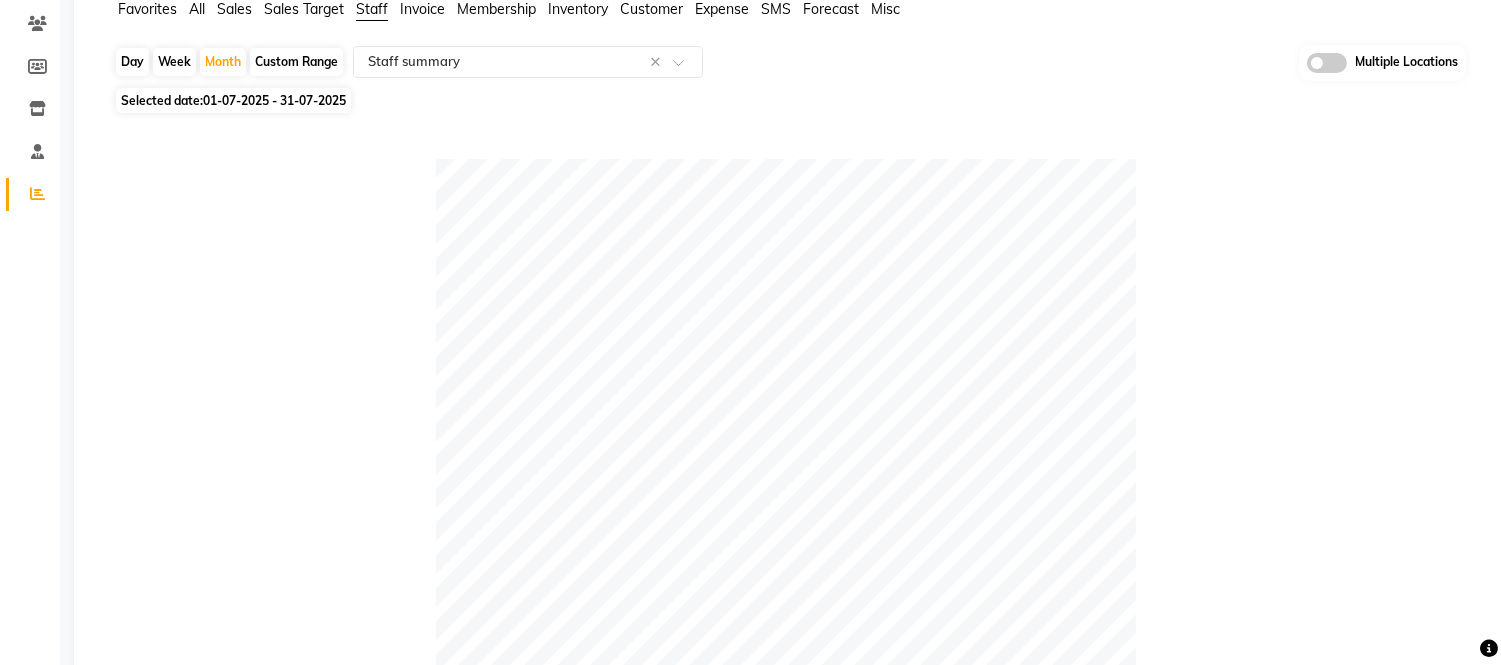 scroll, scrollTop: 0, scrollLeft: 0, axis: both 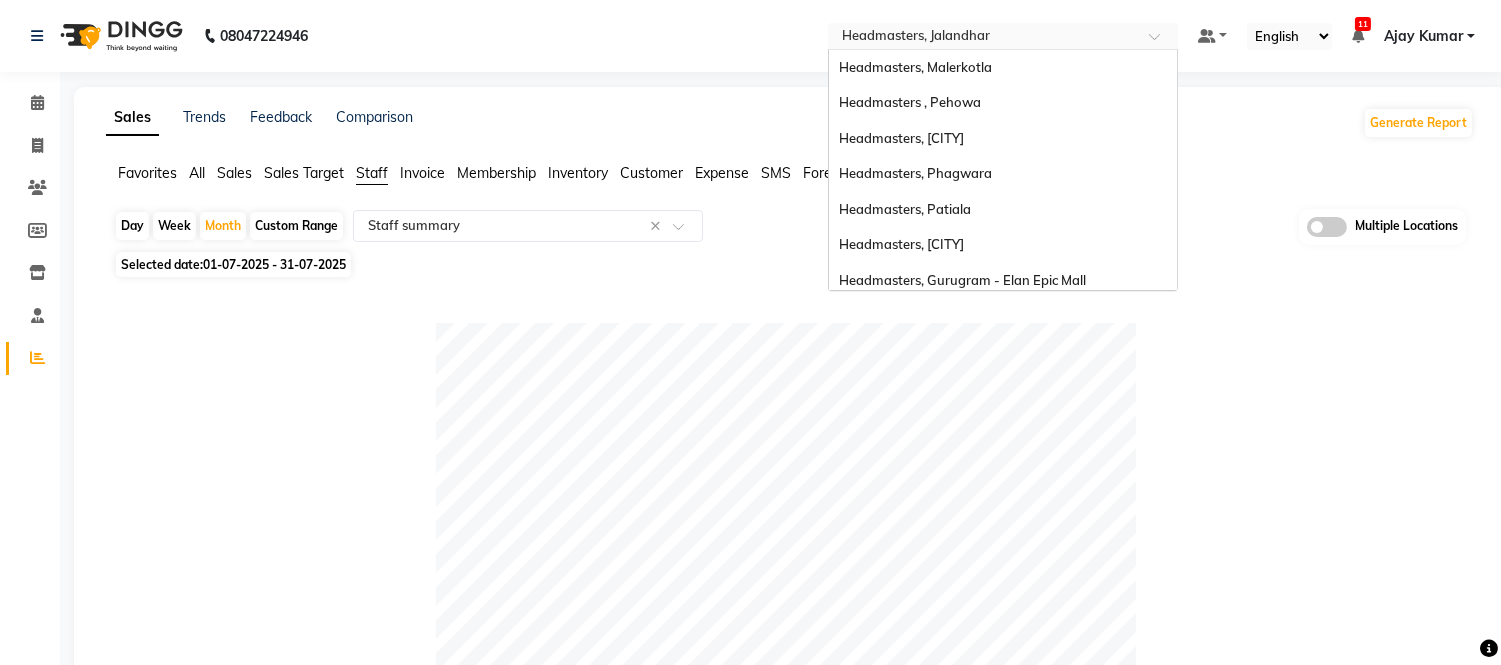 click at bounding box center (983, 38) 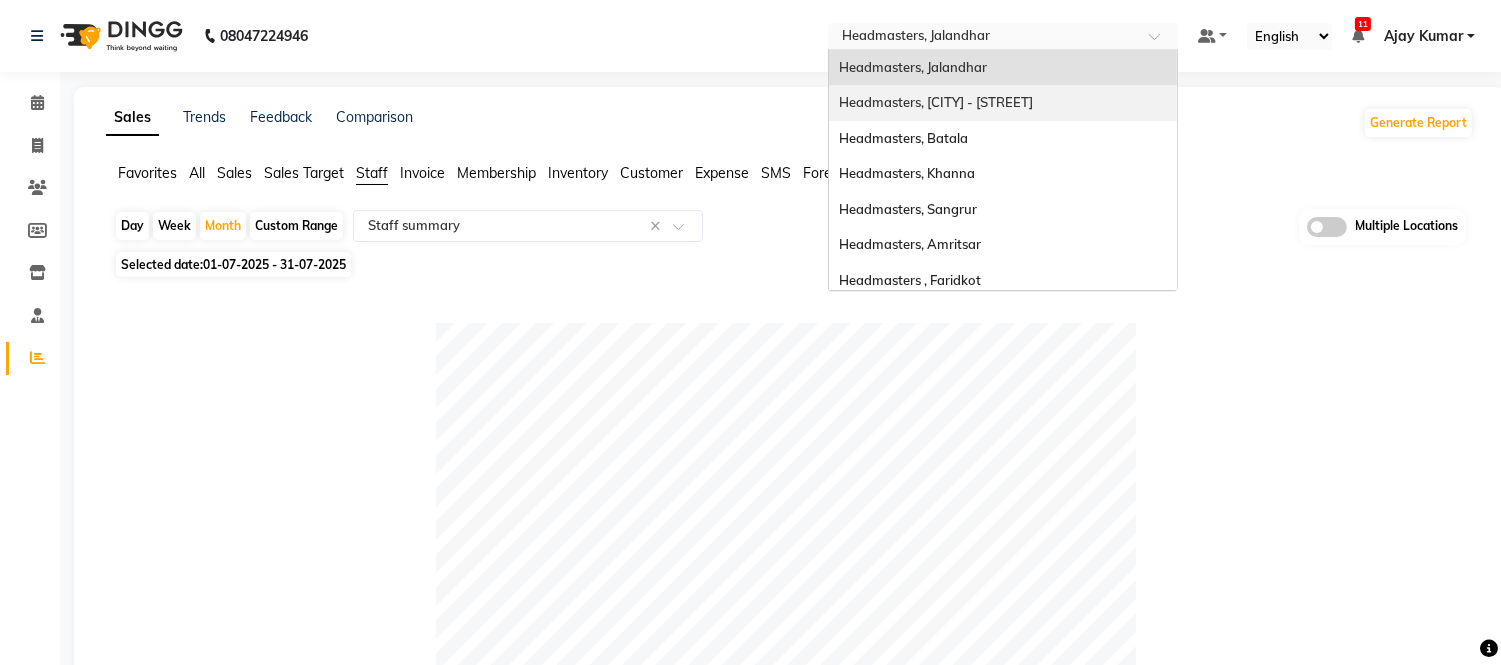 click on "Headmasters, [CITY] - [LOCATION]" at bounding box center [936, 102] 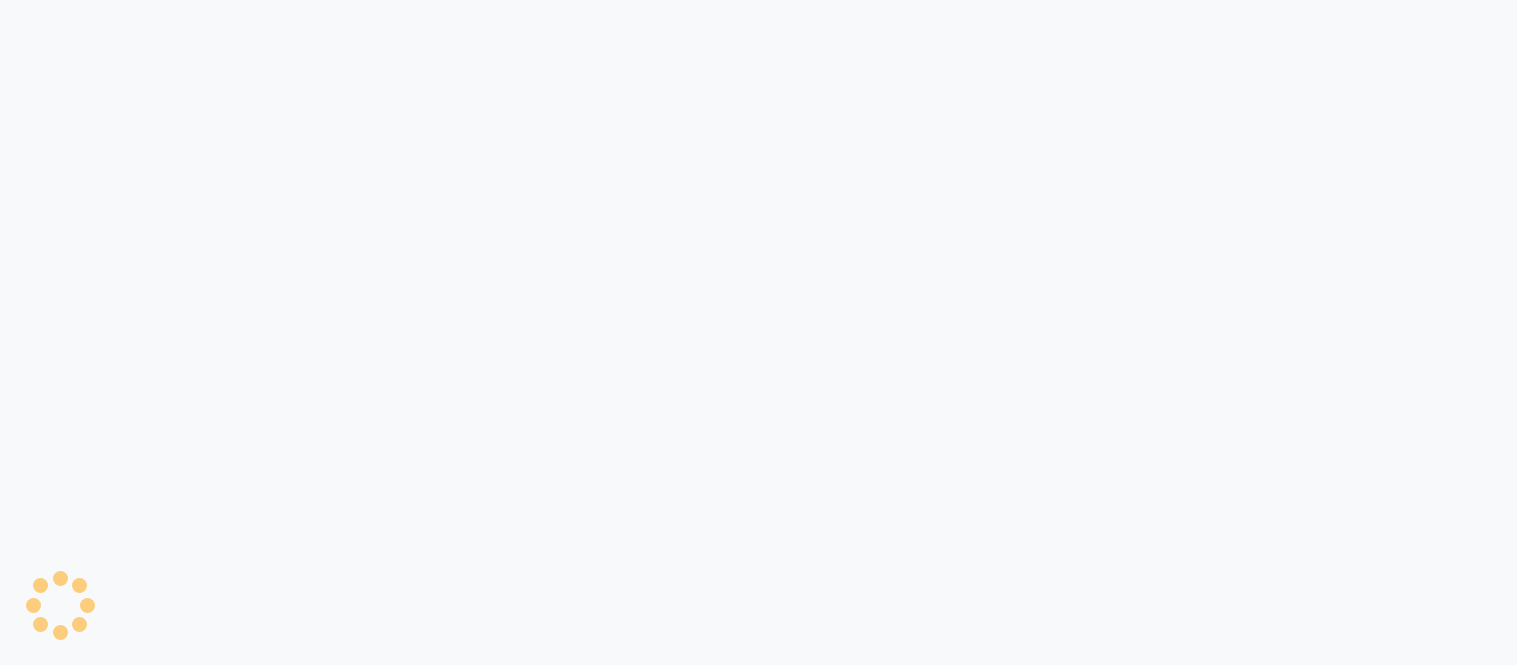 scroll, scrollTop: 0, scrollLeft: 0, axis: both 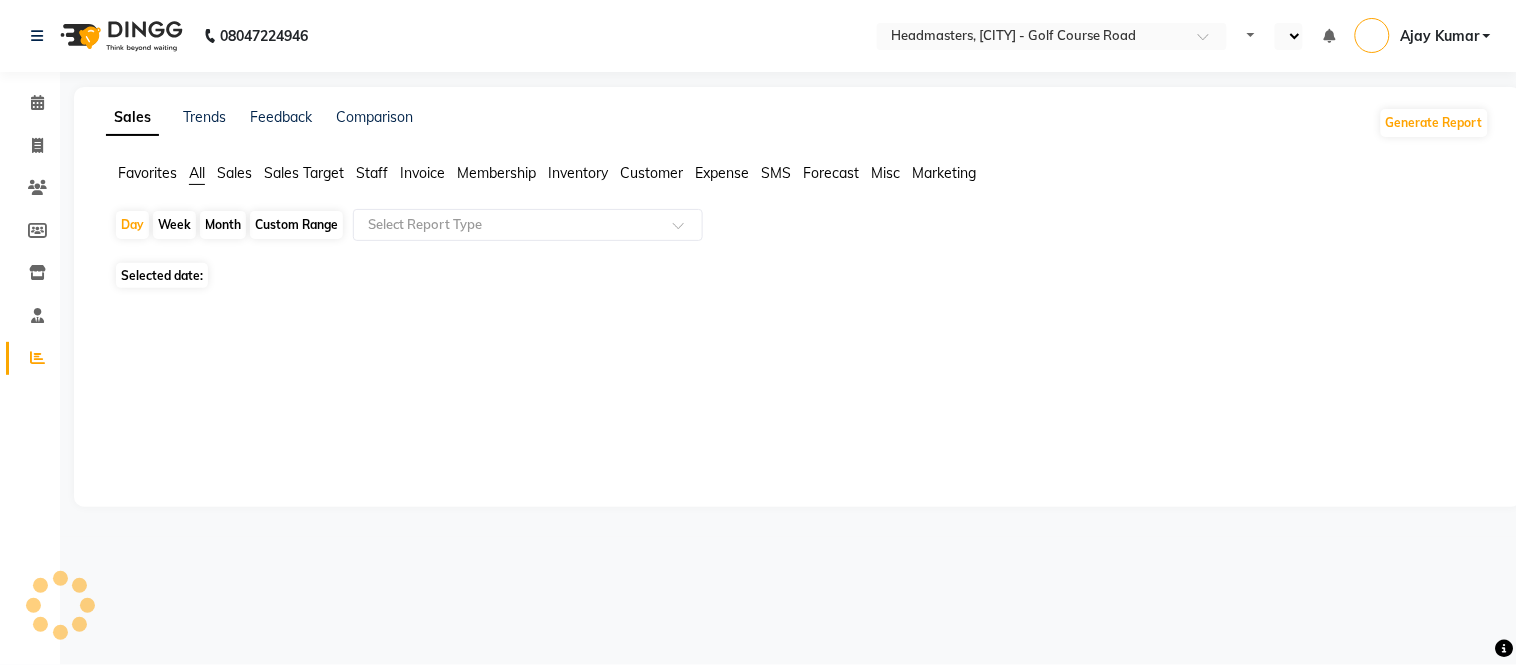 select on "en" 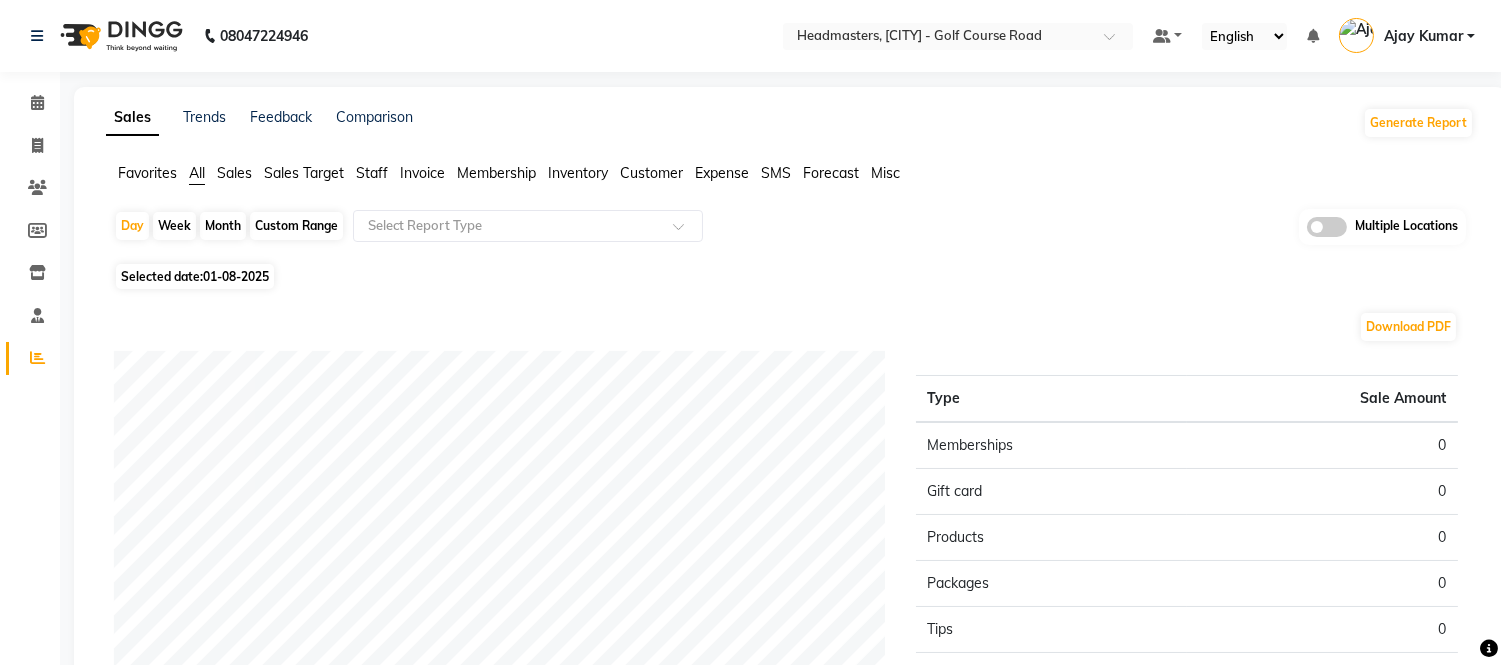 click on "Staff" 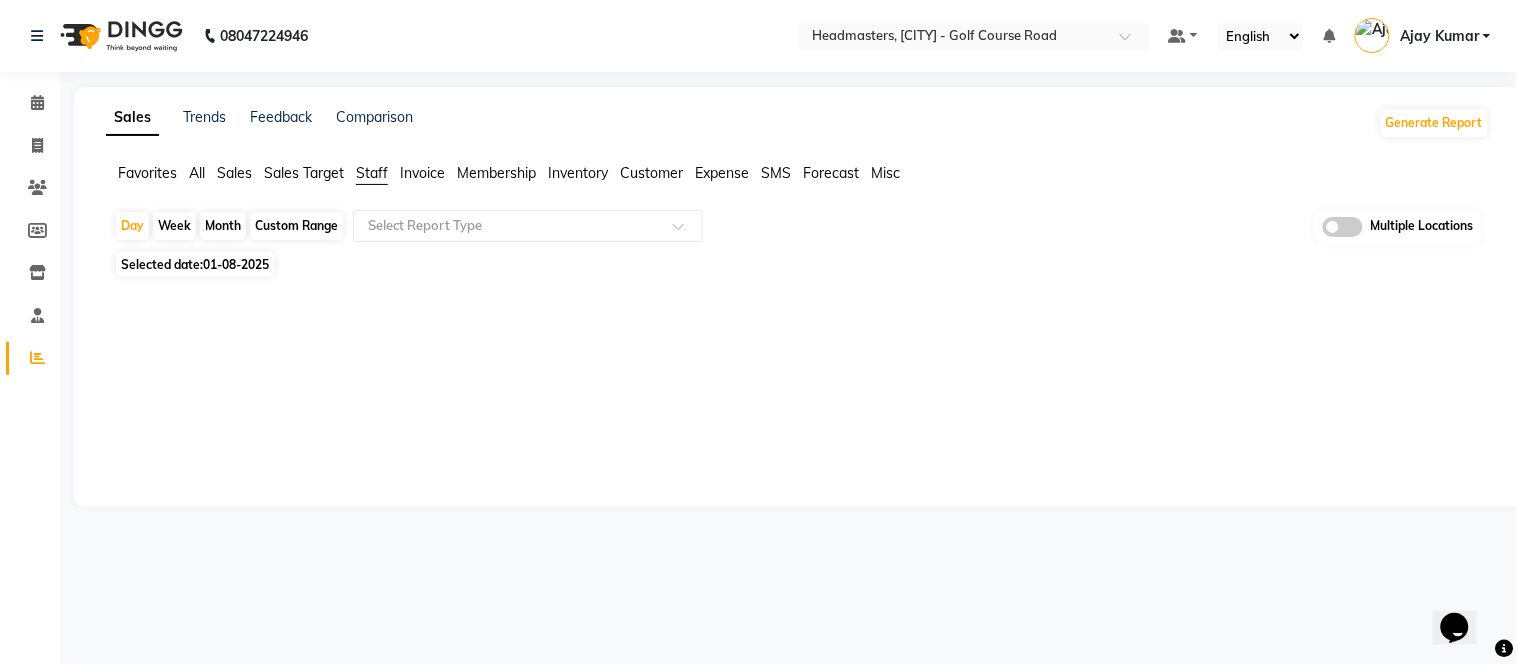scroll, scrollTop: 0, scrollLeft: 0, axis: both 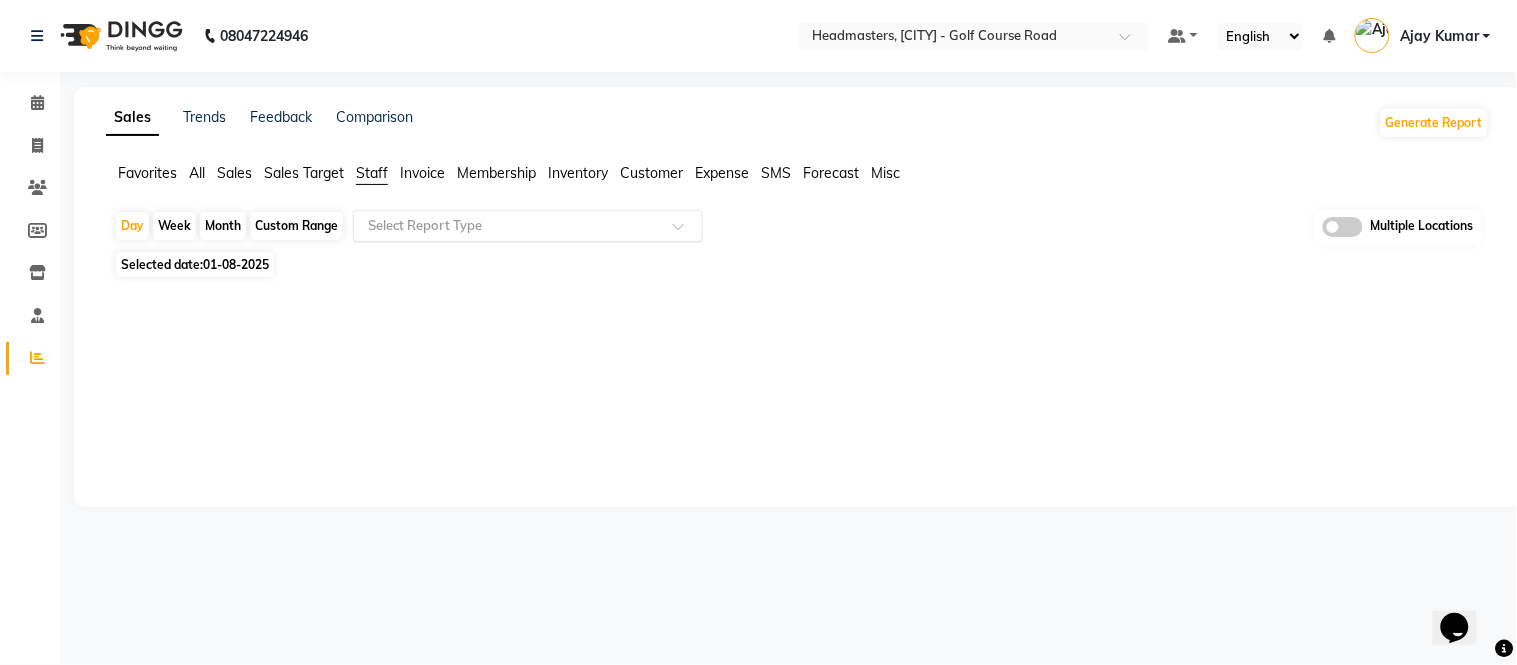 drag, startPoint x: 383, startPoint y: 204, endPoint x: 395, endPoint y: 224, distance: 23.323807 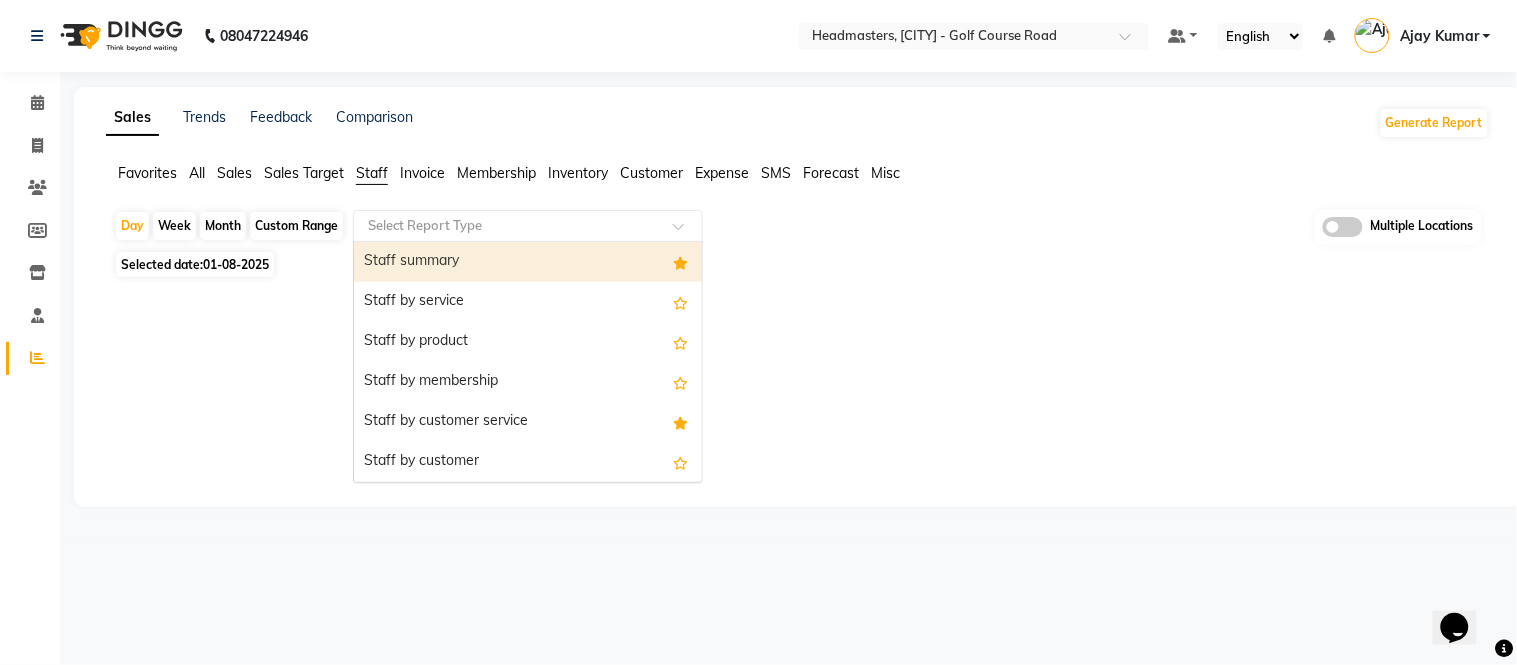 click on "Staff summary" at bounding box center [528, 262] 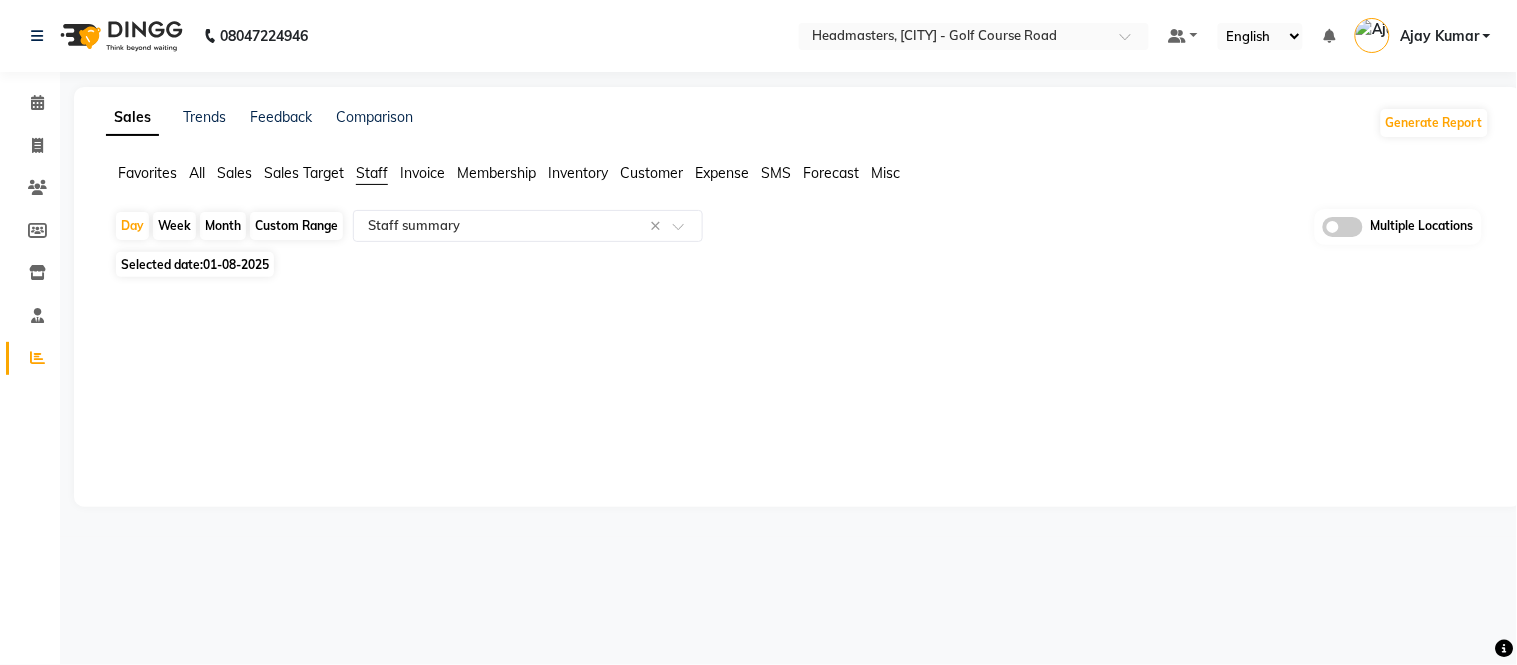 click on "Month" 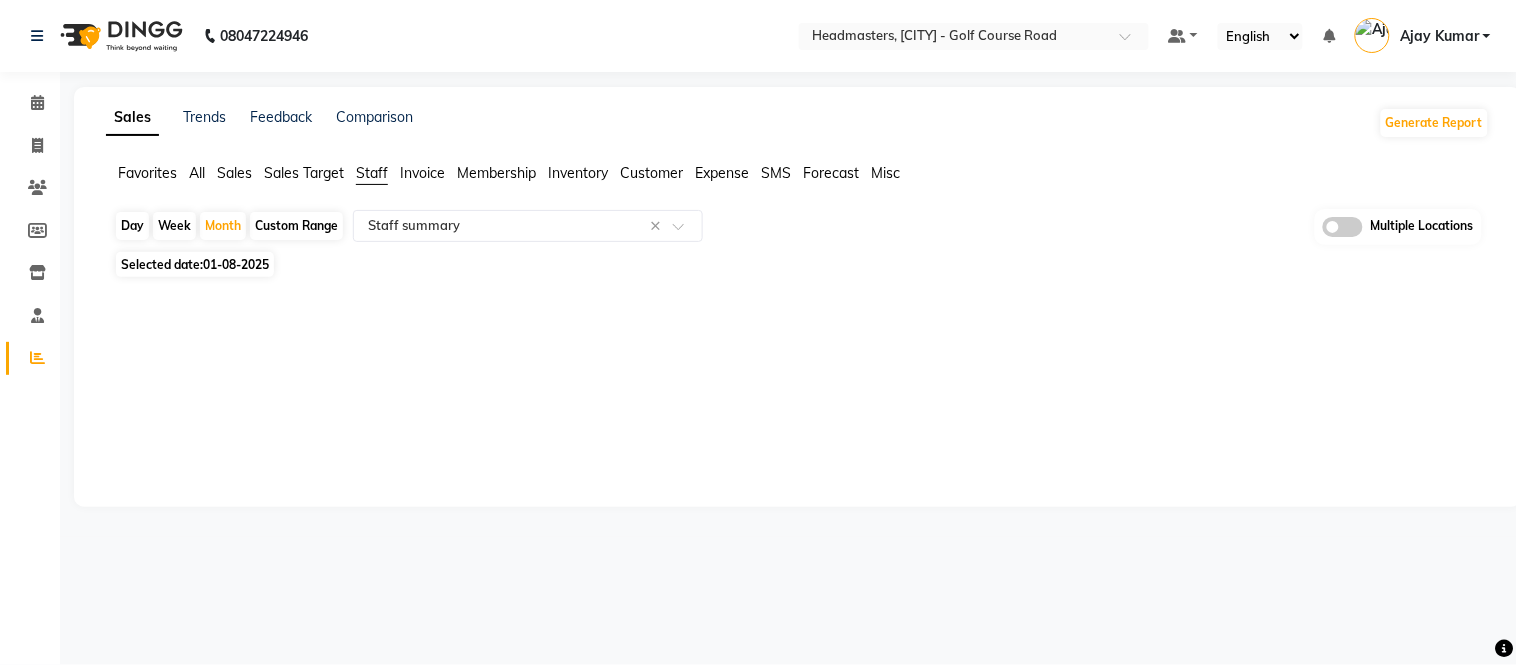 click 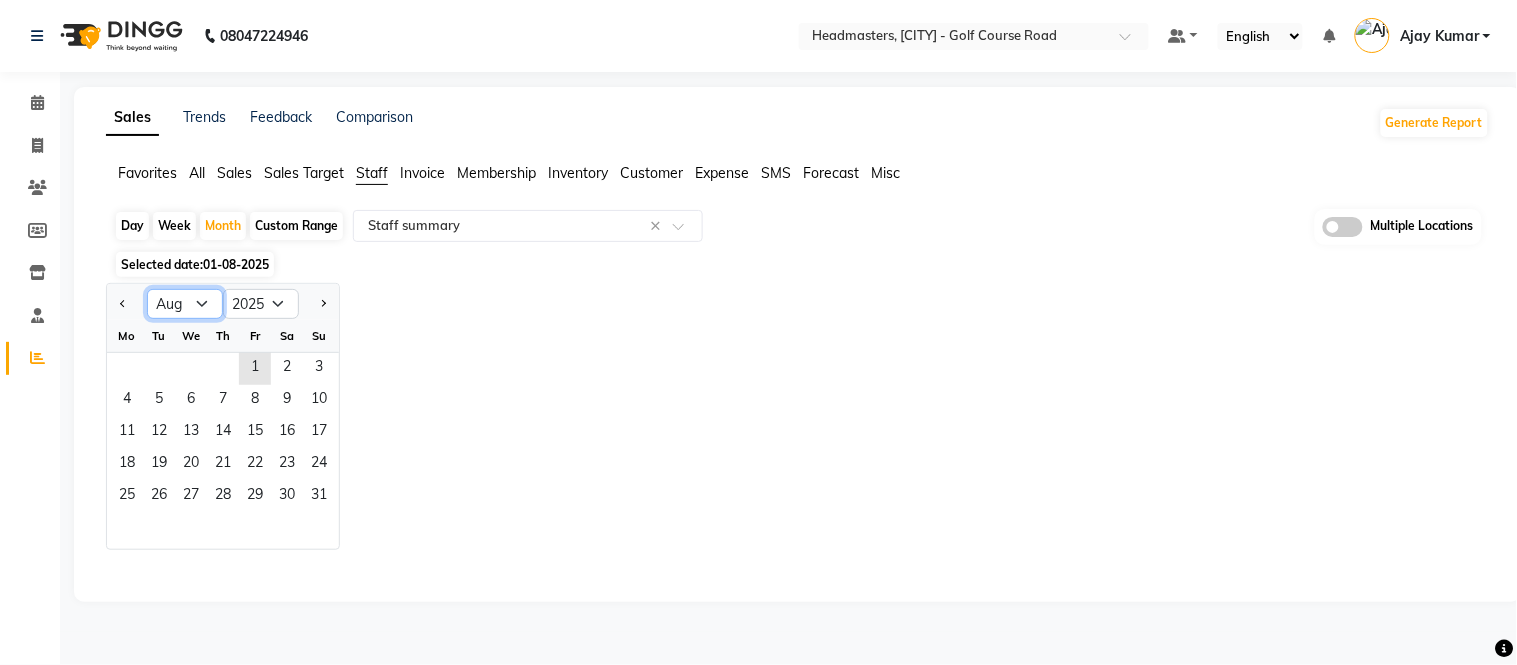 click on "Jan Feb Mar Apr May Jun Jul Aug Sep Oct Nov Dec" 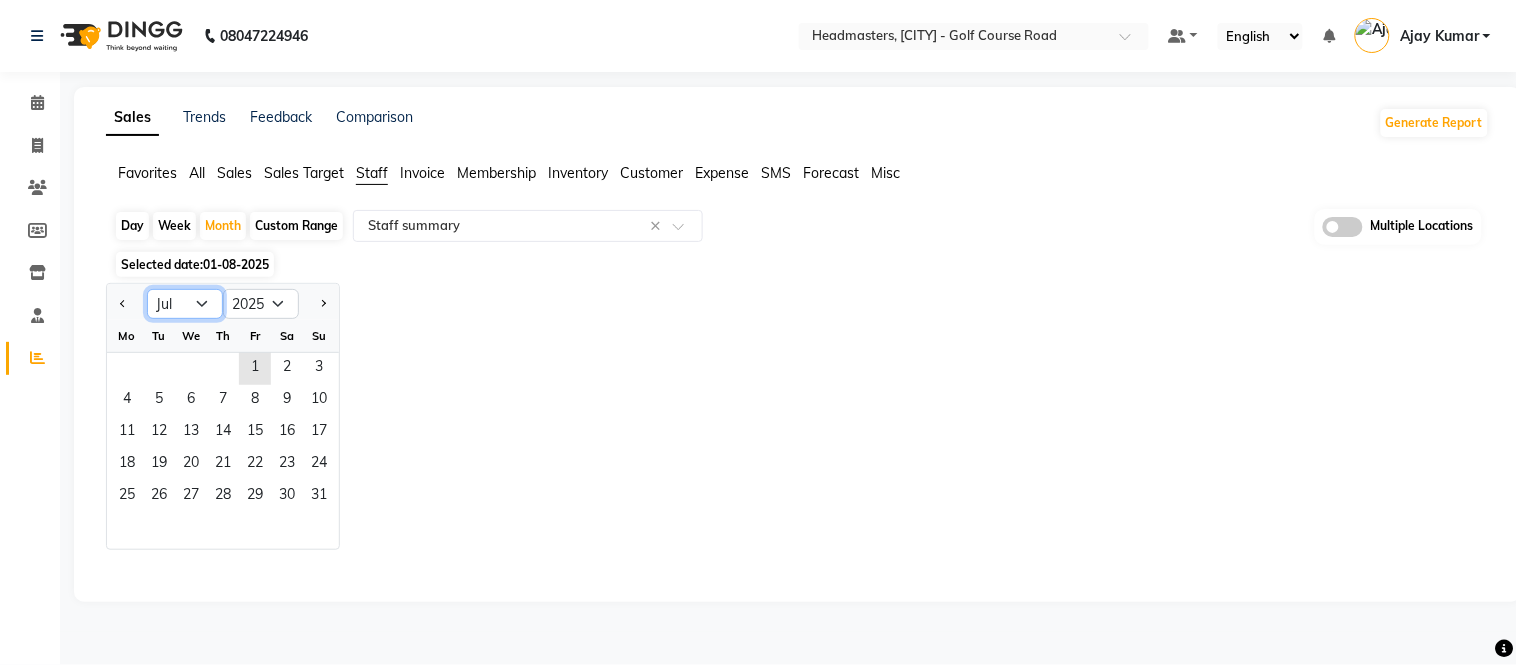 click on "Jan Feb Mar Apr May Jun Jul Aug Sep Oct Nov Dec" 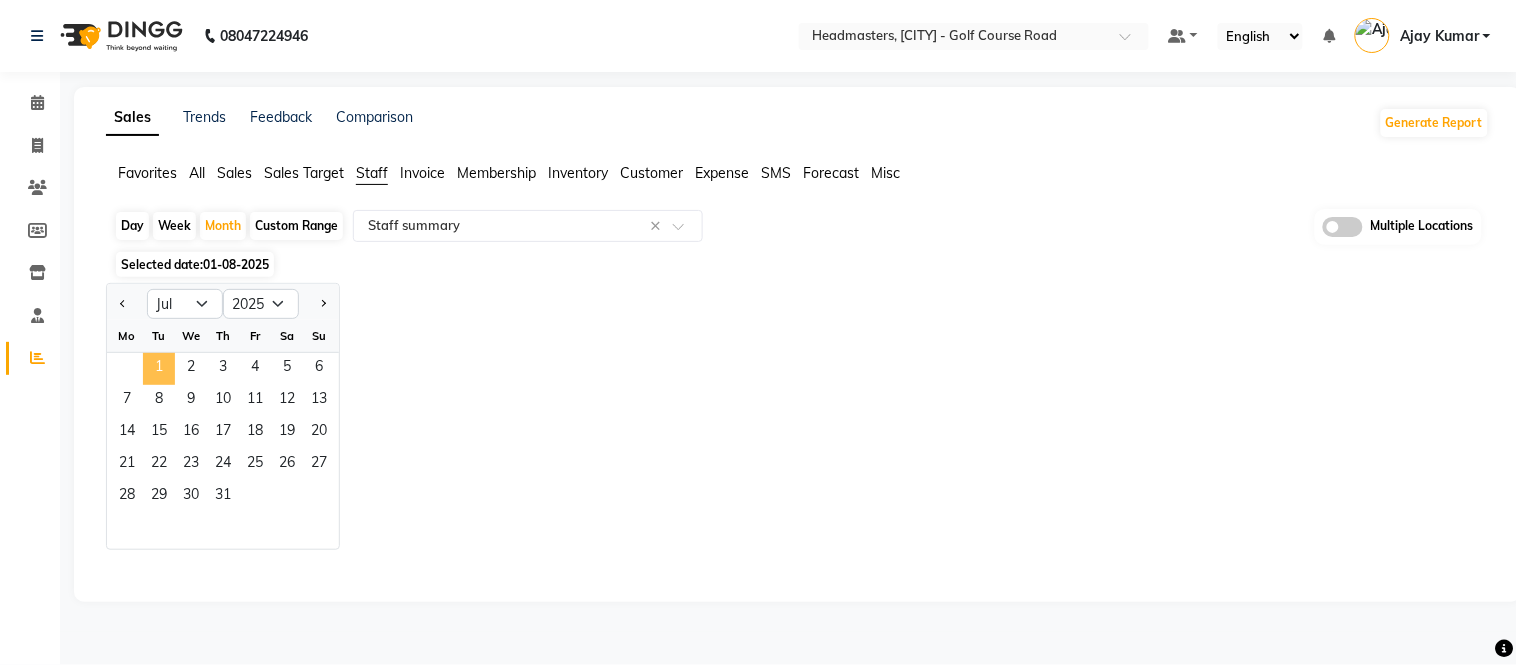 click on "1" 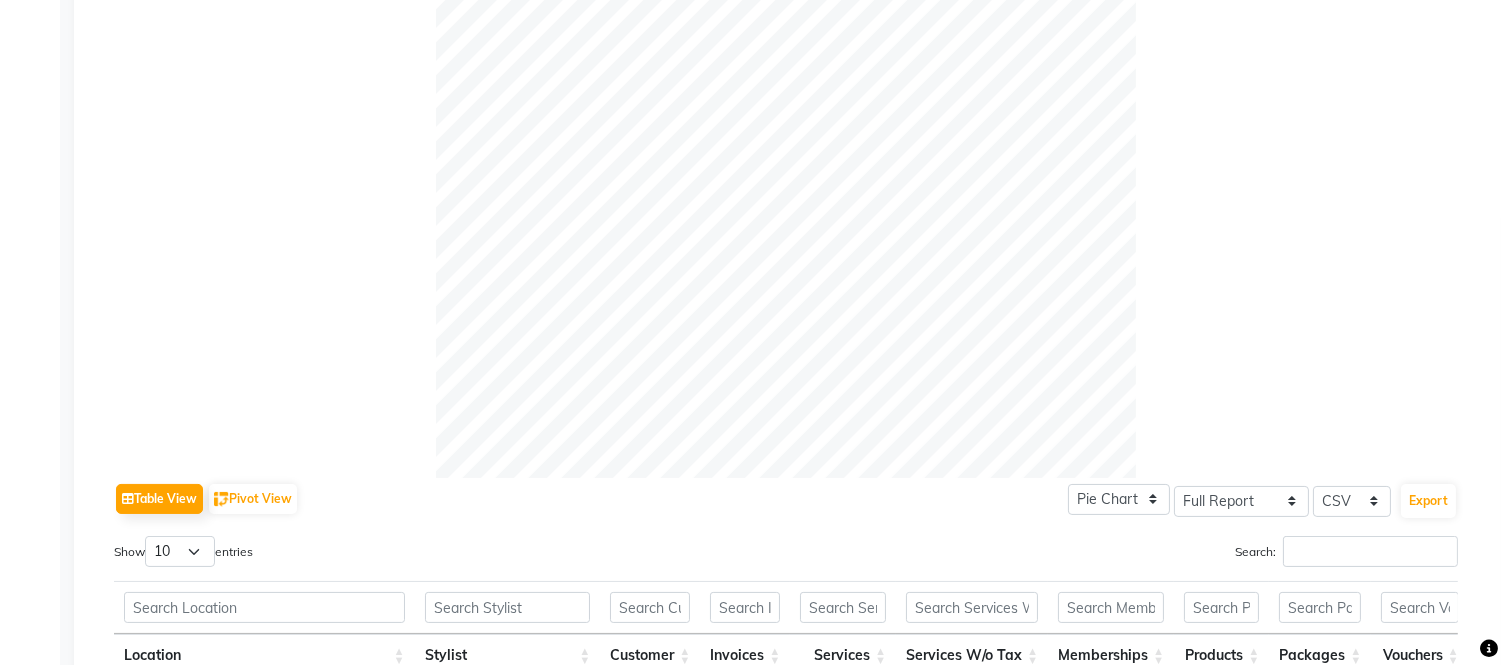 scroll, scrollTop: 555, scrollLeft: 0, axis: vertical 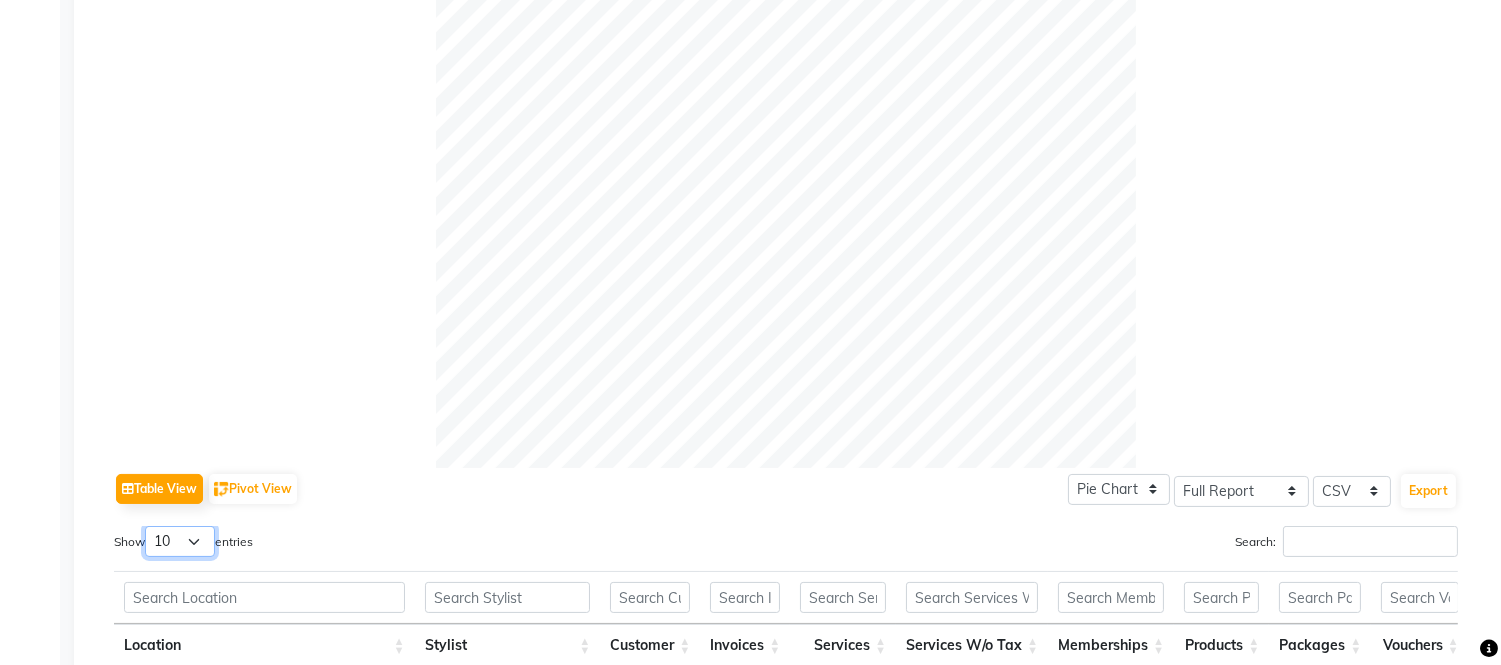 drag, startPoint x: 182, startPoint y: 532, endPoint x: 184, endPoint y: 553, distance: 21.095022 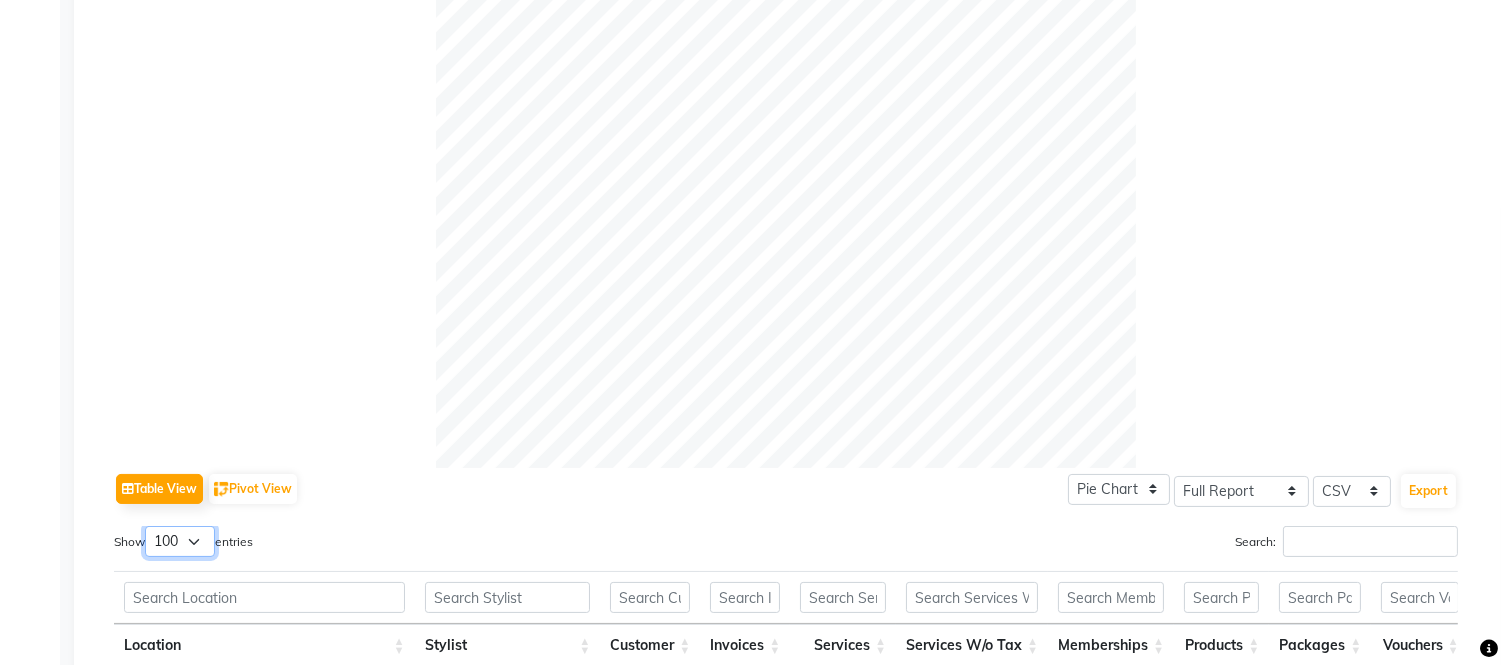 click on "10 25 50 100" at bounding box center [180, 541] 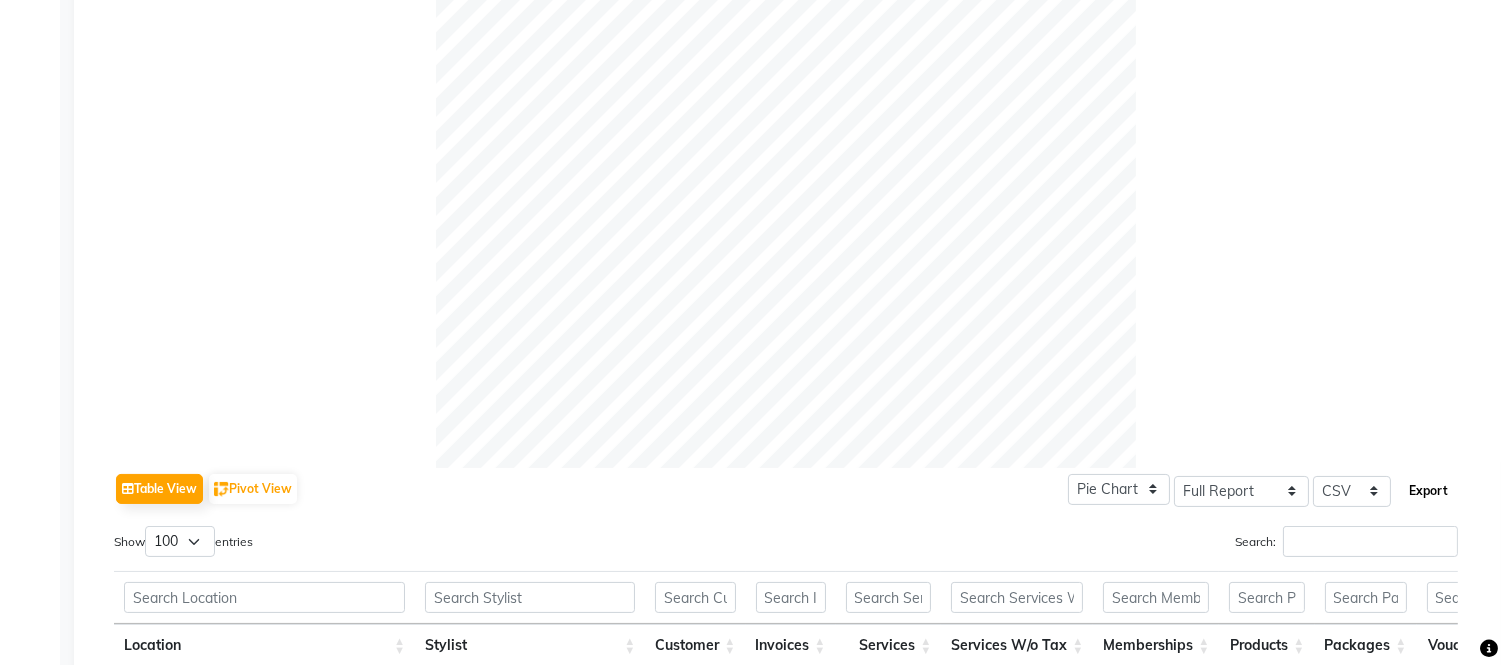 click on "Export" 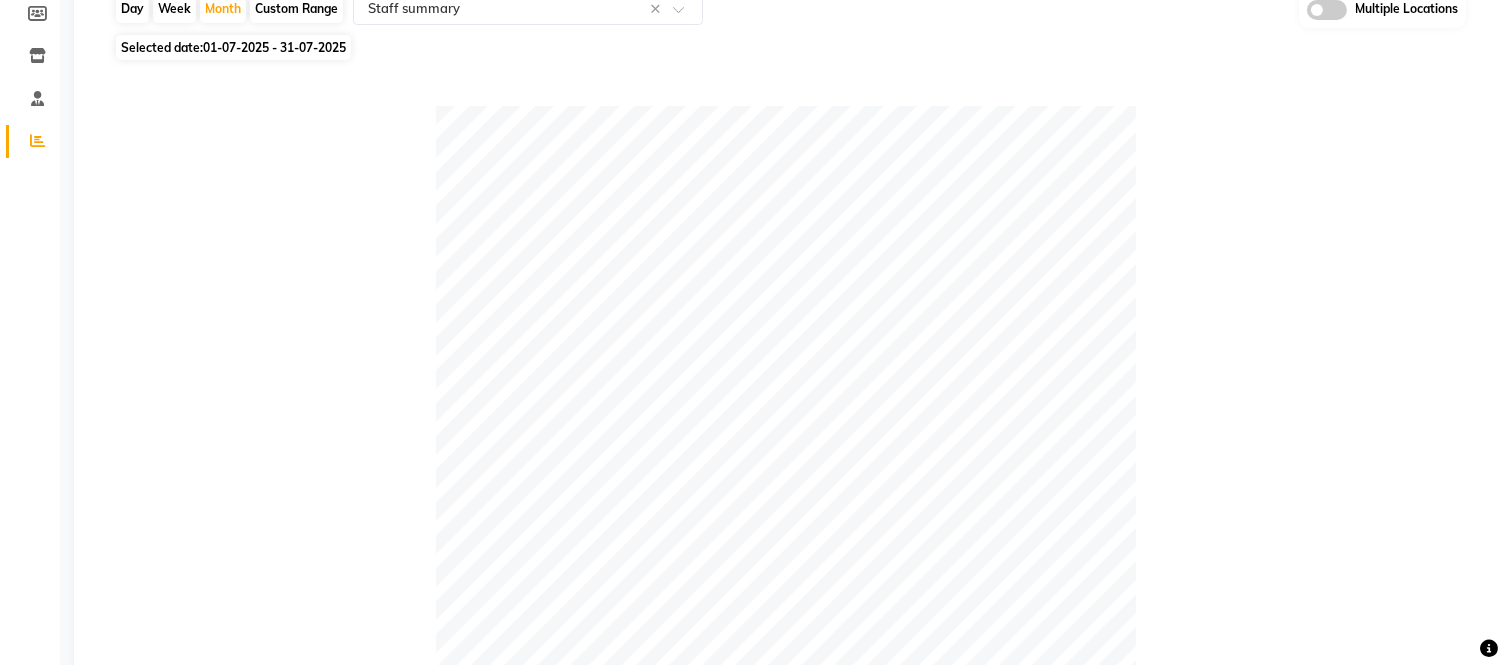 scroll, scrollTop: 0, scrollLeft: 0, axis: both 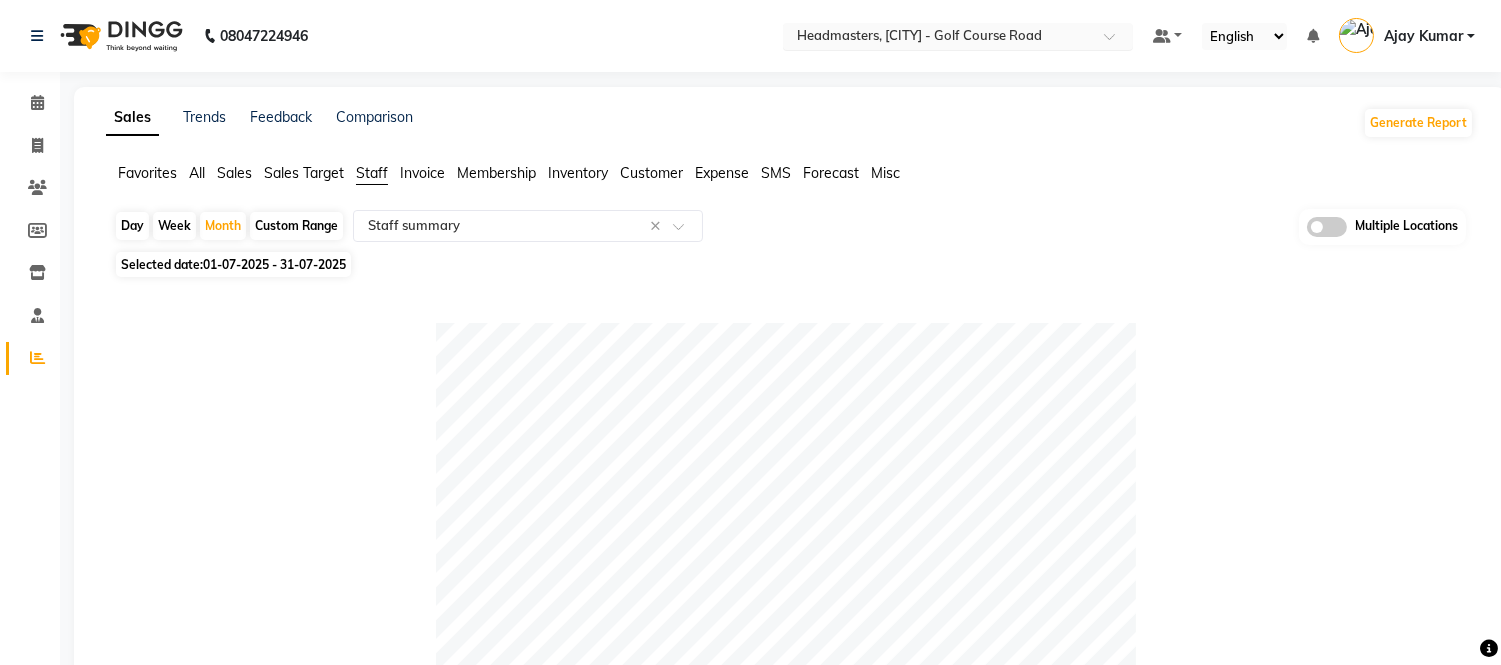click at bounding box center [938, 38] 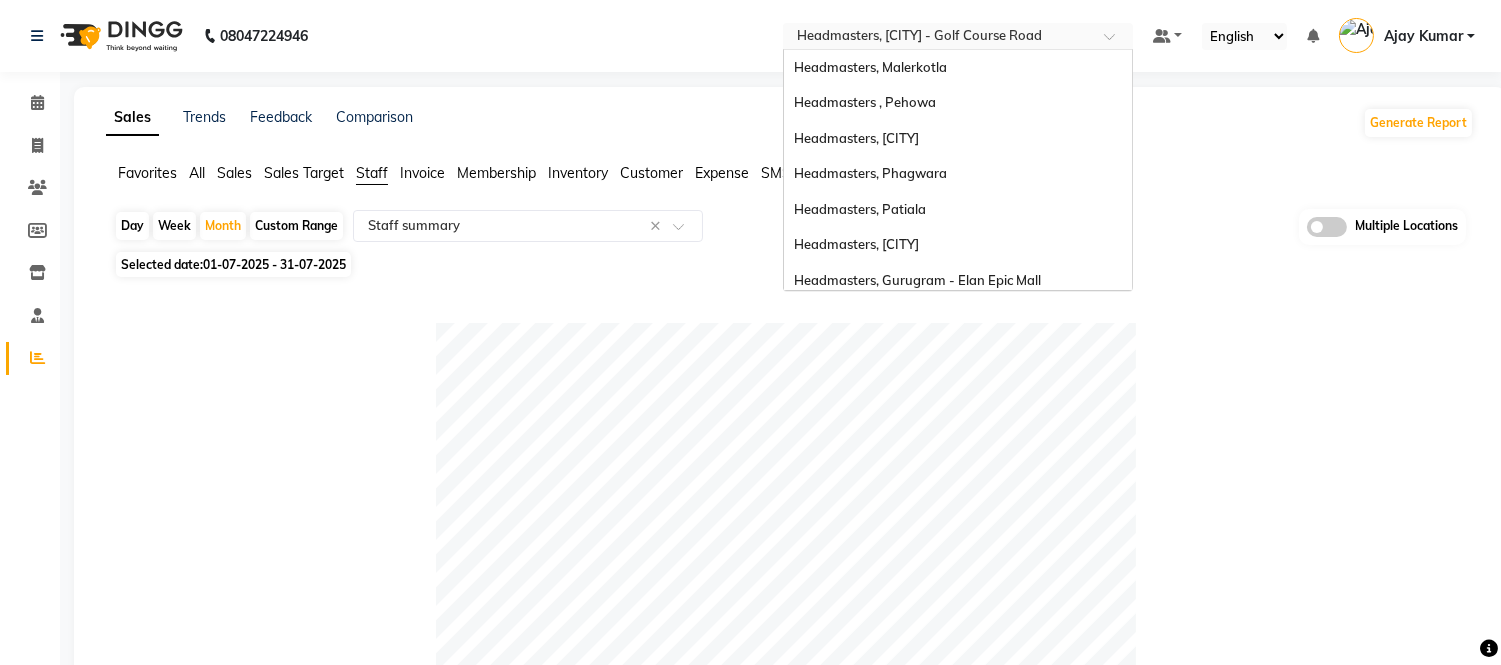scroll, scrollTop: 390, scrollLeft: 0, axis: vertical 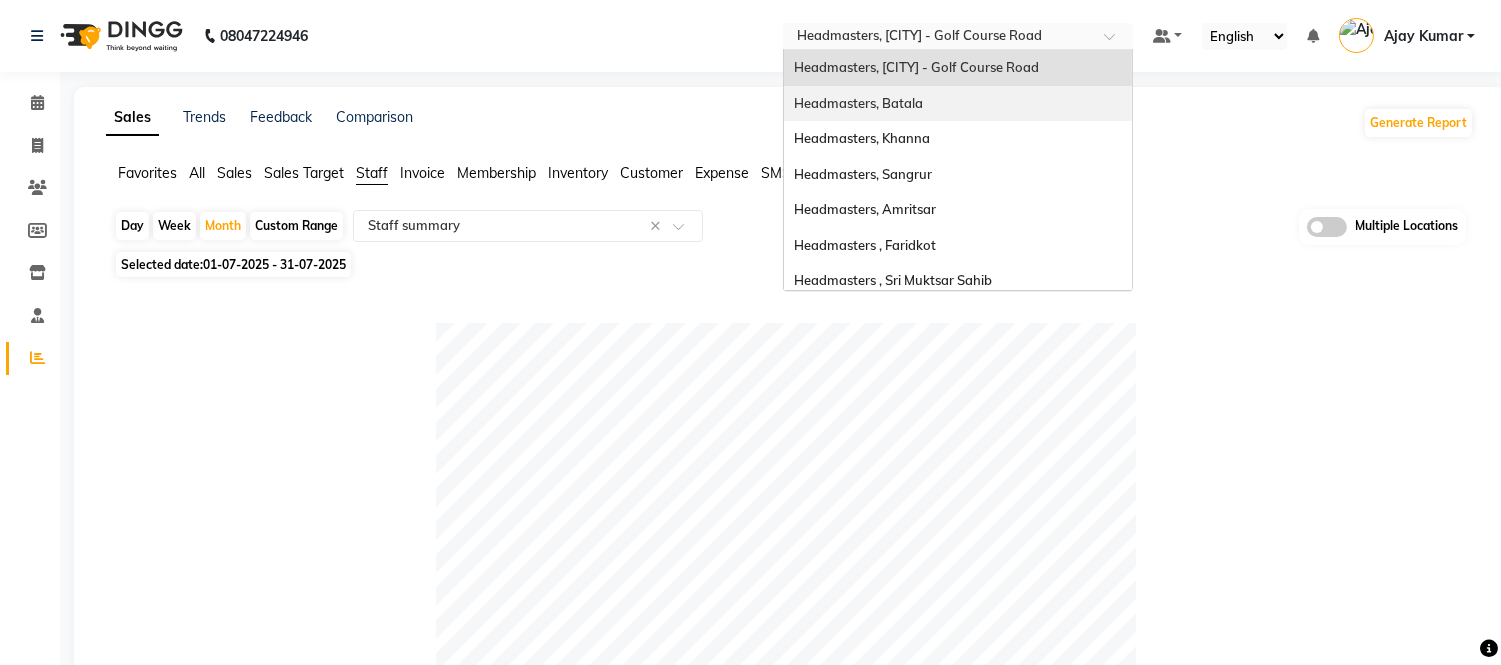 click on "Headmasters, Batala" at bounding box center (958, 104) 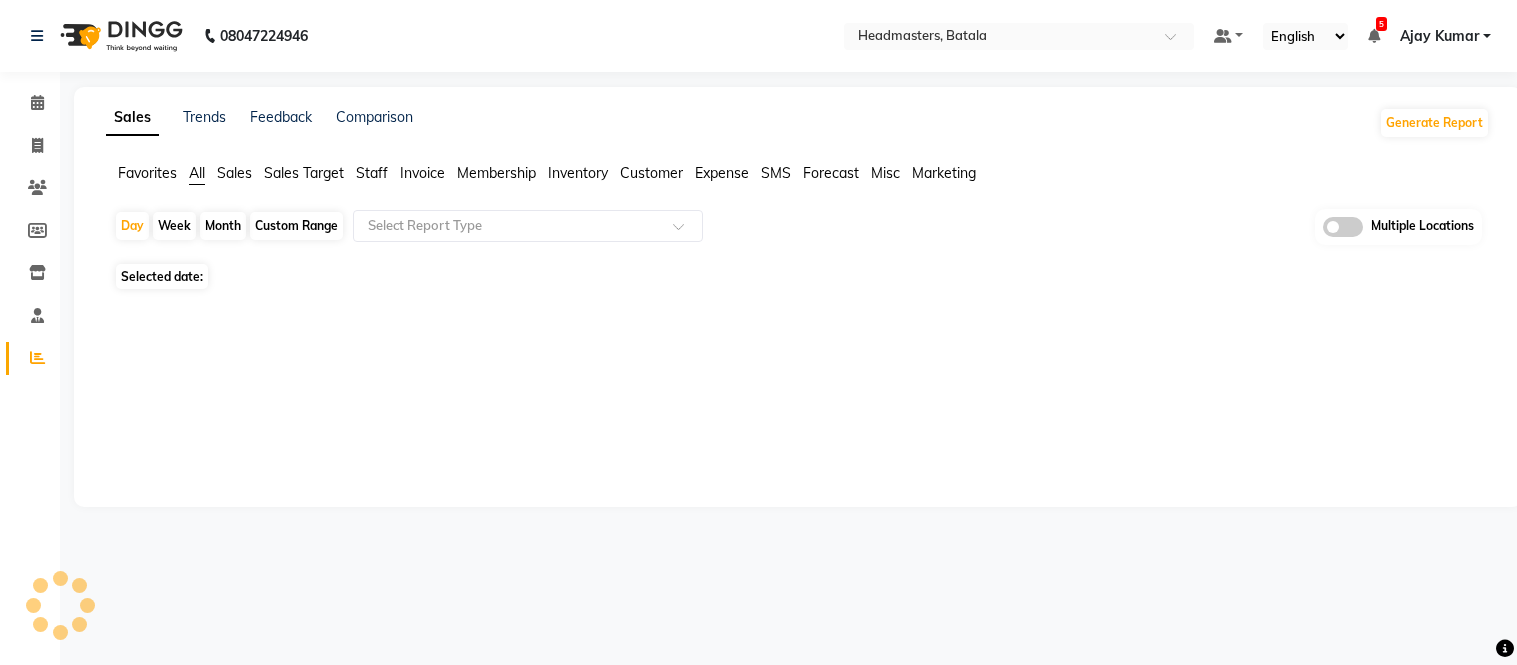 scroll, scrollTop: 0, scrollLeft: 0, axis: both 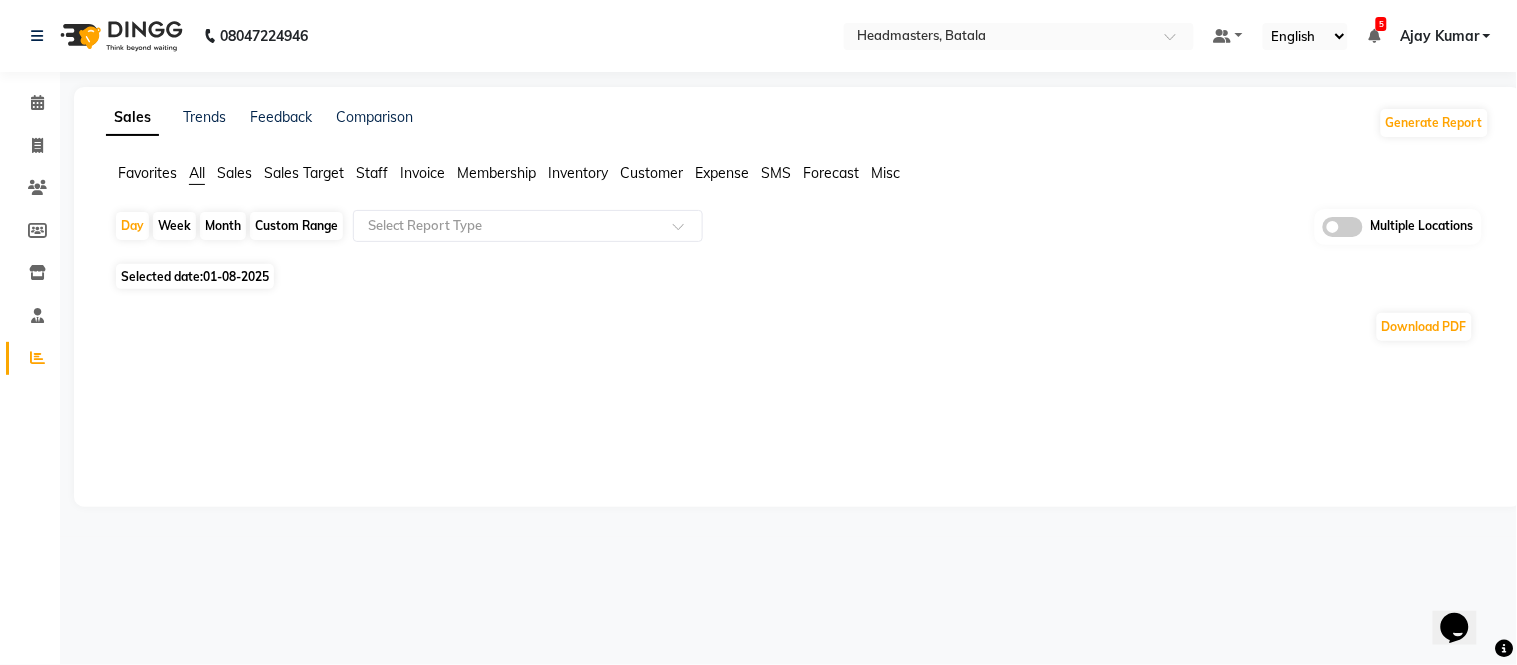 click on "Staff" 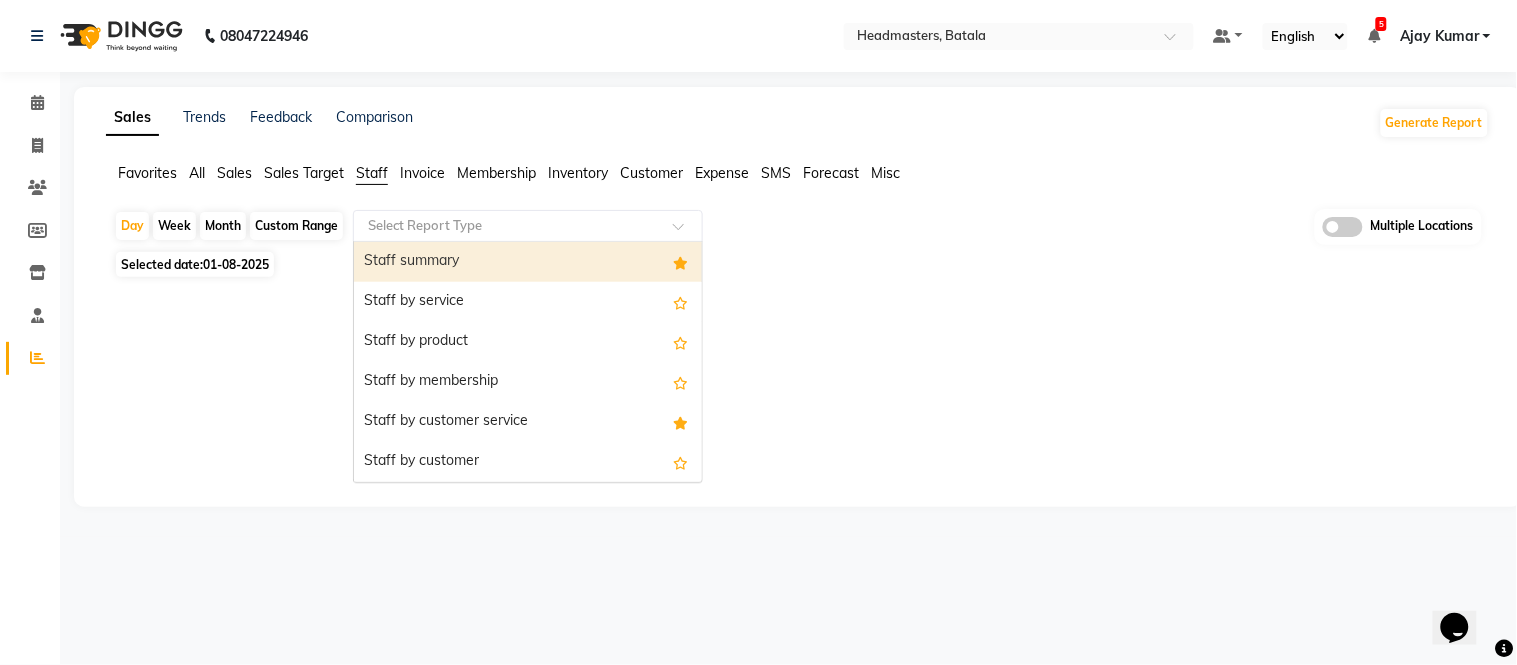 drag, startPoint x: 400, startPoint y: 217, endPoint x: 408, endPoint y: 252, distance: 35.902645 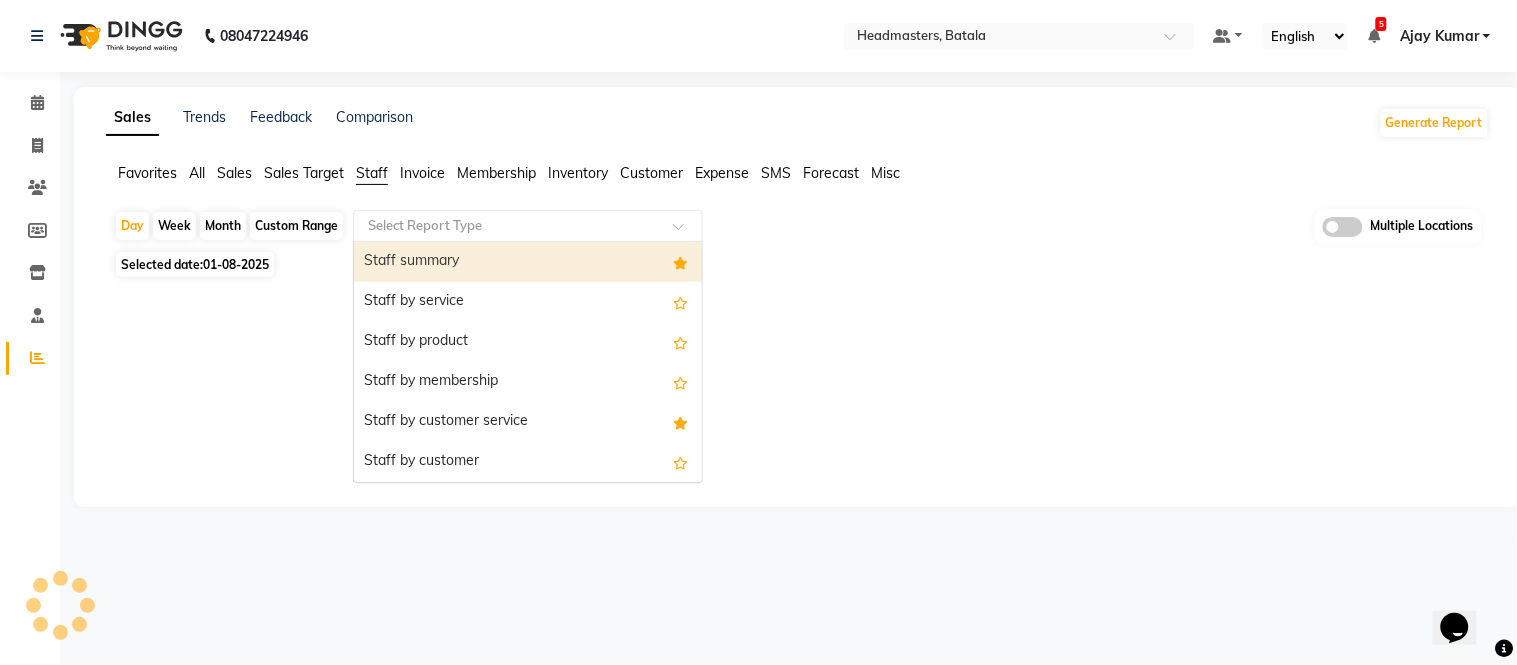 click on "Staff summary" at bounding box center (528, 262) 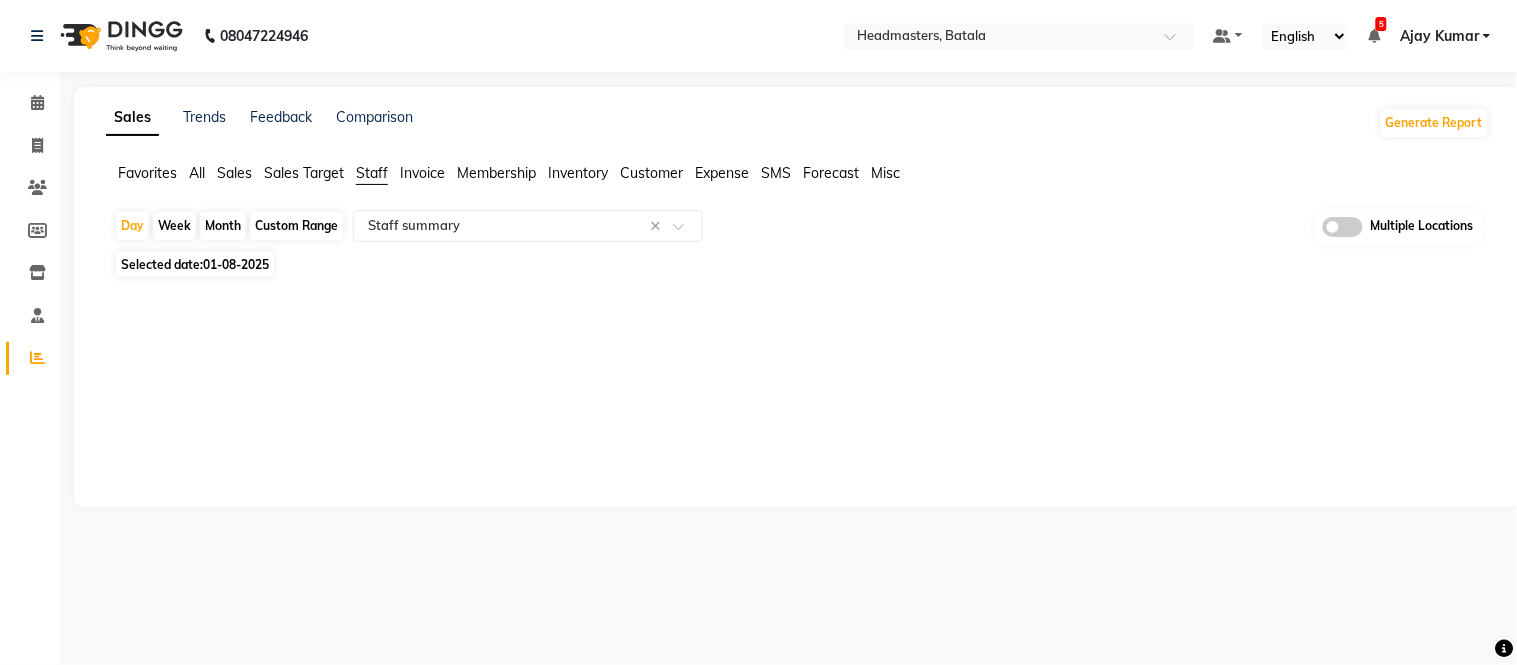 click on "Month" 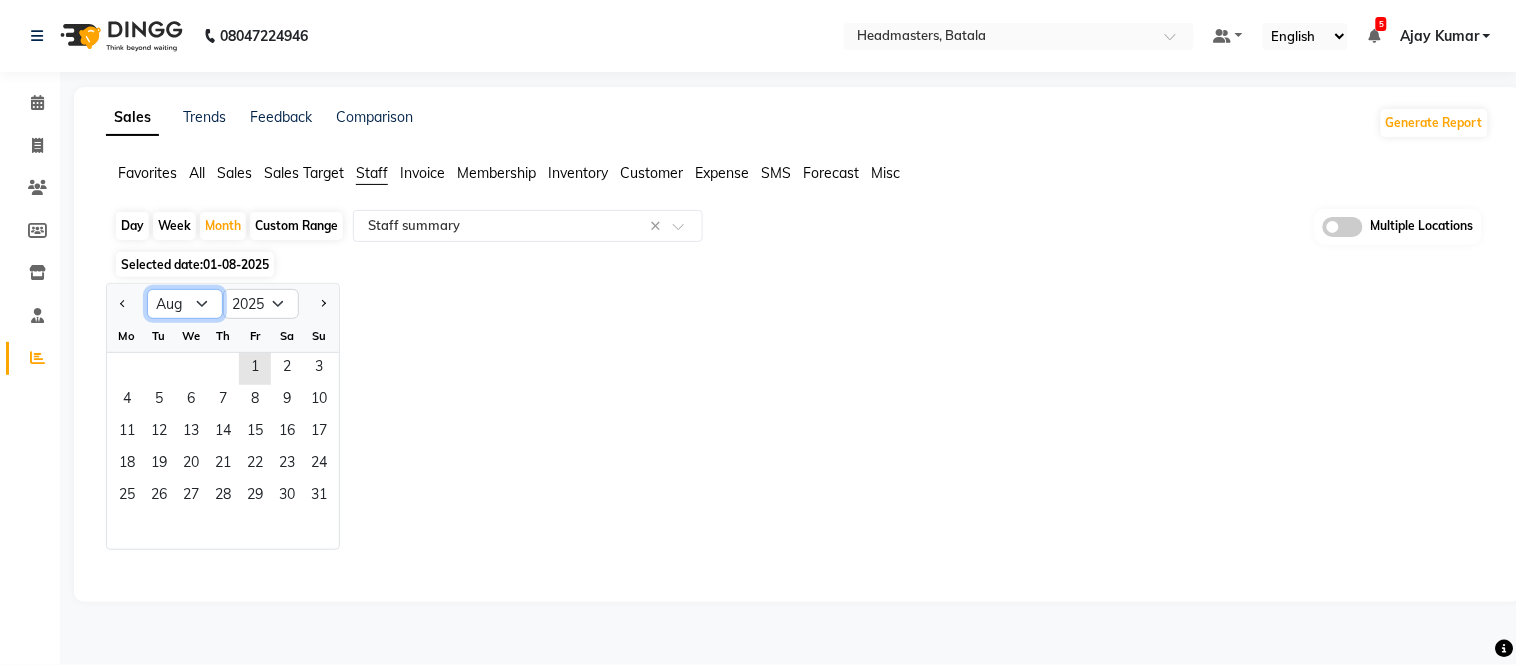 click on "Jan Feb Mar Apr May Jun Jul Aug Sep Oct Nov Dec" 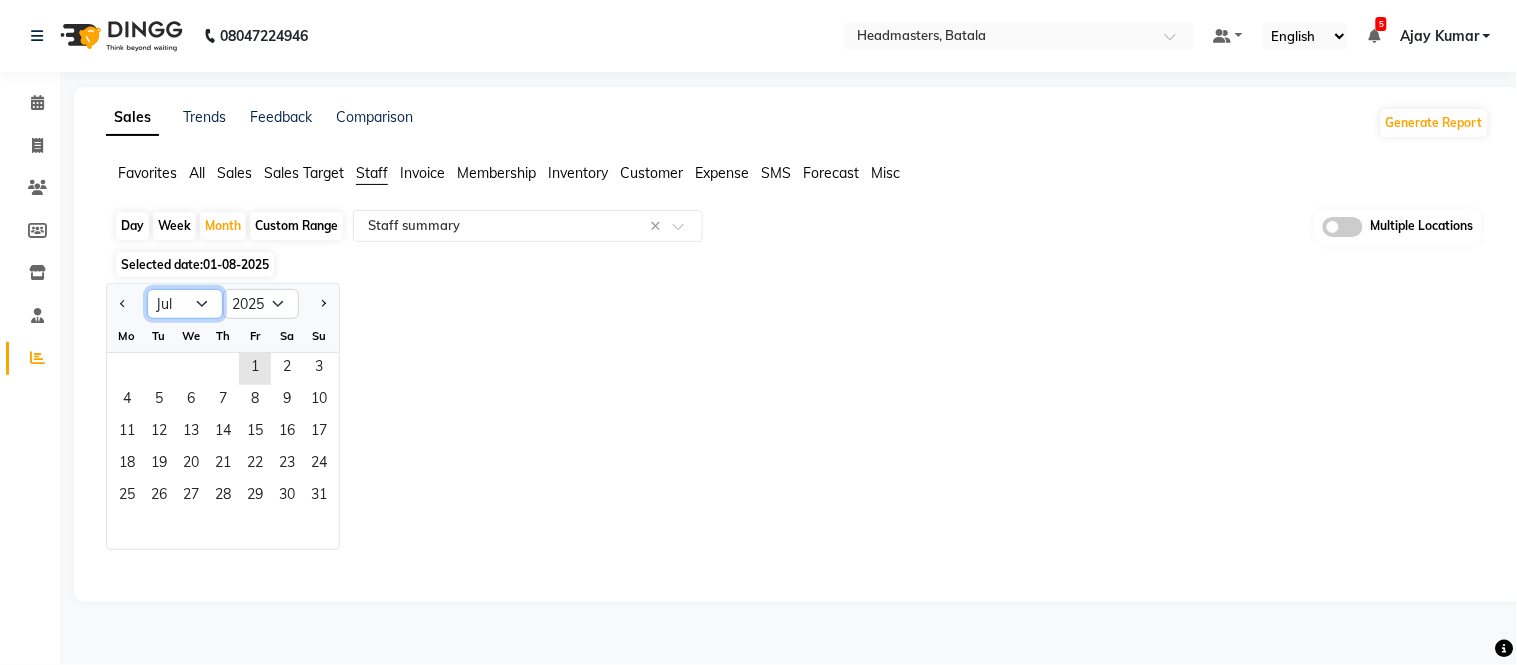 click on "Jan Feb Mar Apr May Jun Jul Aug Sep Oct Nov Dec" 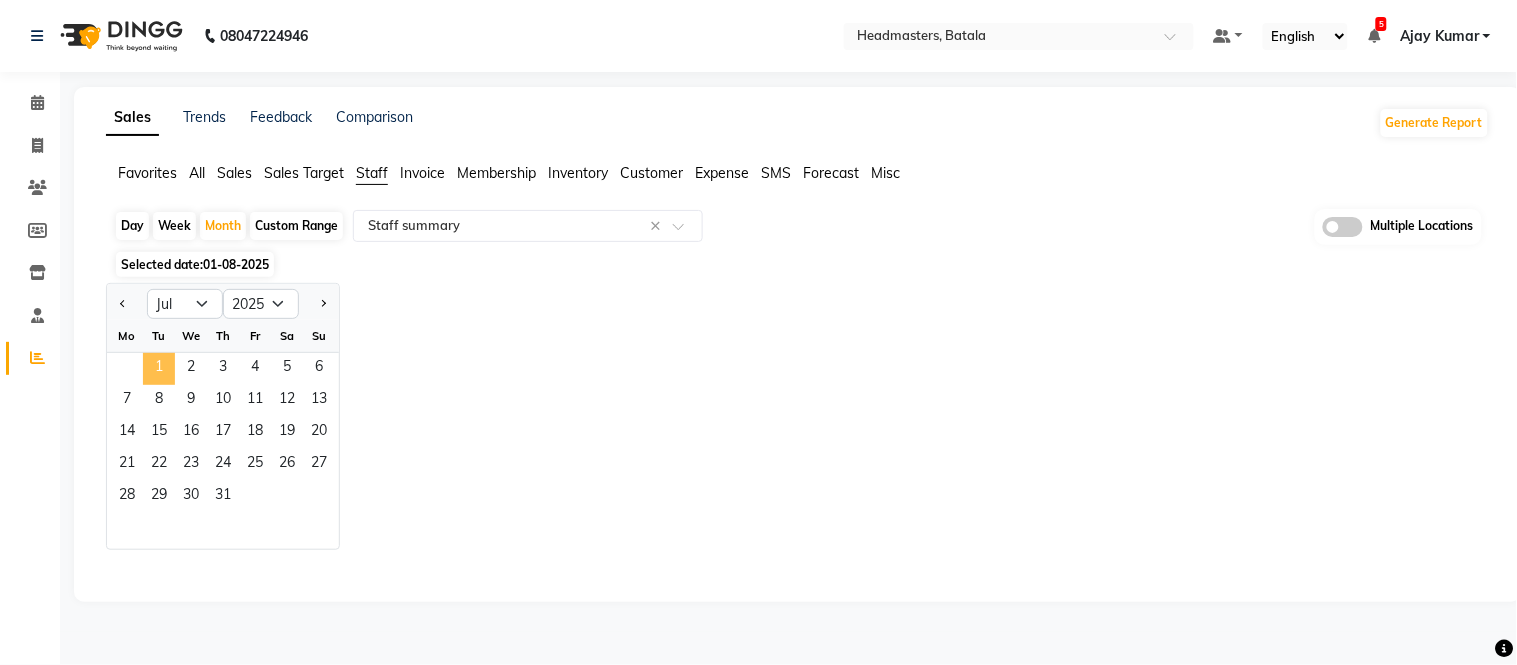 click on "1" 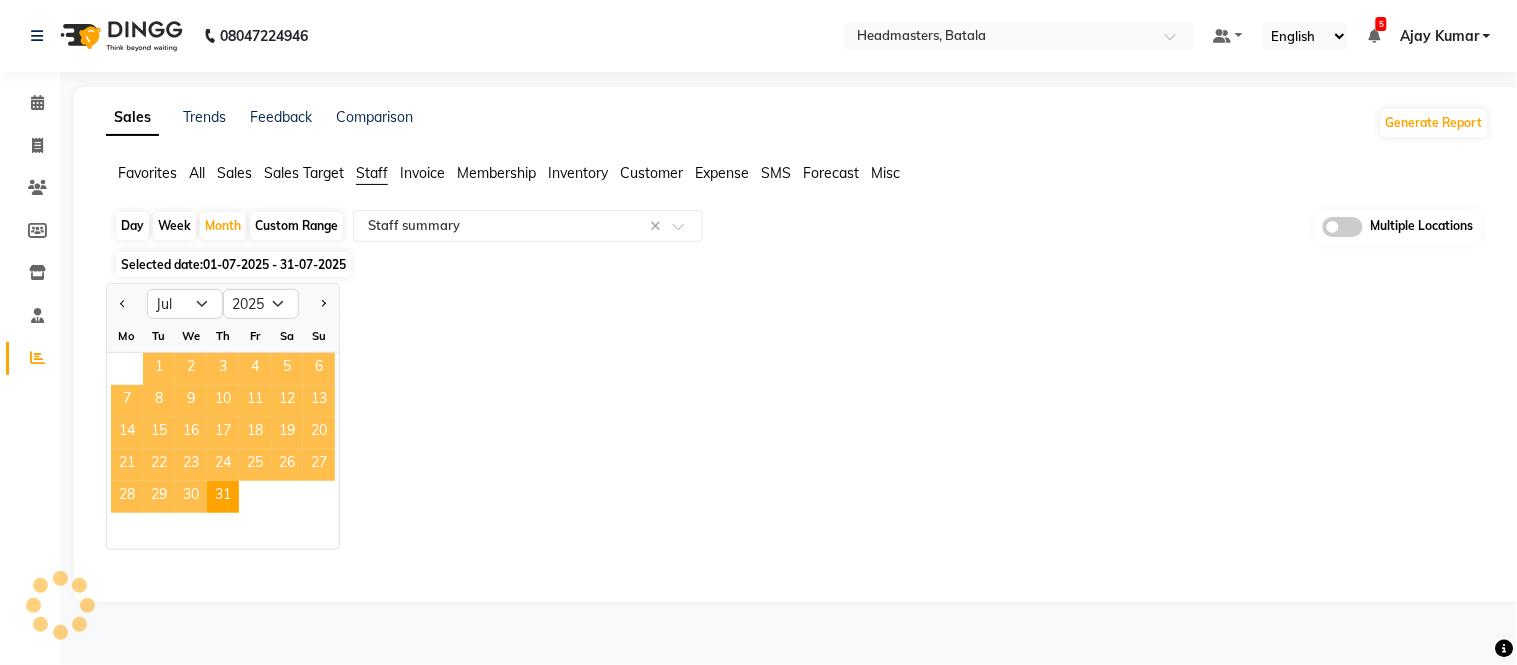 select on "full_report" 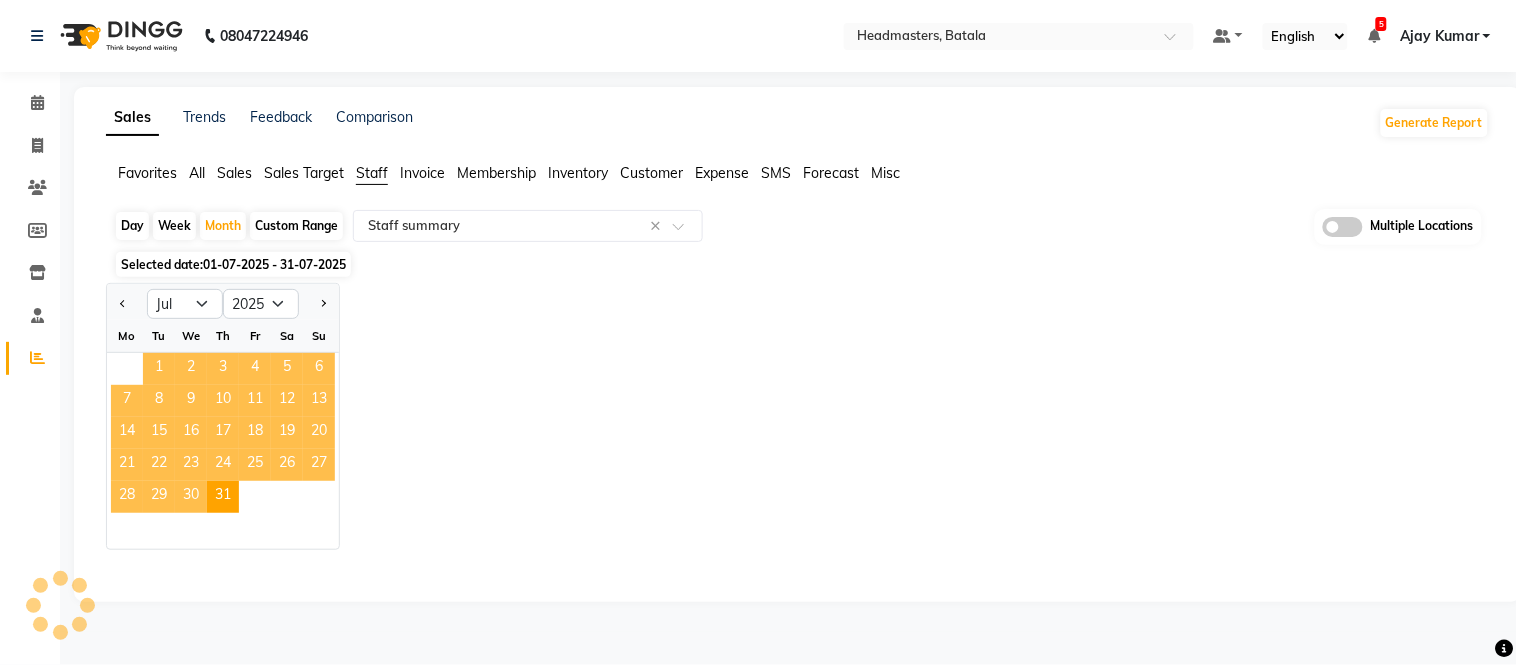 select on "csv" 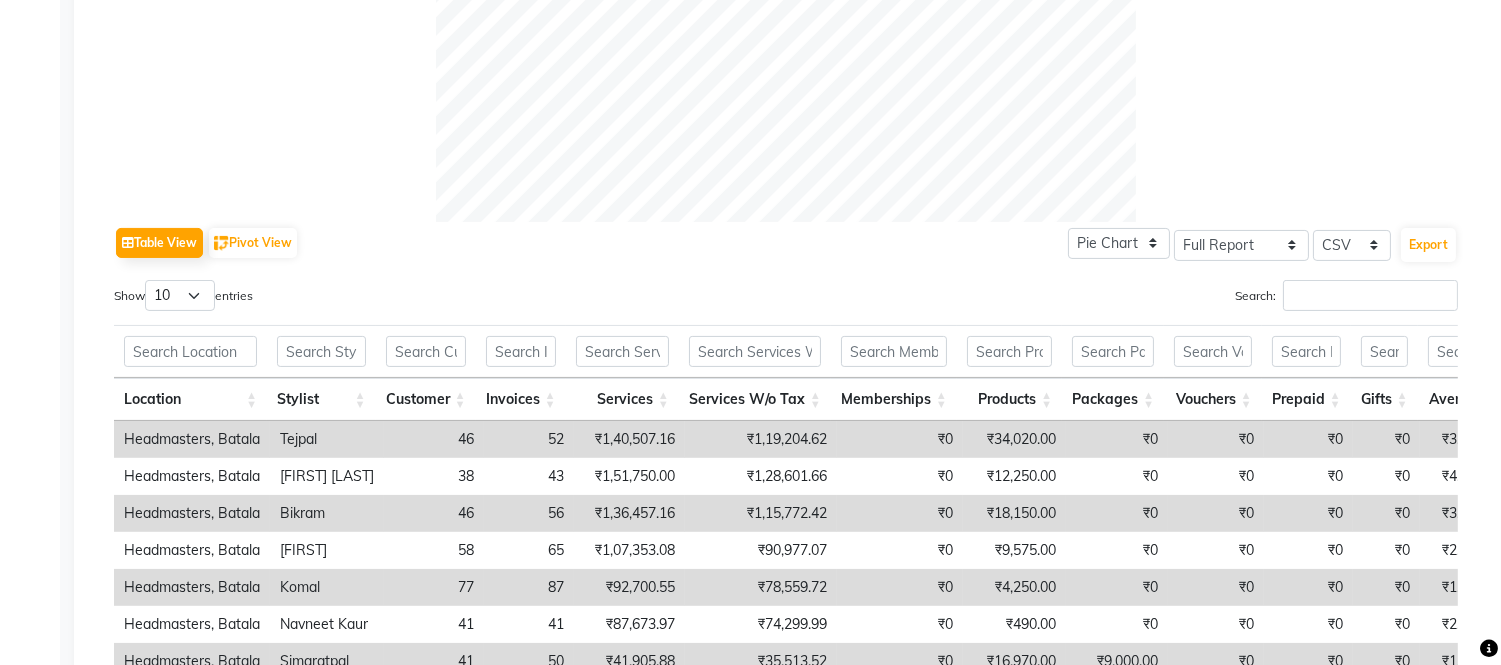 scroll, scrollTop: 778, scrollLeft: 0, axis: vertical 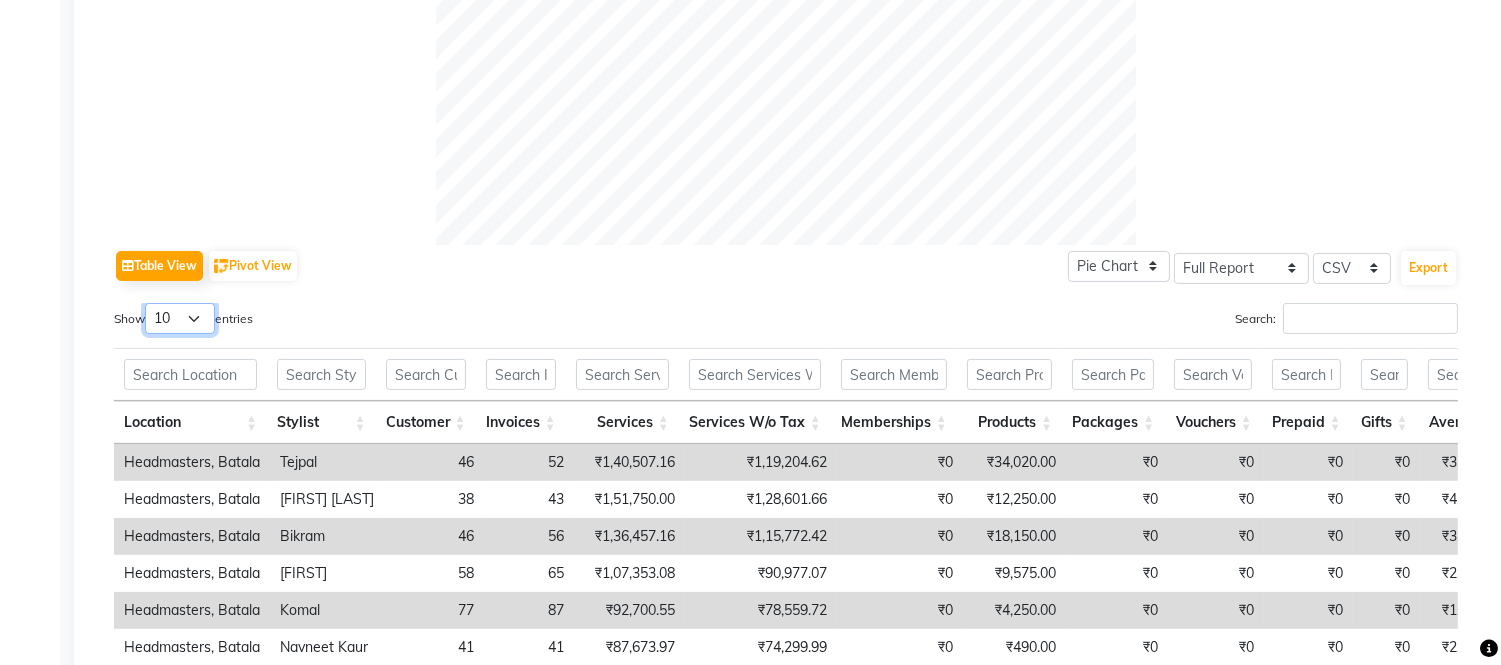 click on "10 25 50 100" at bounding box center (180, 318) 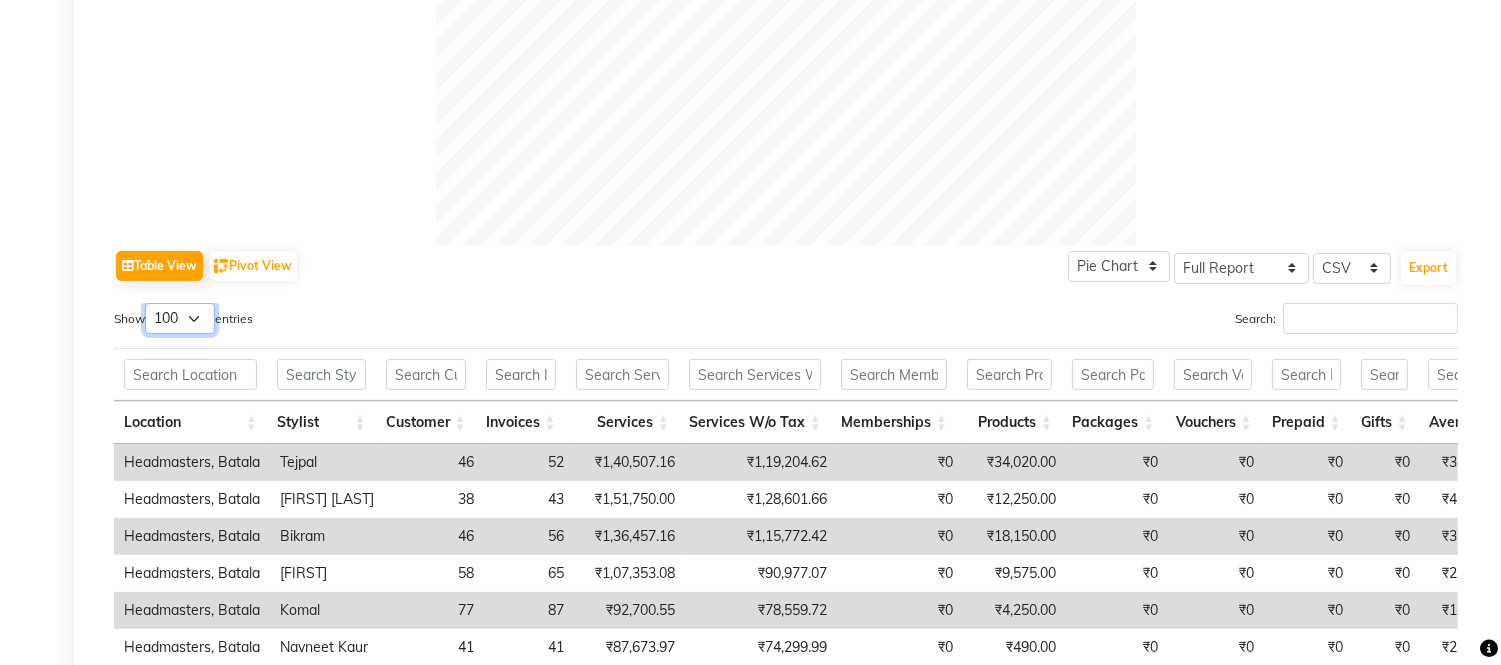 click on "10 25 50 100" at bounding box center [180, 318] 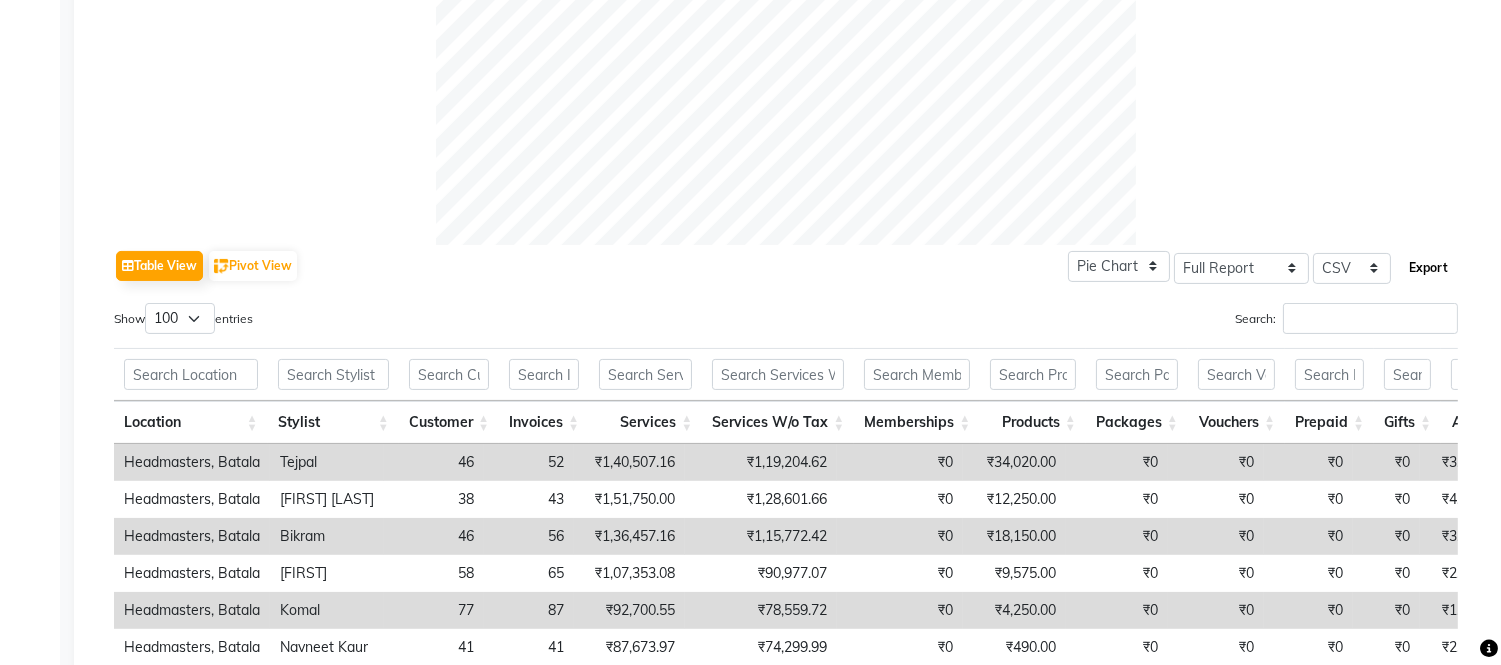 click on "Export" 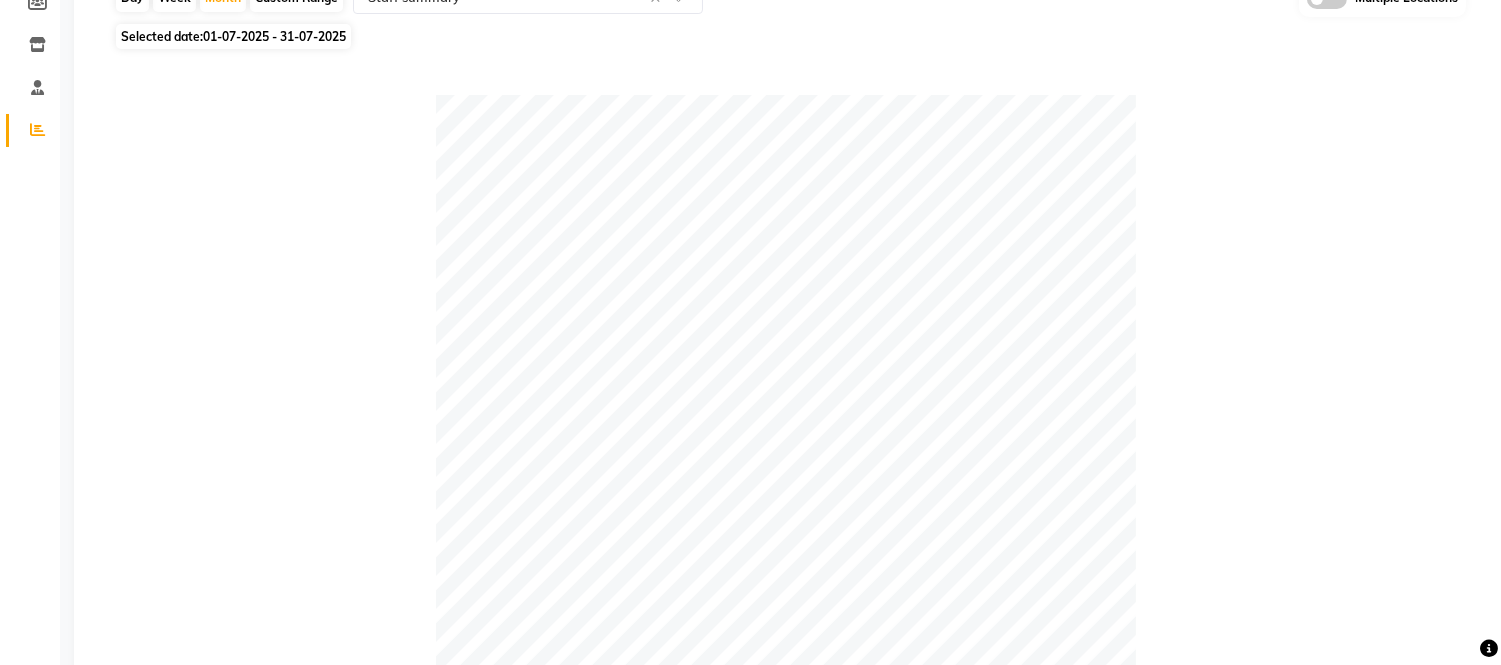 scroll, scrollTop: 0, scrollLeft: 0, axis: both 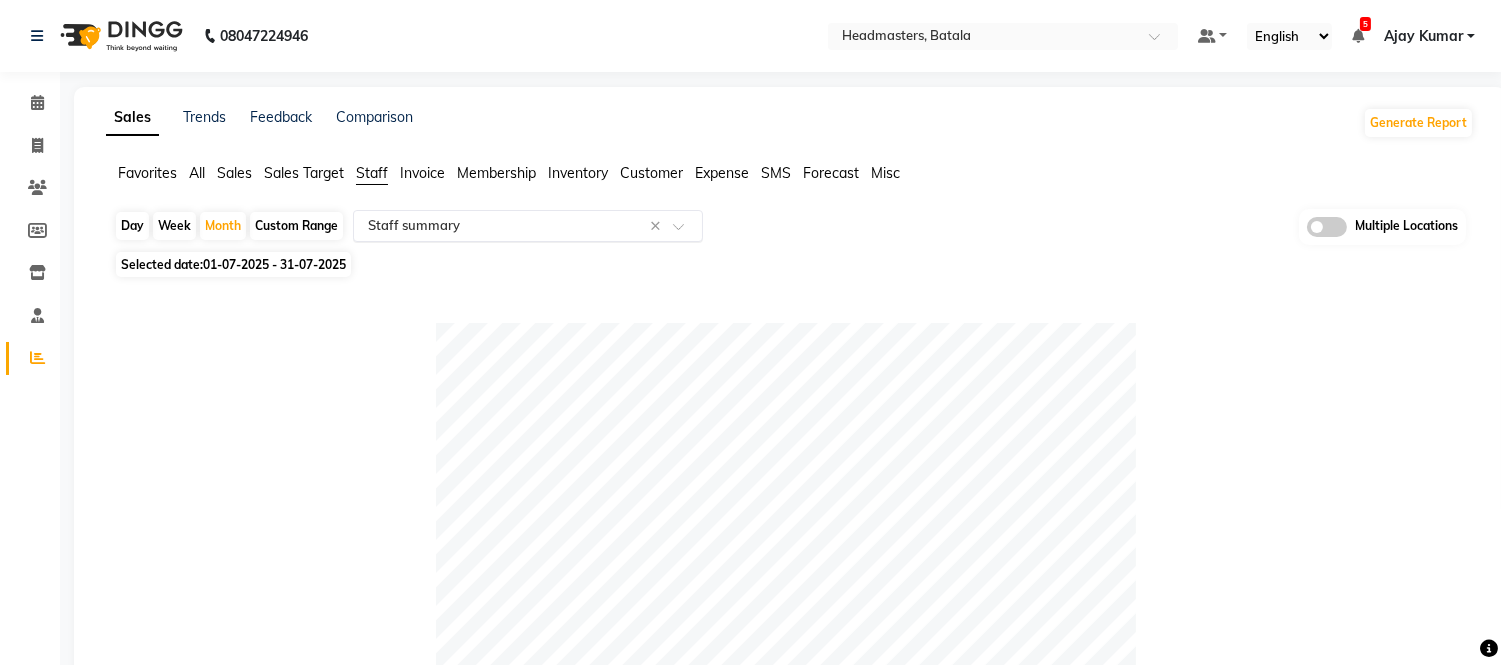 click on "Select Report Type × Staff summary ×" 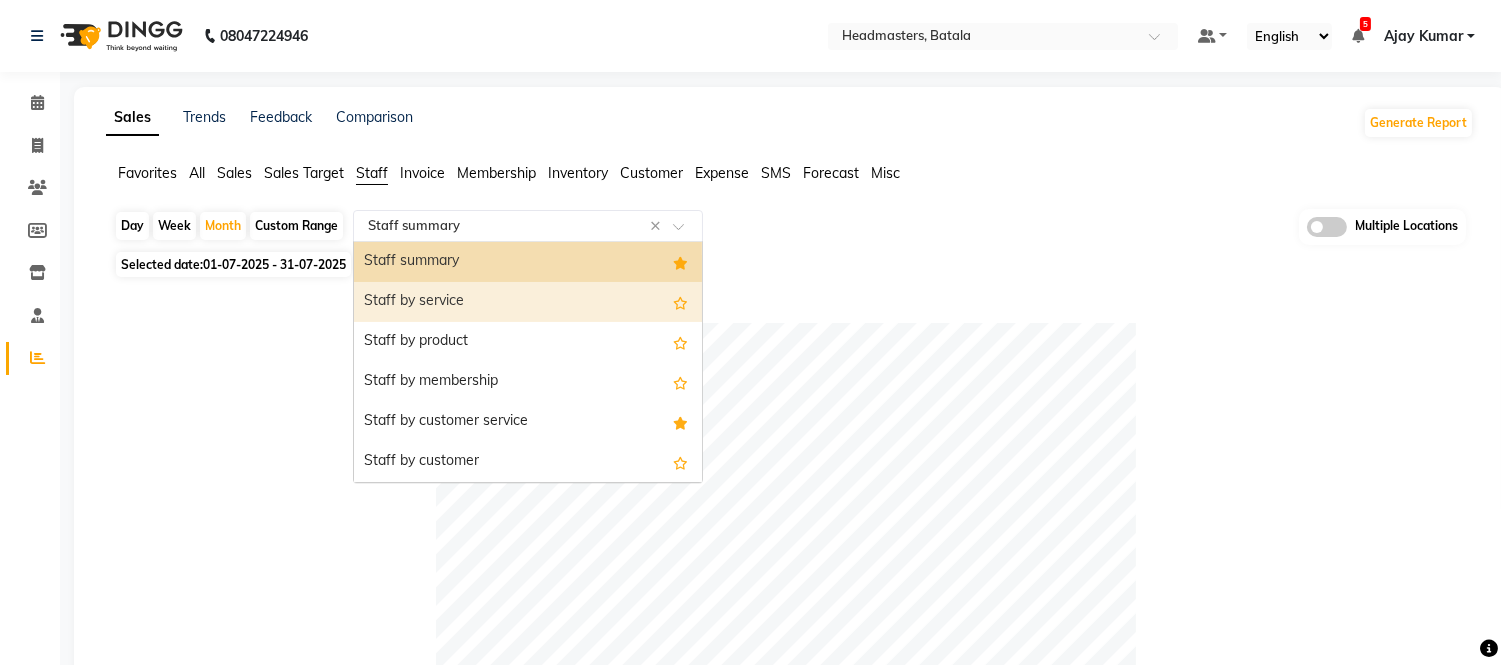 click on "Table View   Pivot View  Pie Chart Bar Chart Select Full Report Filtered Report Select CSV PDF  Export  Show  10 25 50 100  entries Search: Location Stylist Customer Invoices Services Services W/o Tax Memberships Products Packages Vouchers Prepaid Gifts Average Total Total W/o Tax Payment Redemption Redemption Share Emp Code Location Stylist Customer Invoices Services Services W/o Tax Memberships Products Packages Vouchers Prepaid Gifts Average Total Total W/o Tax Payment Redemption Redemption Share Emp Code Total 728 830 ₹11,17,277.70 ₹9,47,107.00 ₹0 ₹1,20,500.00 ₹9,000.00 ₹0 ₹0 ₹0 ₹41,418.64 ₹12,46,777.70 ₹10,56,852.71 ₹12,45,063.38 ₹1,714.32 ₹1,714.32 Headmasters, Batala Tejpal 46 52 ₹1,40,507.16 ₹1,19,204.62 ₹0 ₹34,020.00 ₹0 ₹0 ₹0 ₹0 ₹3,794.07 ₹1,74,527.16 ₹1,48,035.11 ₹1,73,670.00 ₹857.16 ₹857.16 e3148-05 Headmasters, Batala Sahil Kumar 38 43 ₹1,51,750.00 ₹1,28,601.66 ₹0 ₹12,250.00 ₹0 ₹0 ₹0 ₹0 ₹4,315.79 ₹1,64,000.00 ₹0 ₹0" 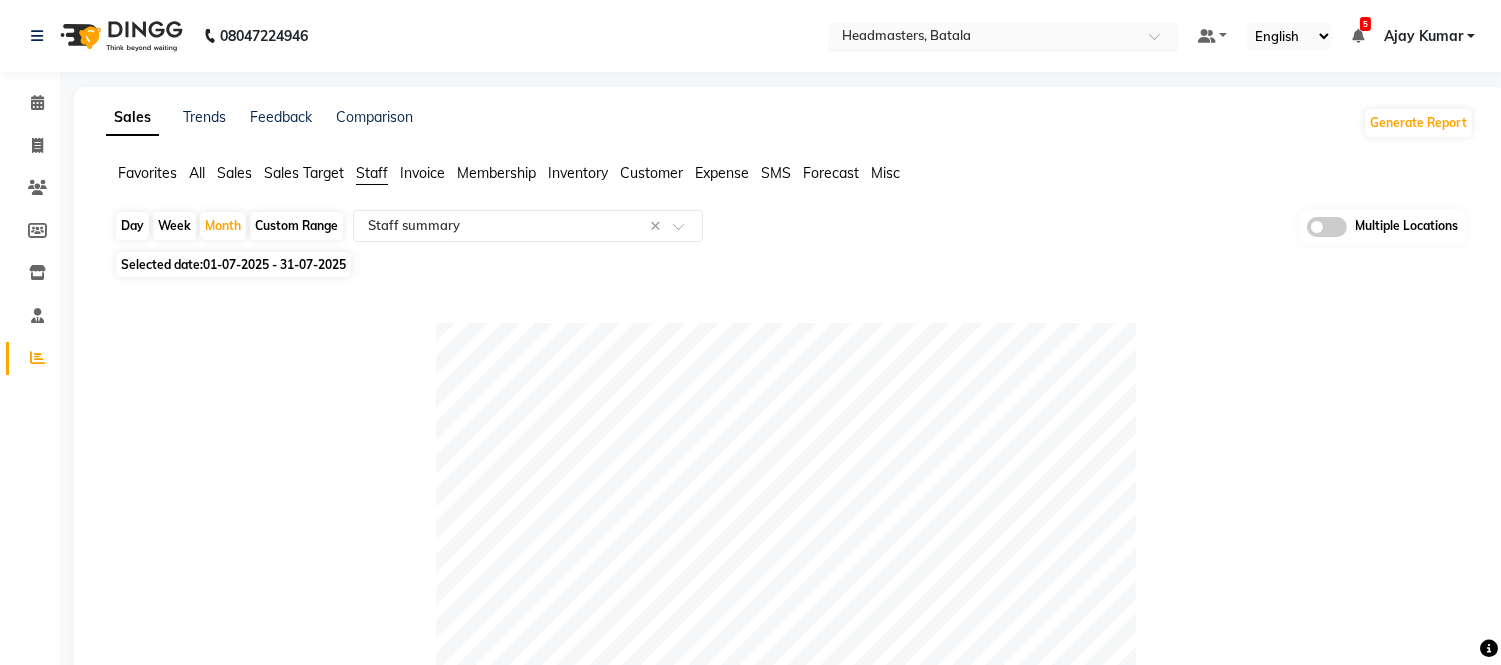 click at bounding box center (983, 38) 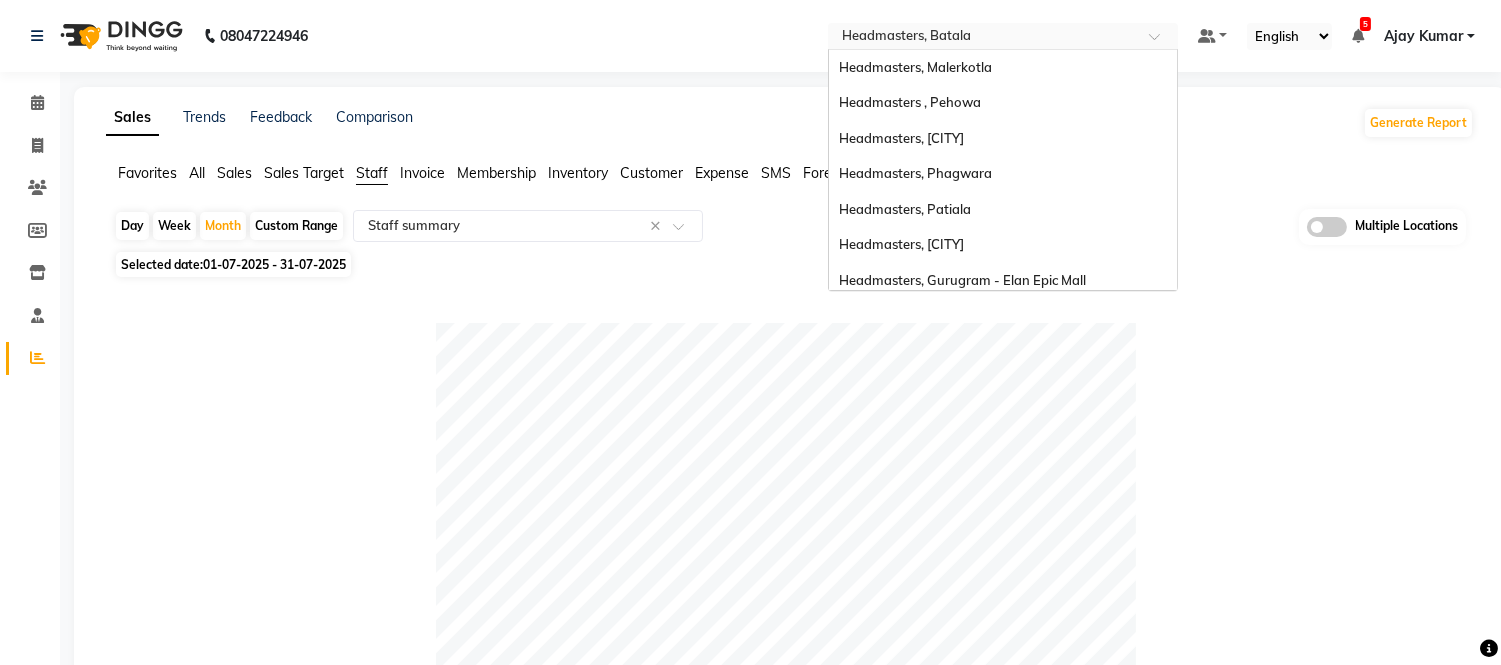 scroll, scrollTop: 398, scrollLeft: 0, axis: vertical 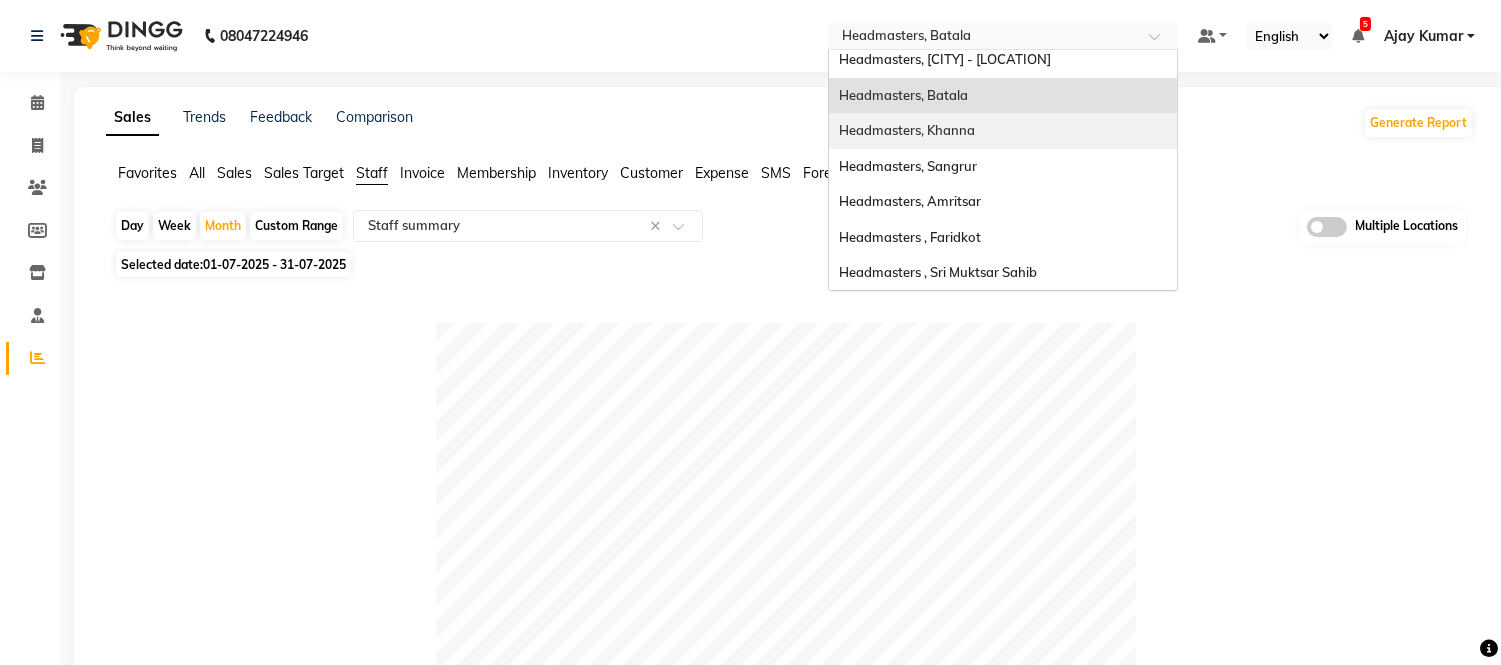click on "Headmasters, [CITY]" at bounding box center [1003, 131] 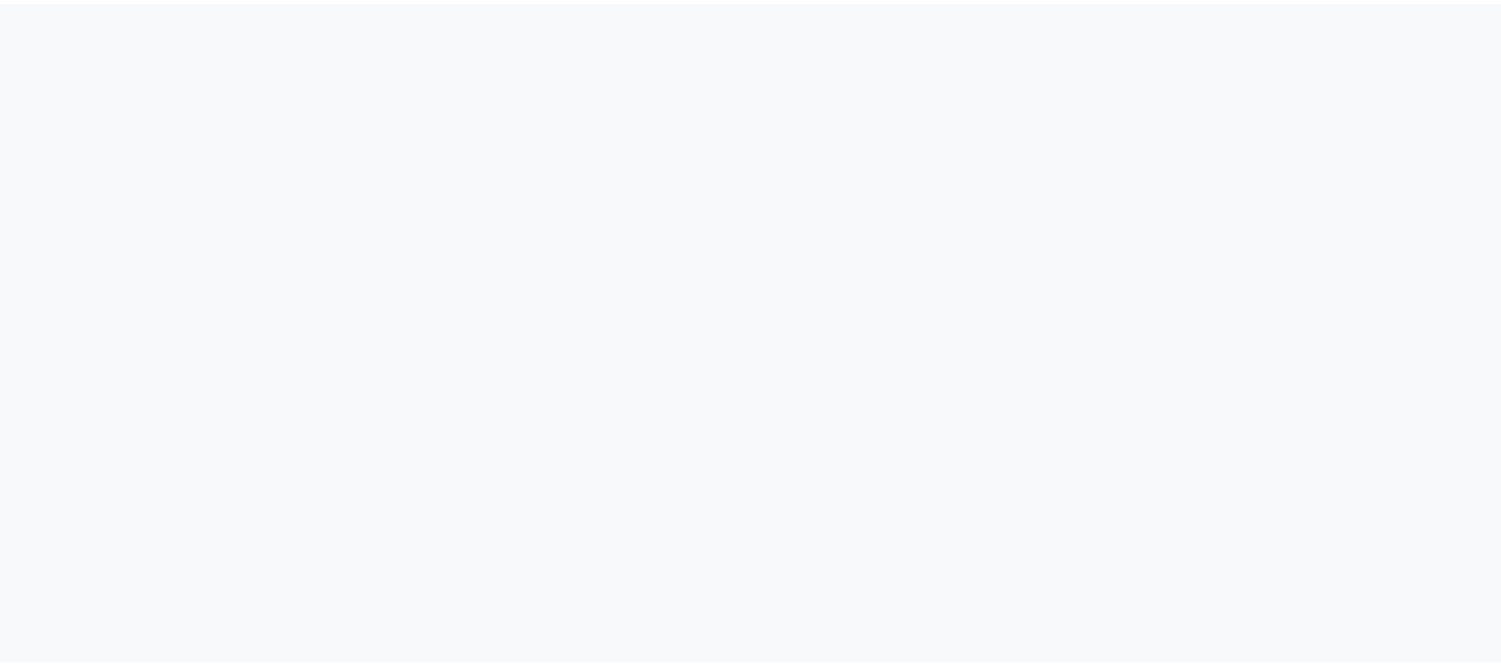 scroll, scrollTop: 0, scrollLeft: 0, axis: both 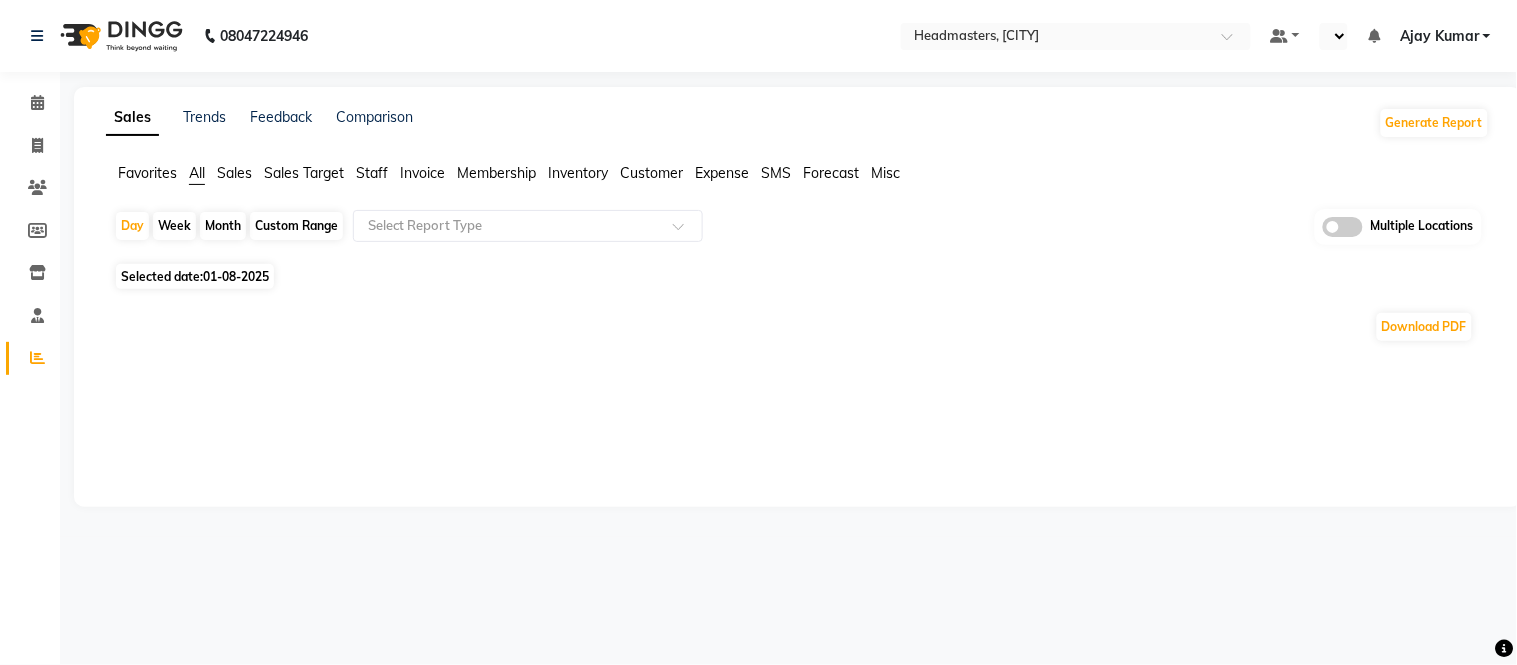click on "Staff" 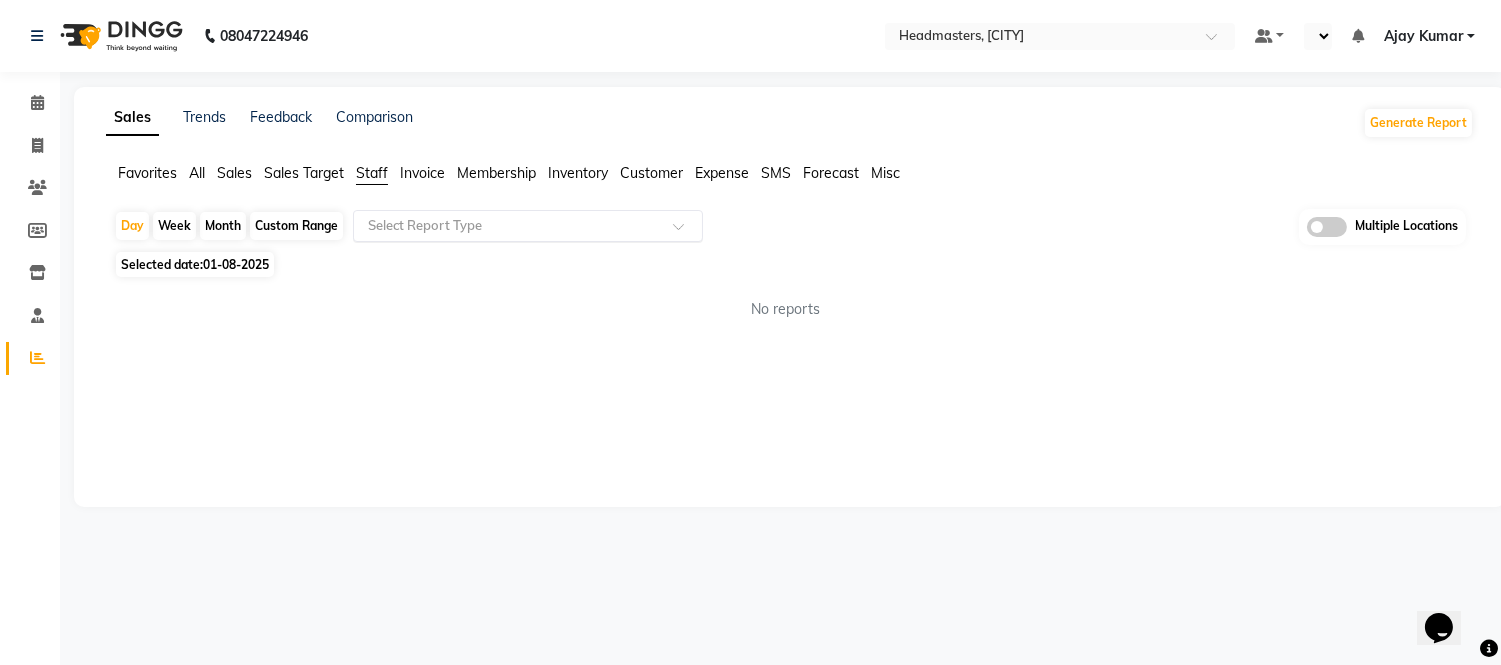 select on "en" 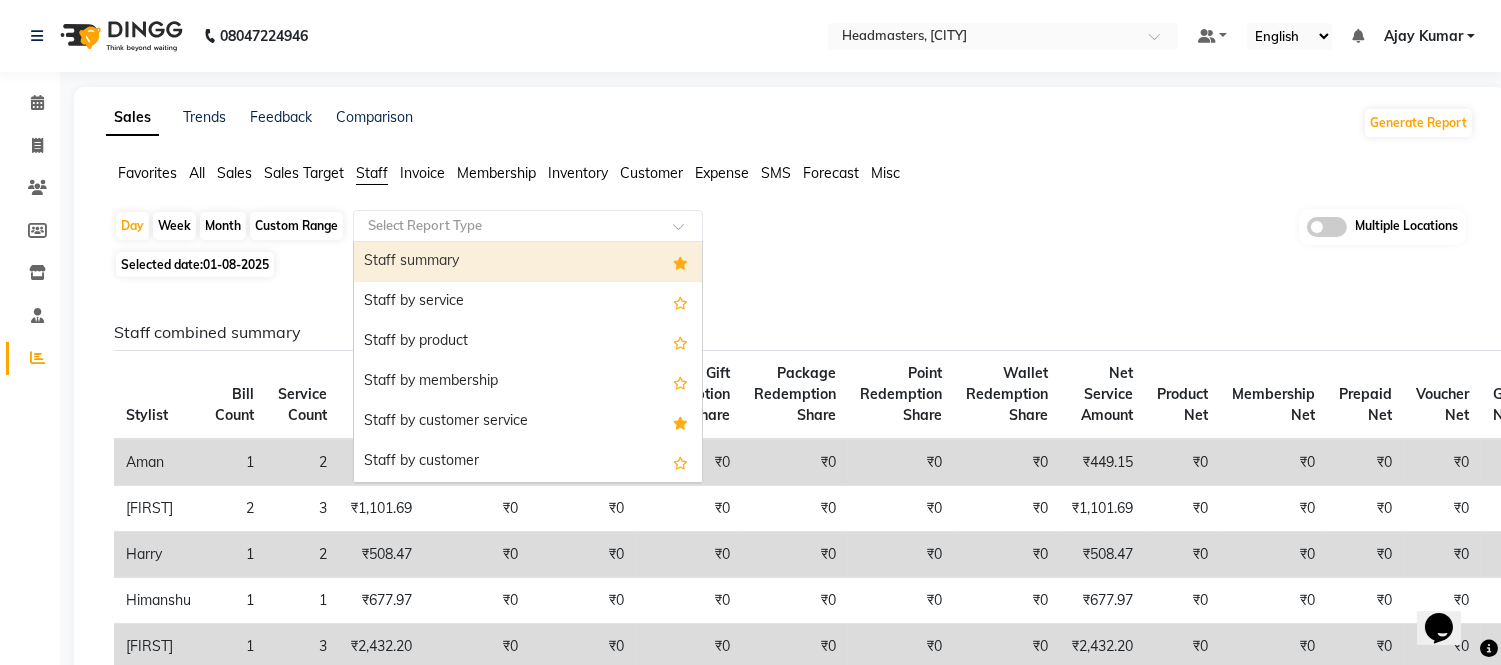 click 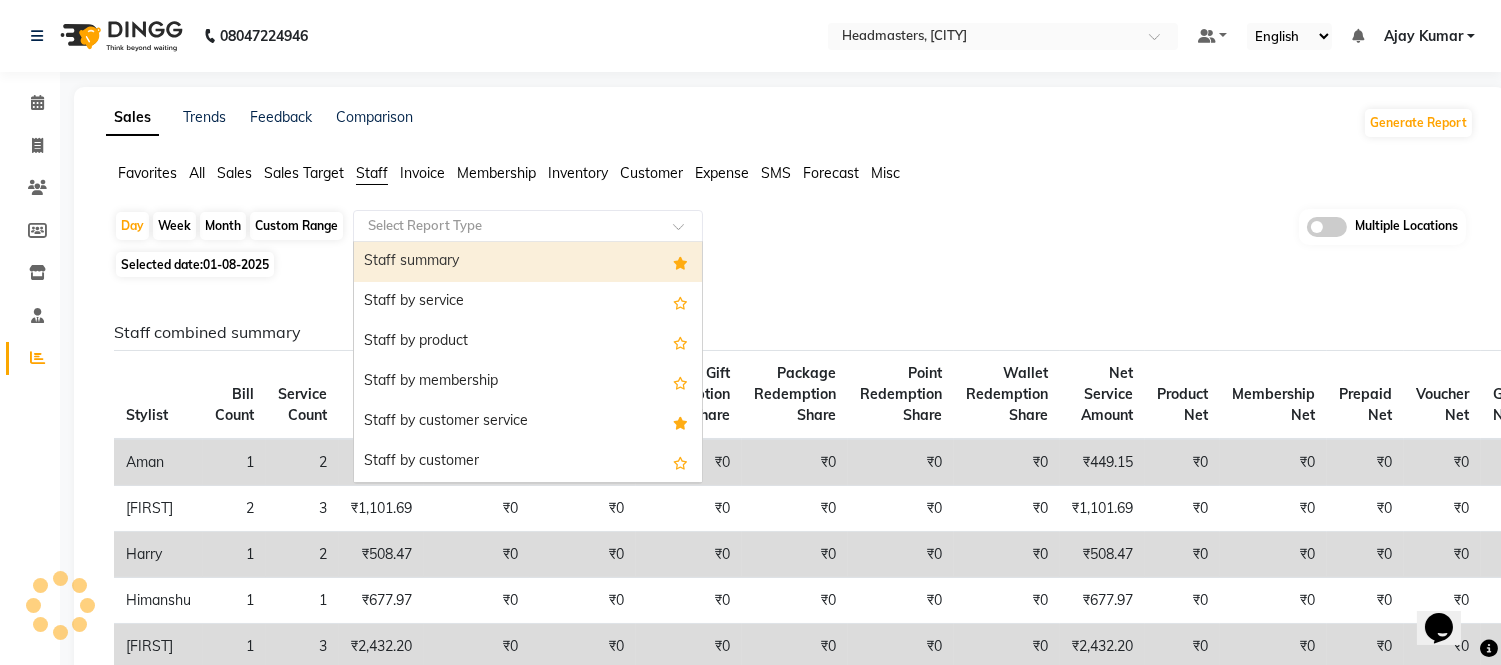 click on "Staff summary" at bounding box center [528, 262] 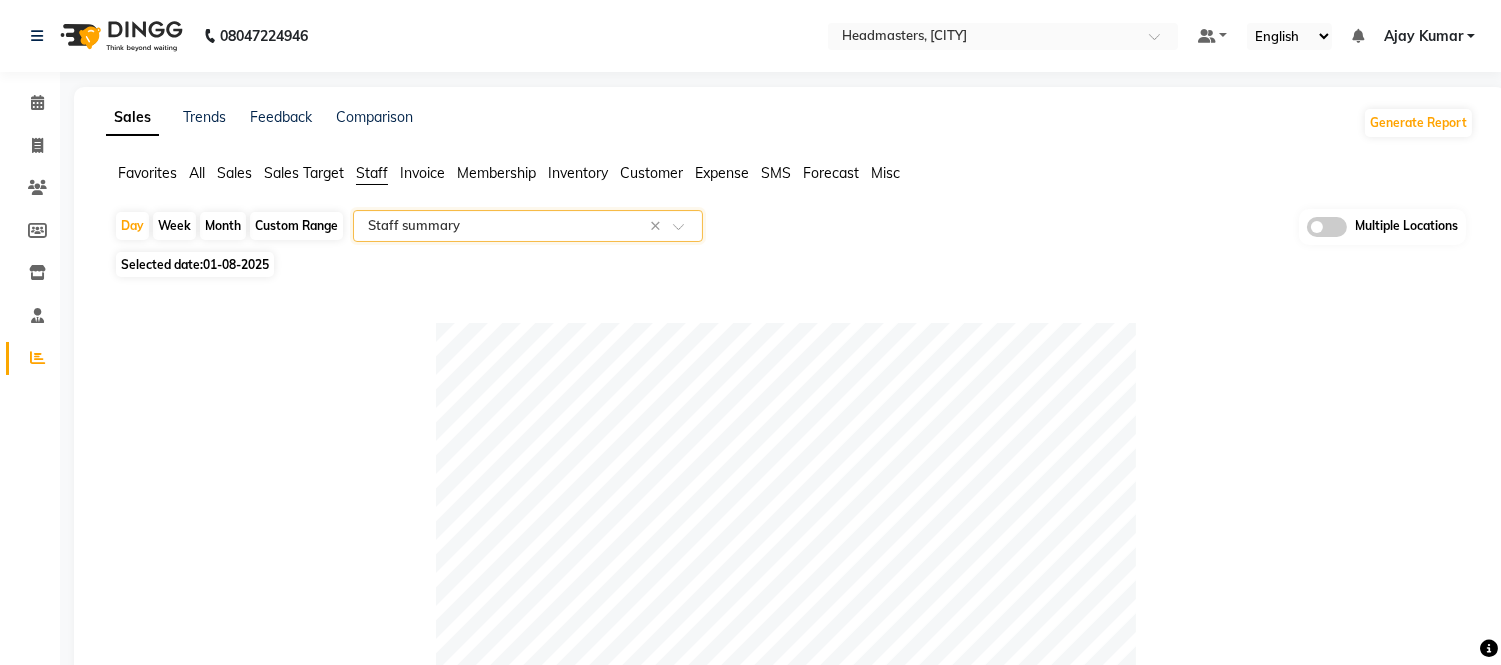 click on "Month" 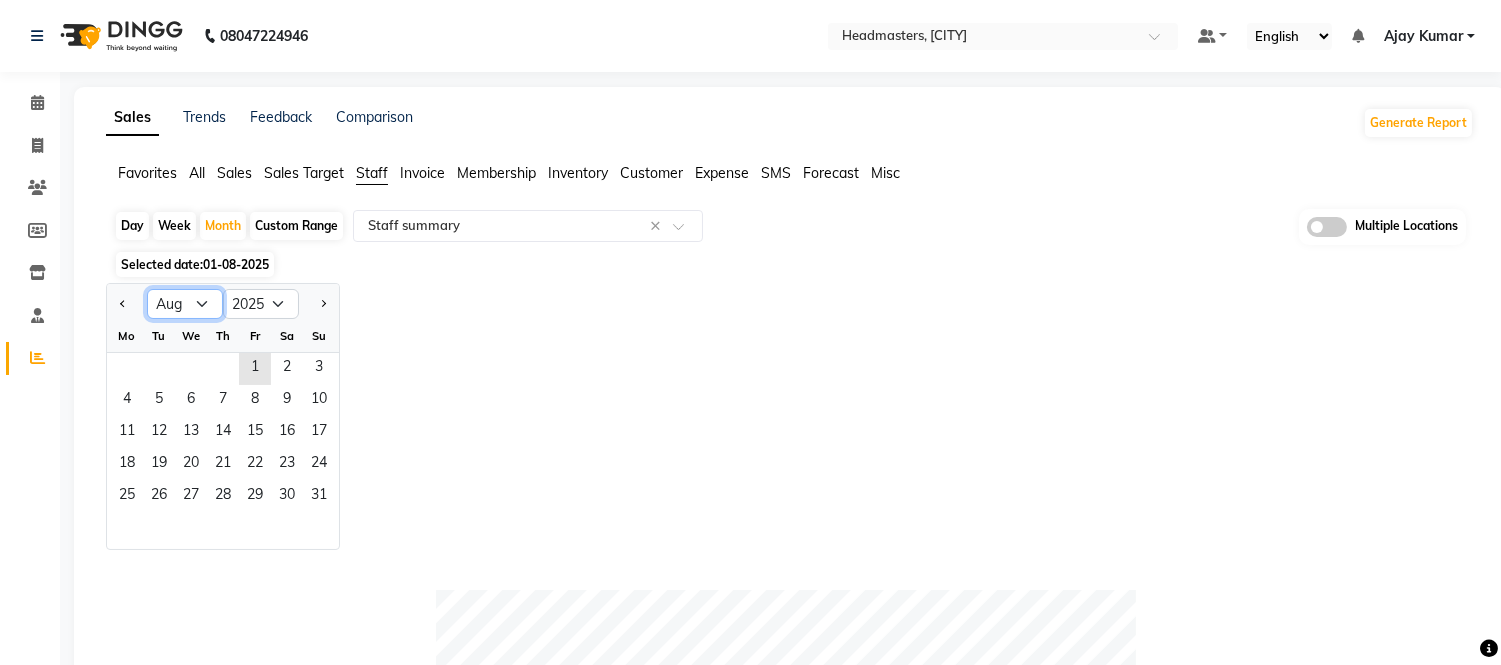 click on "Jan Feb Mar Apr May Jun Jul Aug Sep Oct Nov Dec" 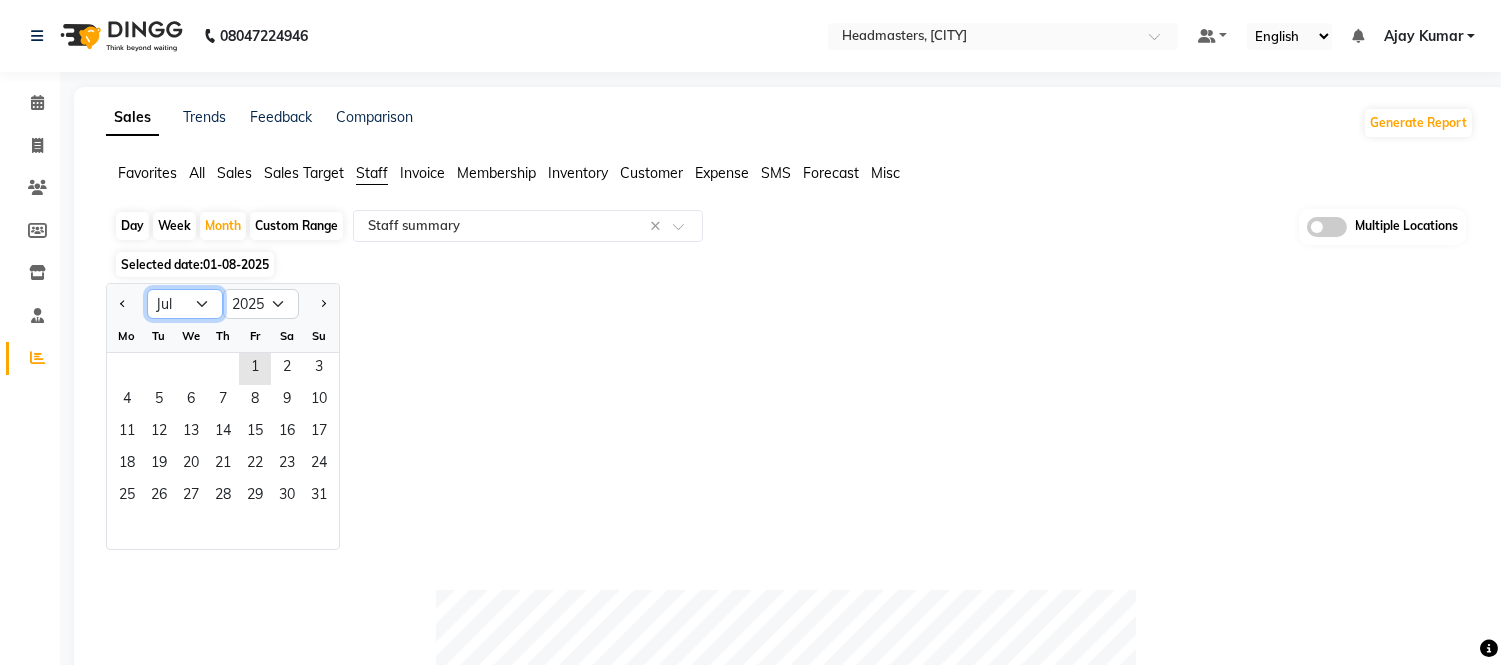 click on "Jan Feb Mar Apr May Jun Jul Aug Sep Oct Nov Dec" 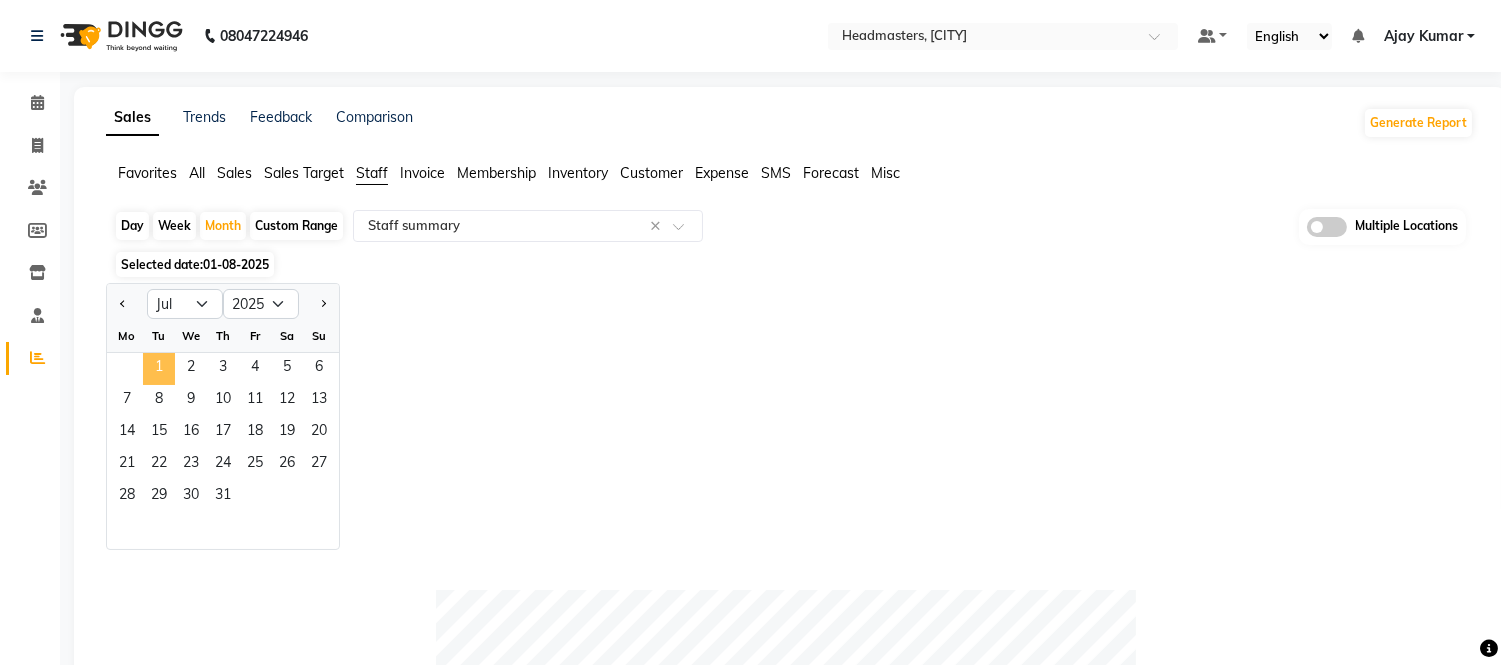 click on "1" 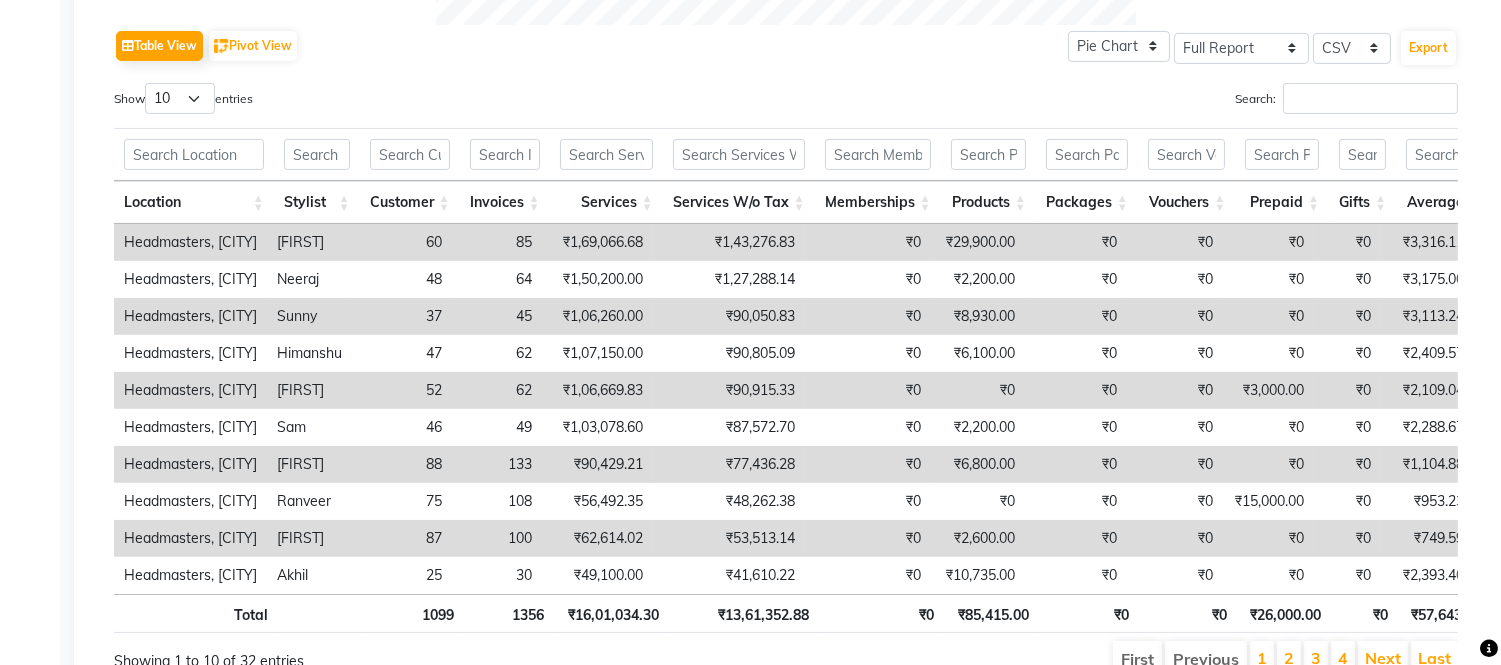 scroll, scrollTop: 1000, scrollLeft: 0, axis: vertical 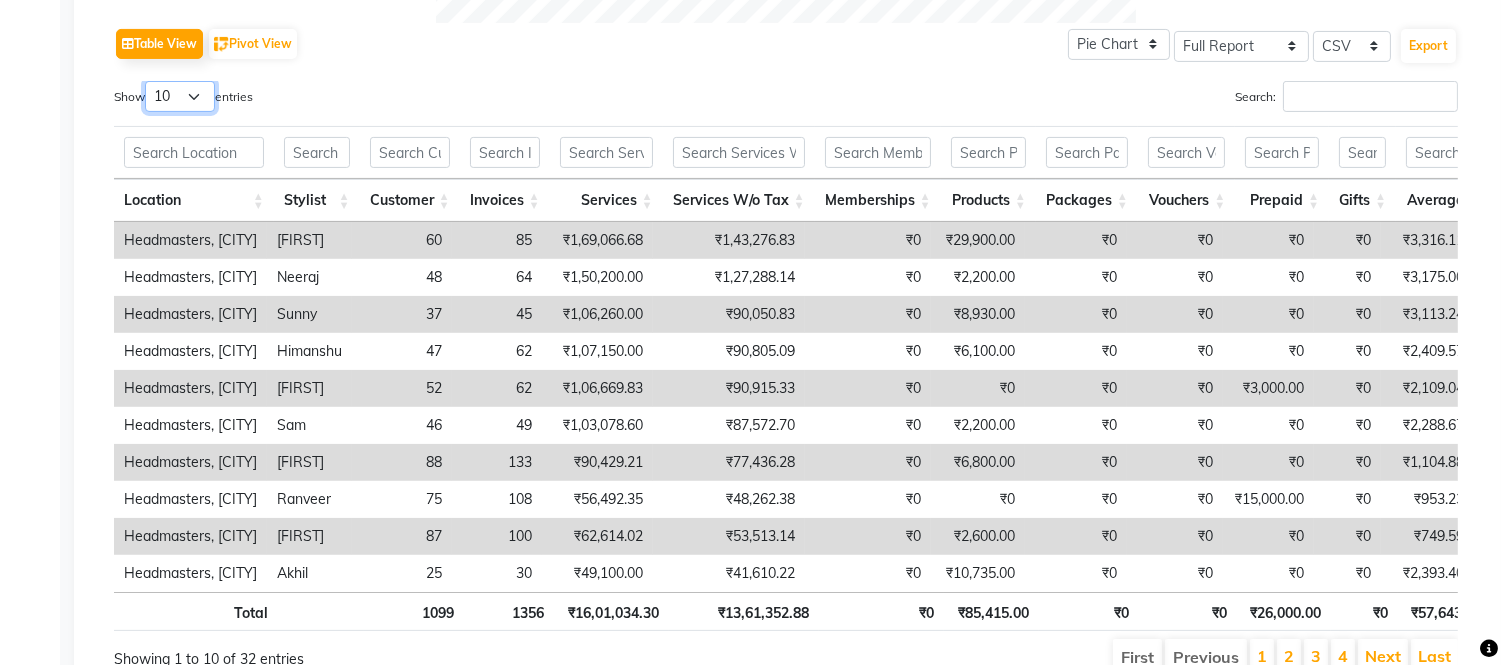 click on "10 25 50 100" at bounding box center [180, 96] 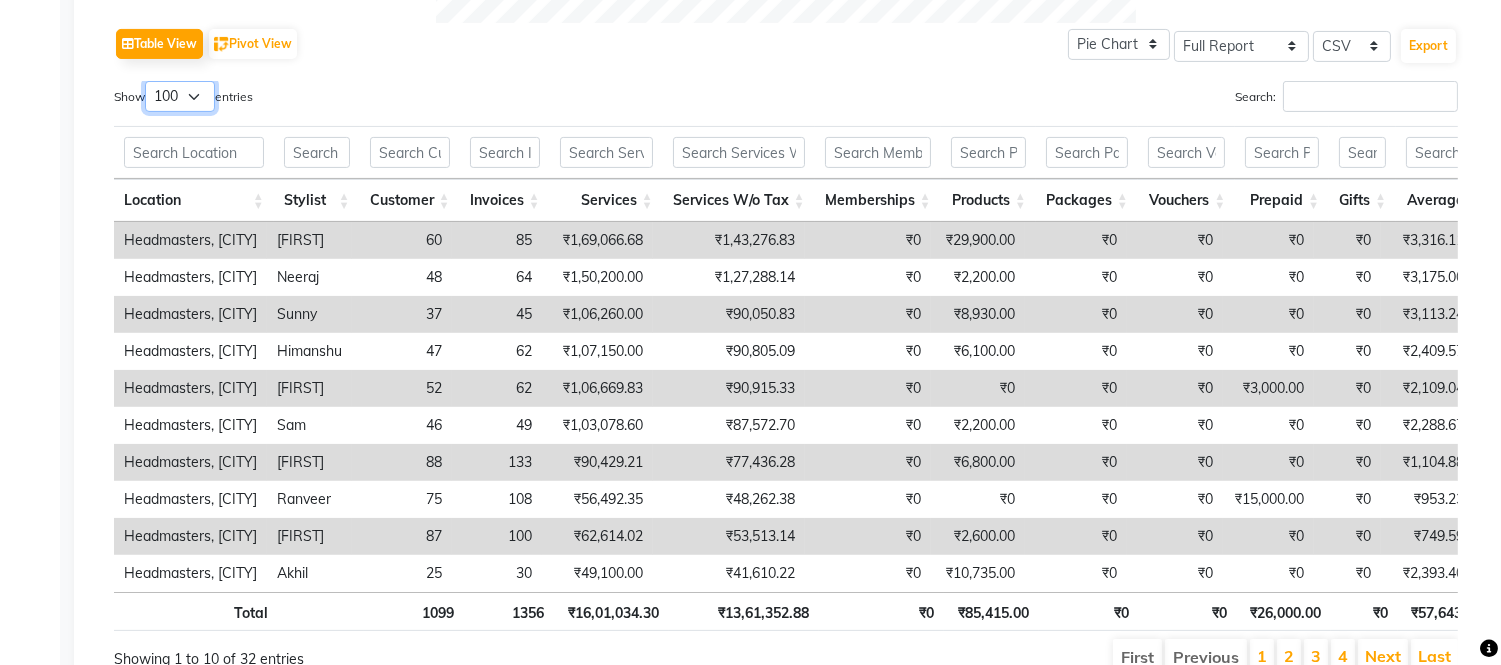 click on "10 25 50 100" at bounding box center (180, 96) 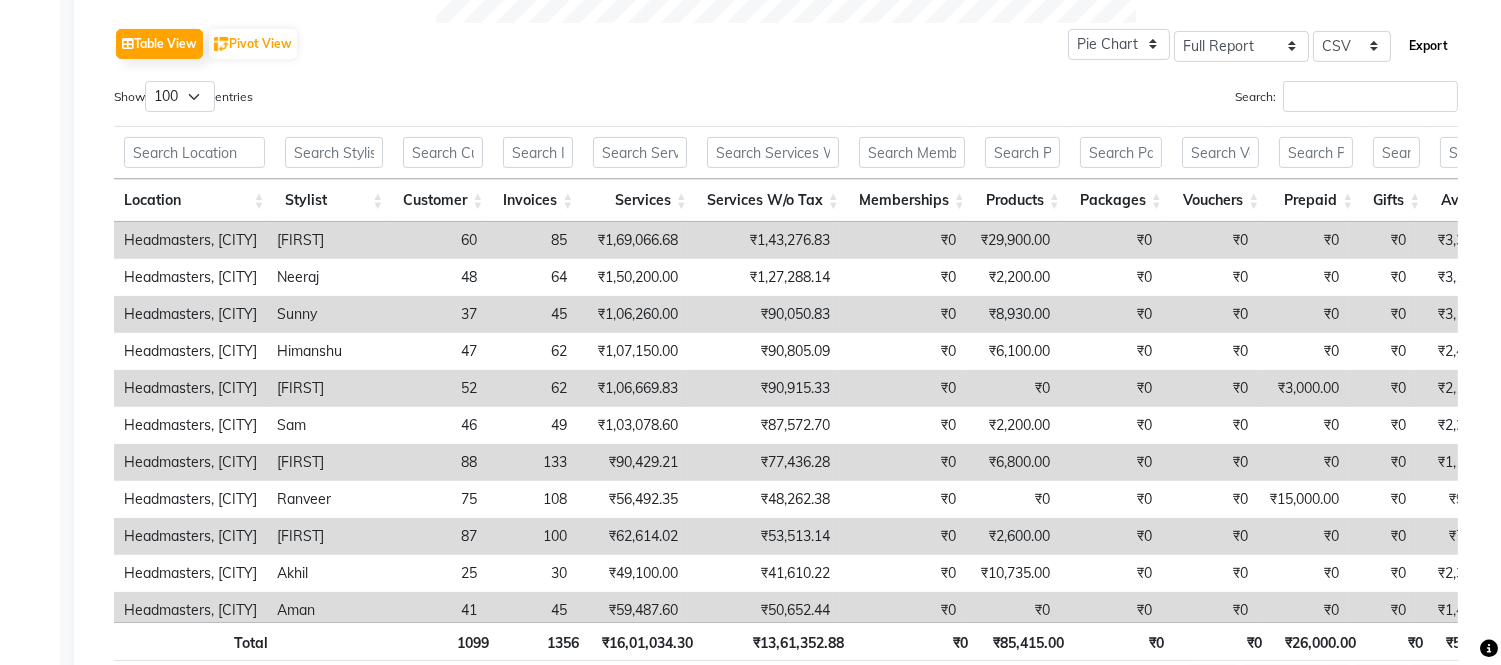 click on "Export" 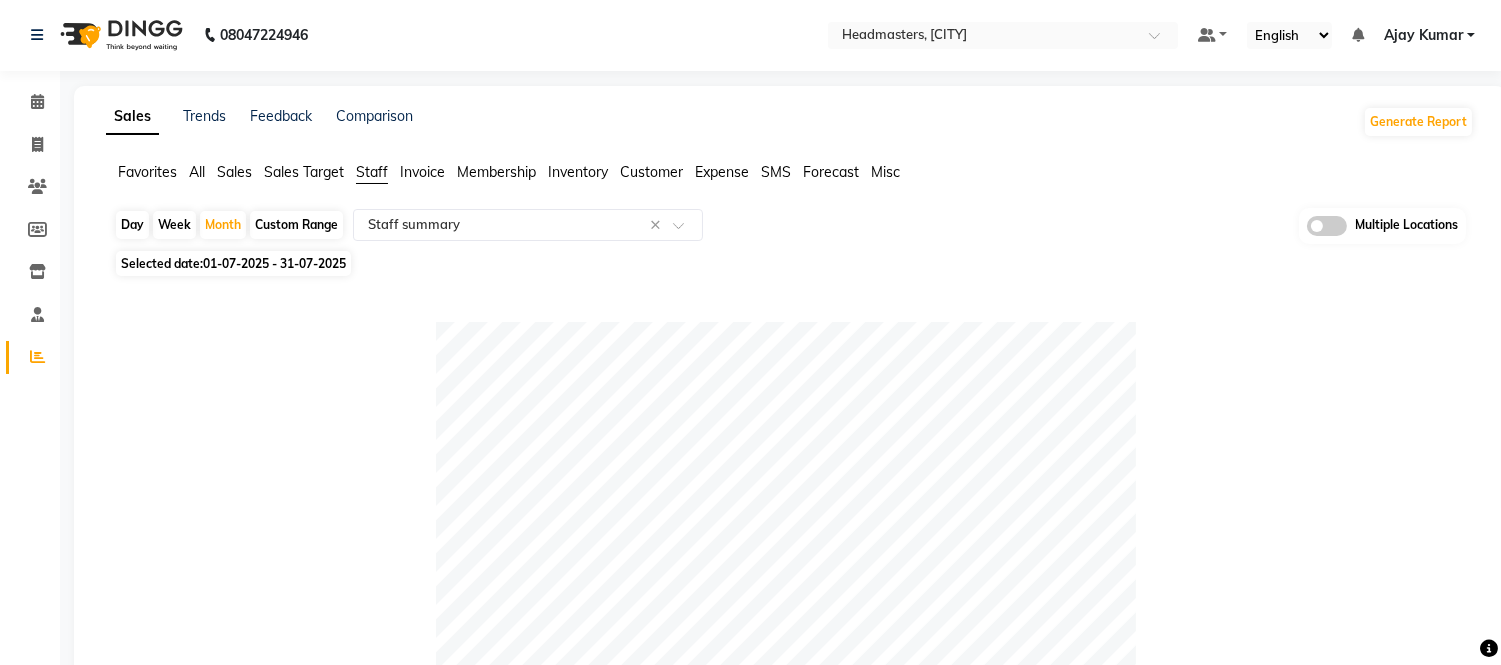 scroll, scrollTop: 0, scrollLeft: 0, axis: both 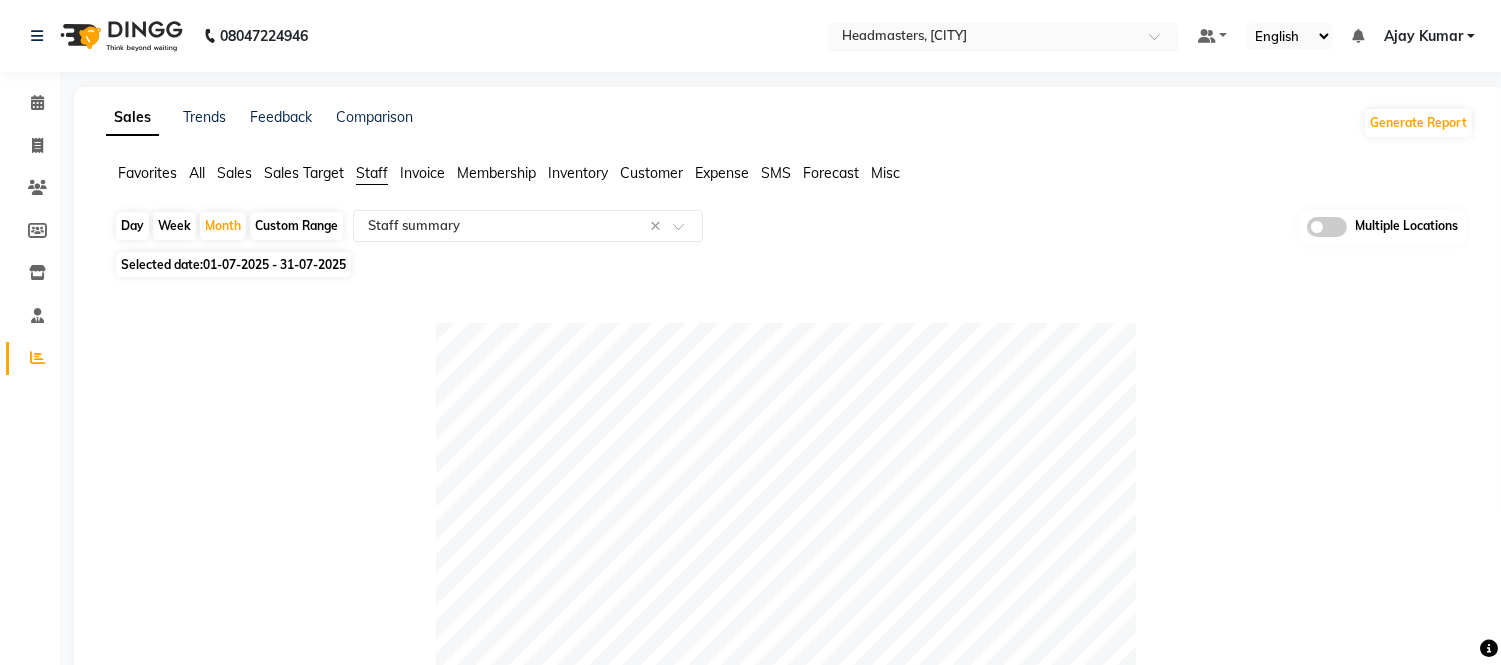 click at bounding box center (983, 38) 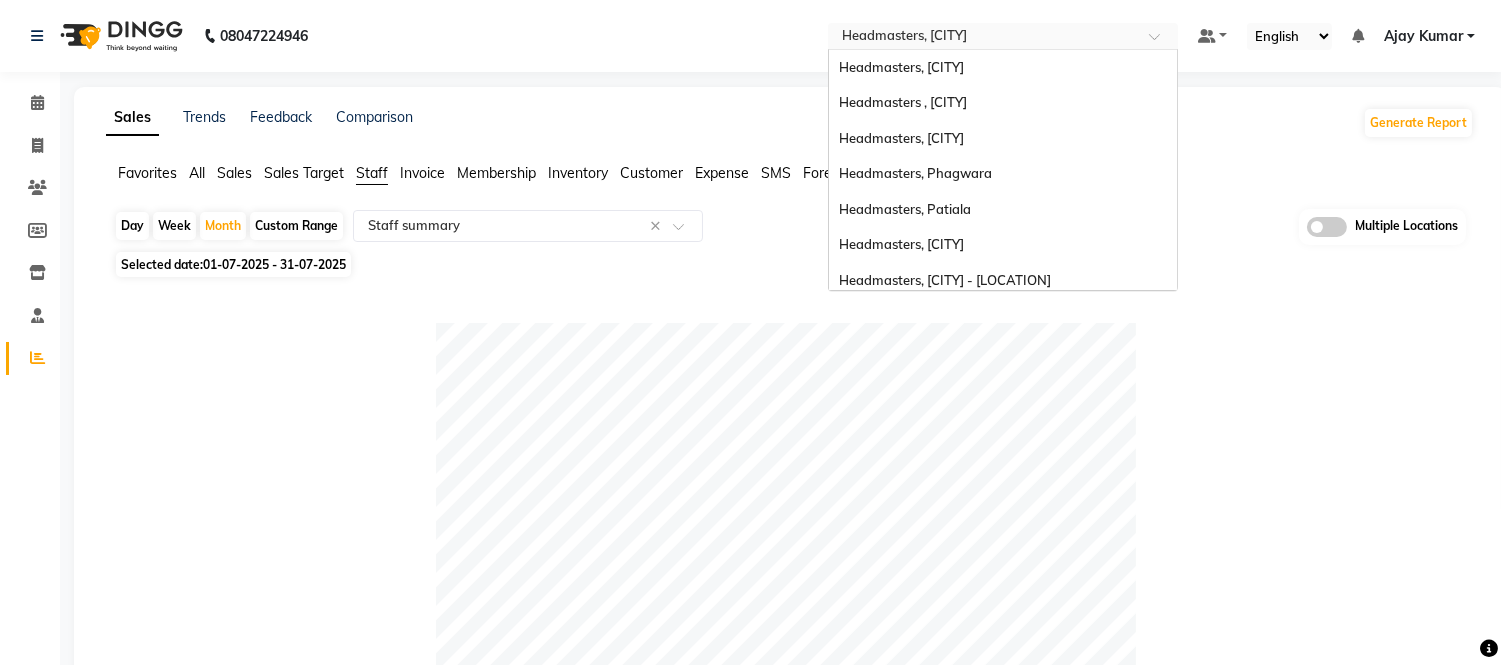 scroll, scrollTop: 398, scrollLeft: 0, axis: vertical 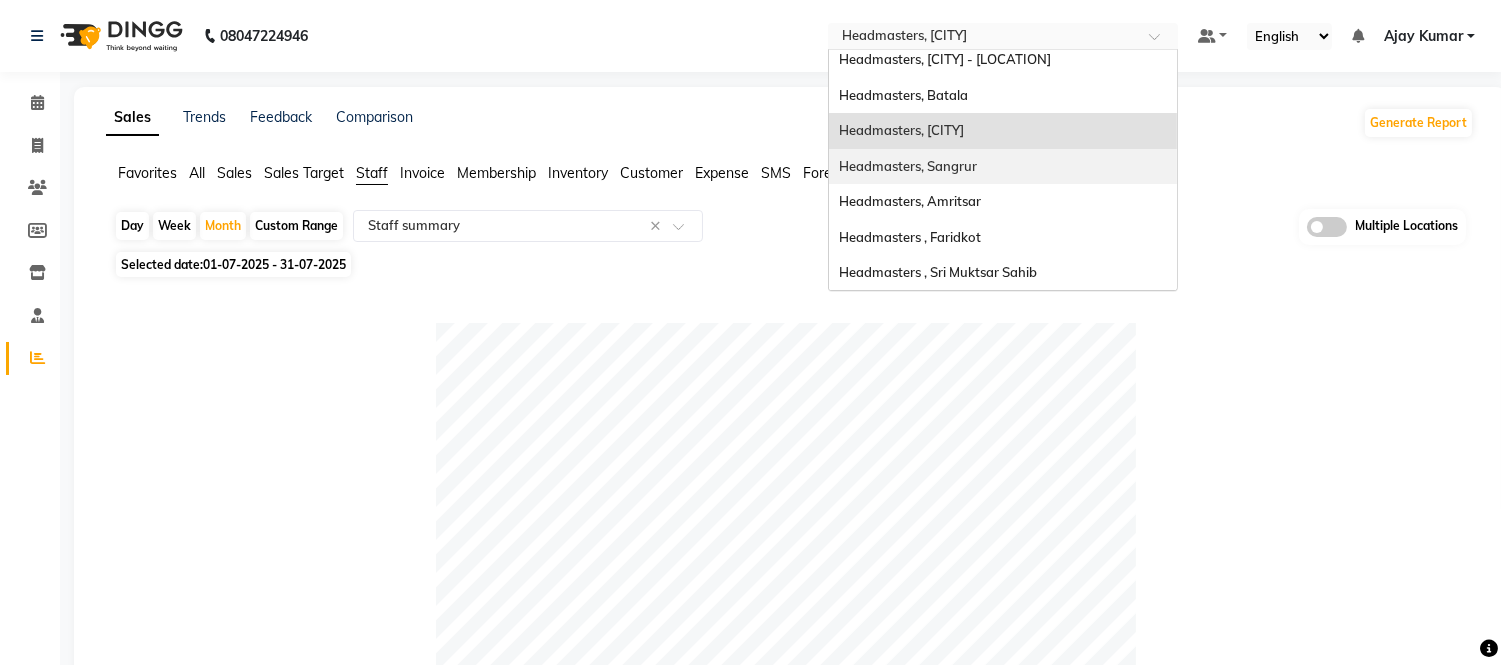 click on "Headmasters, Sangrur" at bounding box center [908, 166] 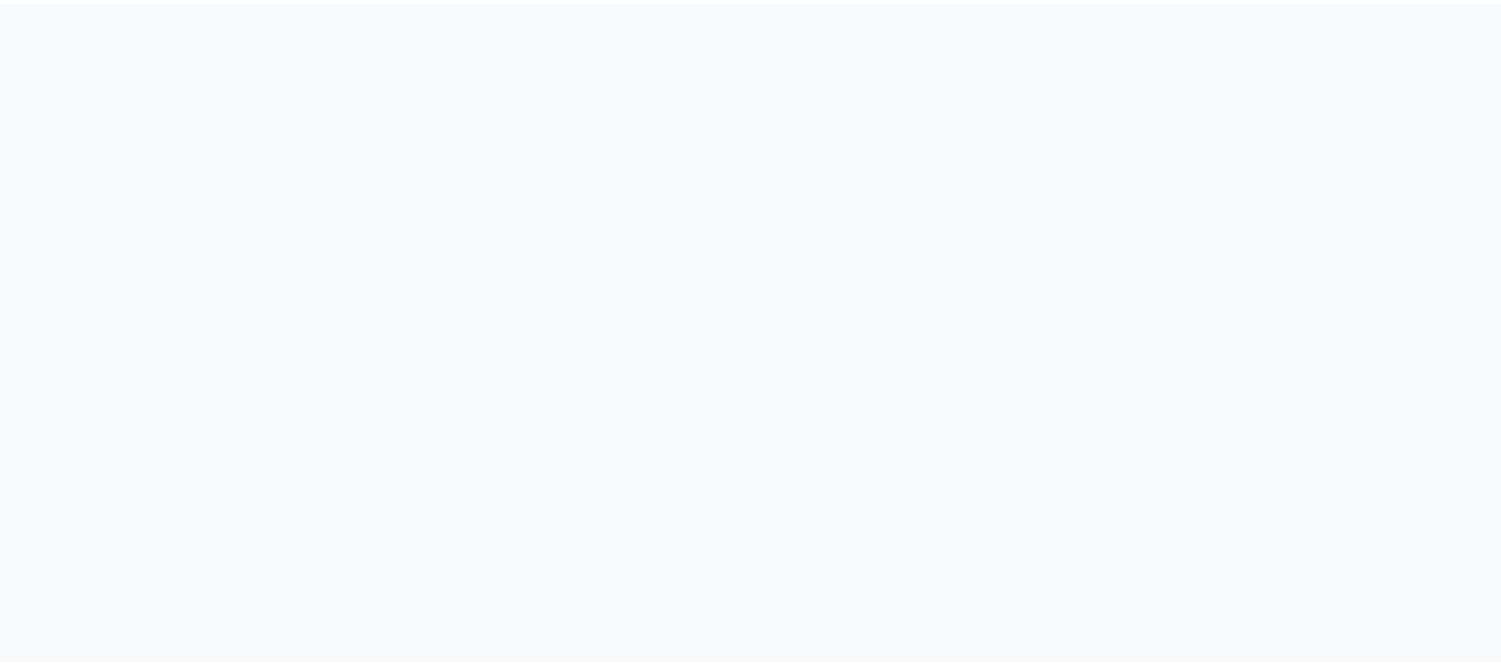 scroll, scrollTop: 0, scrollLeft: 0, axis: both 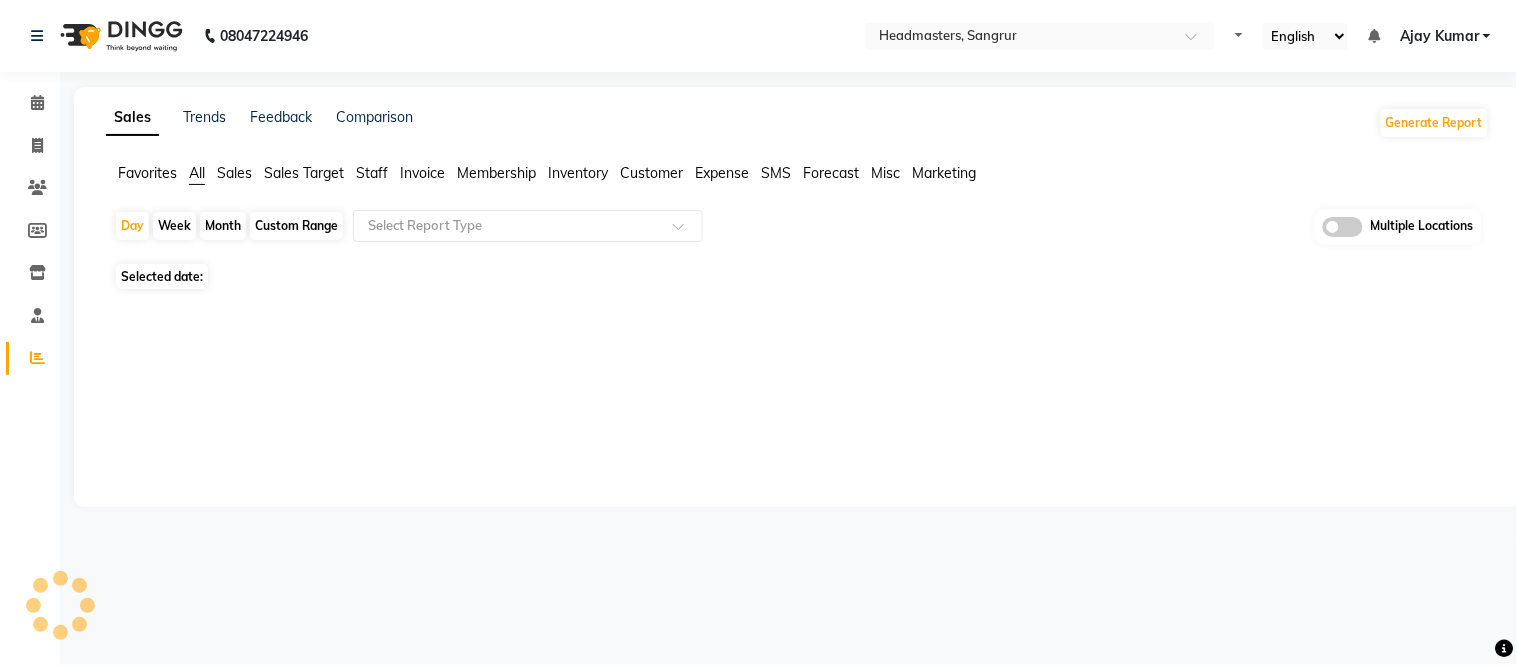 select on "en" 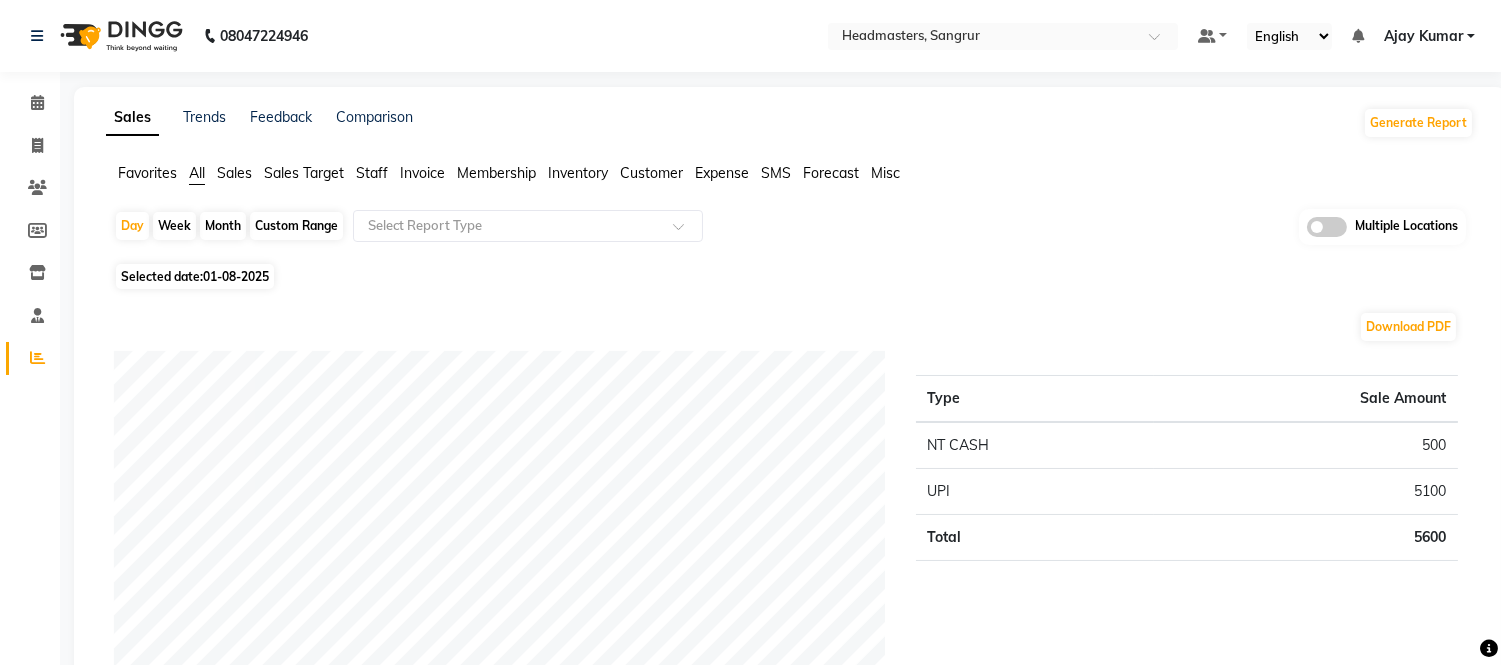 click on "Staff" 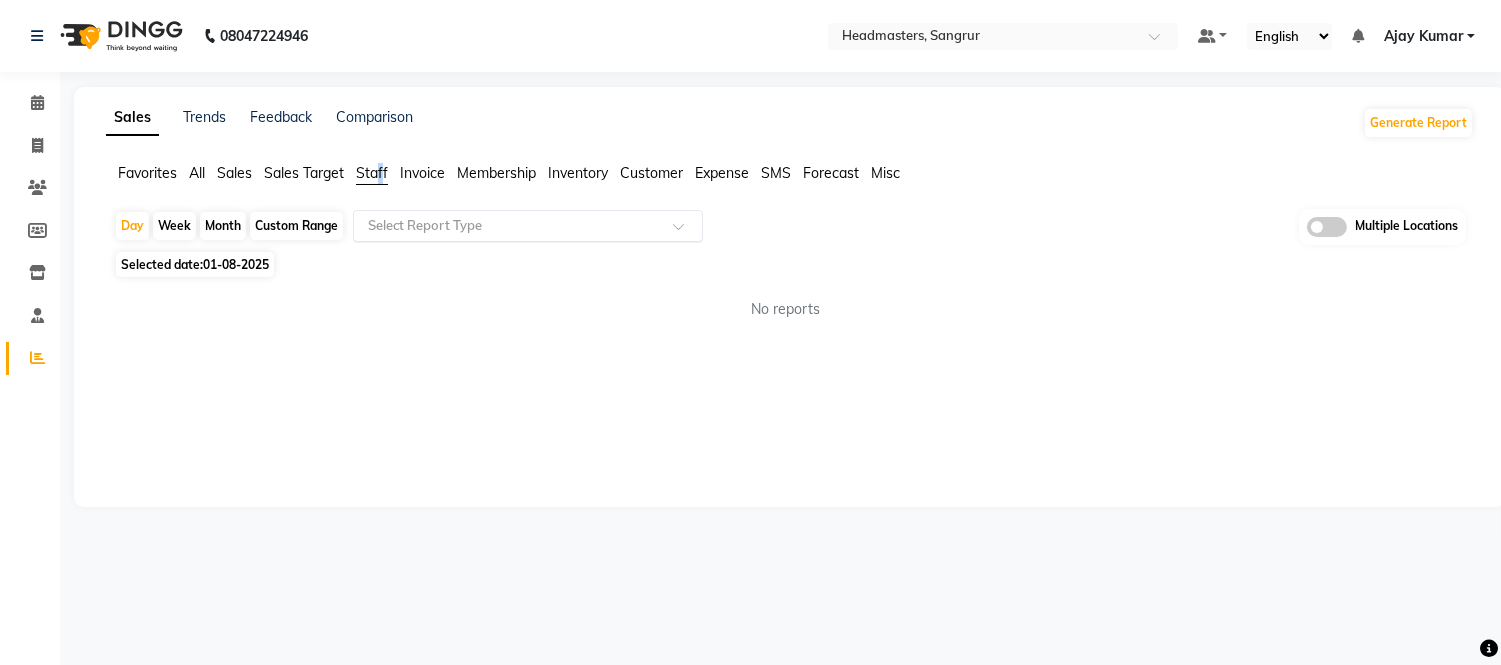 click 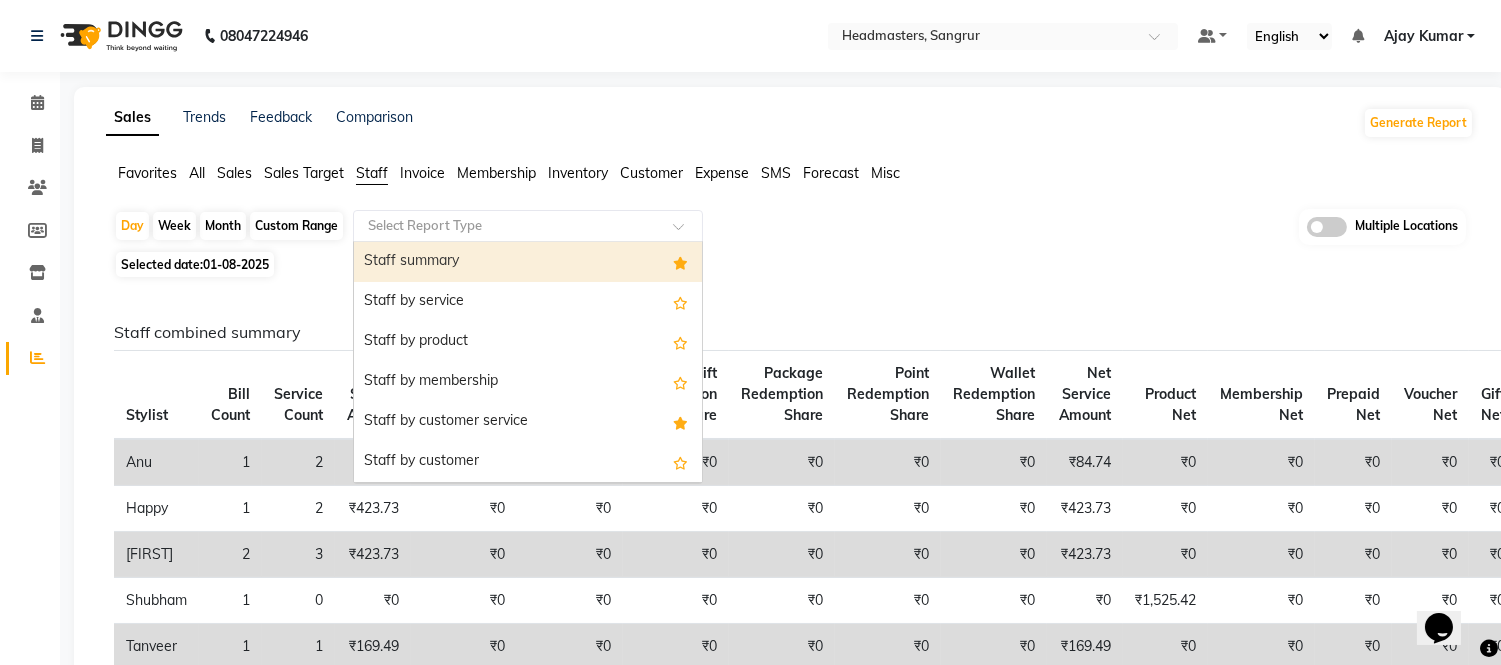 scroll, scrollTop: 0, scrollLeft: 0, axis: both 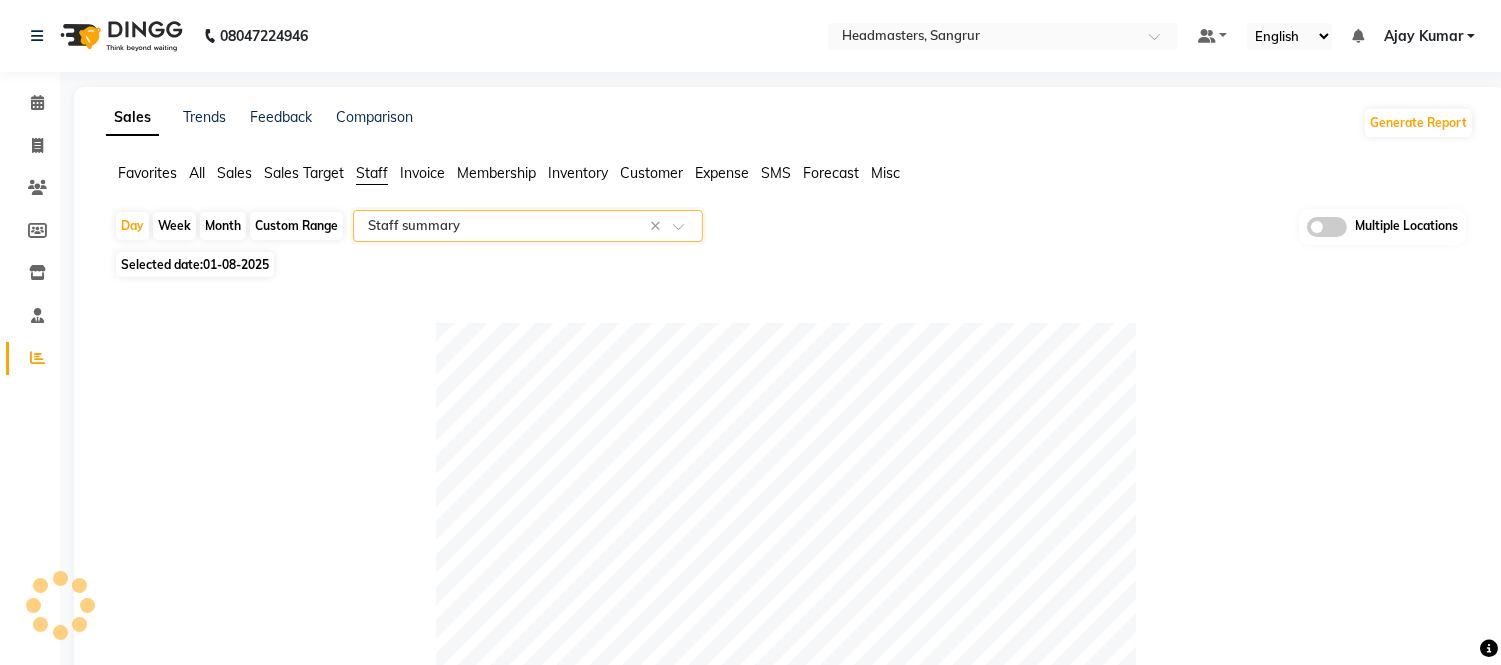 click on "Month" 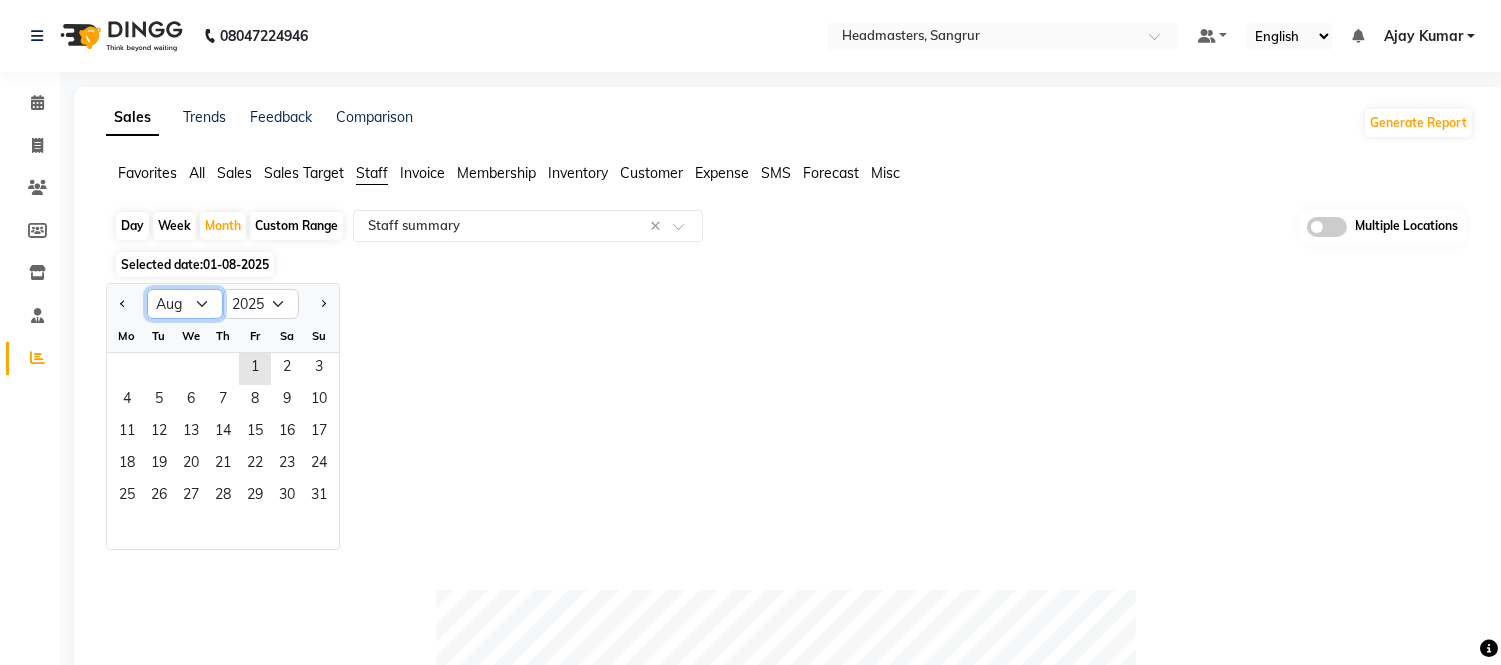 click on "Jan Feb Mar Apr May Jun Jul Aug Sep Oct Nov Dec" 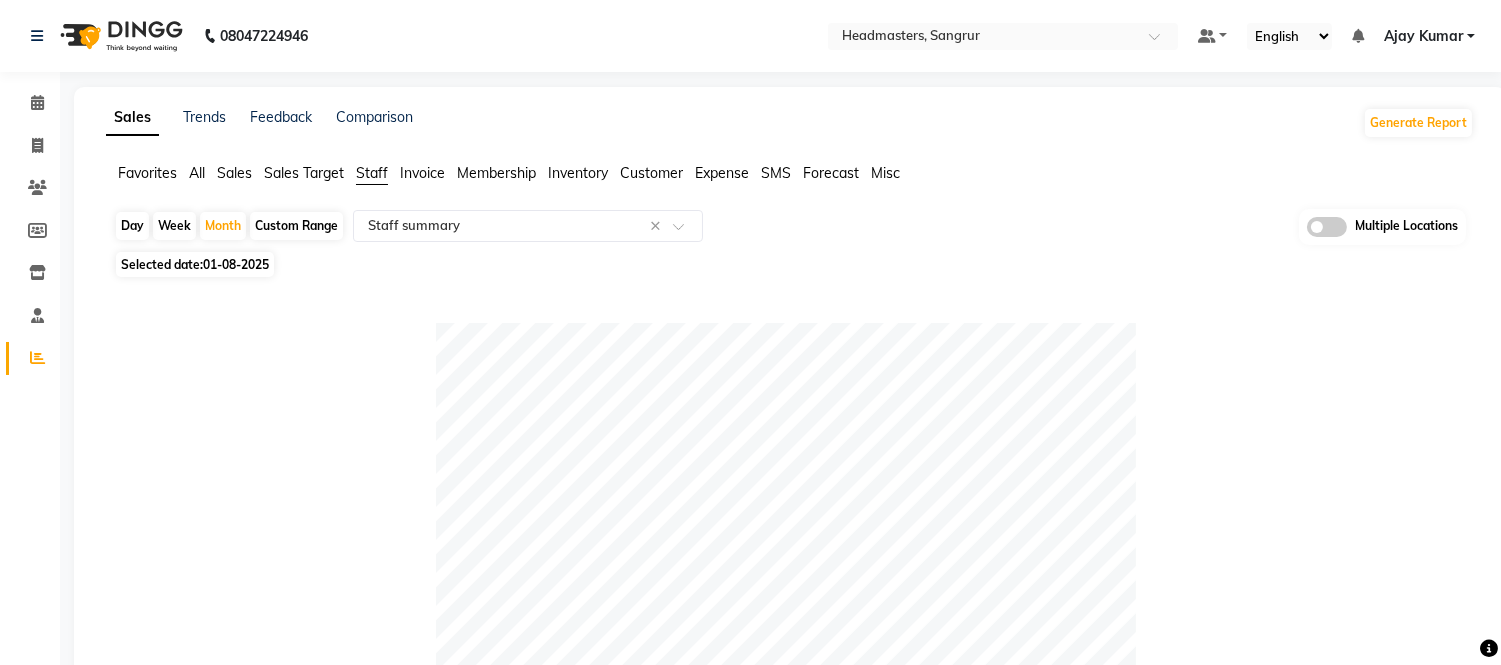 click on "Selected date:  01-08-2025" 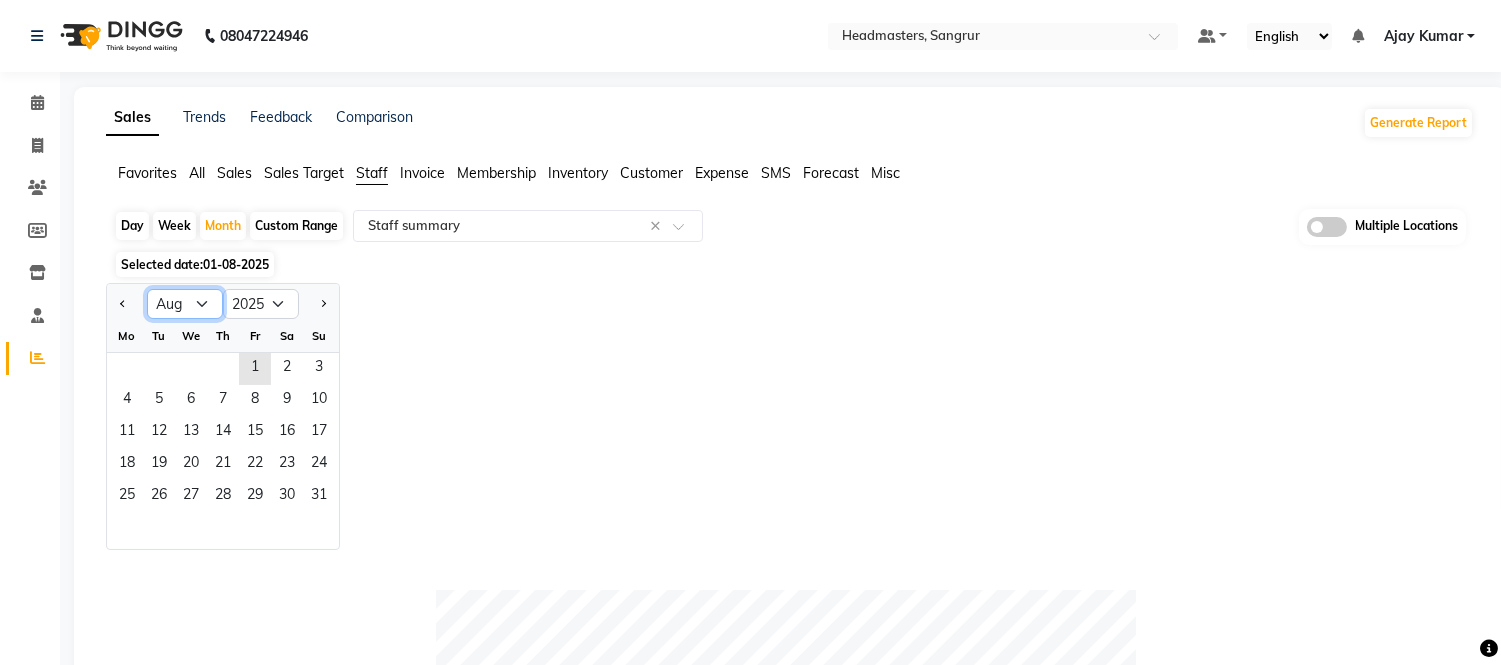 click on "Jan Feb Mar Apr May Jun Jul Aug Sep Oct Nov Dec" 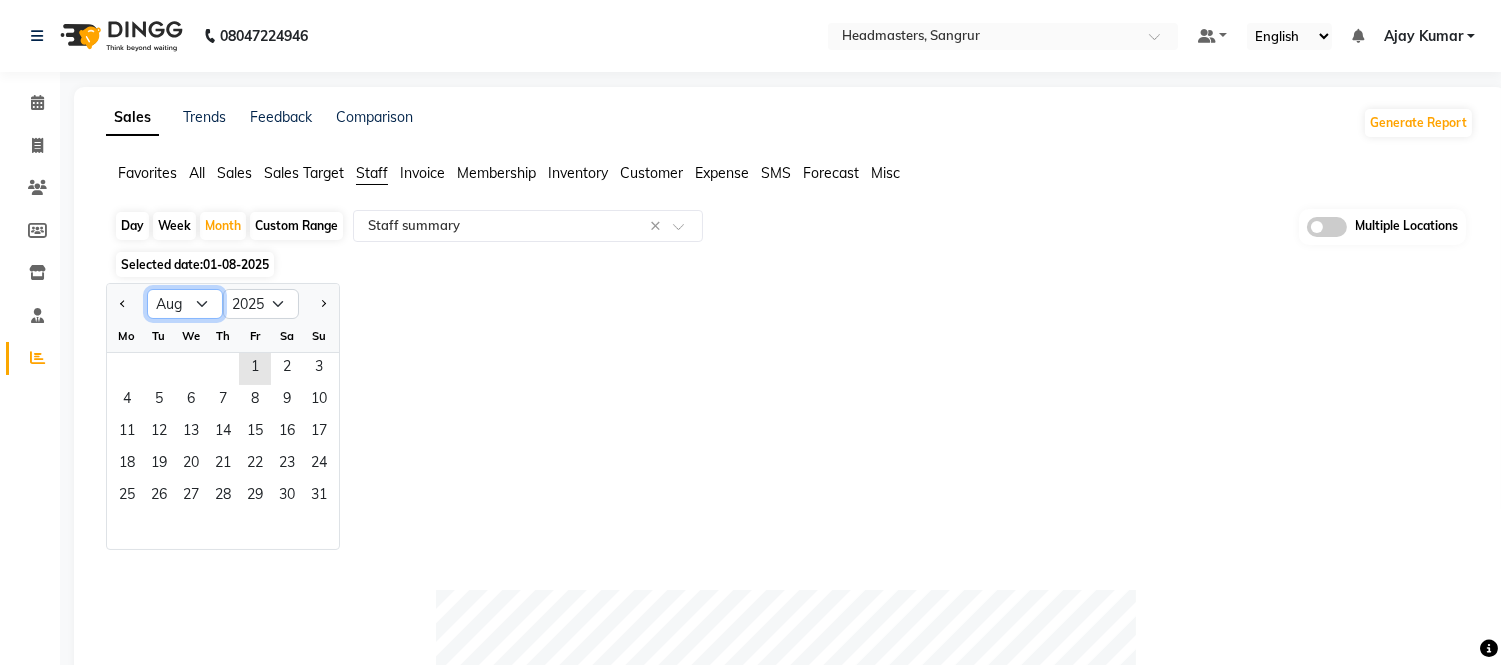 select on "7" 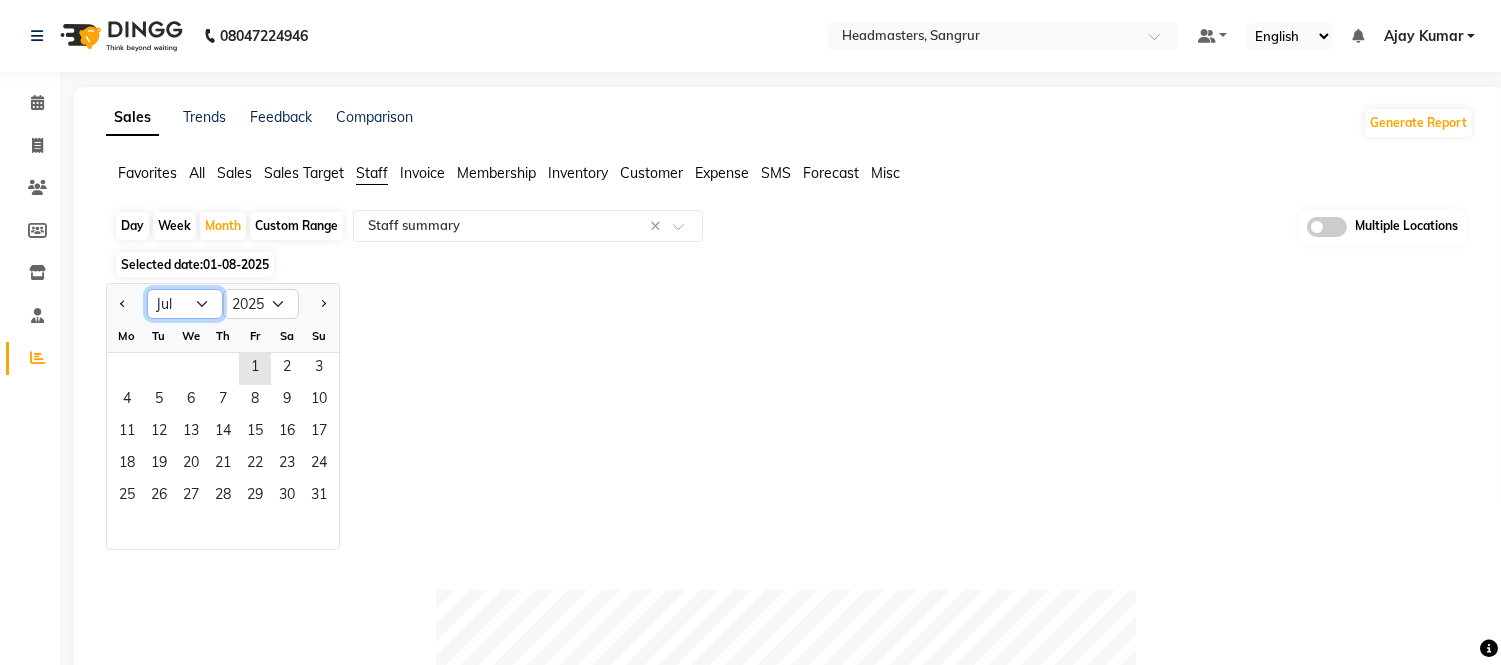 click on "Jan Feb Mar Apr May Jun Jul Aug Sep Oct Nov Dec" 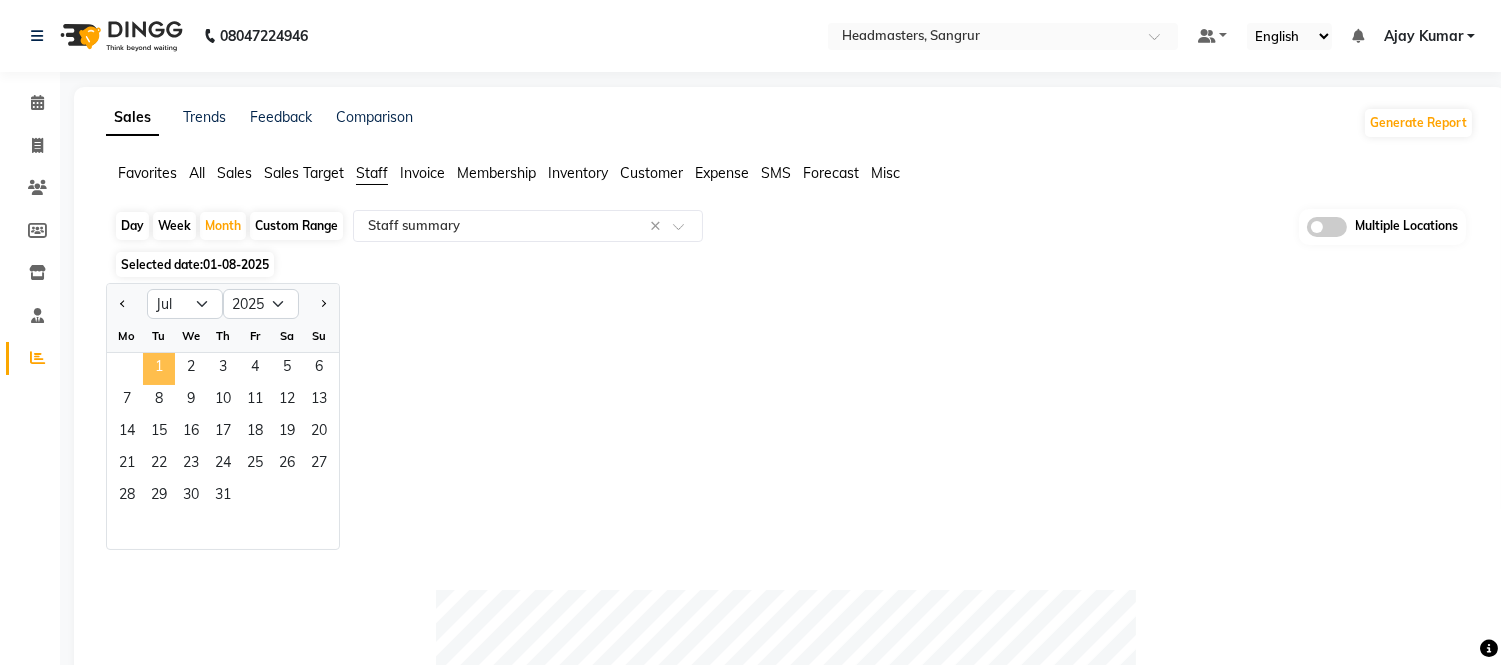 click on "1" 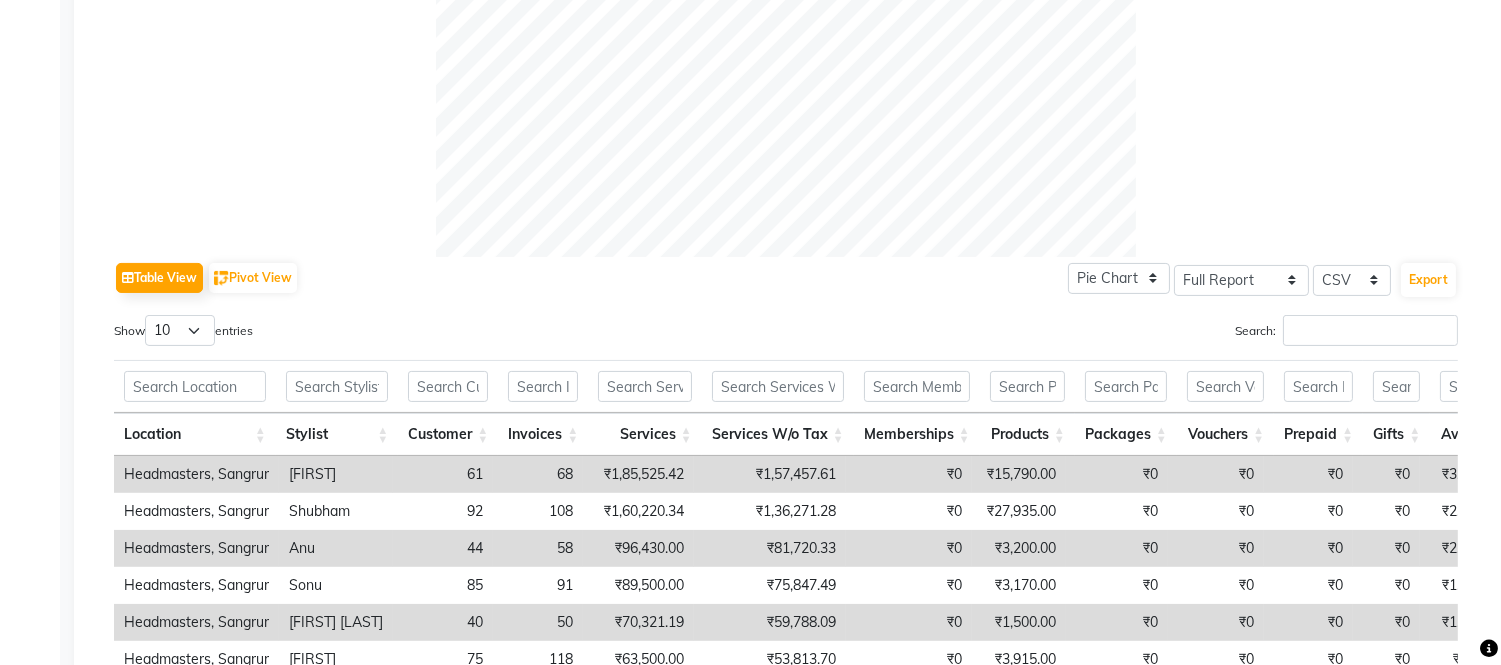 scroll, scrollTop: 777, scrollLeft: 0, axis: vertical 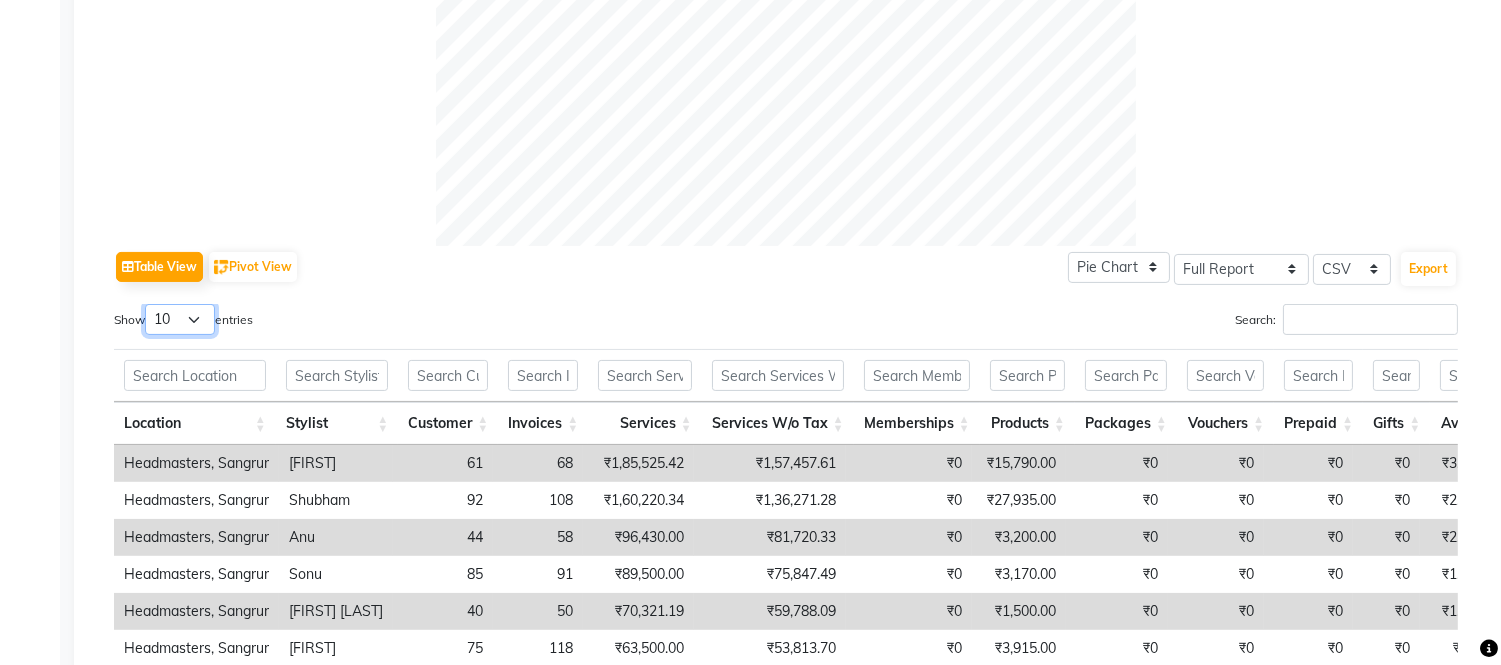 click on "10 25 50 100" at bounding box center (180, 319) 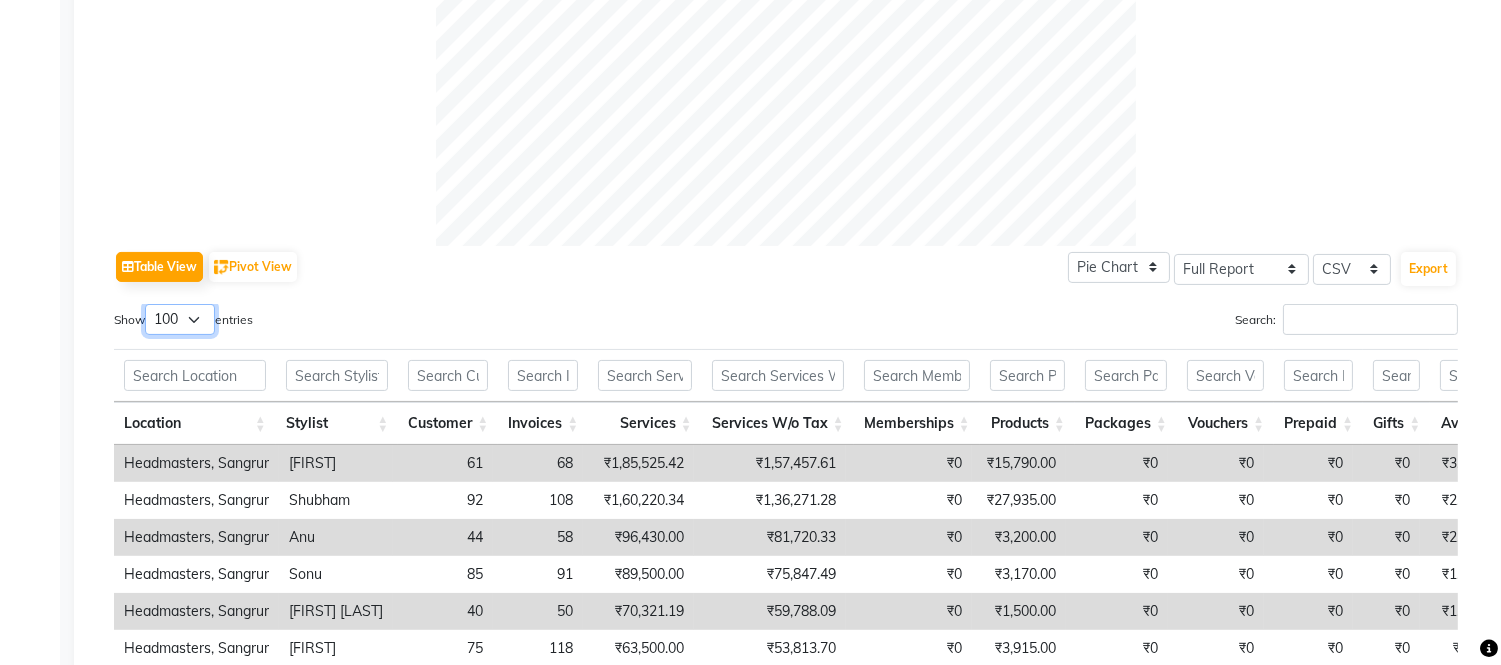 click on "10 25 50 100" at bounding box center [180, 319] 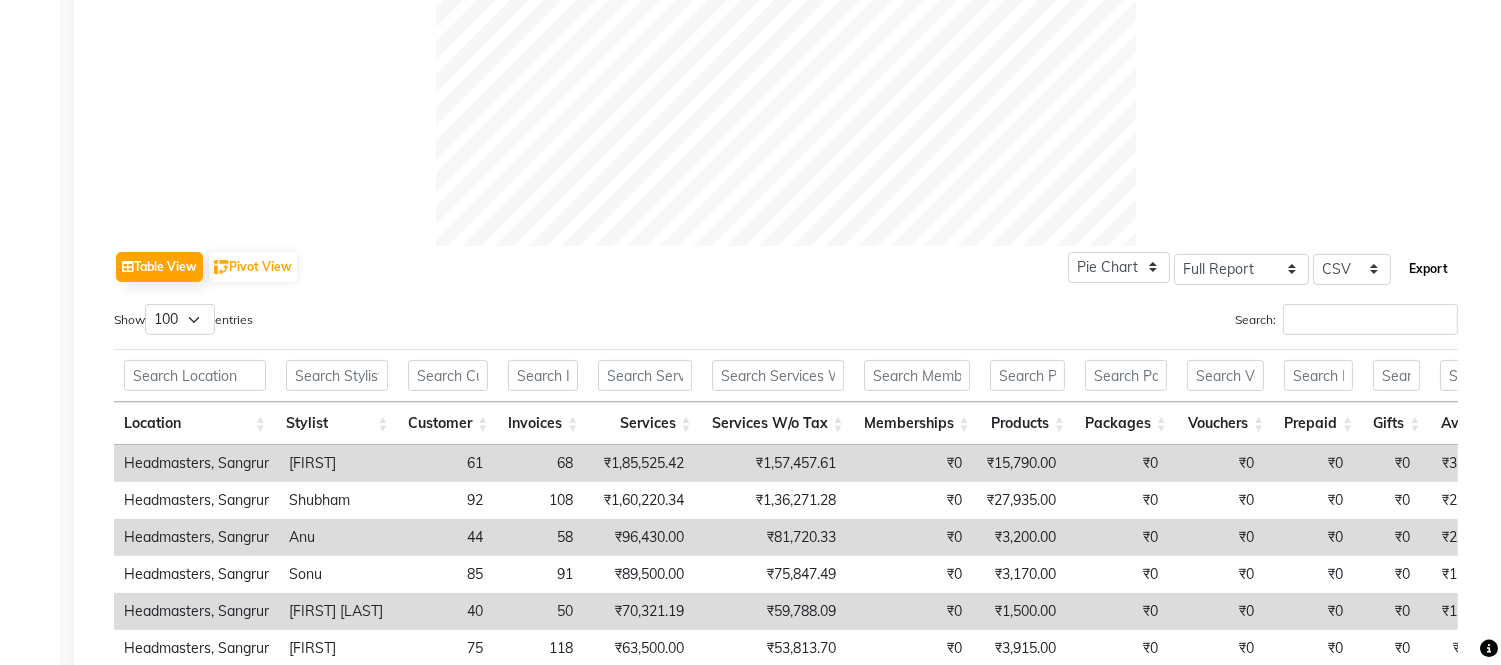 click on "Export" 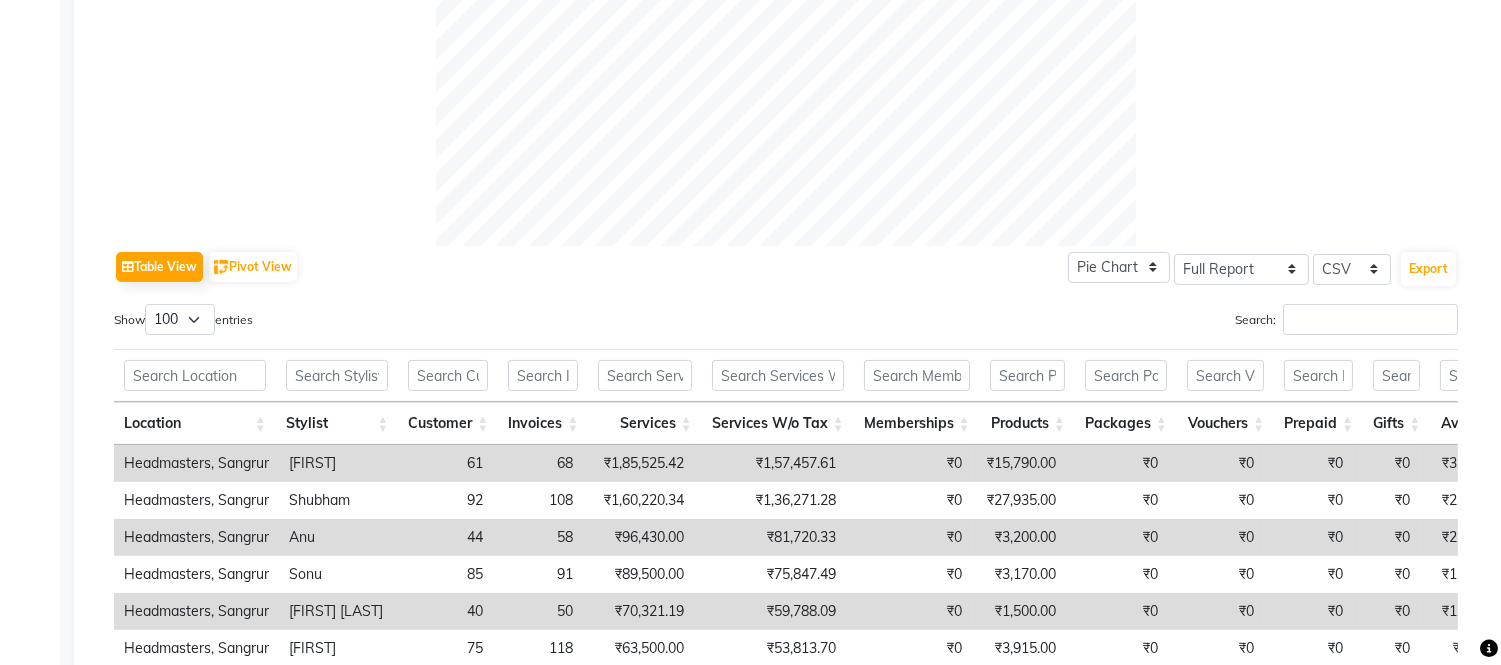 click on "Table View   Pivot View  Pie Chart Bar Chart Select Full Report Filtered Report Select CSV PDF  Export" 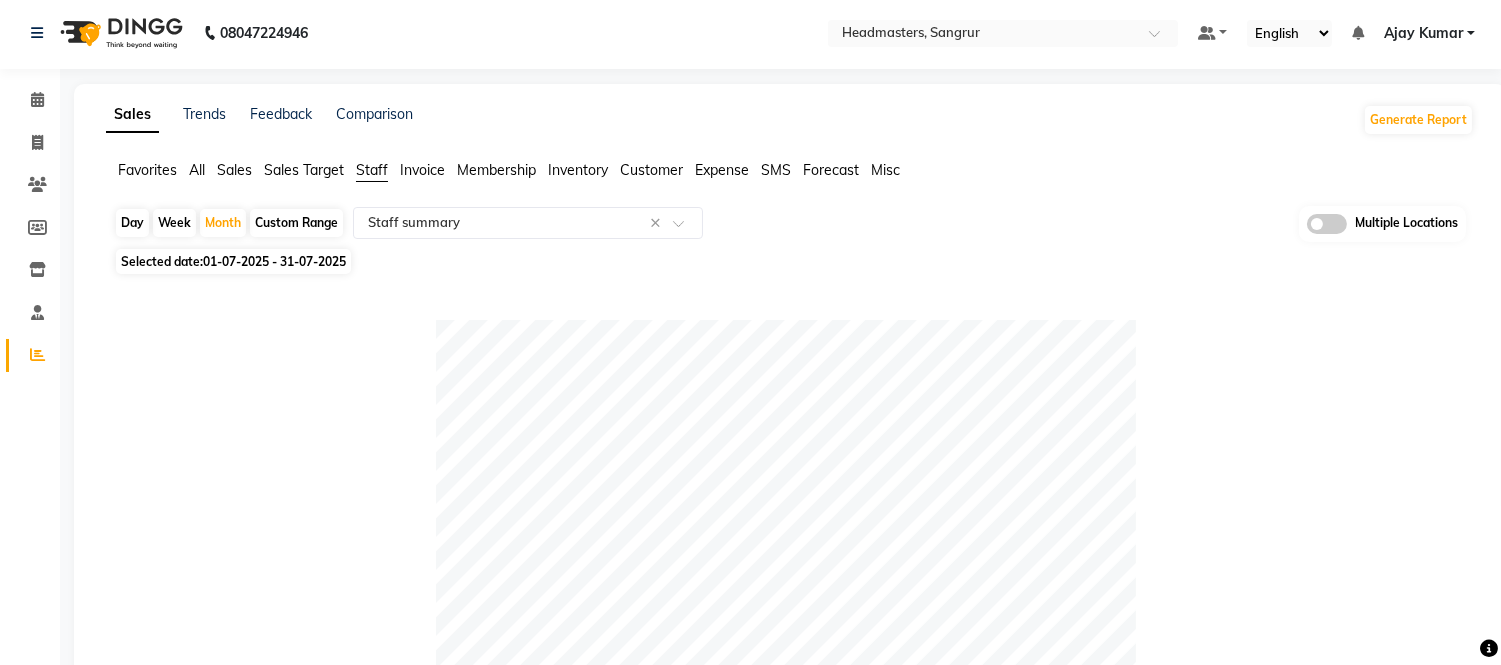 scroll, scrollTop: 0, scrollLeft: 0, axis: both 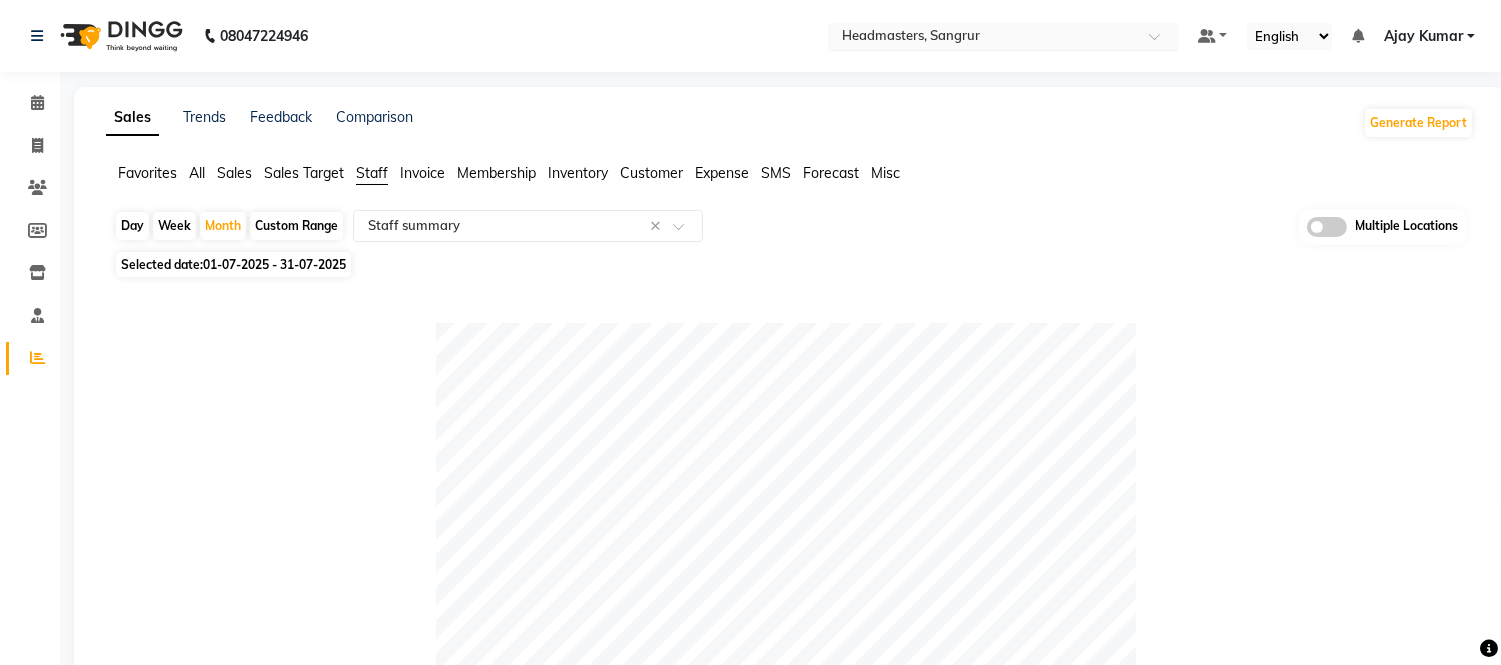 click at bounding box center (983, 38) 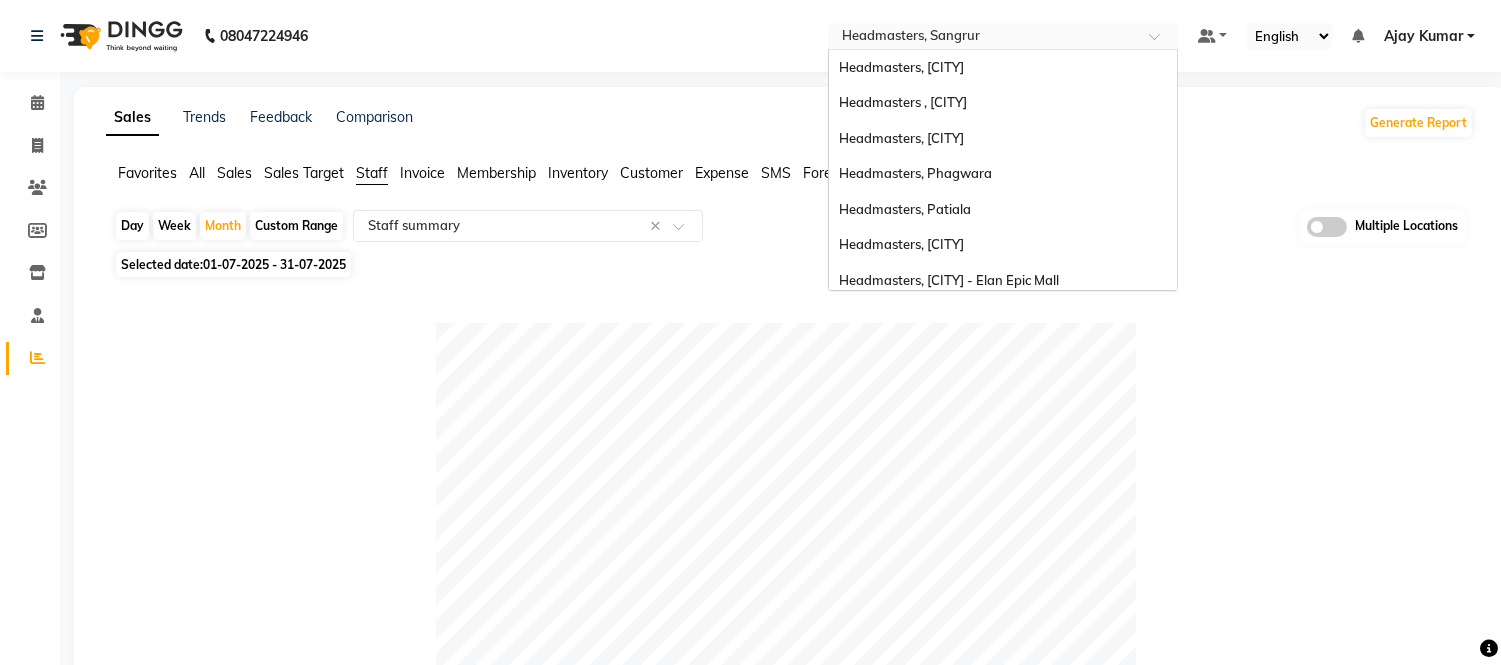 scroll, scrollTop: 398, scrollLeft: 0, axis: vertical 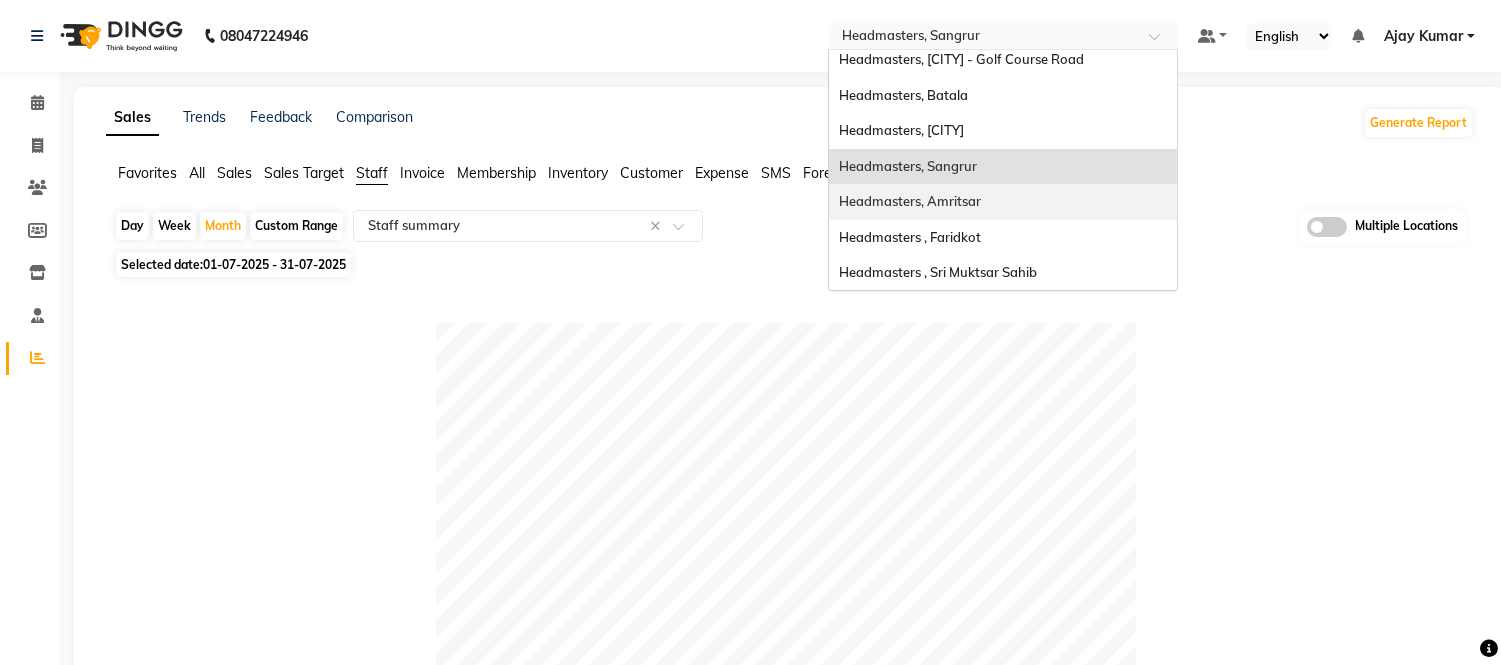 click on "Headmasters, Amritsar" at bounding box center (910, 201) 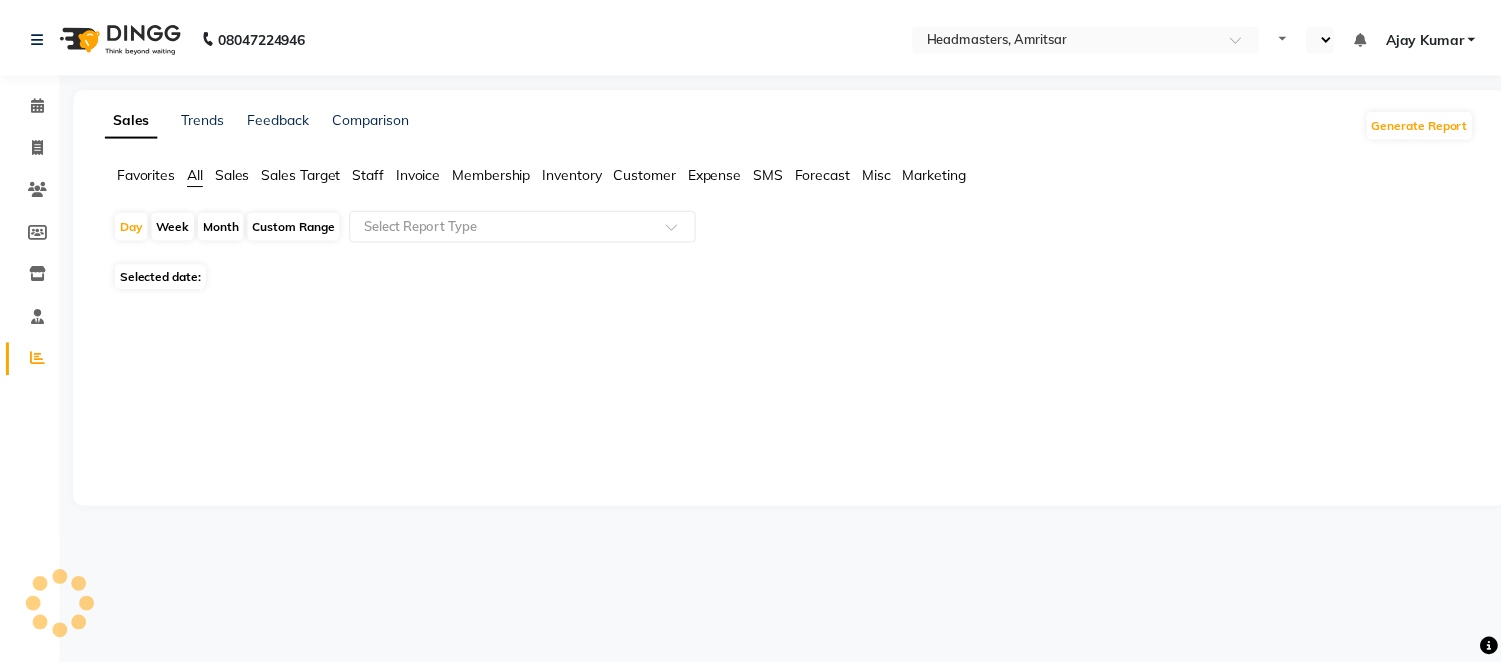 scroll, scrollTop: 0, scrollLeft: 0, axis: both 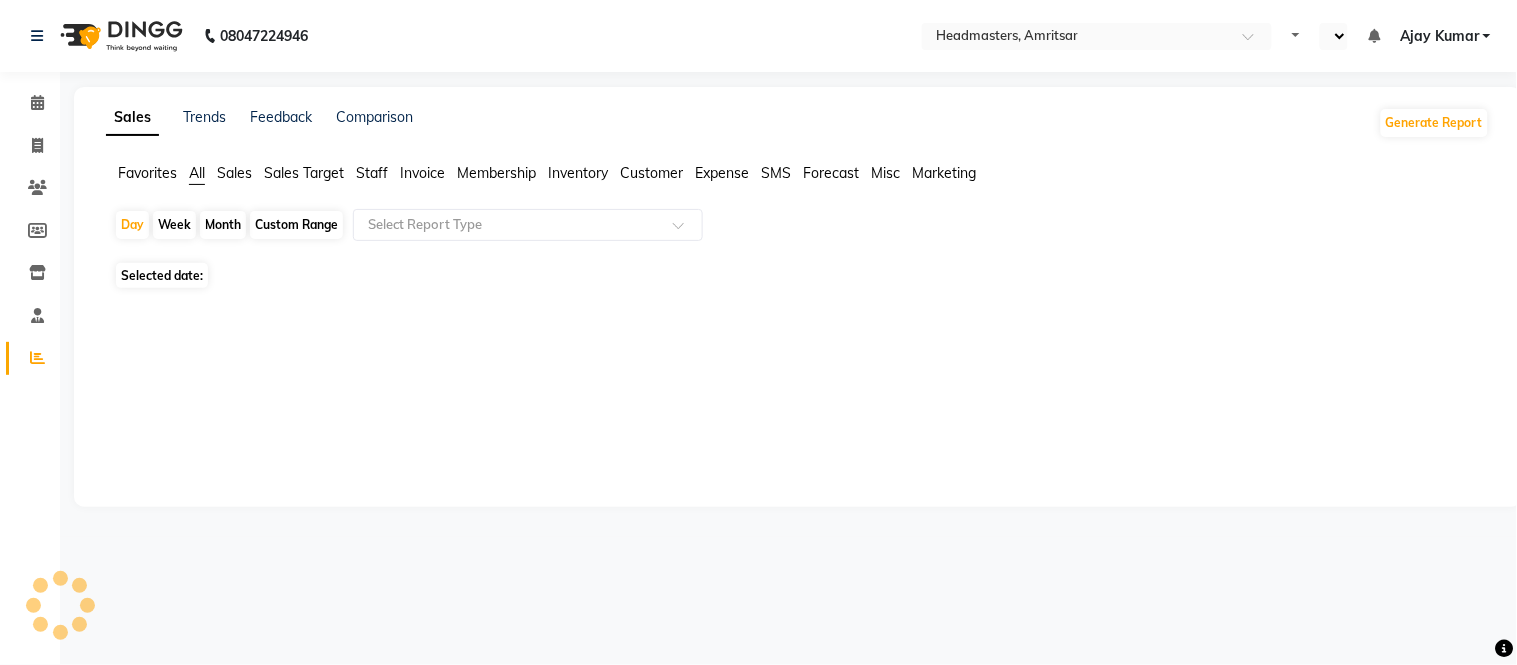 select on "en" 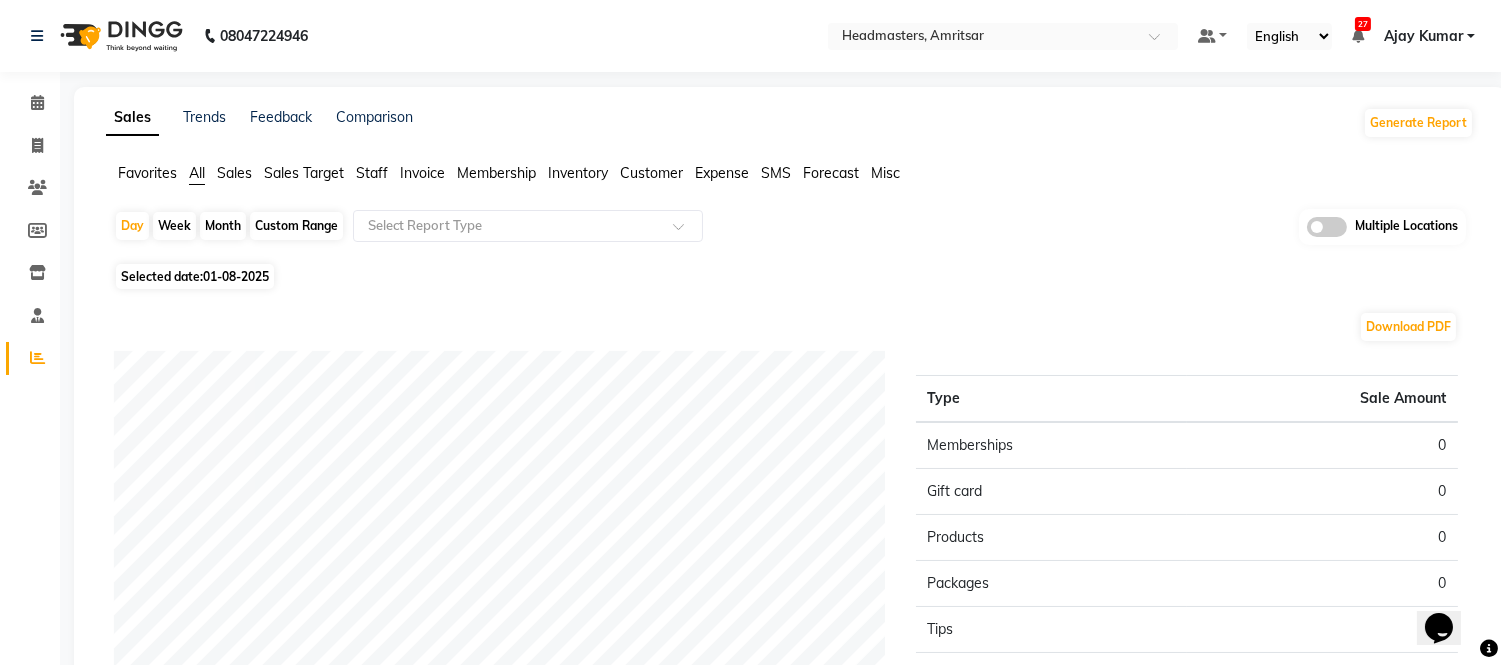 scroll, scrollTop: 0, scrollLeft: 0, axis: both 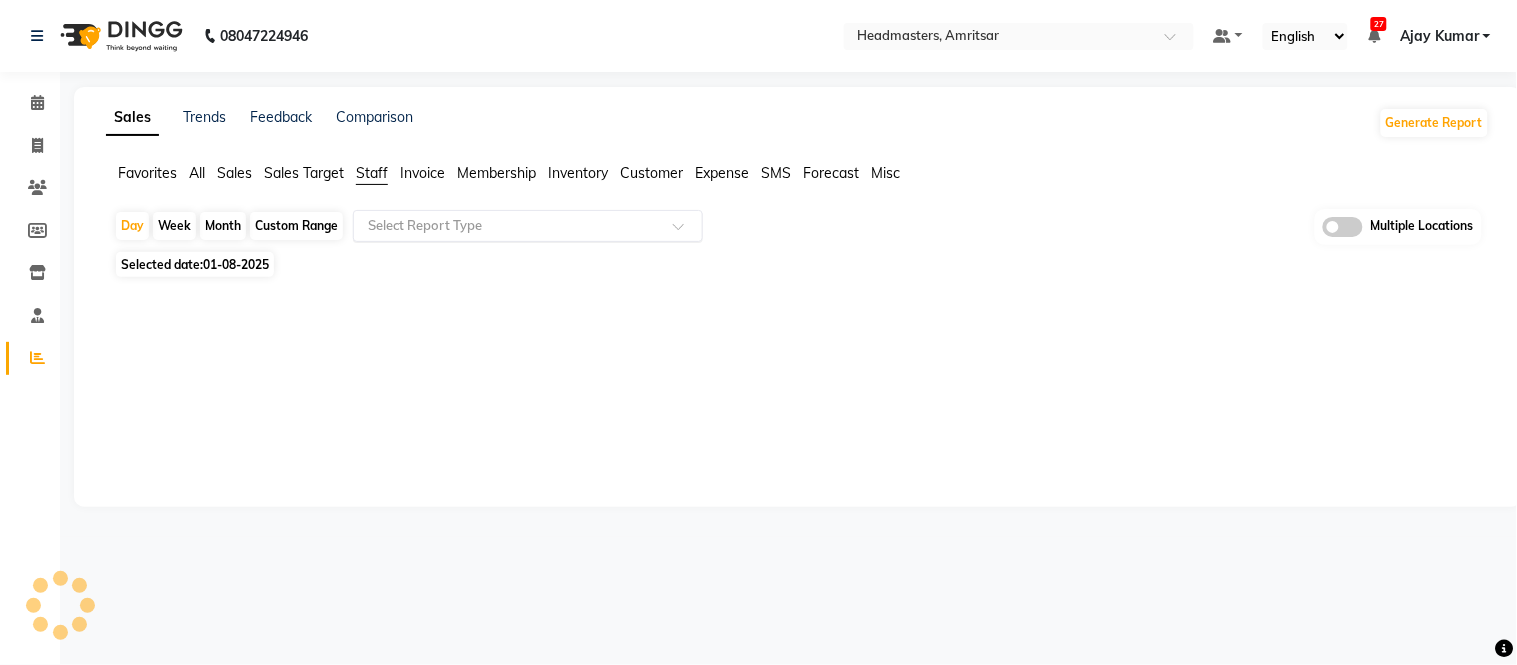 click 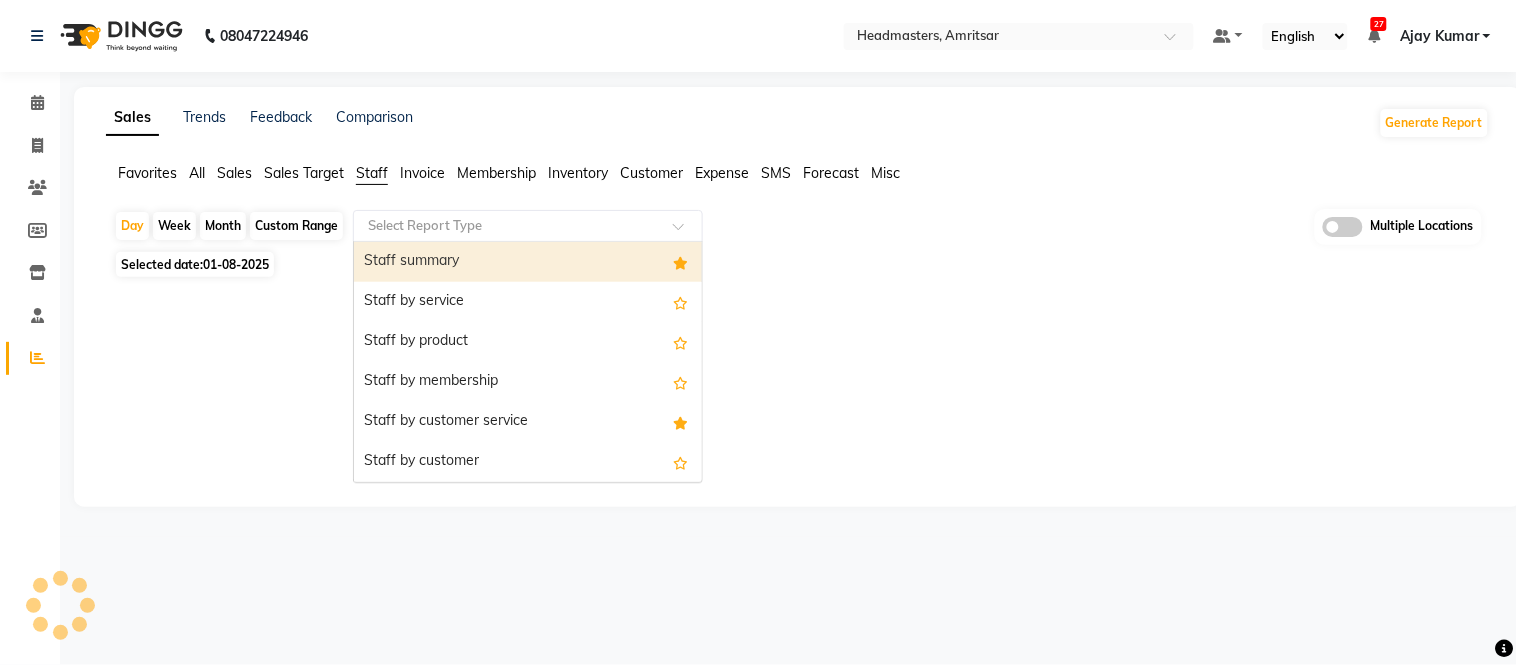 click on "Staff summary" at bounding box center [528, 262] 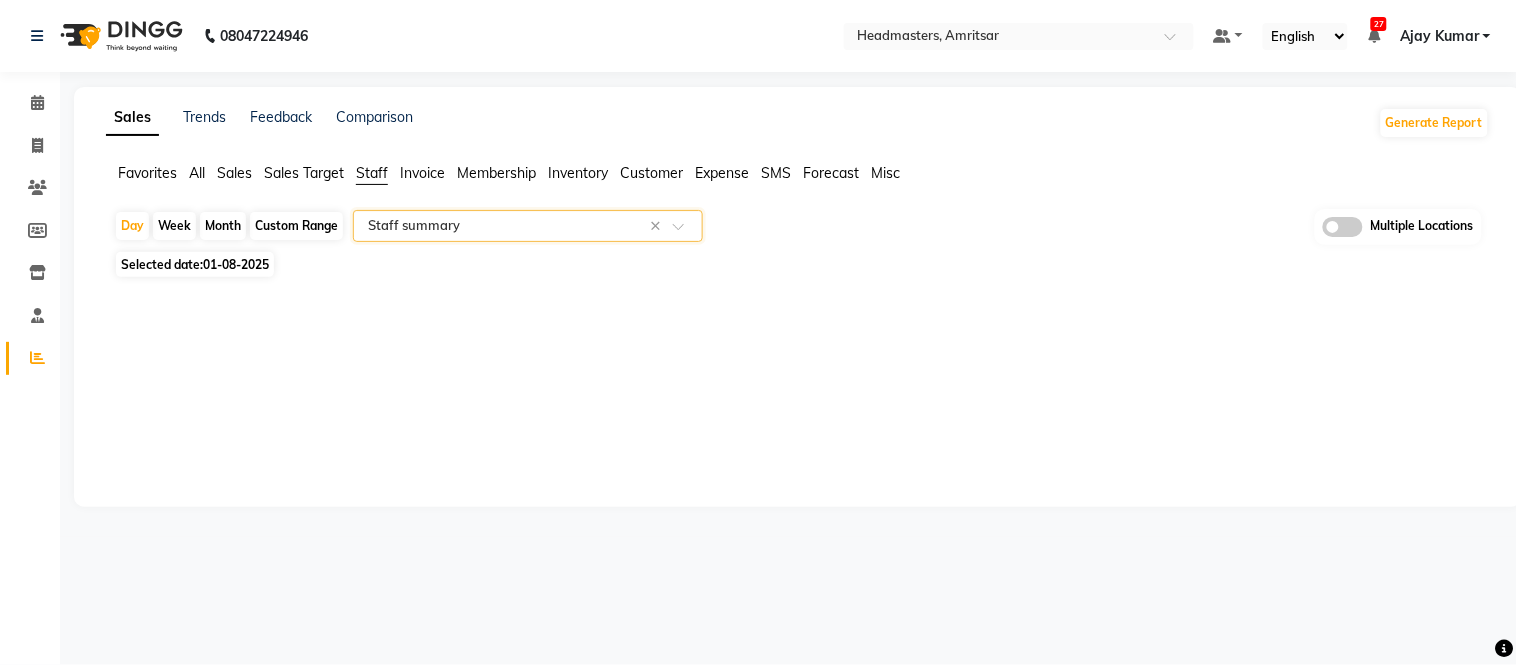 click on "Month" 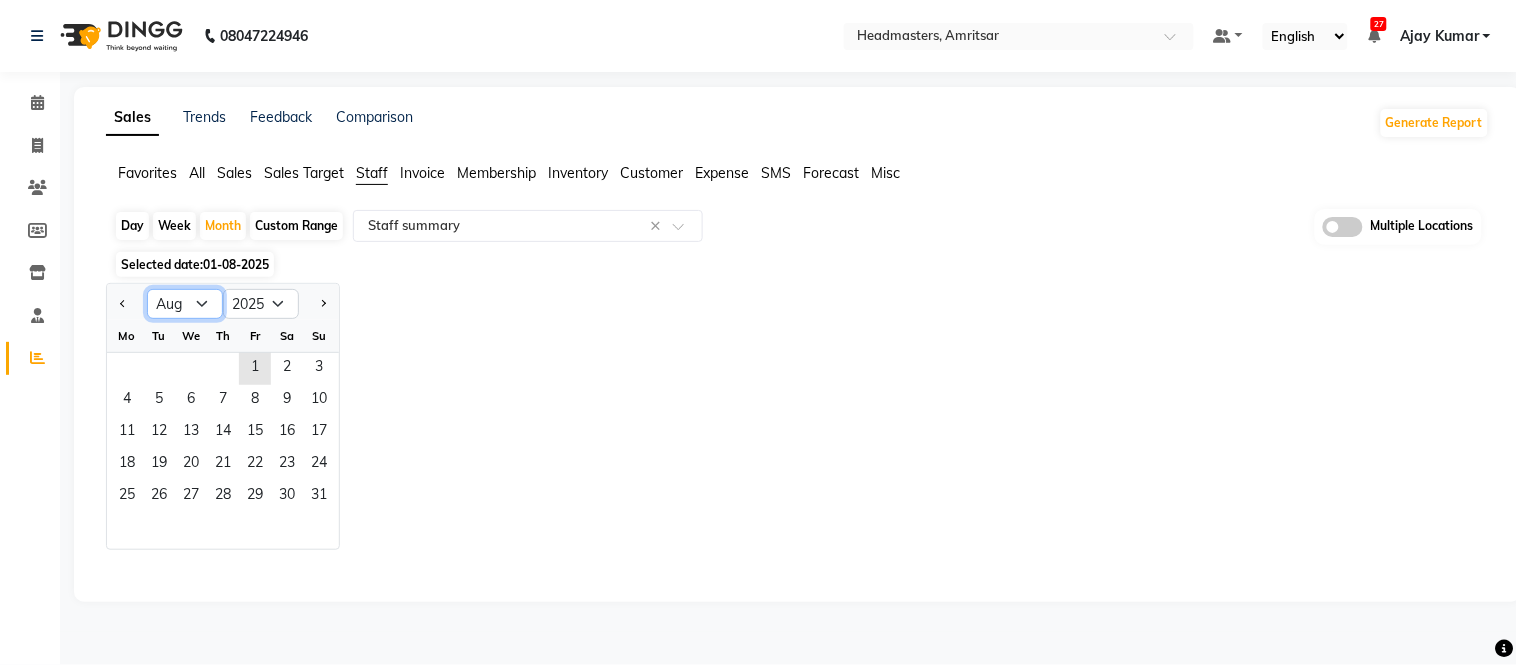 click on "Jan Feb Mar Apr May Jun Jul Aug Sep Oct Nov Dec" 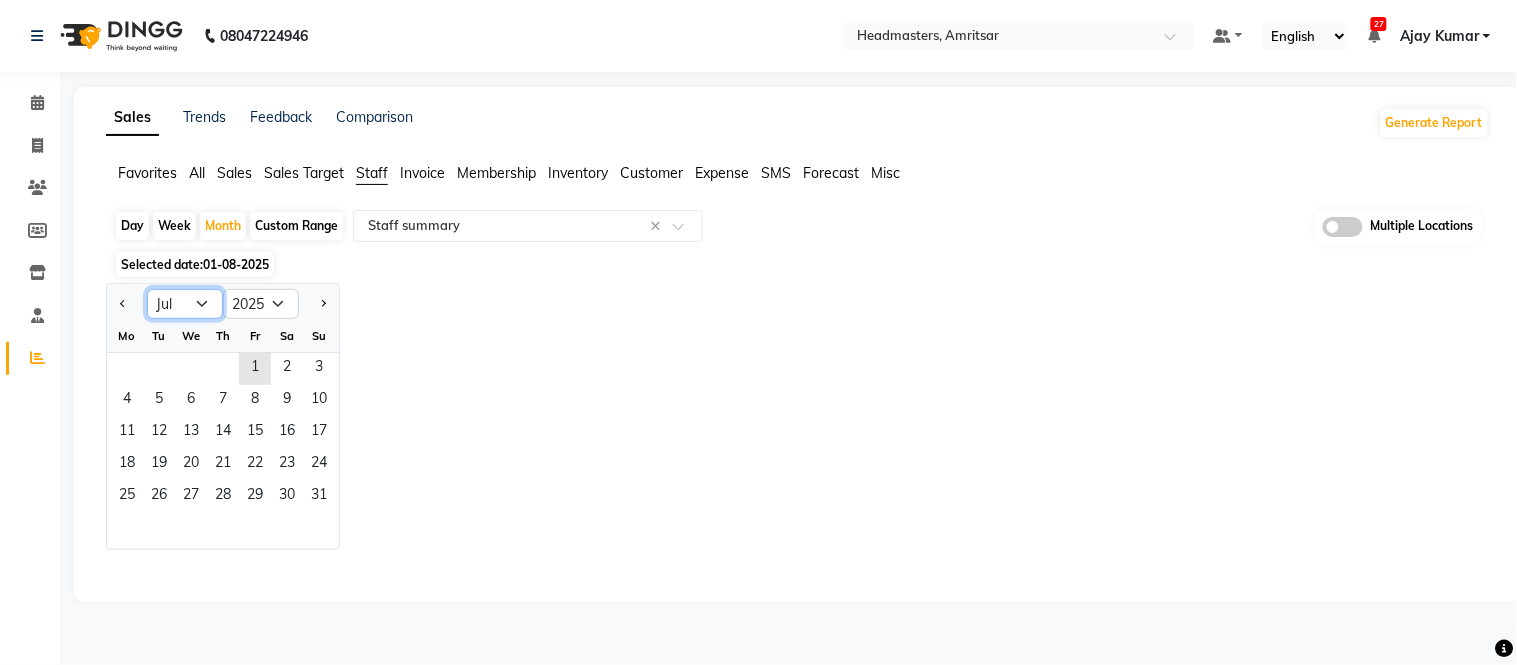 click on "Jan Feb Mar Apr May Jun Jul Aug Sep Oct Nov Dec" 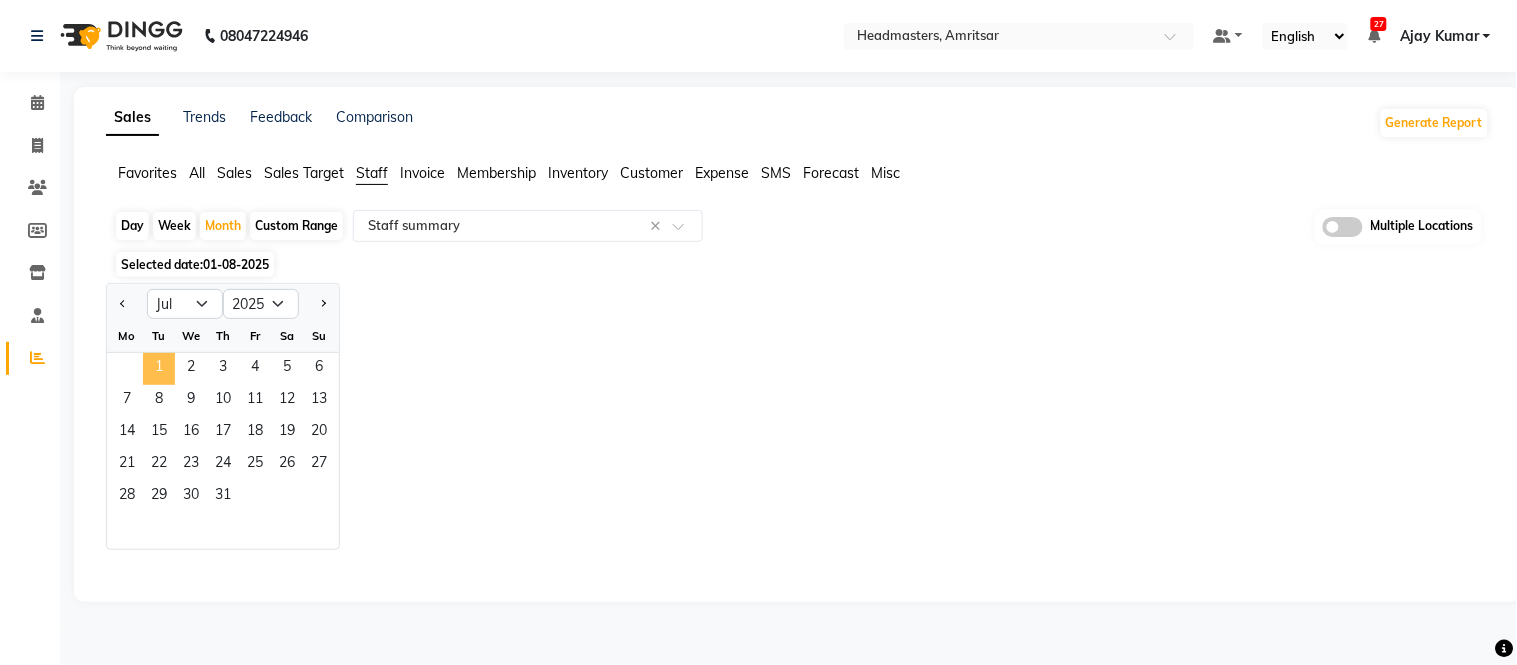 click on "1" 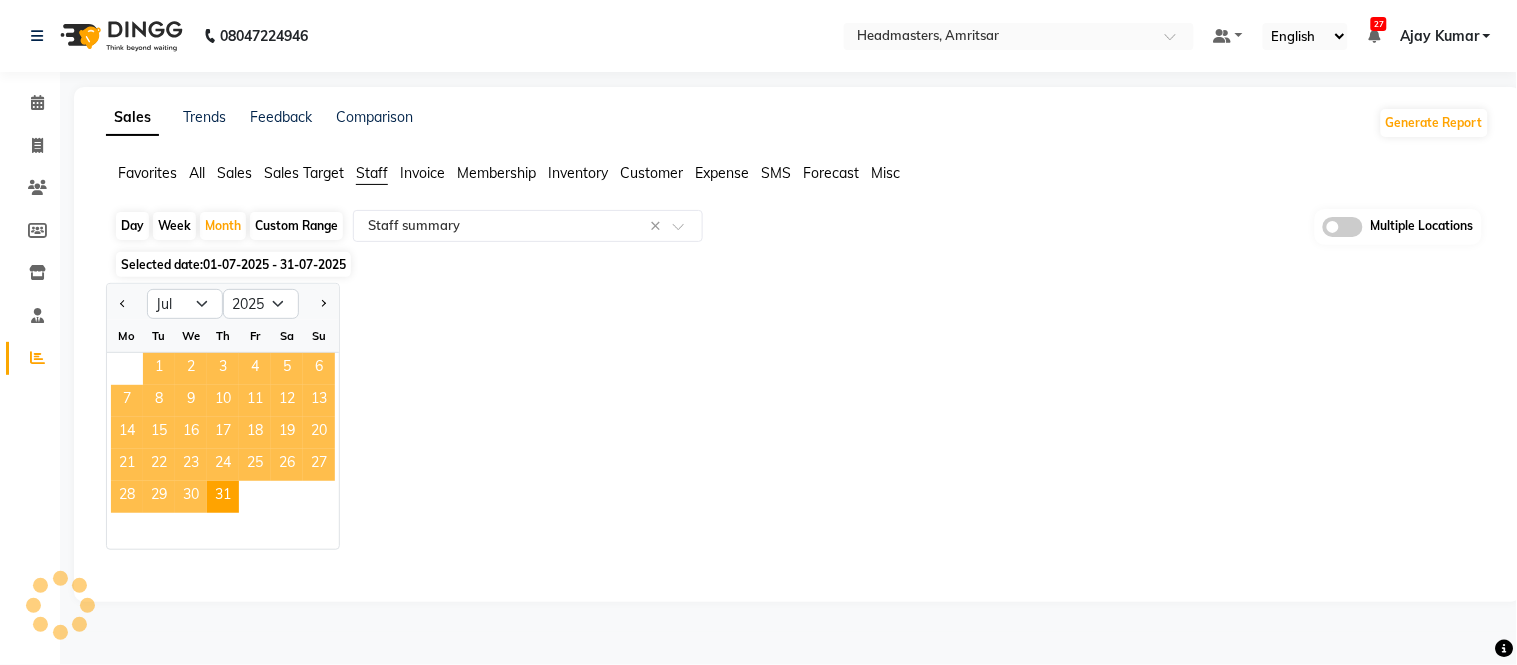 select on "full_report" 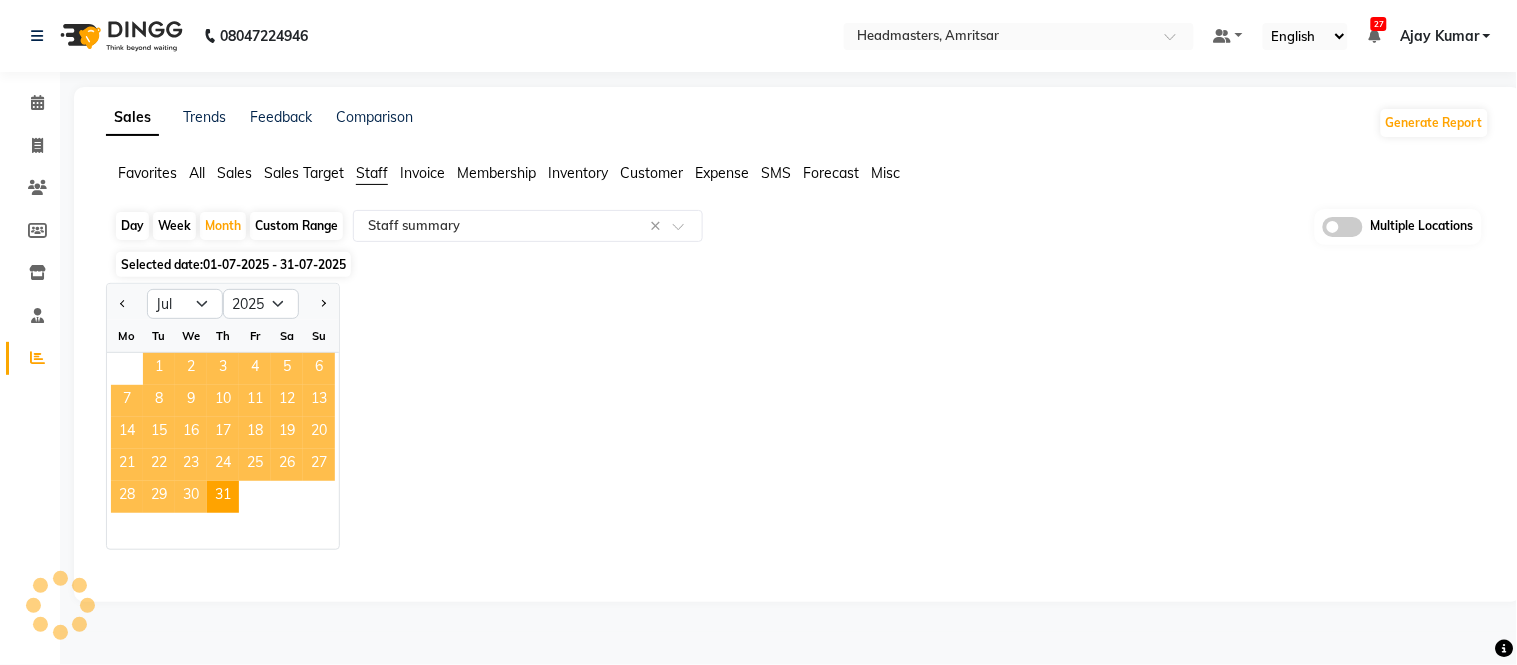 select on "csv" 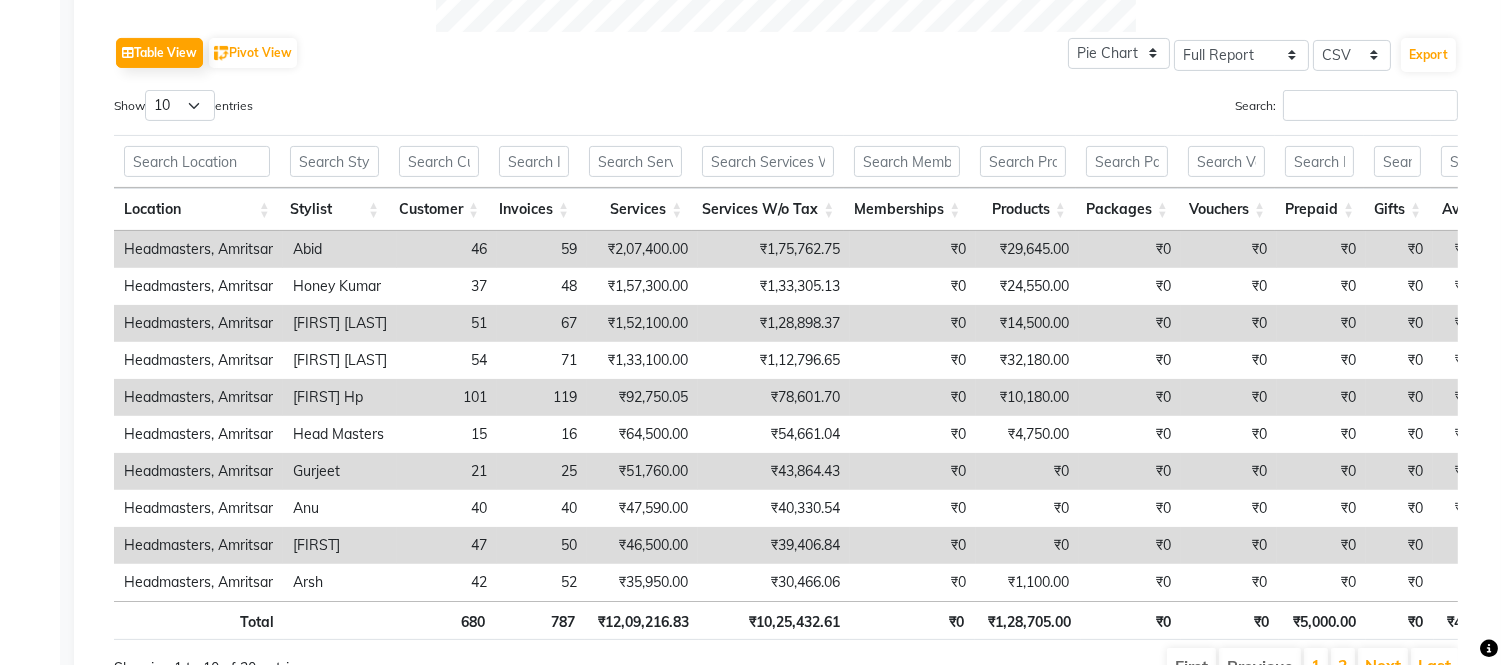 scroll, scrollTop: 1000, scrollLeft: 0, axis: vertical 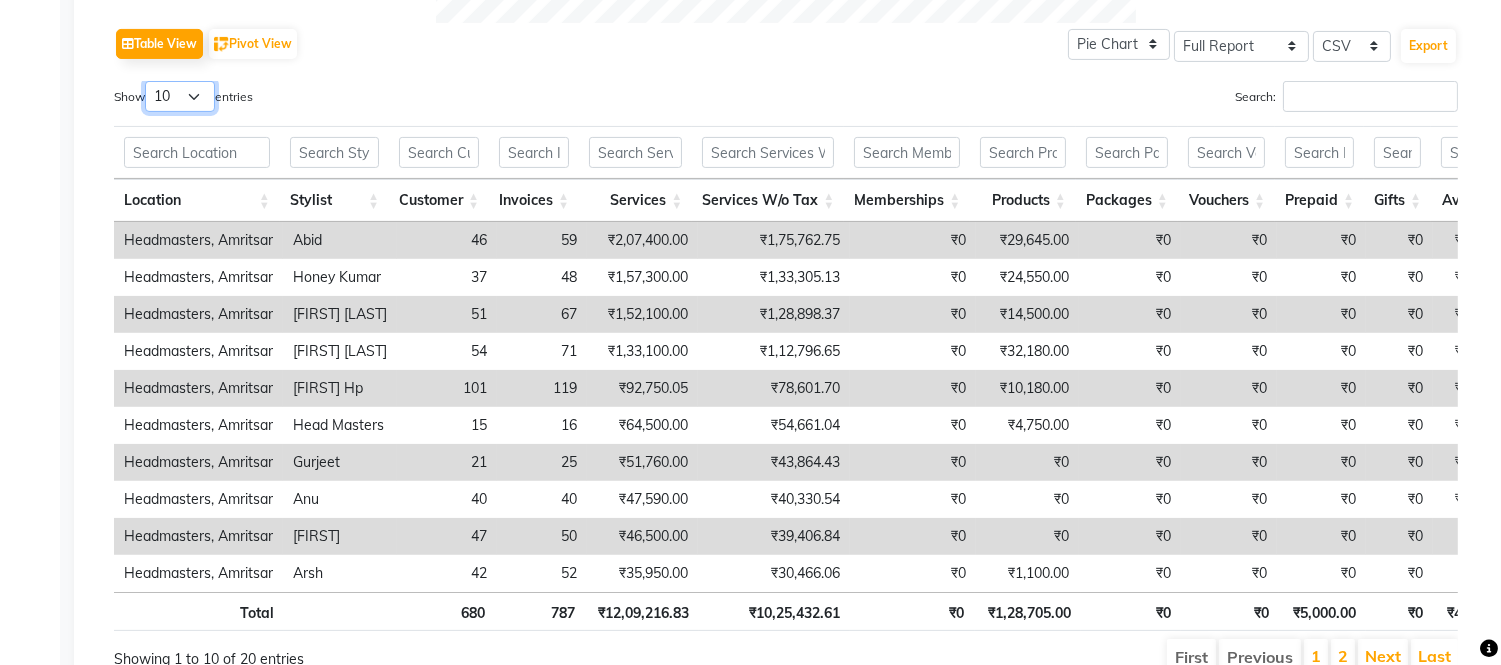 click on "10 25 50 100" at bounding box center (180, 96) 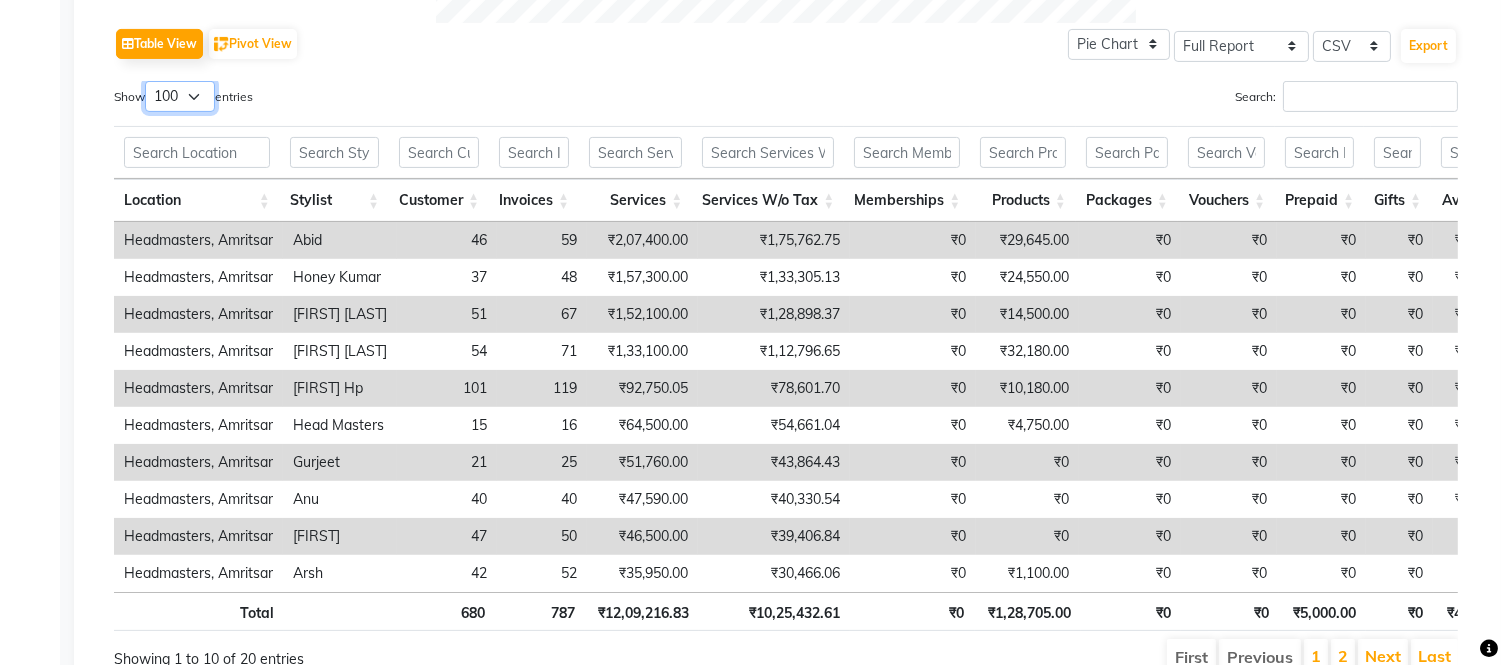 click on "10 25 50 100" at bounding box center (180, 96) 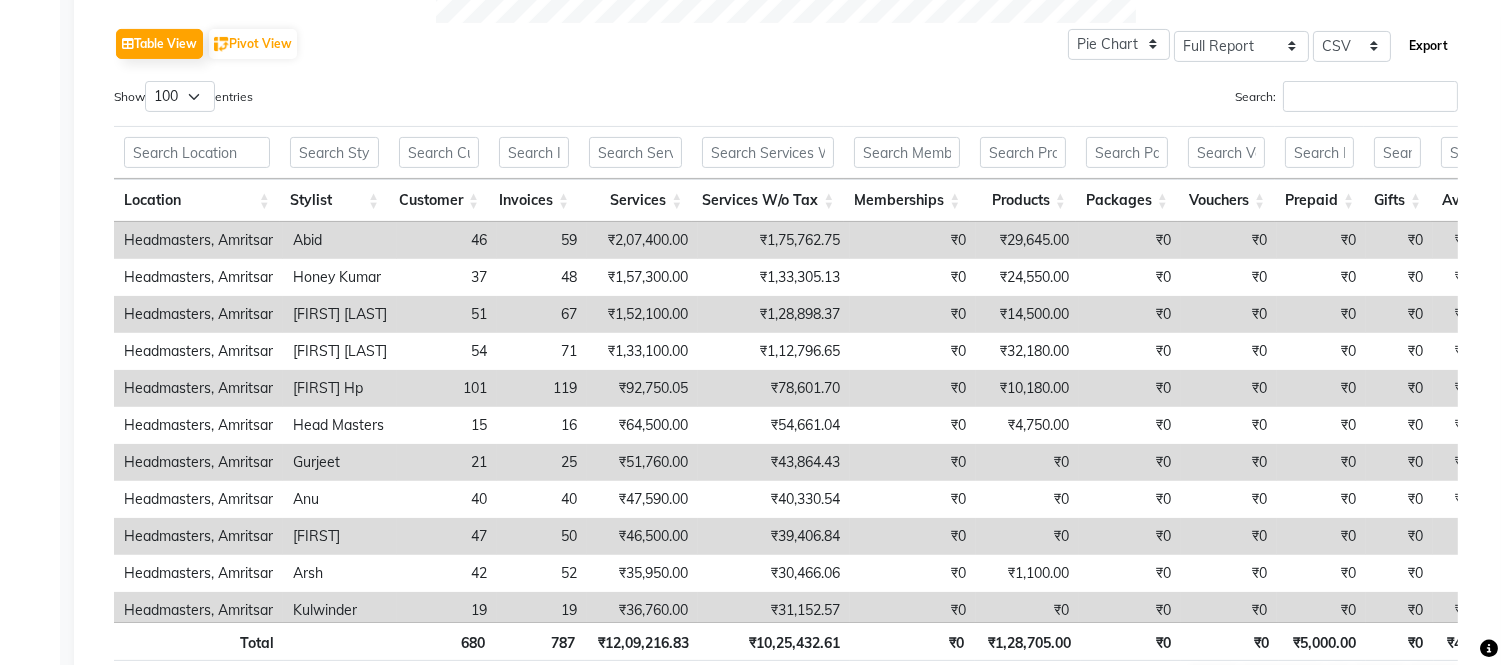 click on "Export" 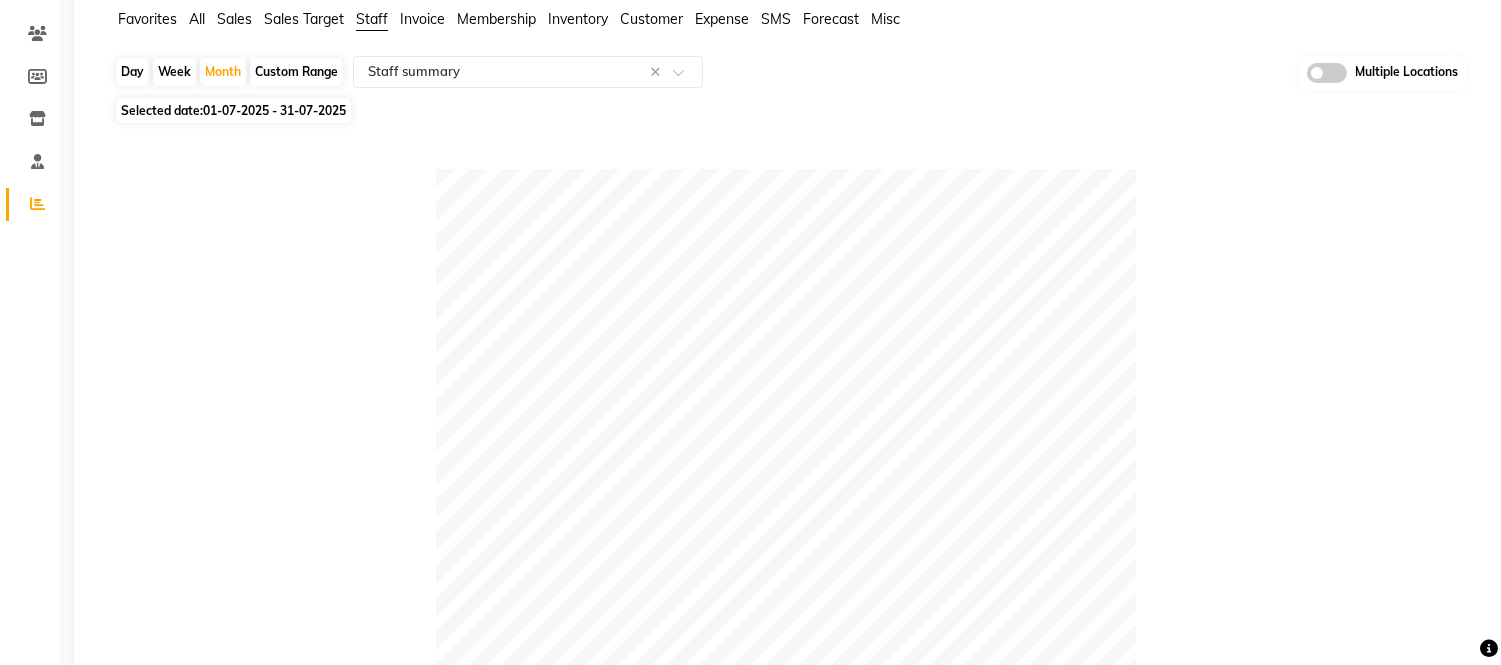 scroll, scrollTop: 0, scrollLeft: 0, axis: both 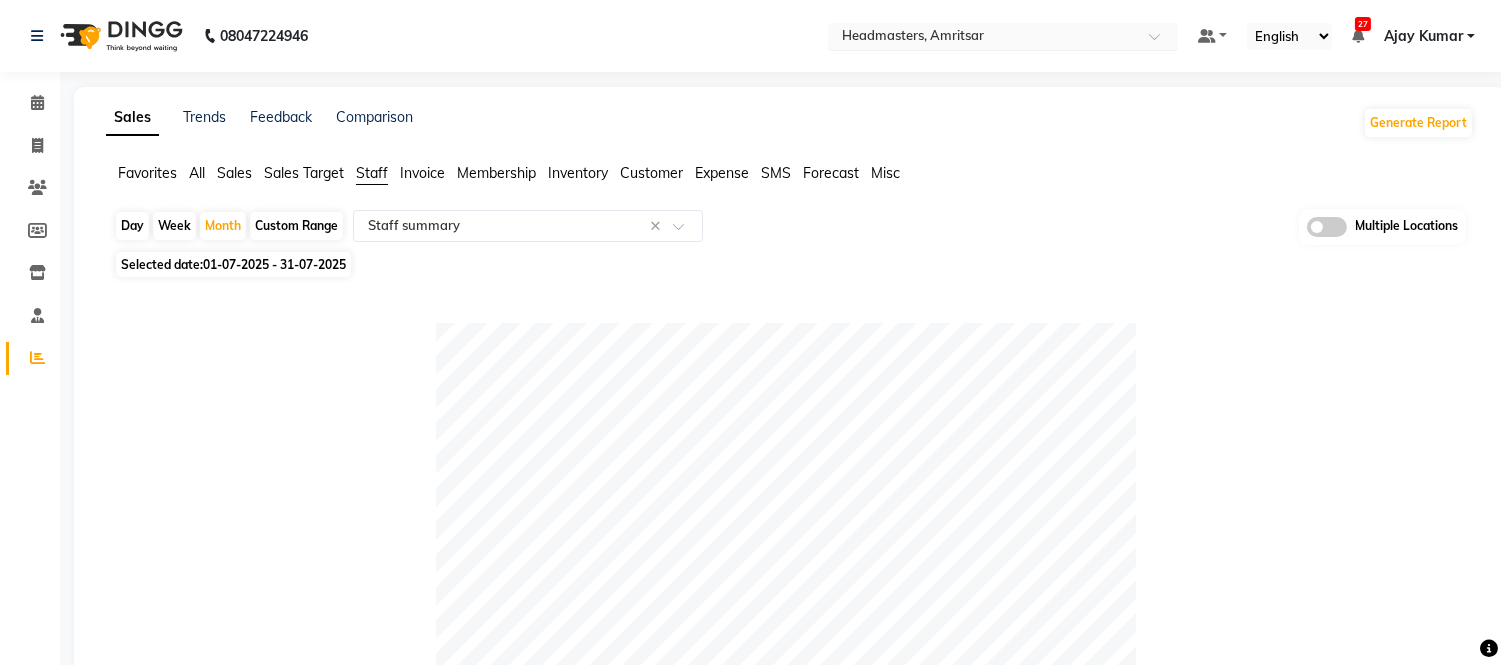 click at bounding box center (983, 38) 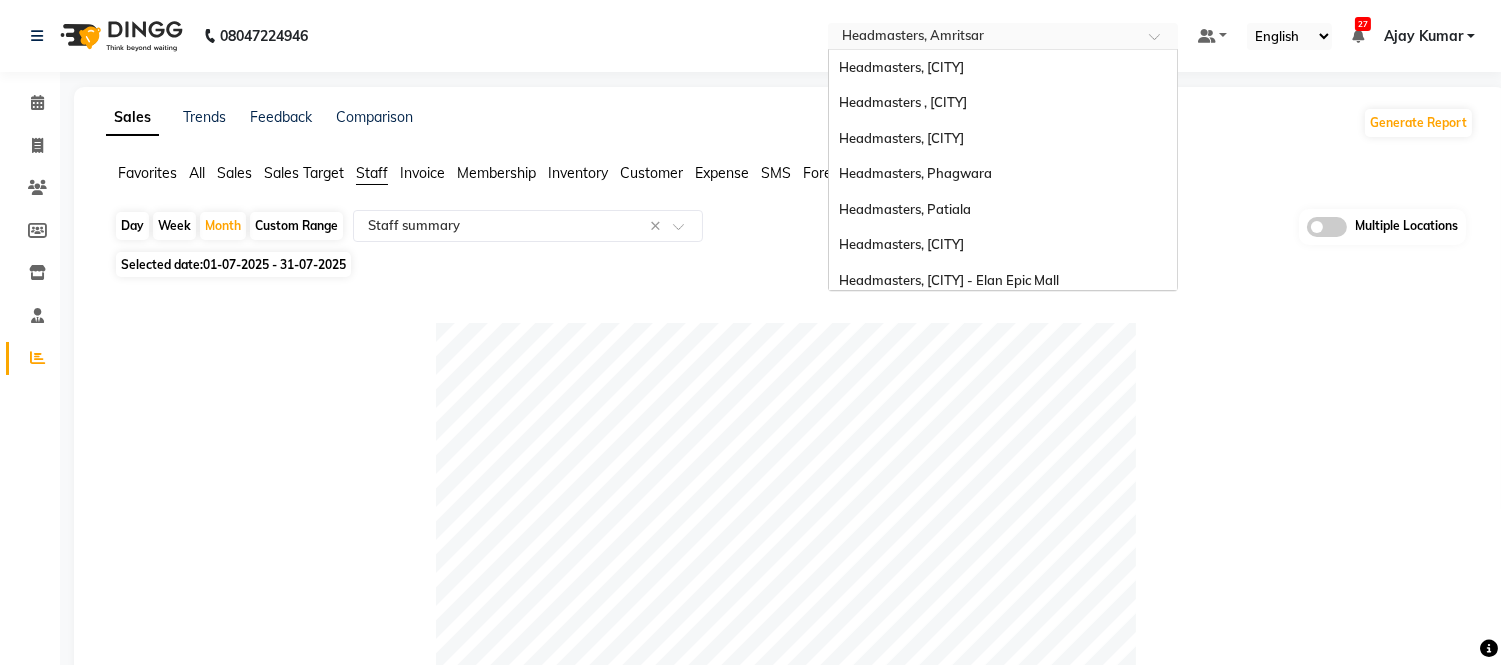 scroll, scrollTop: 398, scrollLeft: 0, axis: vertical 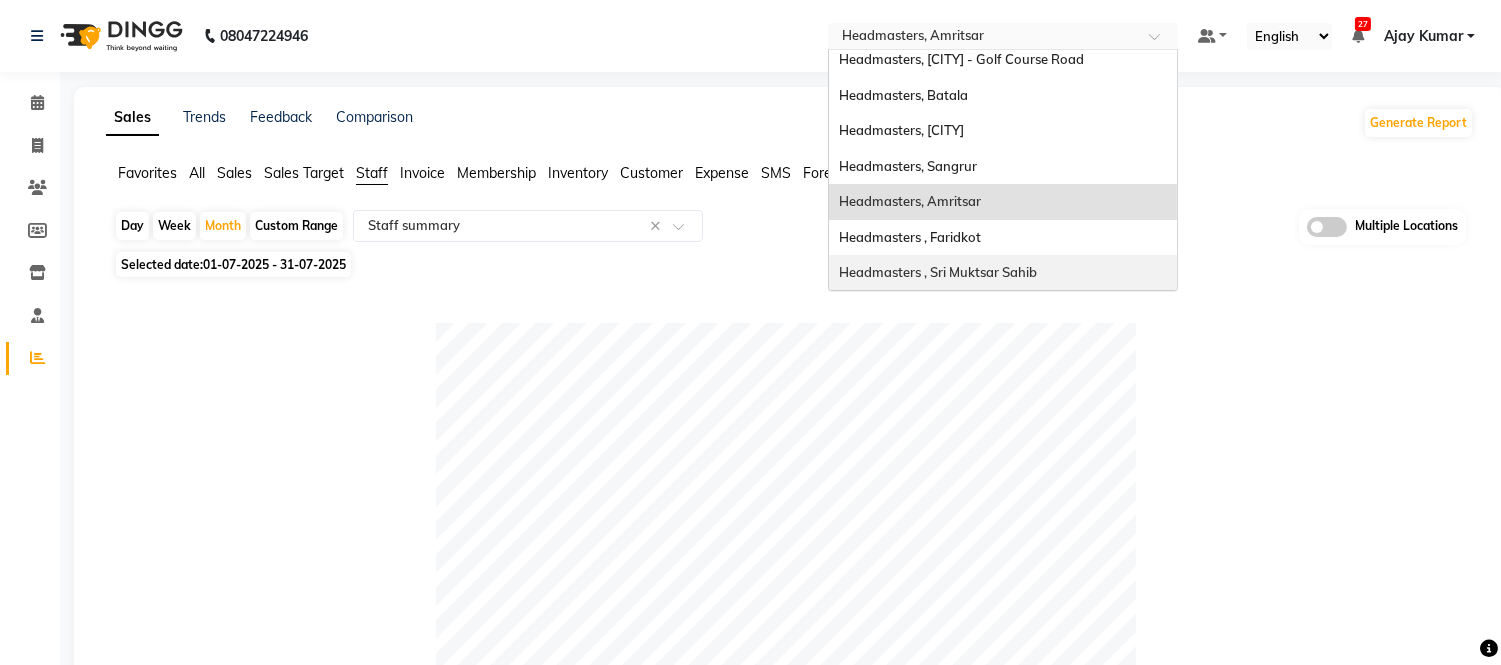 click on "Headmasters , Sri Muktsar Sahib" at bounding box center (1003, 273) 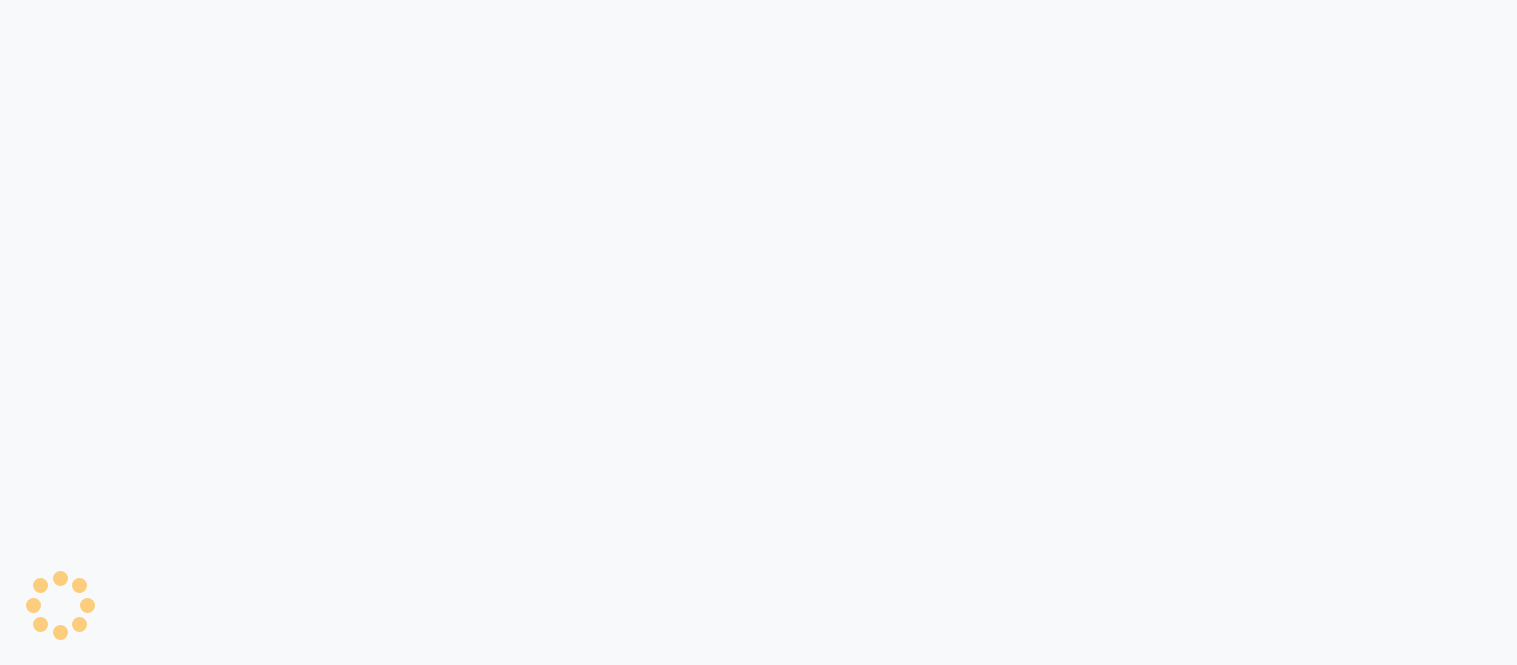 scroll, scrollTop: 0, scrollLeft: 0, axis: both 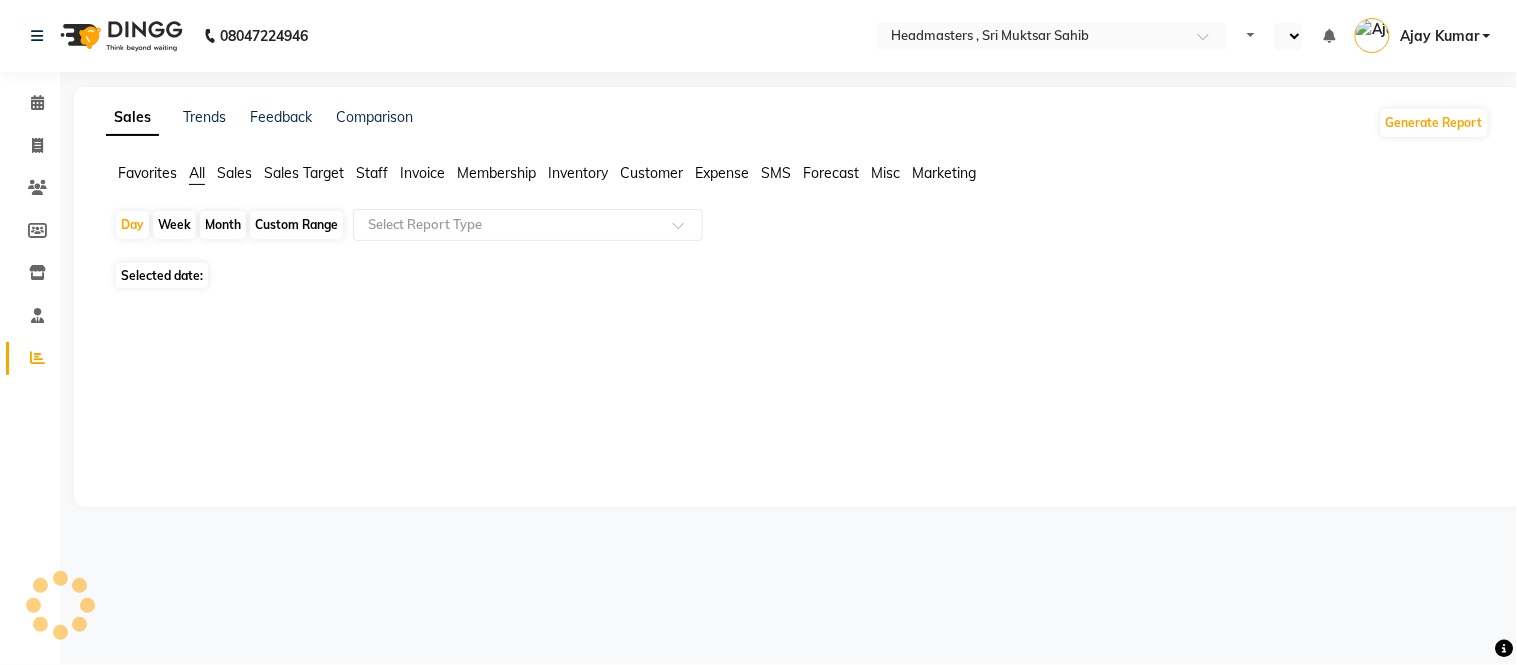 select on "en" 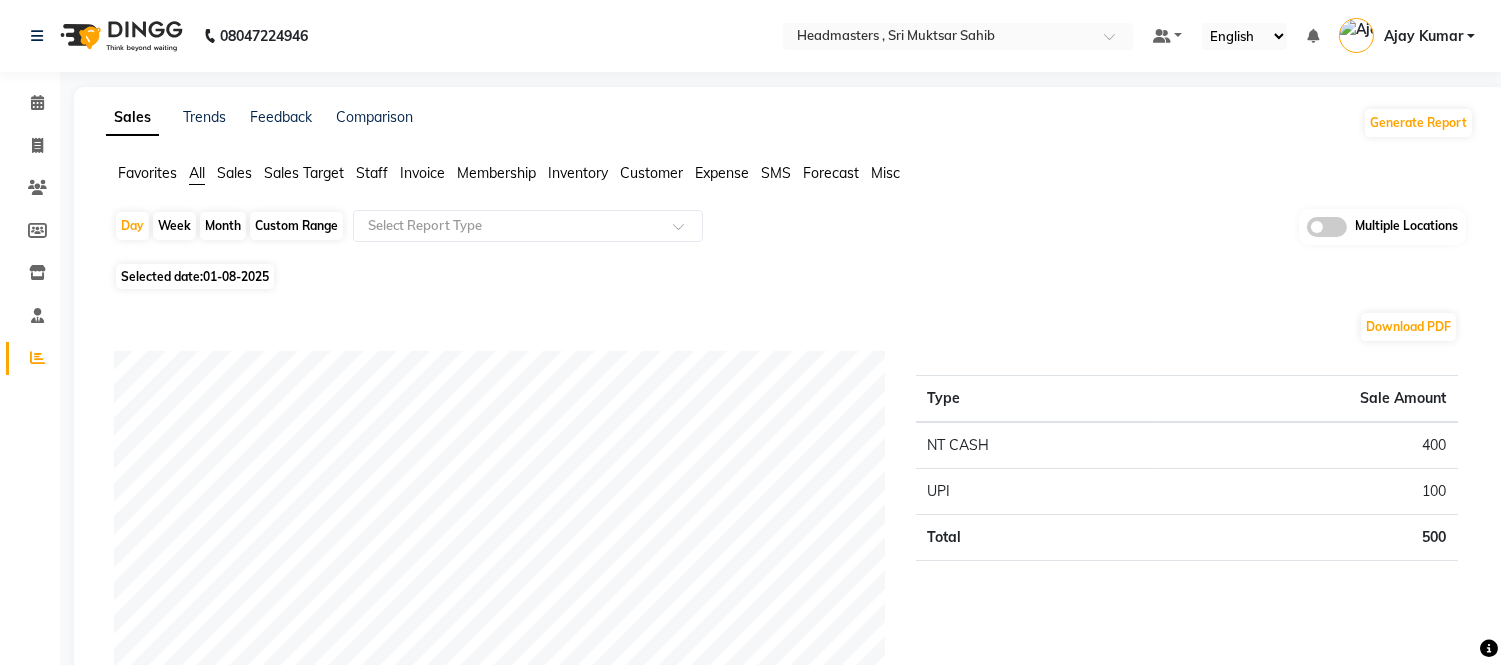 click on "Staff" 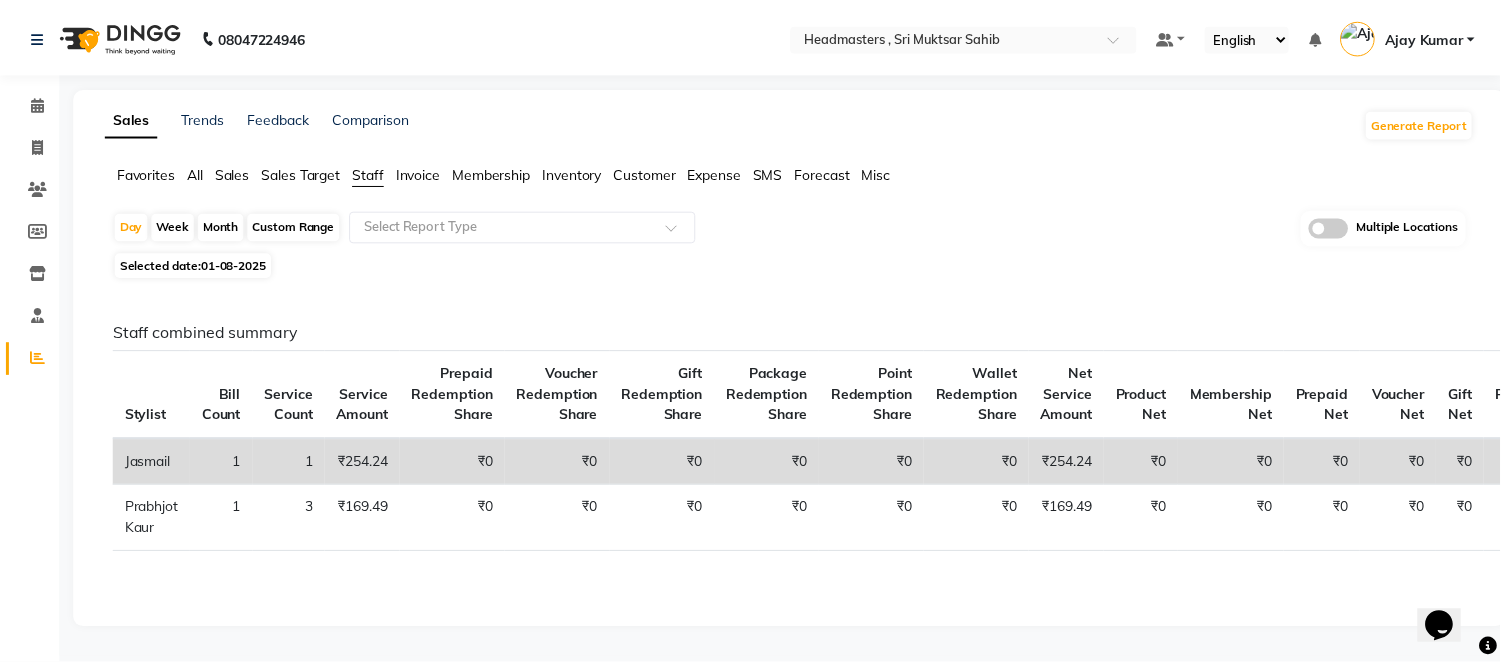 scroll, scrollTop: 0, scrollLeft: 0, axis: both 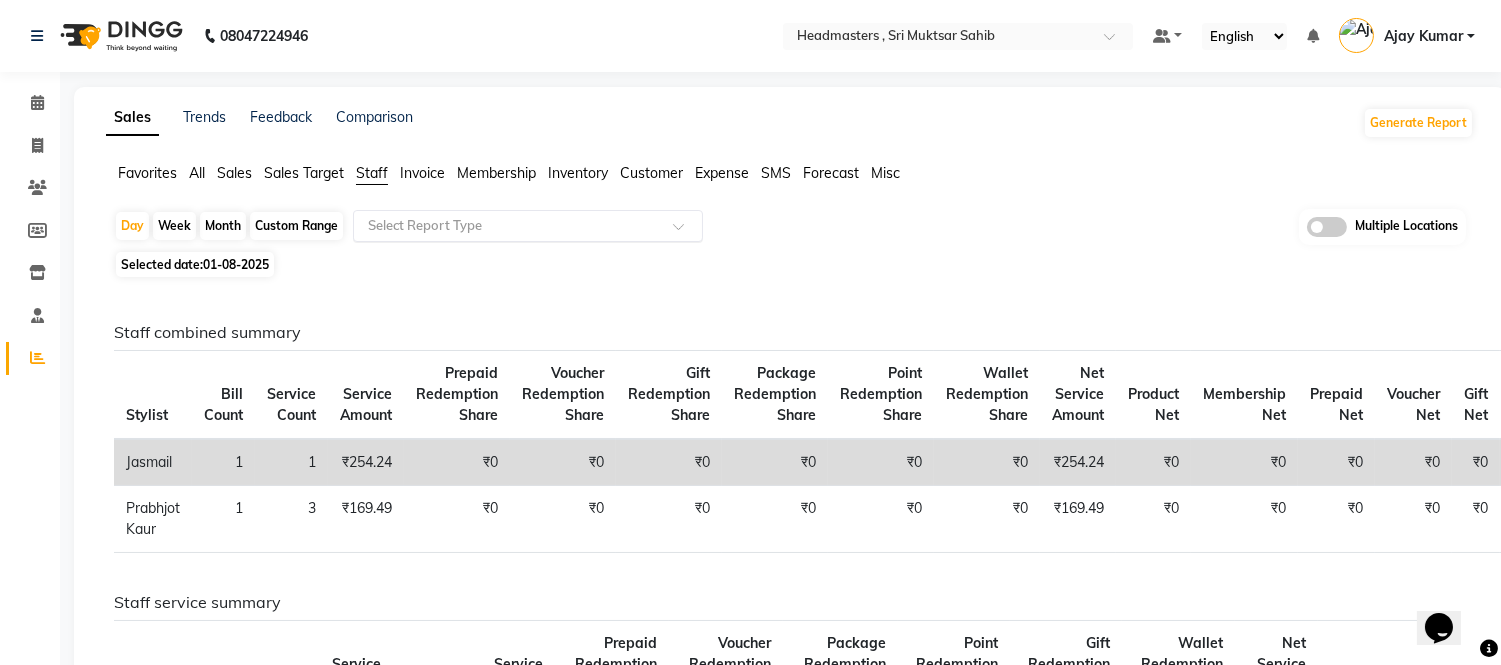 click 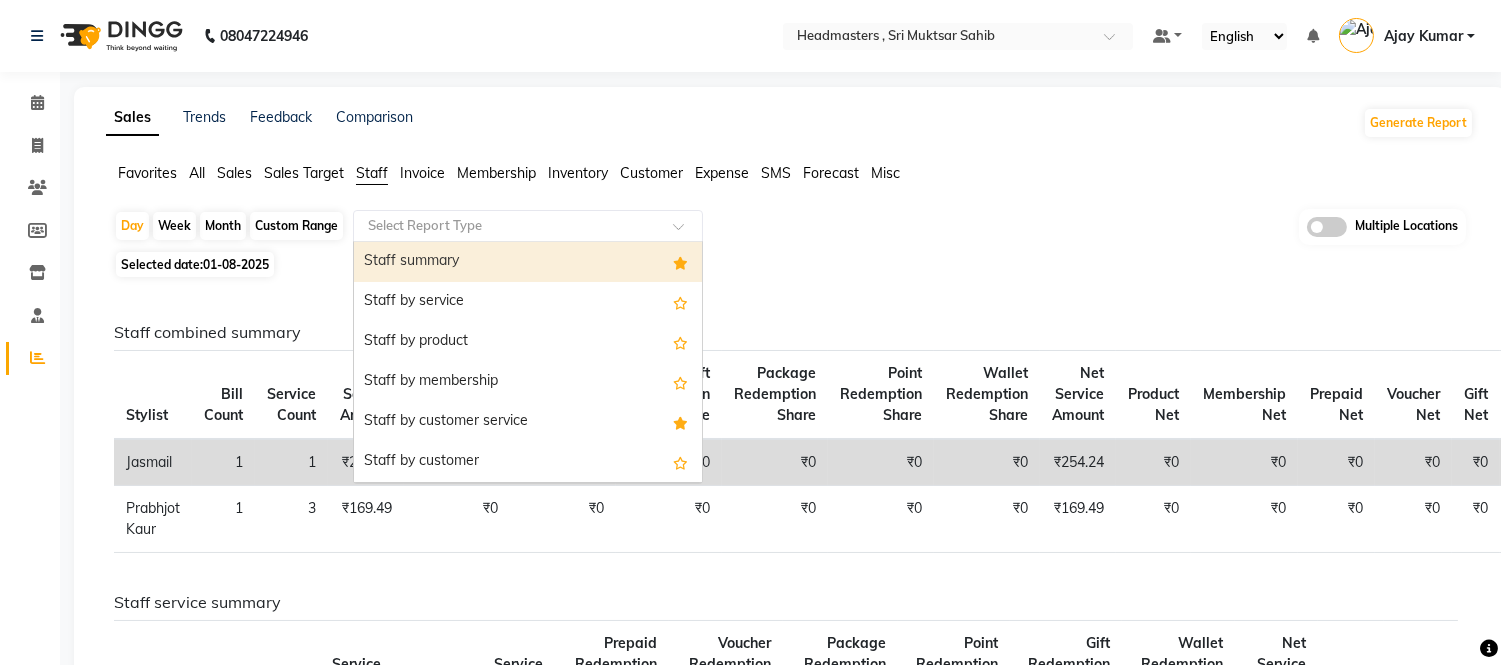click on "Staff summary" at bounding box center [528, 262] 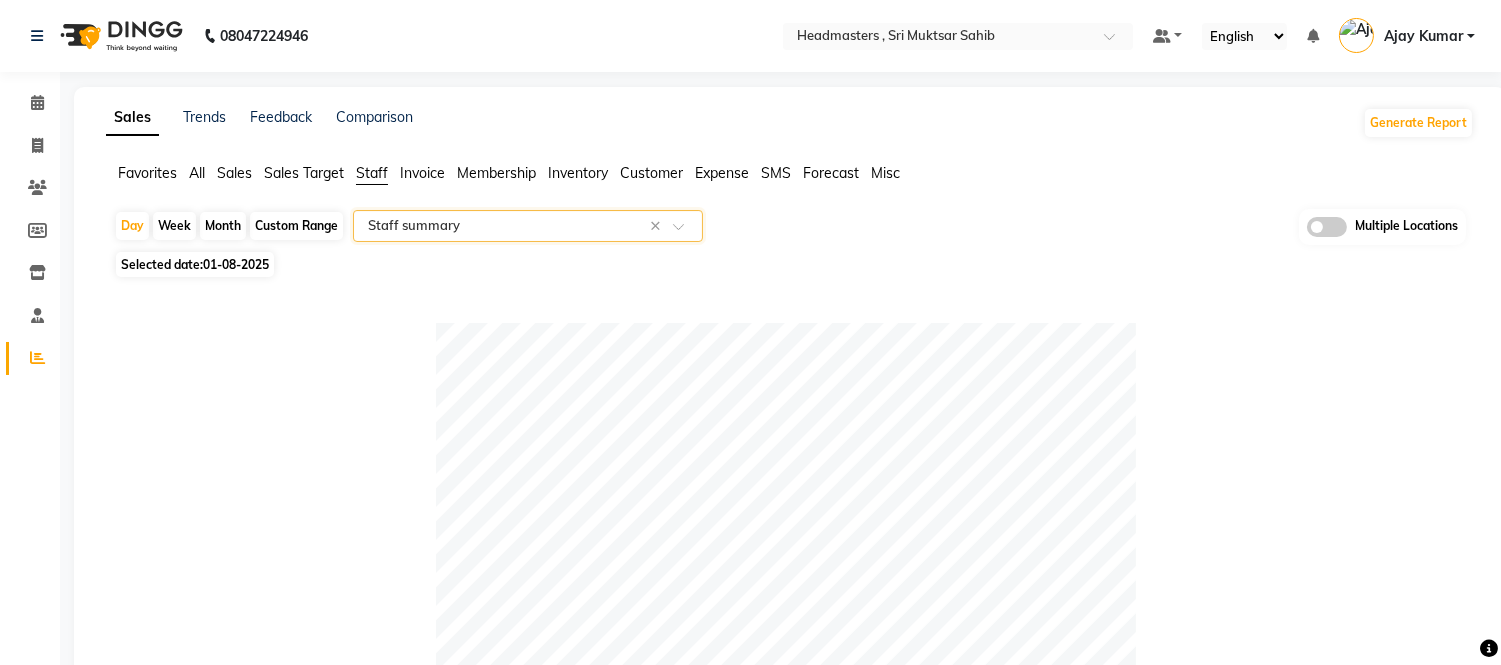 click on "Month" 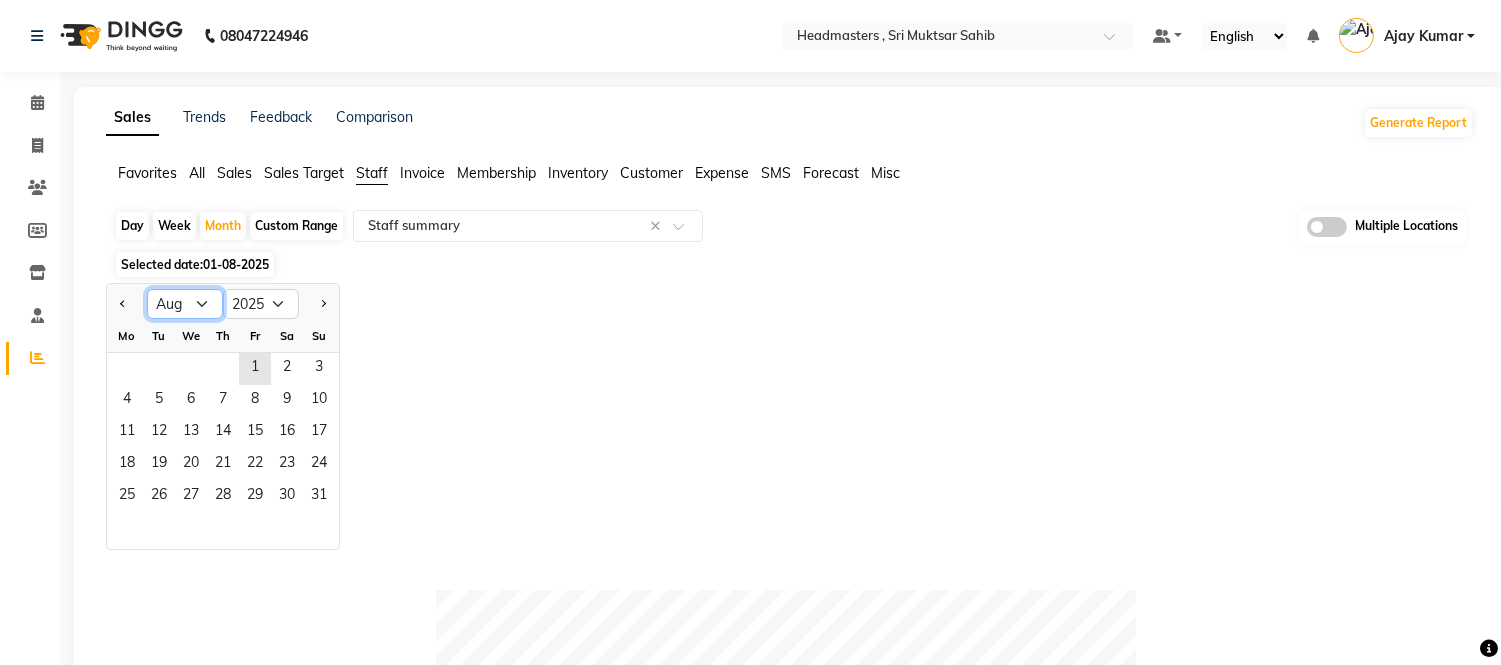 click on "Jan Feb Mar Apr May Jun Jul Aug Sep Oct Nov Dec" 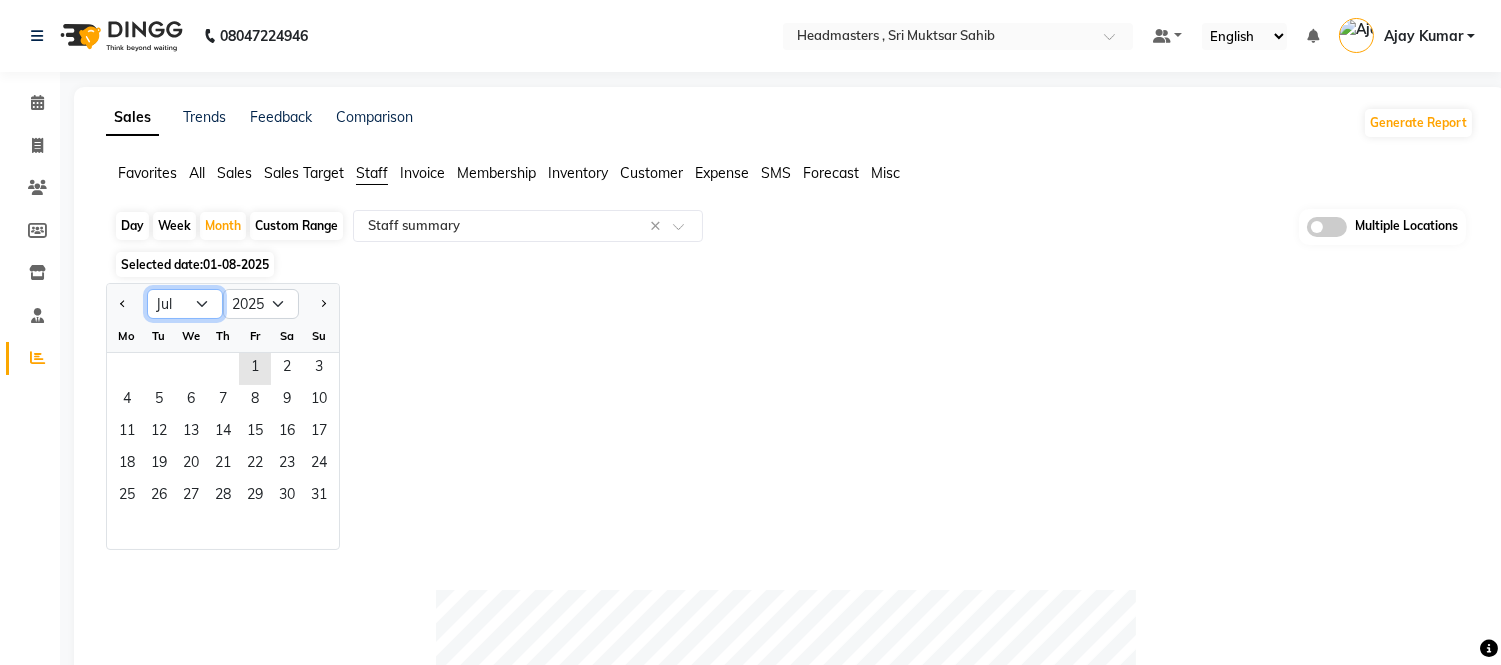 click on "Jan Feb Mar Apr May Jun Jul Aug Sep Oct Nov Dec" 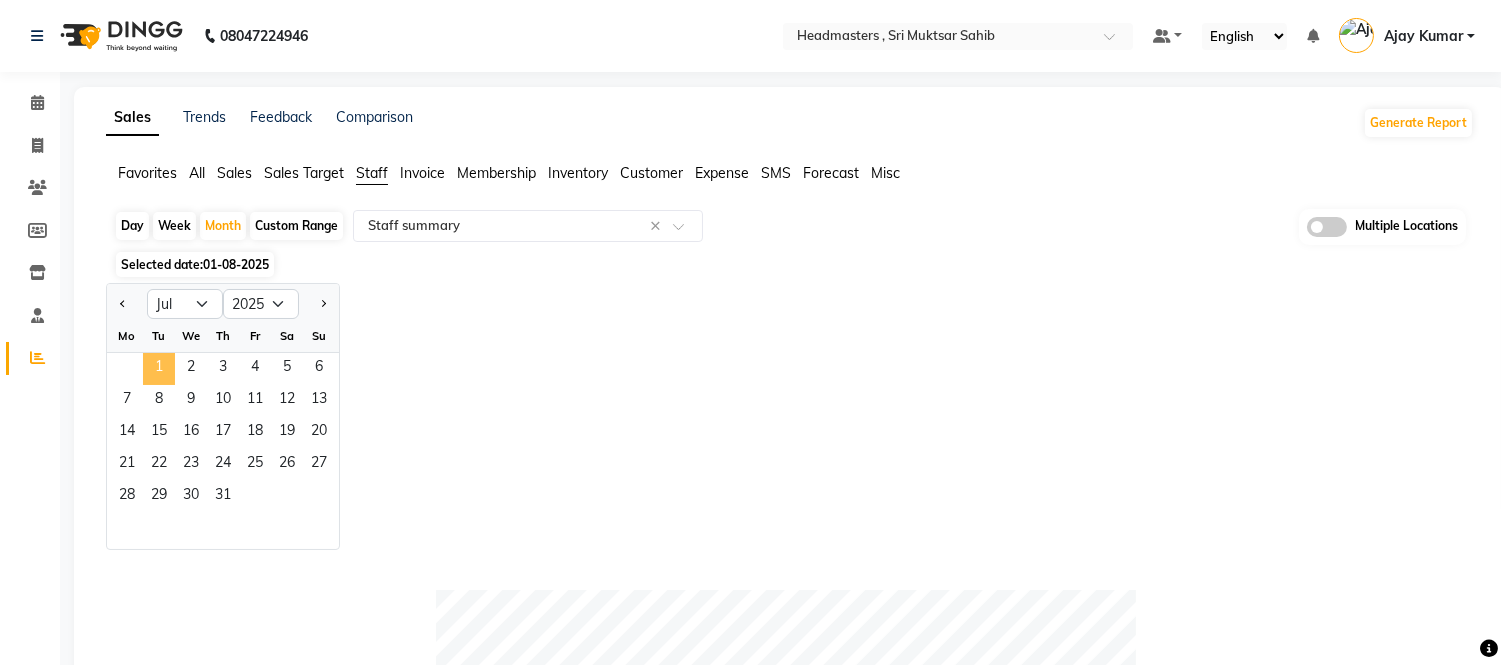 click on "1" 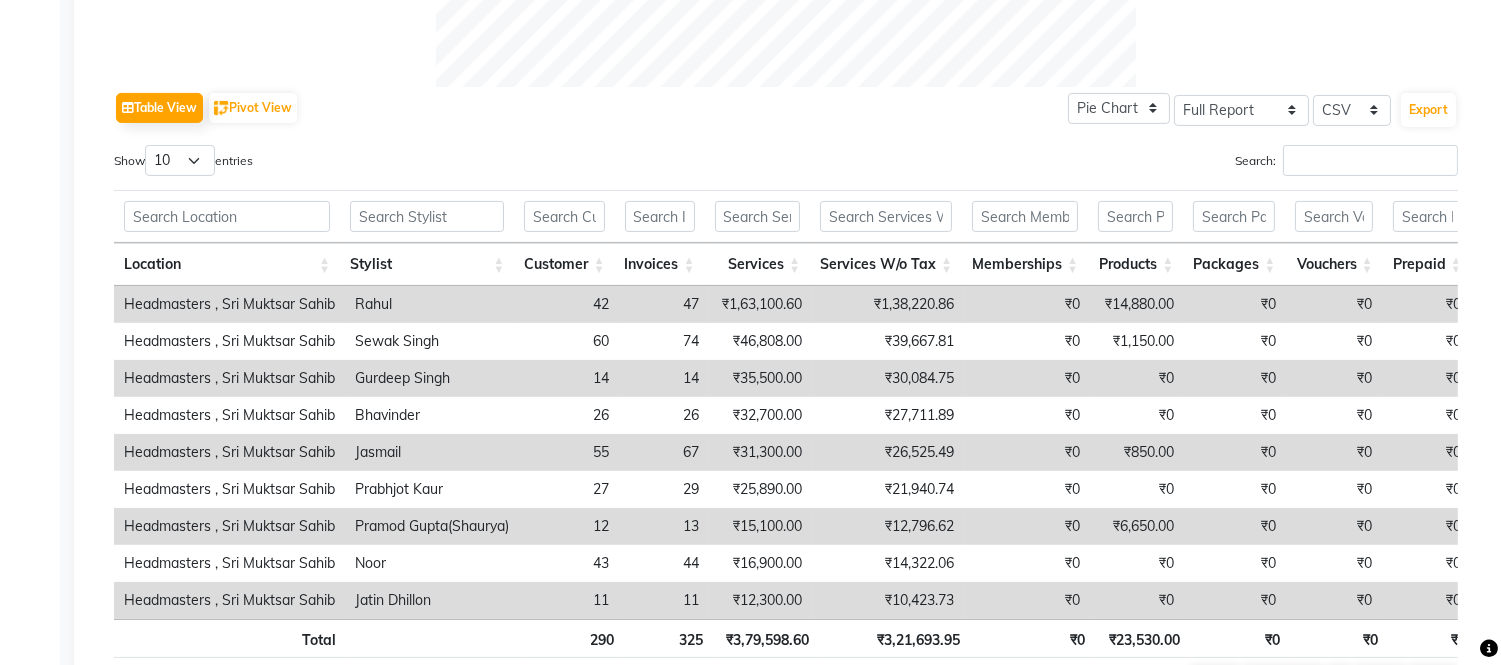 scroll, scrollTop: 1074, scrollLeft: 0, axis: vertical 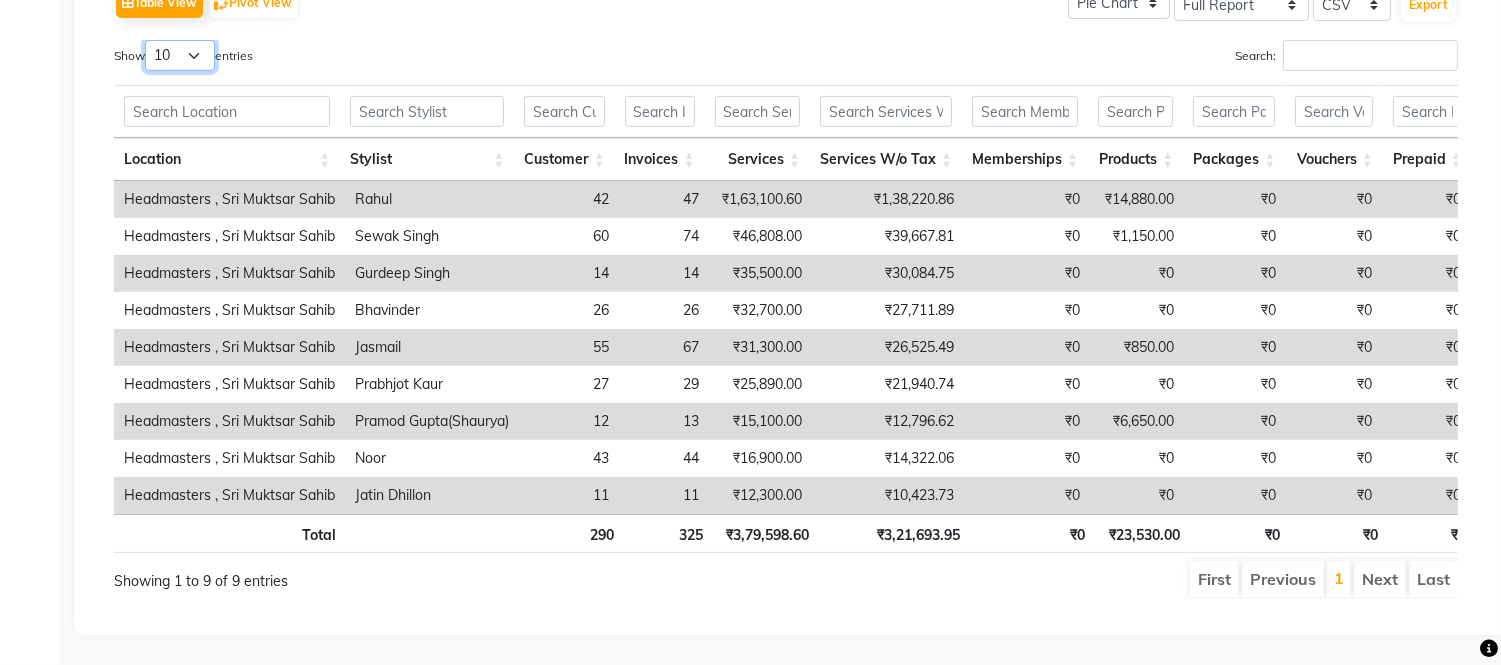 drag, startPoint x: 205, startPoint y: 21, endPoint x: 205, endPoint y: 33, distance: 12 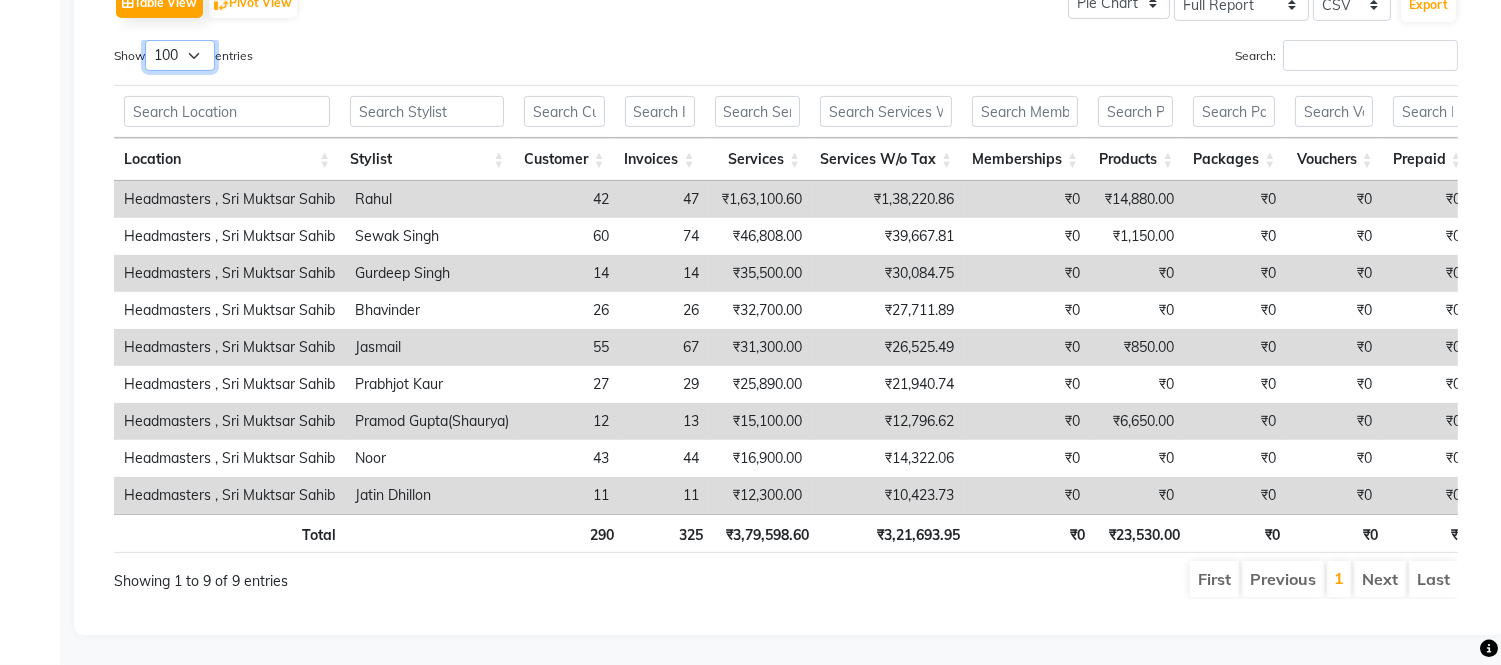 click on "10 25 50 100" at bounding box center [180, 55] 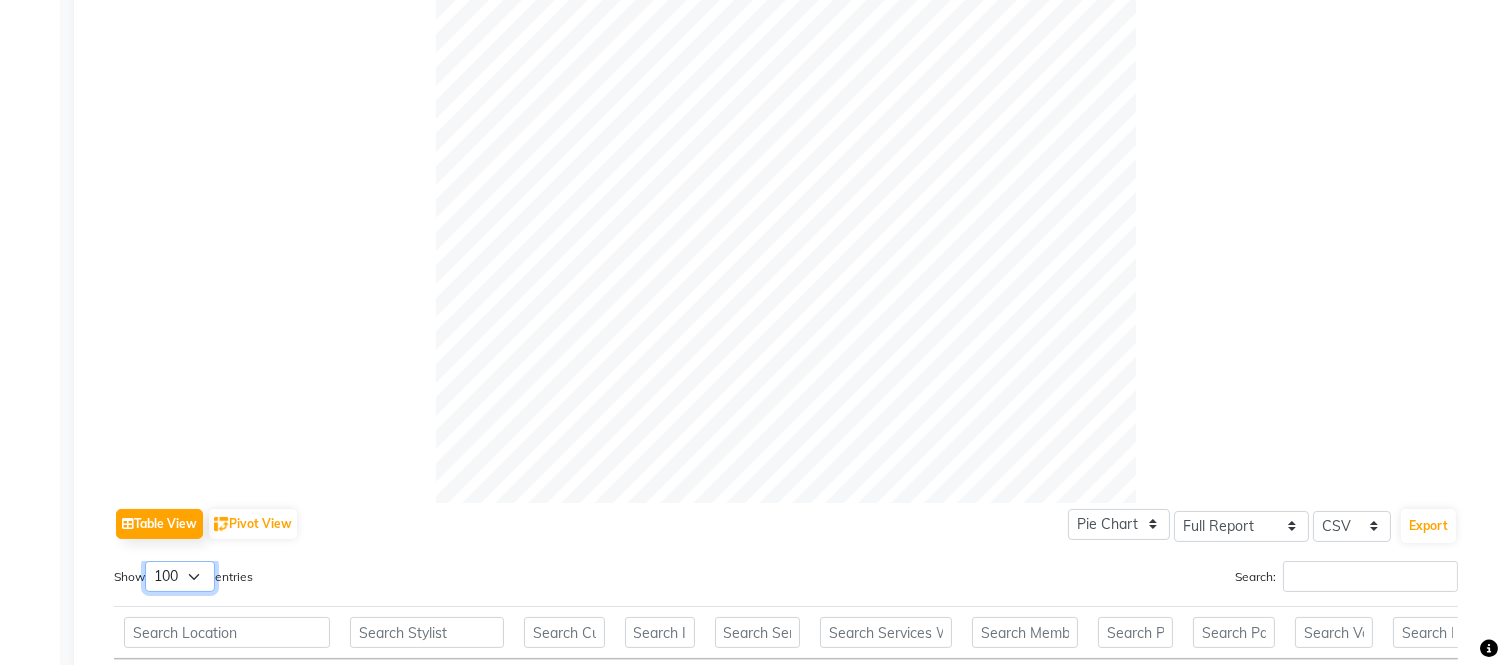 scroll, scrollTop: 555, scrollLeft: 0, axis: vertical 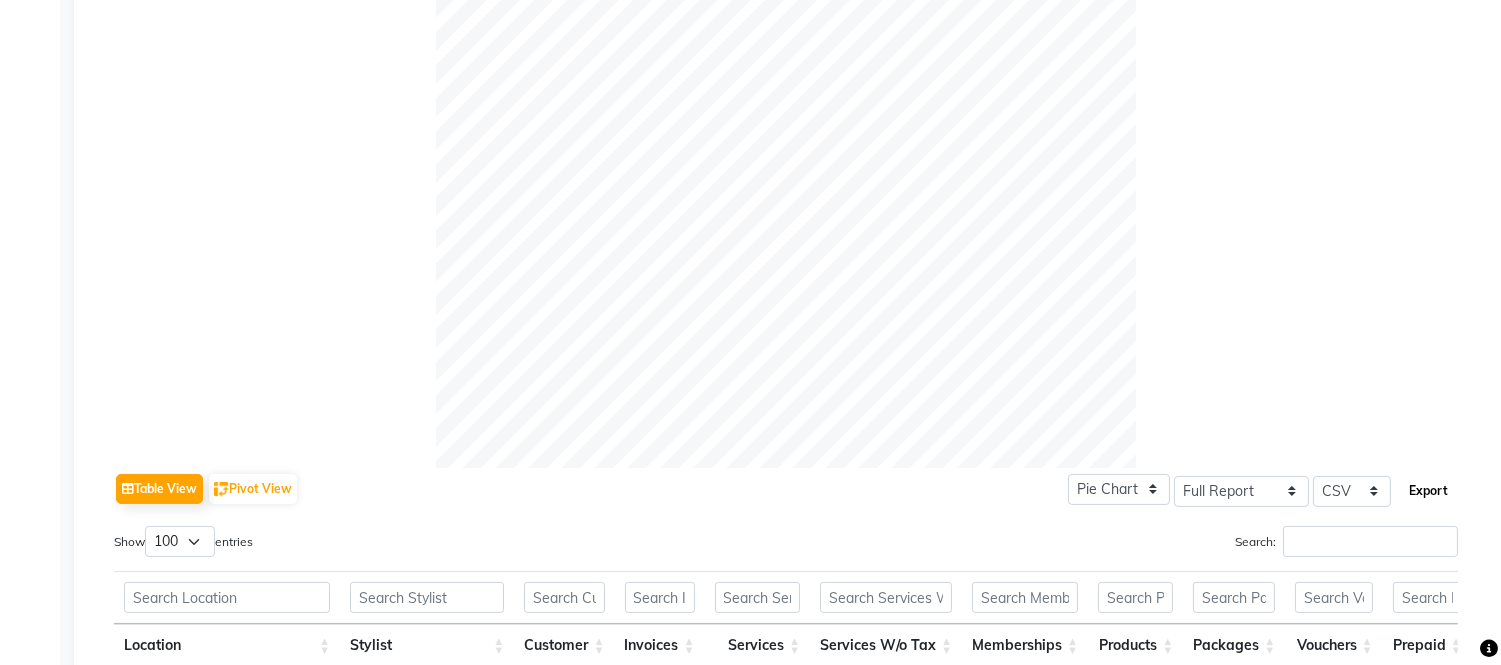 click on "Export" 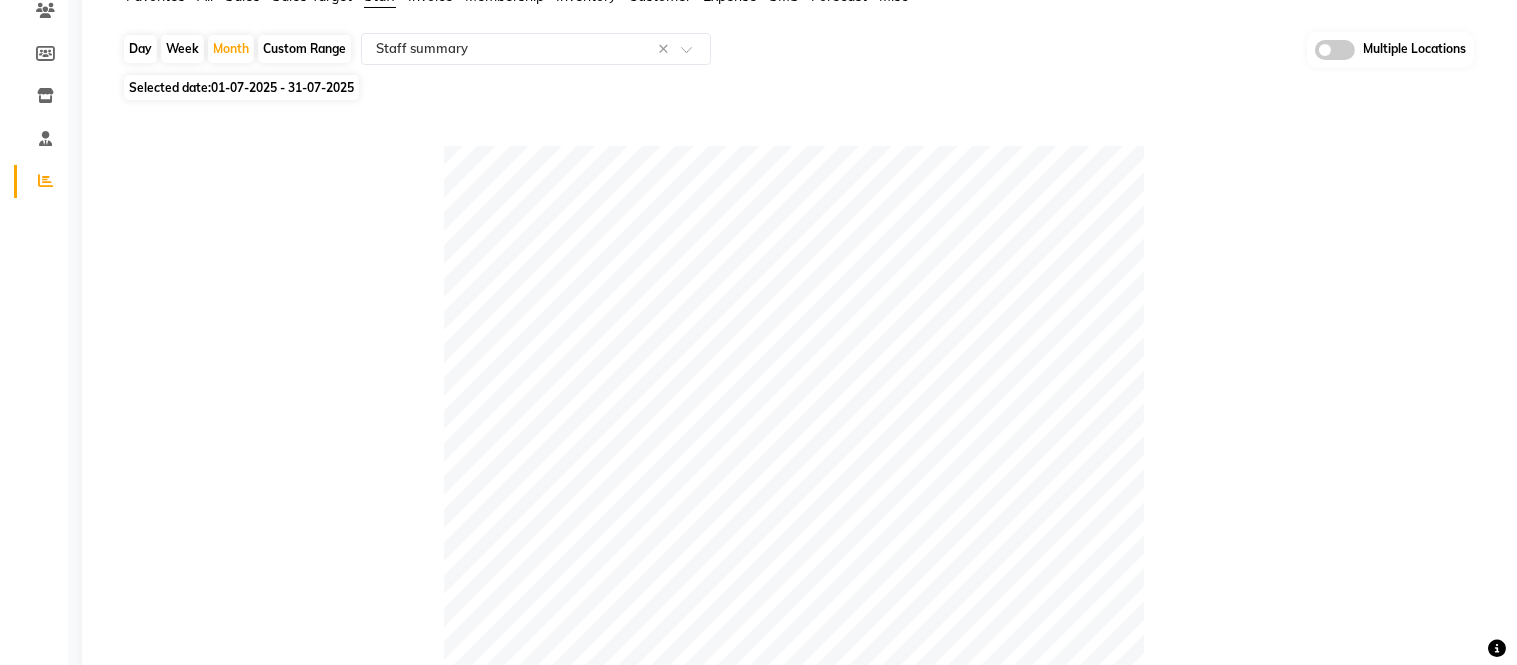 scroll, scrollTop: 0, scrollLeft: 0, axis: both 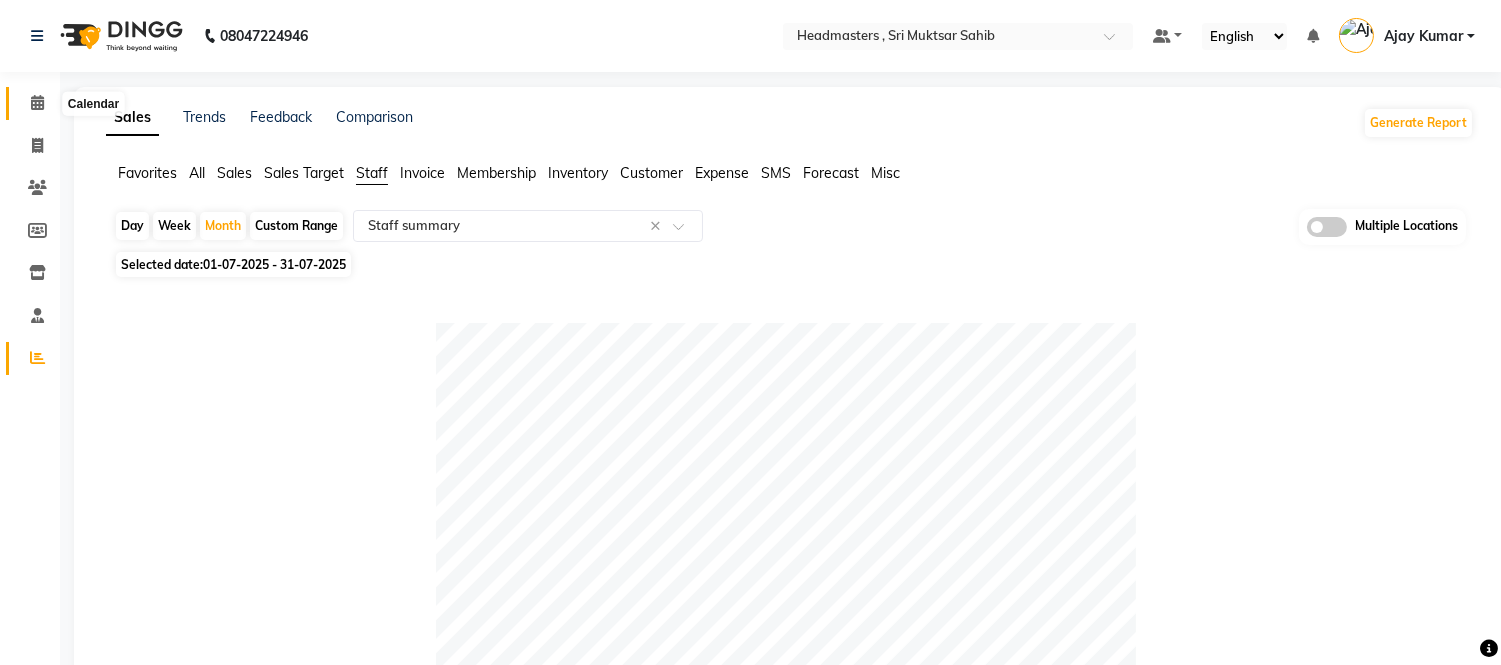 click 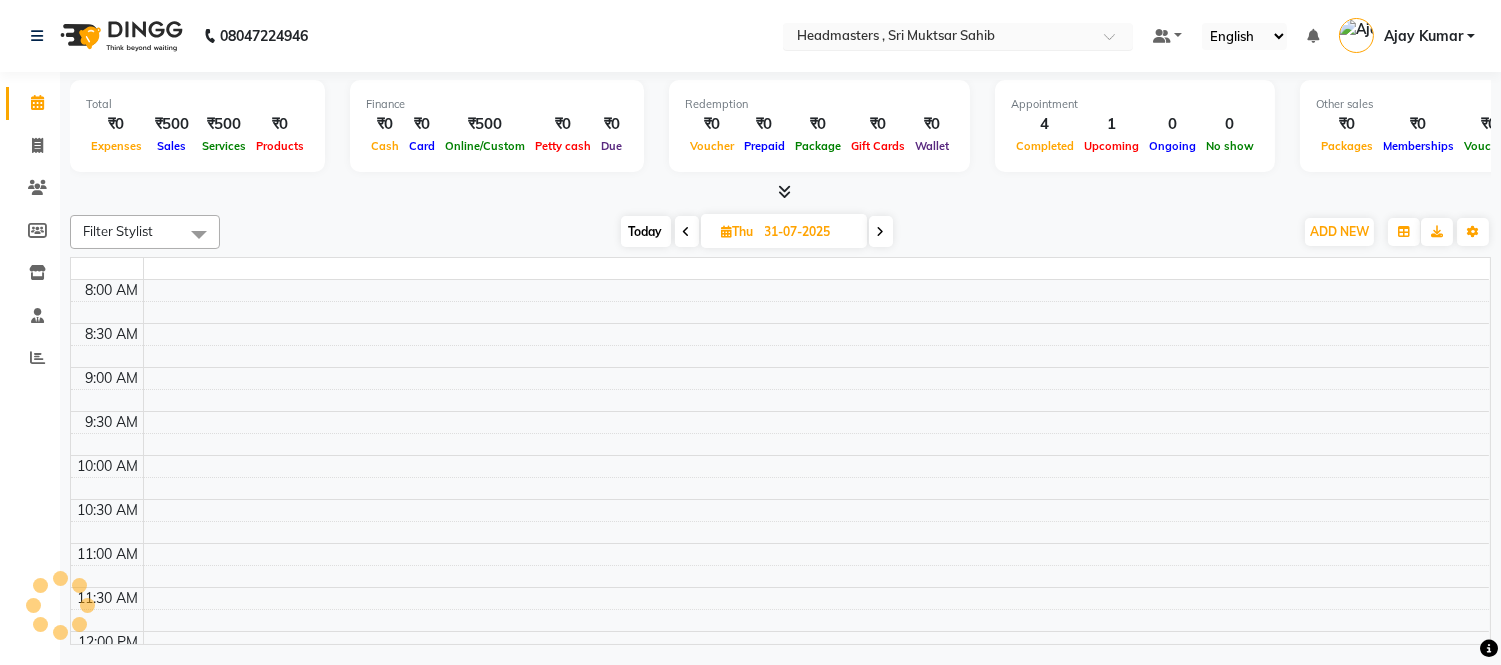 click at bounding box center (938, 38) 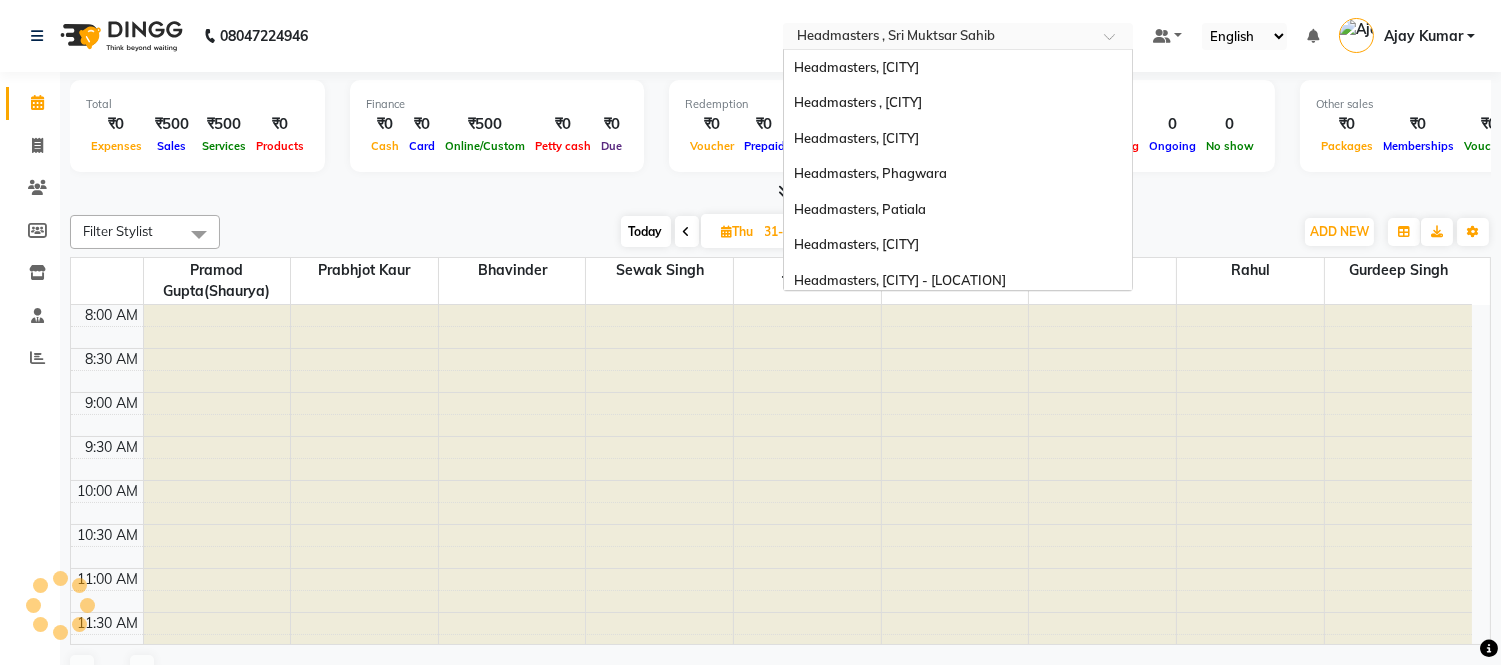 click at bounding box center (938, 38) 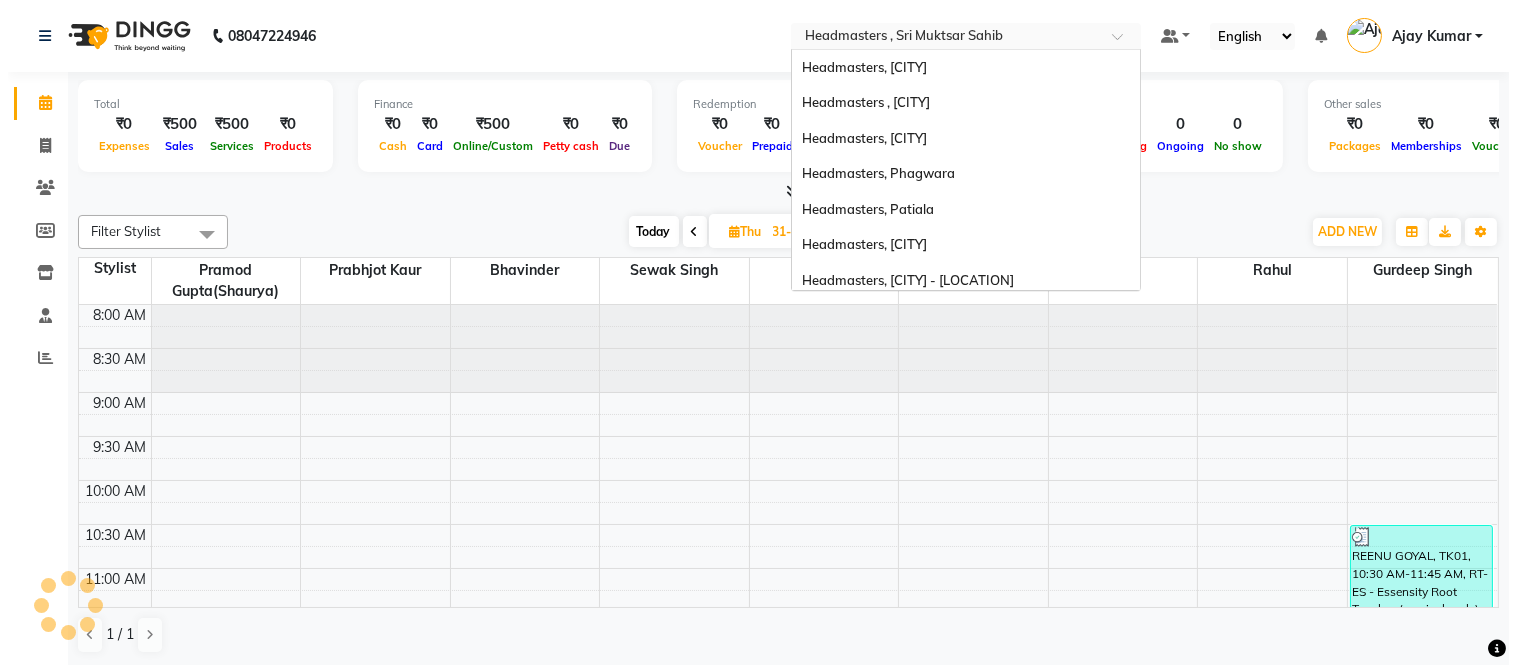 scroll, scrollTop: 0, scrollLeft: 0, axis: both 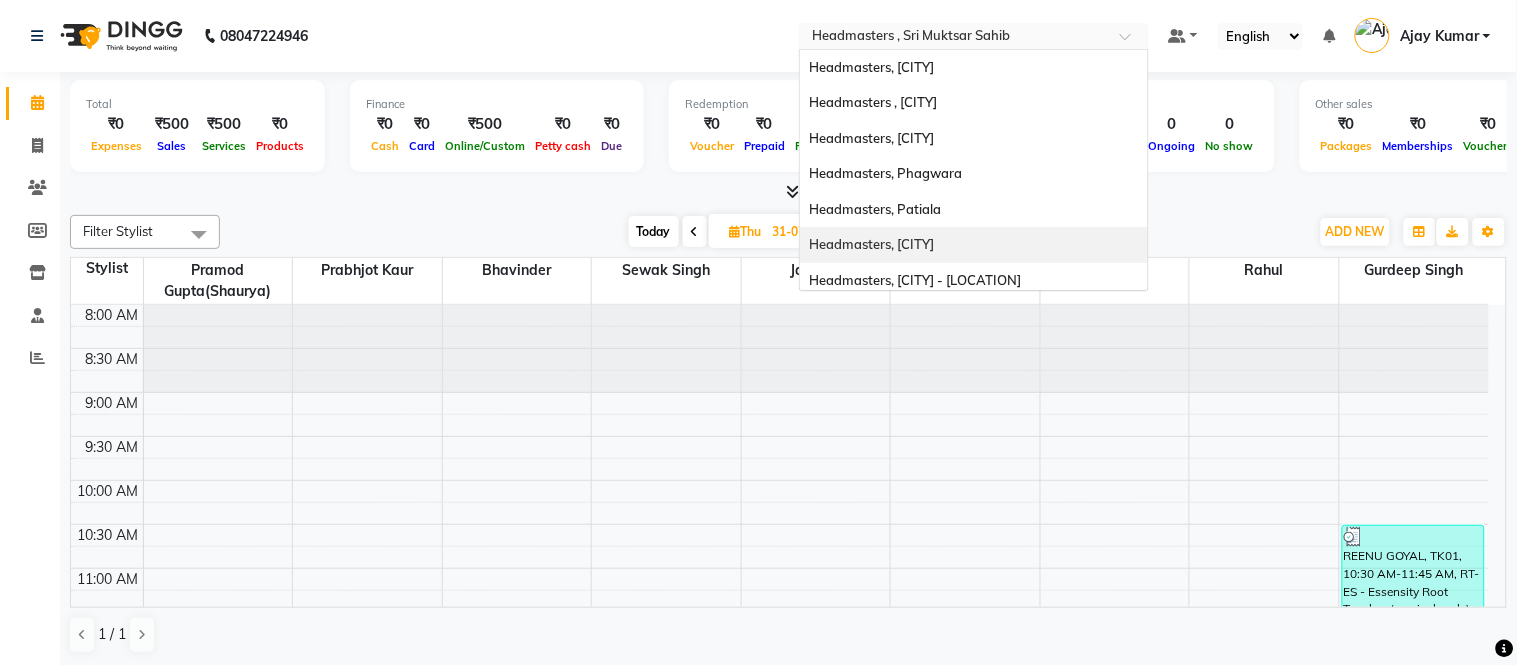 click on "Headmasters, [CITY]" at bounding box center (974, 245) 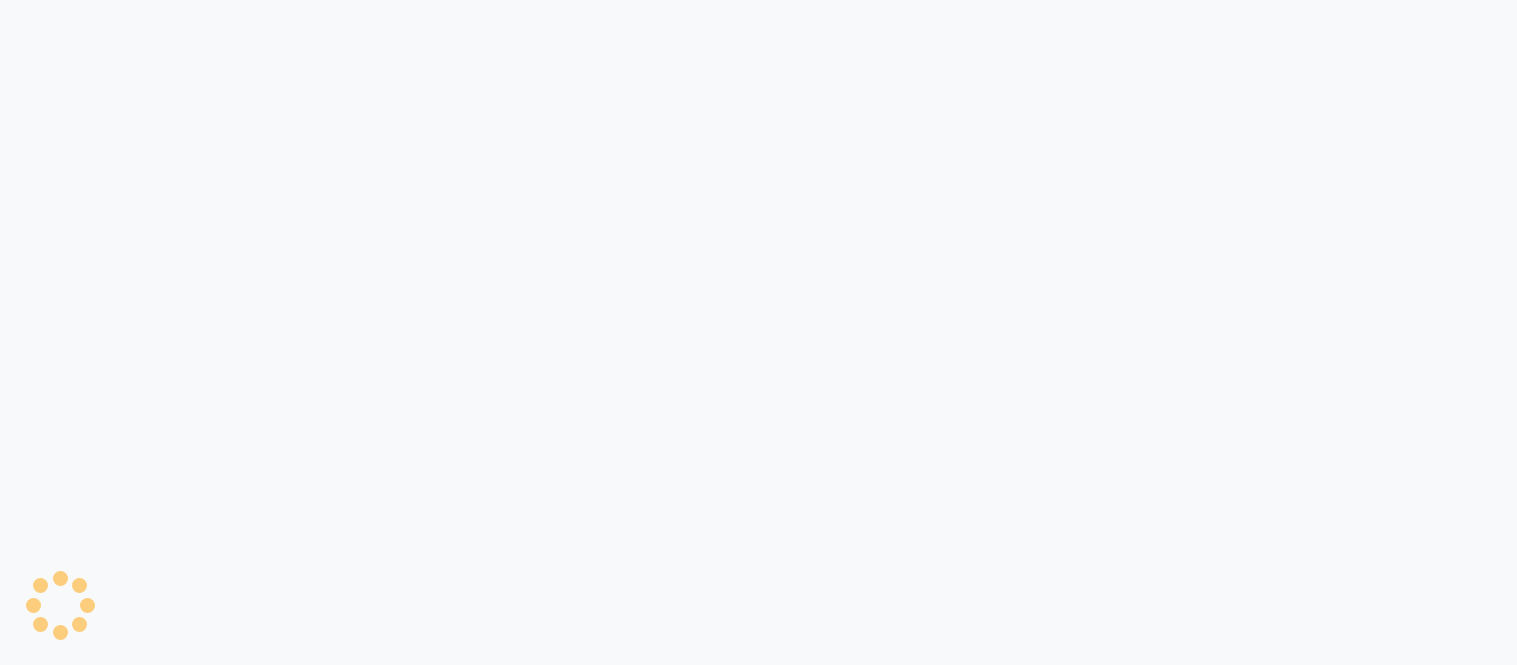 scroll, scrollTop: 0, scrollLeft: 0, axis: both 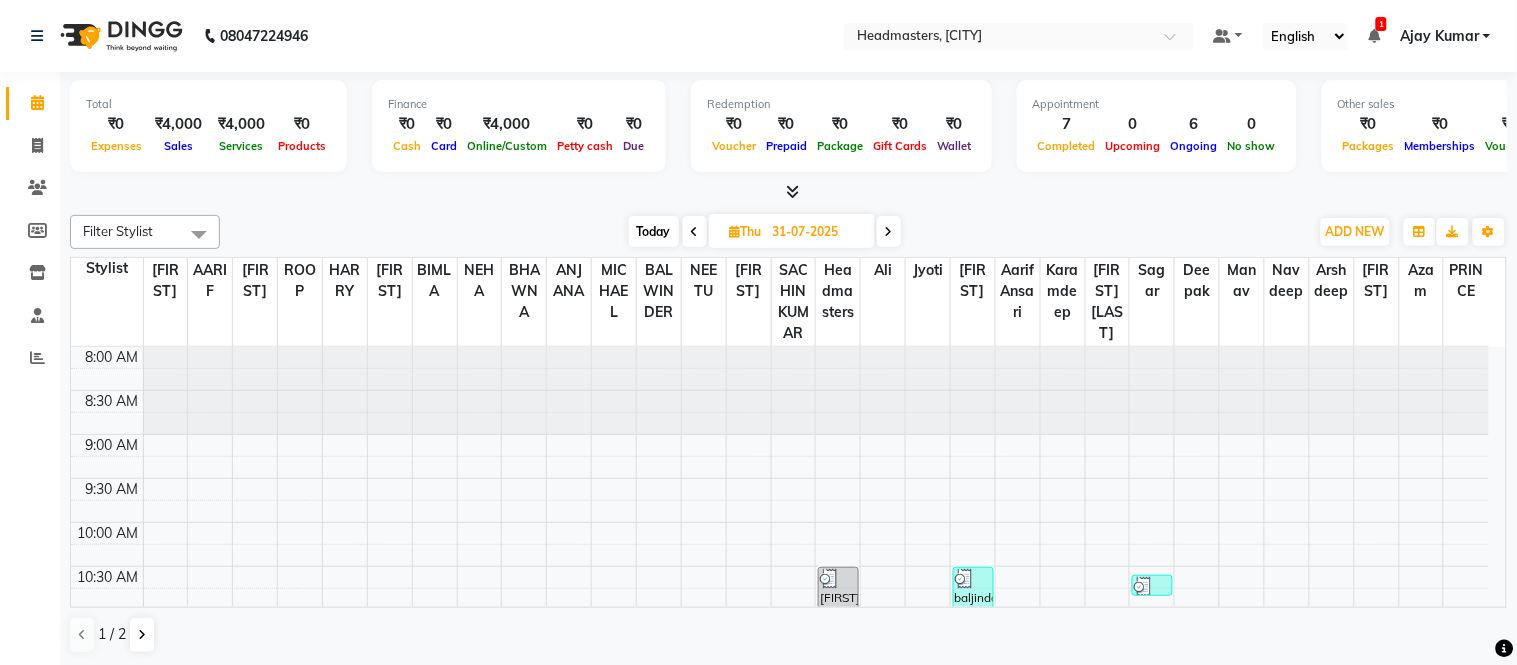 click at bounding box center [792, 191] 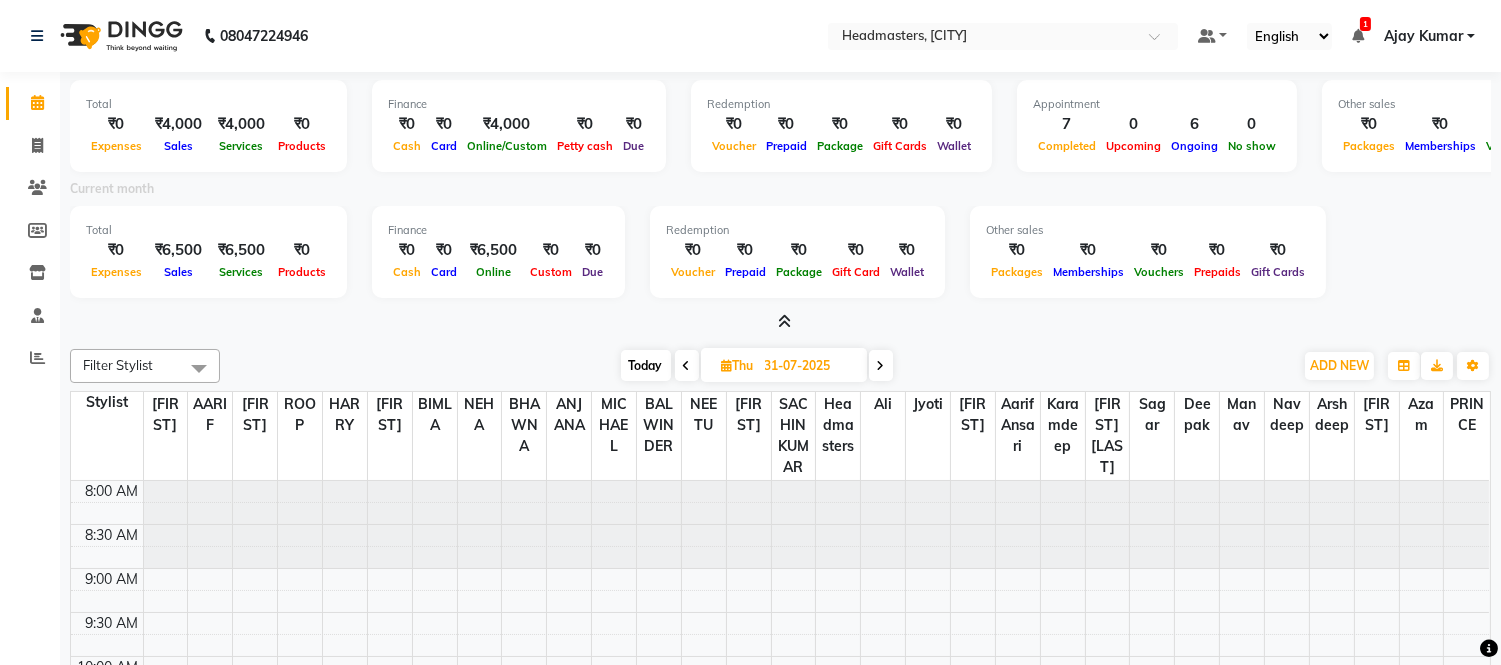 click on "08047224946 Select Location × Headmasters, [CITY] Default Panel My Panel English ENGLISH Español العربية मराठी हिंदी ગુજરાતી தமிழ் 中文 1 Notifications nothing to show [FIRST] [LAST] Manage Profile Change Password Sign out  Version:3.15.11" 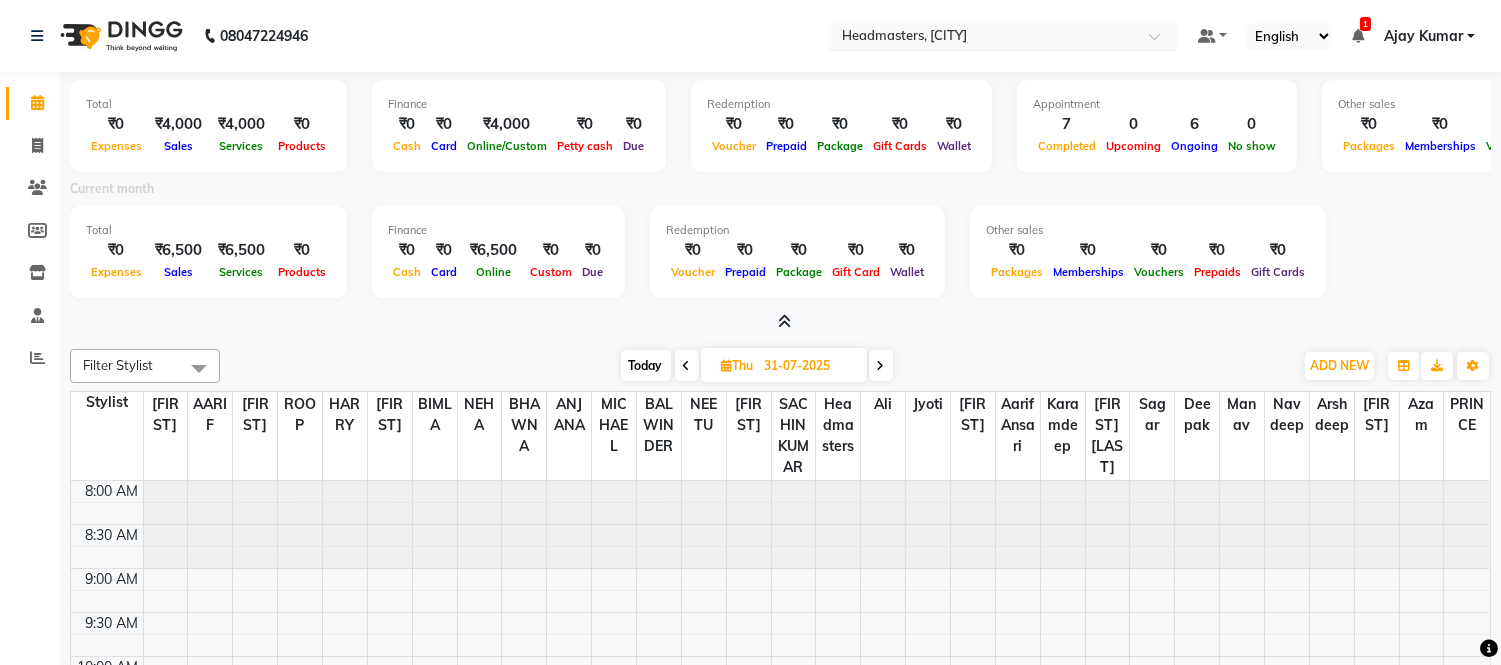 click at bounding box center (983, 38) 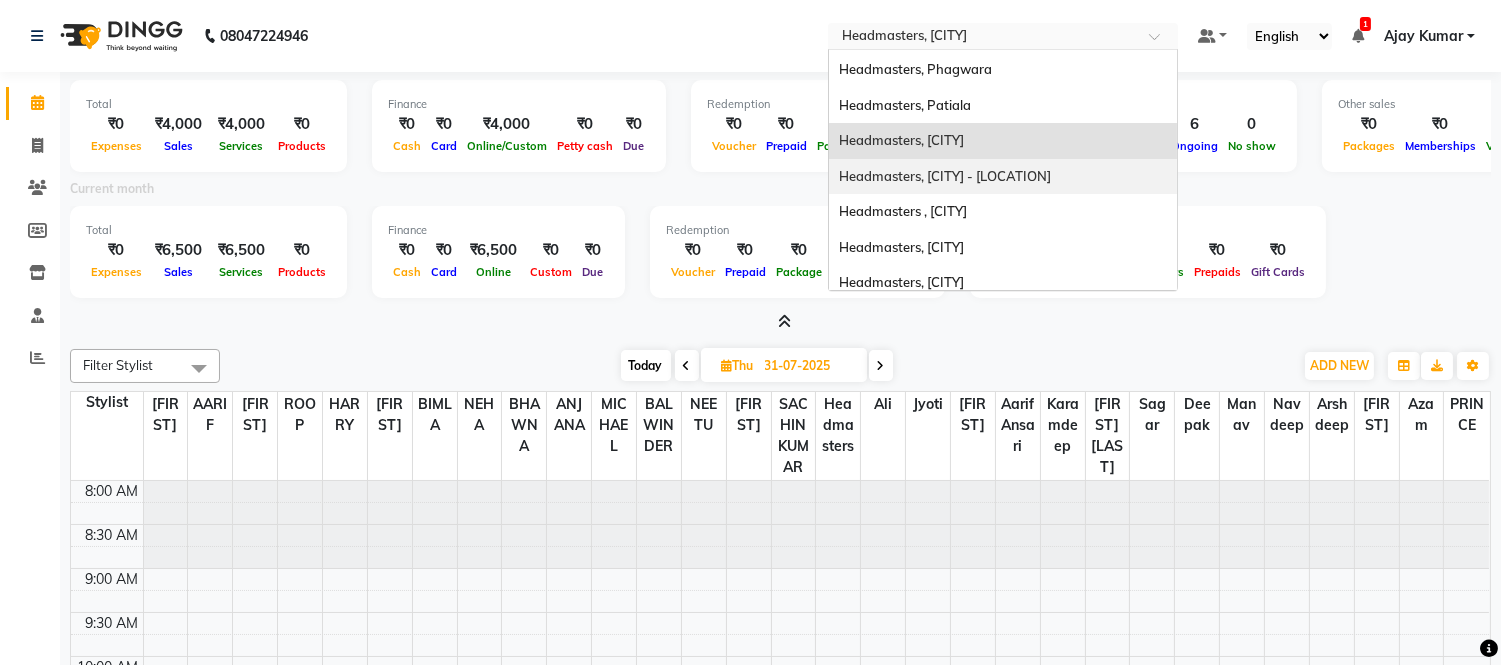 scroll, scrollTop: 333, scrollLeft: 0, axis: vertical 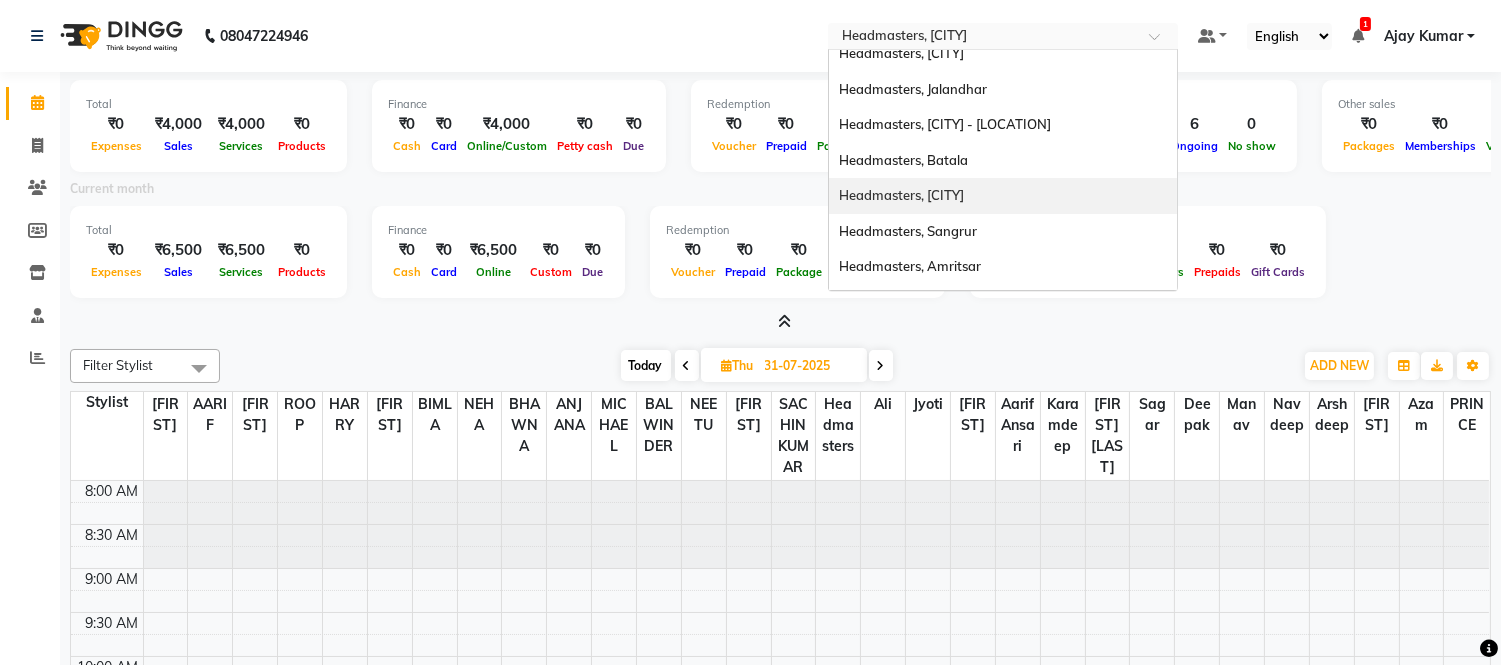 click on "Headmasters, Khanna" at bounding box center (901, 195) 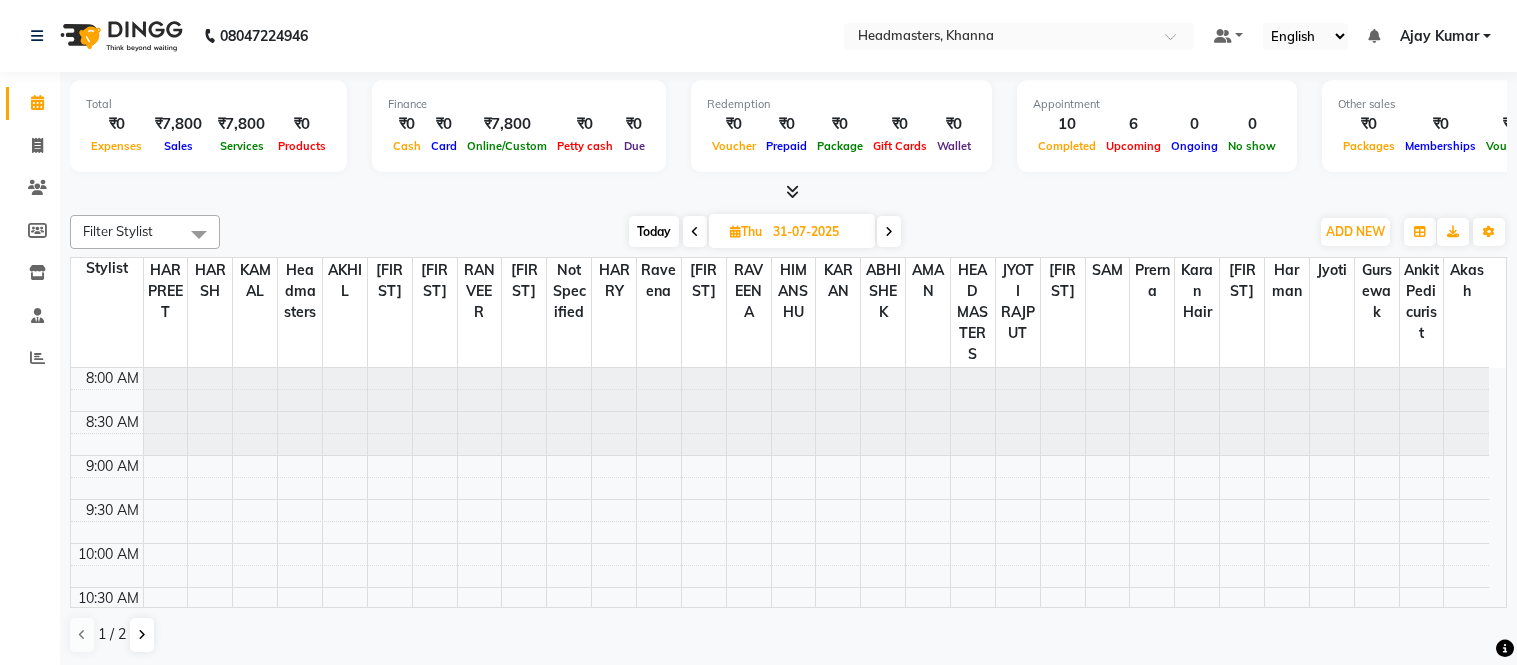 scroll, scrollTop: 0, scrollLeft: 0, axis: both 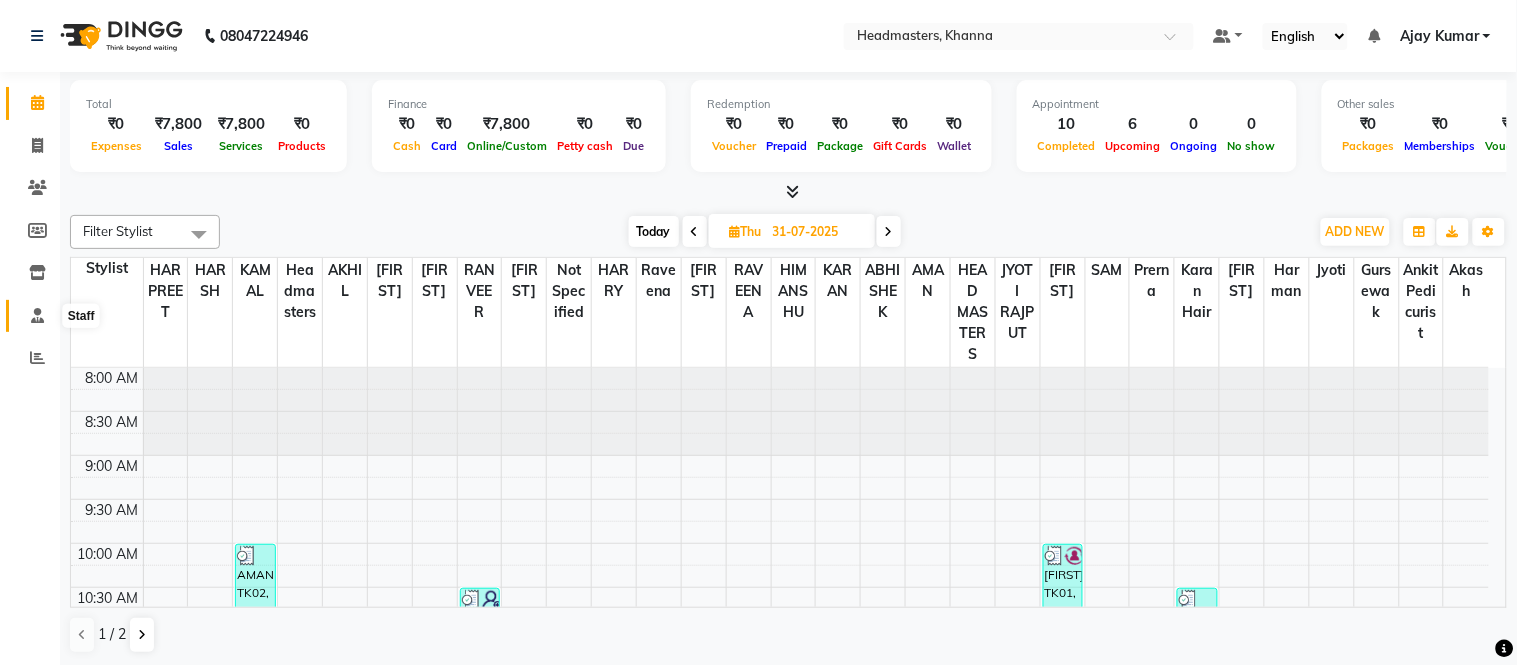 click 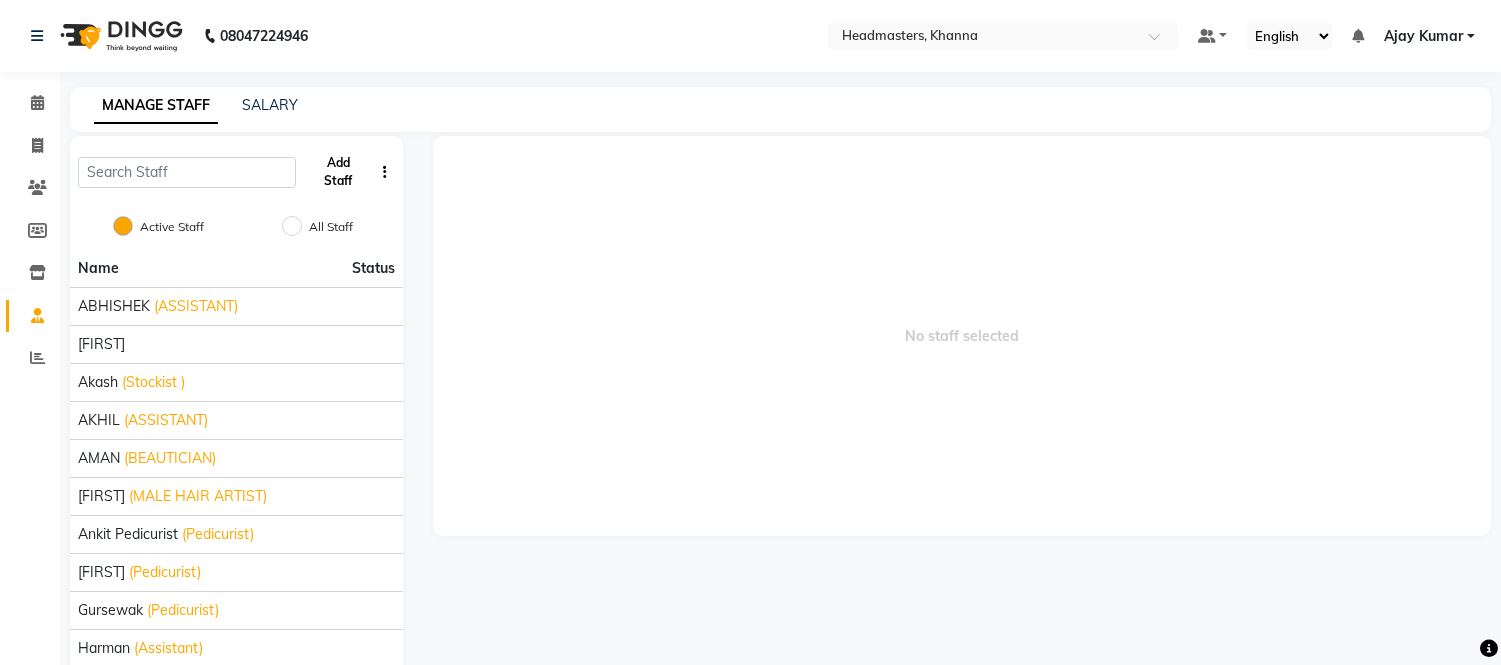 click on "Add Staff" 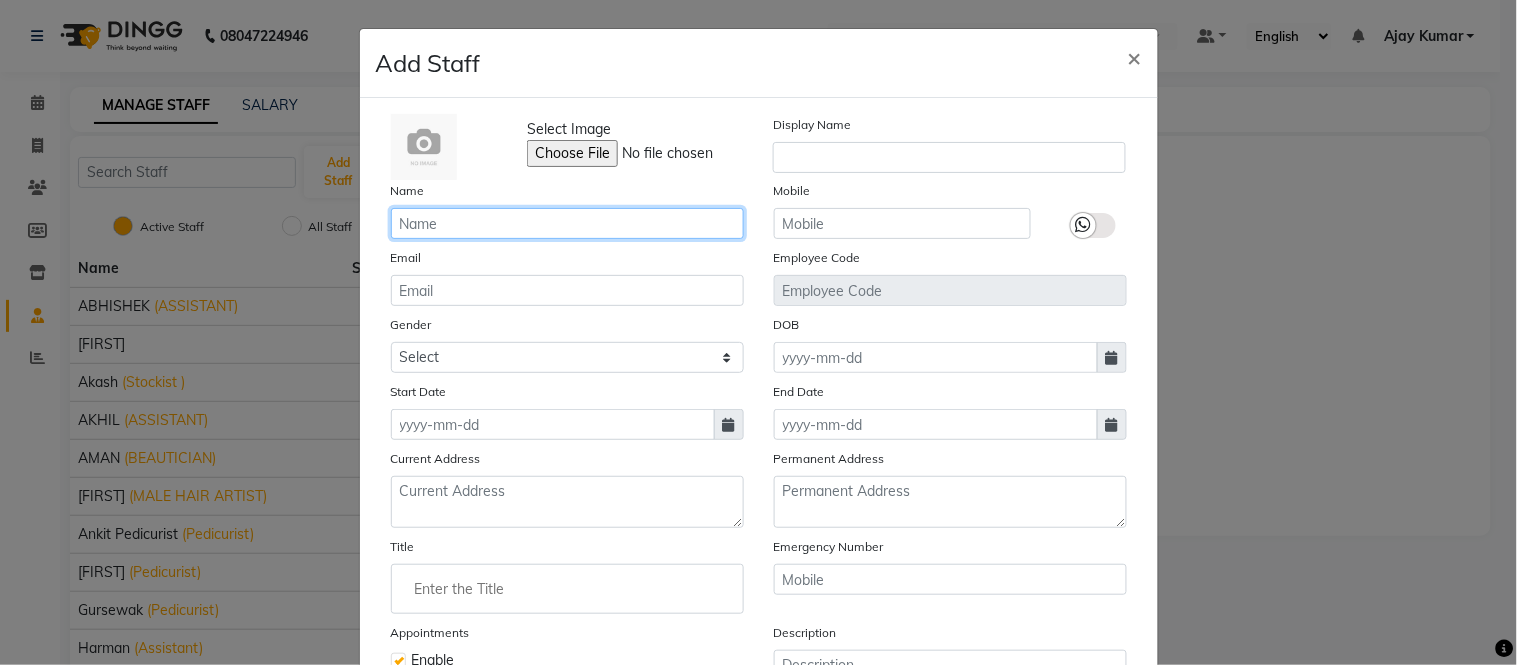 click 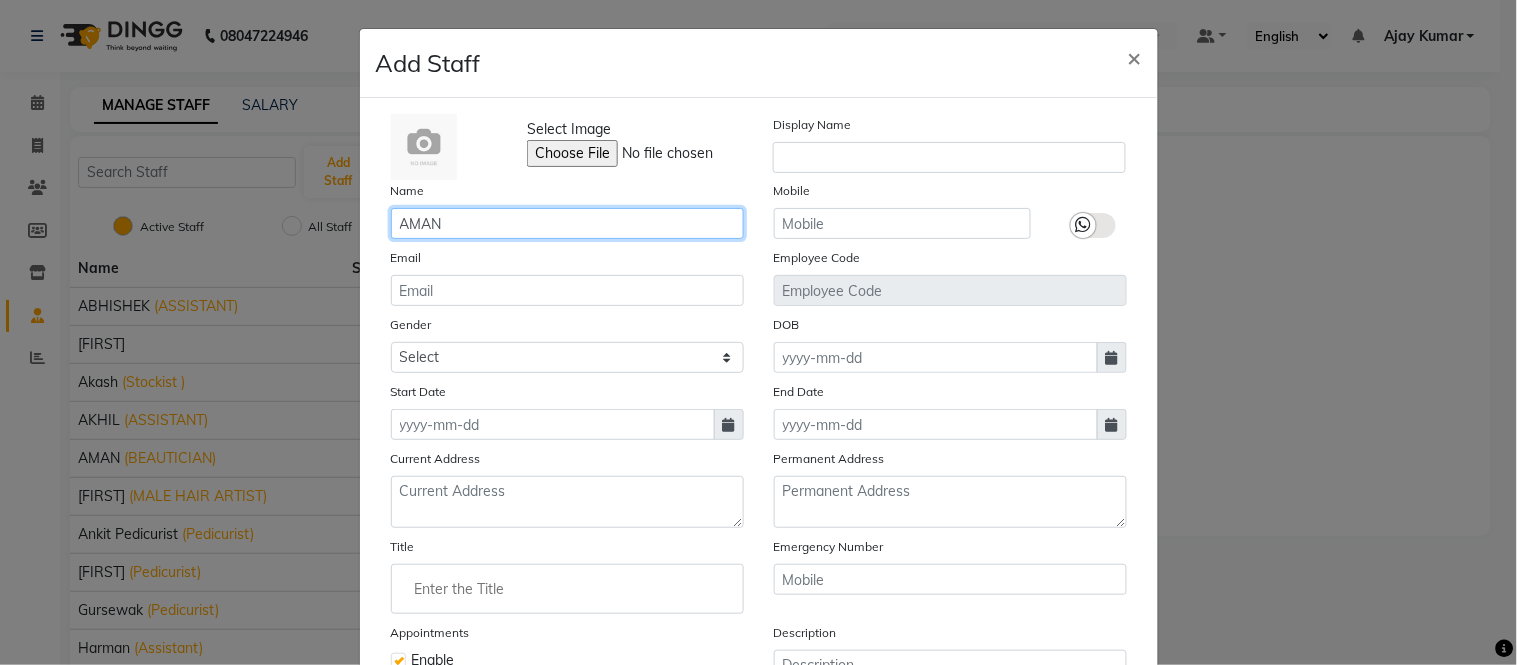 type on "AMAN" 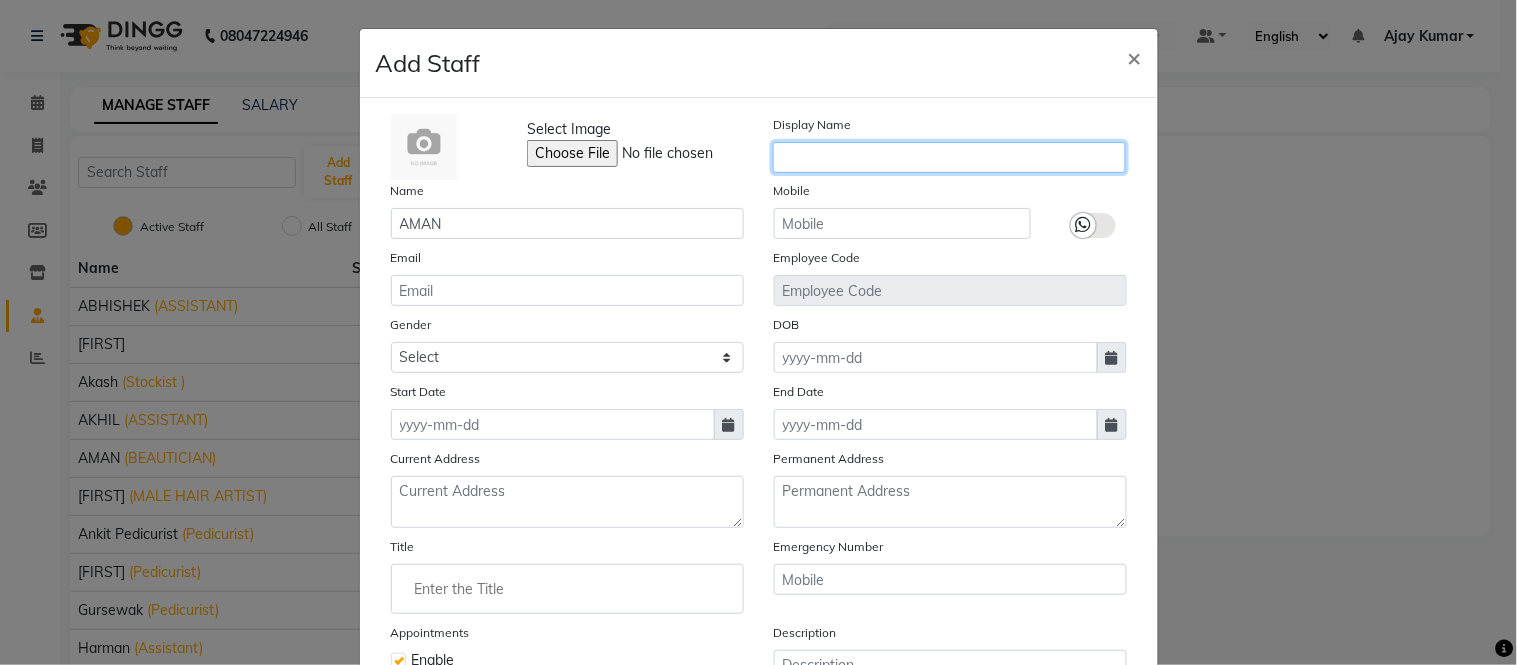 click 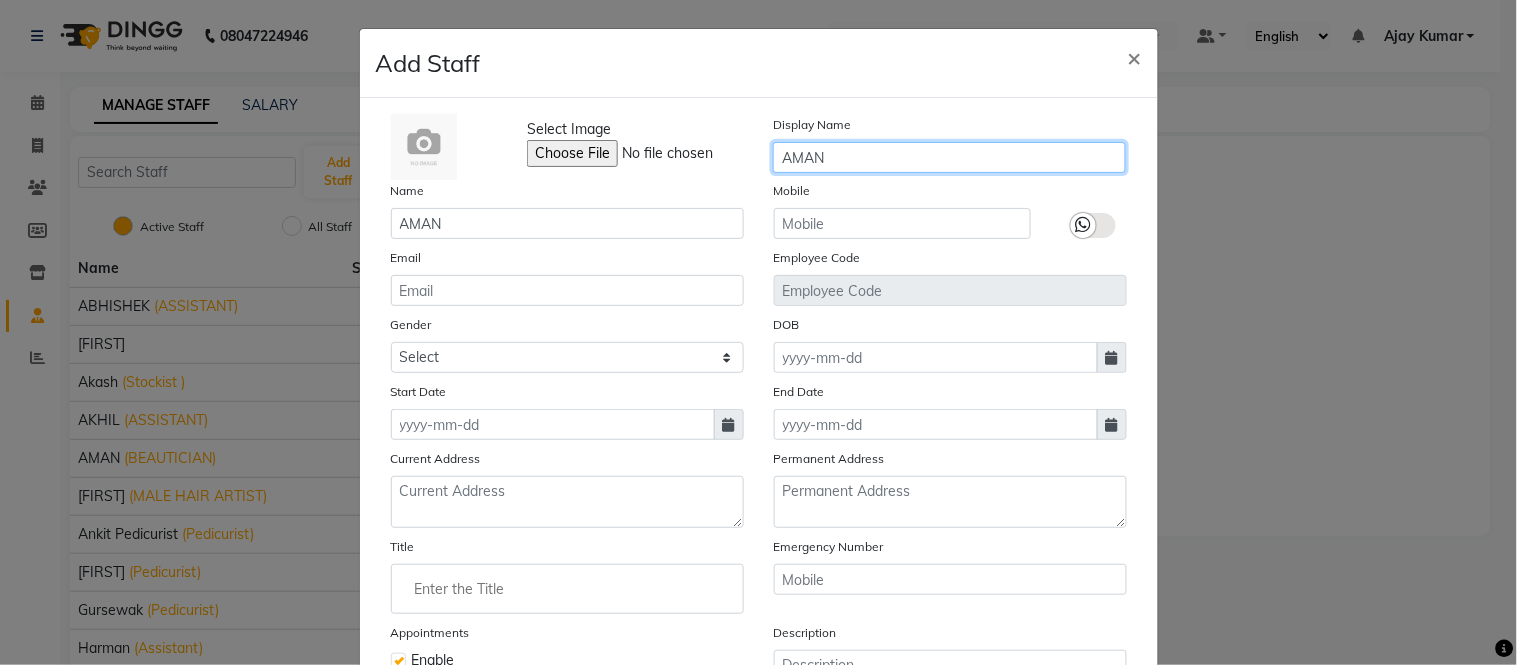 type on "AMAN" 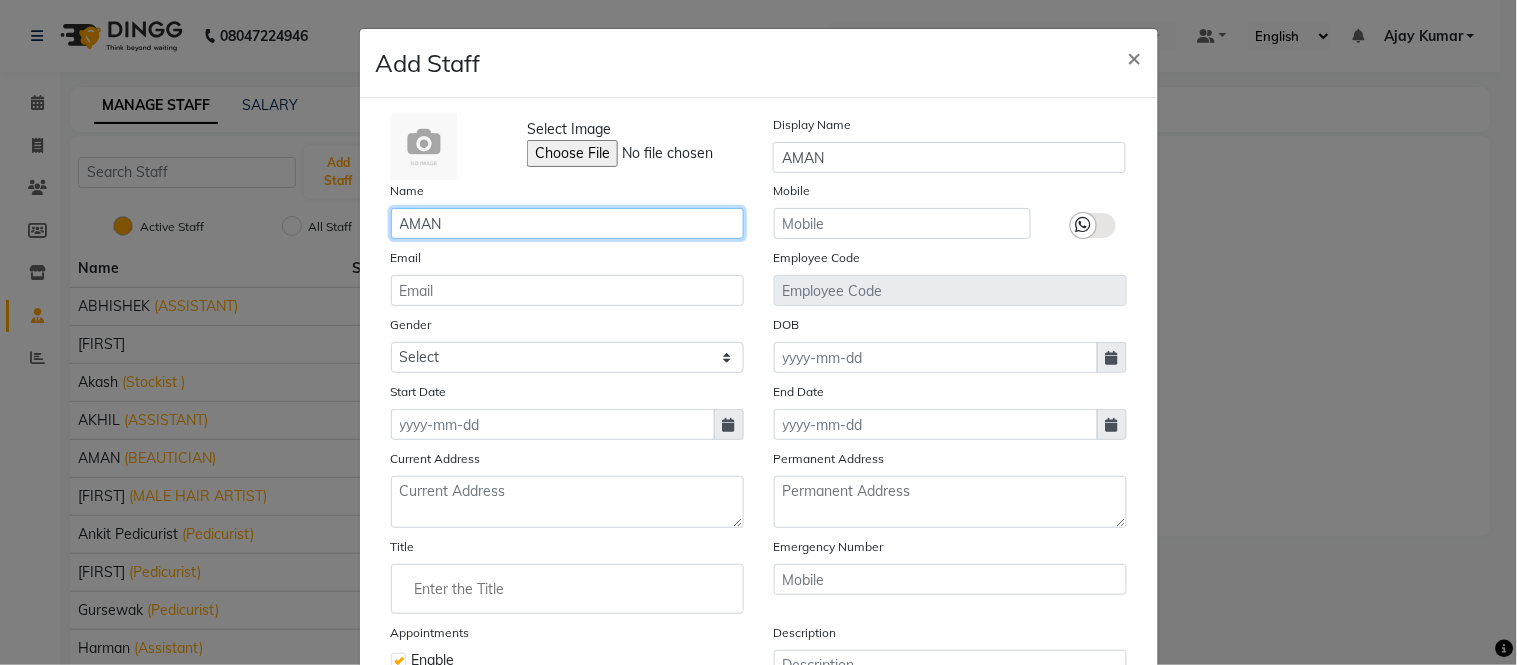 click on "AMAN" 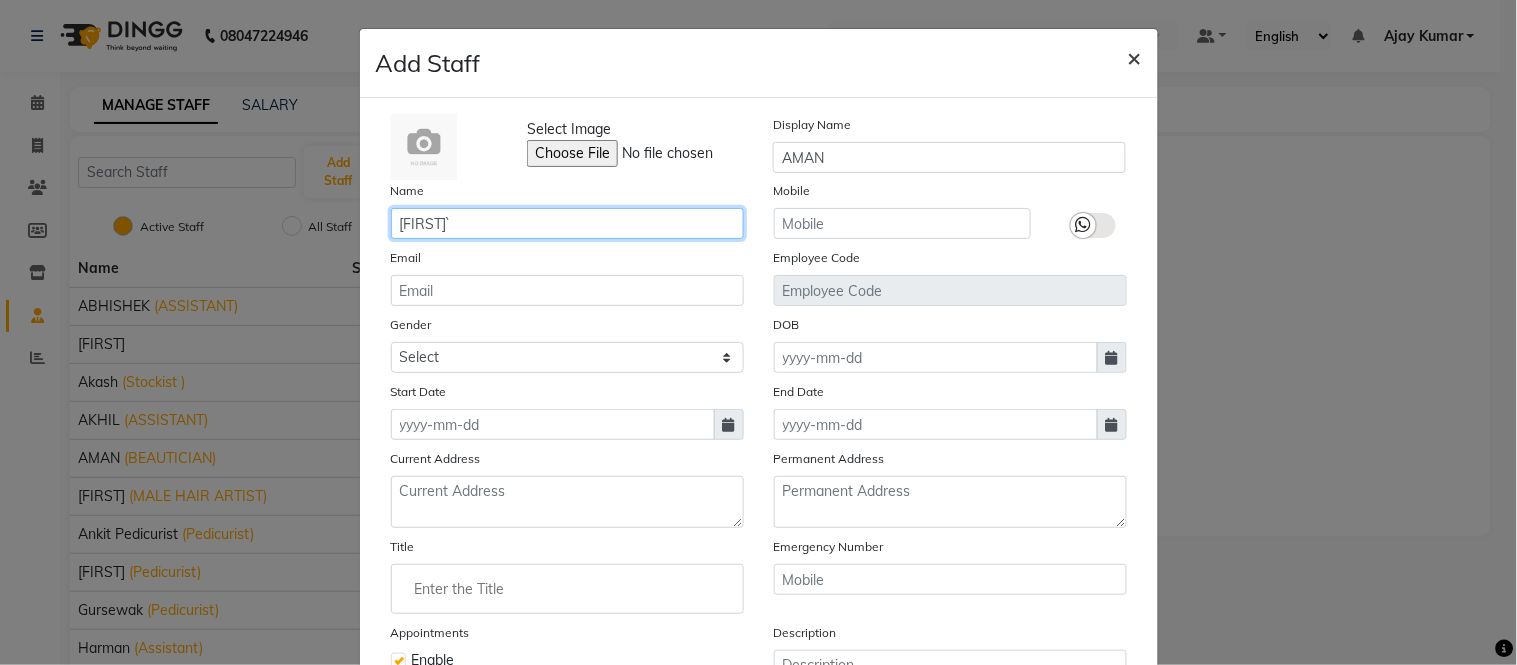 type on "[FIRST]`" 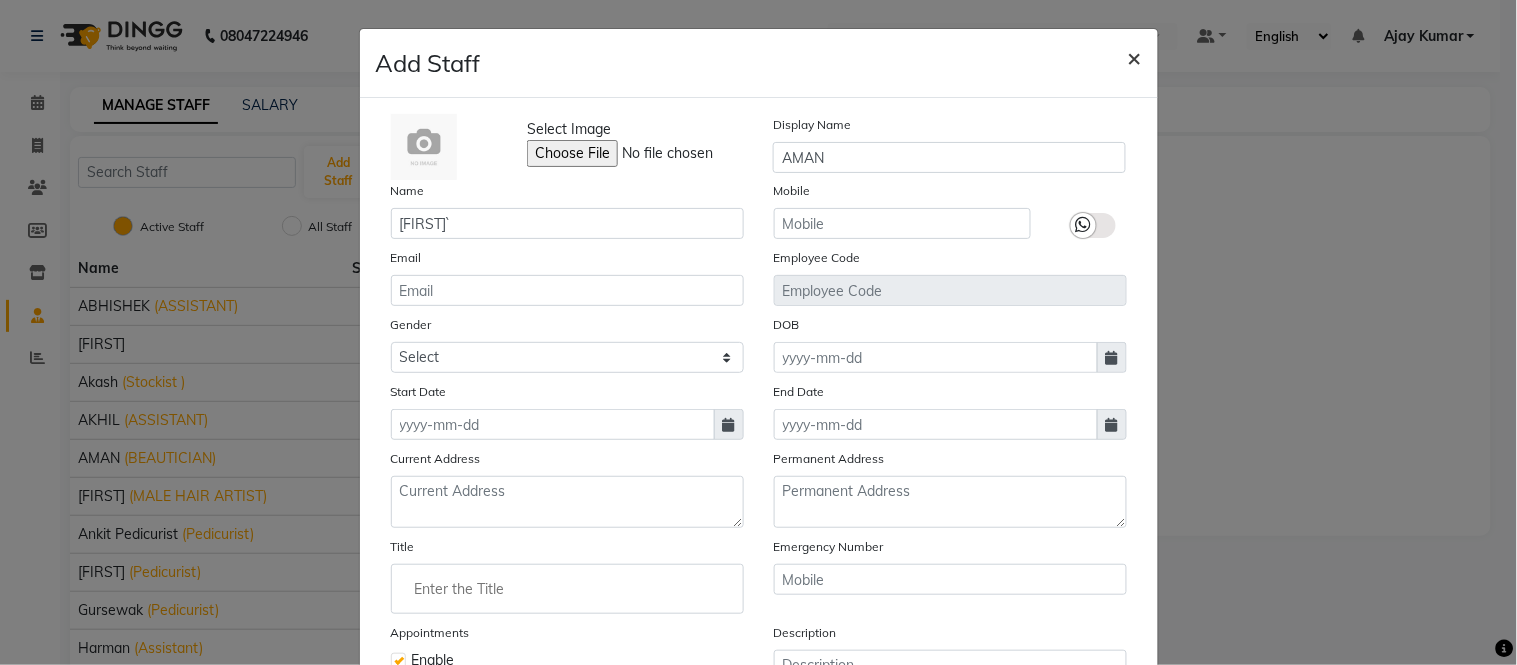 drag, startPoint x: 1138, startPoint y: 55, endPoint x: 1126, endPoint y: 55, distance: 12 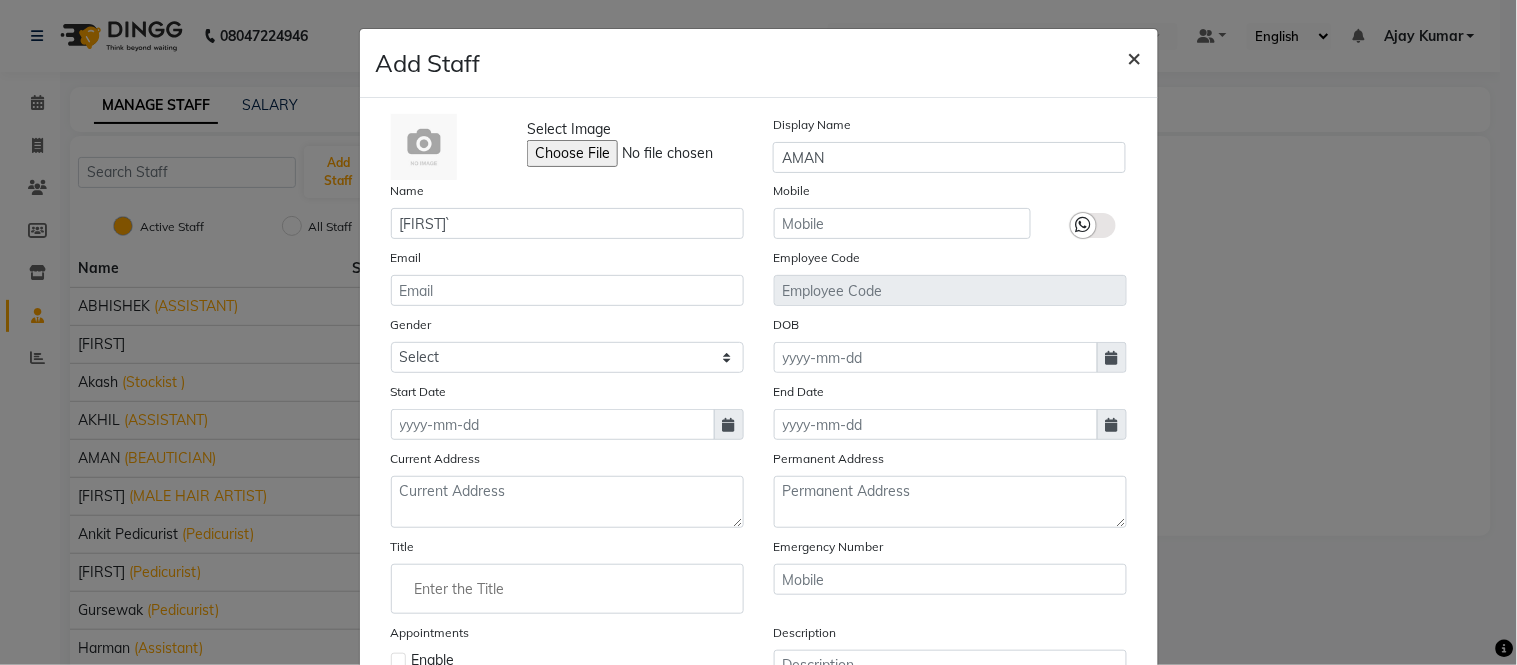 type 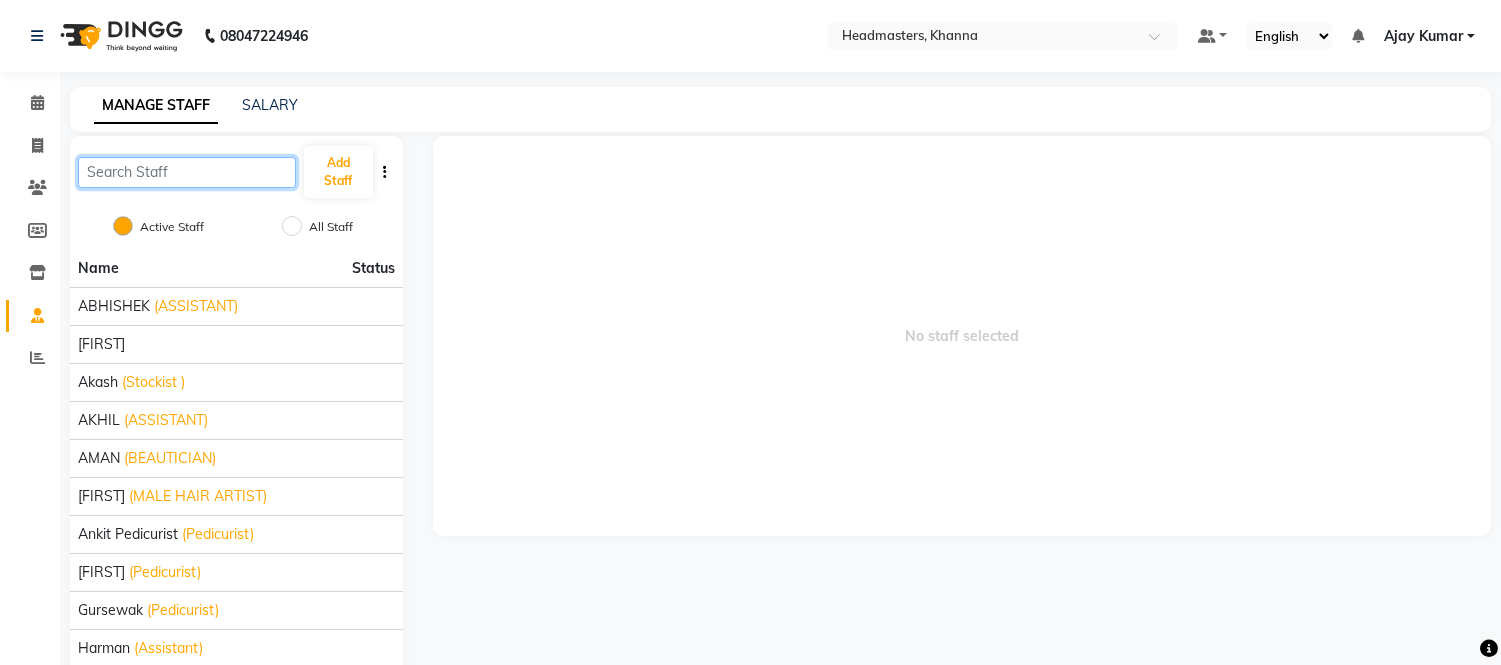 click 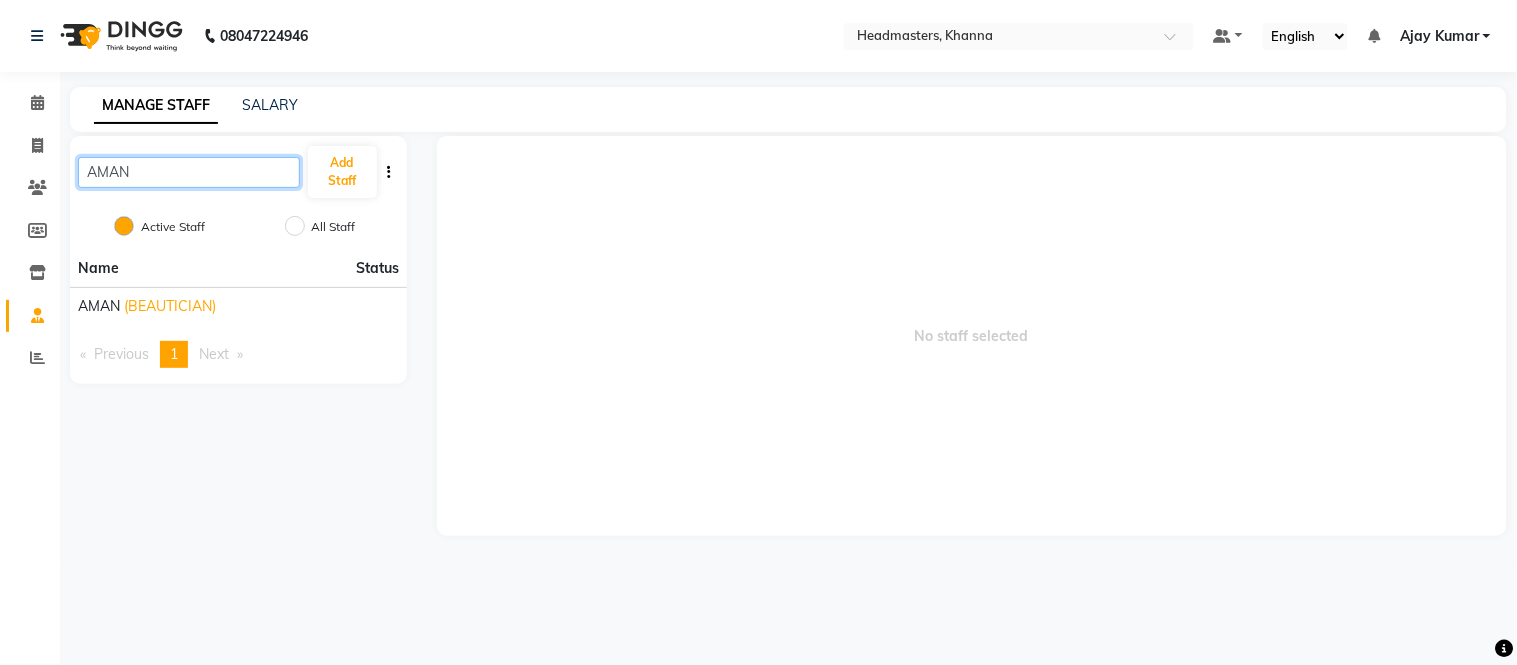 drag, startPoint x: 238, startPoint y: 178, endPoint x: 0, endPoint y: 173, distance: 238.05252 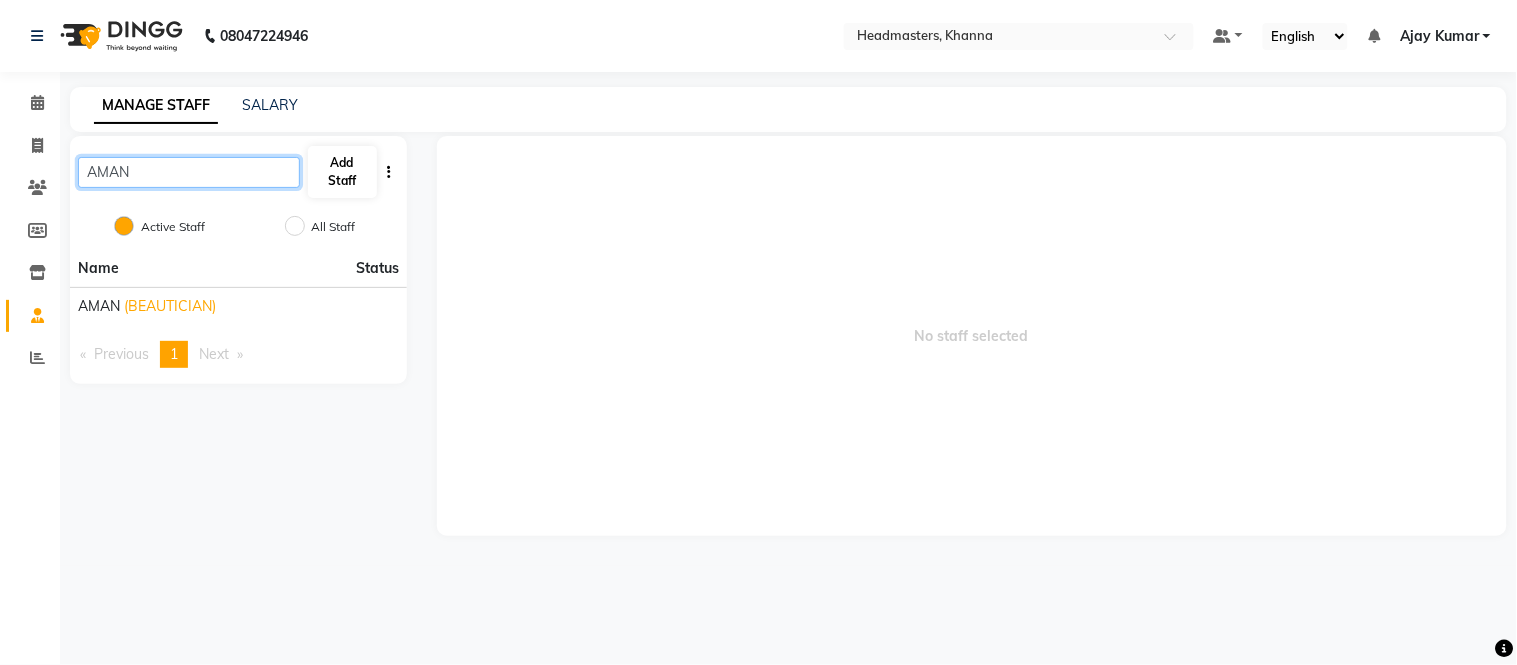 type on "AMAN" 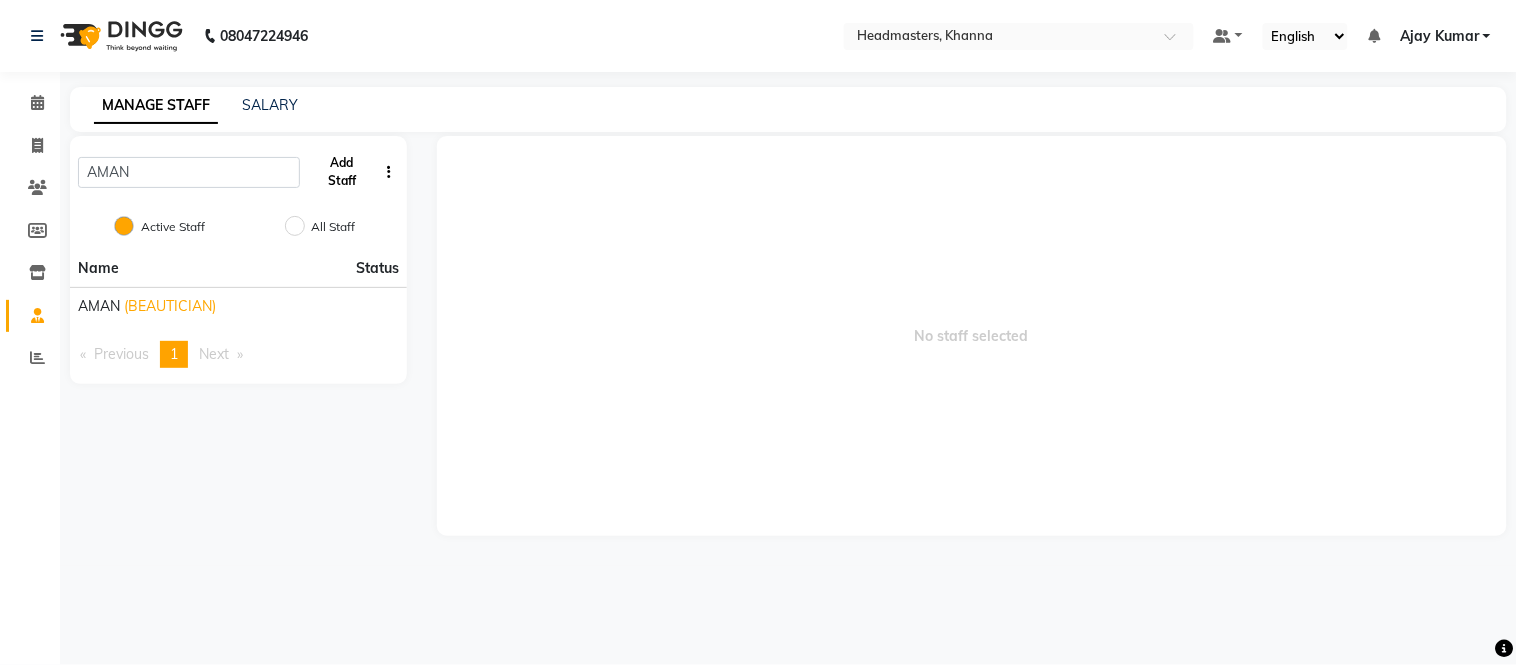 click on "Add Staff" 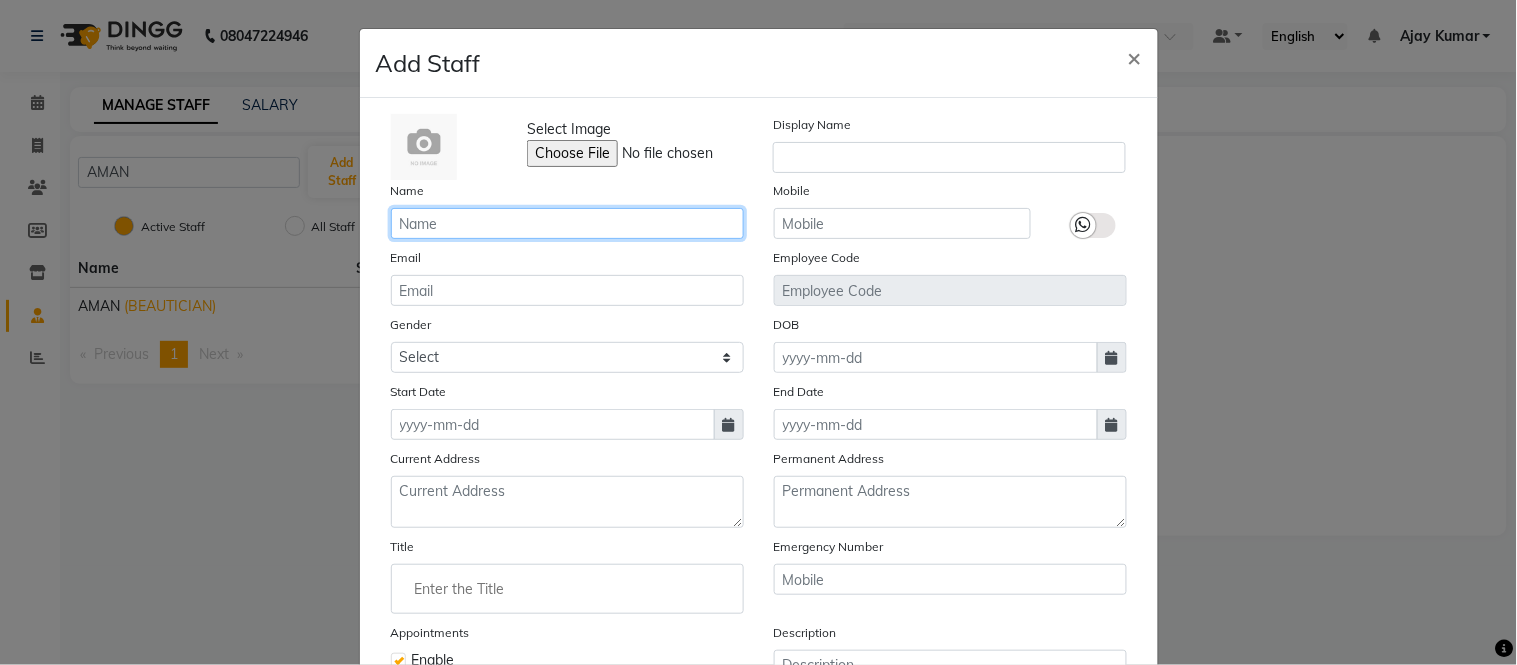 click 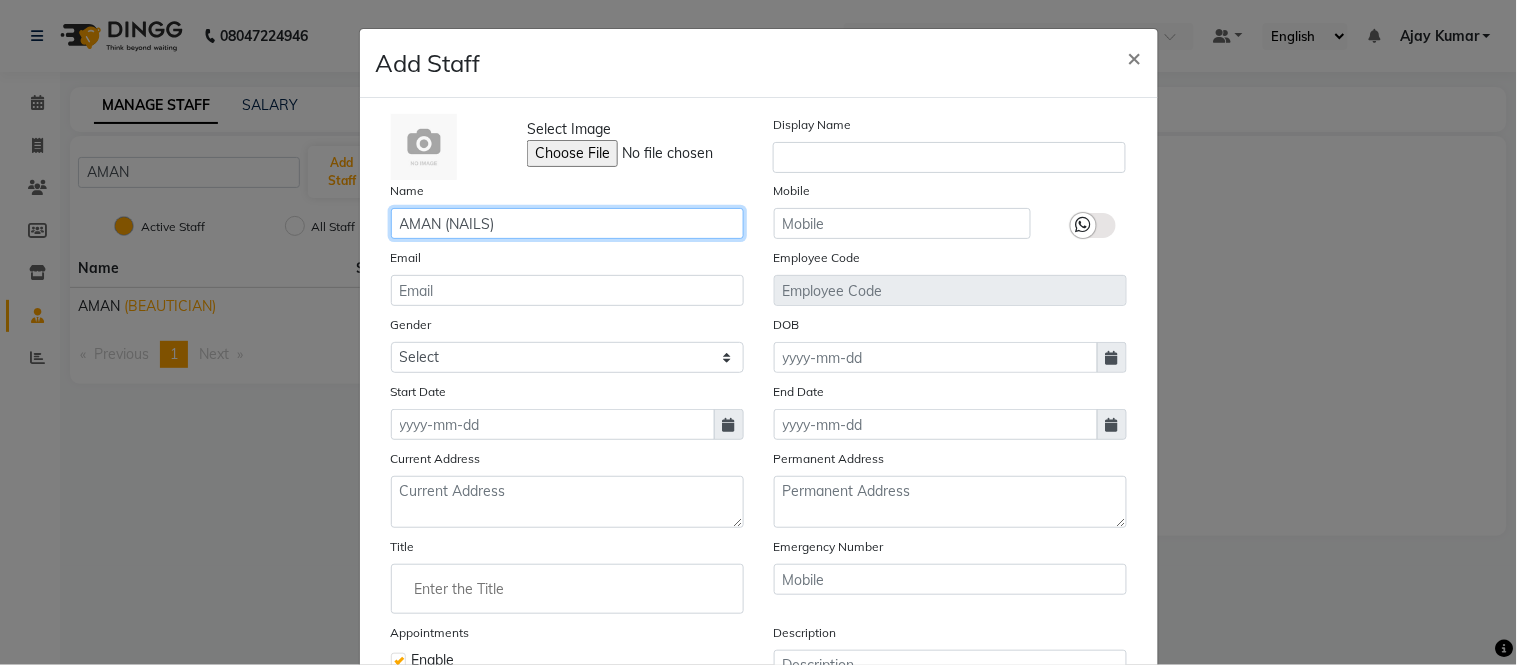 type on "AMAN (NAILS)" 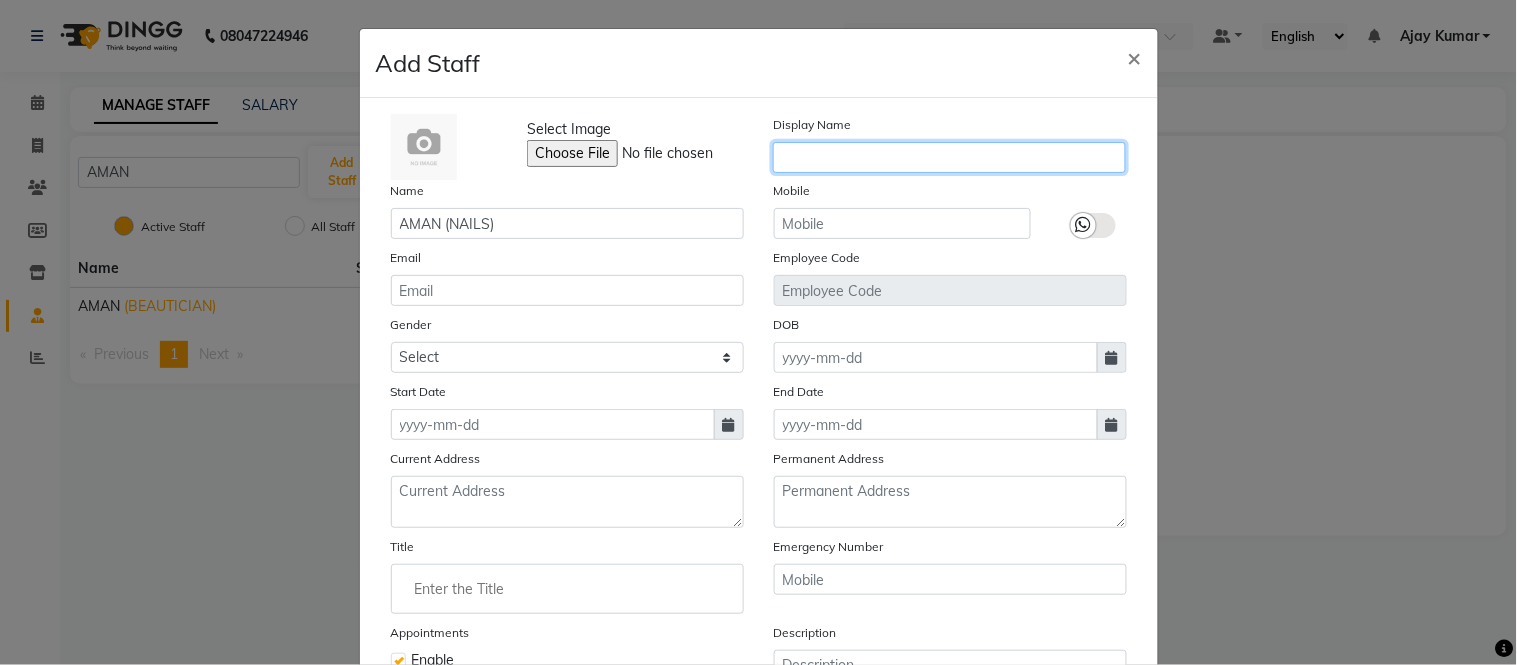 click 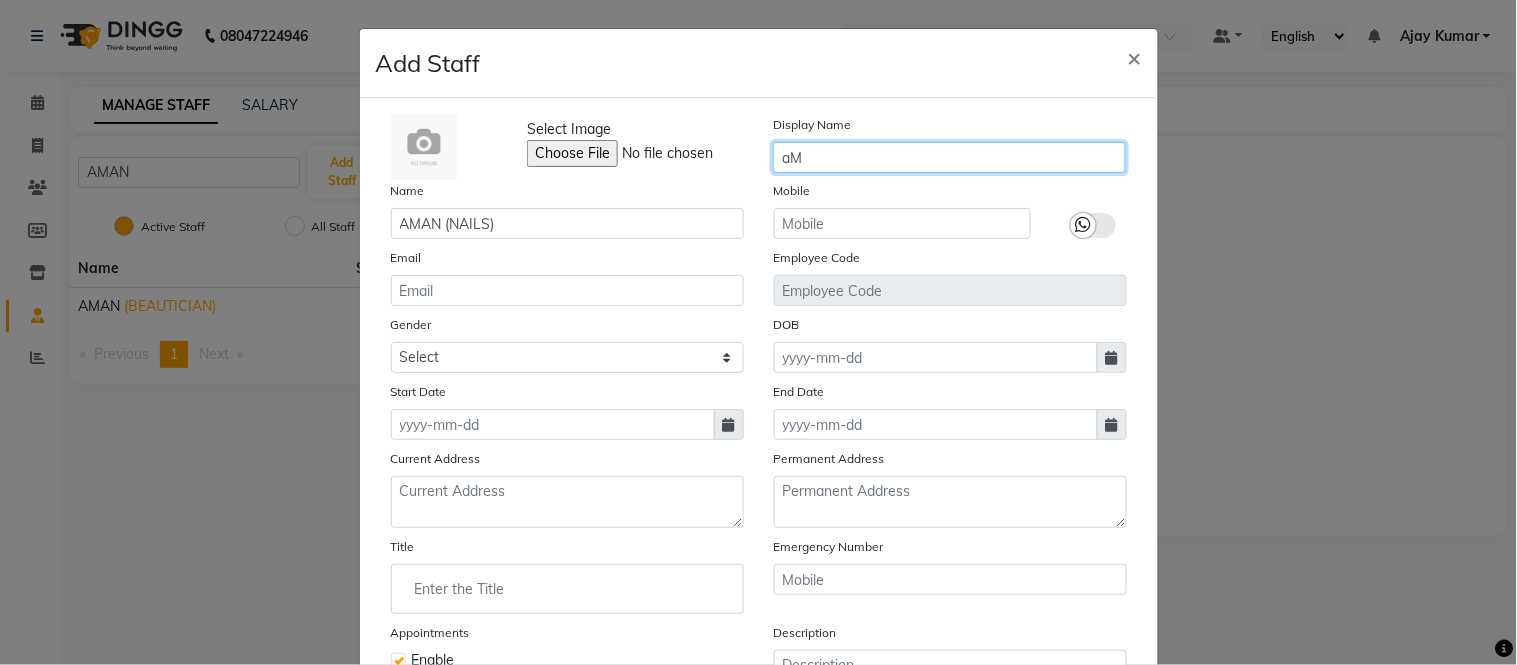 type on "a" 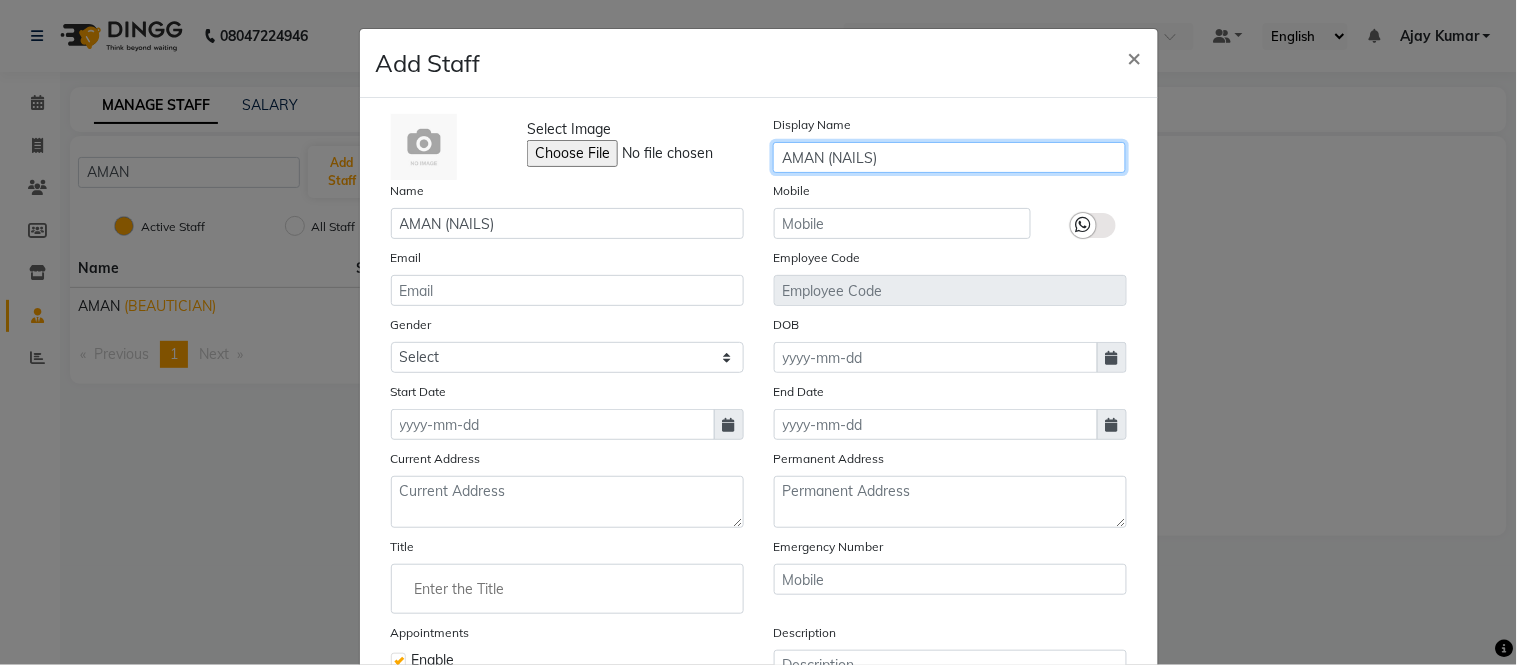type on "AMAN (NAILS)" 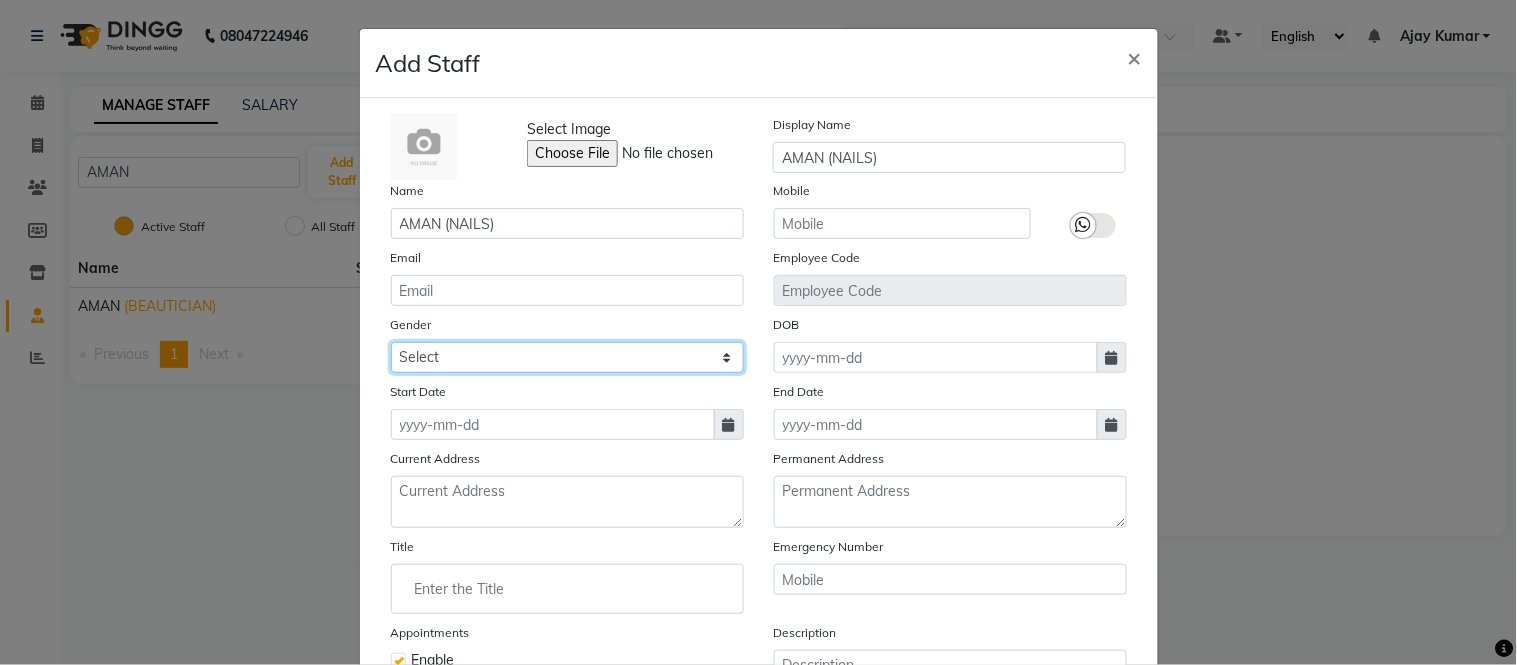 click on "Select Male Female Other Prefer Not To Say" 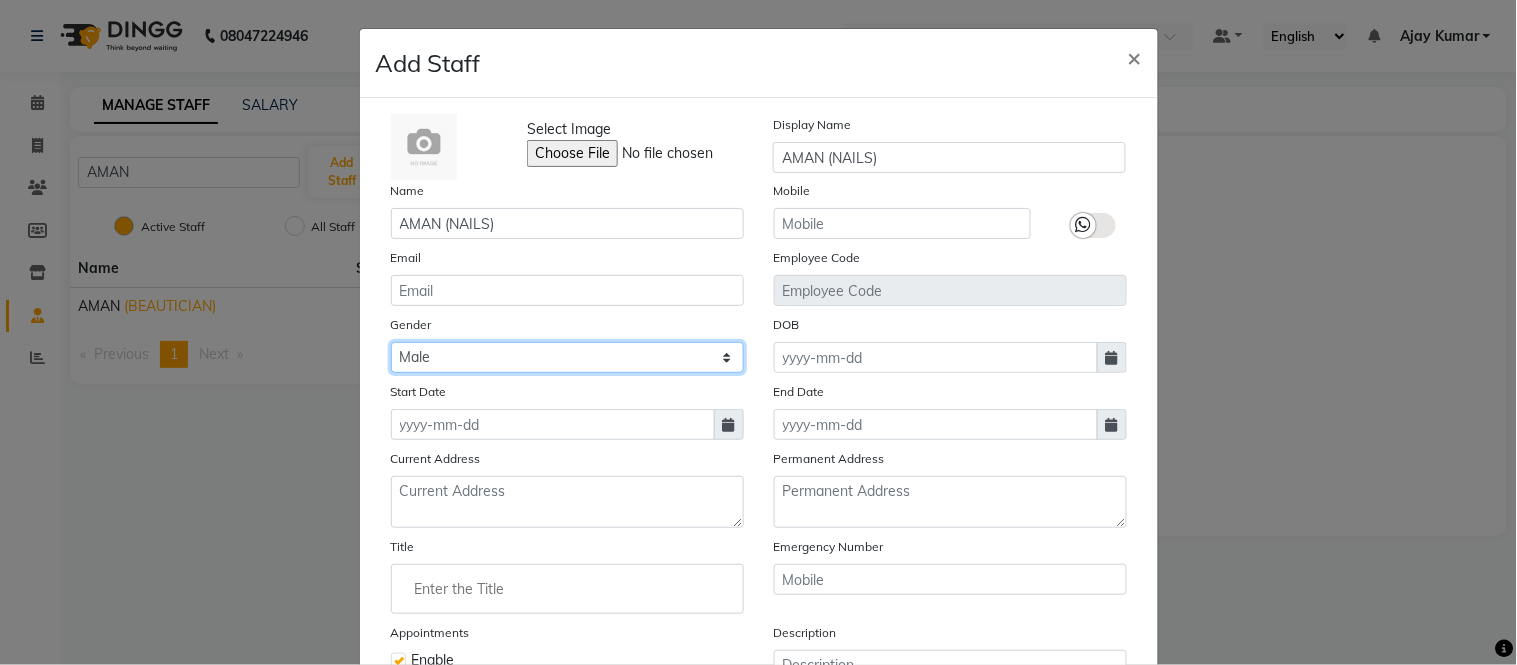 click on "Select Male Female Other Prefer Not To Say" 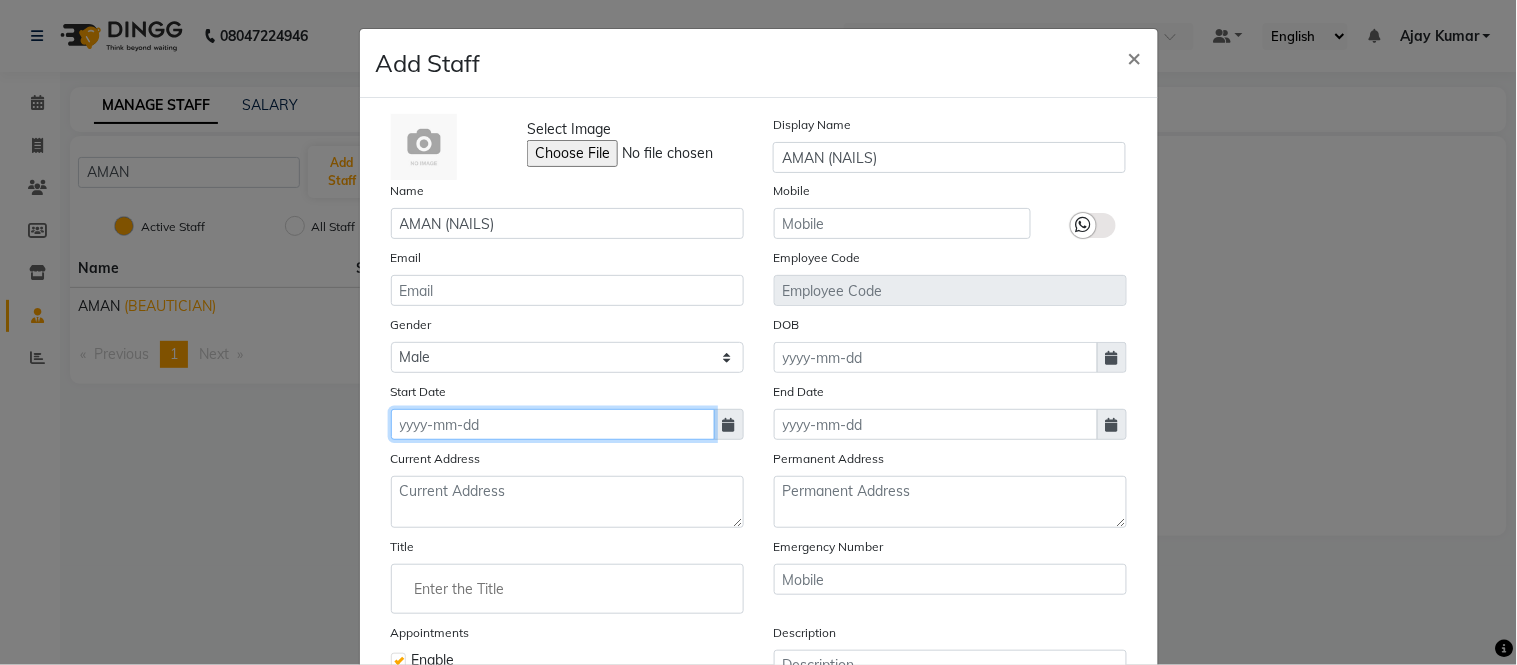 click 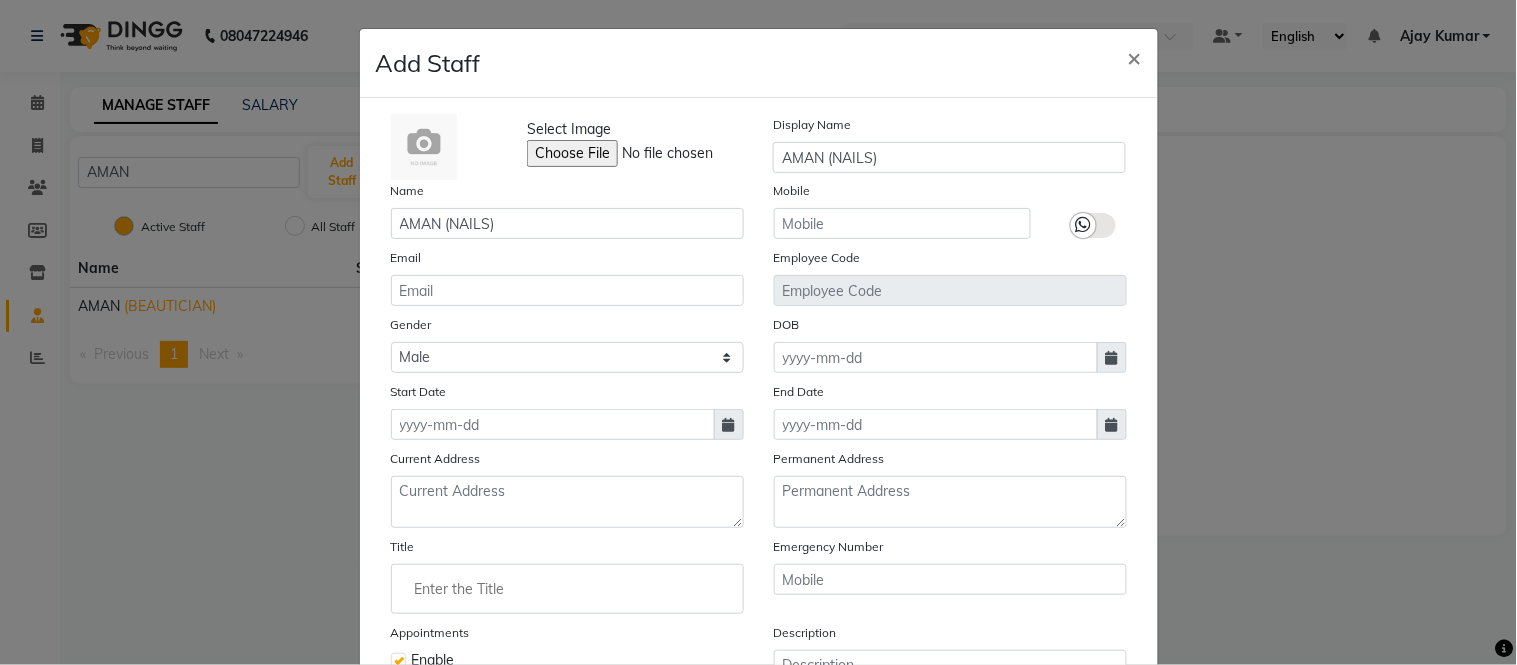 select on "8" 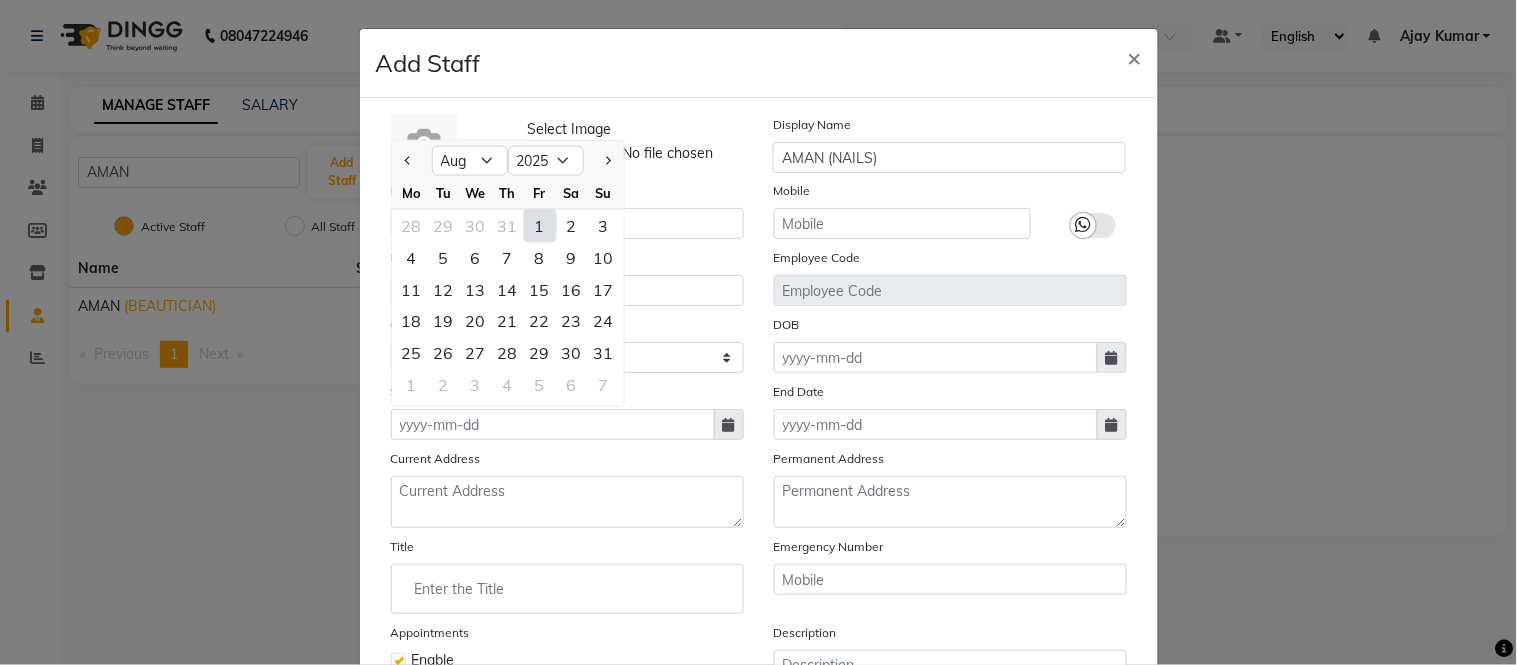 click on "1" 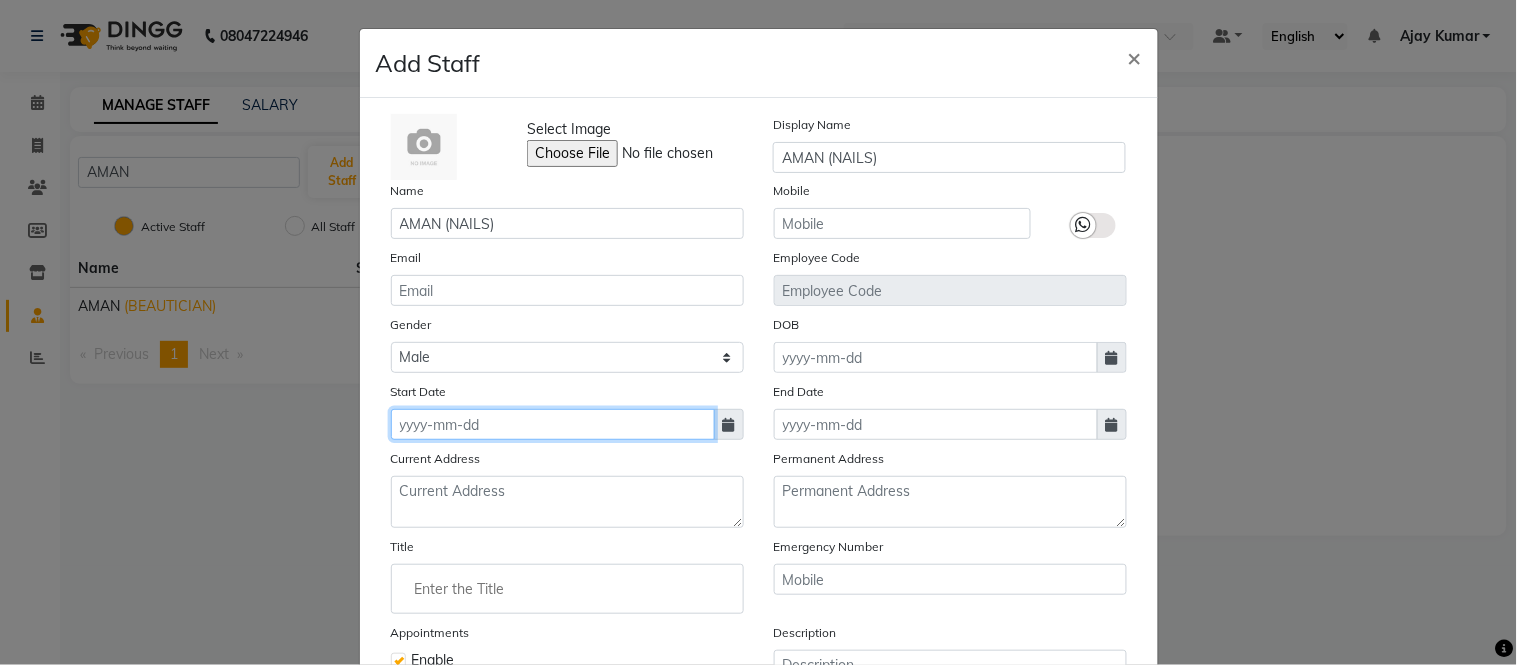 type on "01-08-2025" 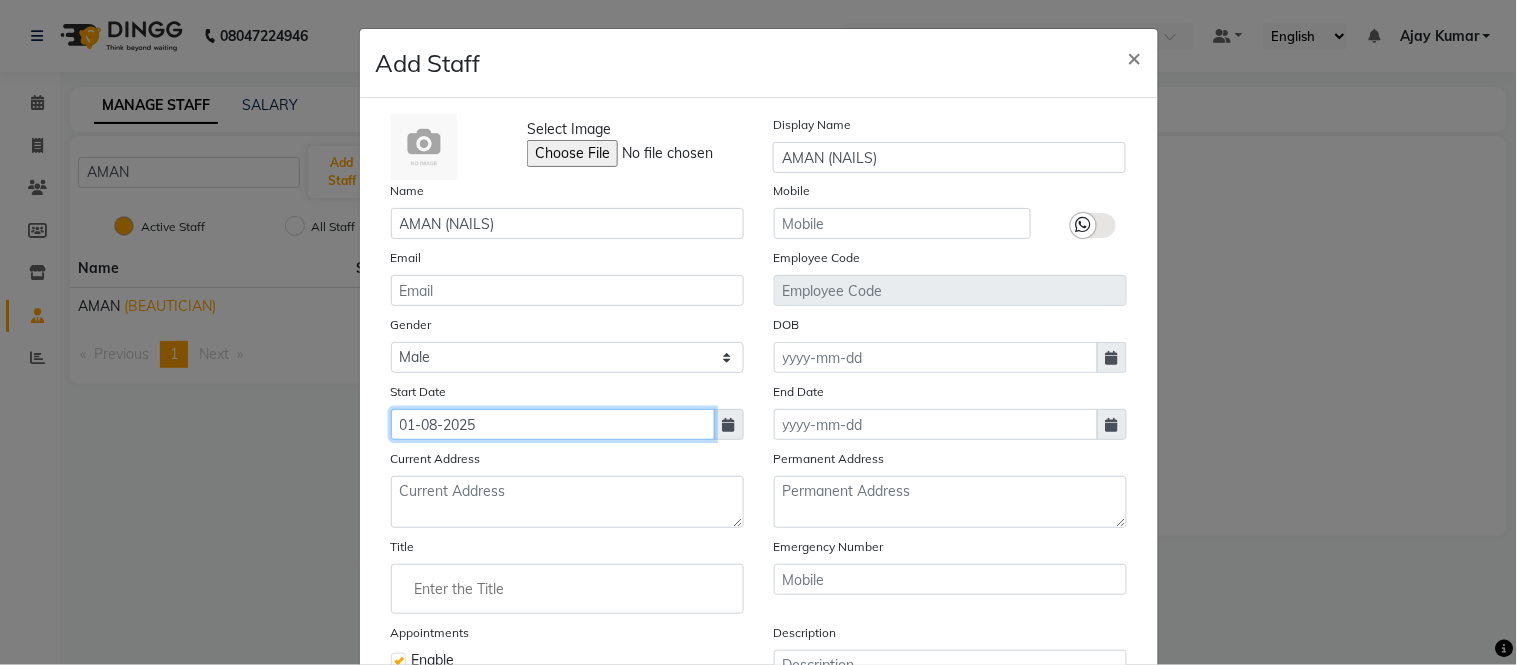 click on "01-08-2025" 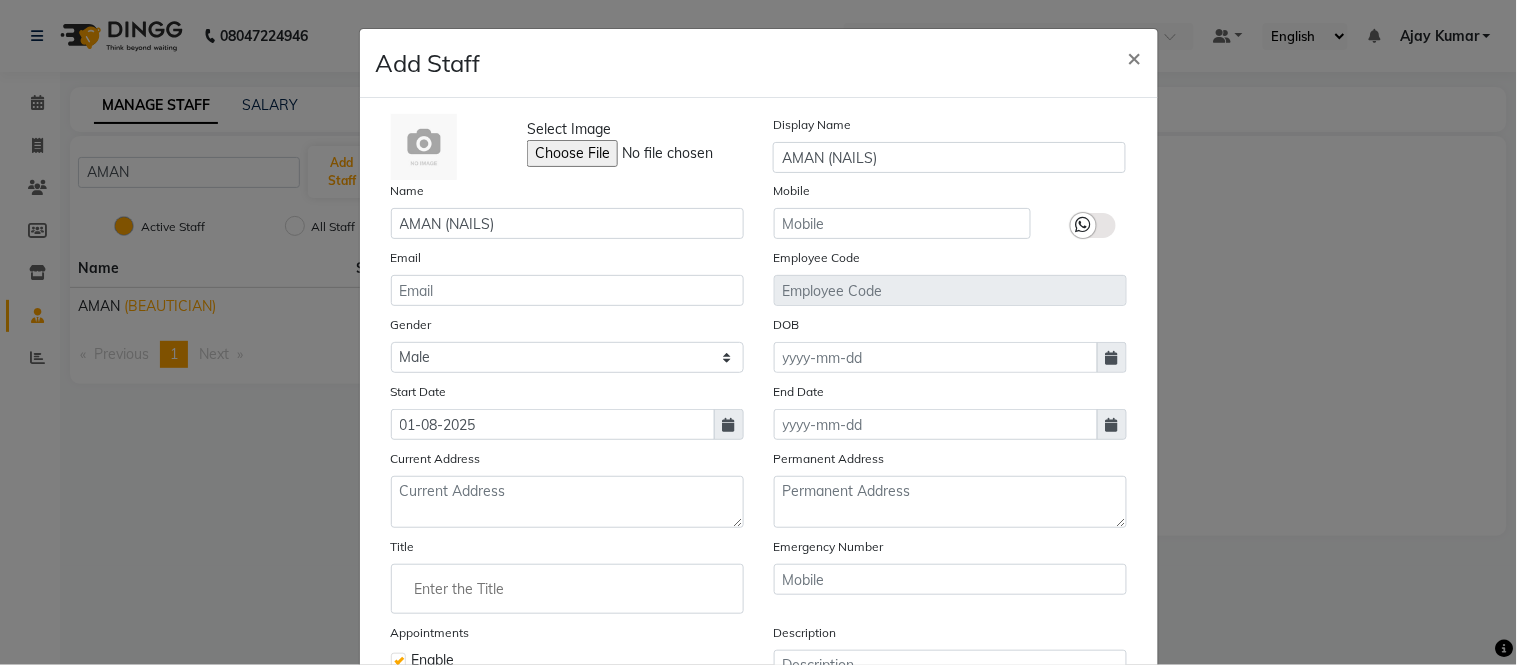 select on "8" 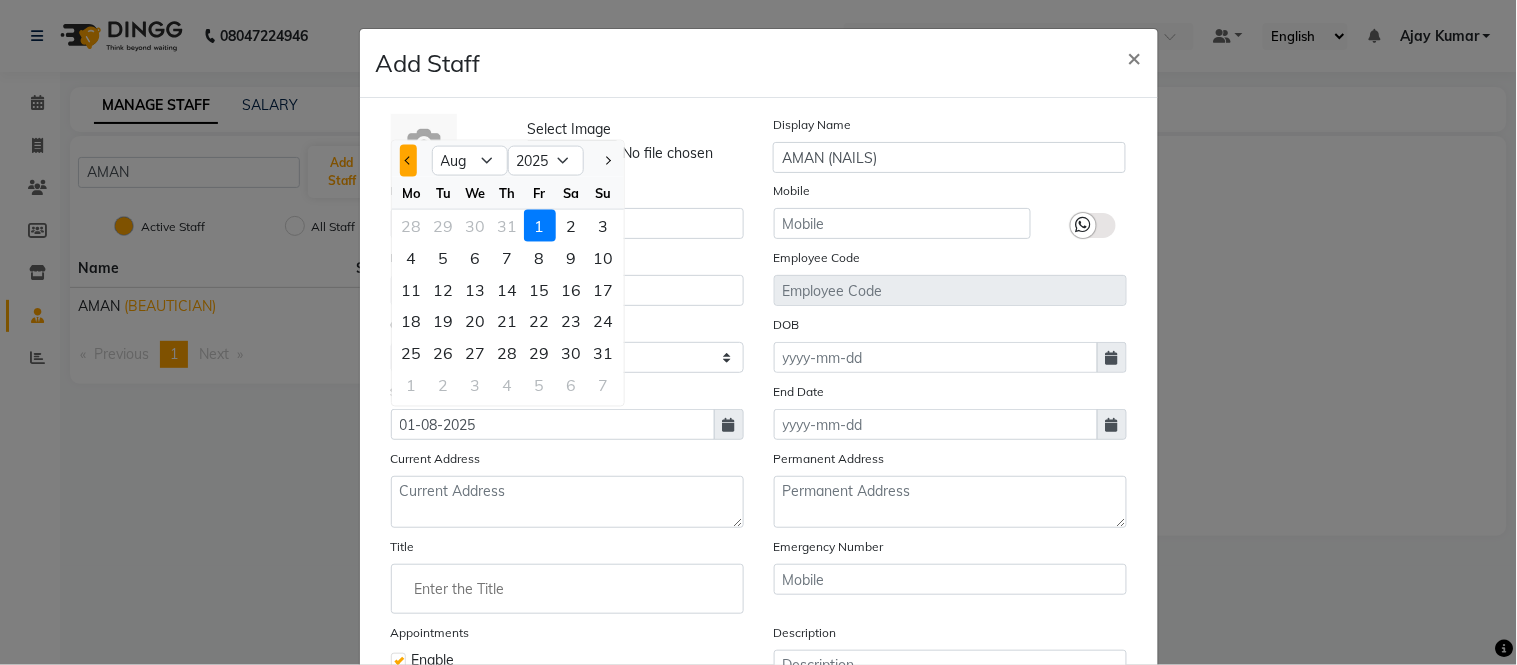 click 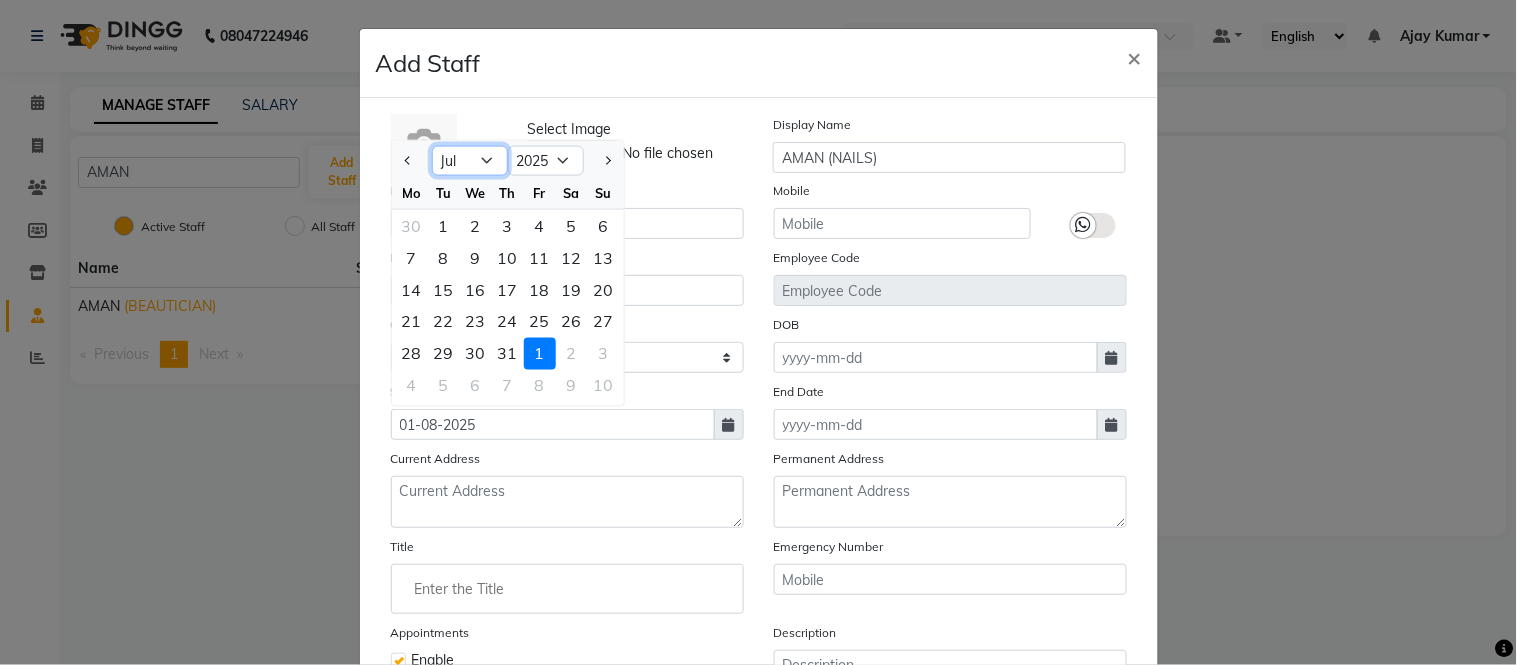 click on "Jan Feb Mar Apr May Jun Jul Aug Sep Oct Nov Dec" 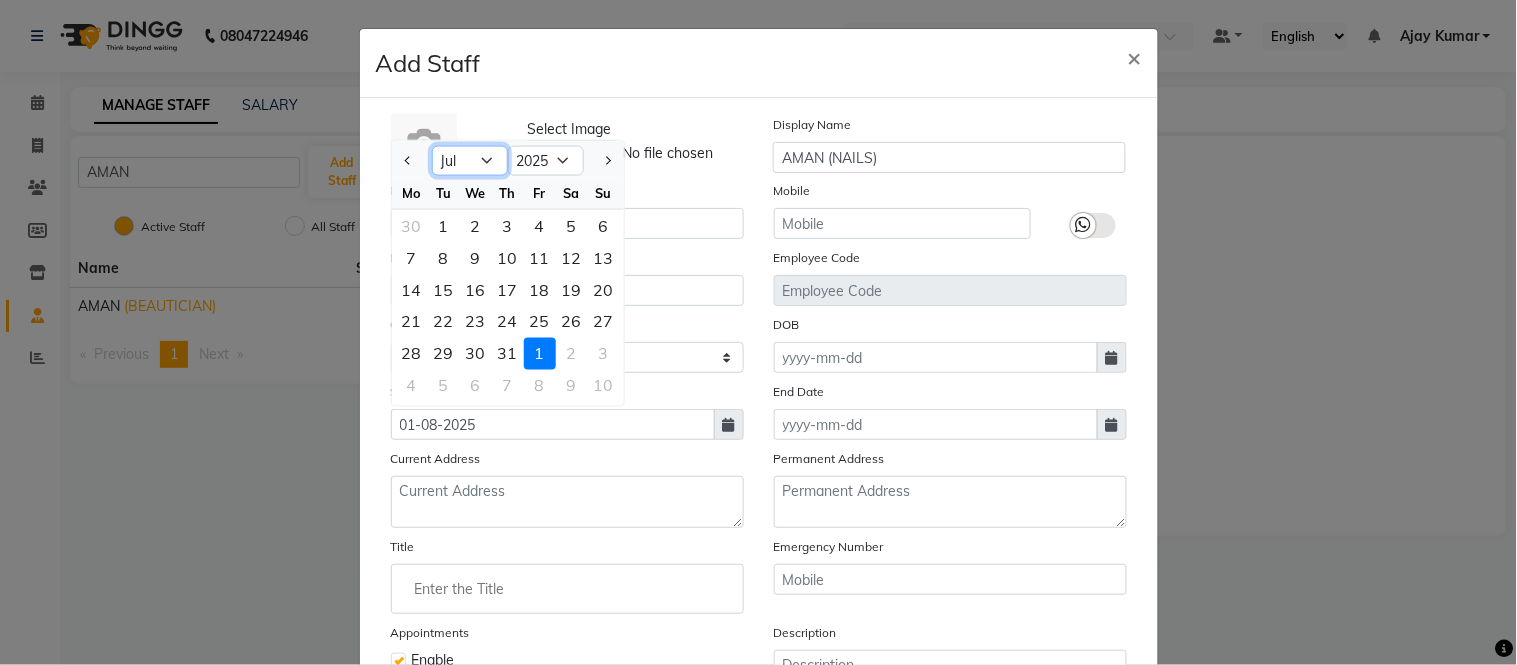 select on "8" 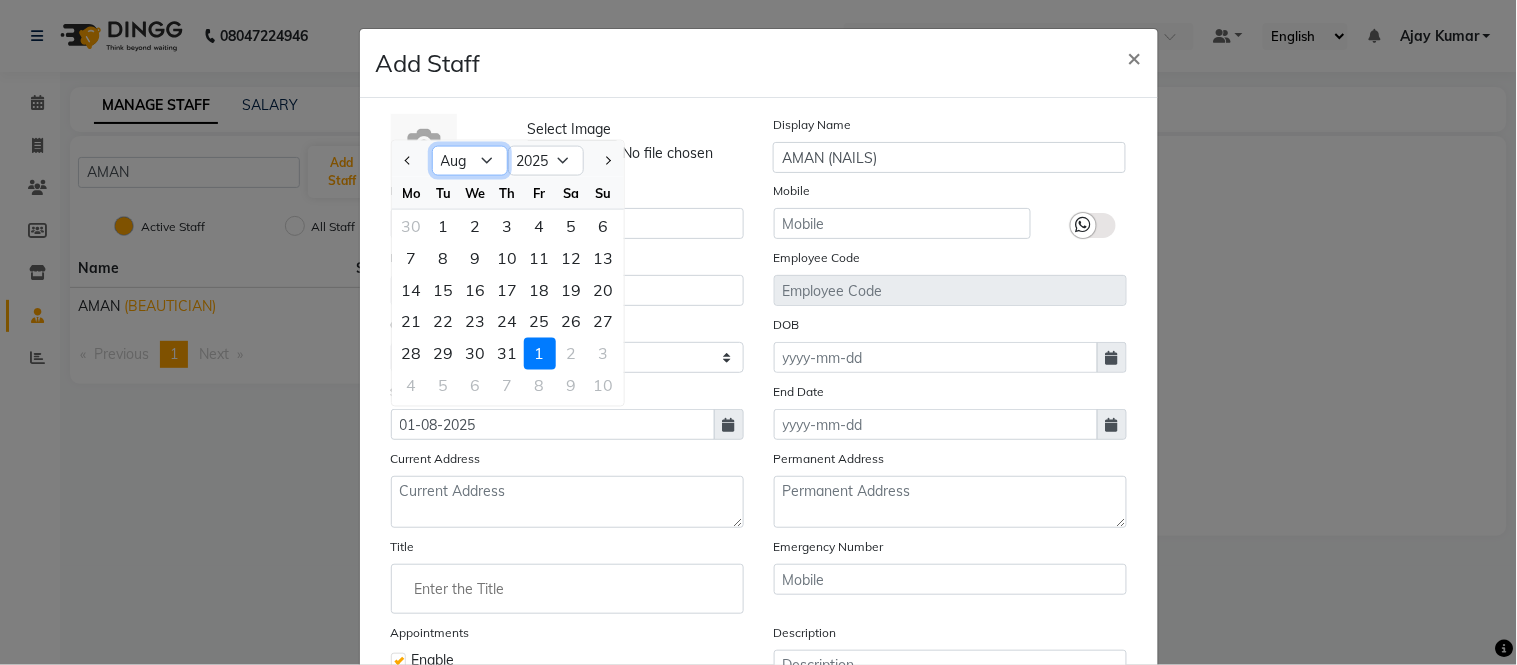 click on "Jan Feb Mar Apr May Jun Jul Aug Sep Oct Nov Dec" 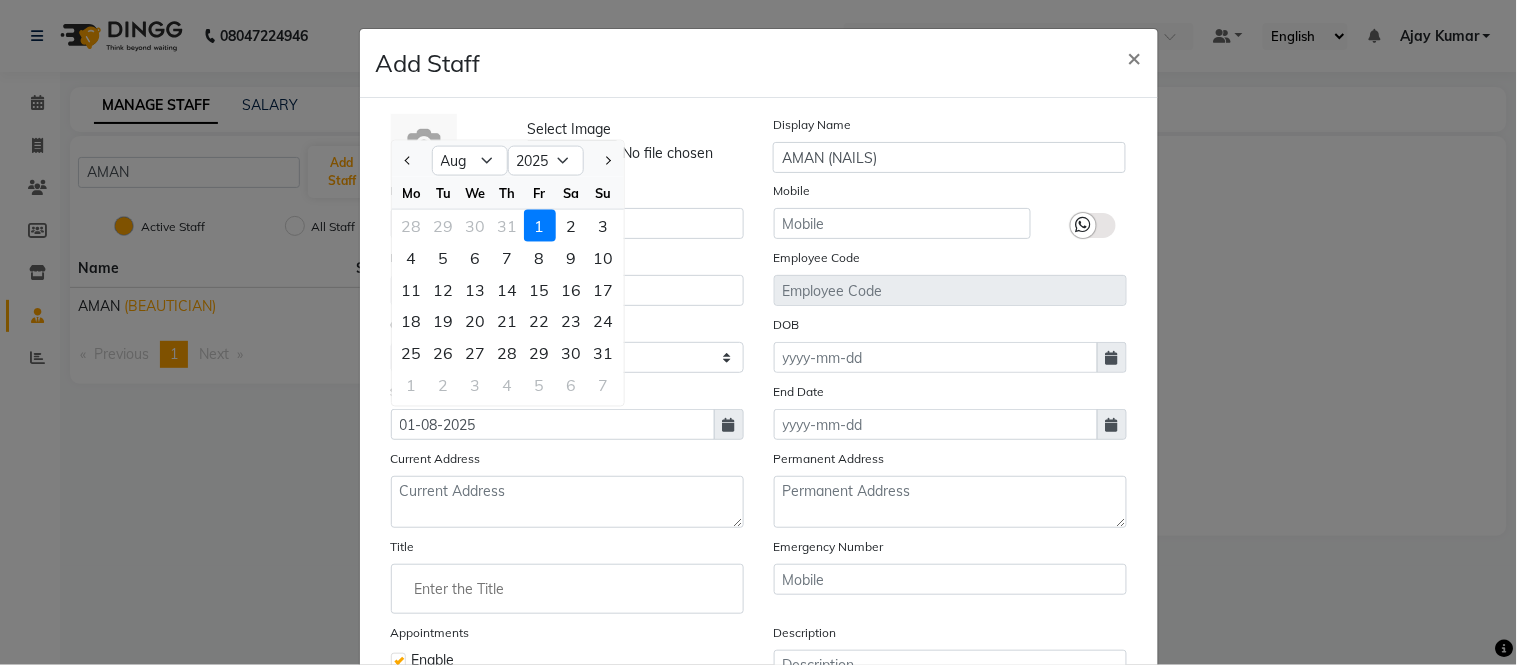 click on "1" 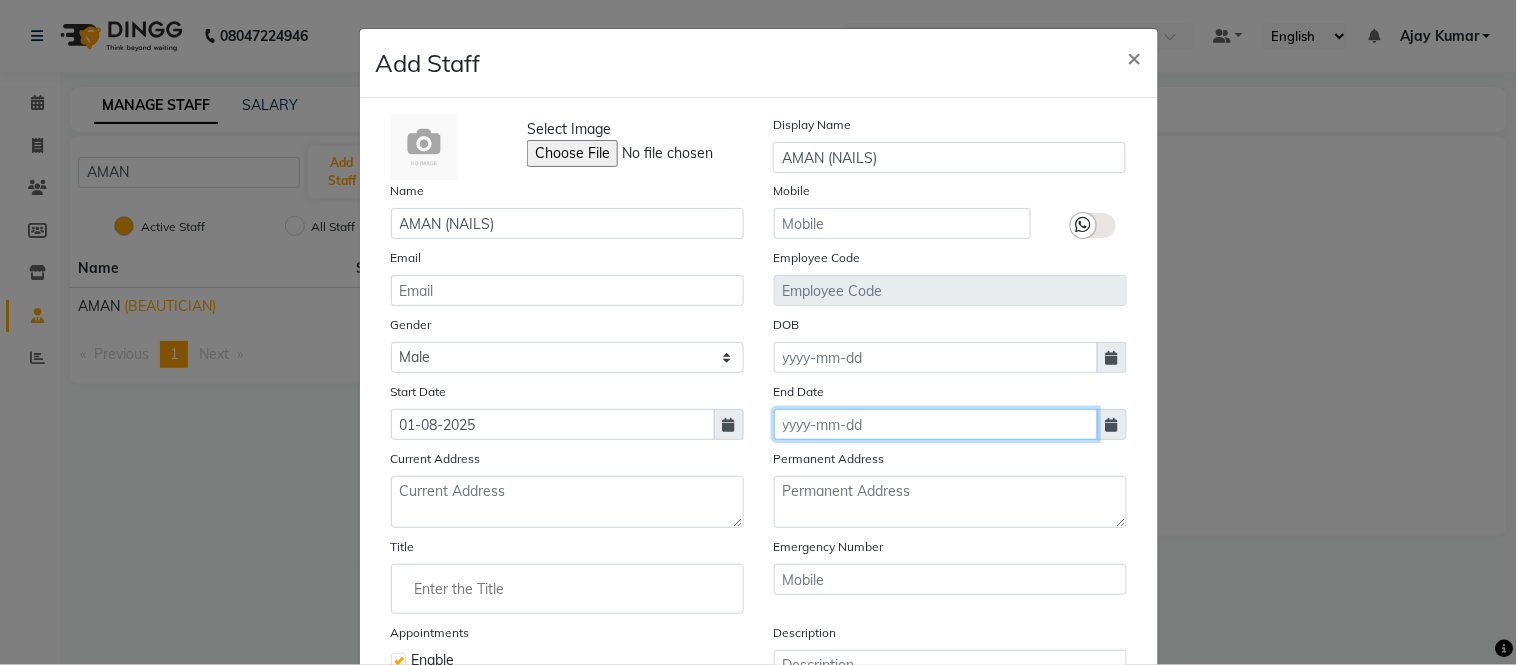 click 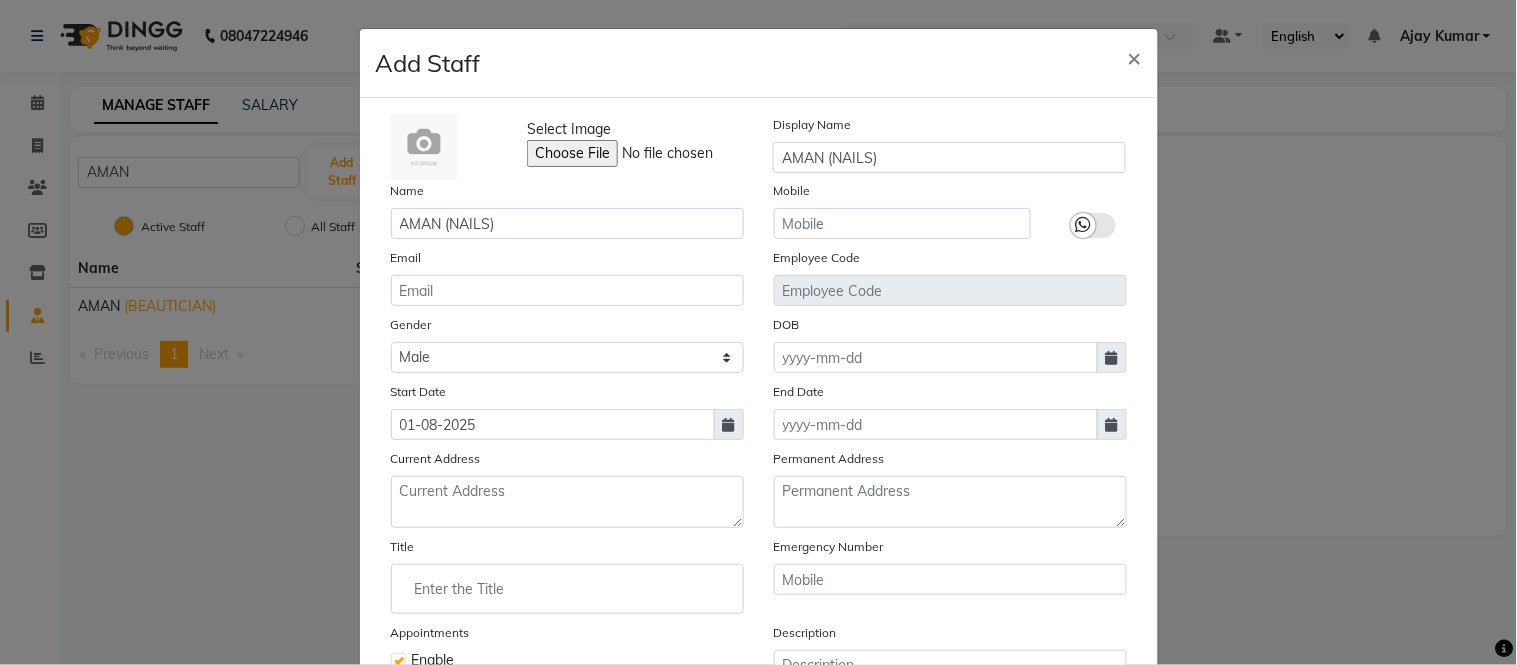 select on "8" 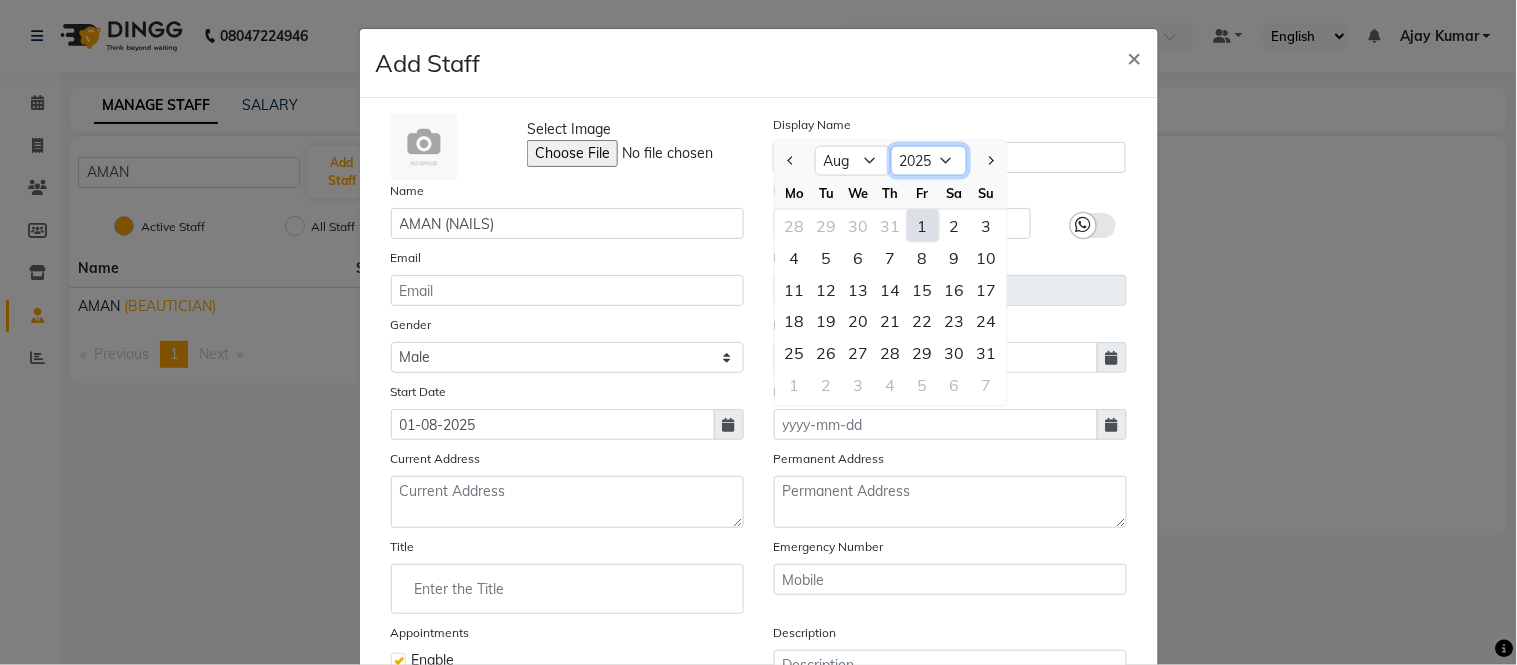 click on "2015 2016 2017 2018 2019 2020 2021 2022 2023 2024 2025 2026 2027 2028 2029 2030 2031 2032 2033 2034 2035" 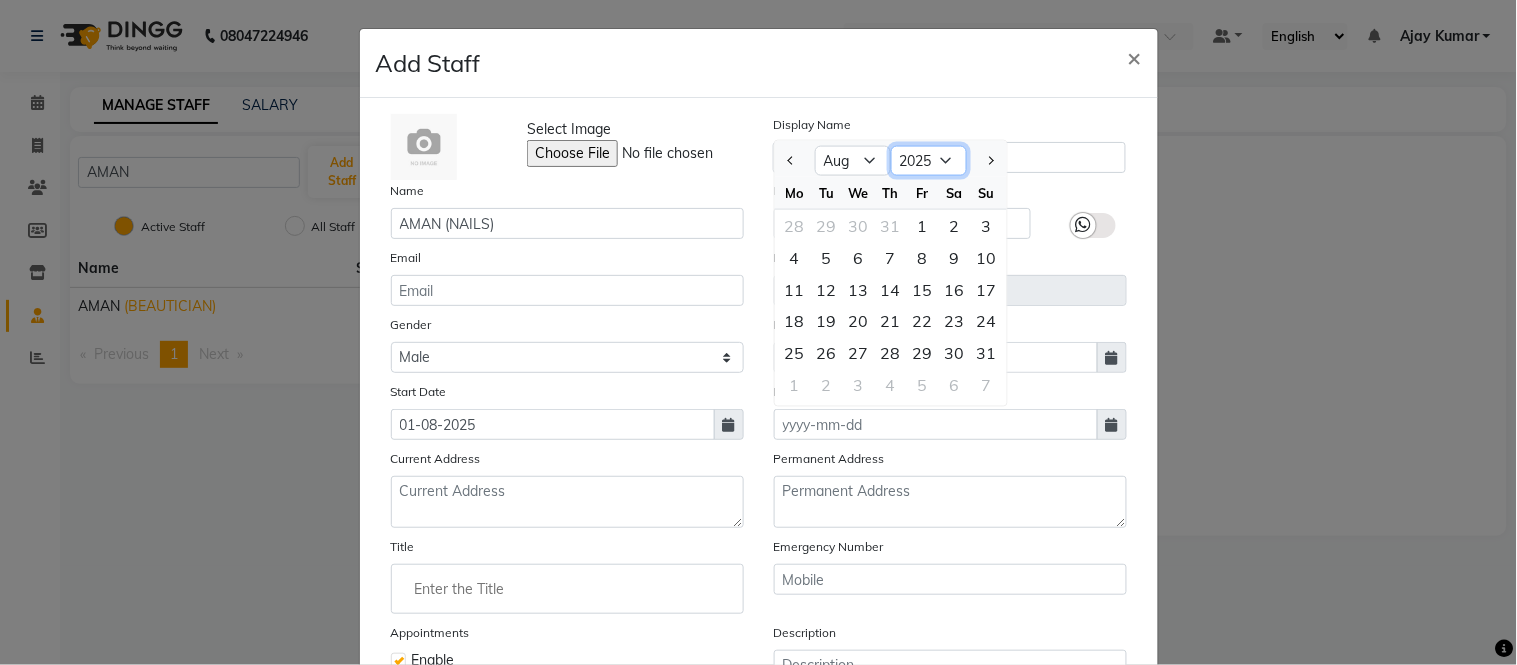 select on "2030" 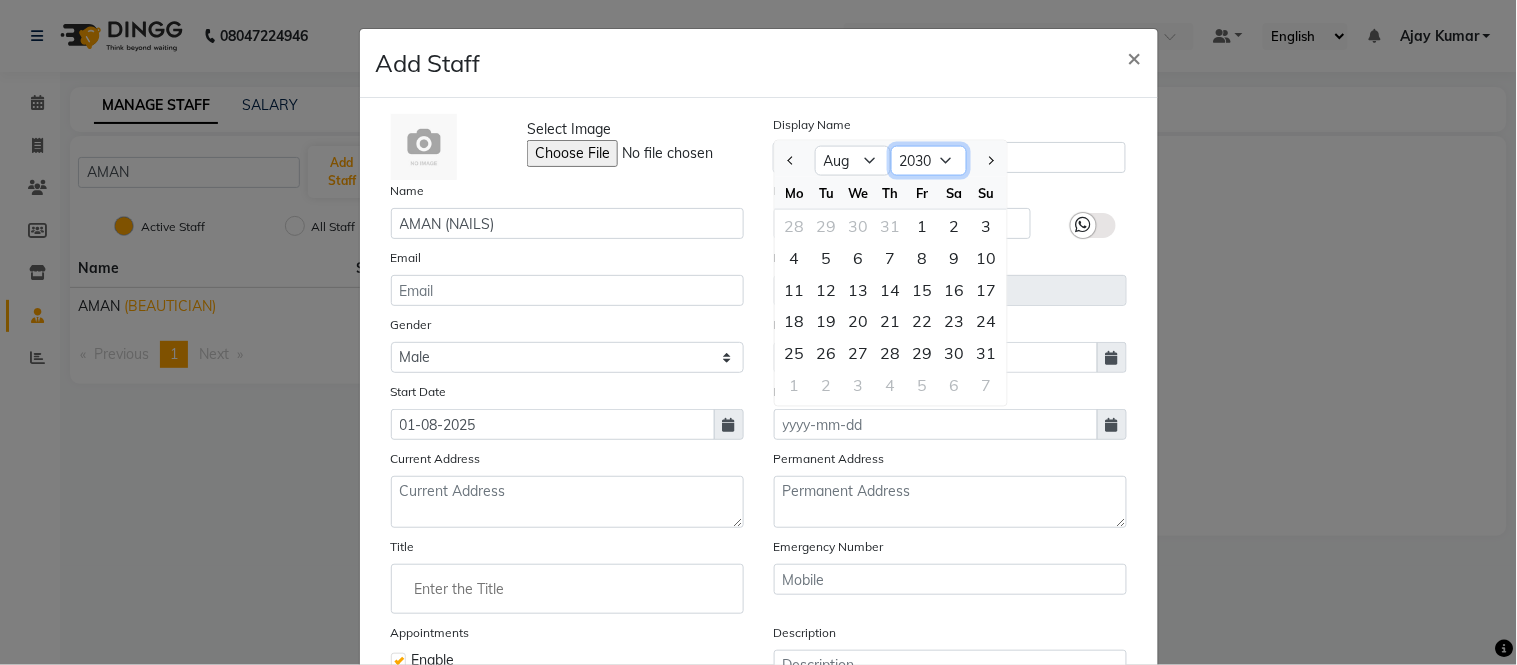 click on "2015 2016 2017 2018 2019 2020 2021 2022 2023 2024 2025 2026 2027 2028 2029 2030 2031 2032 2033 2034 2035" 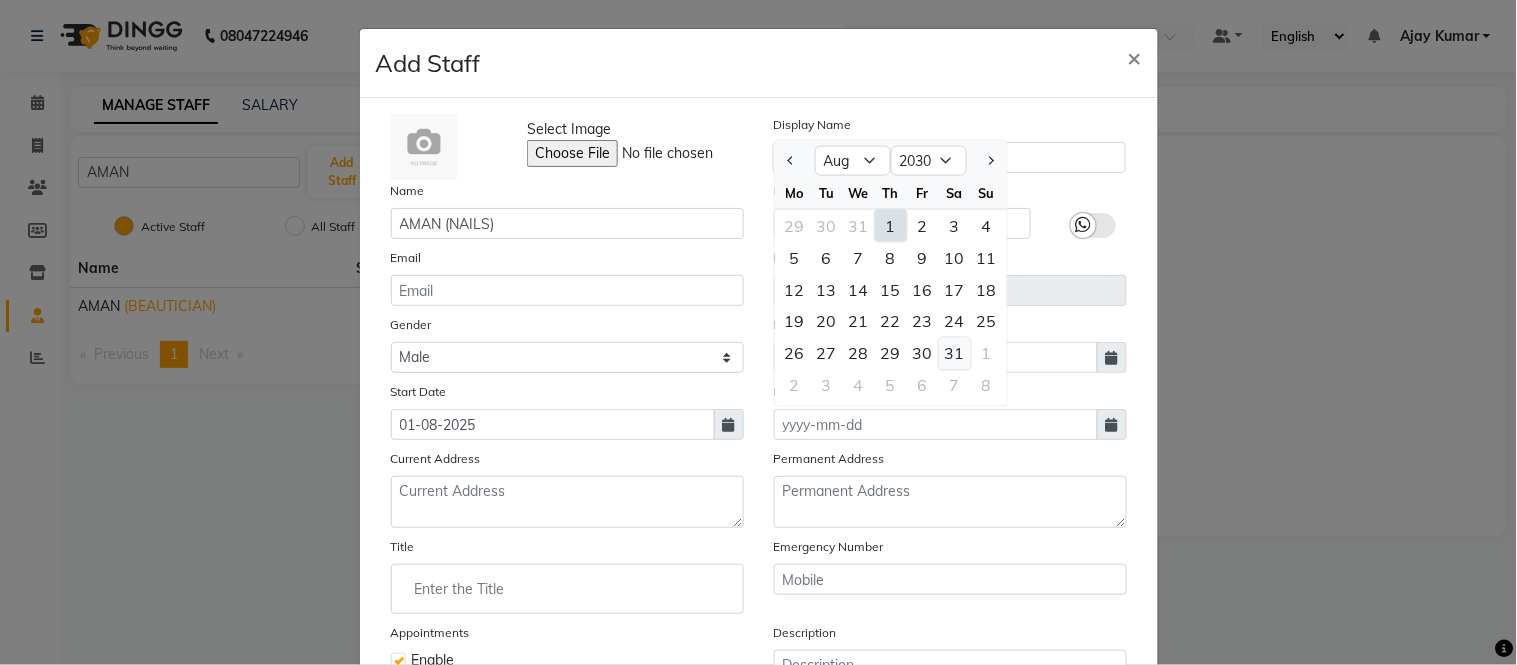 click on "31" 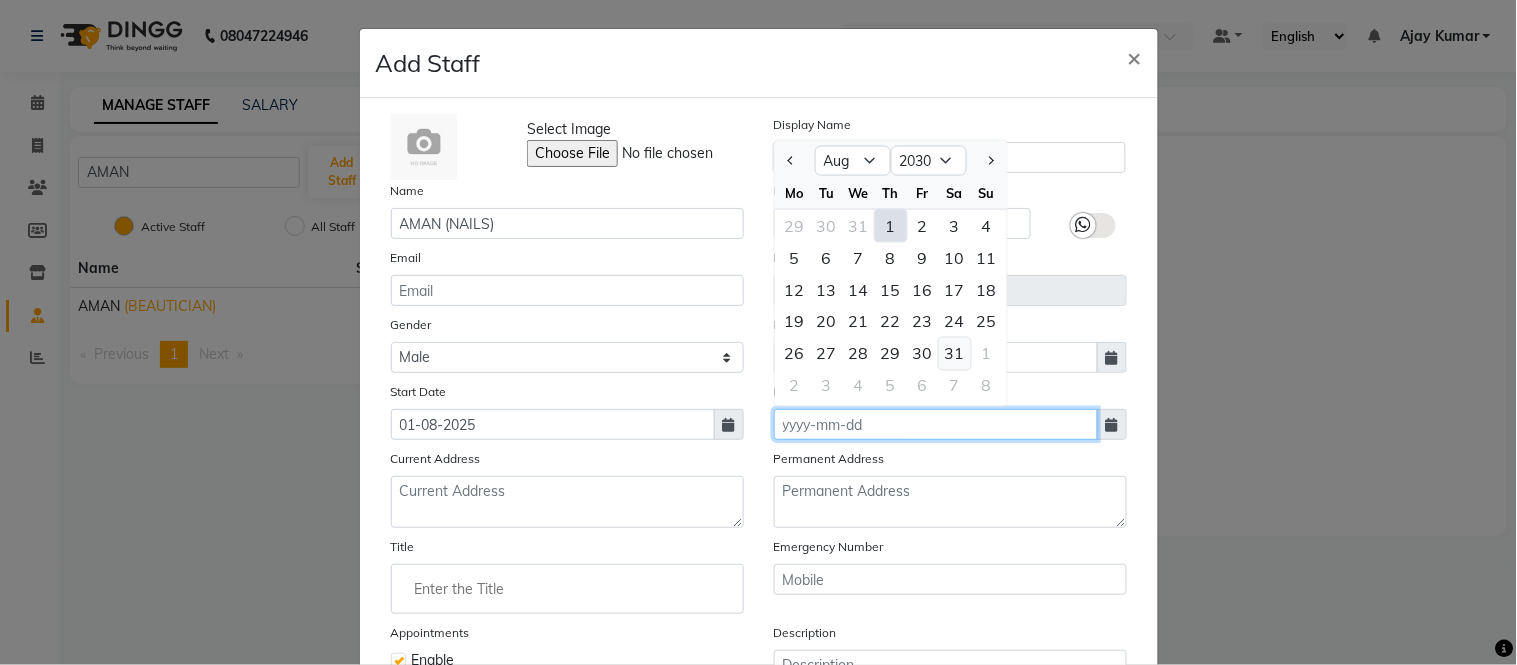 type on "31-08-2030" 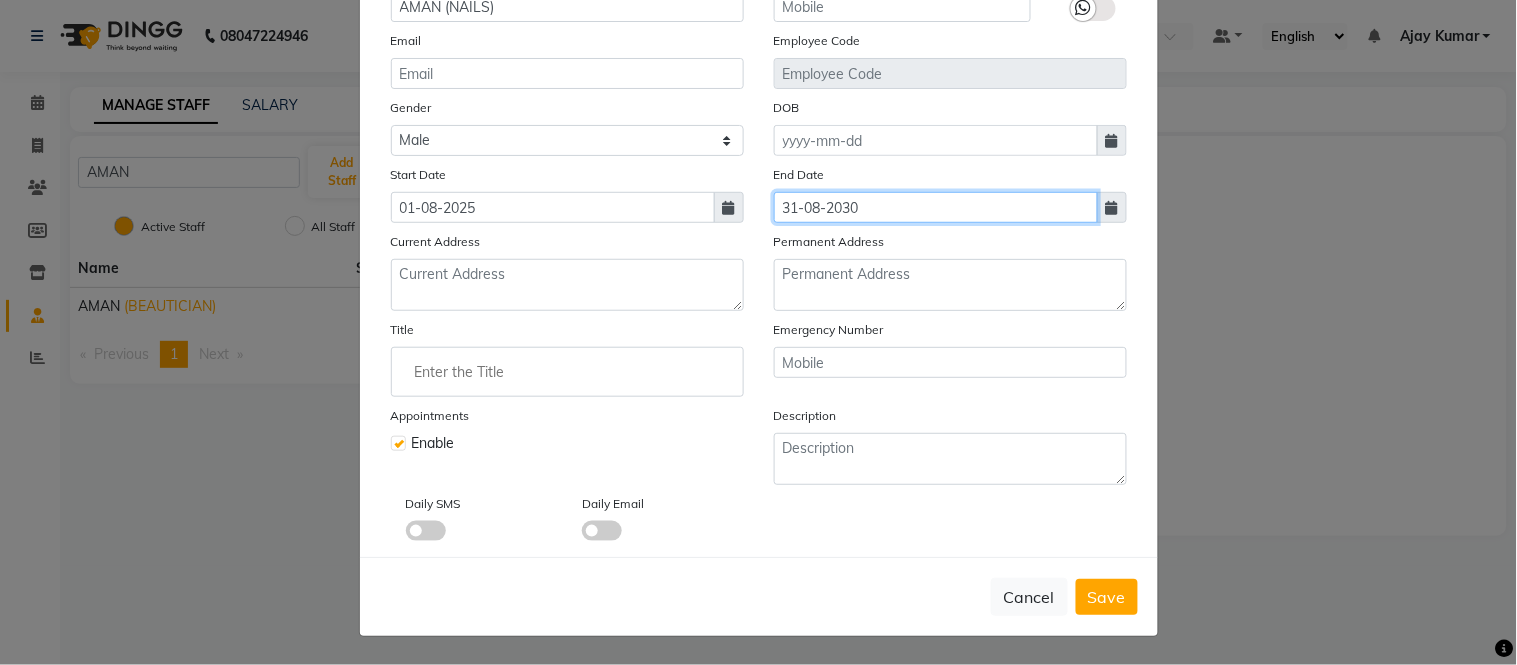 scroll, scrollTop: 218, scrollLeft: 0, axis: vertical 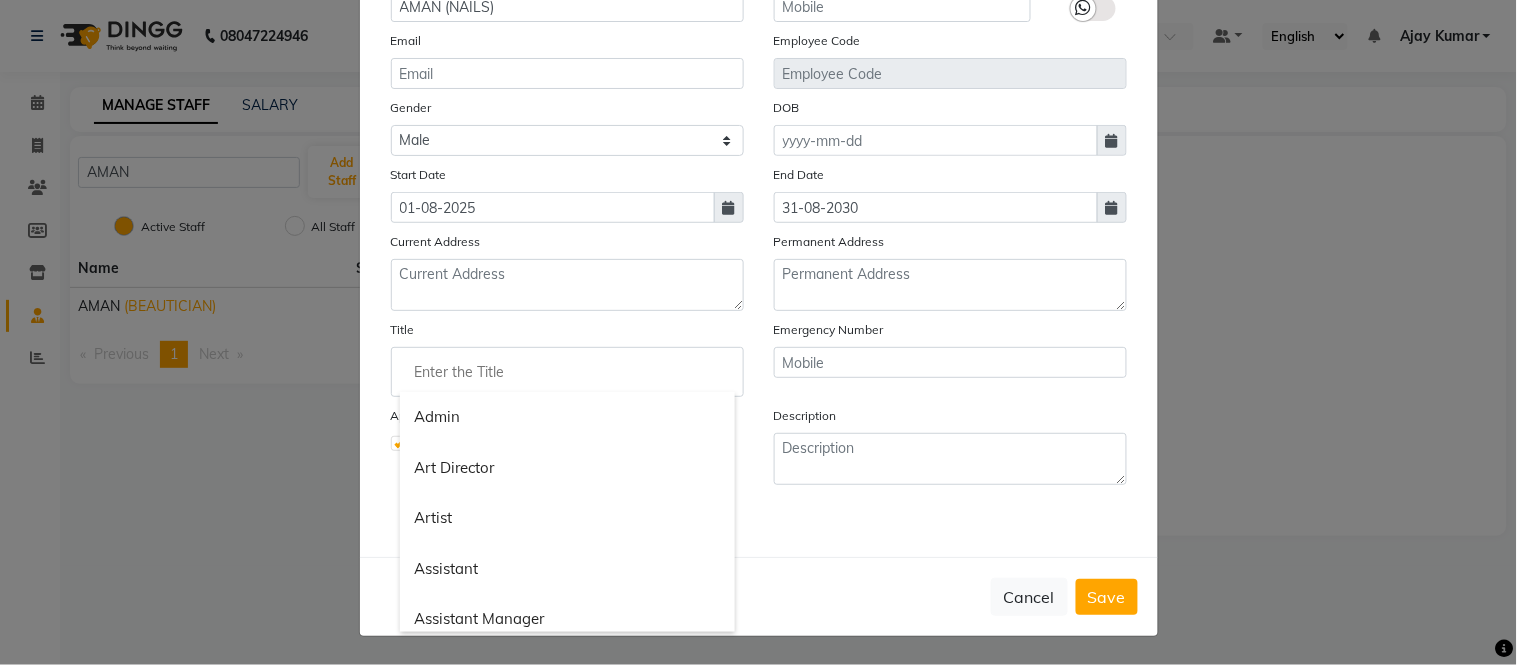 click 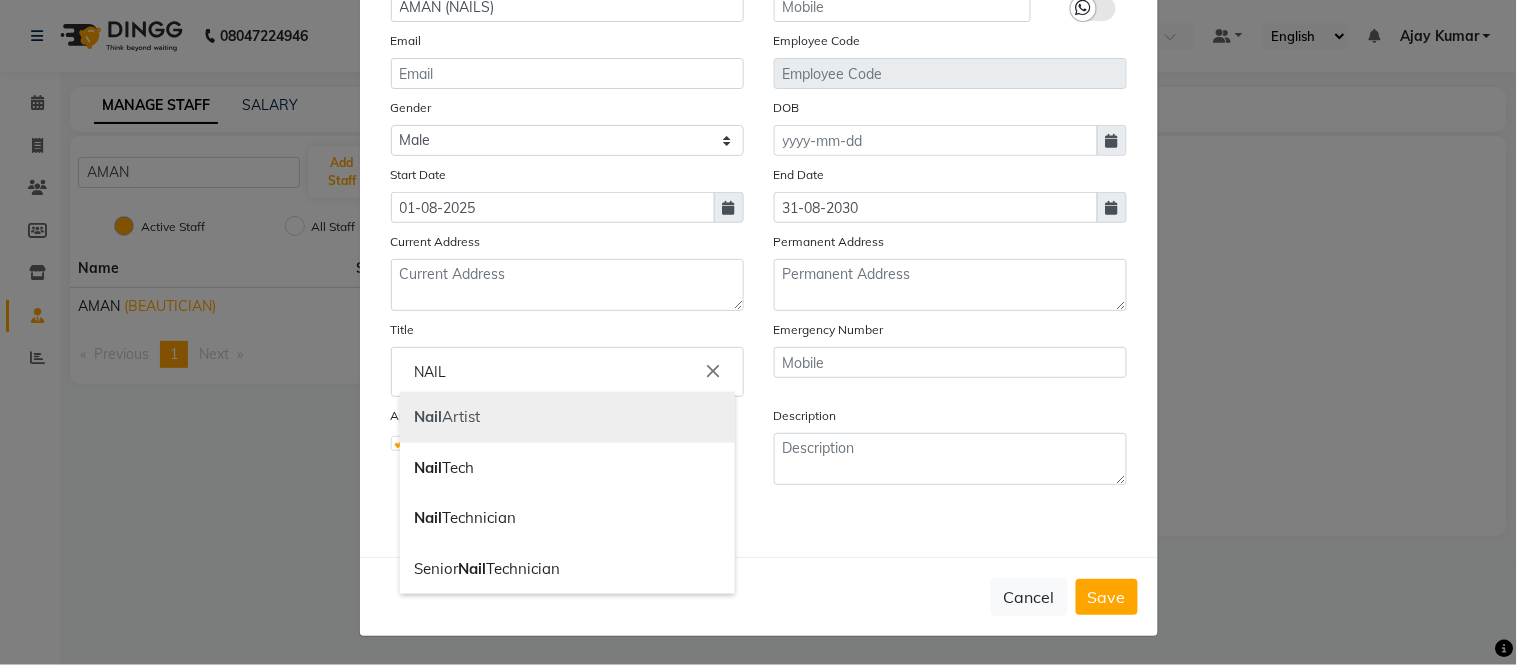 click on "Nail  Artist" at bounding box center (567, 417) 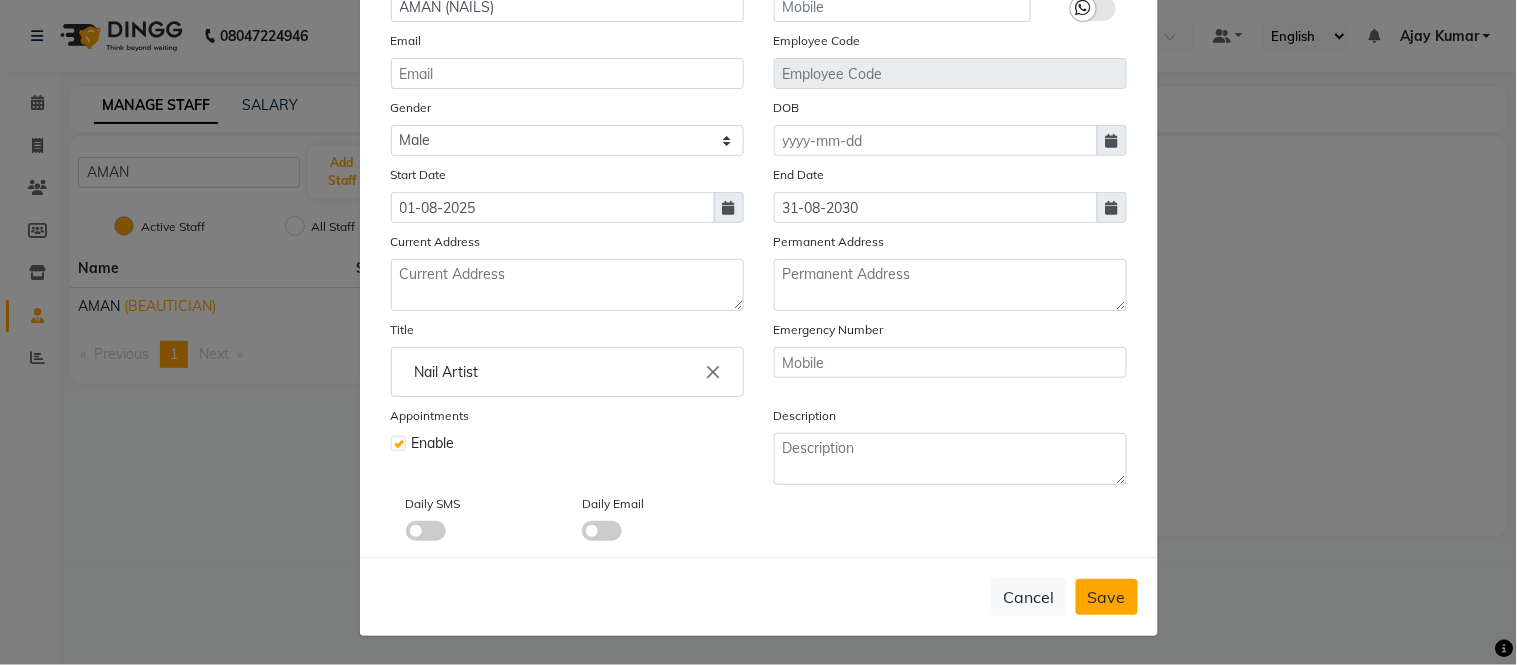 click on "Save" at bounding box center [1107, 597] 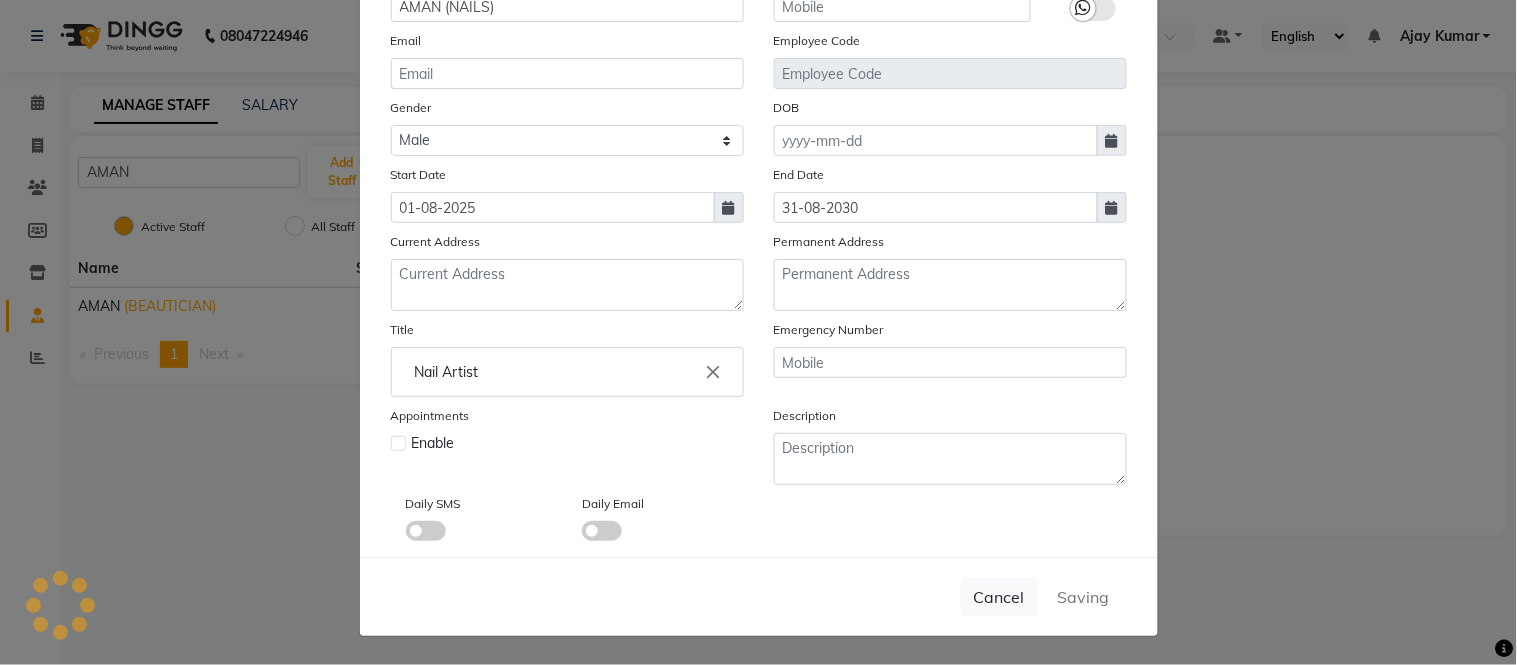type 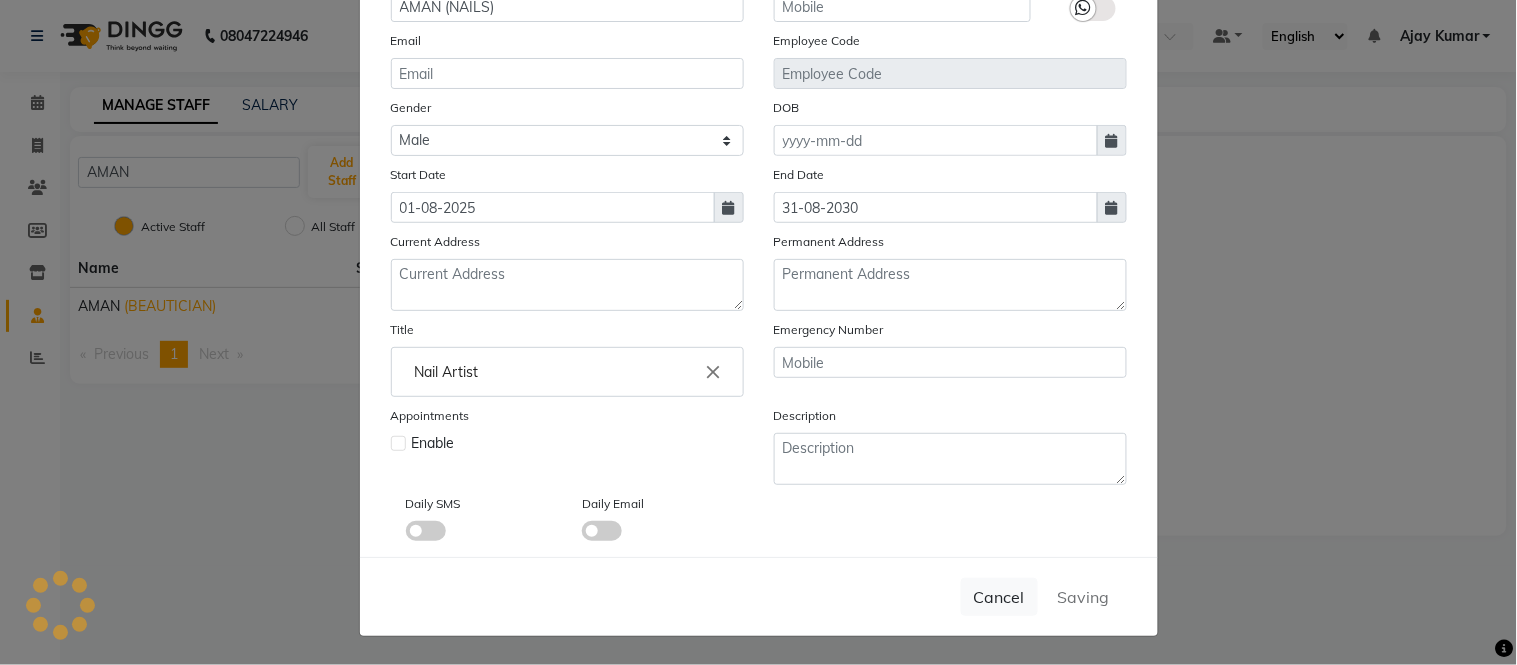 type 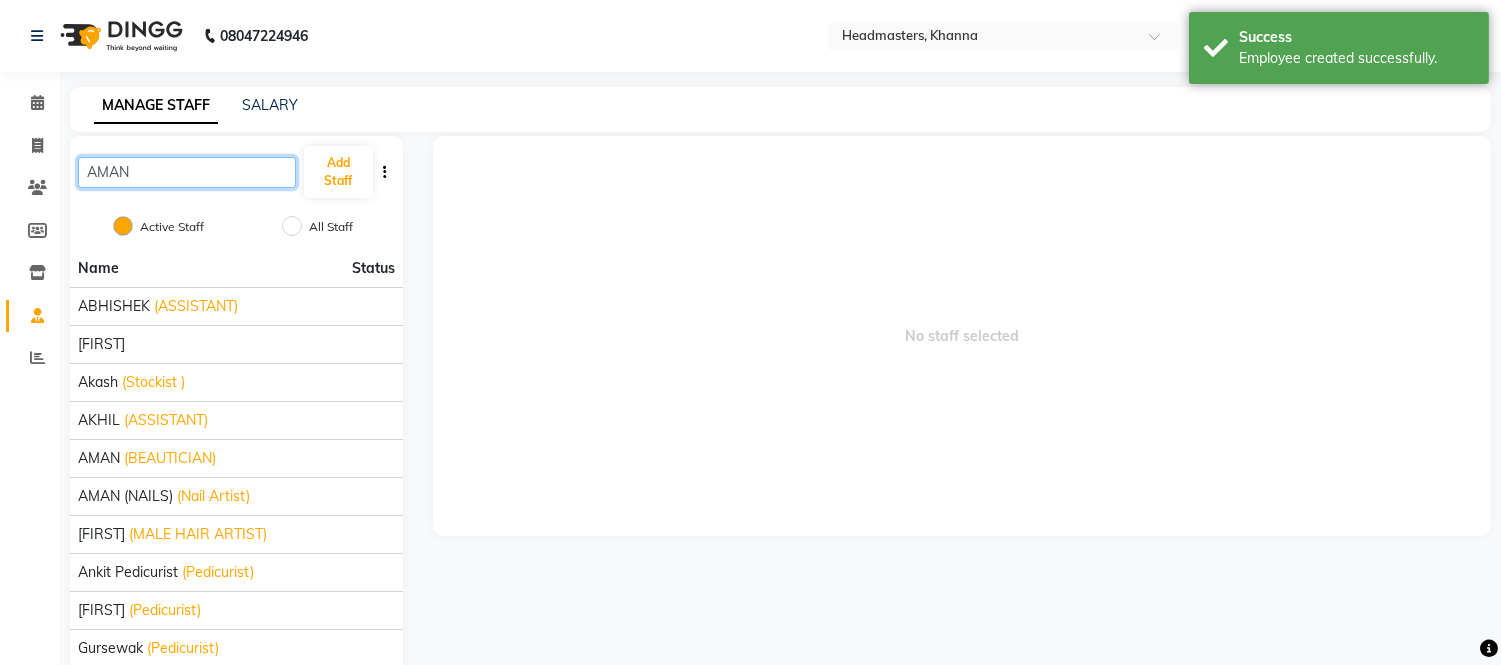 click on "AMAN" 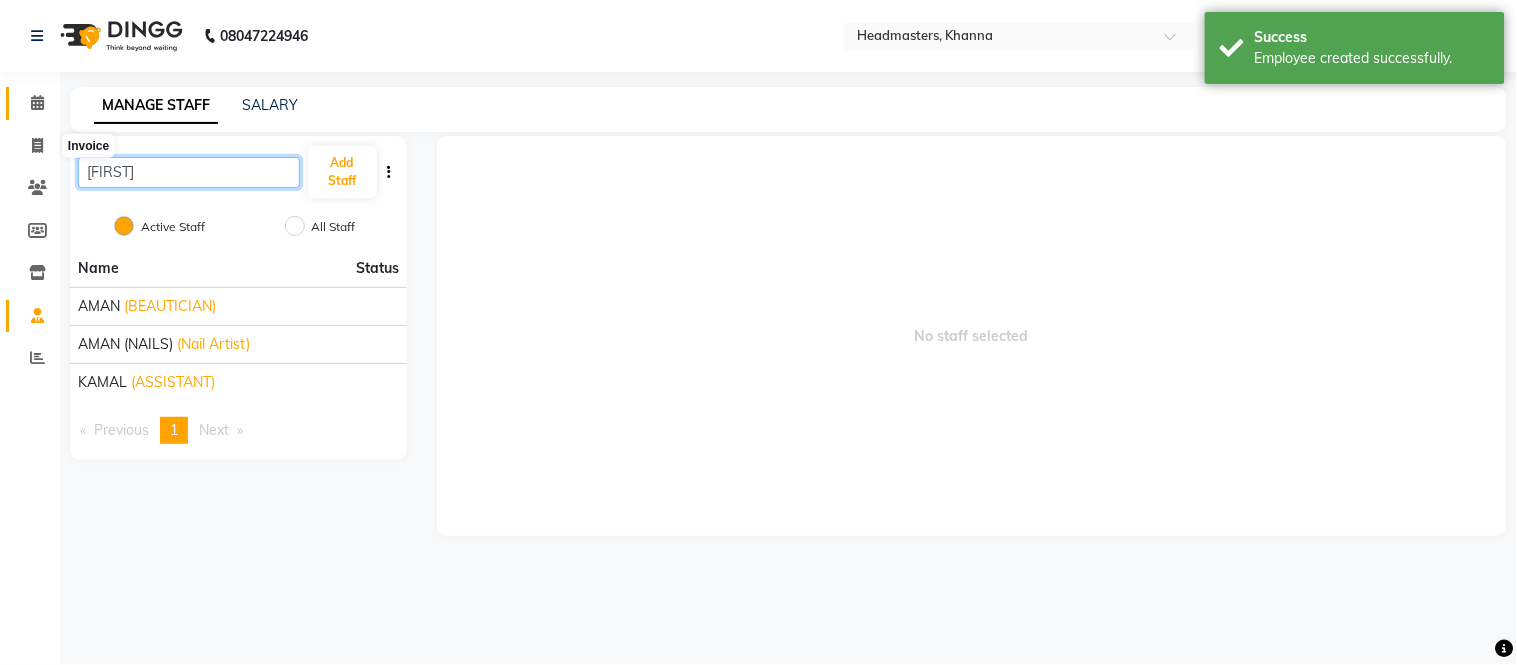 type on "AMA" 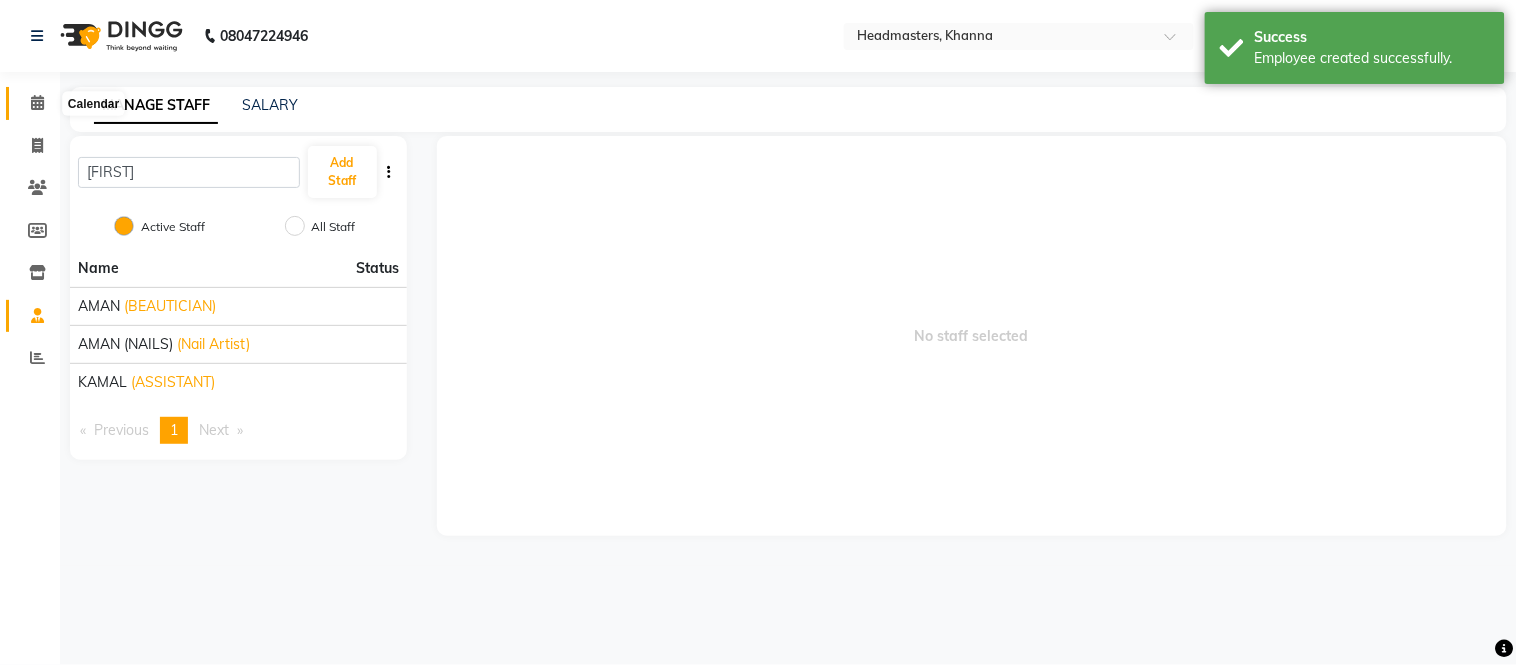 click 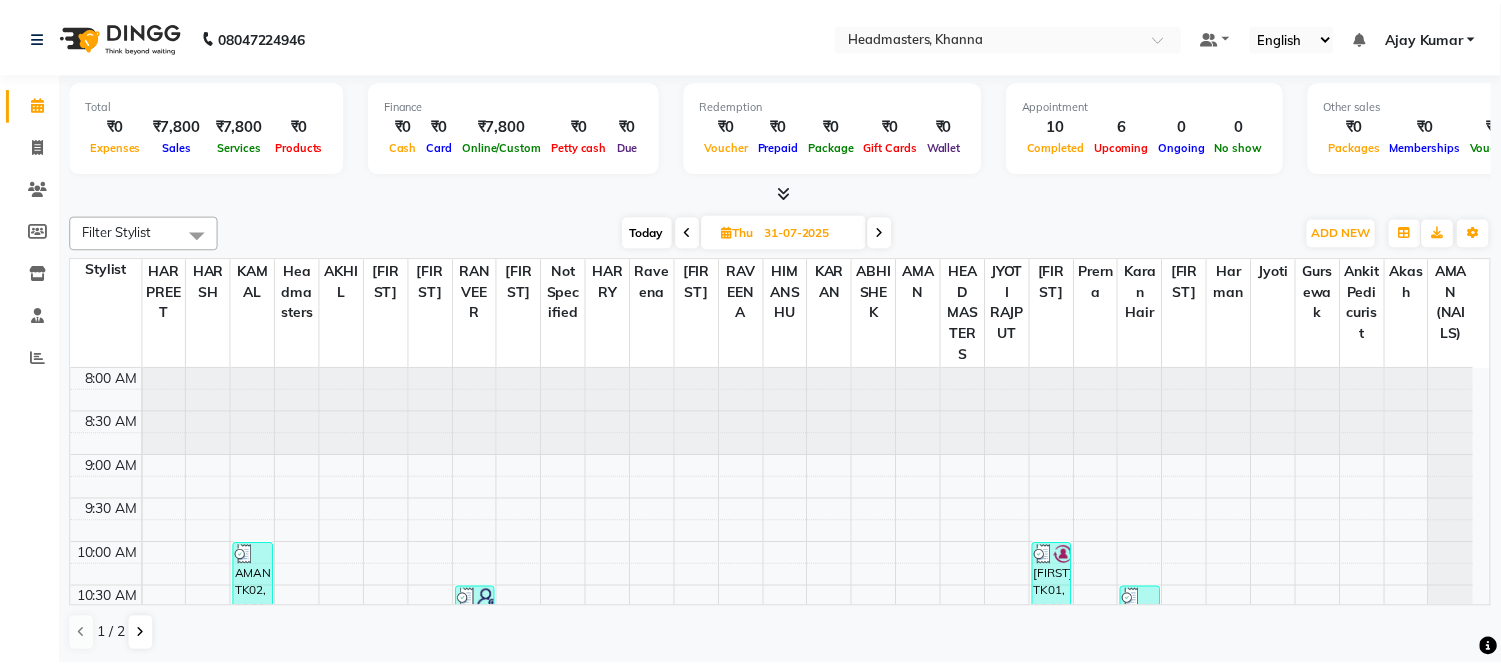 scroll, scrollTop: 0, scrollLeft: 0, axis: both 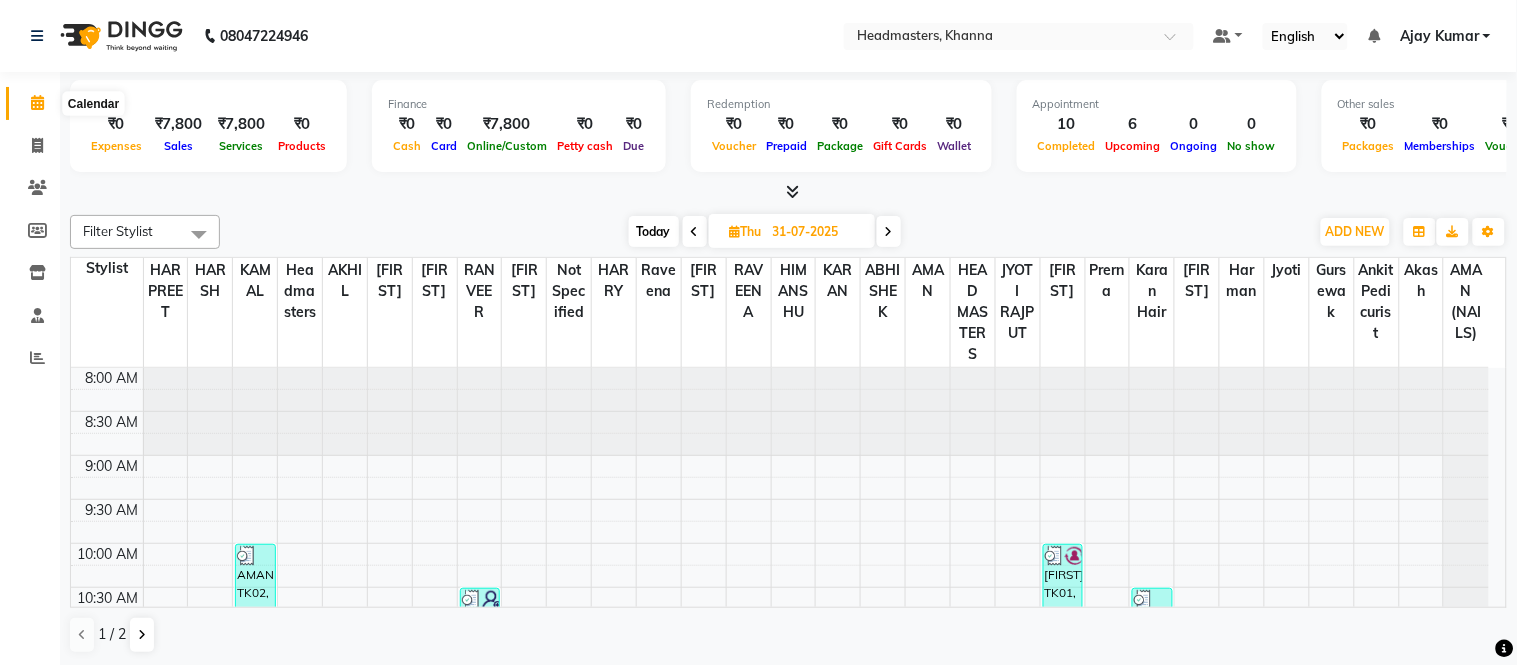 click 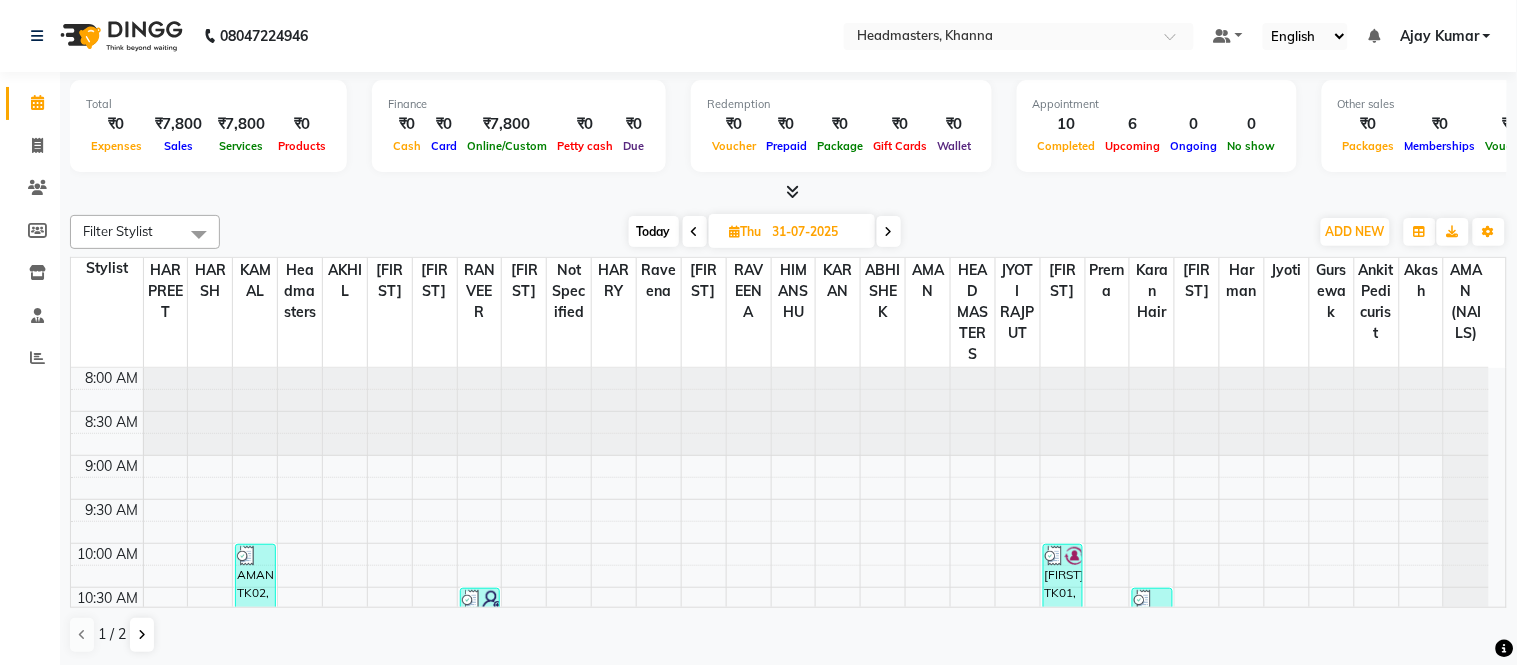 click on "Calendar  Invoice  Clients  Members  Inventory  Staff  Reports Completed InProgress Upcoming Dropped Tentative Check-In Confirm Bookings Generate Report Segments Page Builder" 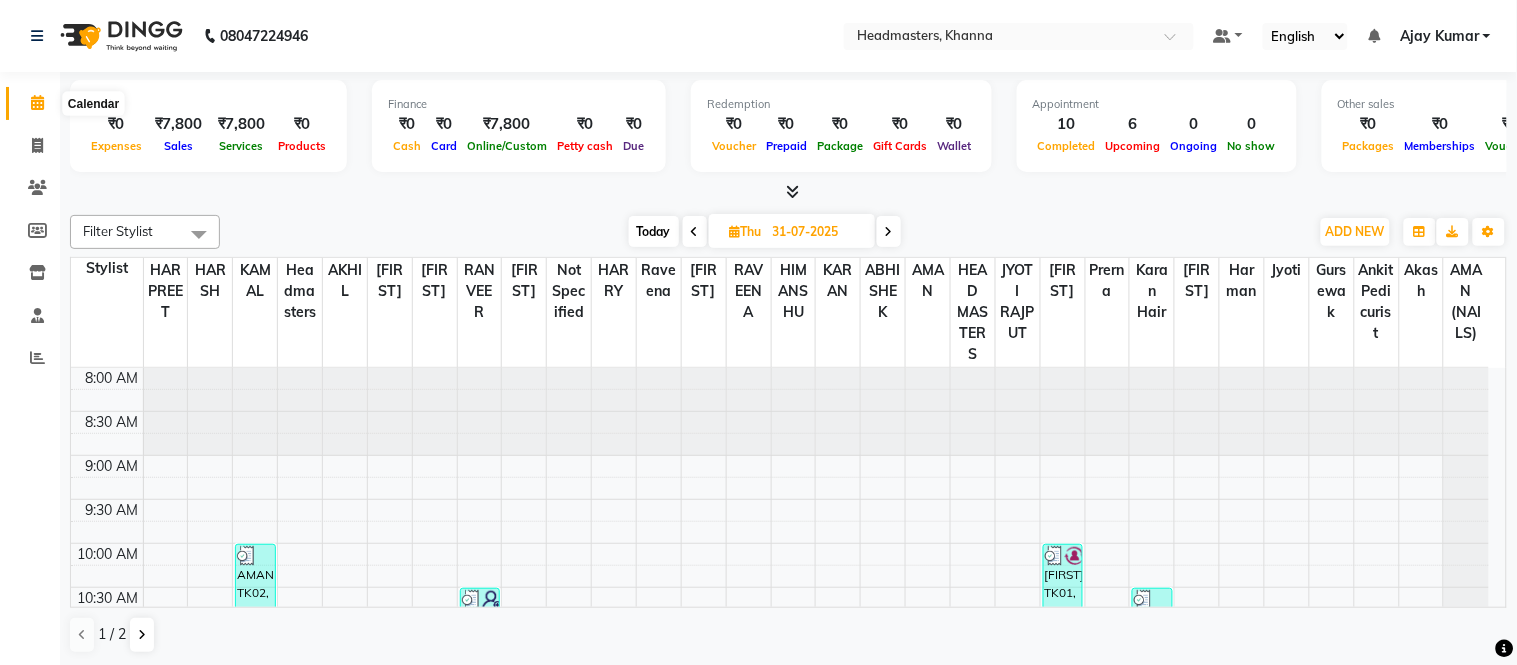 click 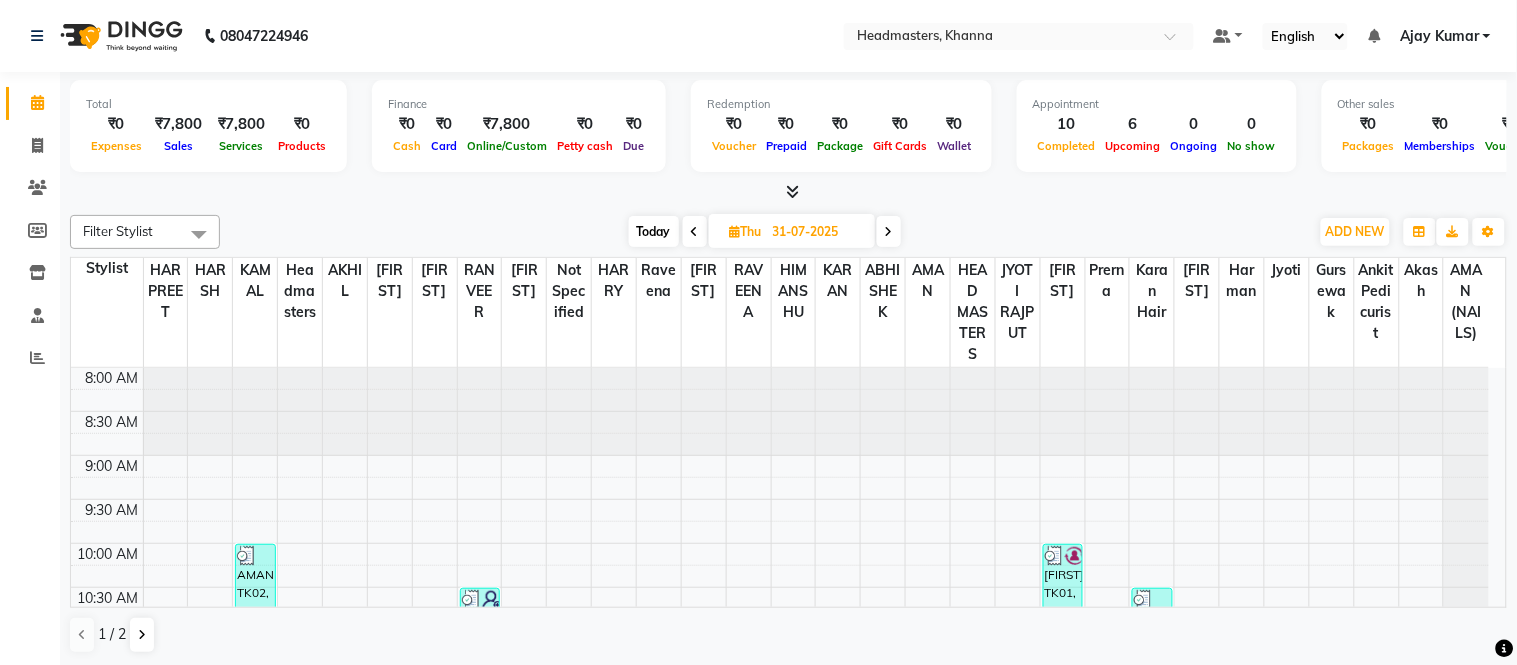 click at bounding box center [792, 191] 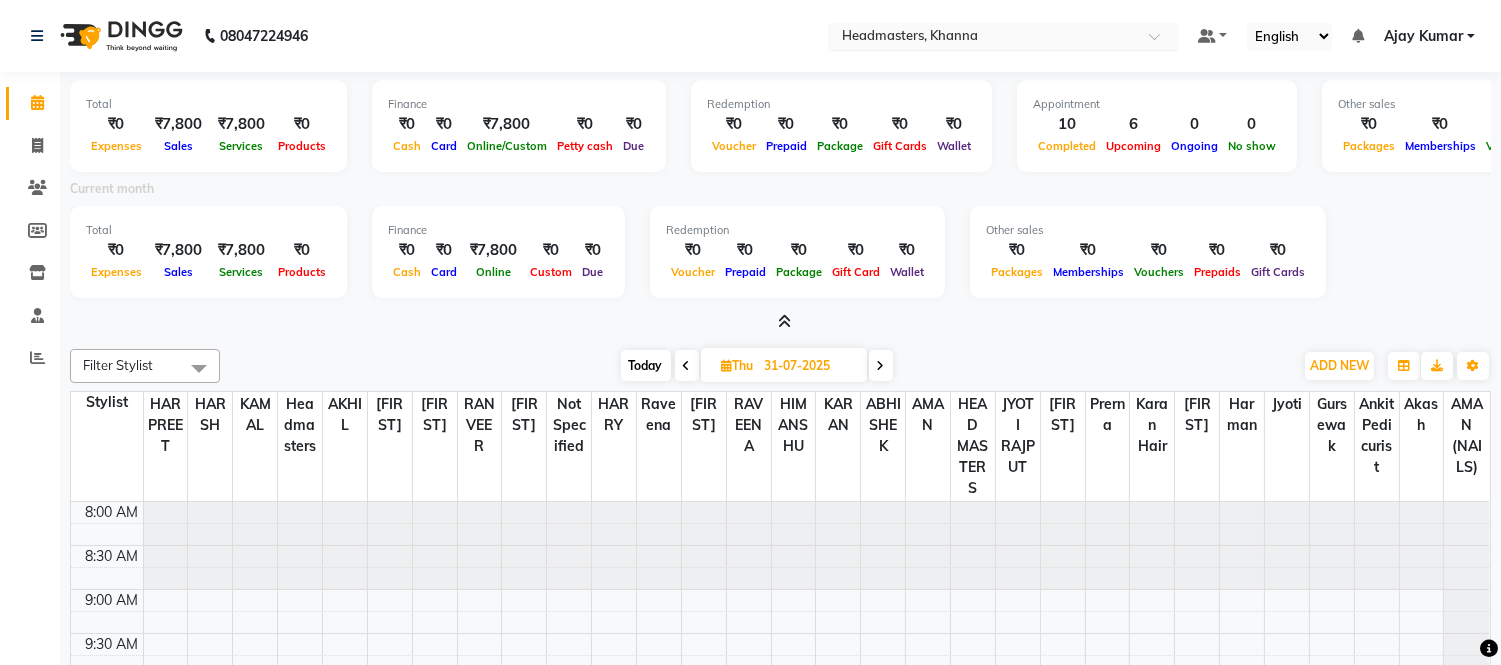 click on "Select Location × Headmasters, Khanna" at bounding box center (1003, 36) 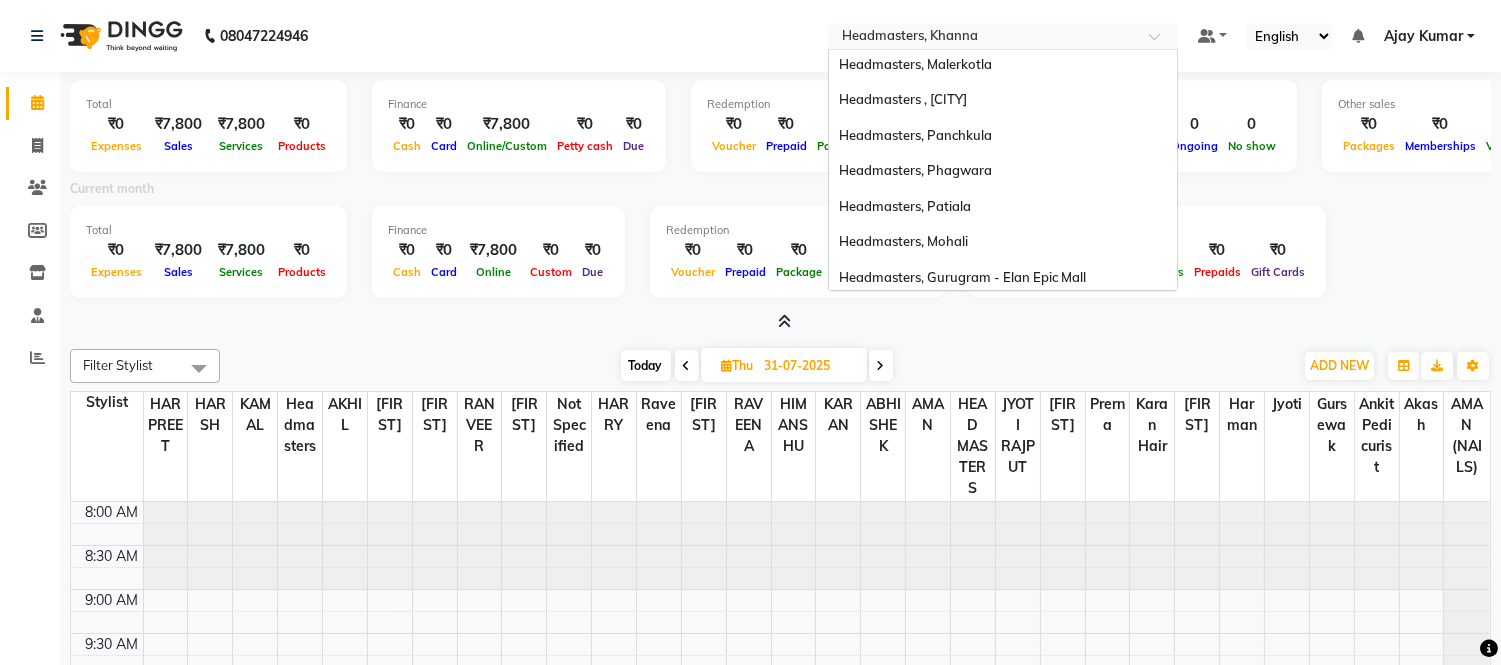 scroll, scrollTop: 0, scrollLeft: 0, axis: both 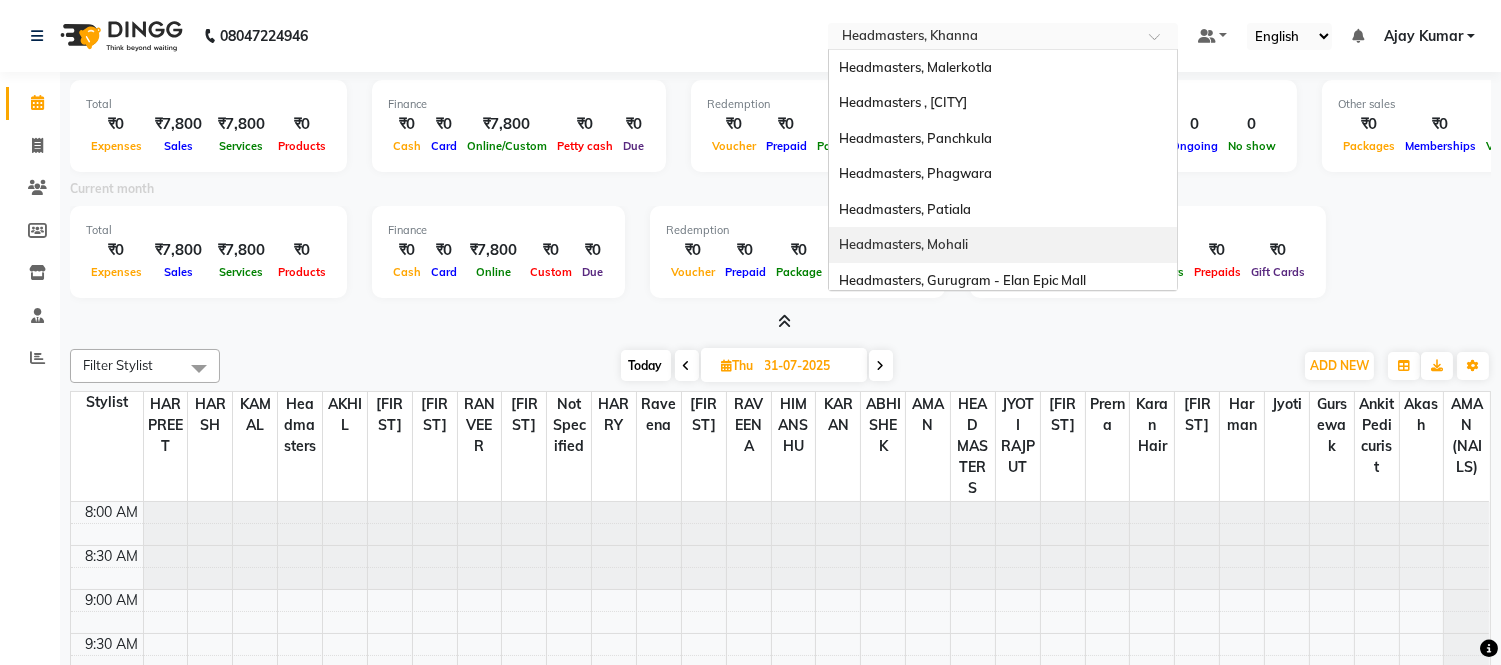 click on "Headmasters, Mohali" at bounding box center (903, 244) 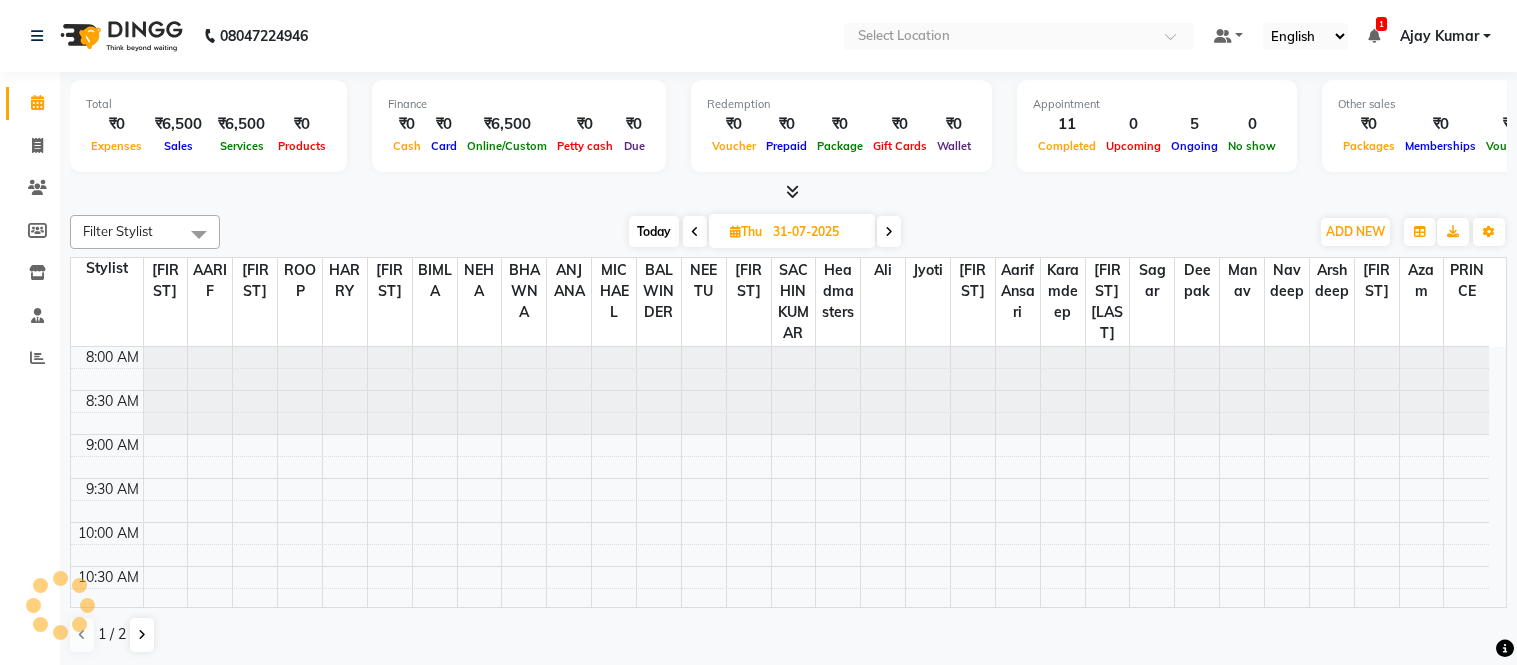 scroll, scrollTop: 0, scrollLeft: 0, axis: both 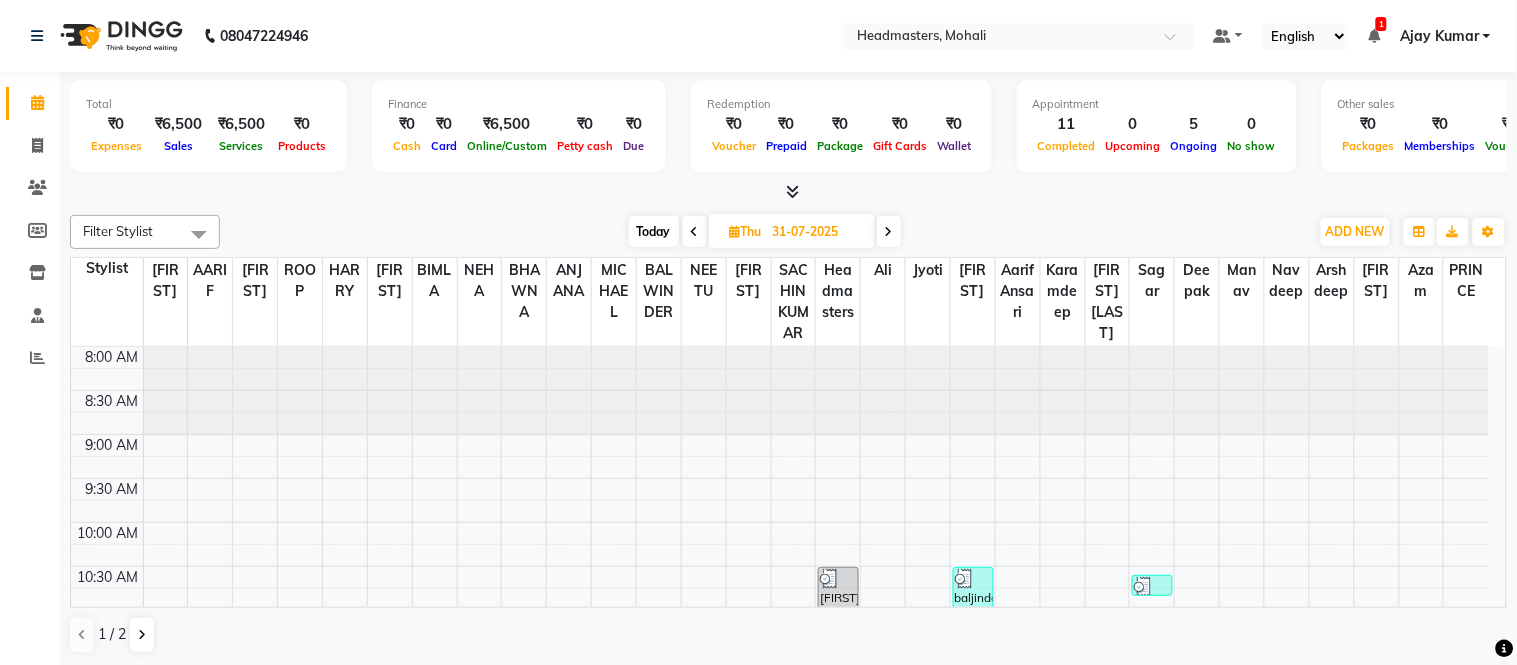click at bounding box center (792, 191) 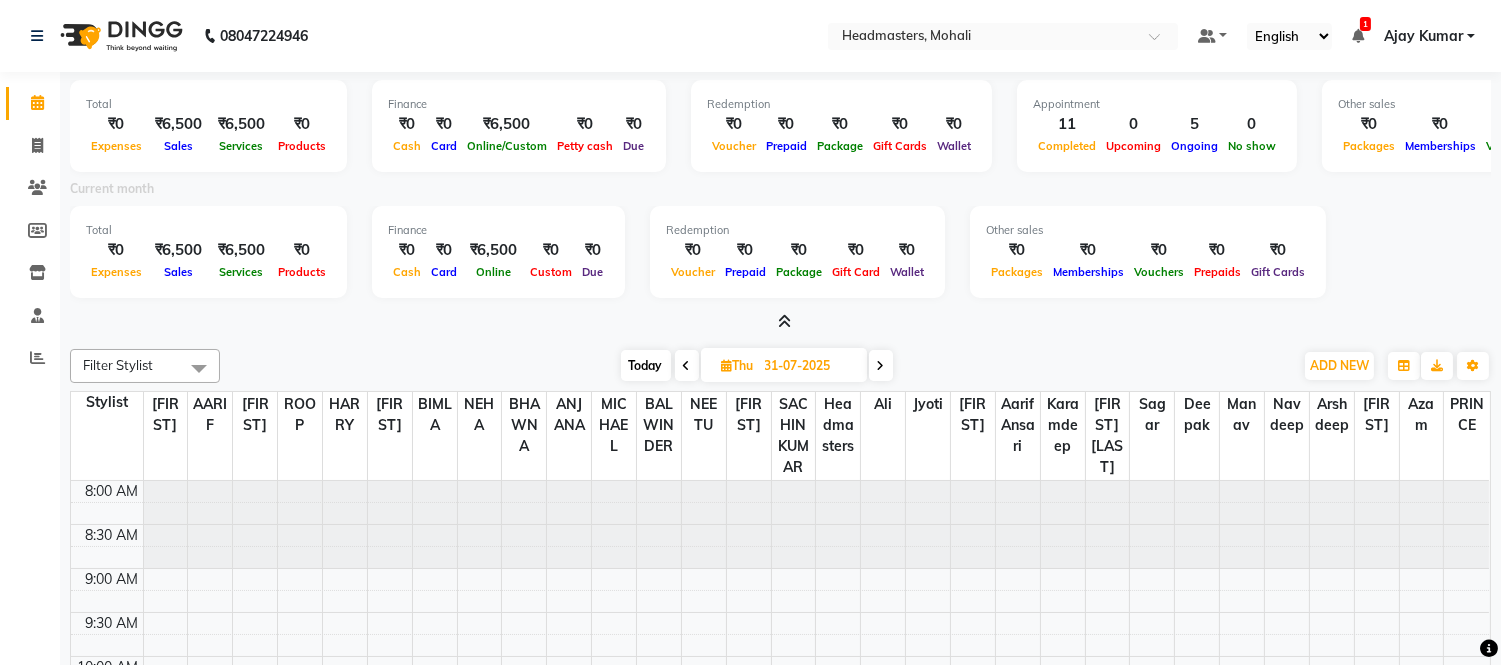 click on "[PHONE] Select Location × Headmasters, Mohali Default Panel My Panel English Español العربية मराठी हिंदी ગુજરાતી தமிழ் 中文 1 Notifications nothing to show [FIRST] [LAST] Manage Profile Change Password Sign out  Version:3.15.11" 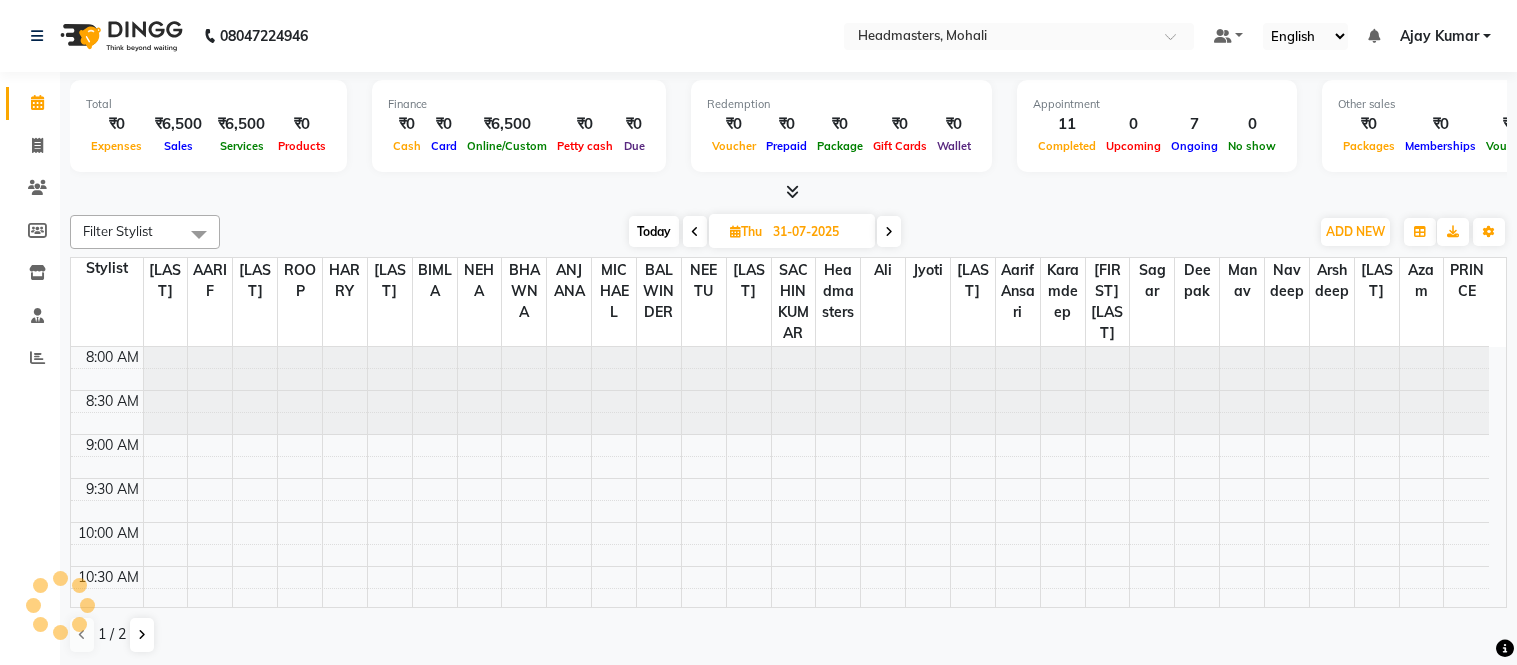 scroll, scrollTop: 0, scrollLeft: 0, axis: both 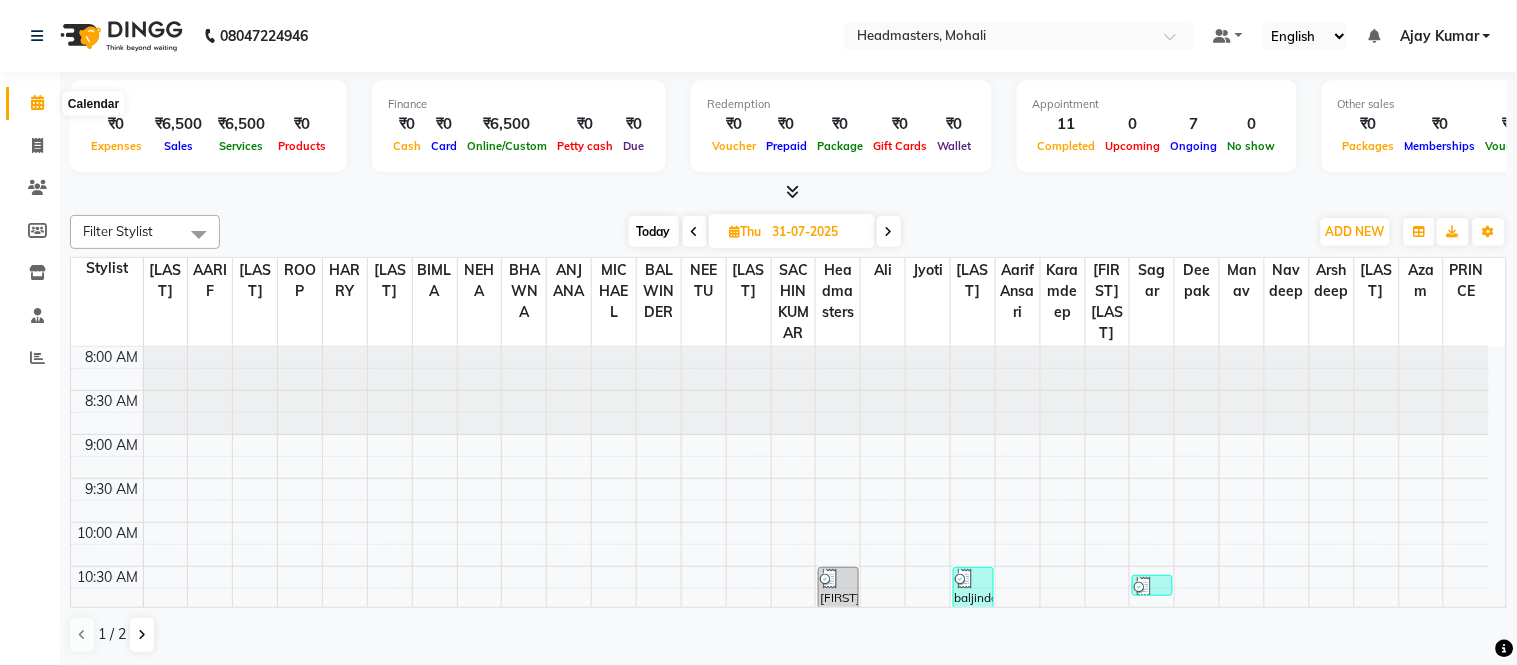 click 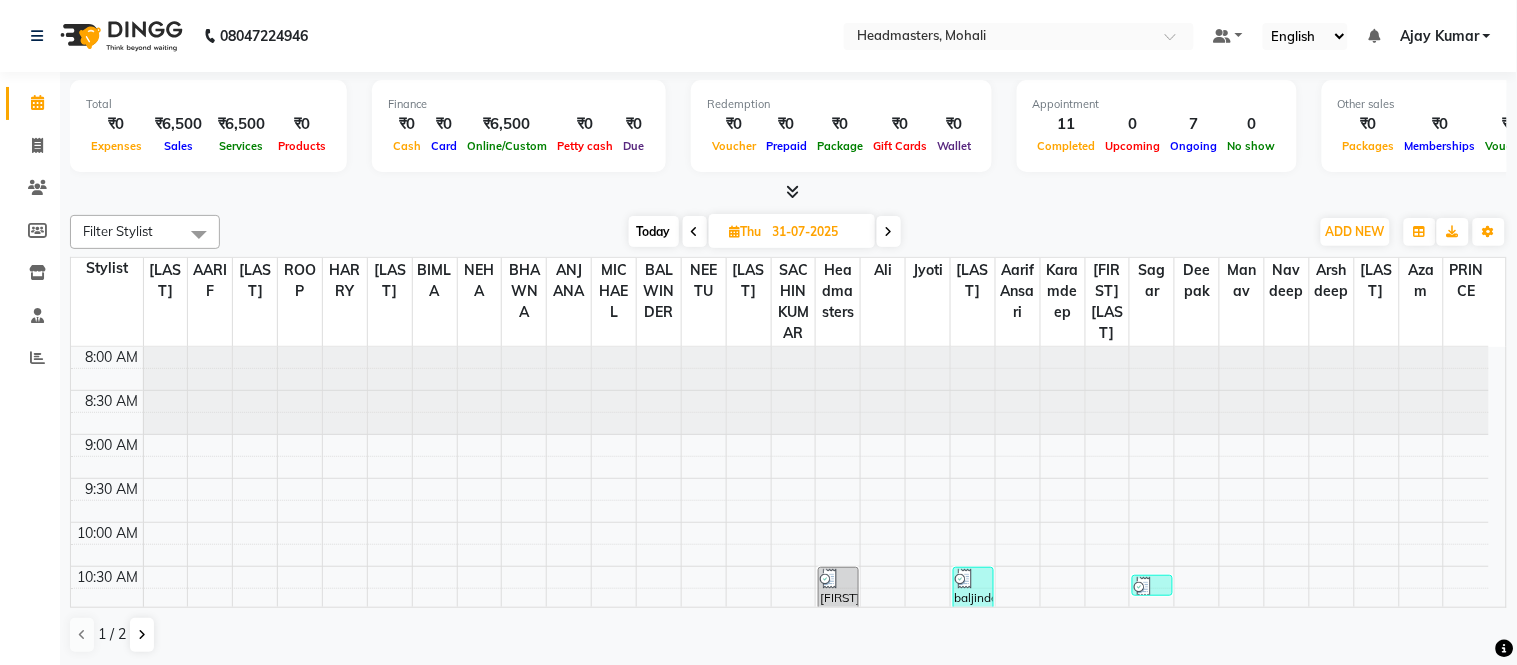 click on "[TIME] Select Location × Headmasters, Mohali Default Panel My Panel English Español العربية मराठी हिंदी ગુજરાતી தமிழ் 中文 Notifications nothing to show [FIRST] [LAST] Manage Profile Change Password Sign out  Version:3.15.11" 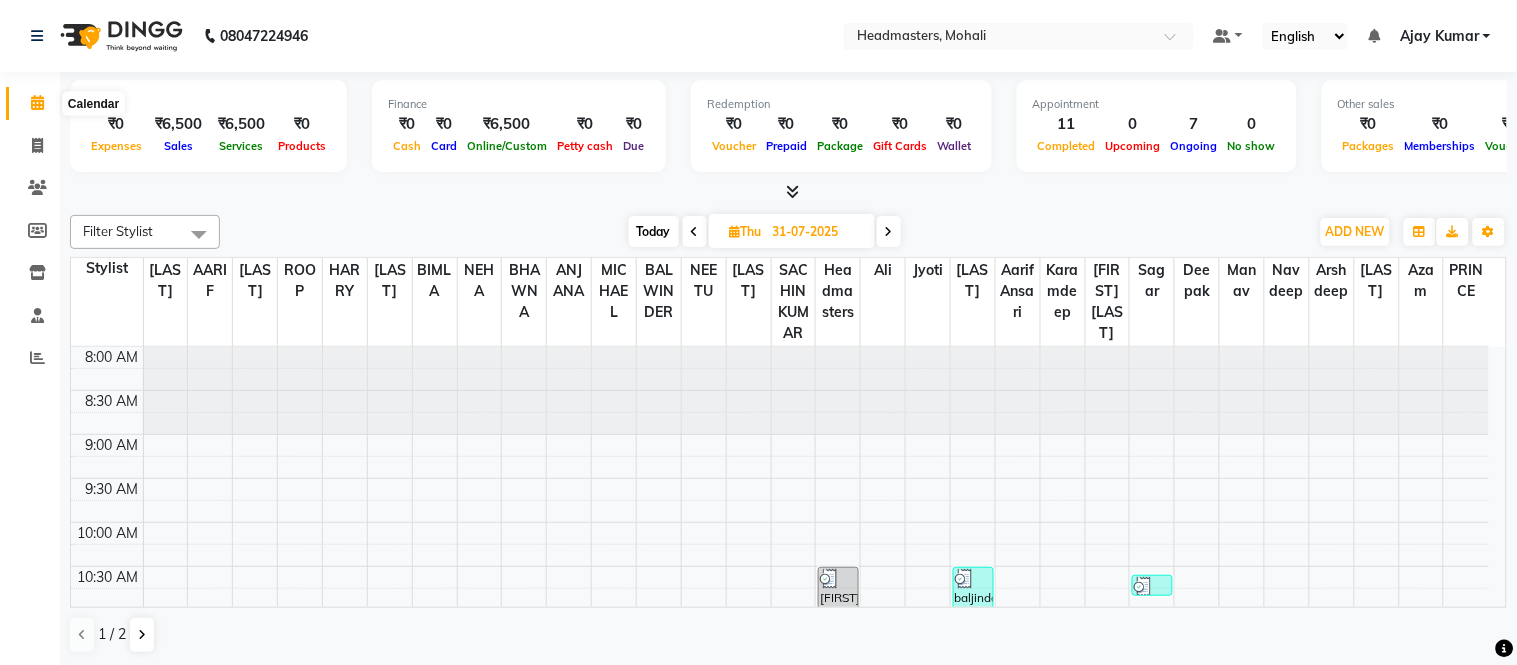 click 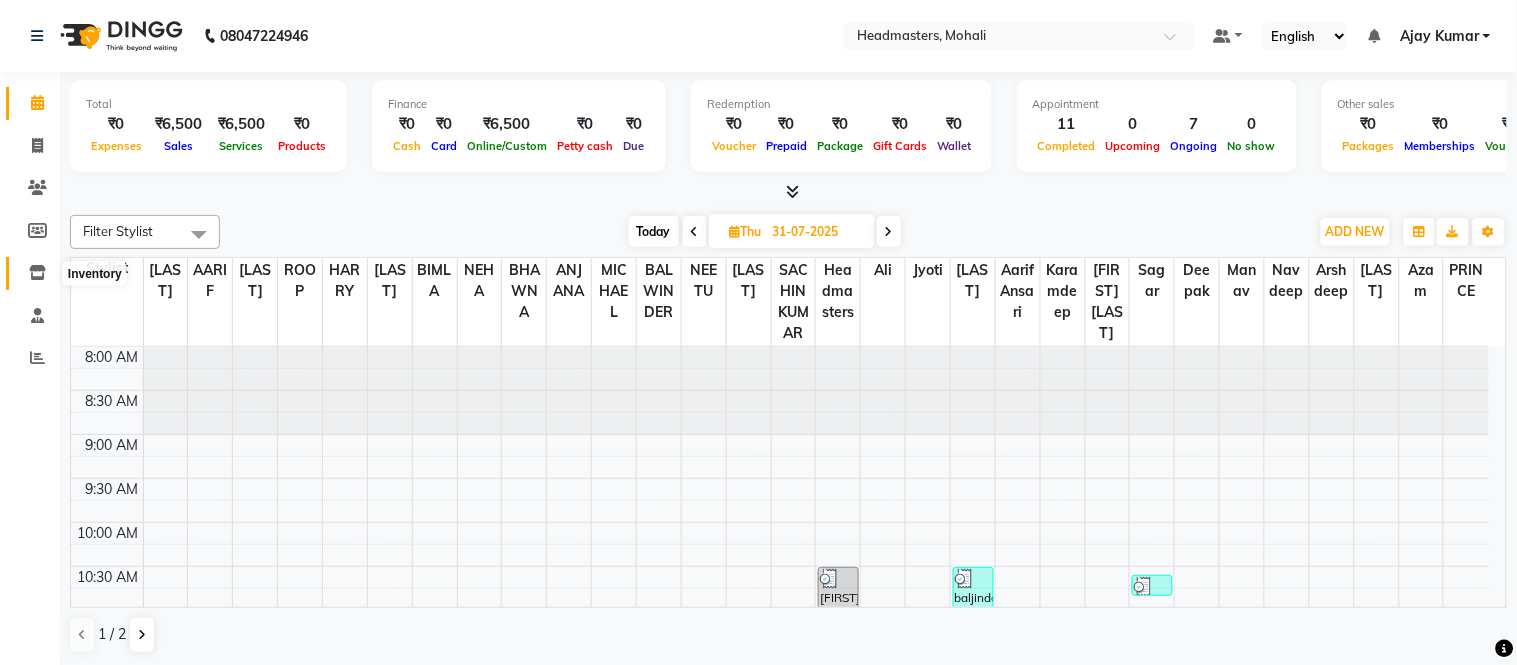 click 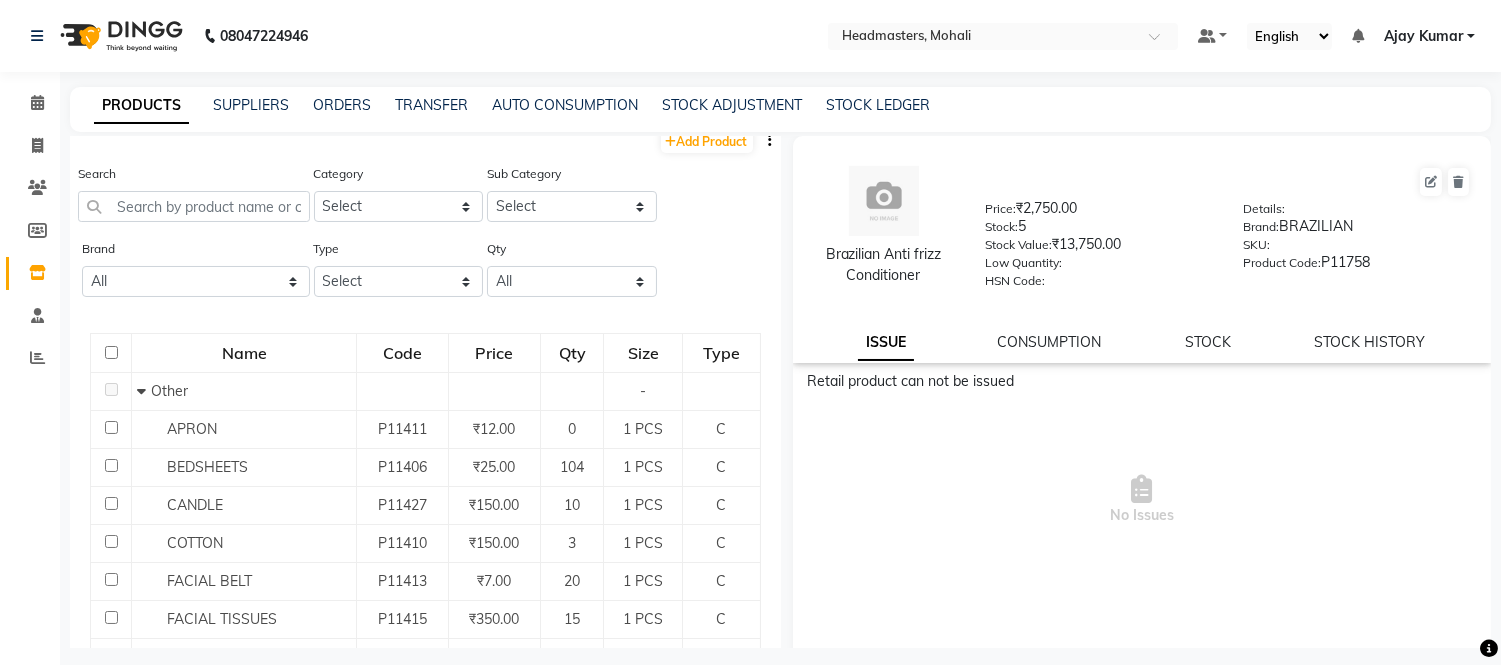 scroll, scrollTop: 0, scrollLeft: 0, axis: both 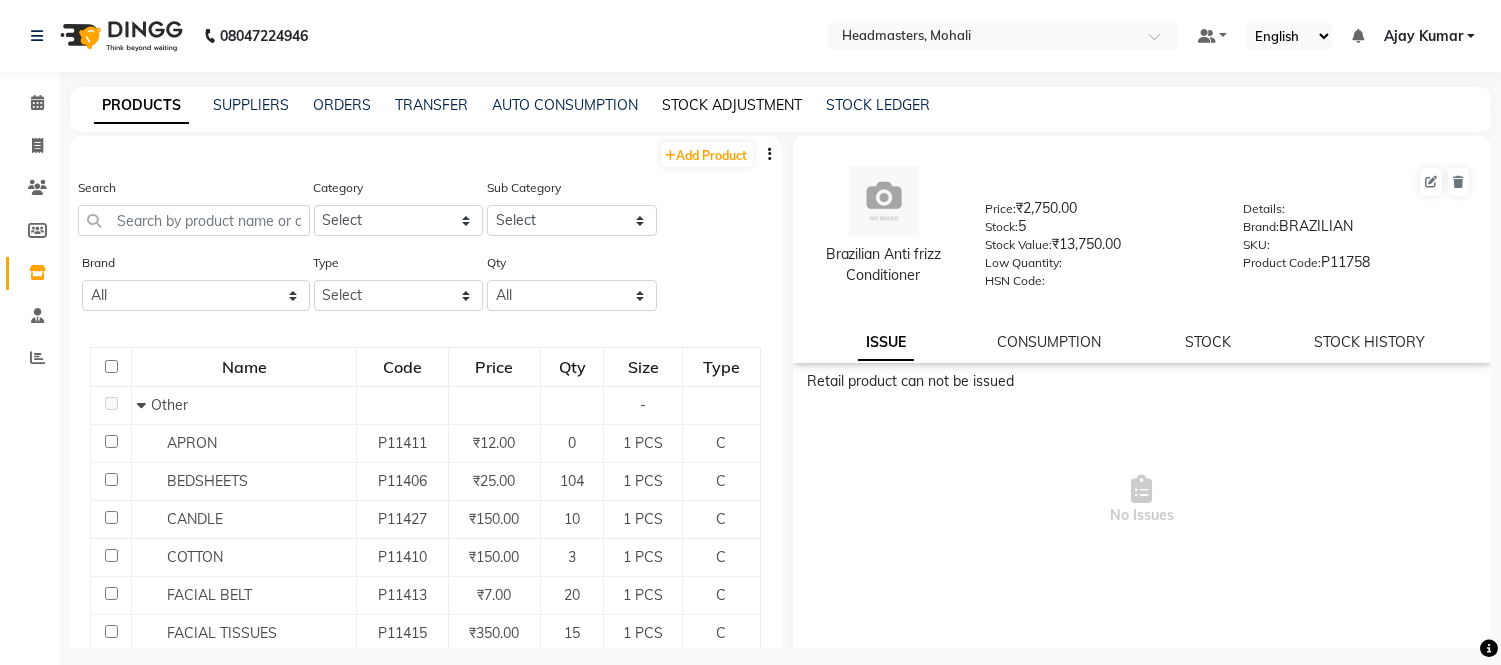 click on "STOCK ADJUSTMENT" 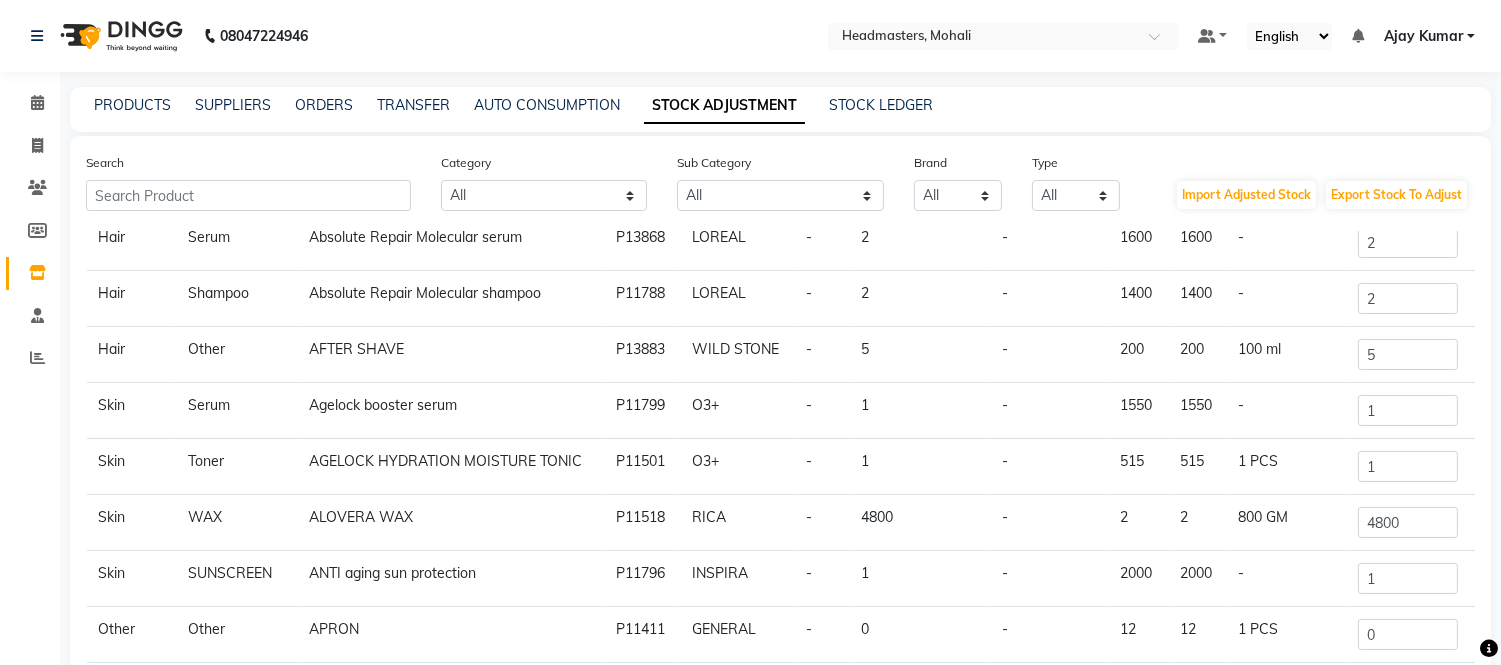 scroll, scrollTop: 124, scrollLeft: 0, axis: vertical 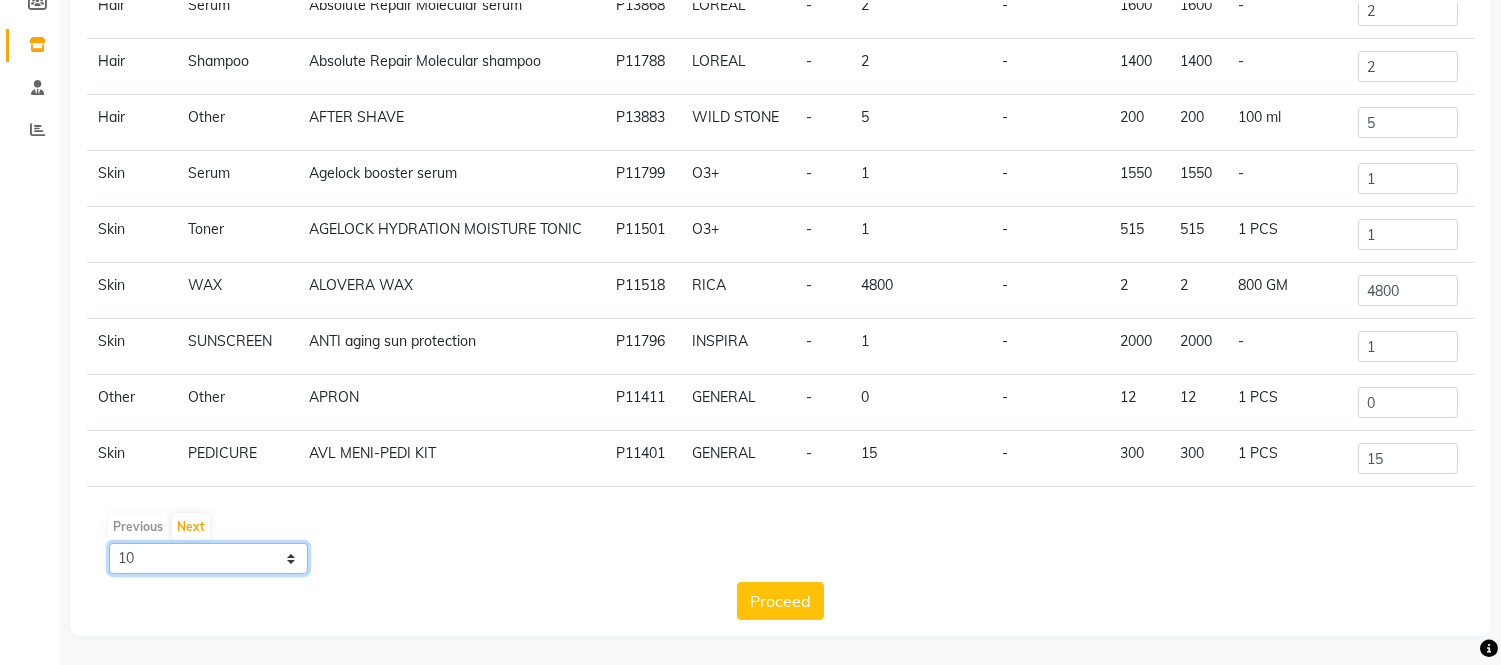 click on "10 50 100" 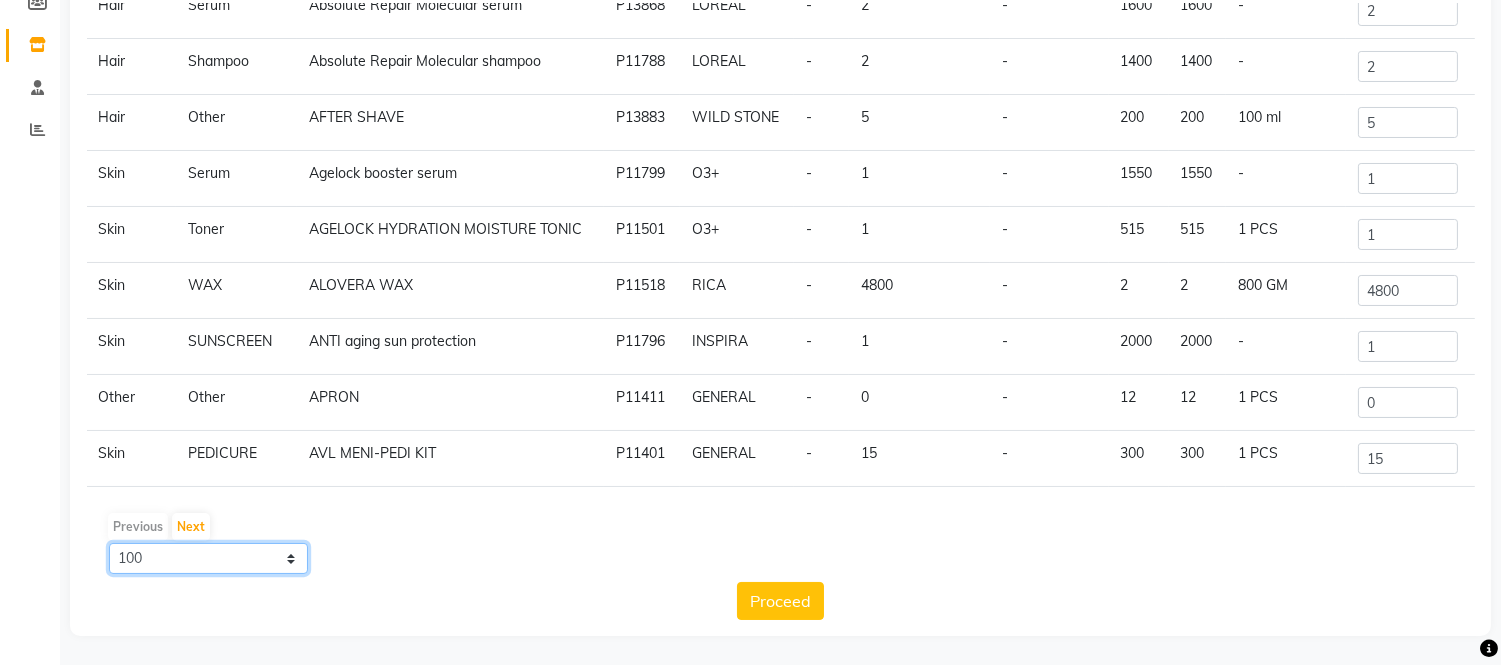 click on "10 50 100" 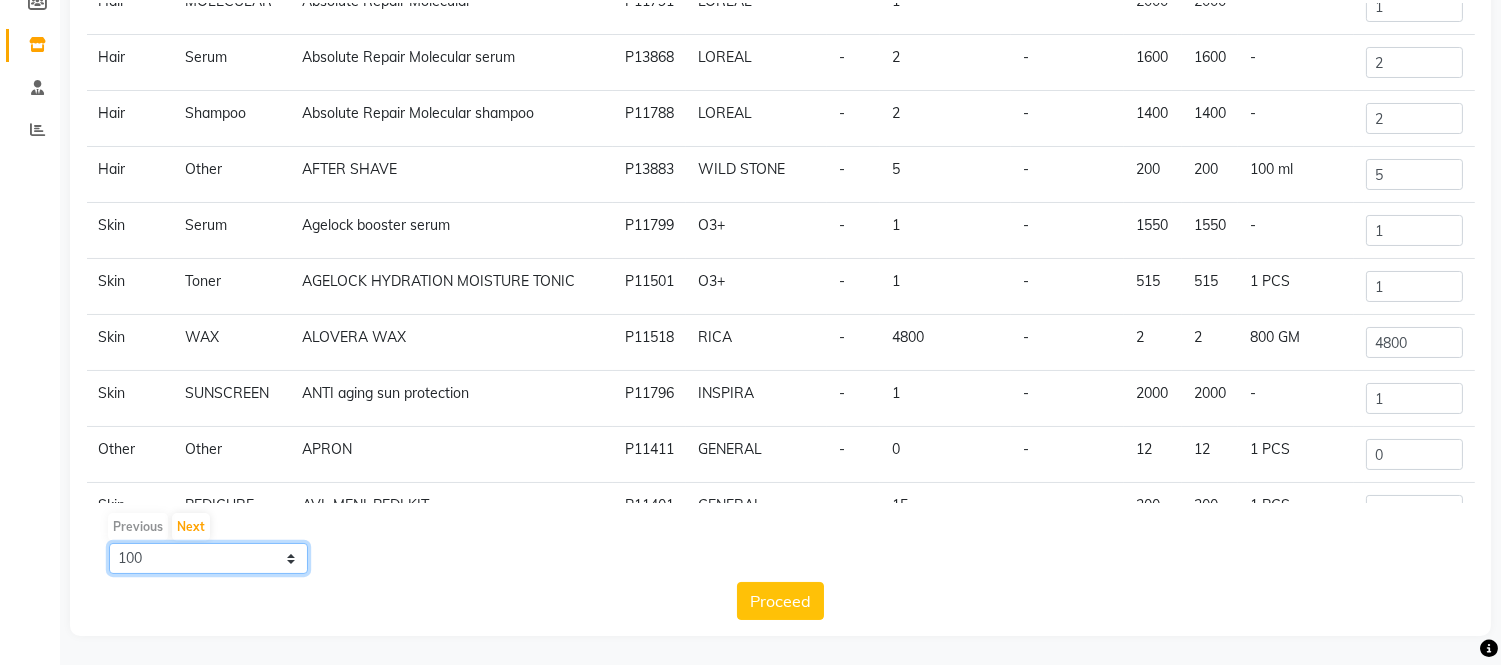 scroll, scrollTop: 0, scrollLeft: 0, axis: both 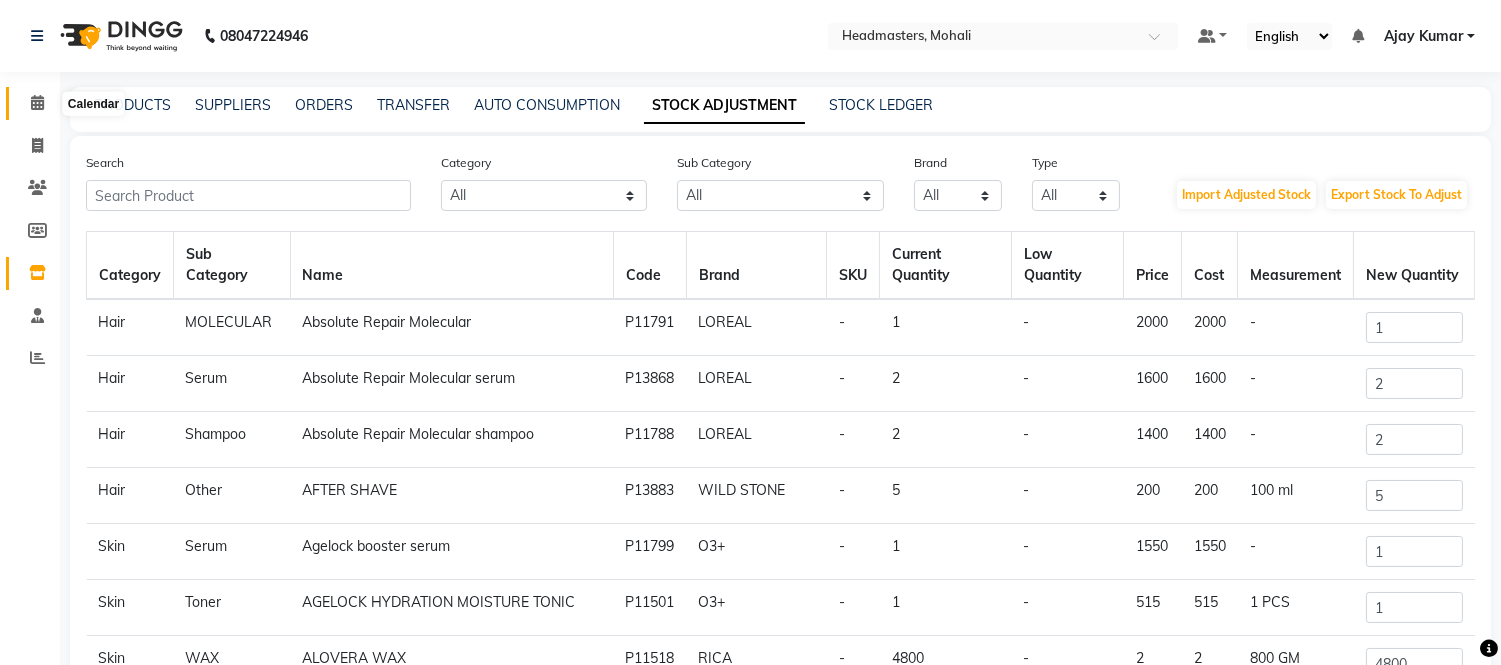 click 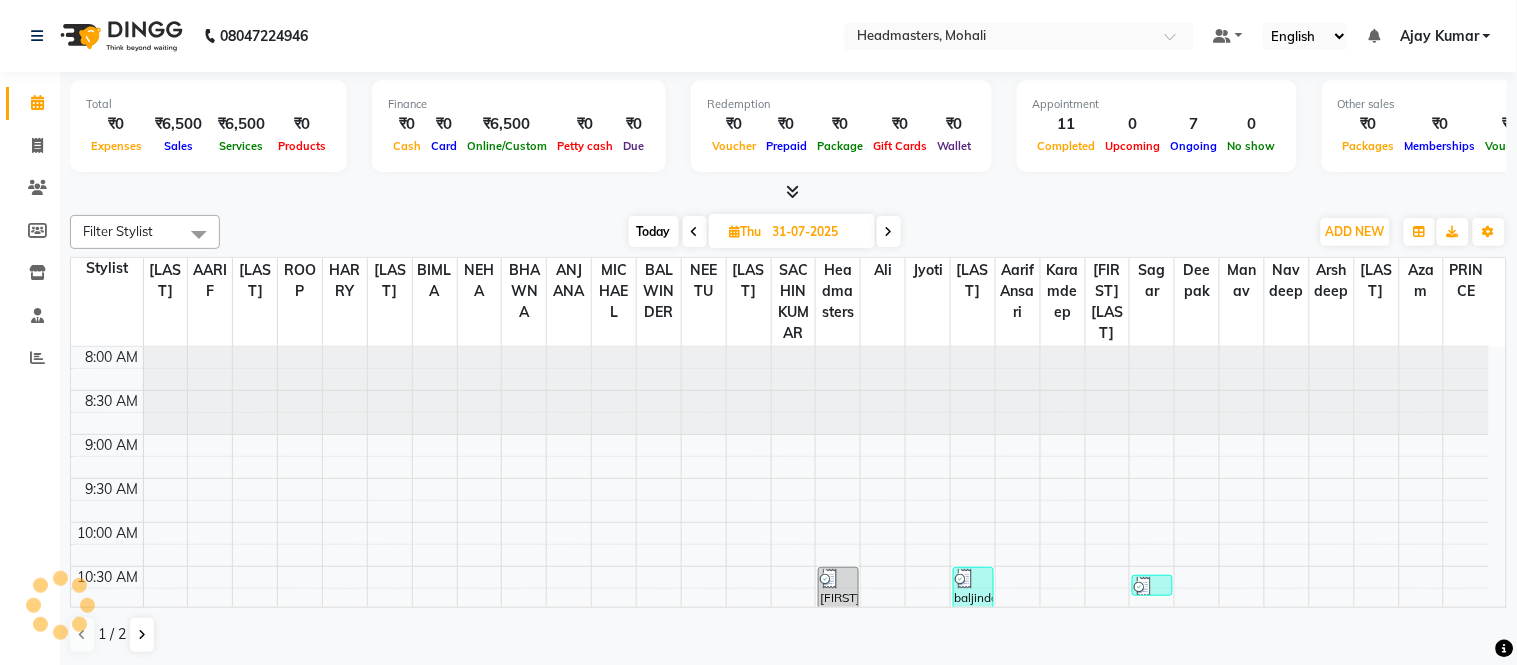 scroll, scrollTop: 443, scrollLeft: 0, axis: vertical 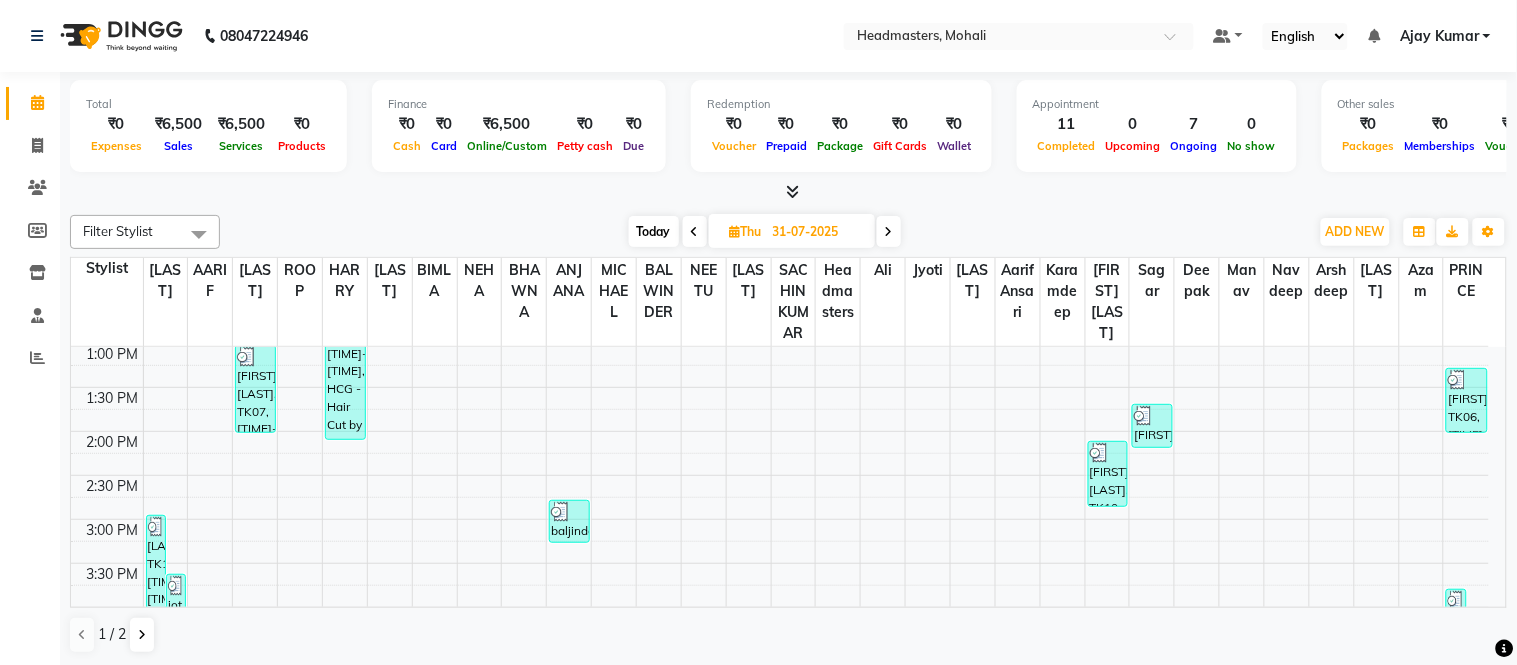 click on "[TIME] Select Location × Headmasters, Mohali Default Panel My Panel English Español العربية मराठी हिंदी ગુજરાતી தமிழ் 中文 Notifications nothing to show [FIRST] [LAST] Manage Profile Change Password Sign out  Version:3.15.11" 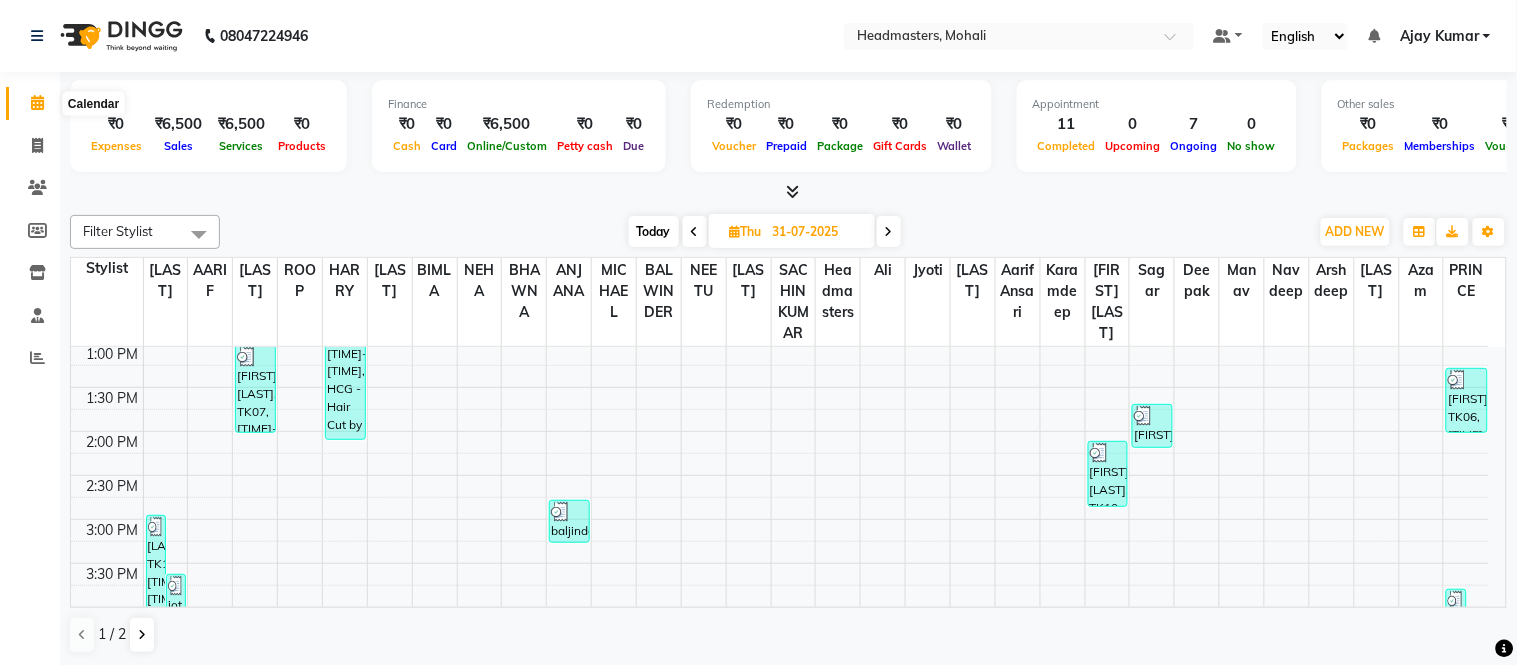 click 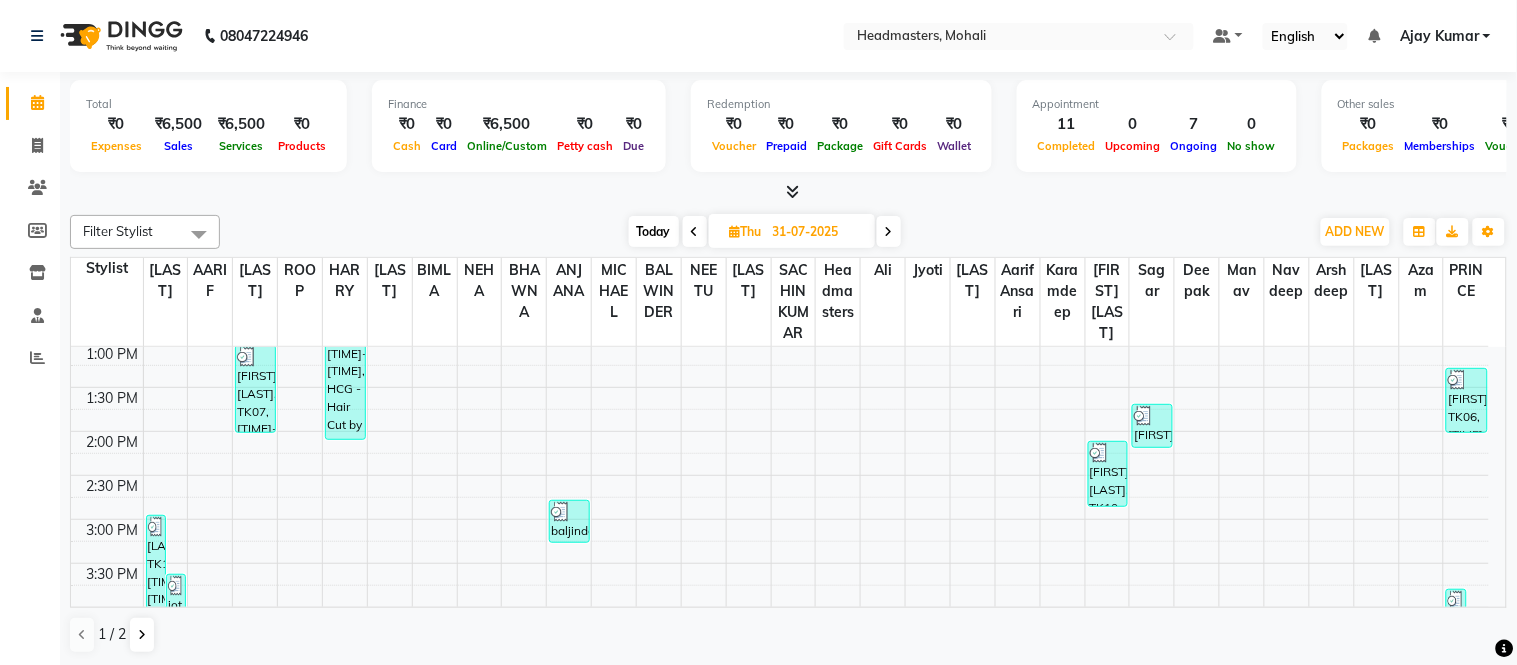 click at bounding box center [792, 191] 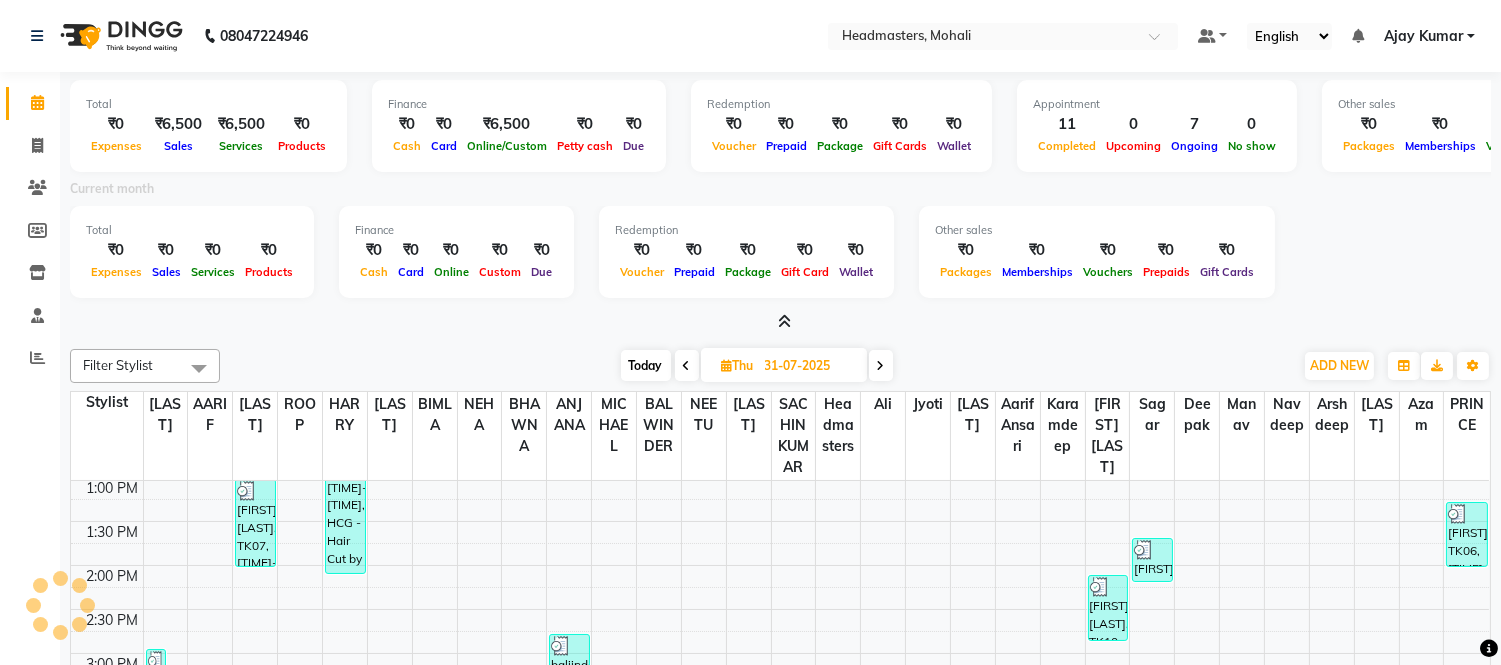 click at bounding box center (784, 321) 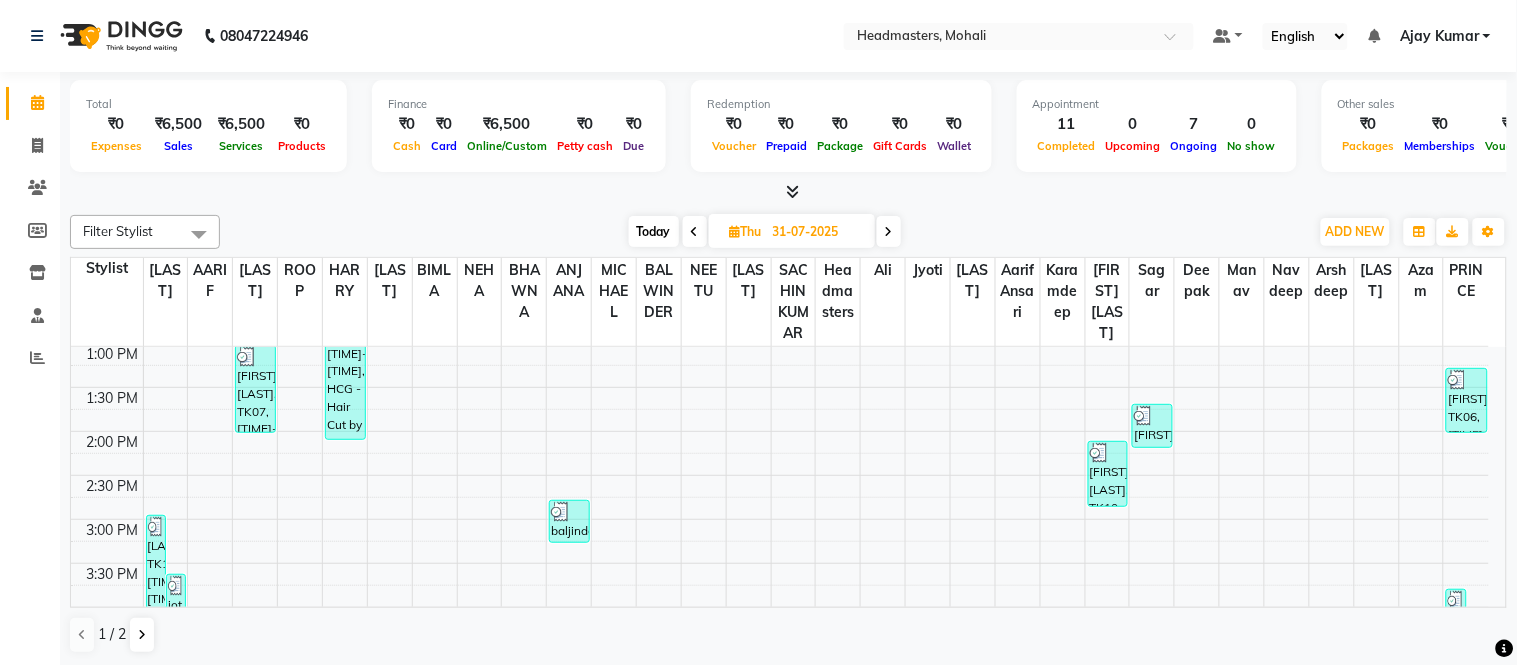 click on "Ajay Kumar" at bounding box center [1439, 36] 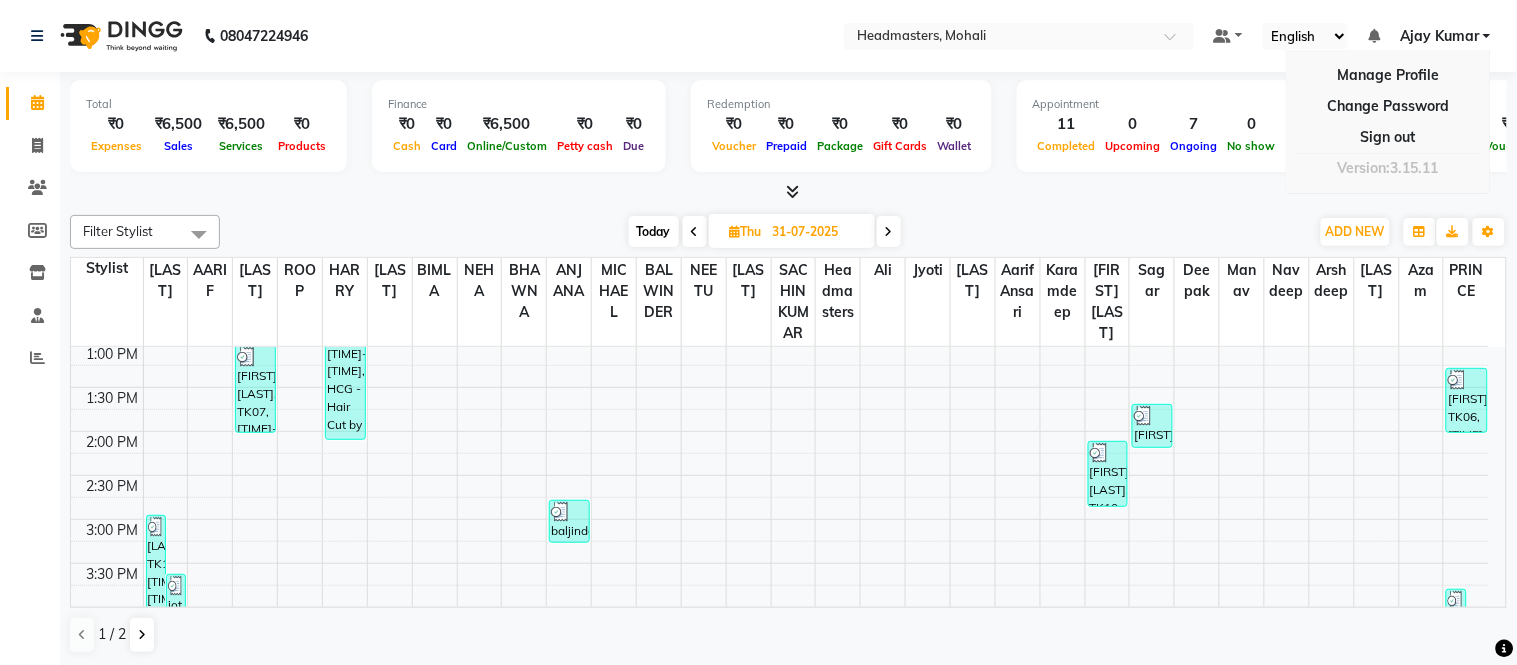 click on "[TIME] Select Location × Headmasters, Mohali Default Panel My Panel English Español العربية मराठी हिंदी ગુજરાતી தமிழ் 中文 Notifications nothing to show [FIRST] [LAST] Manage Profile Change Password Sign out  Version:3.15.11" 